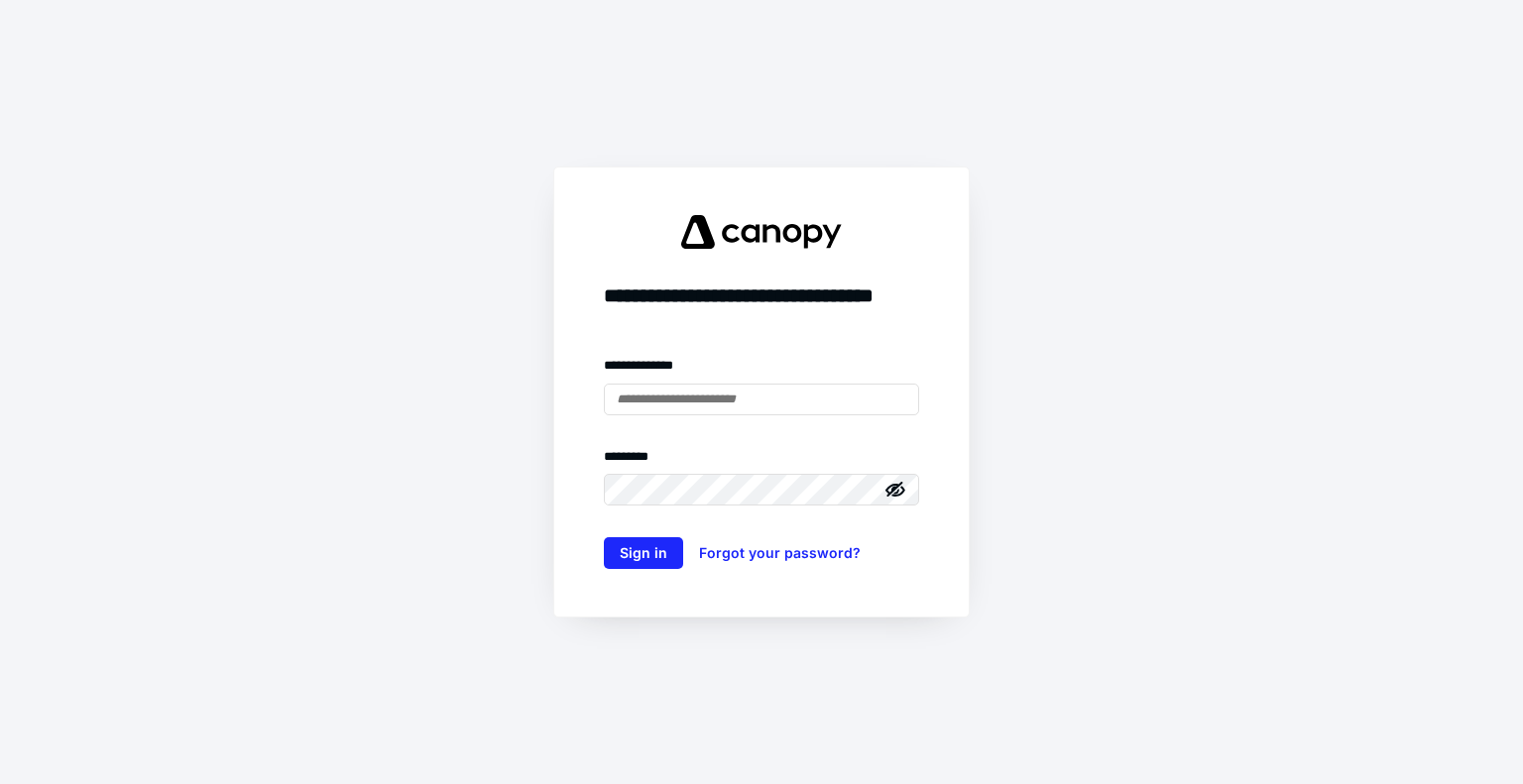 scroll, scrollTop: 0, scrollLeft: 0, axis: both 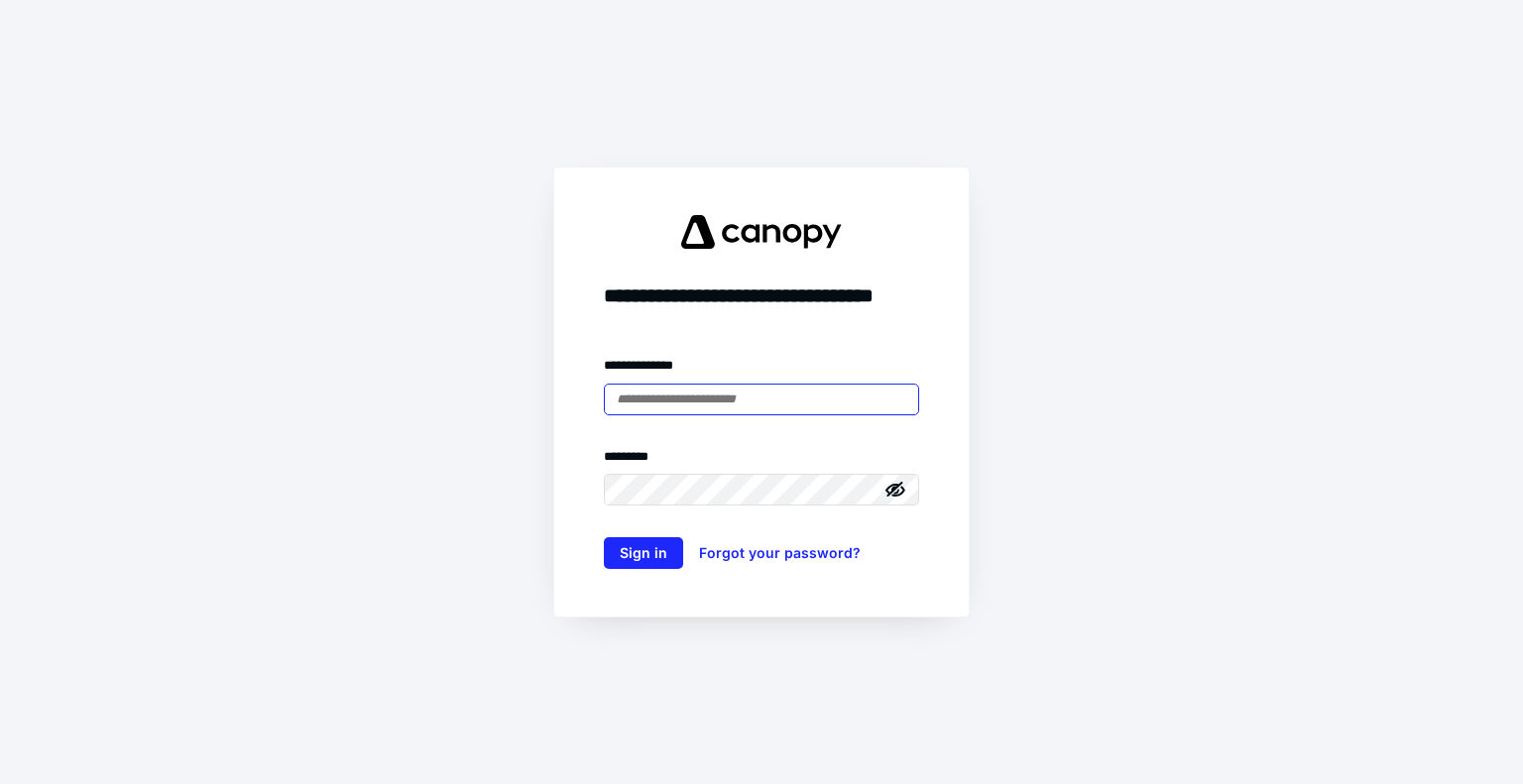 type on "**********" 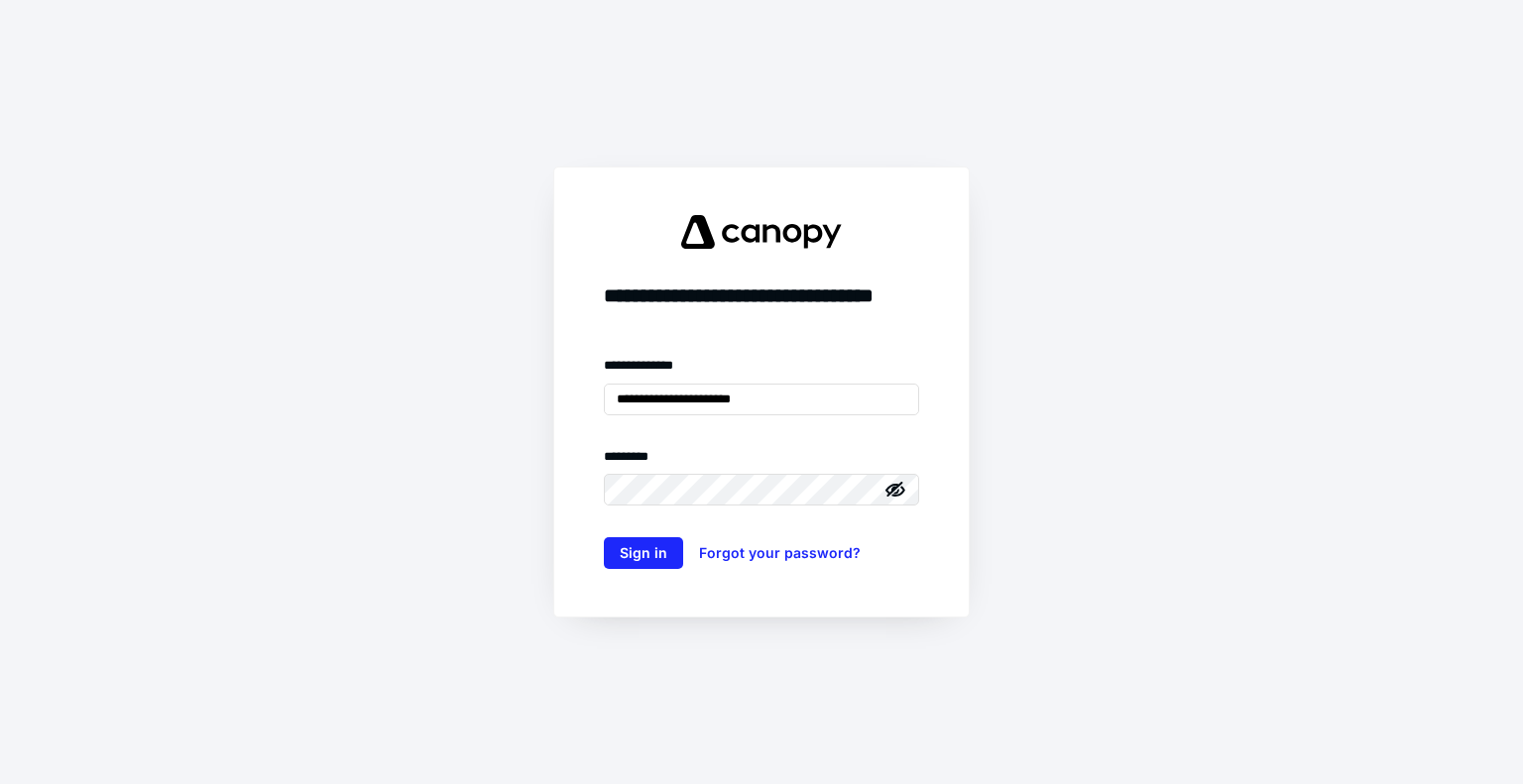 click on "**********" at bounding box center (762, 392) 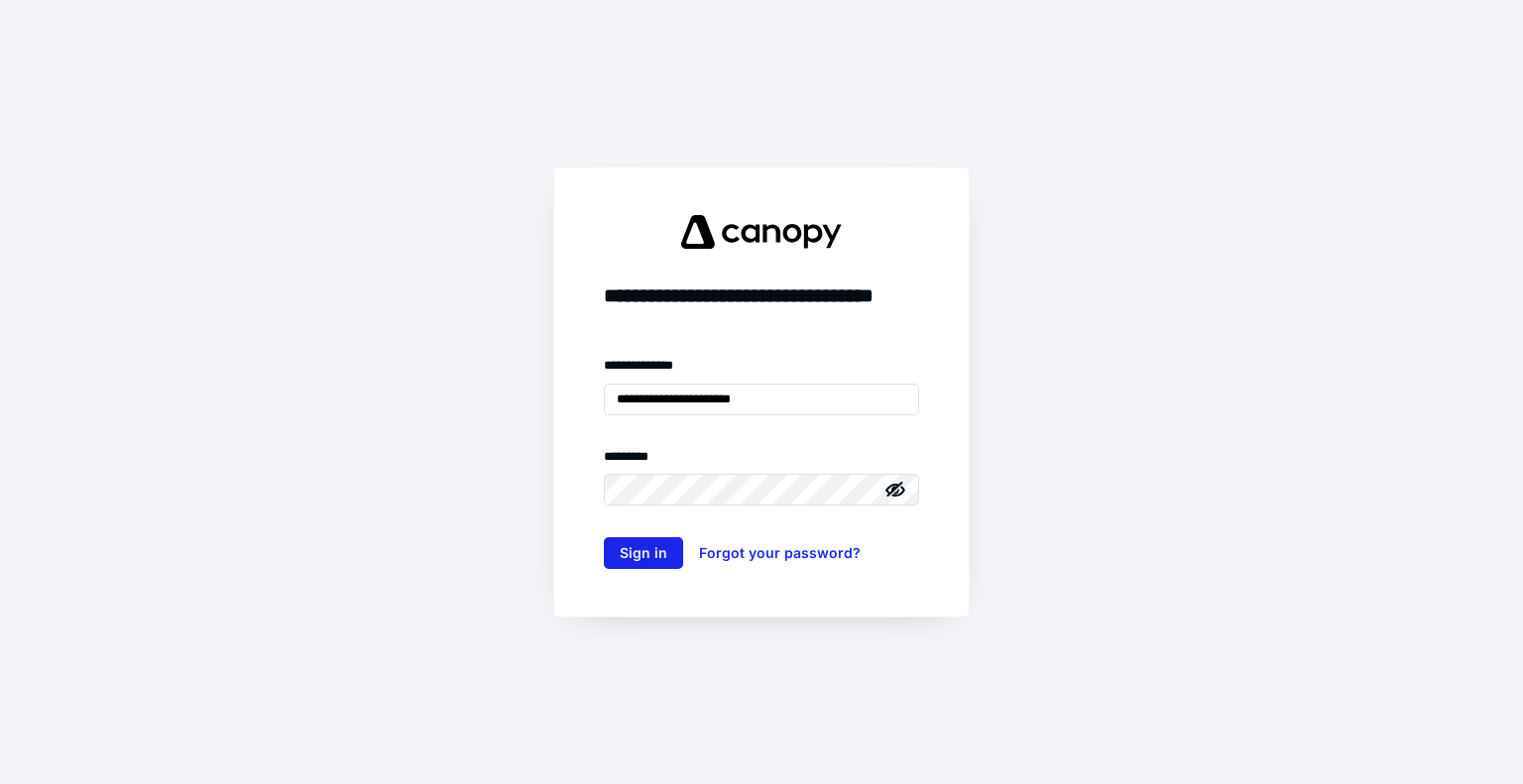 click on "Sign in" at bounding box center (644, 553) 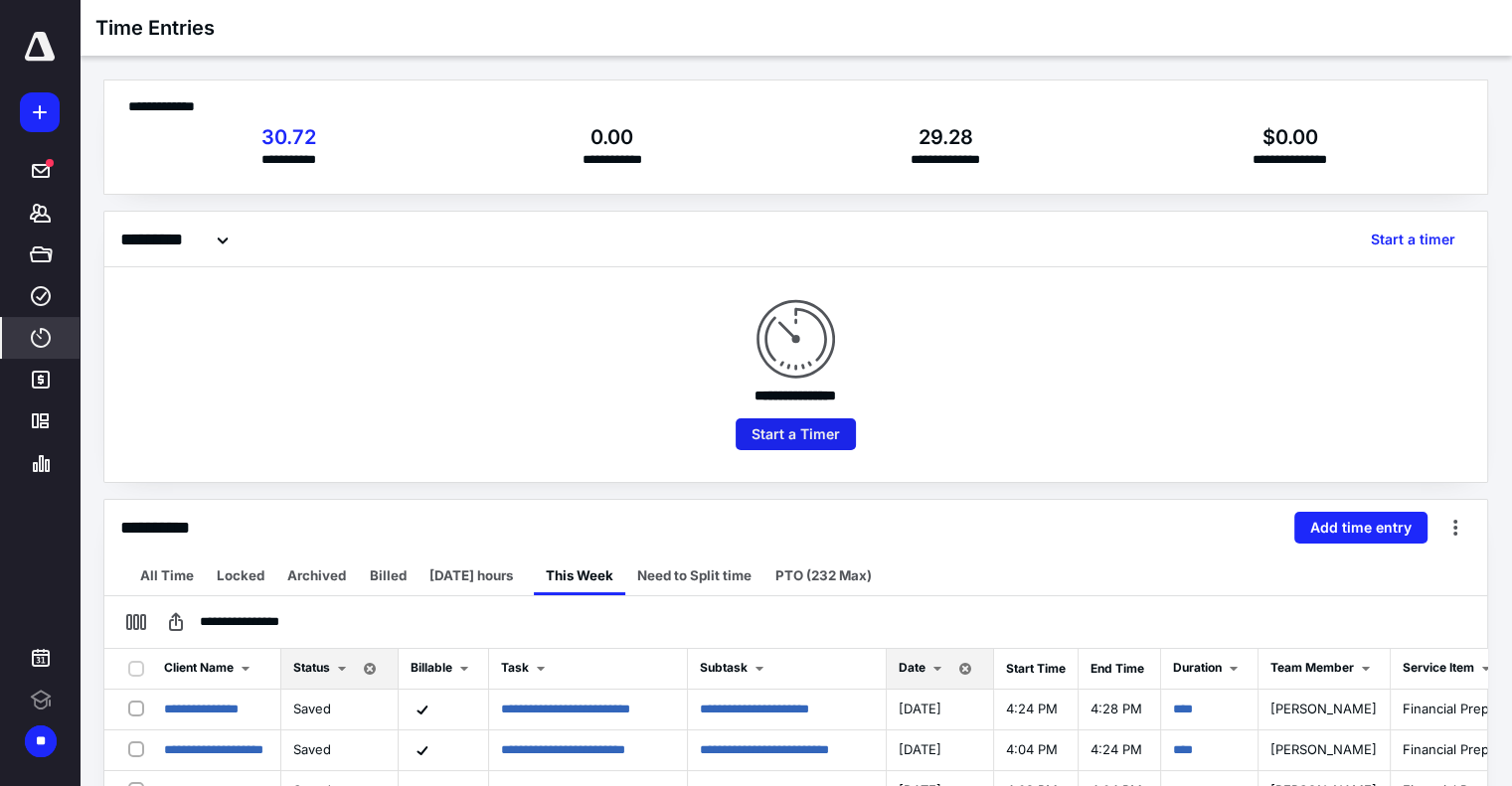 scroll, scrollTop: 0, scrollLeft: 0, axis: both 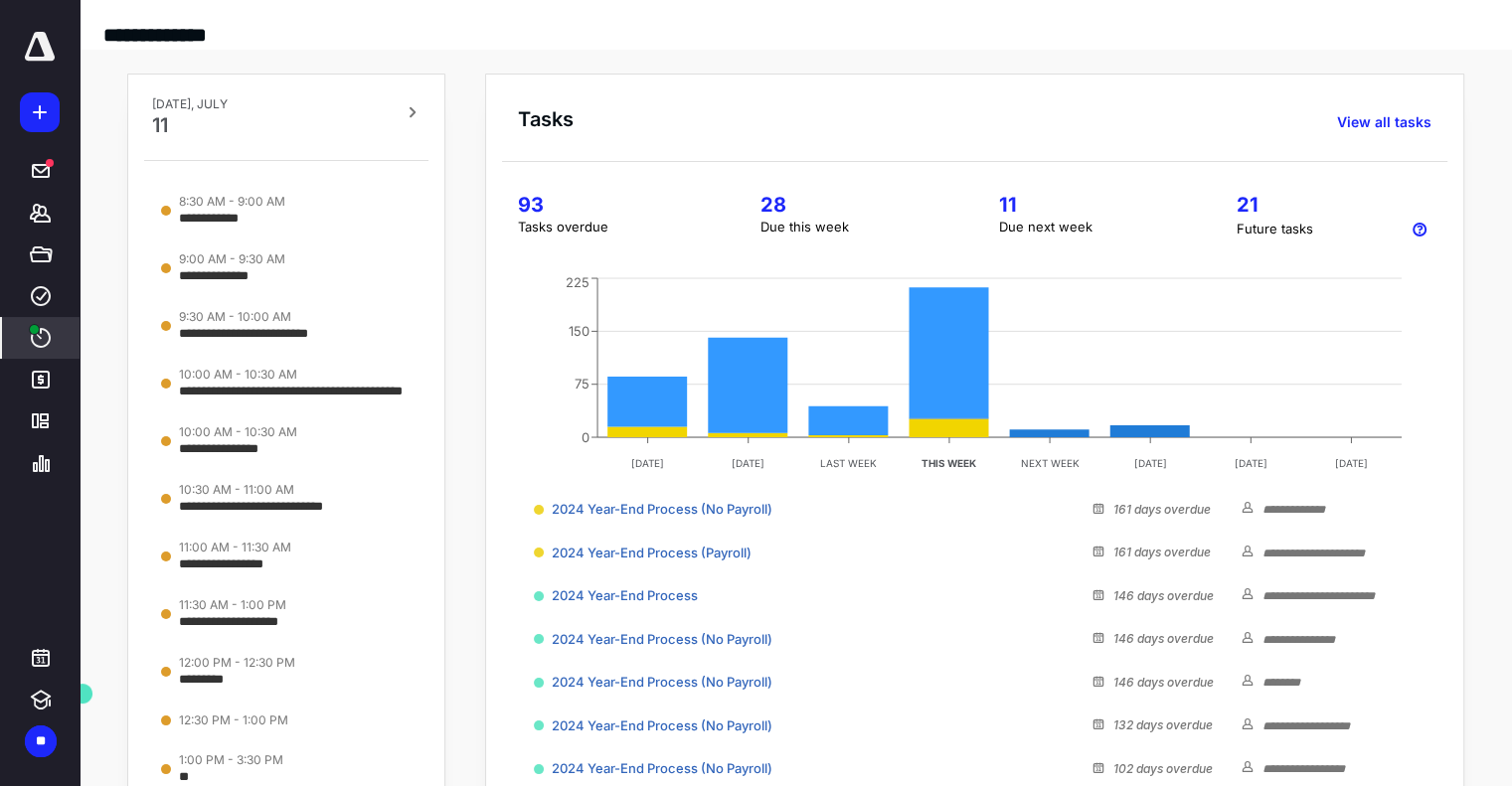click 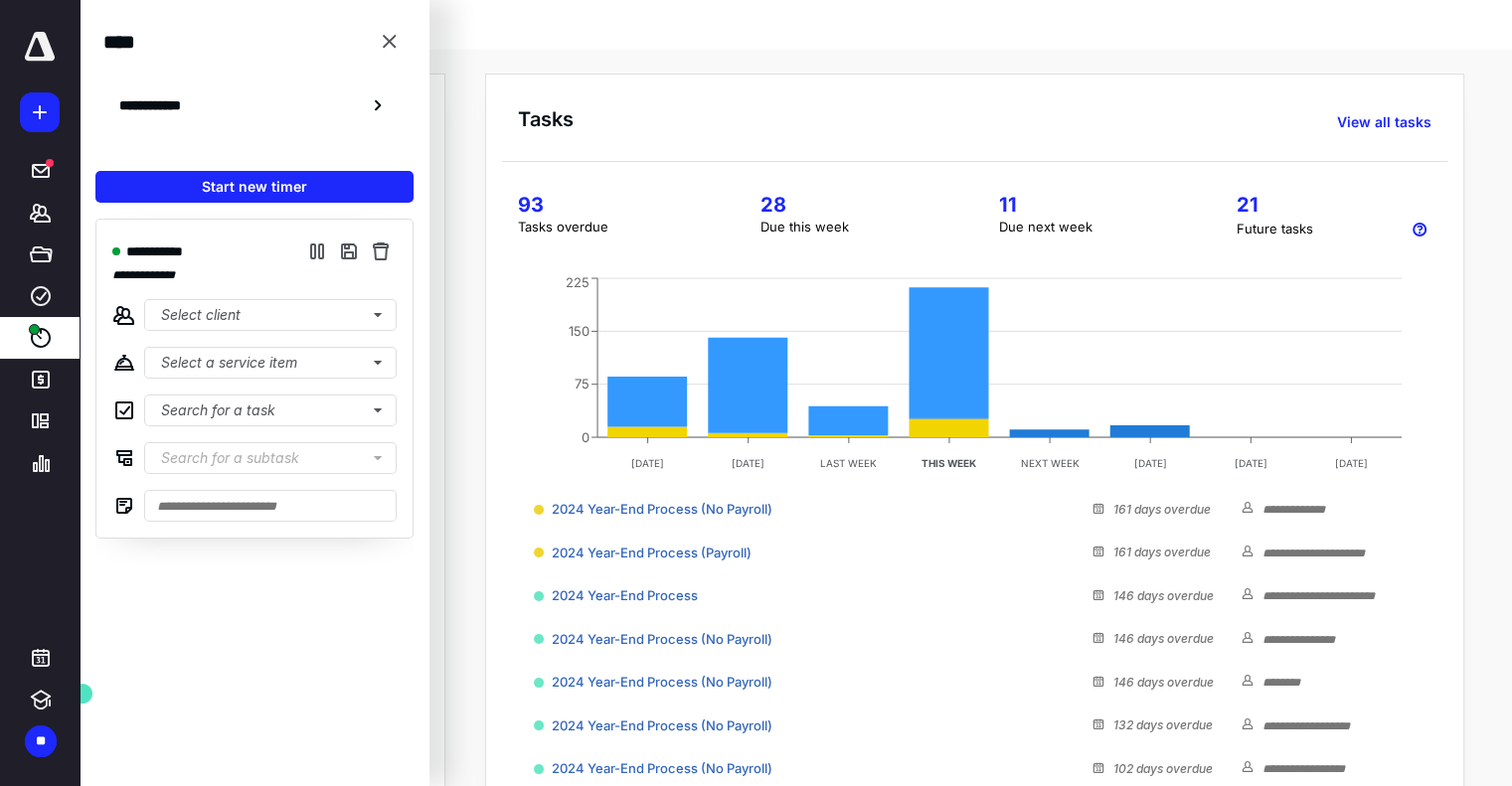 click on "**********" at bounding box center (254, 105) 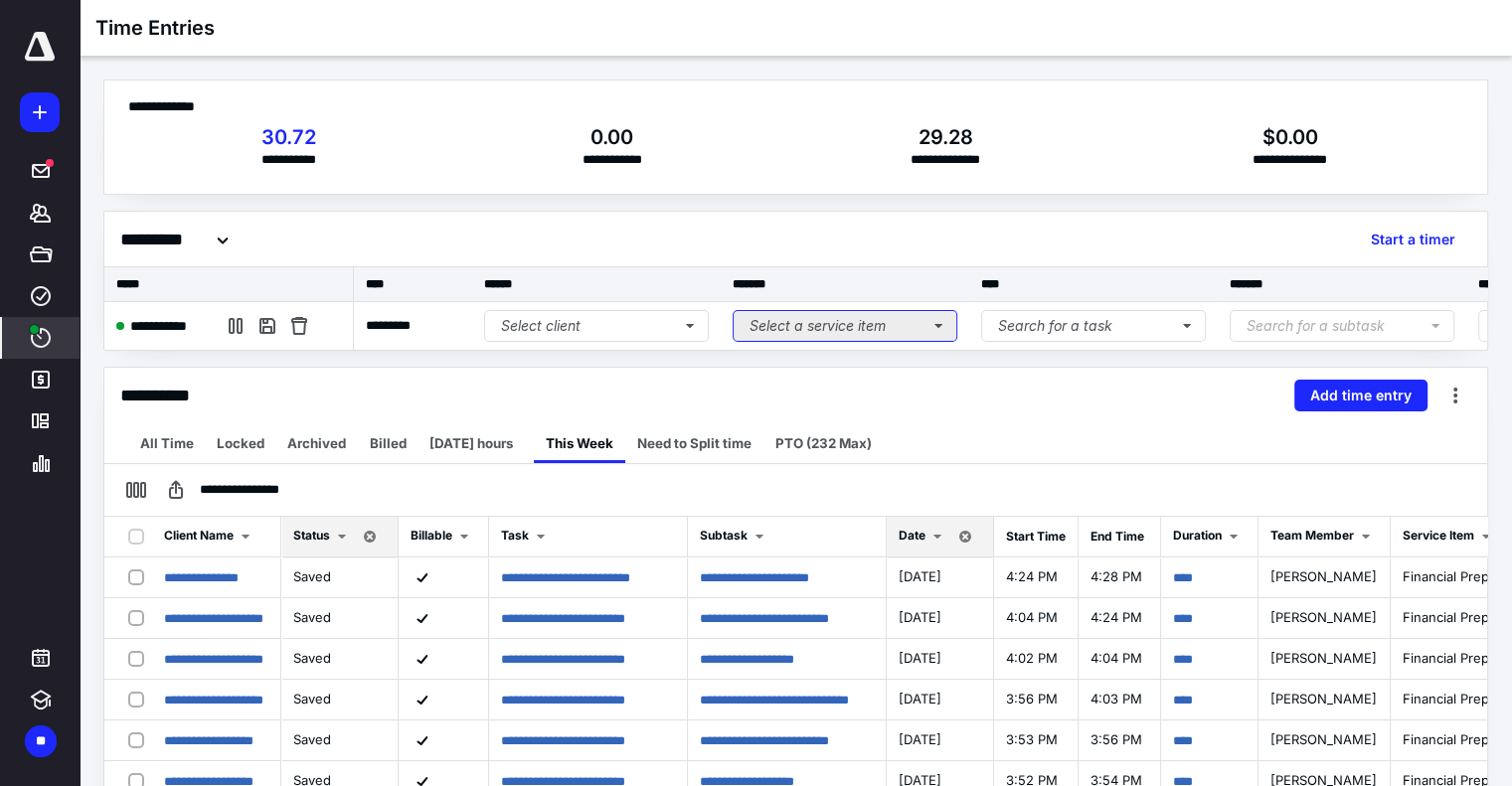 click on "Select a service item" at bounding box center [845, 326] 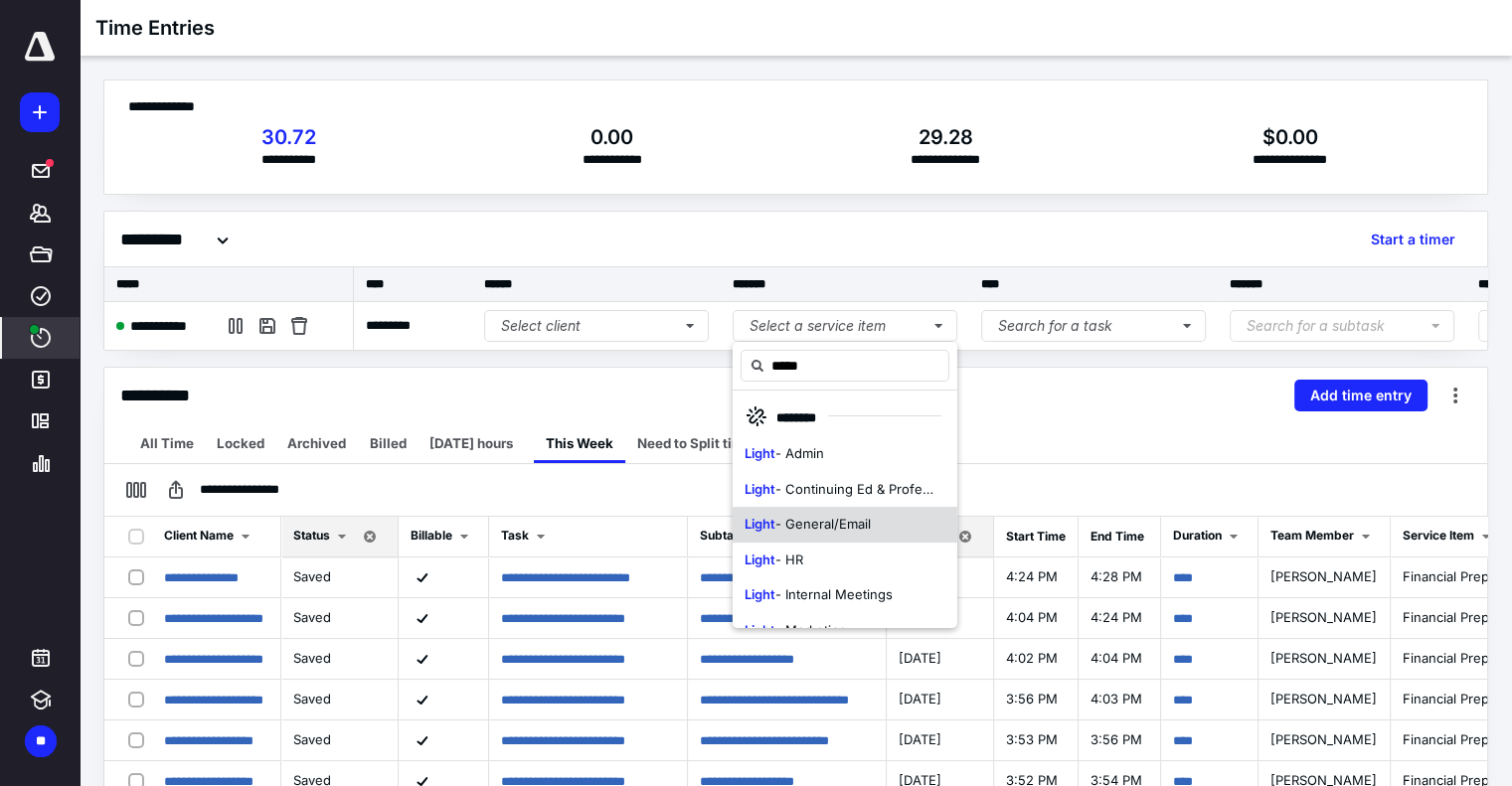 click on "Light  - General/Email" at bounding box center (807, 525) 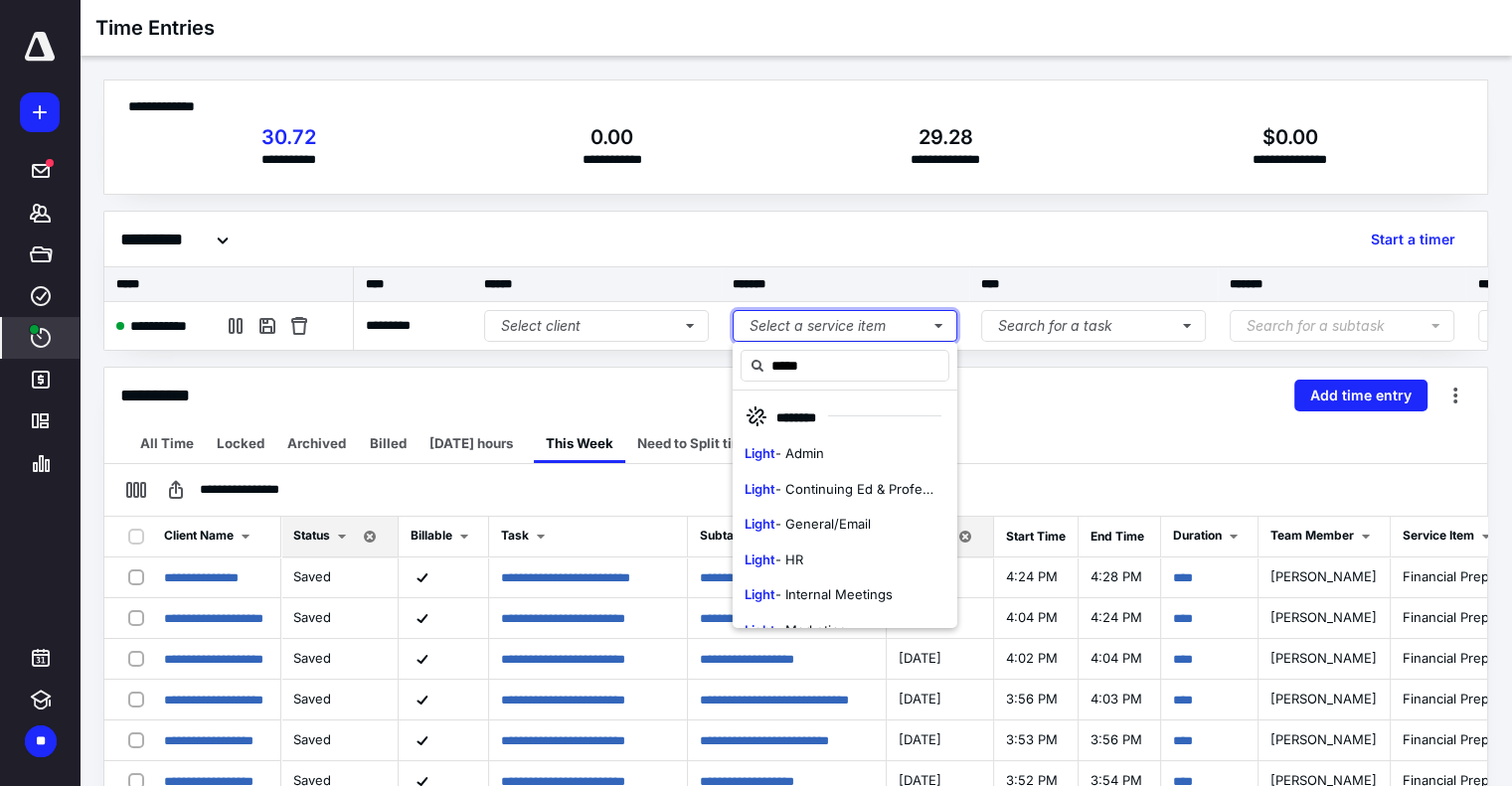 type 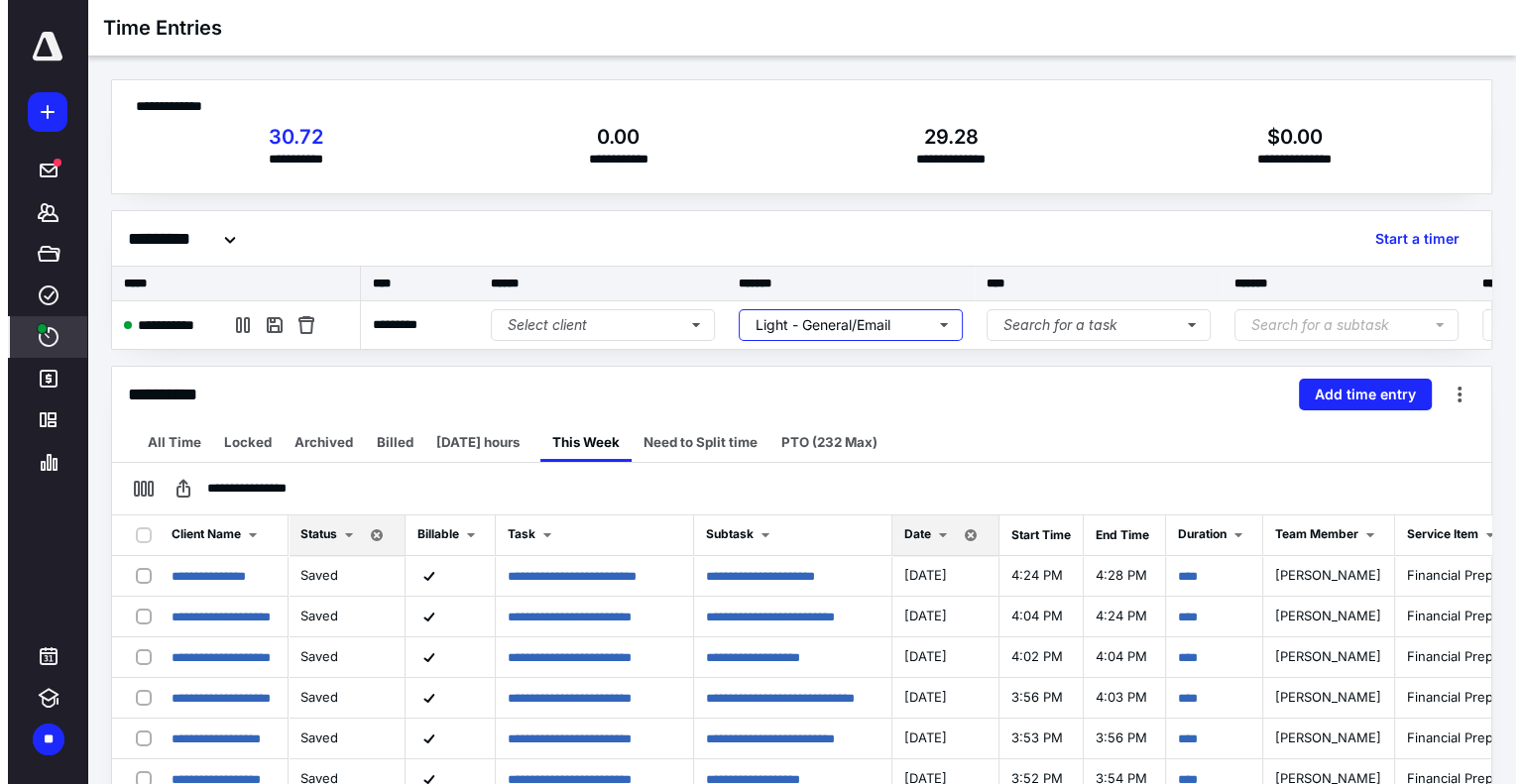 scroll, scrollTop: 0, scrollLeft: 376, axis: horizontal 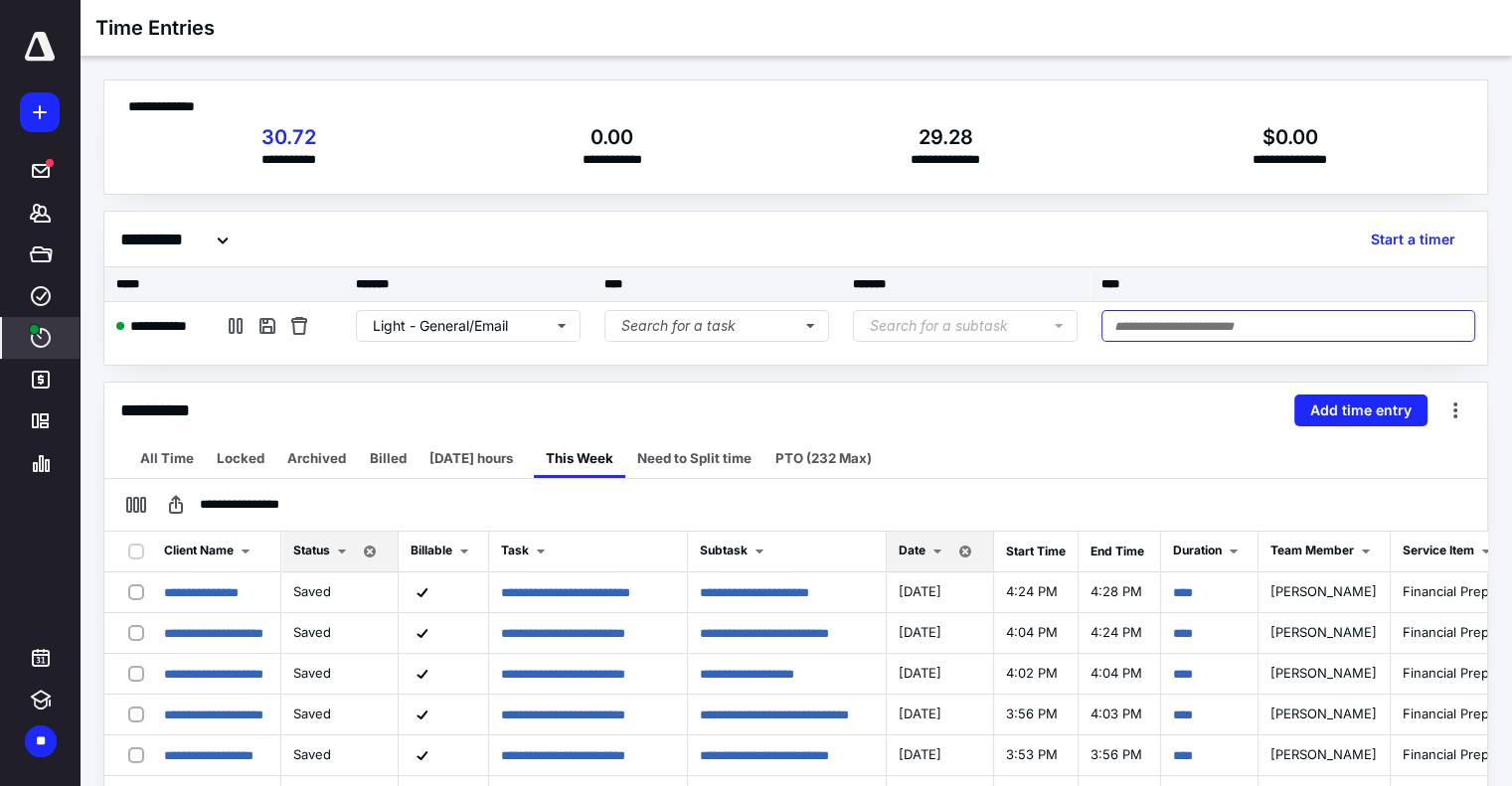 click at bounding box center [1288, 326] 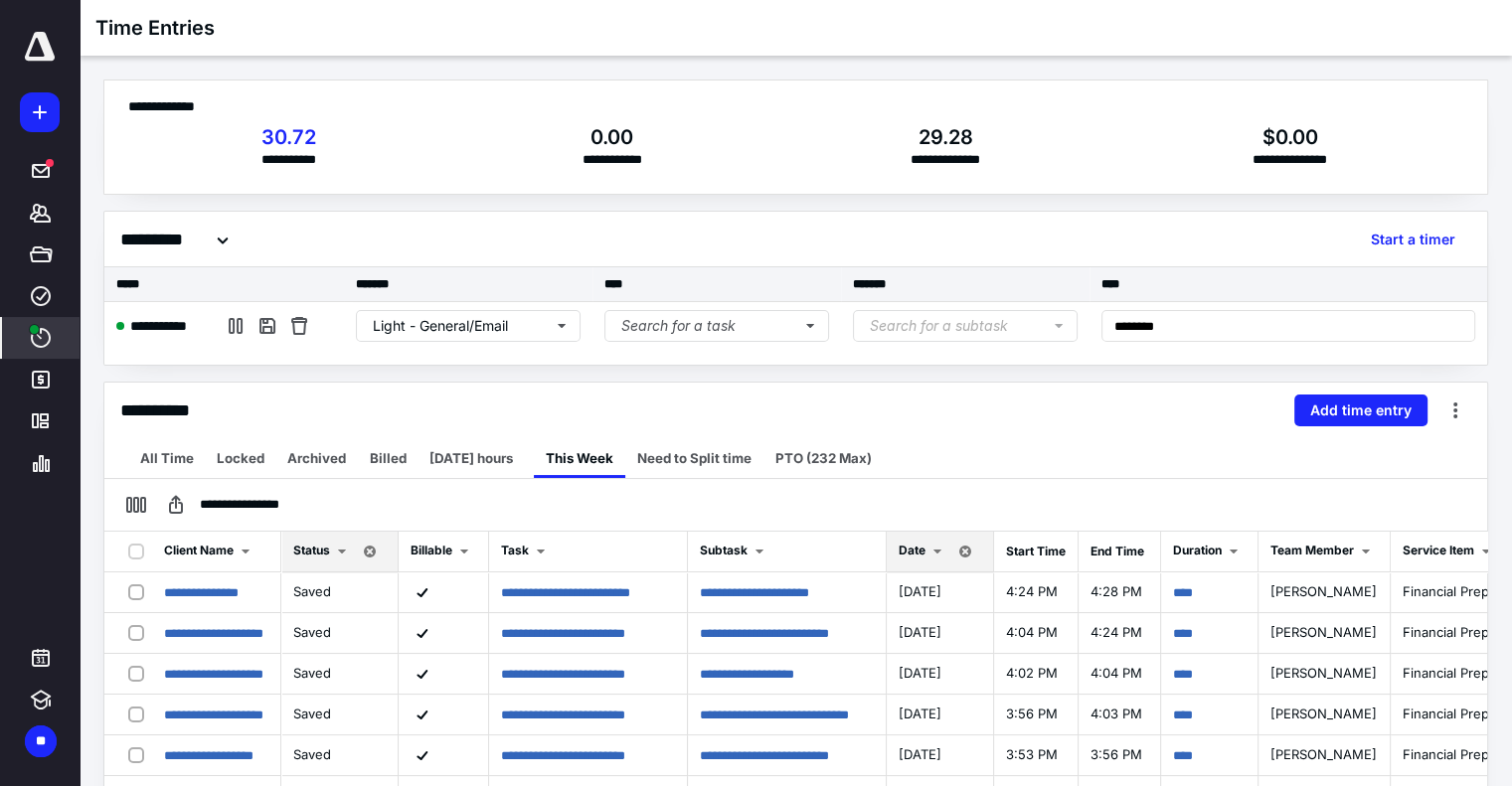click on "**********" at bounding box center (795, 583) 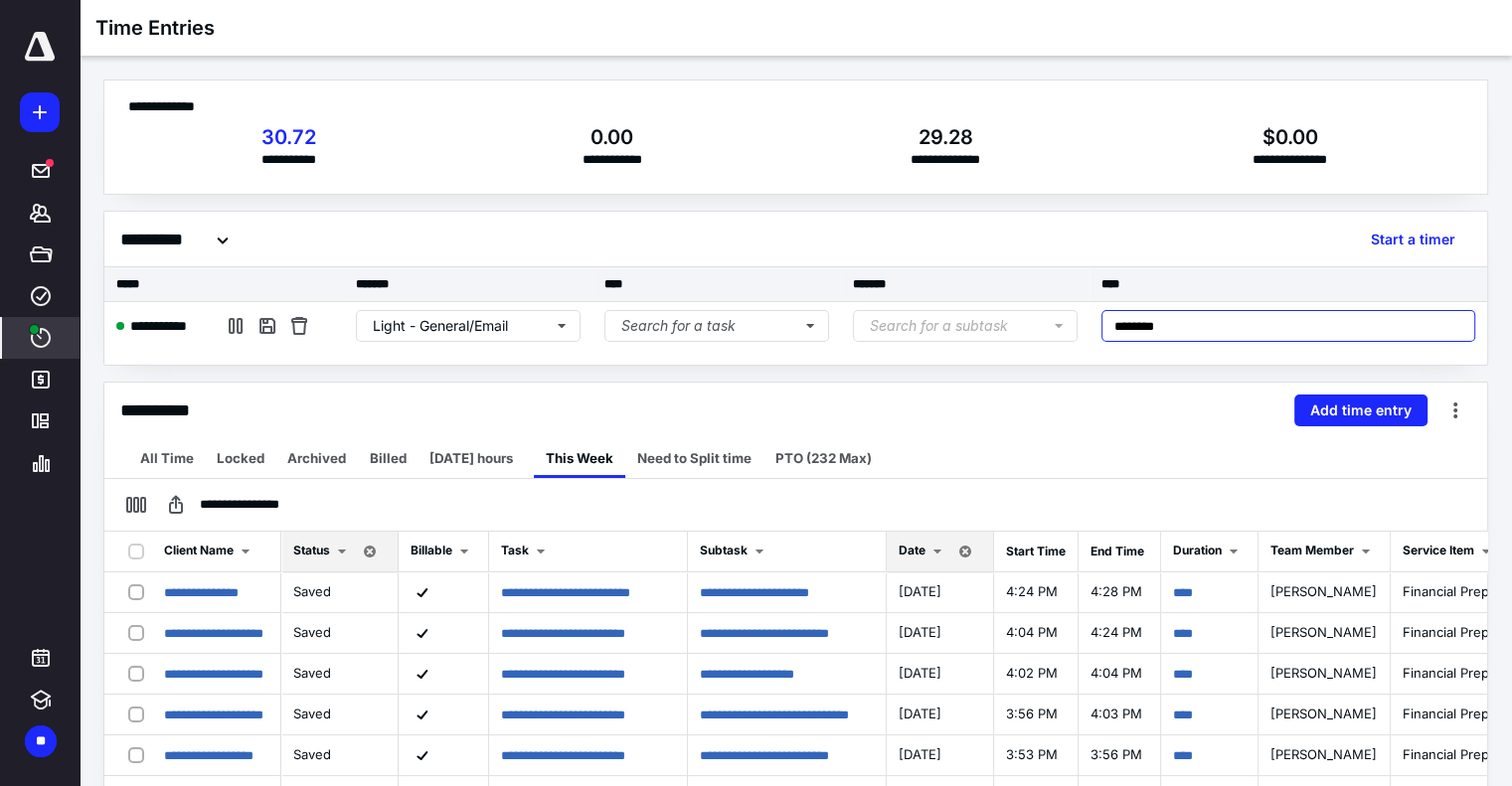click on "*******" at bounding box center [1288, 326] 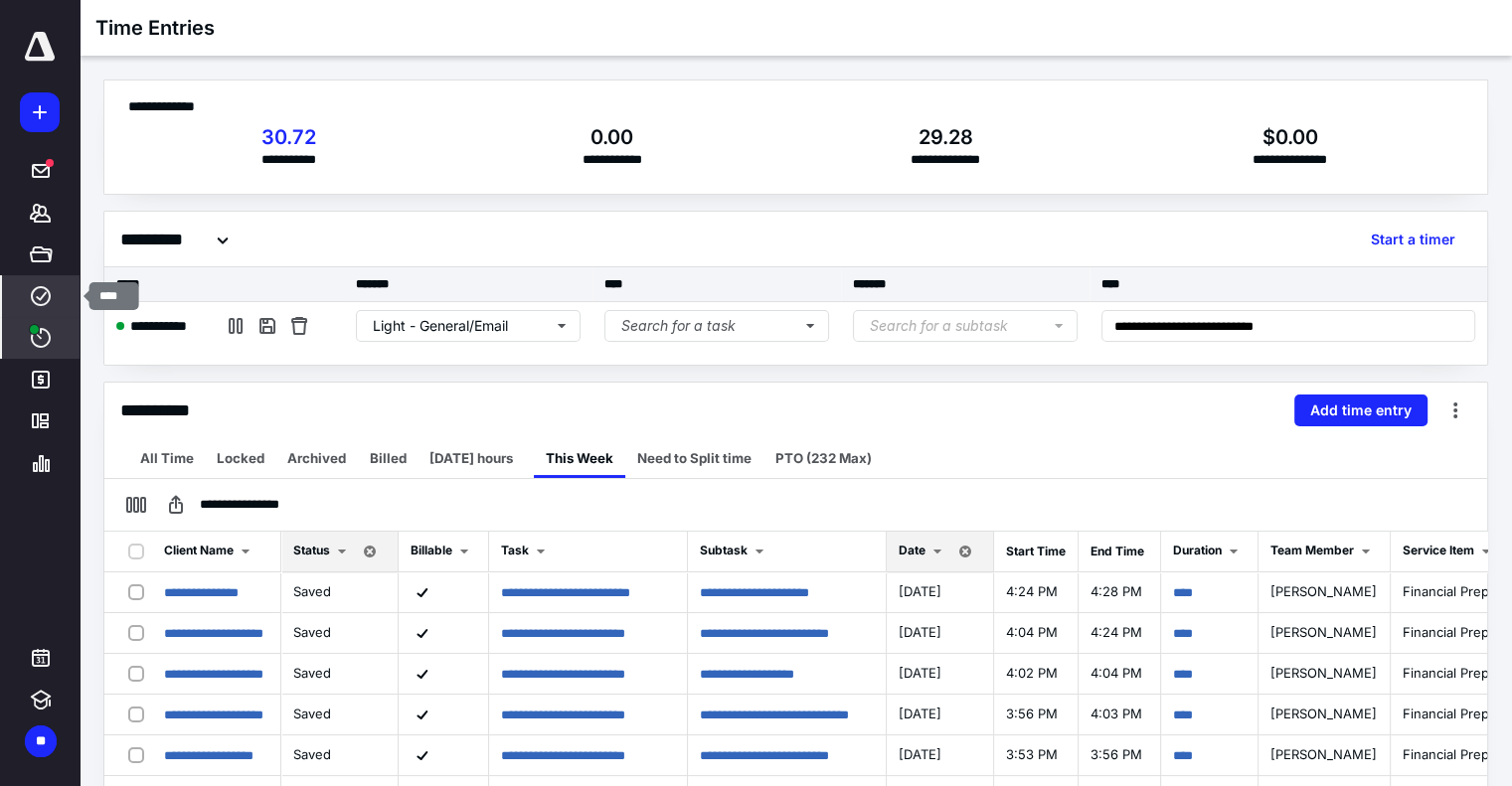 drag, startPoint x: 54, startPoint y: 293, endPoint x: 59, endPoint y: 275, distance: 18.681542 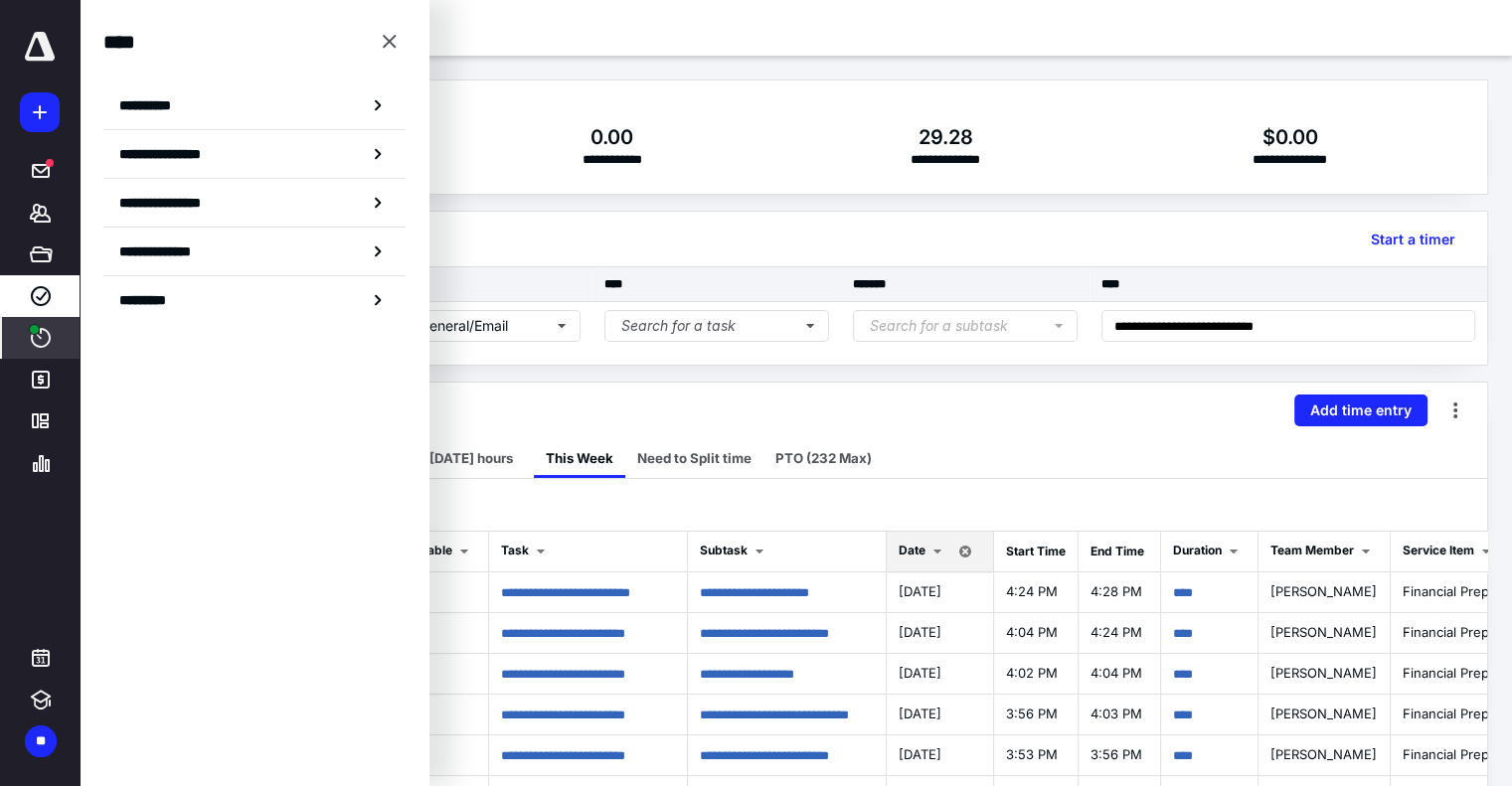 click on "**********" at bounding box center (795, 147) 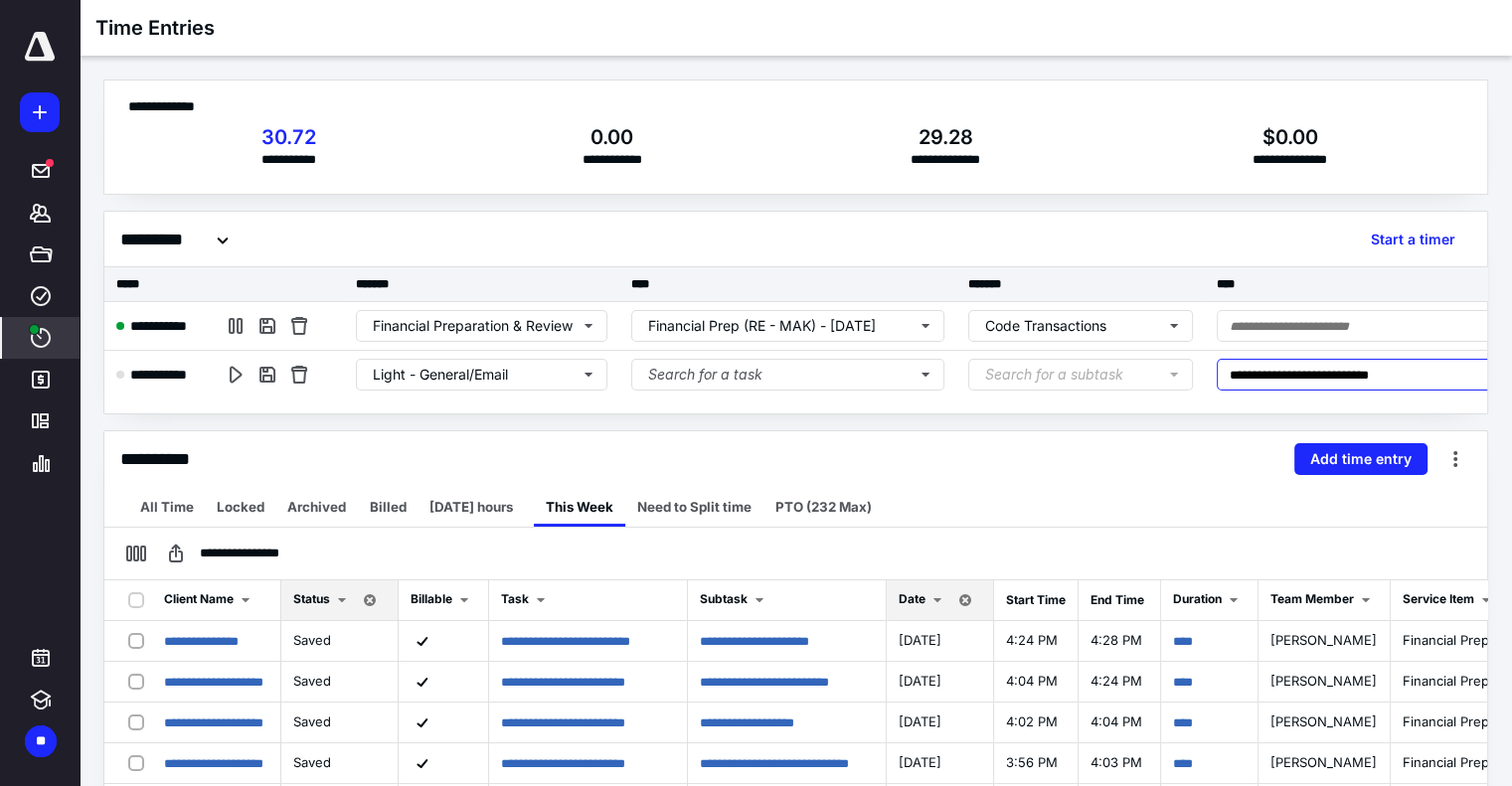 click on "**********" at bounding box center (1404, 375) 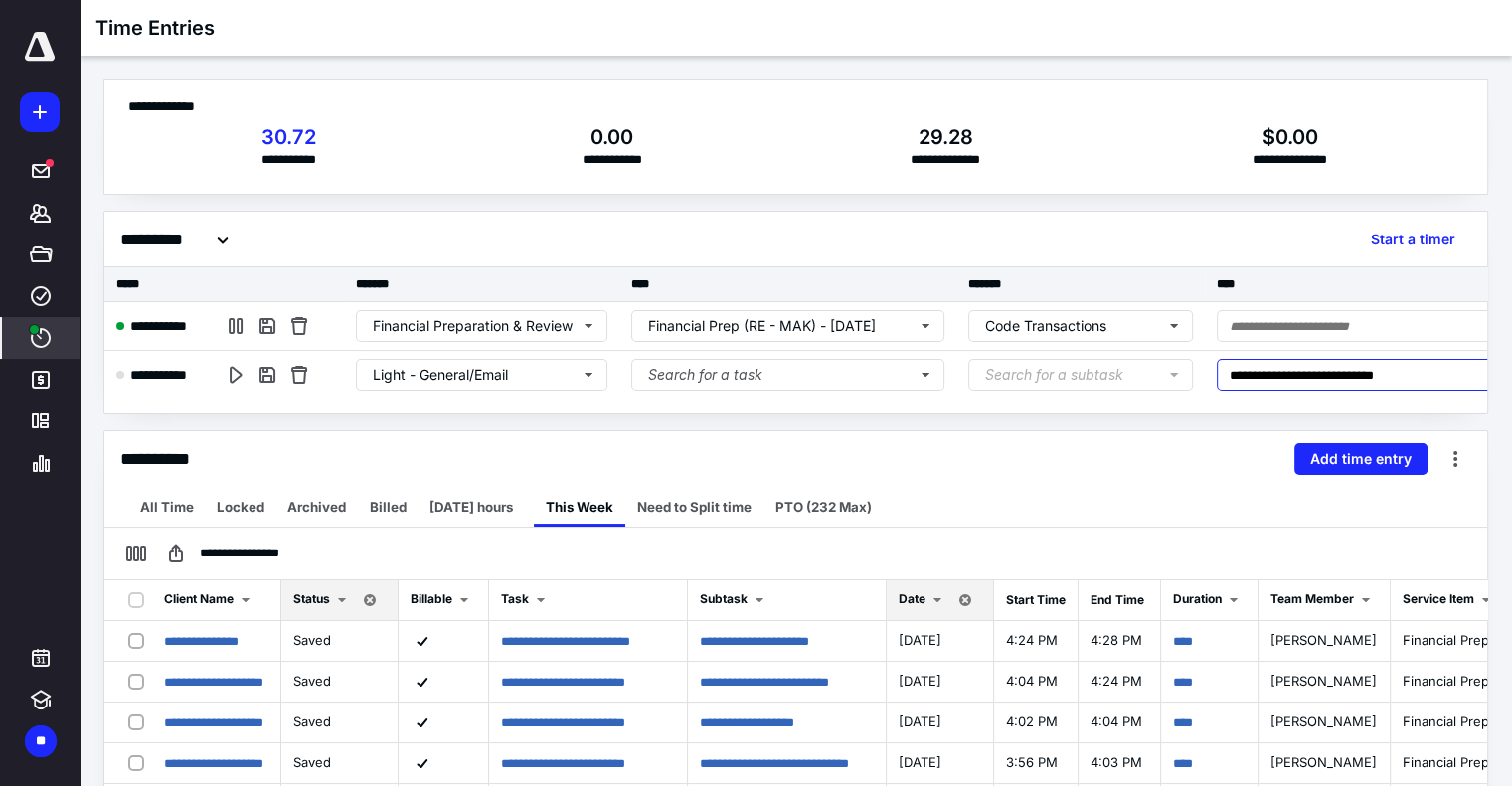 type on "**********" 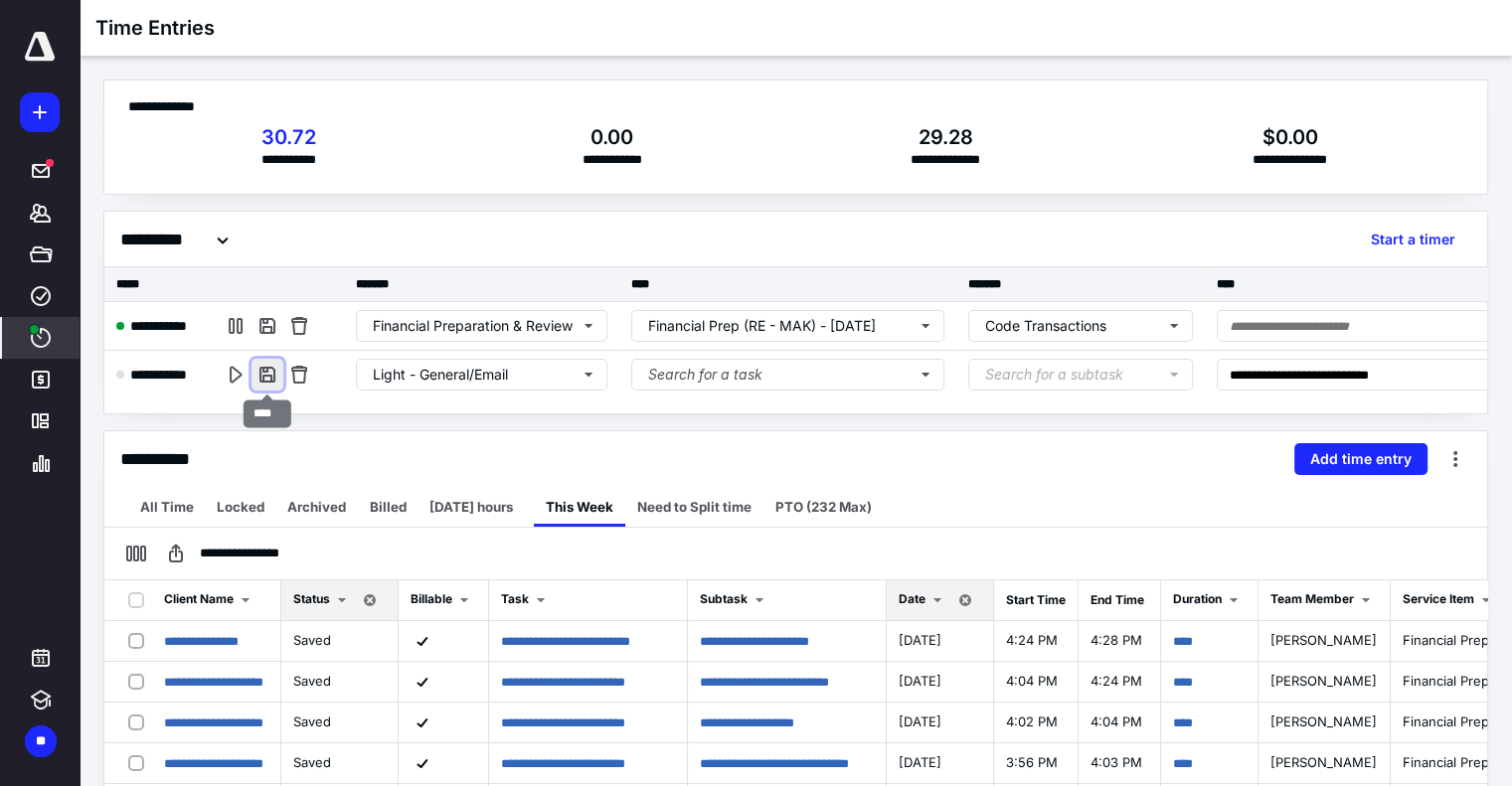 click at bounding box center [267, 375] 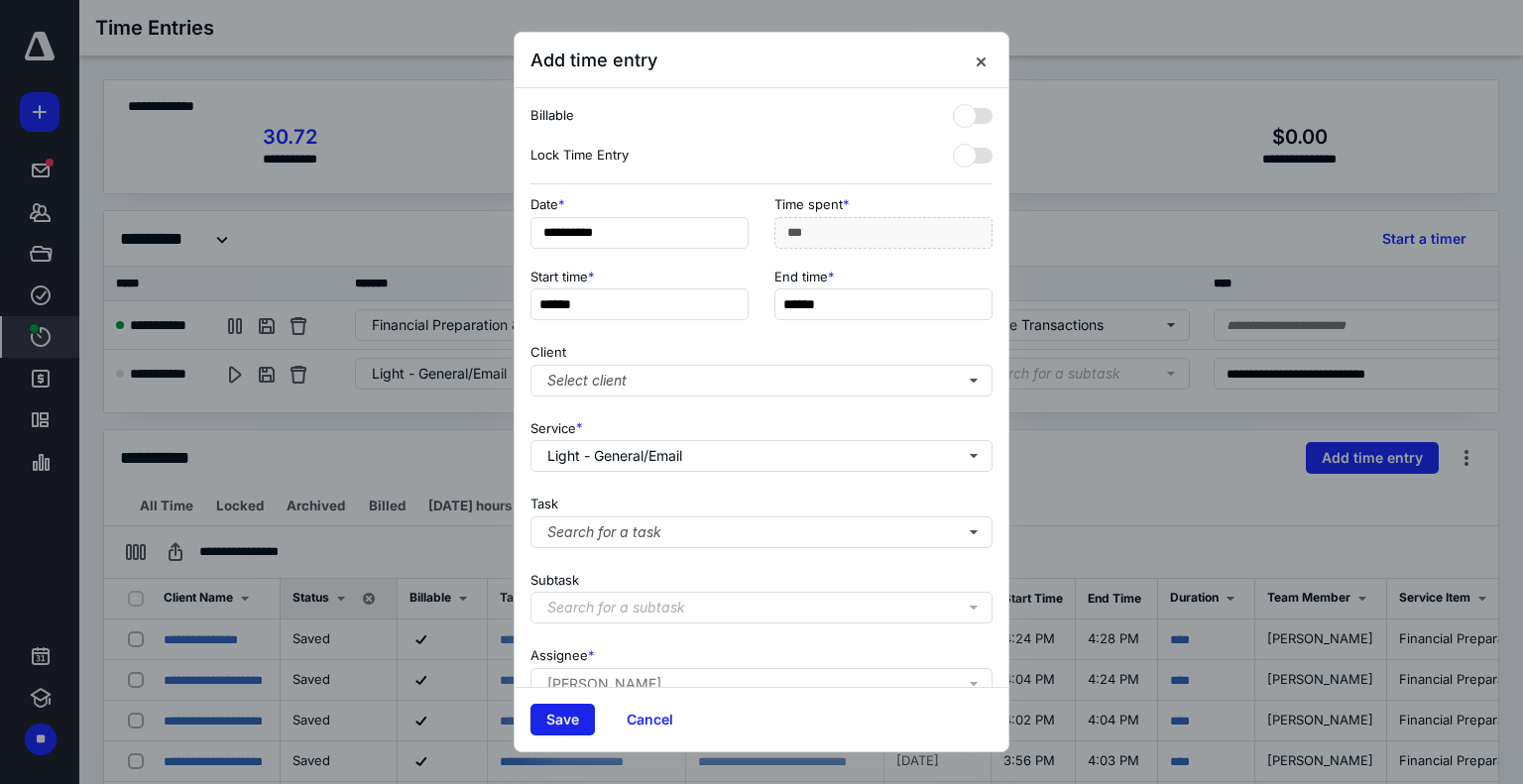 click on "Save" at bounding box center [562, 720] 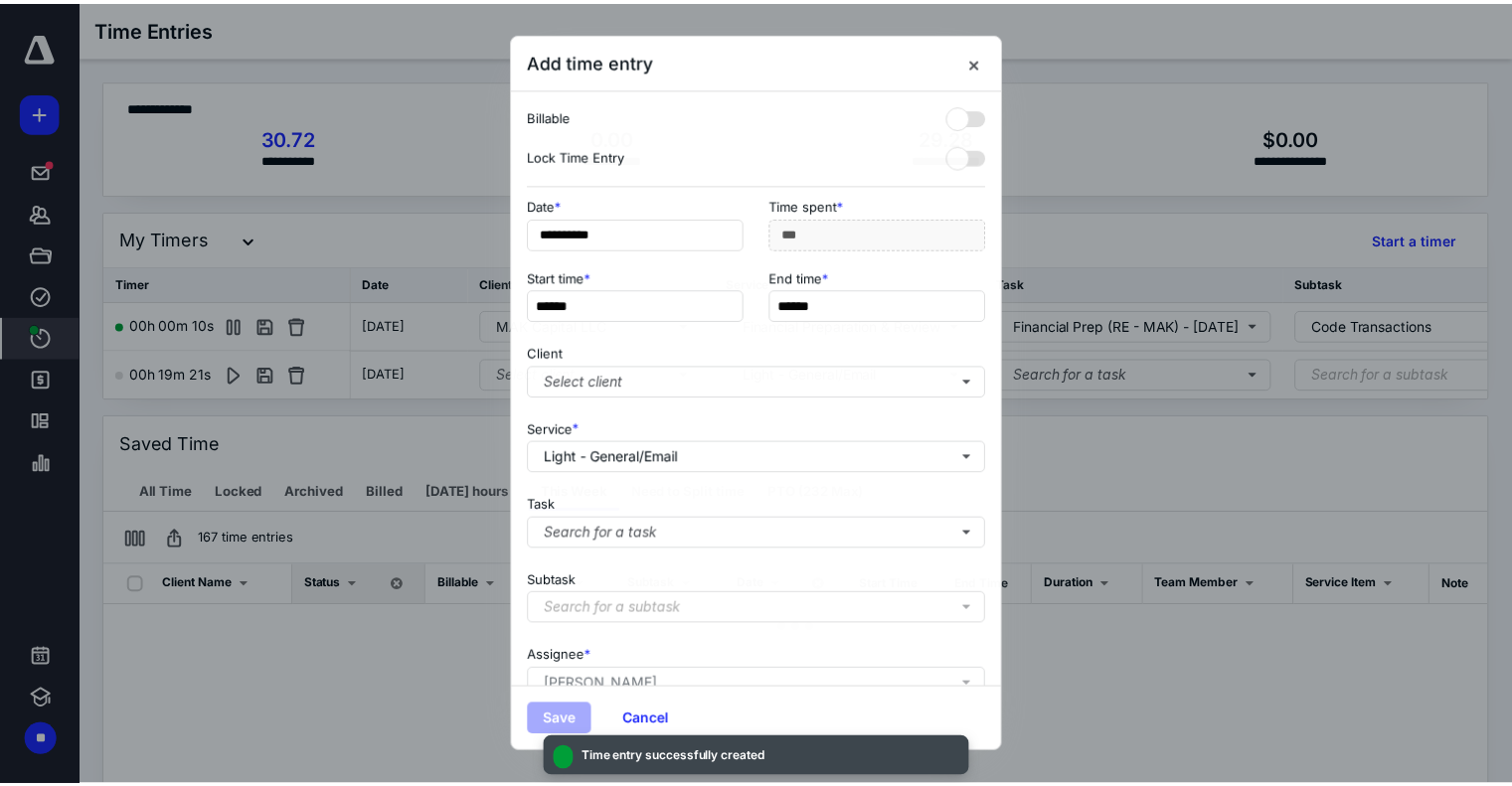 scroll, scrollTop: 0, scrollLeft: 377, axis: horizontal 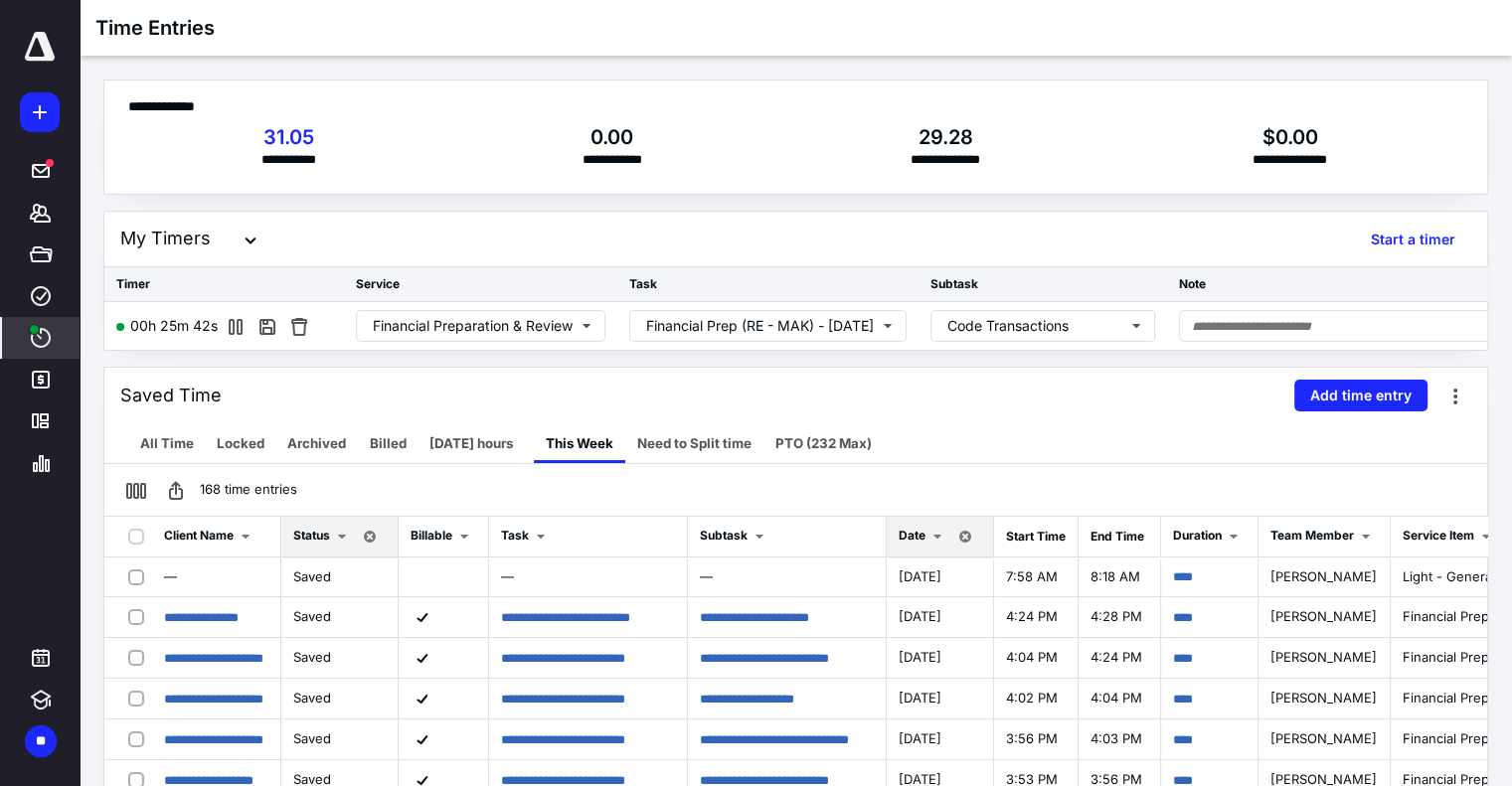 click on "**********" at bounding box center [795, 576] 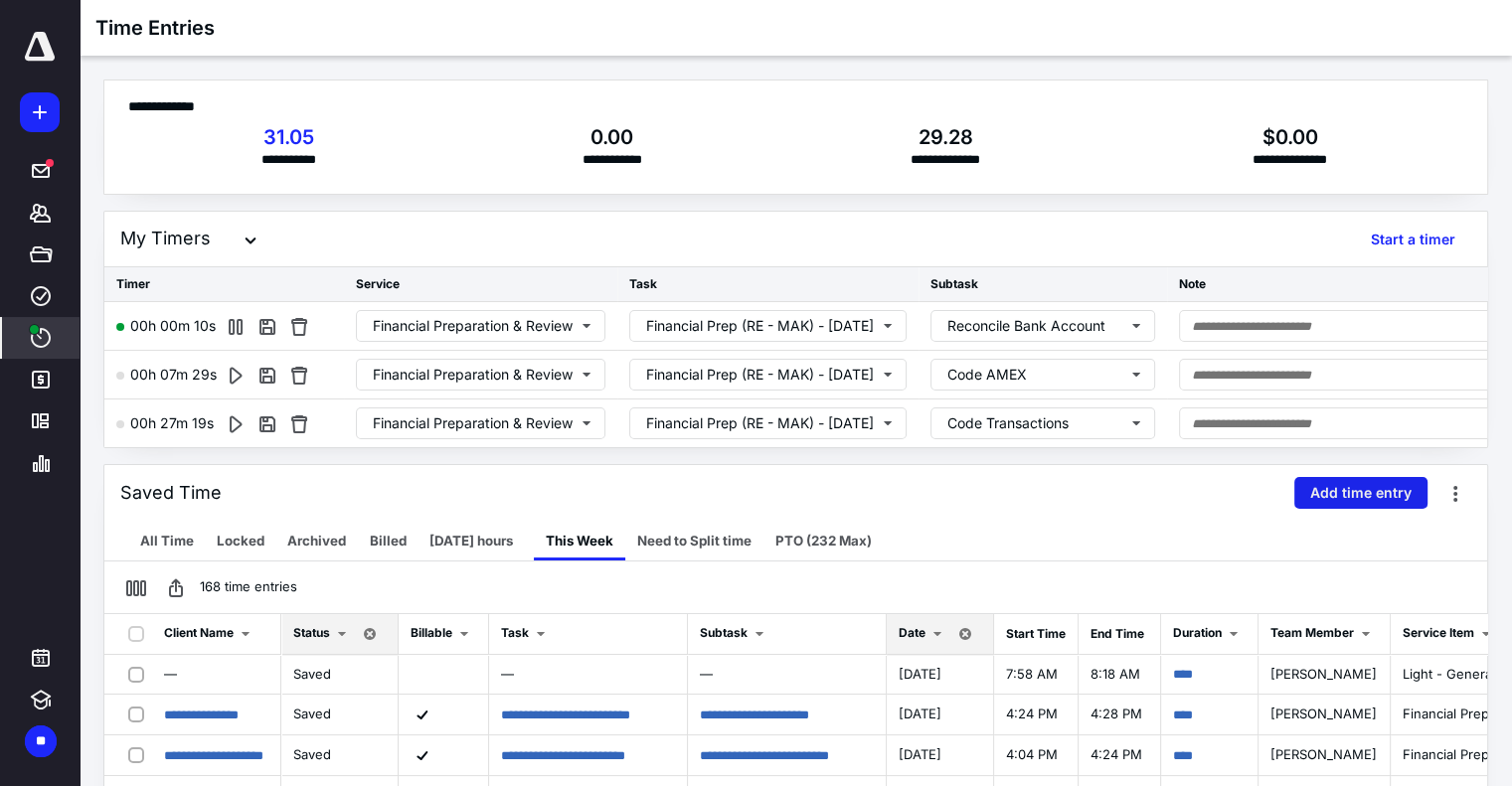 click on "Add time entry" at bounding box center [1361, 493] 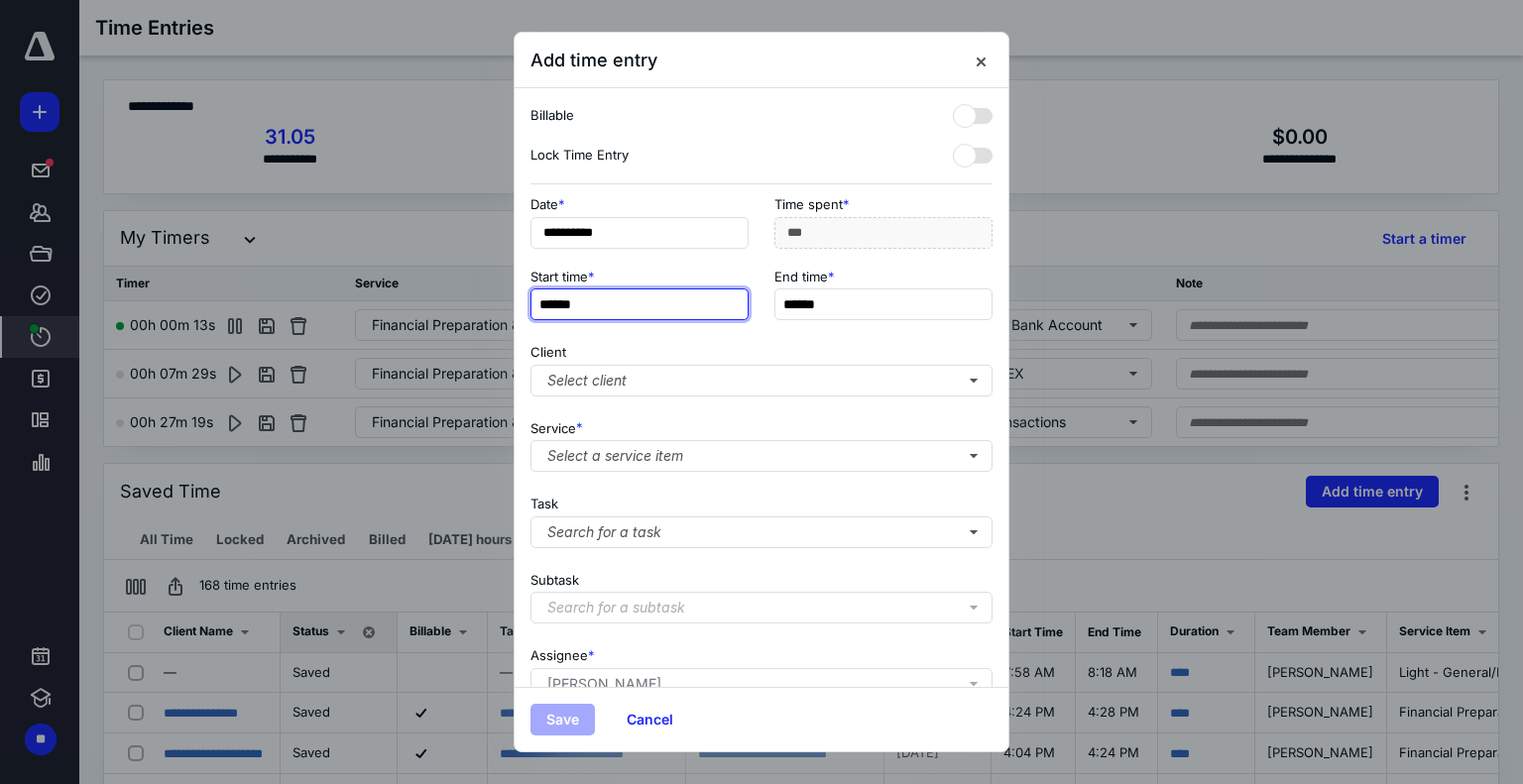 click on "******" at bounding box center (640, 304) 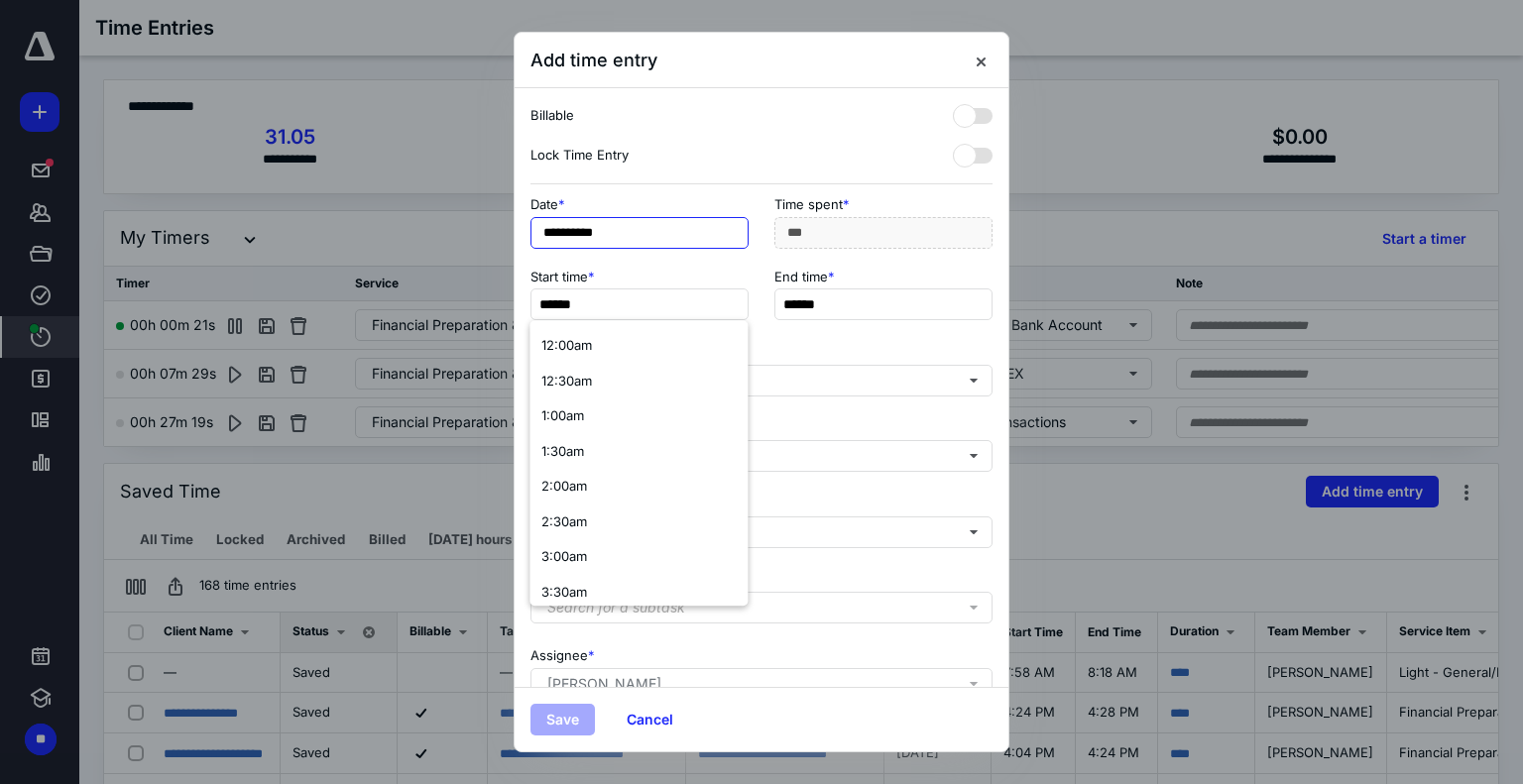 click on "**********" at bounding box center (640, 233) 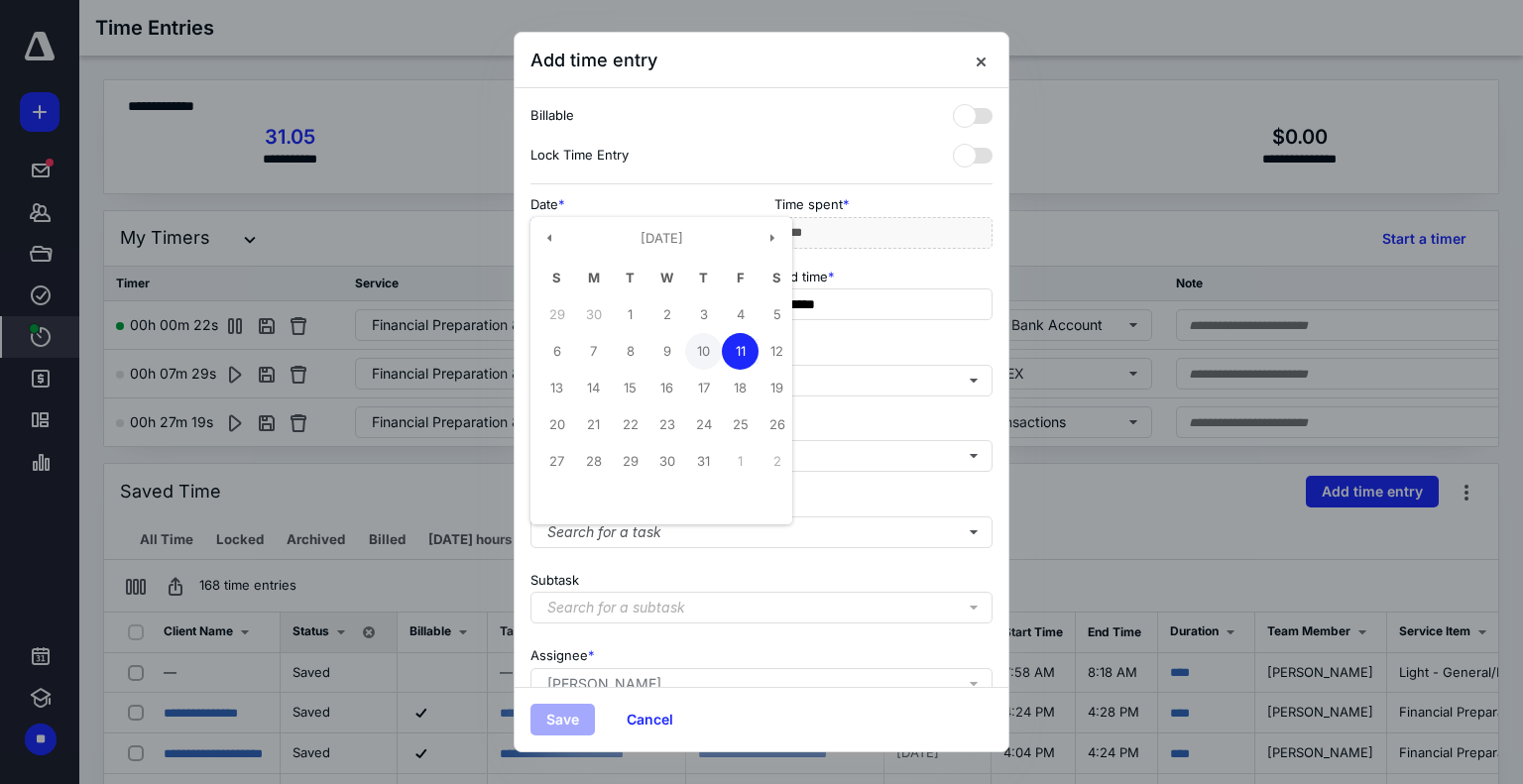 click on "10" at bounding box center [703, 351] 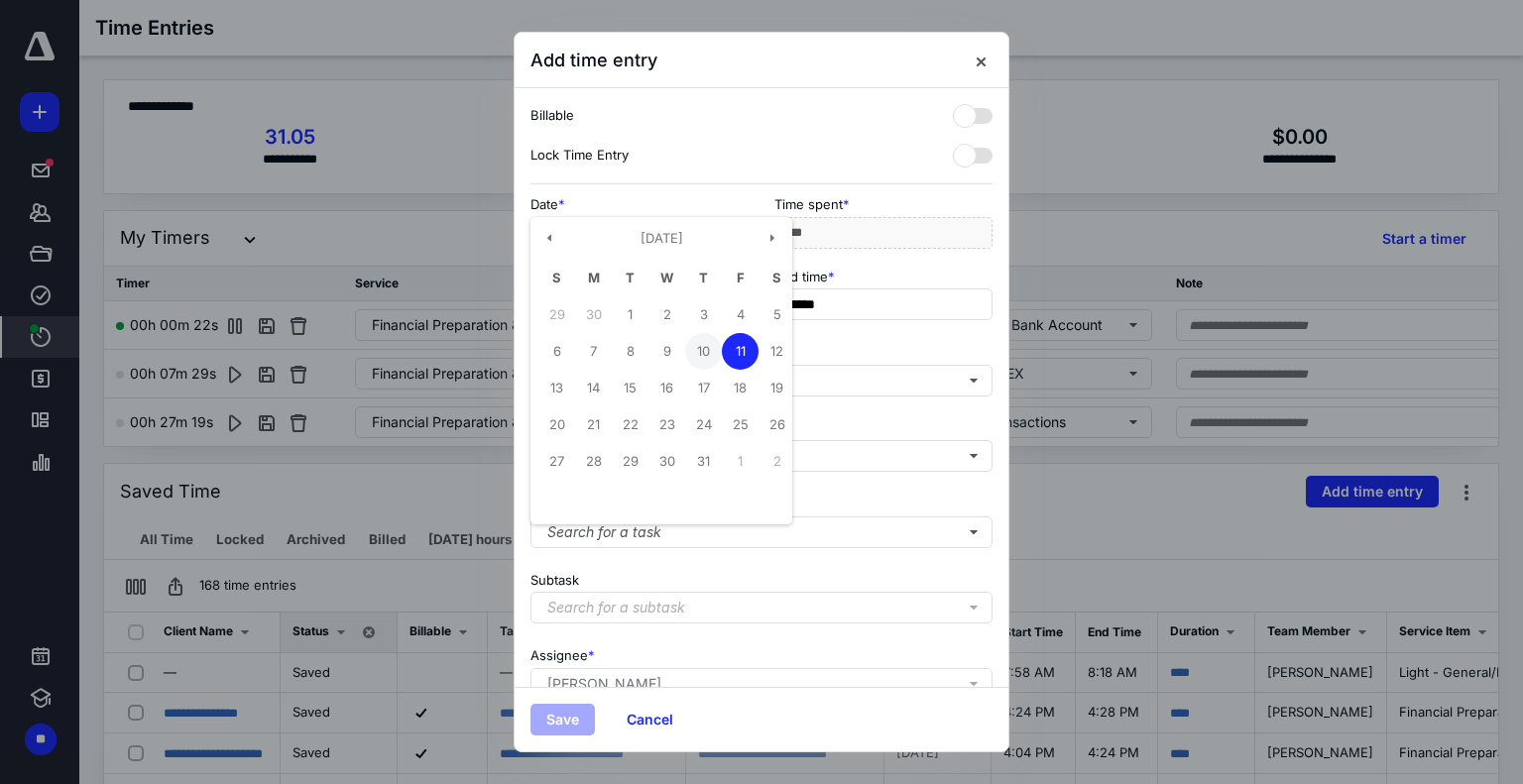 type on "**********" 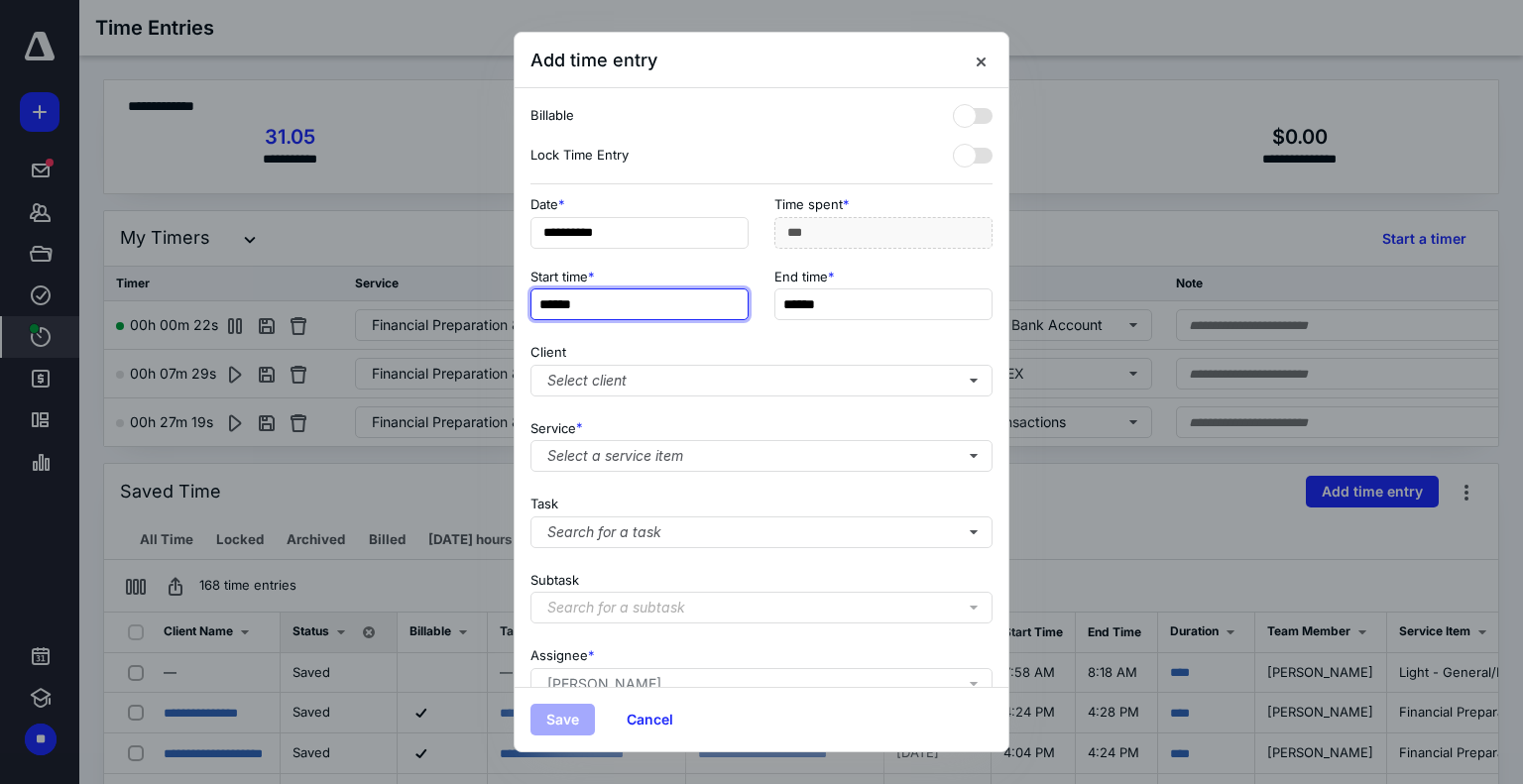 click on "******" at bounding box center (640, 304) 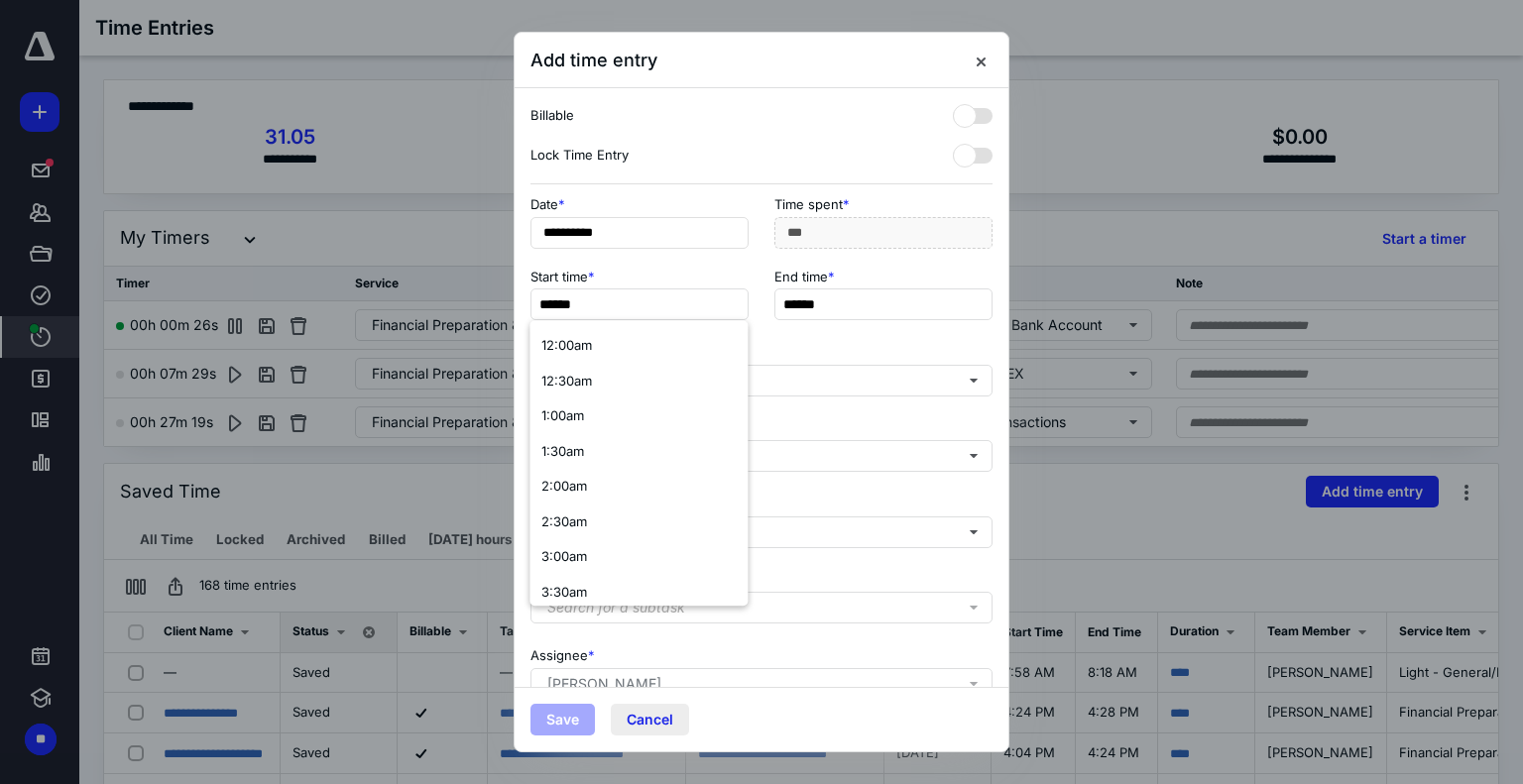 click on "Cancel" at bounding box center (649, 720) 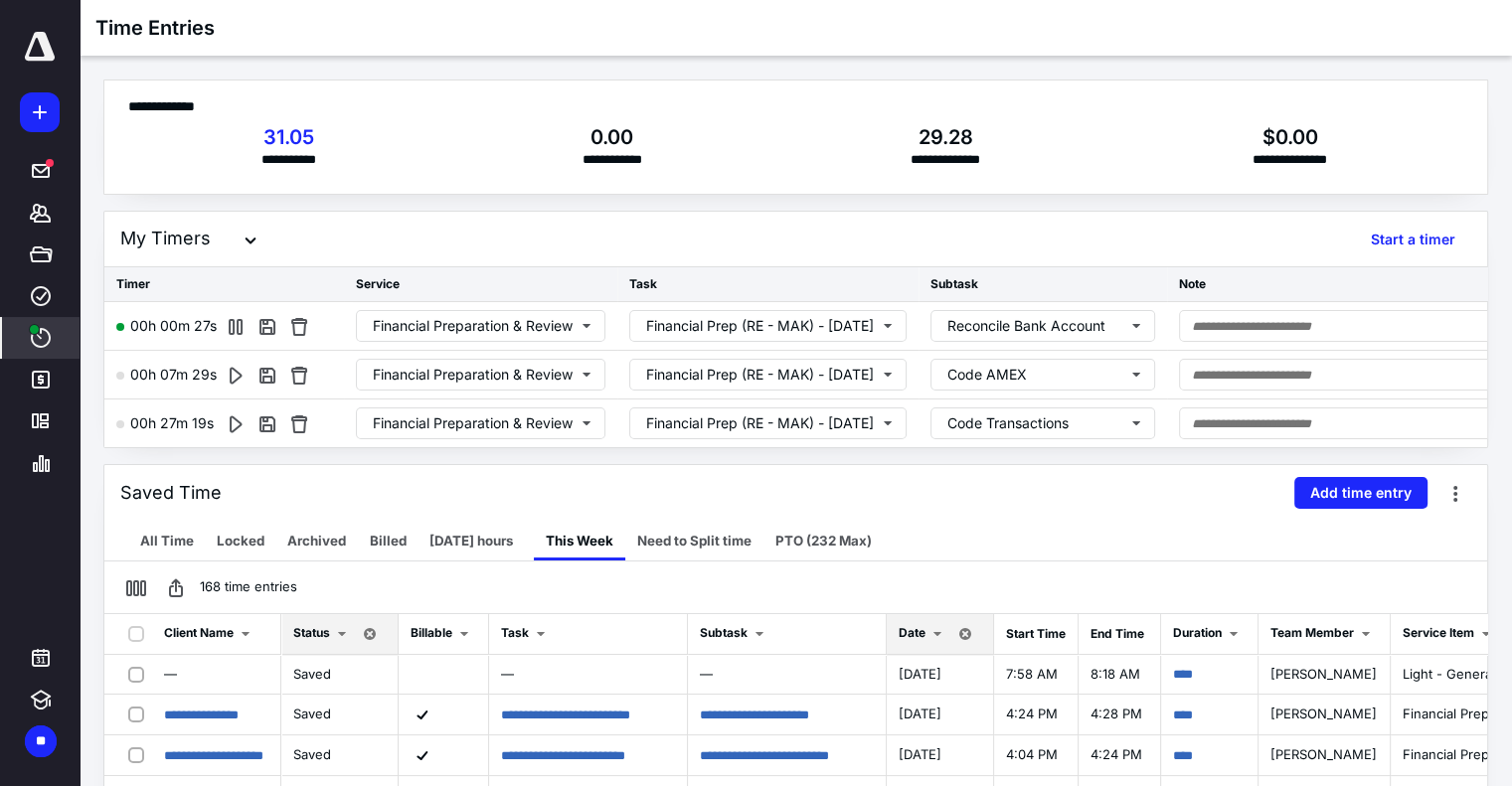 click on "Saved Time Add time entry" at bounding box center (795, 493) 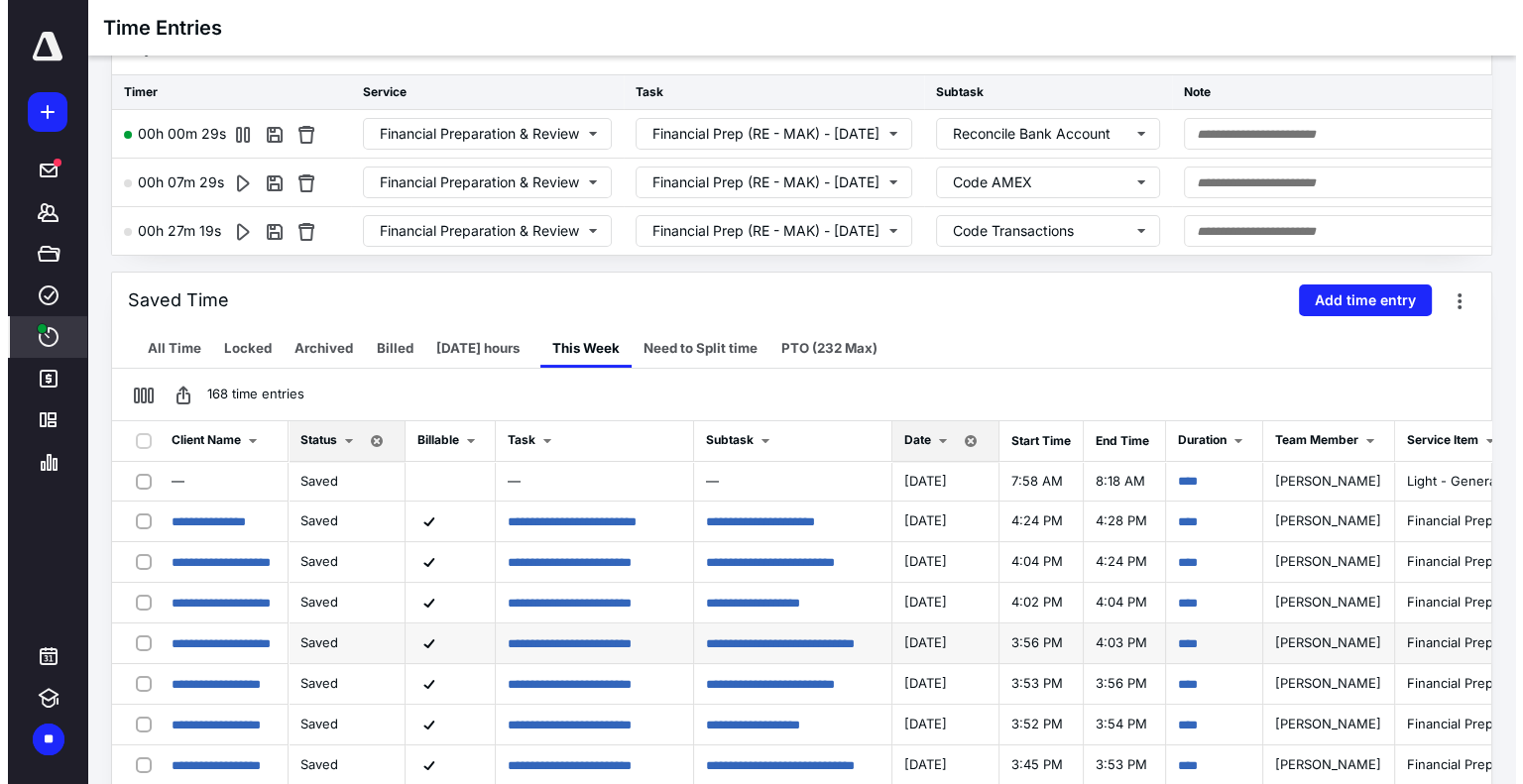 scroll, scrollTop: 297, scrollLeft: 0, axis: vertical 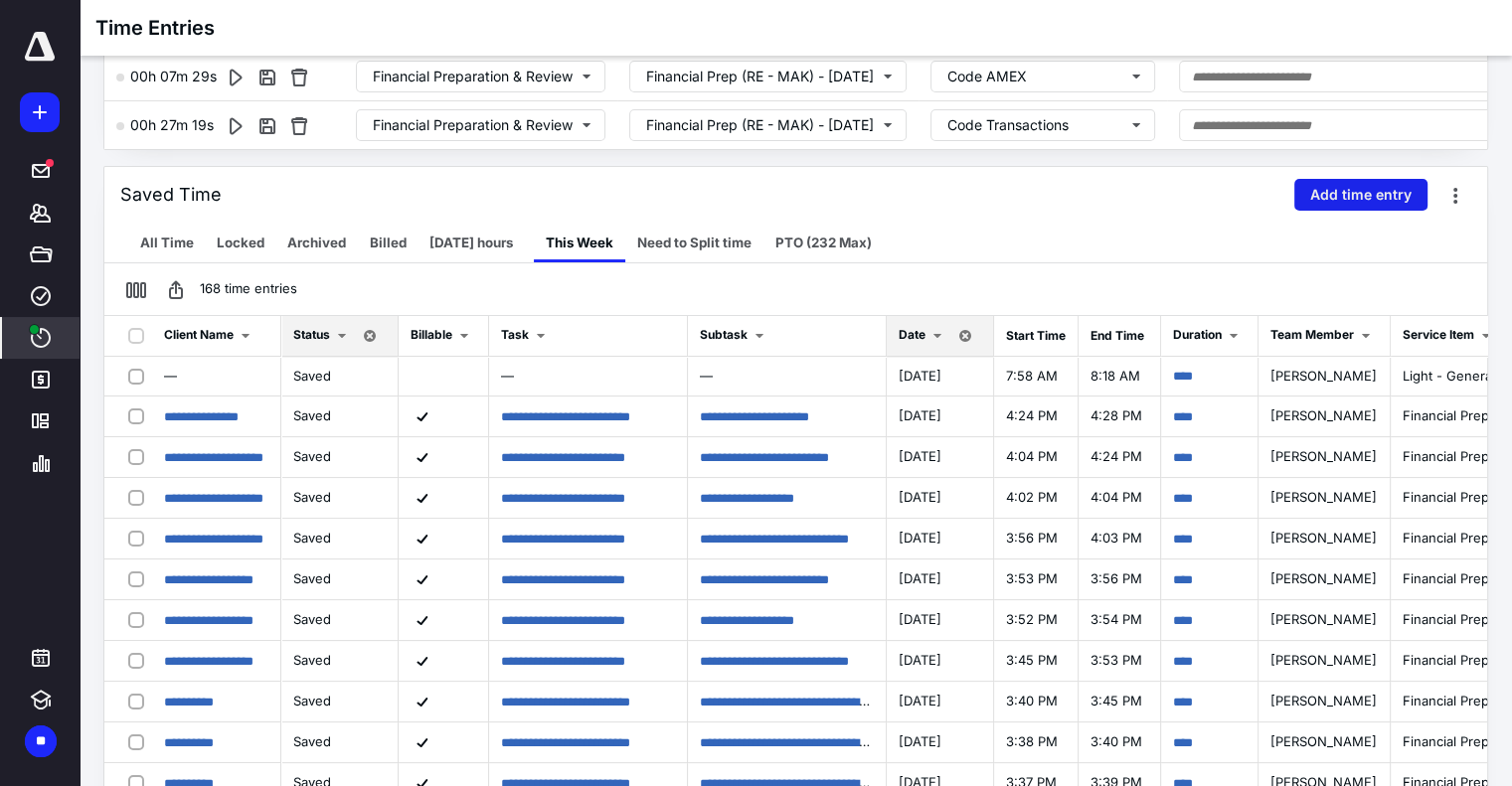 click on "Add time entry" at bounding box center [1361, 195] 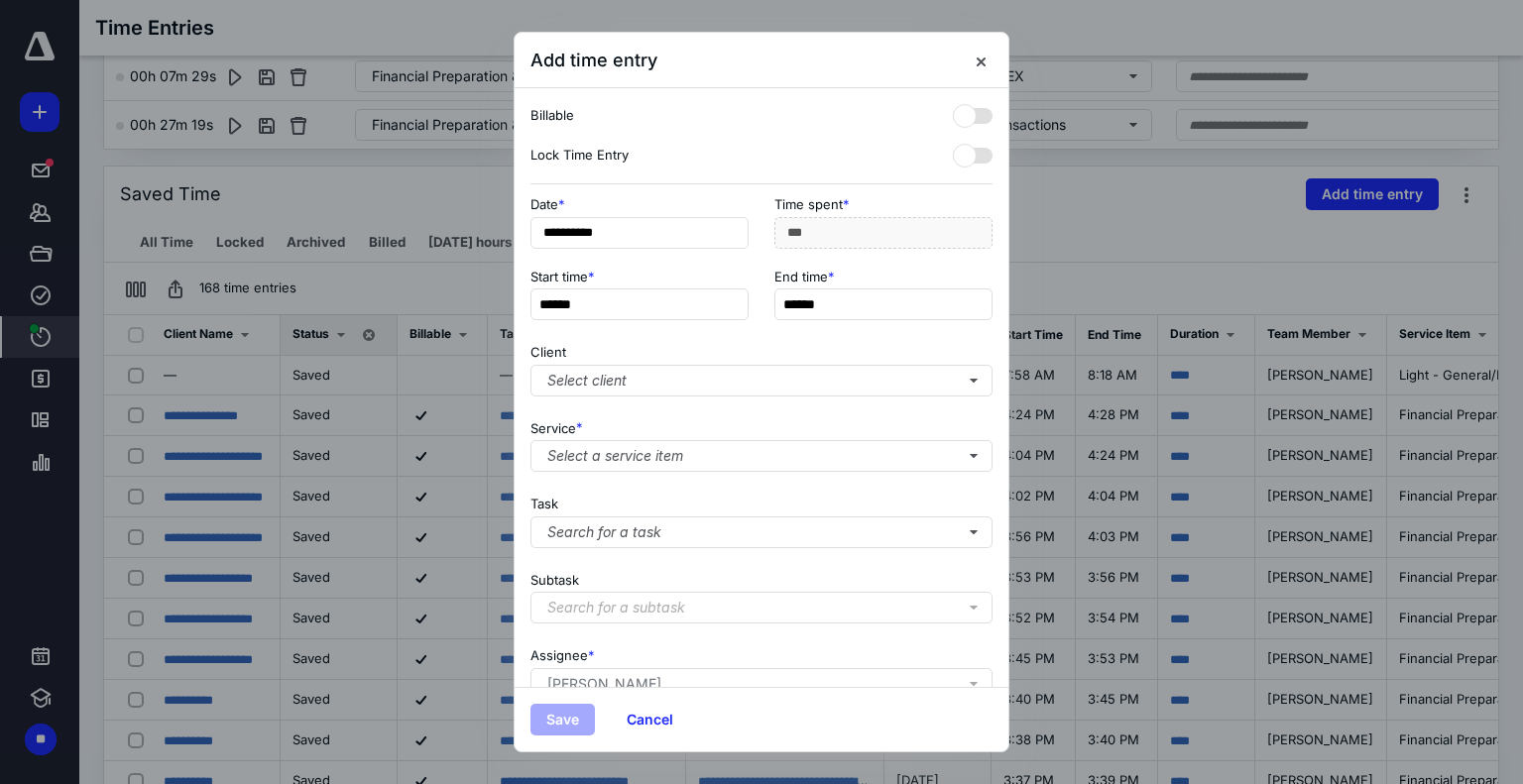 click on "Date *" at bounding box center (640, 204) 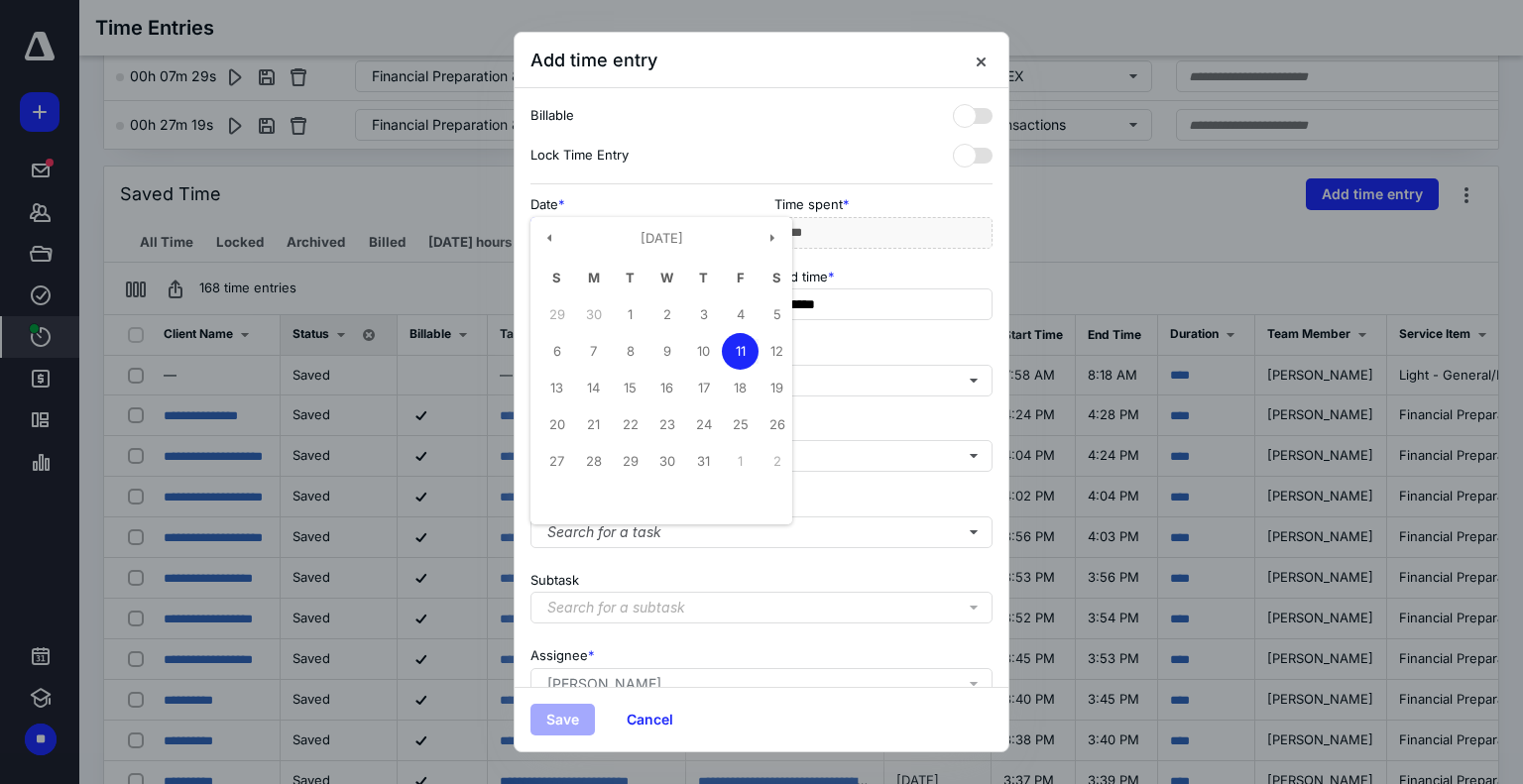 click on "**********" at bounding box center [640, 233] 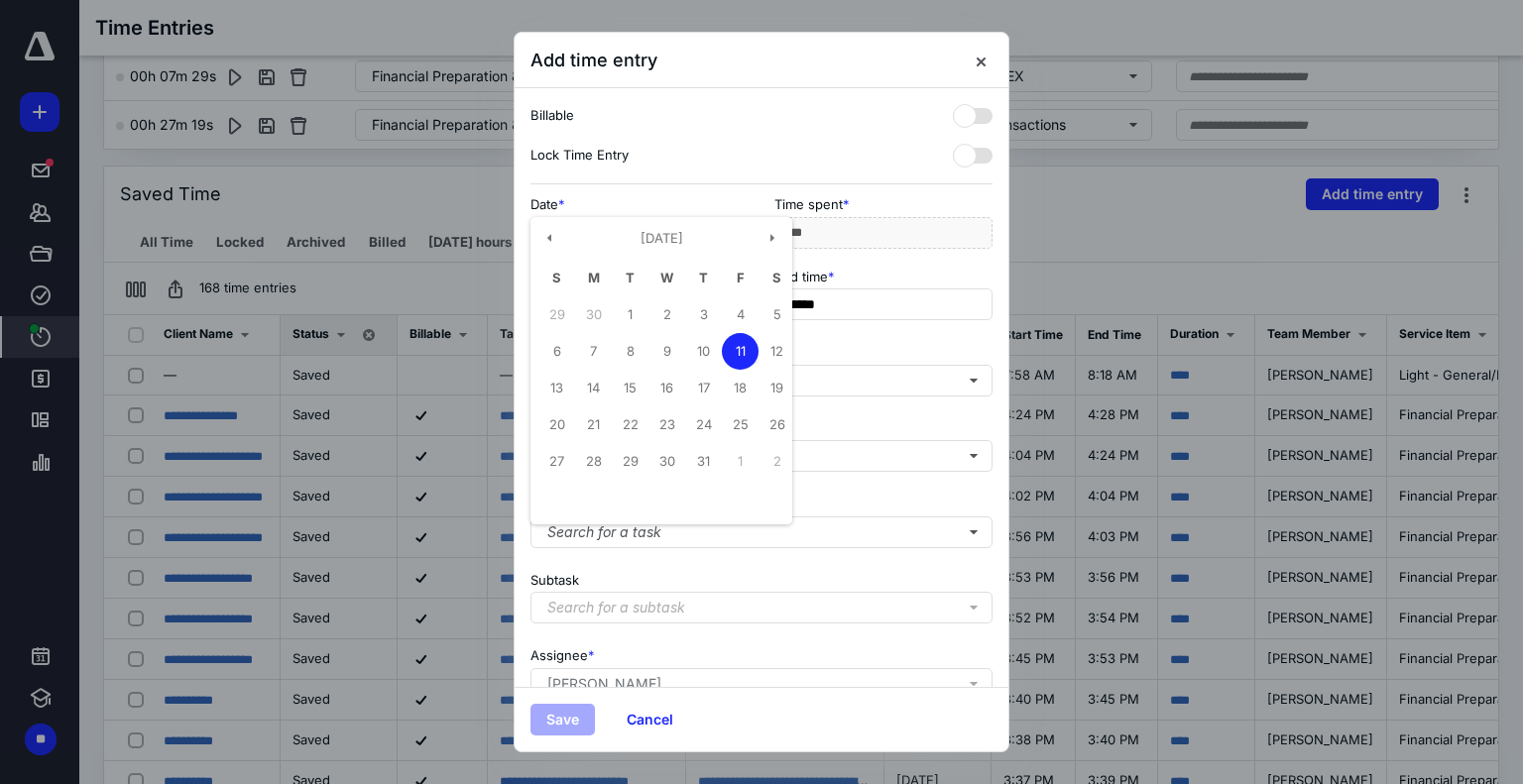 type on "**********" 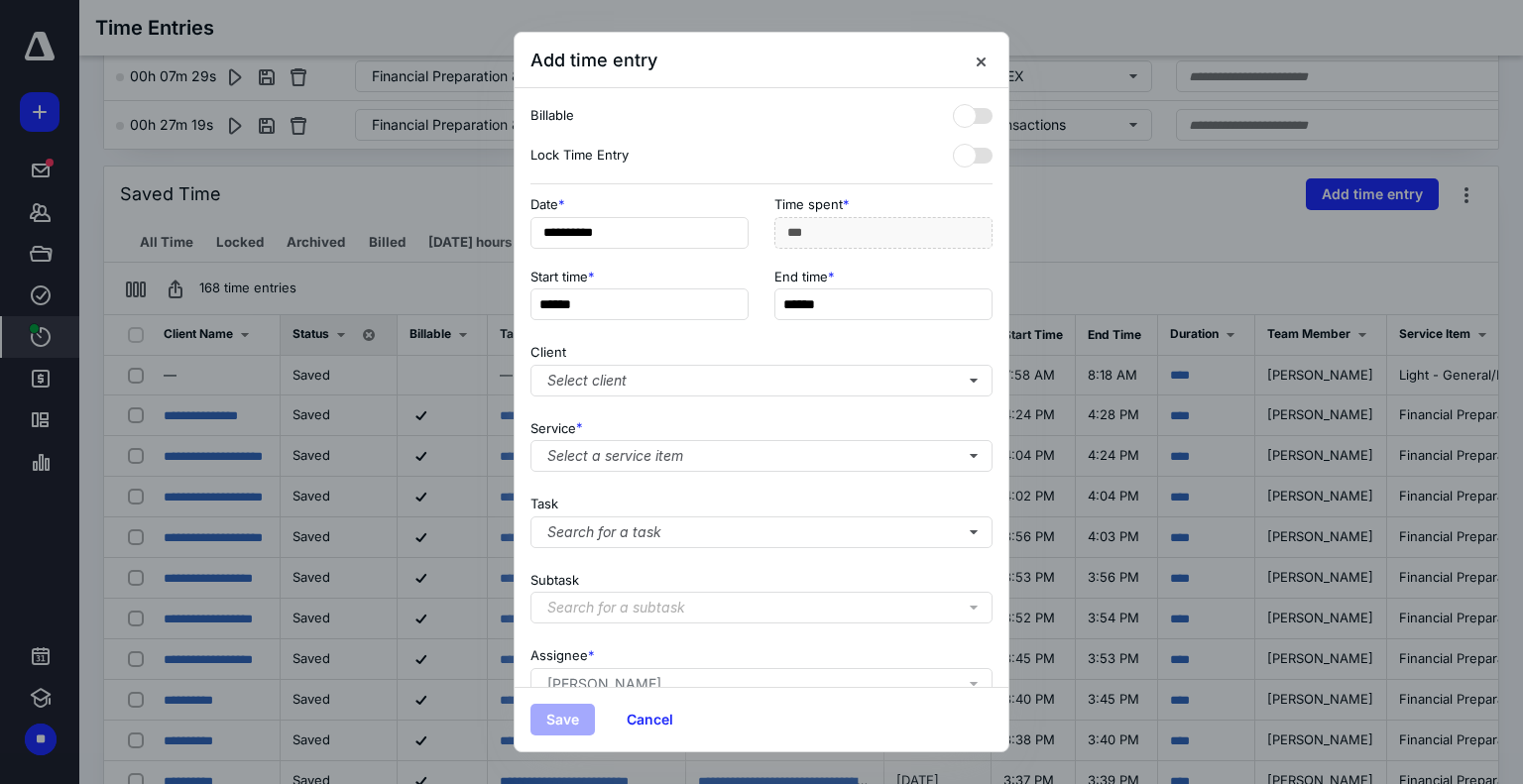 click on "Start time *" at bounding box center [640, 277] 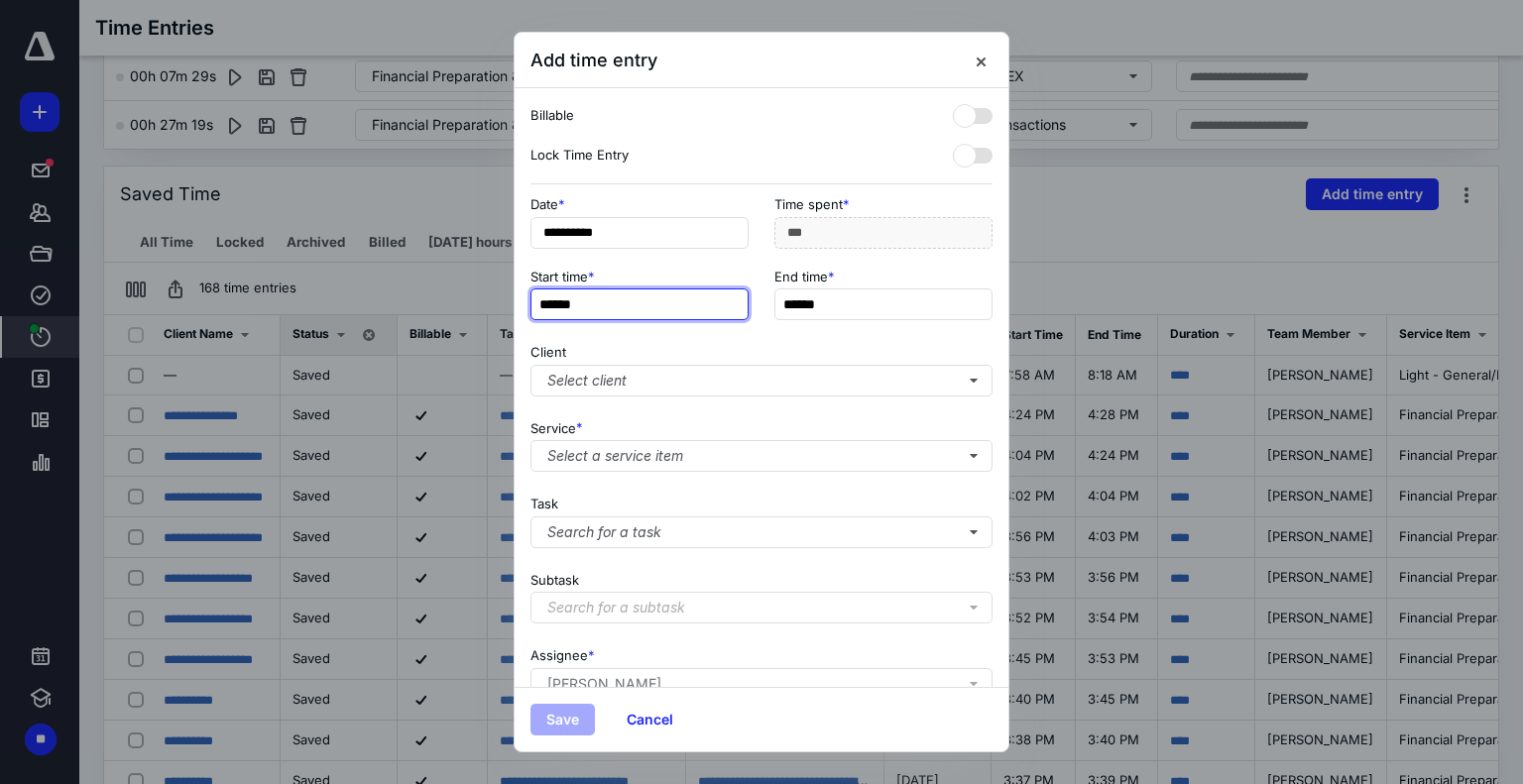 click on "******" at bounding box center [640, 304] 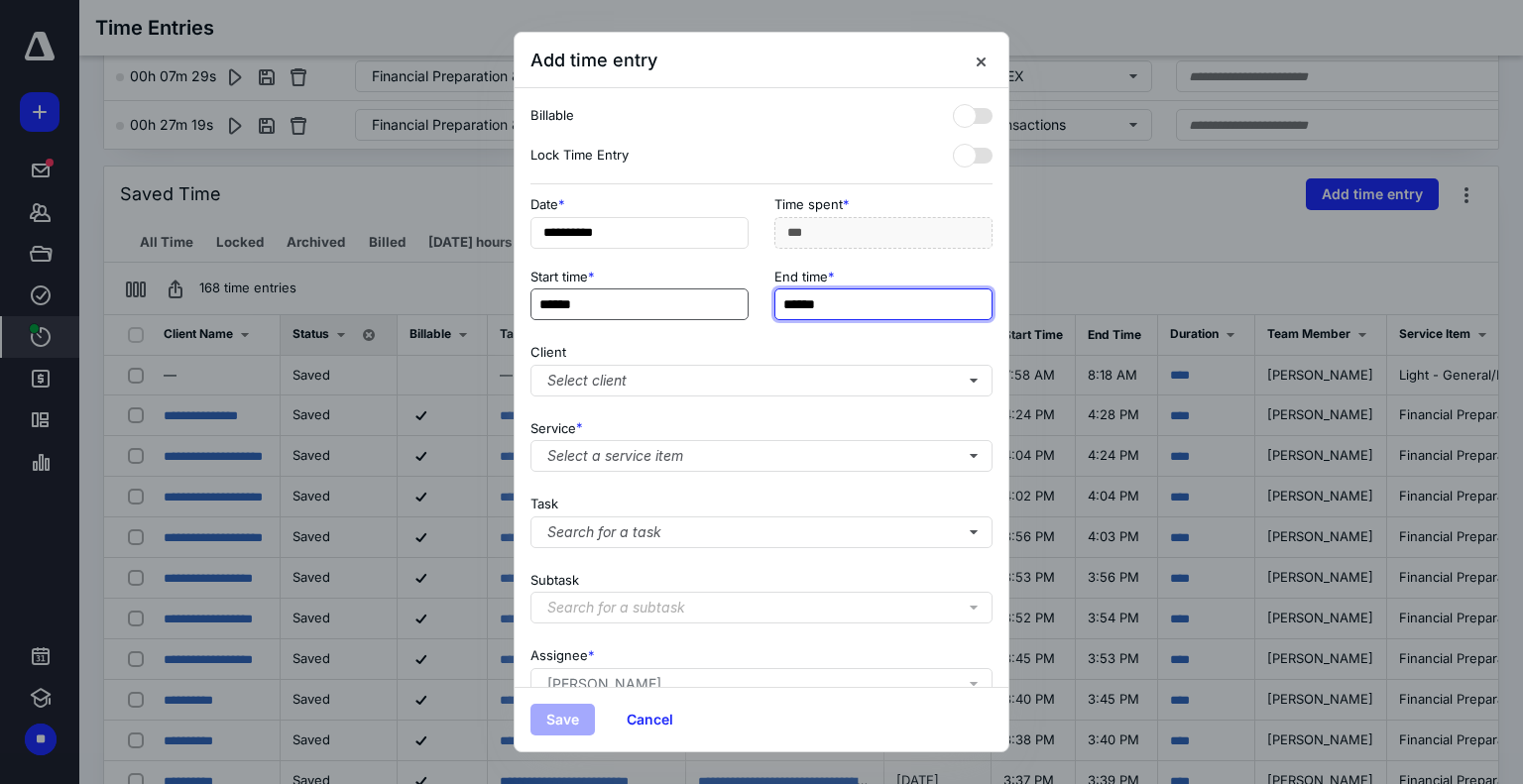 type on "*******" 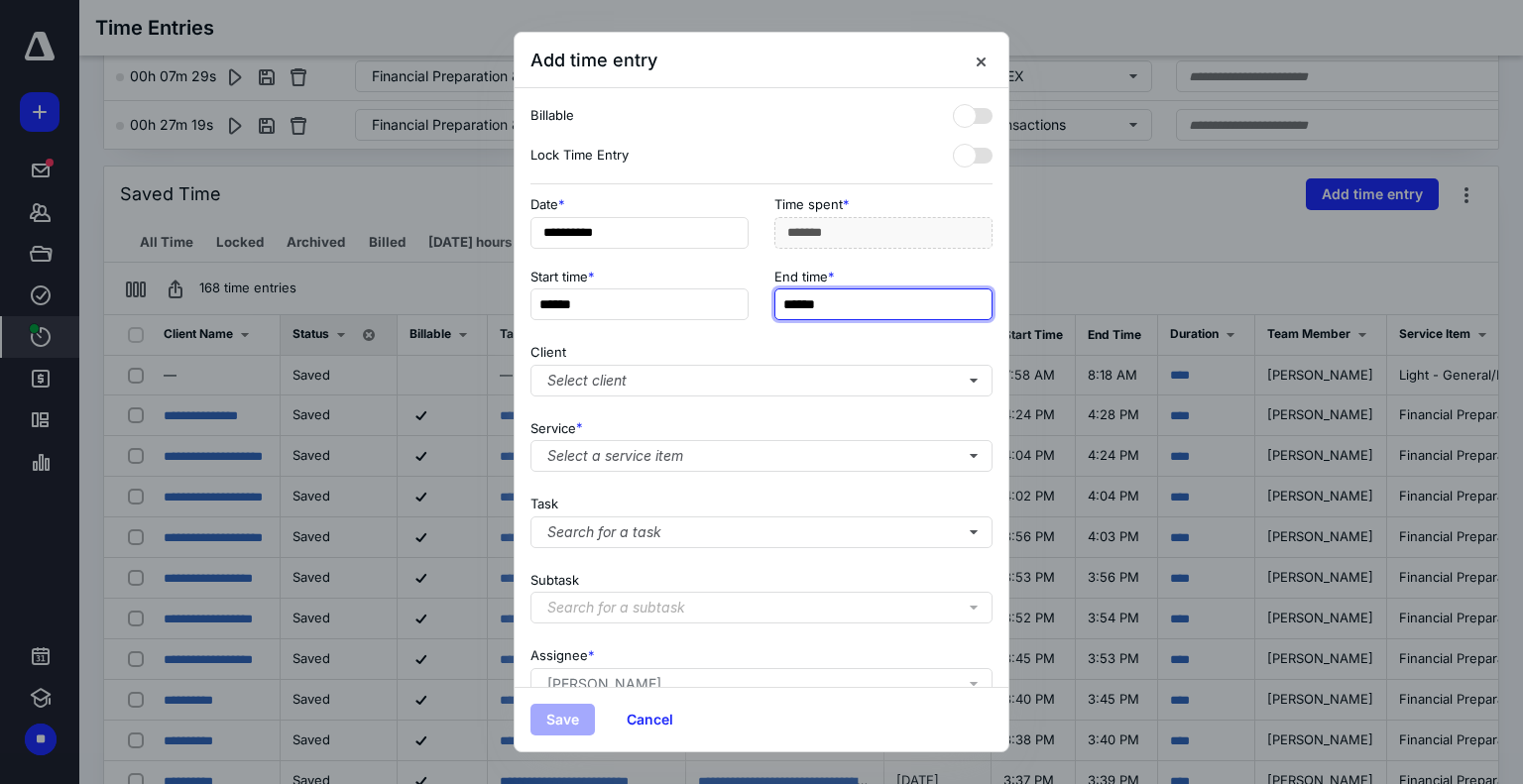 click on "******" at bounding box center (883, 304) 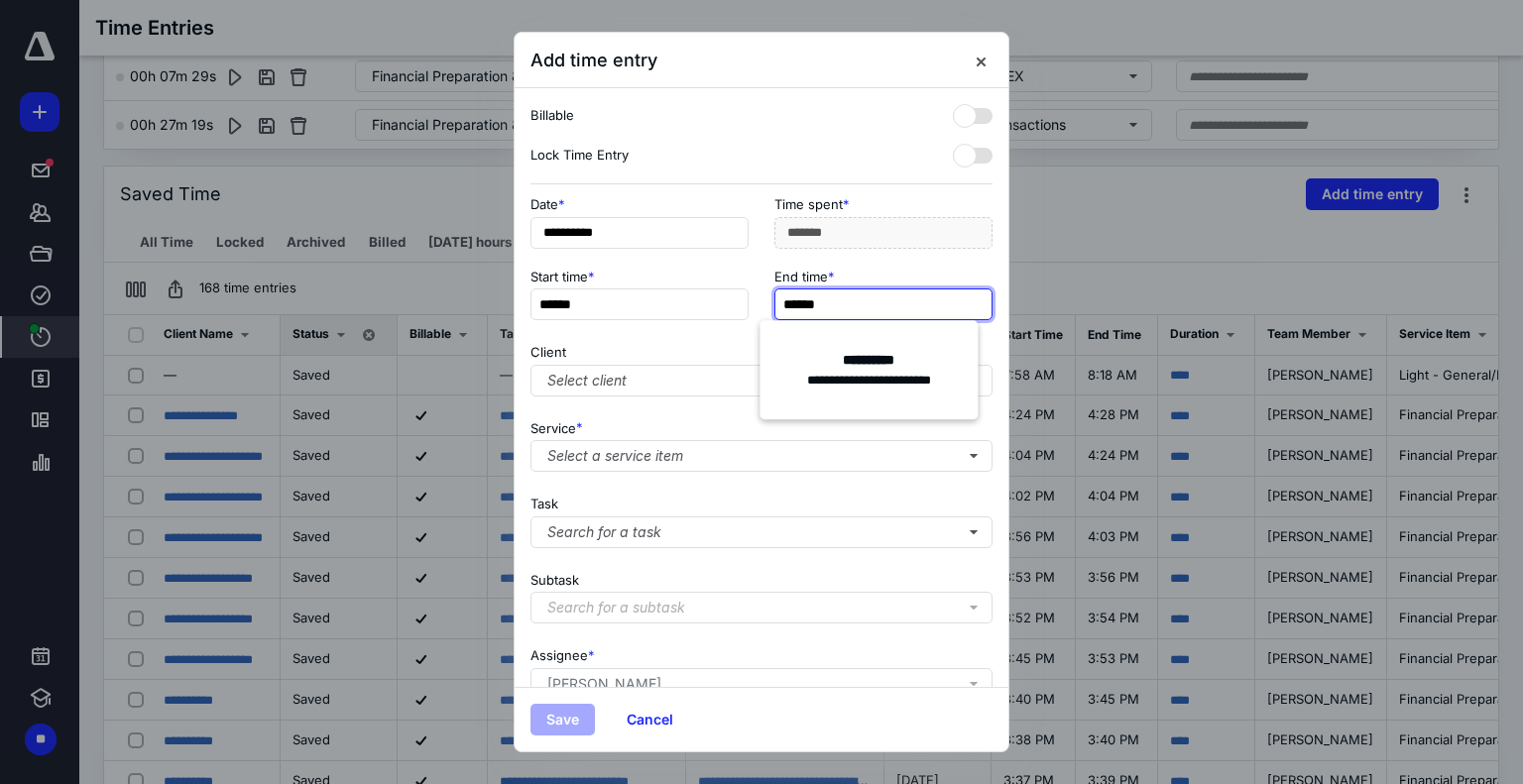 type on "******" 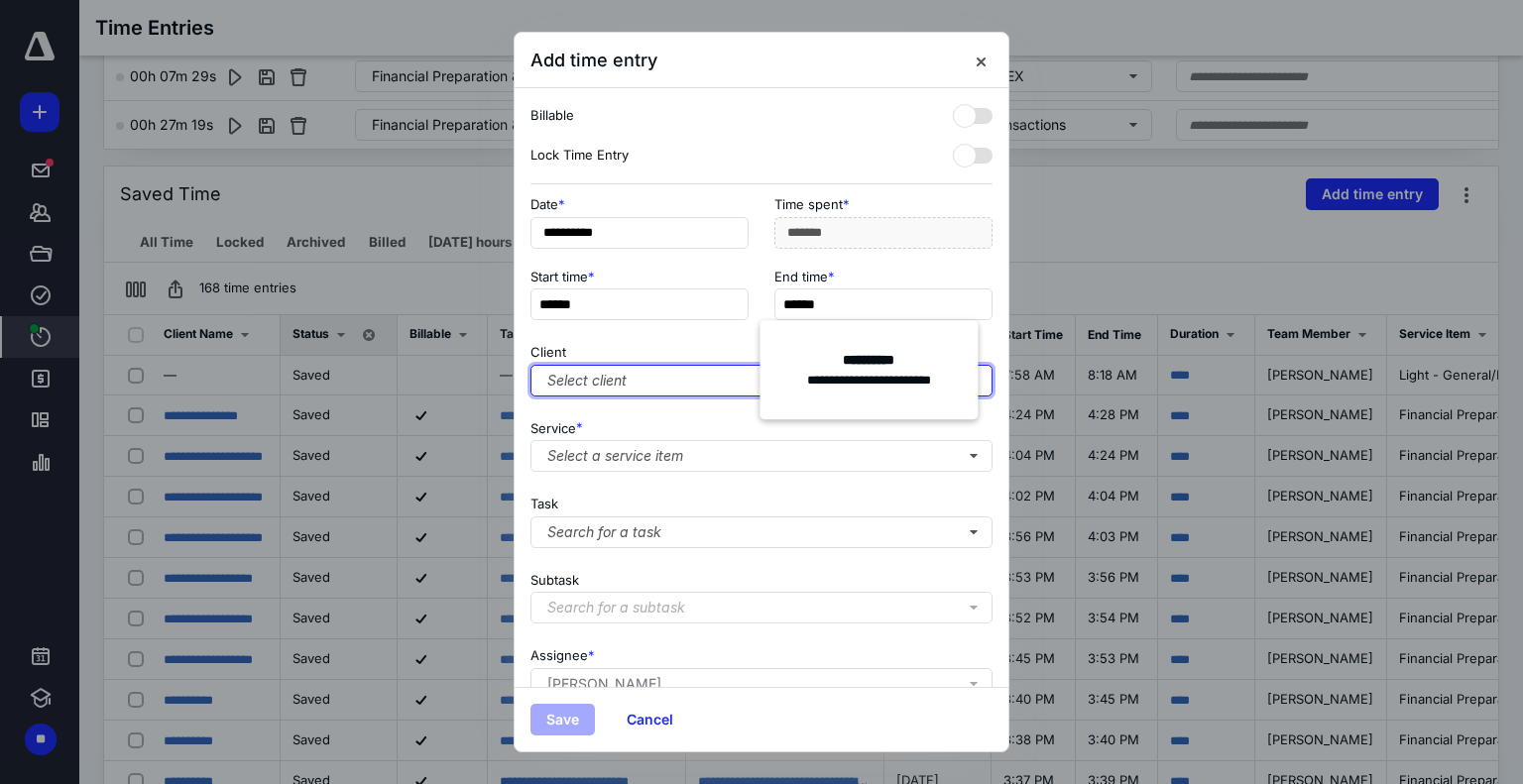 type on "**" 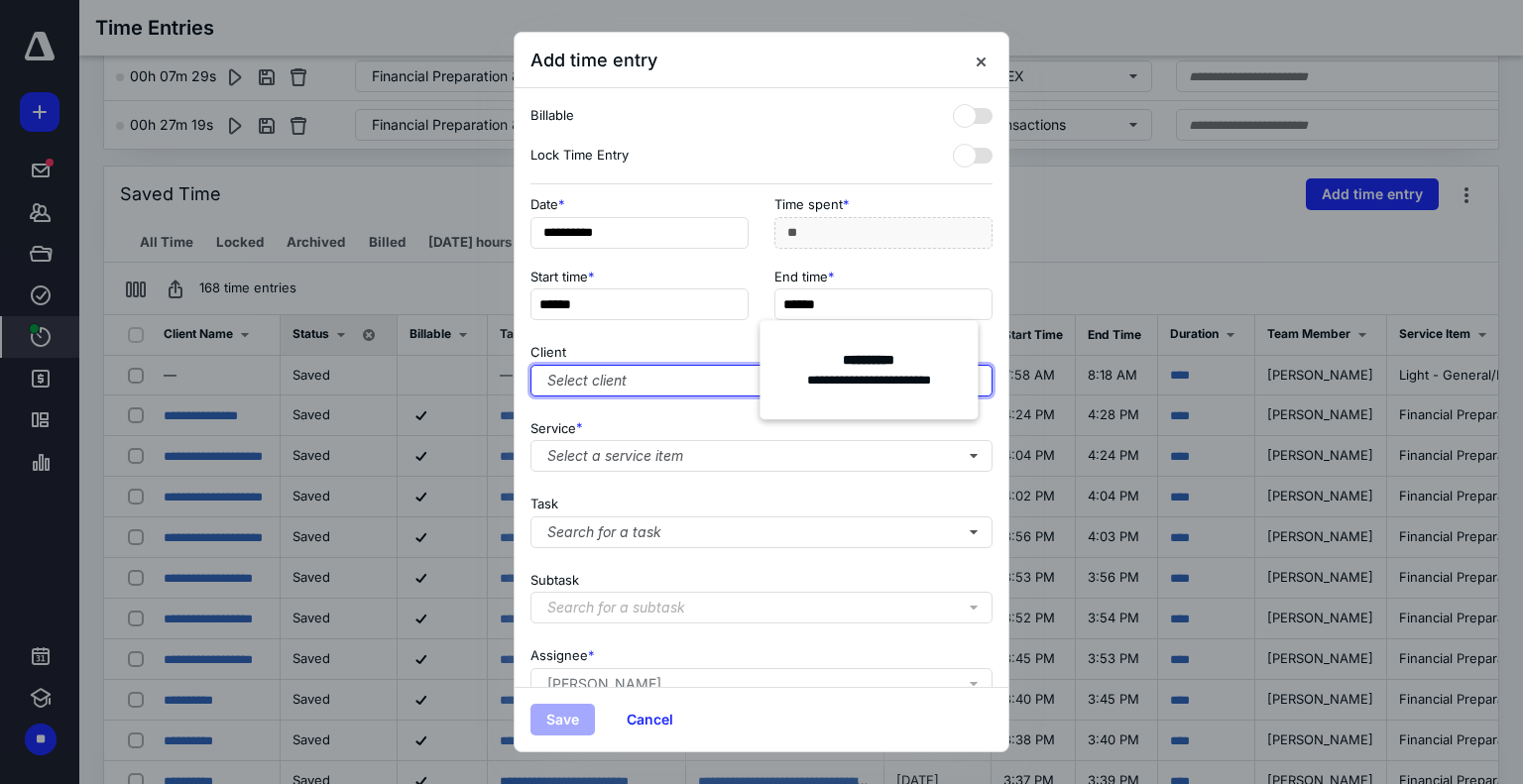 type 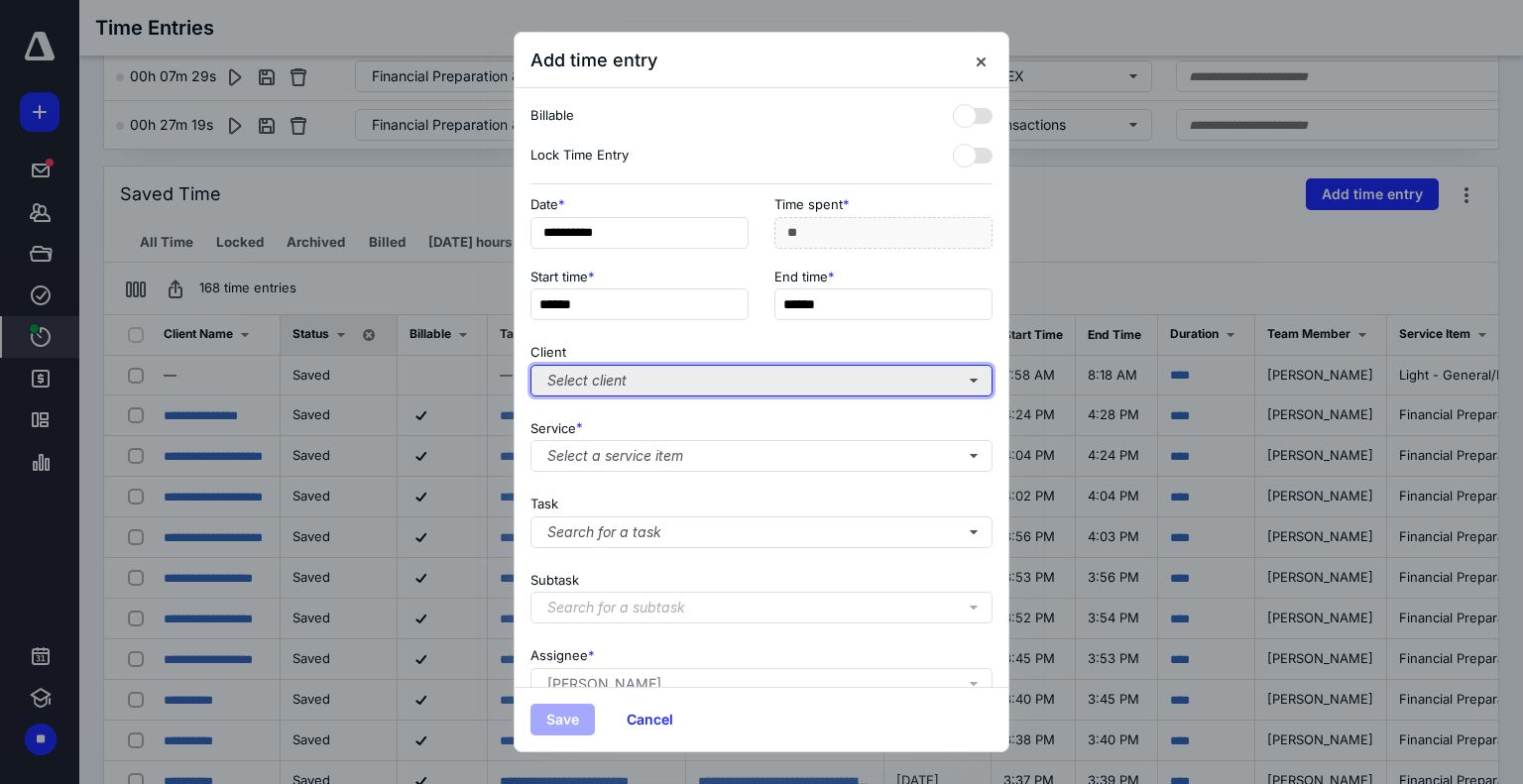 click on "Select client" at bounding box center (762, 381) 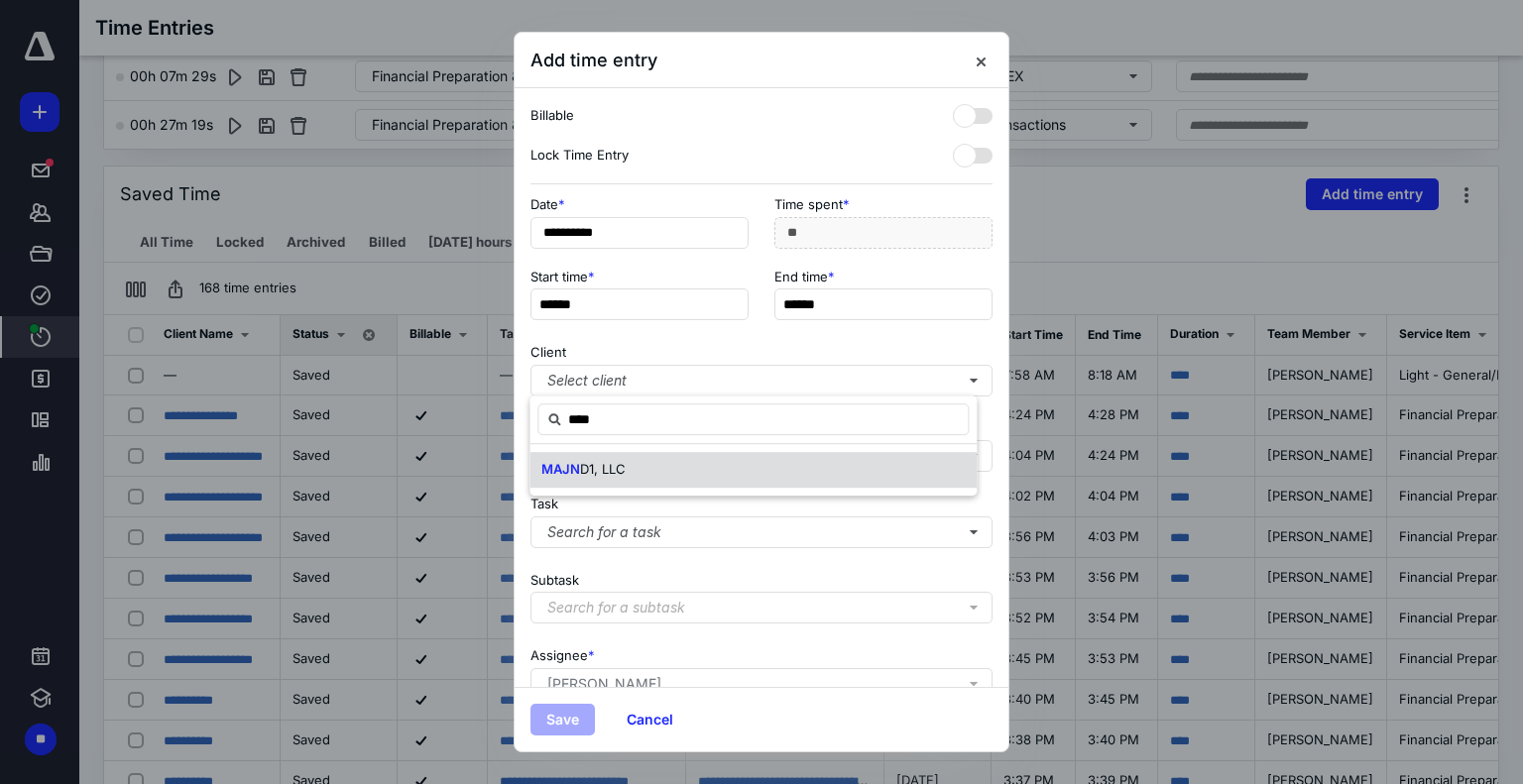 click on "MAJN D1, LLC" at bounding box center [753, 470] 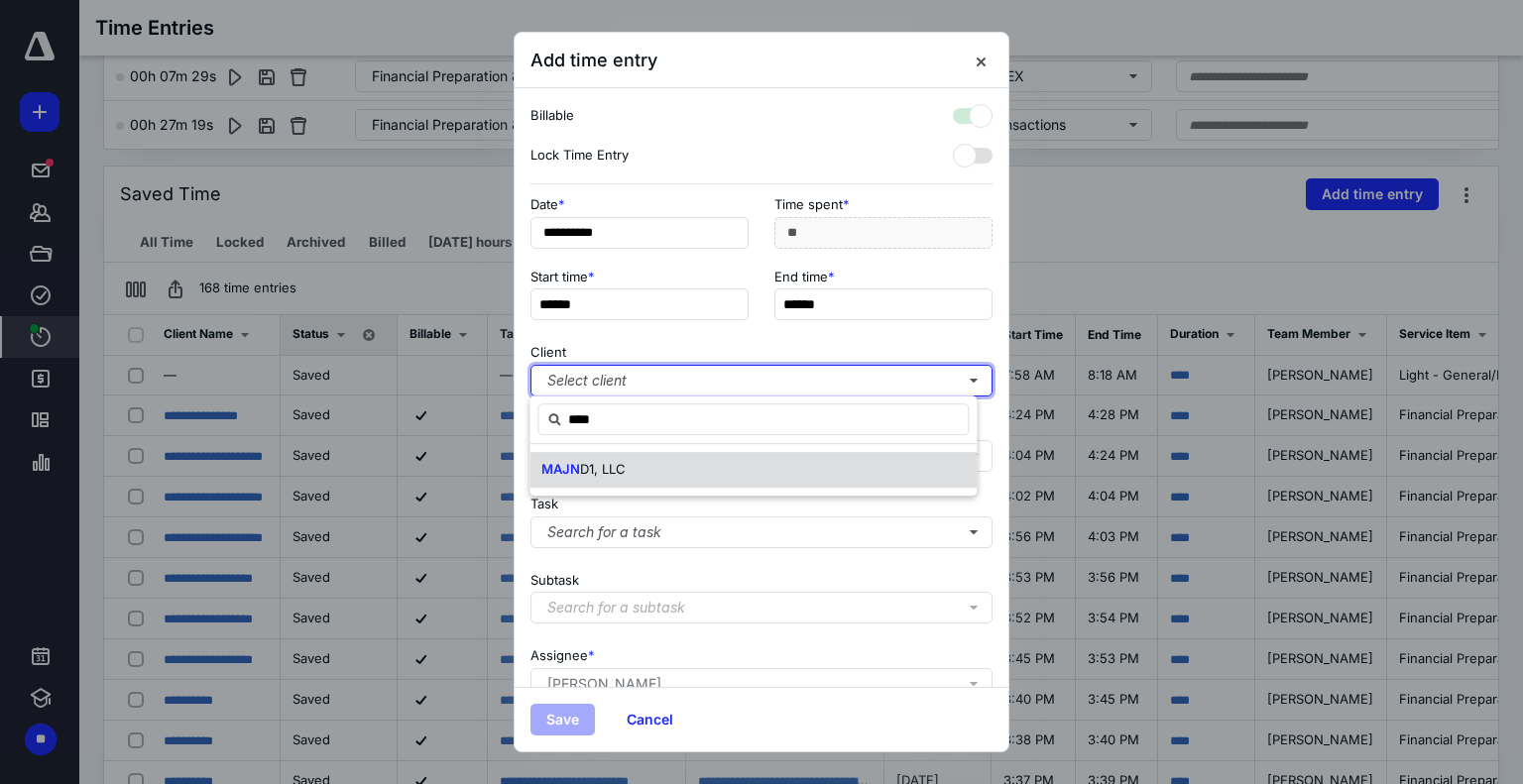 checkbox on "true" 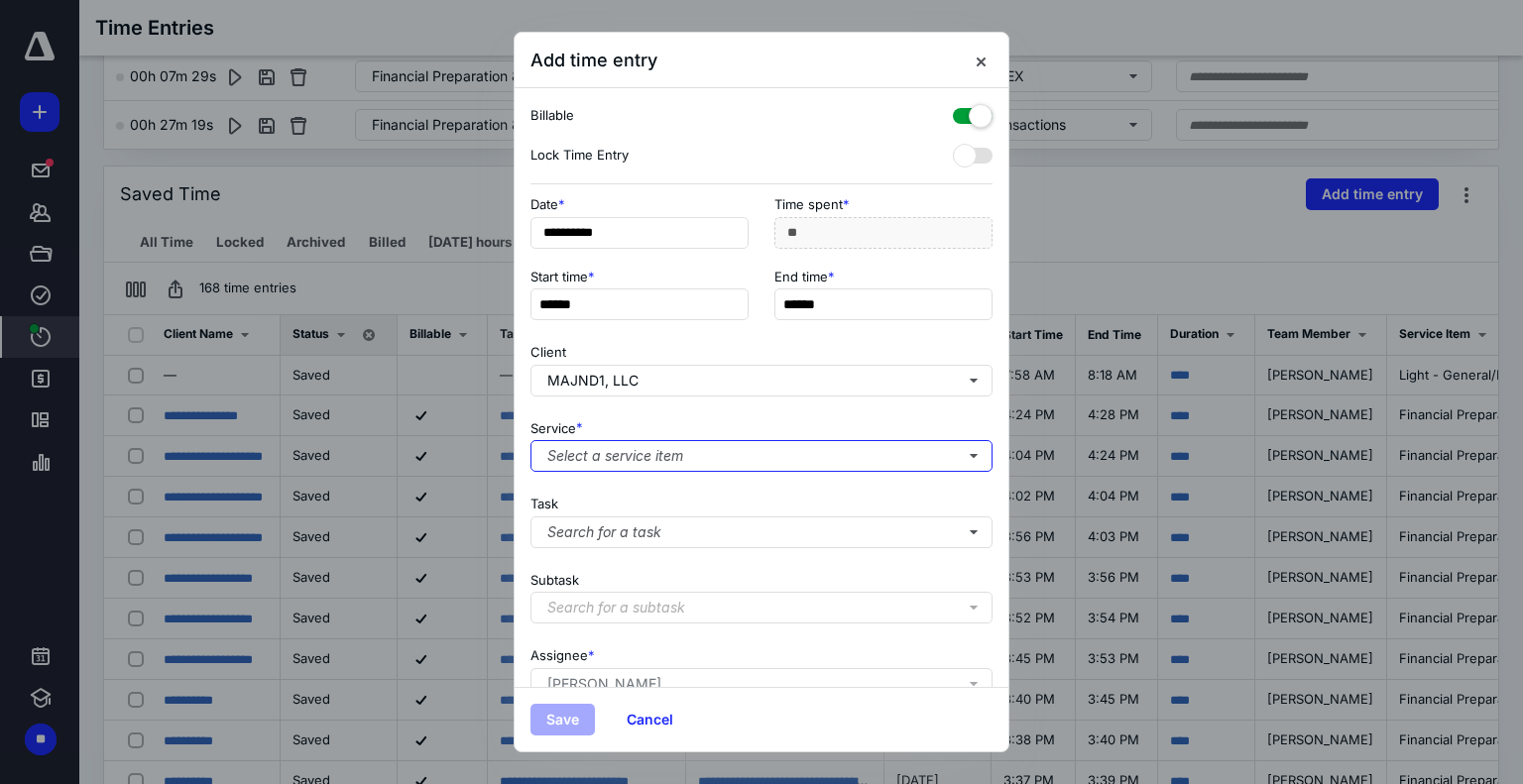 click on "Select a service item" at bounding box center (762, 456) 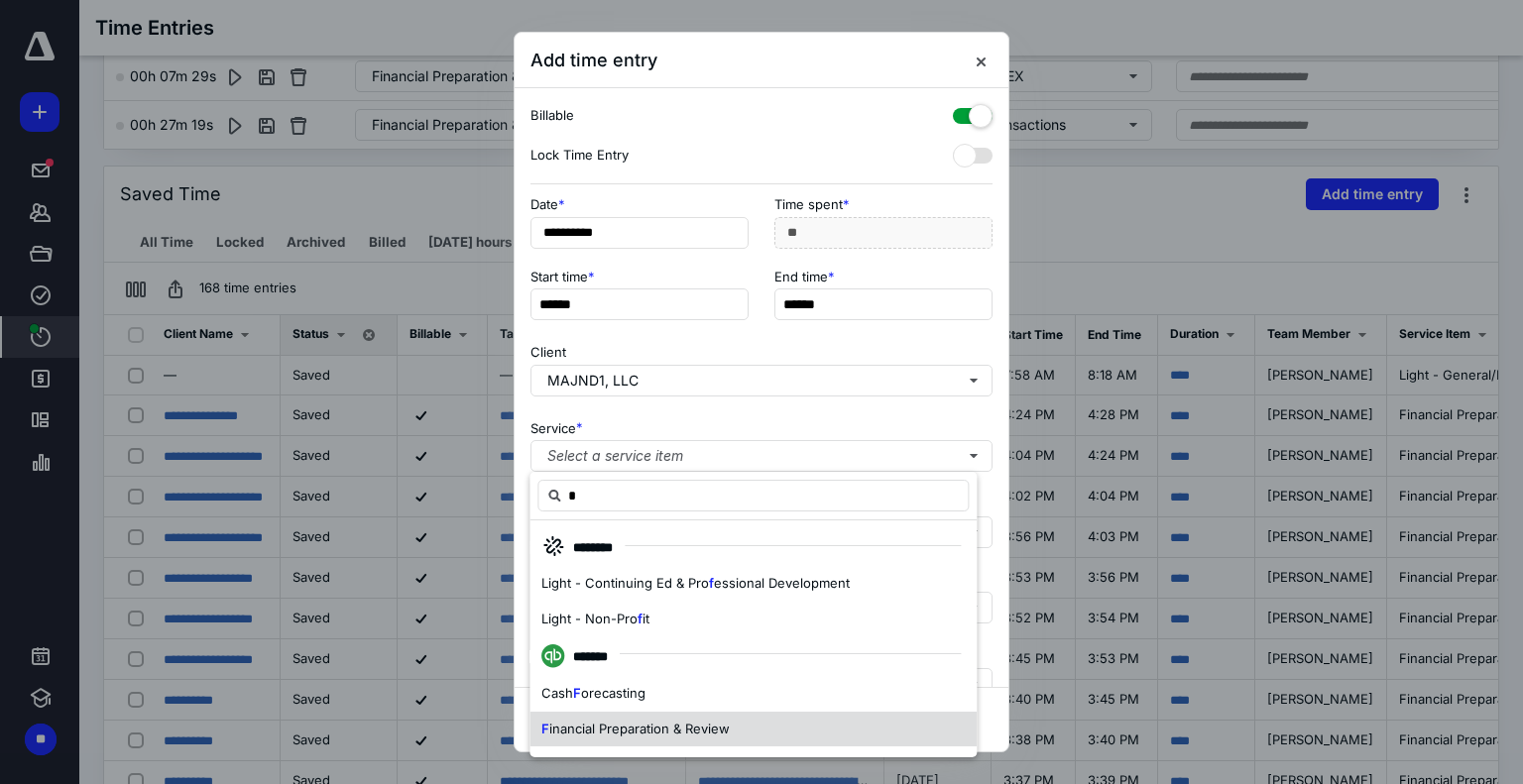 click on "F inancial Preparation & Review" at bounding box center (753, 729) 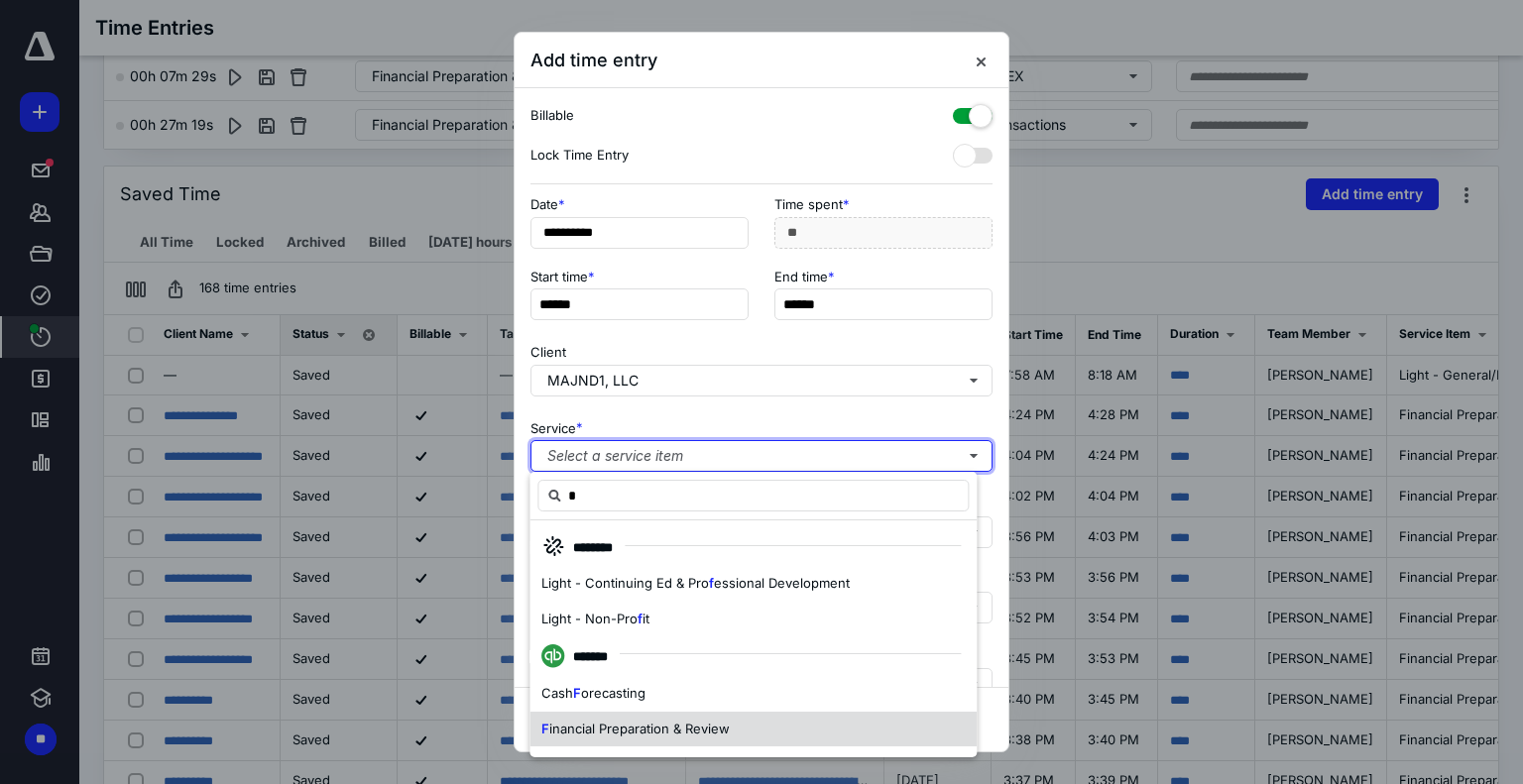 type 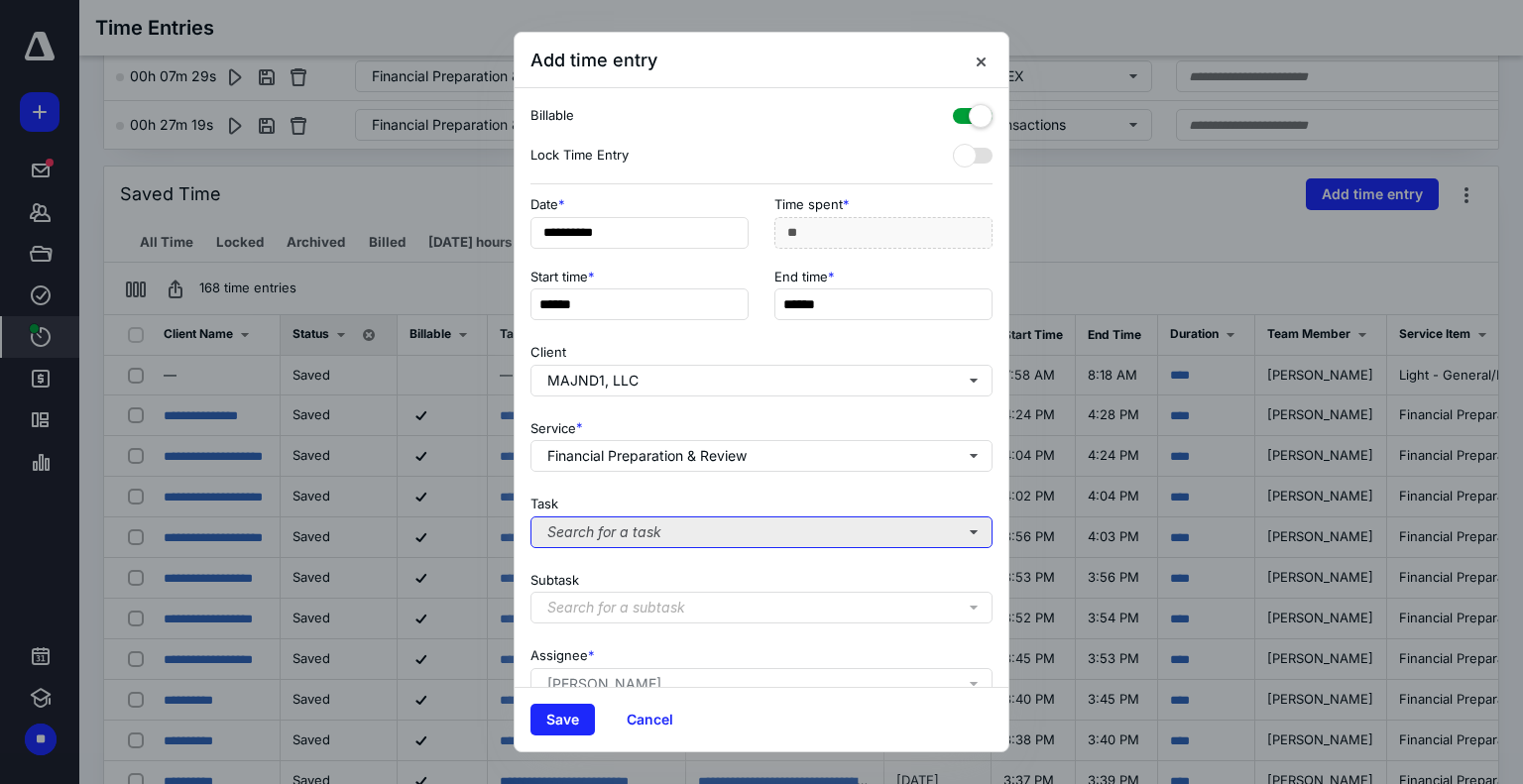 click on "Search for a task" at bounding box center [762, 532] 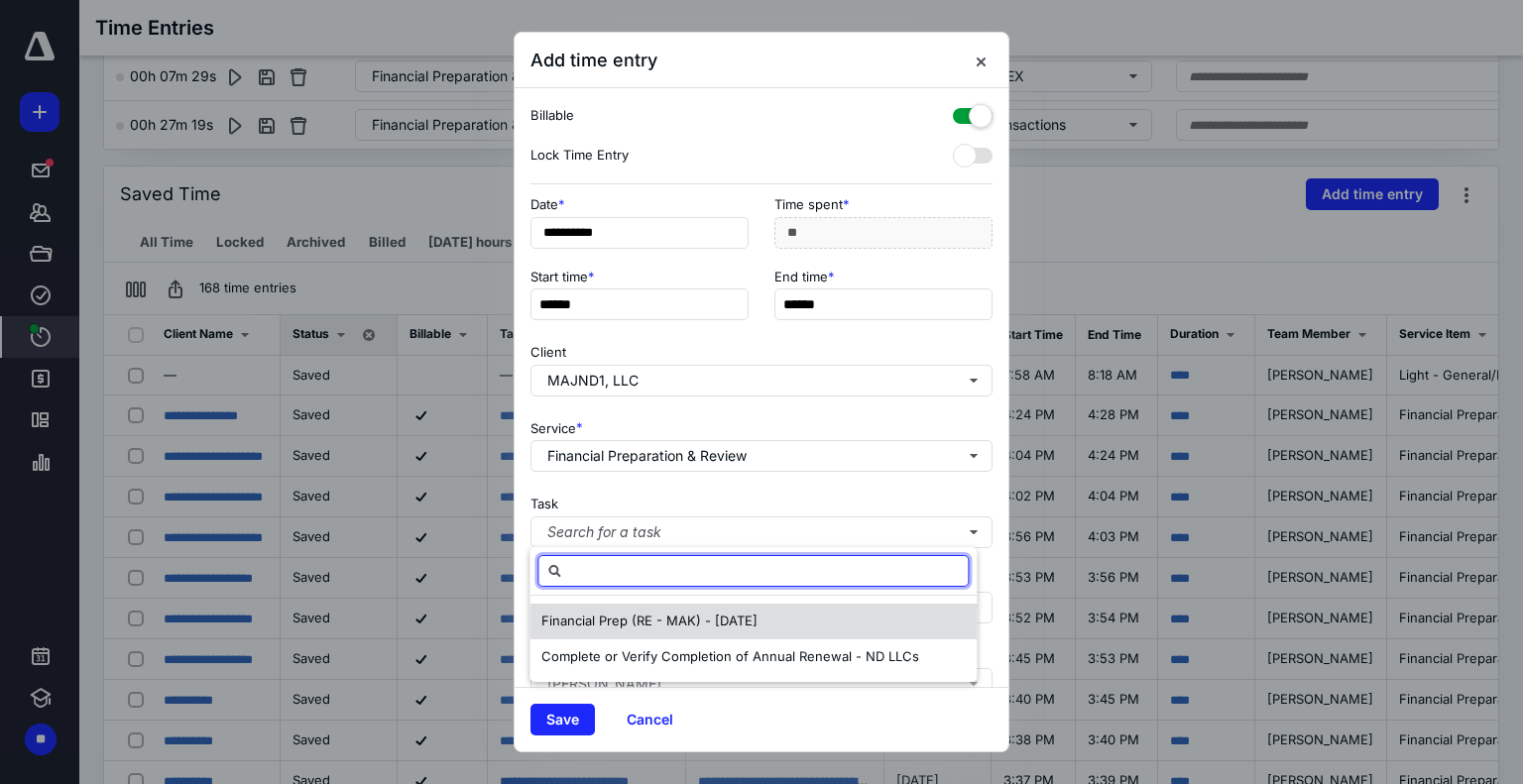 click on "Financial Prep (RE - MAK) -   May 2025" at bounding box center (753, 621) 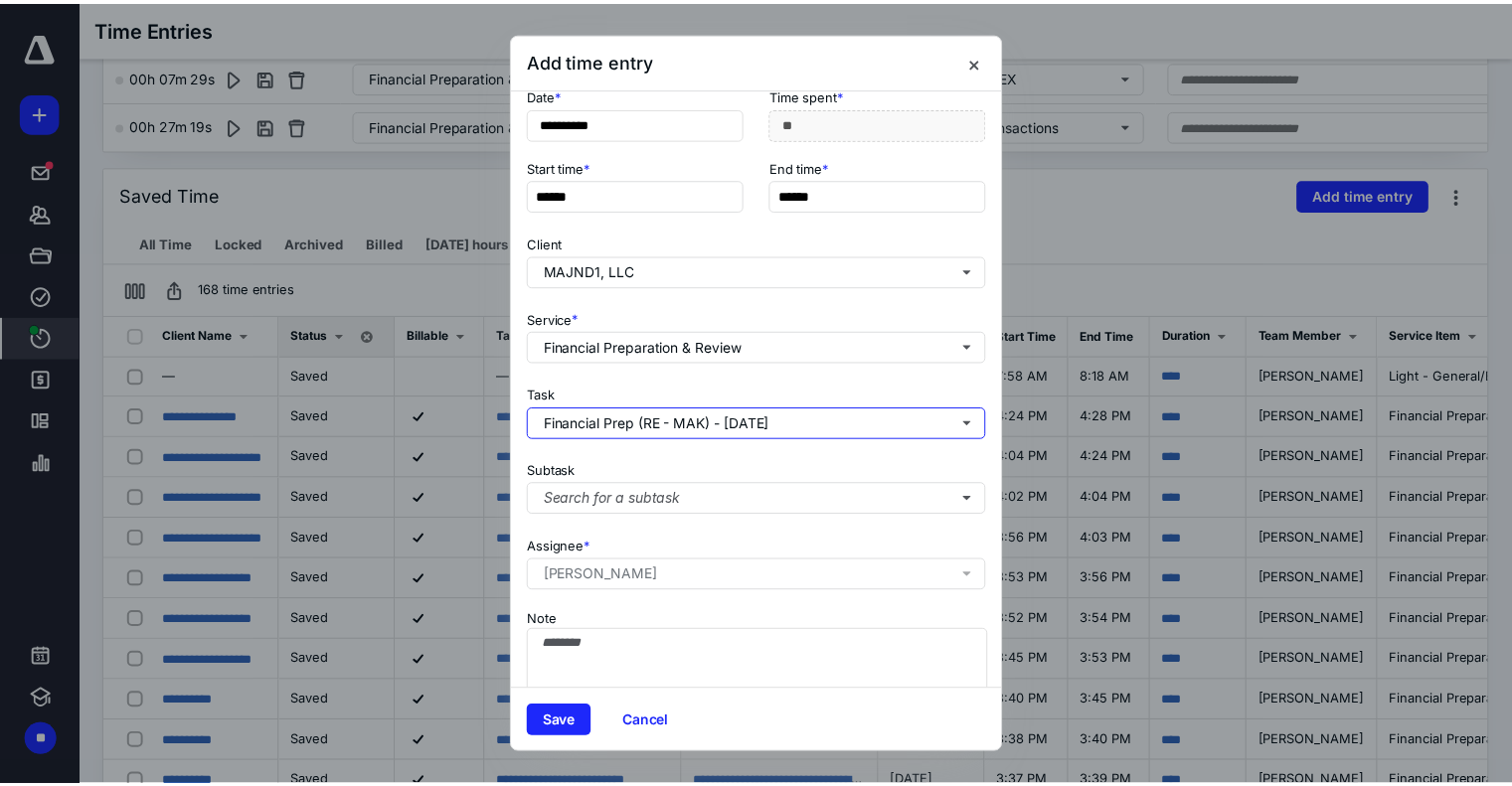 scroll, scrollTop: 181, scrollLeft: 0, axis: vertical 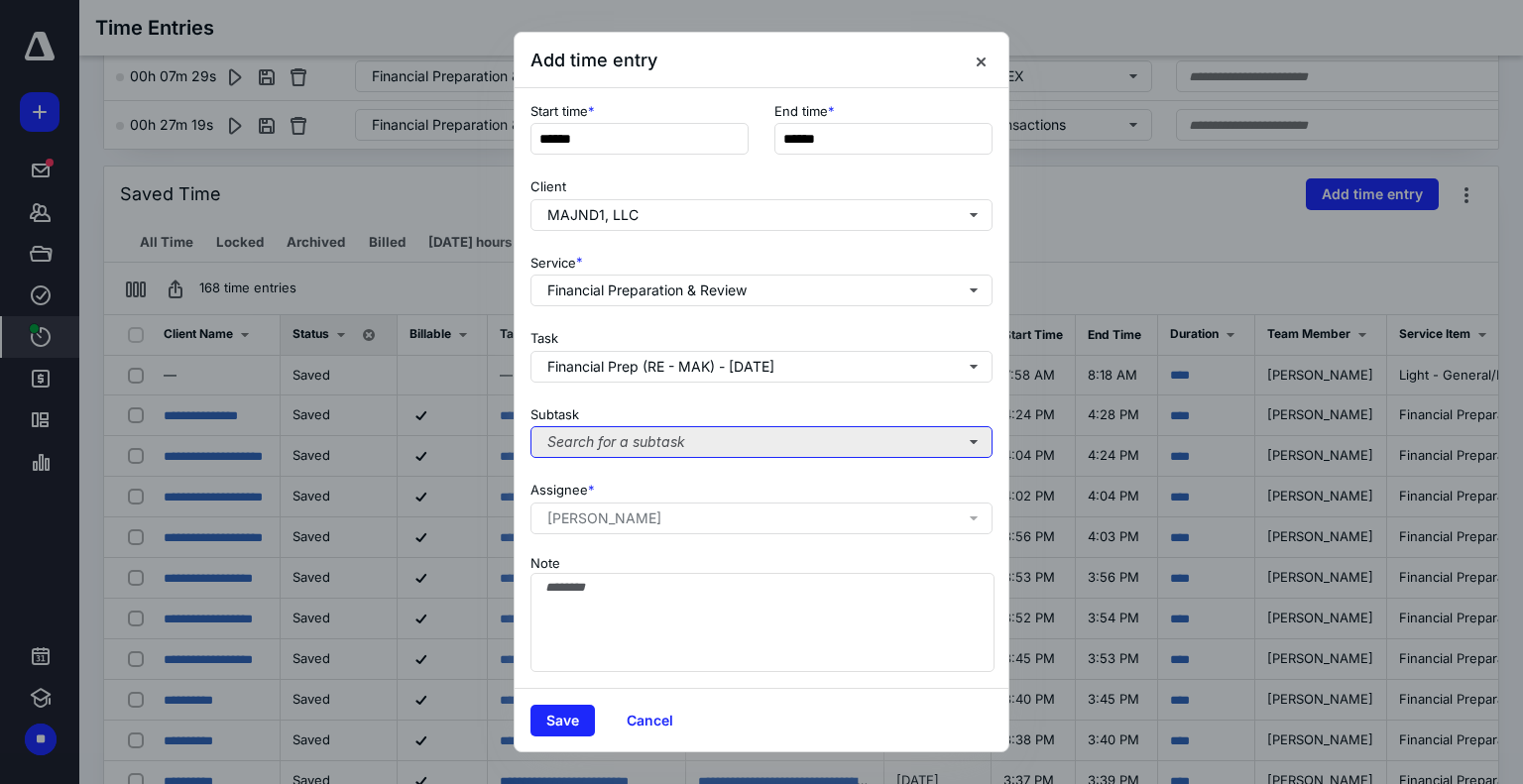click on "Search for a subtask" at bounding box center [762, 442] 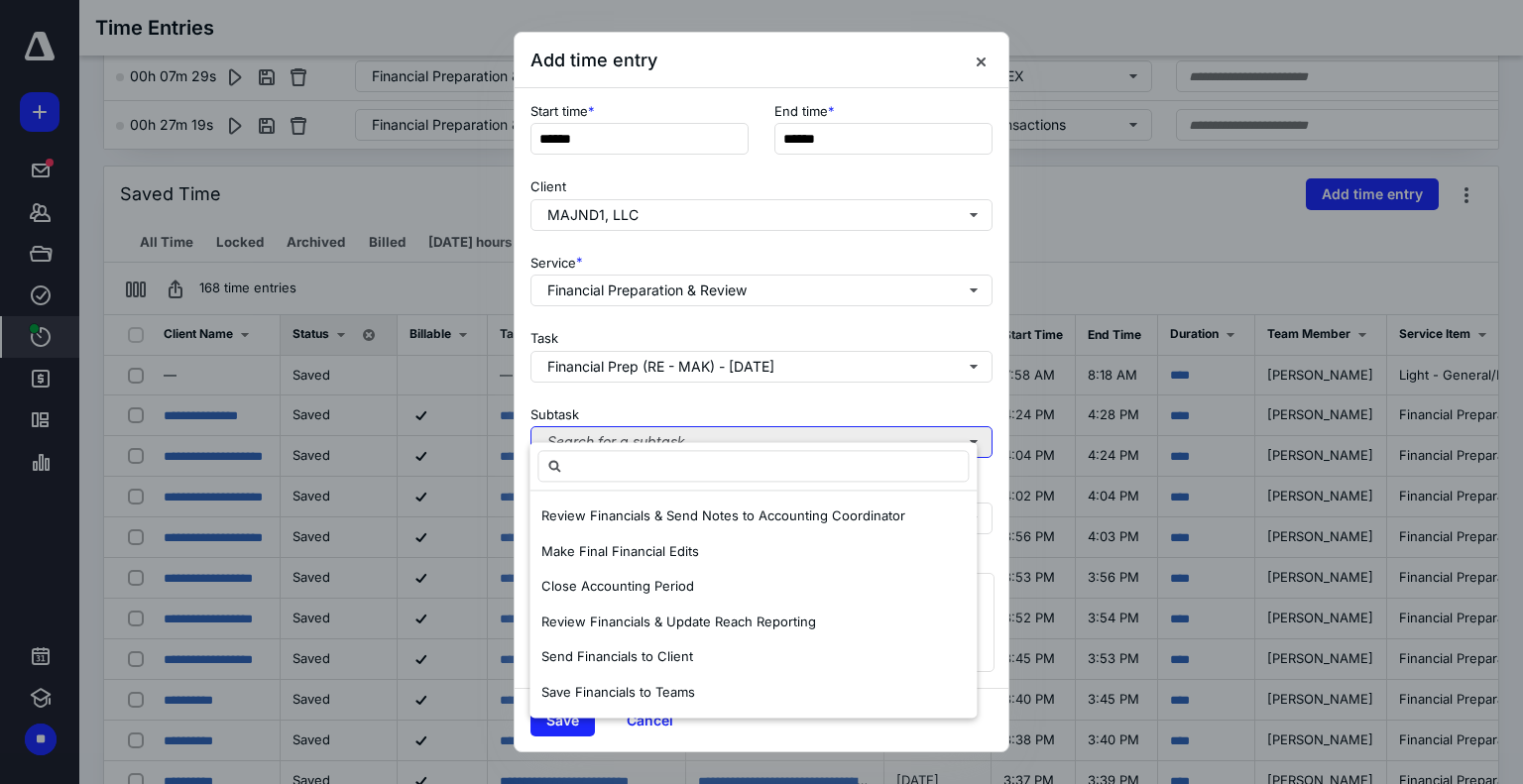 click on "Search for a subtask" at bounding box center (762, 442) 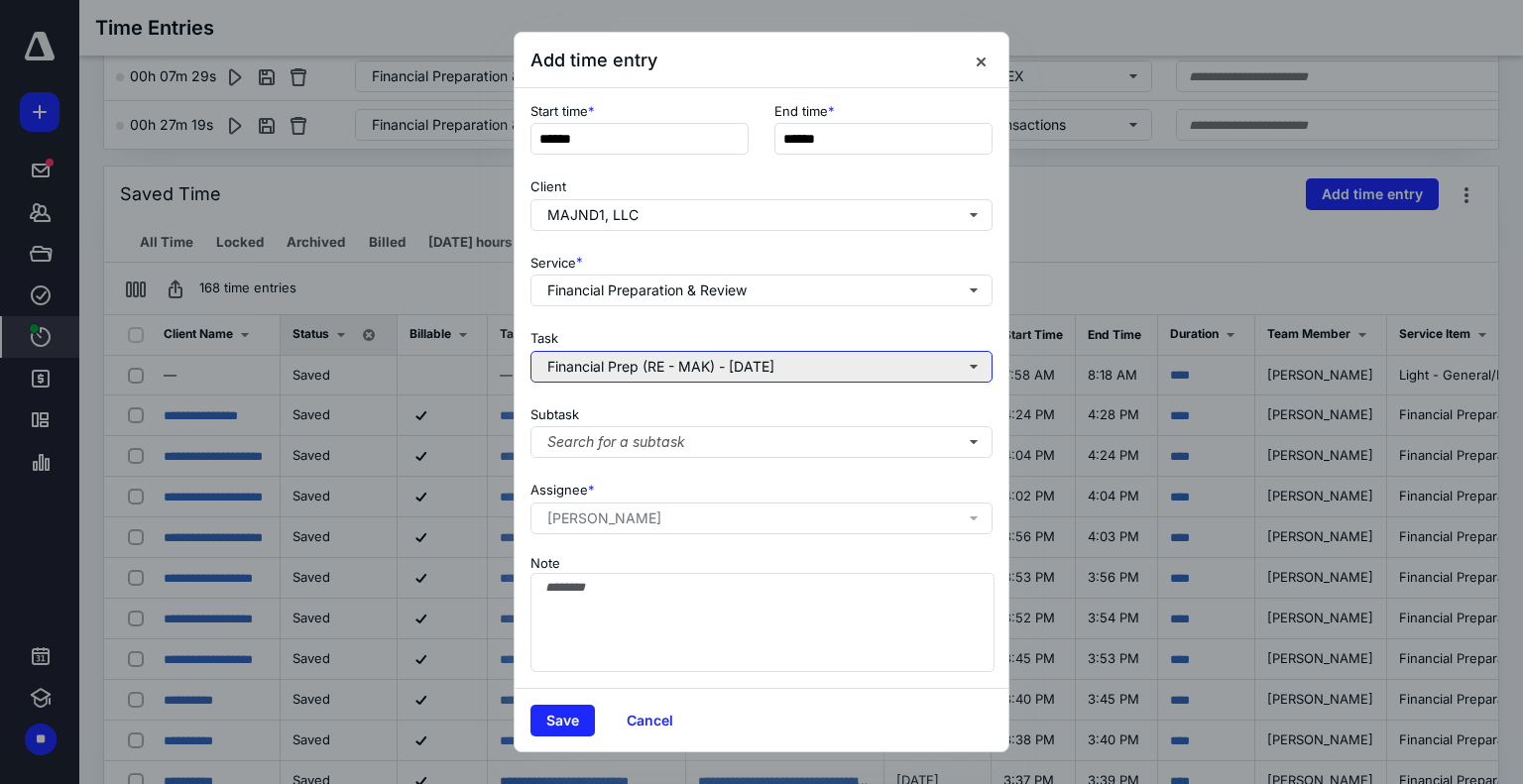click on "Financial Prep (RE - MAK) -   May 2025" at bounding box center (762, 367) 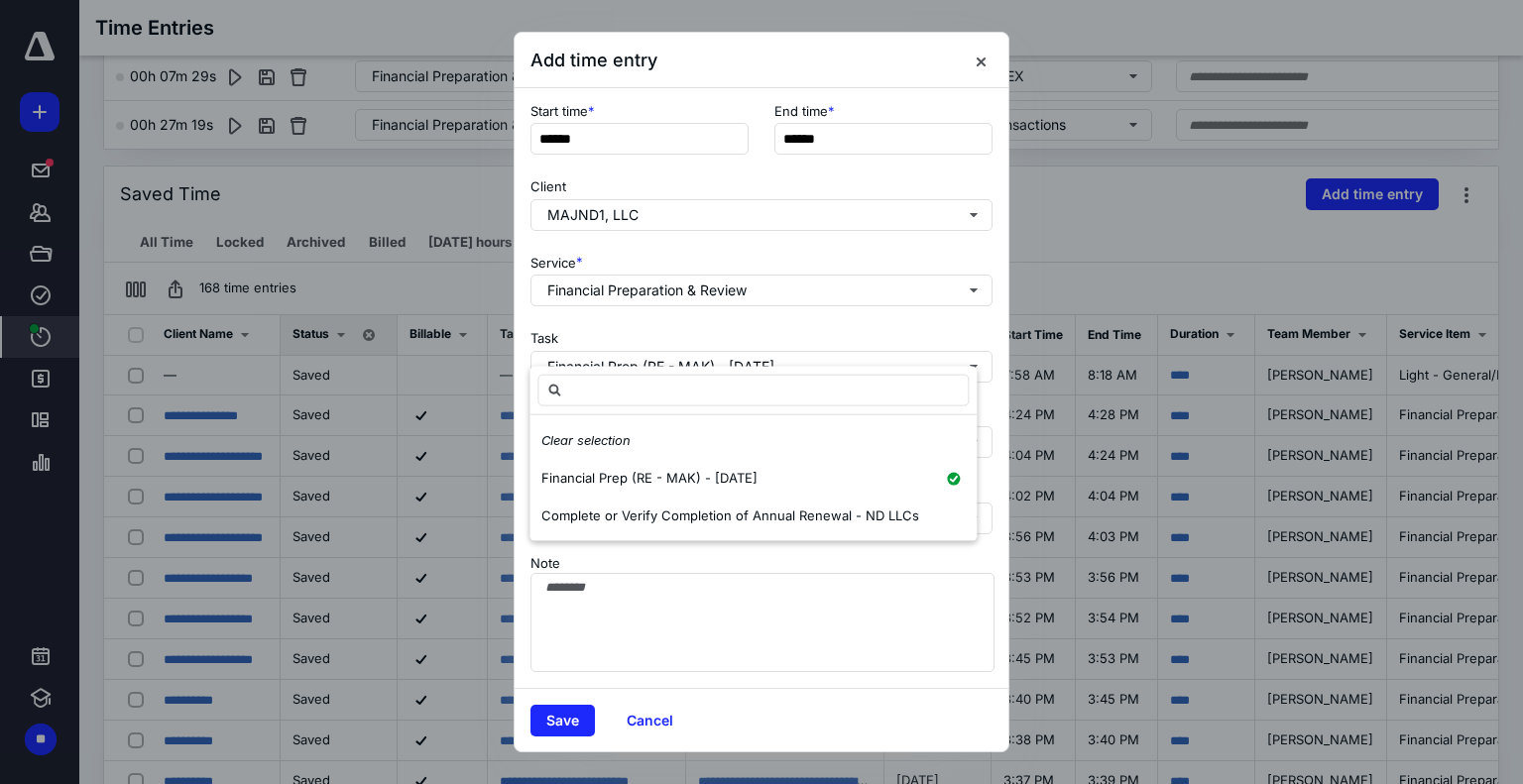 click on "Task Financial Prep (RE - MAK) -   May 2025" at bounding box center [762, 352] 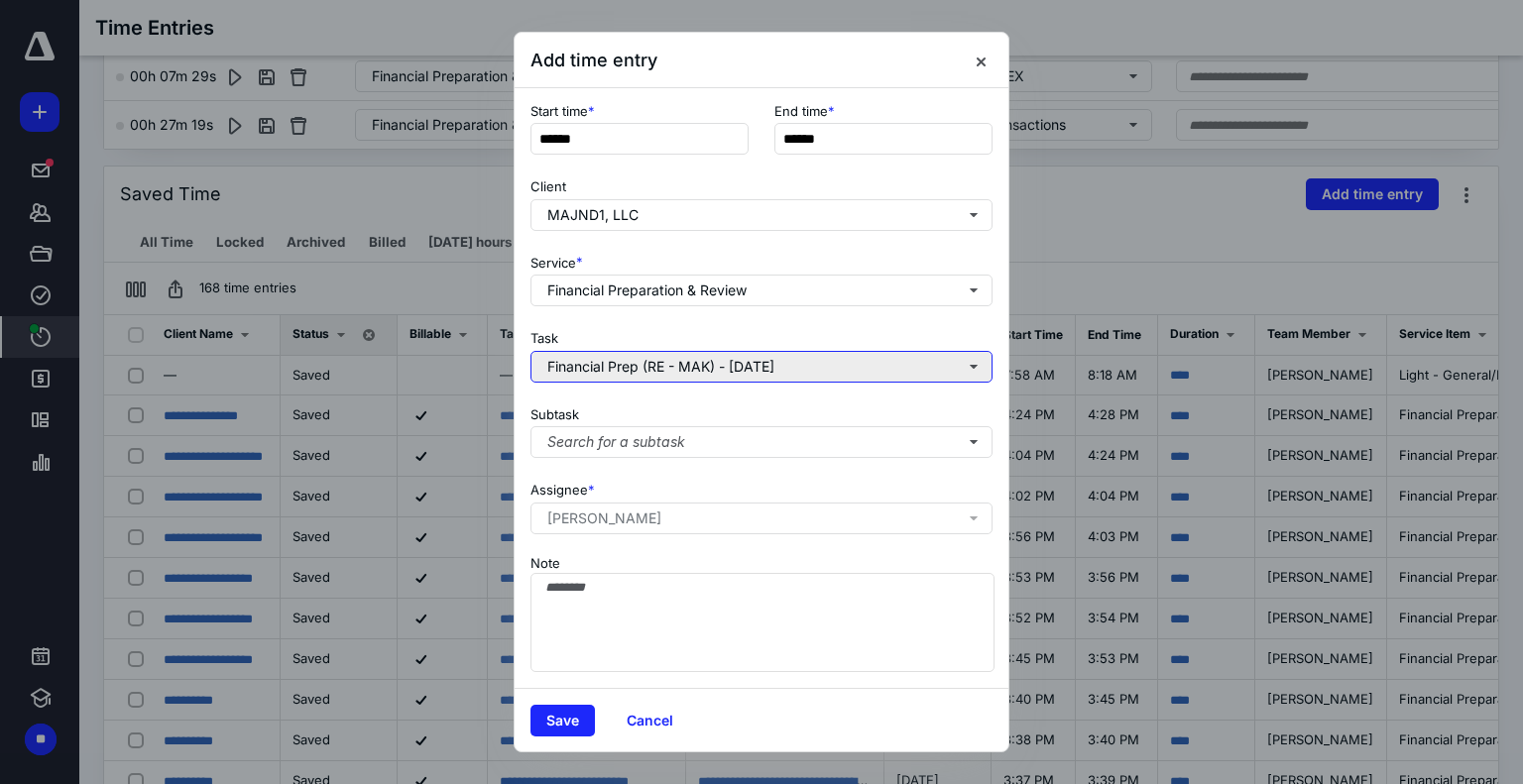 click on "Financial Prep (RE - MAK) -   May 2025" at bounding box center (762, 367) 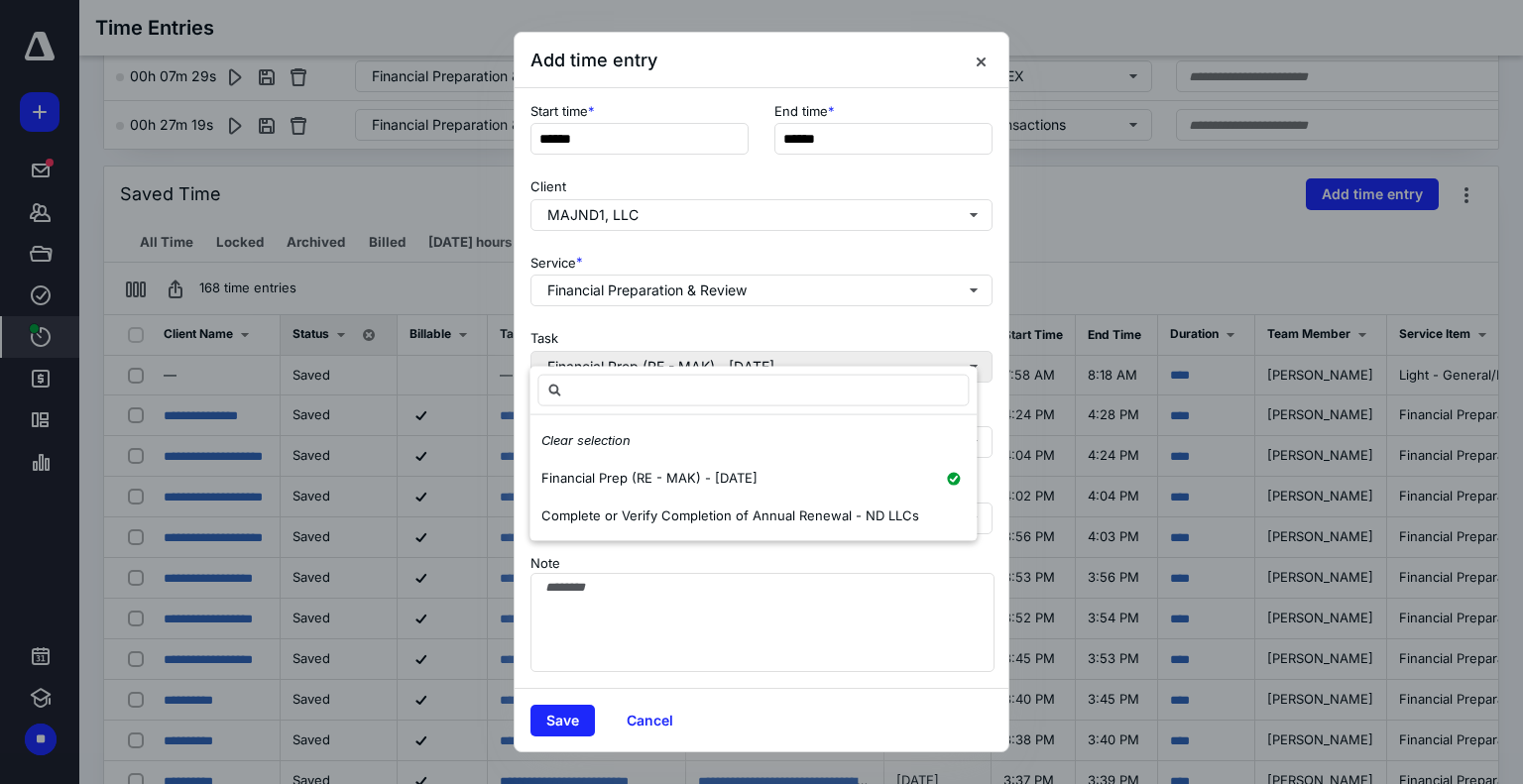 click on "**********" at bounding box center [762, 388] 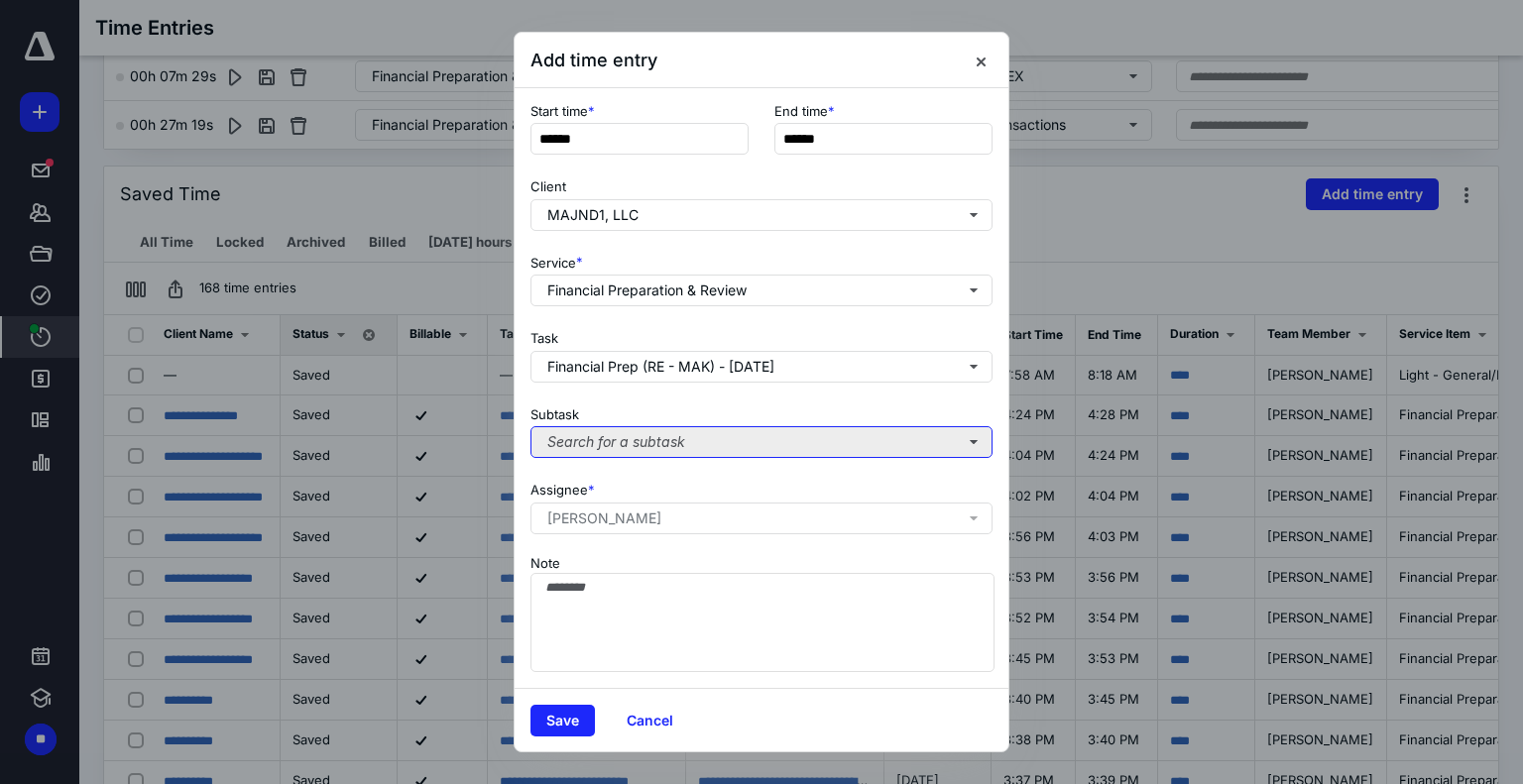 click on "Search for a subtask" at bounding box center [762, 442] 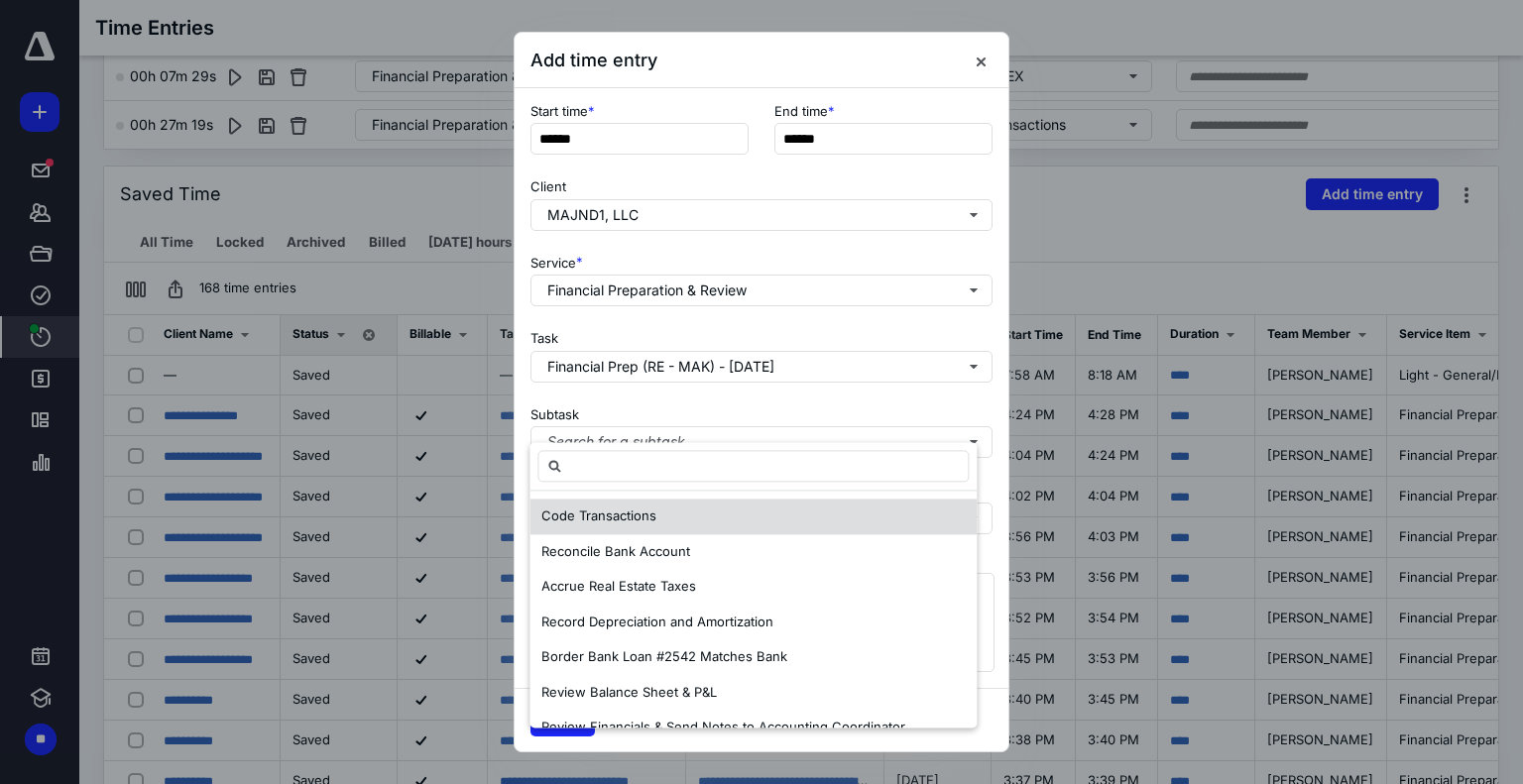 click on "Code Transactions" at bounding box center [753, 516] 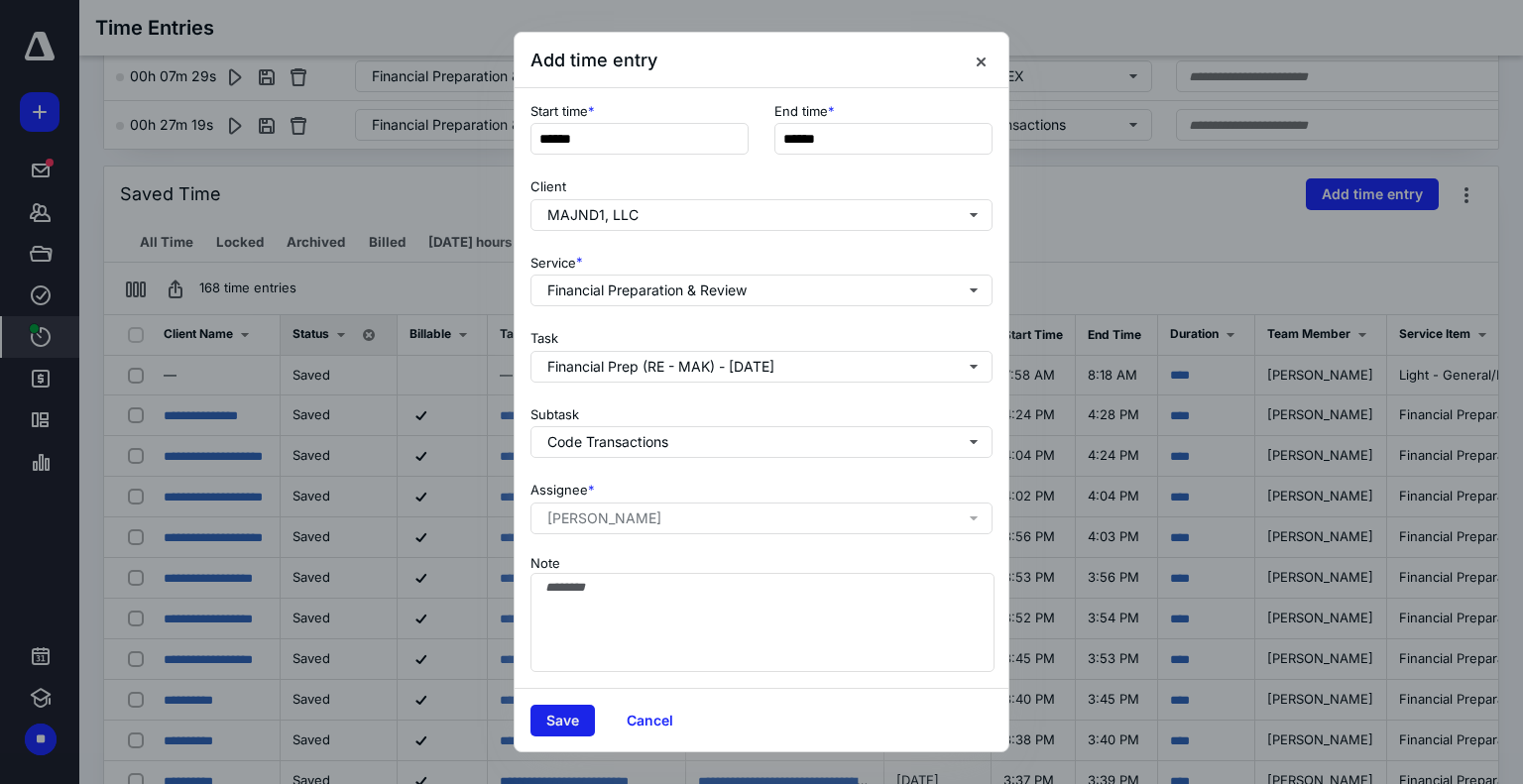 click on "Save" at bounding box center [562, 721] 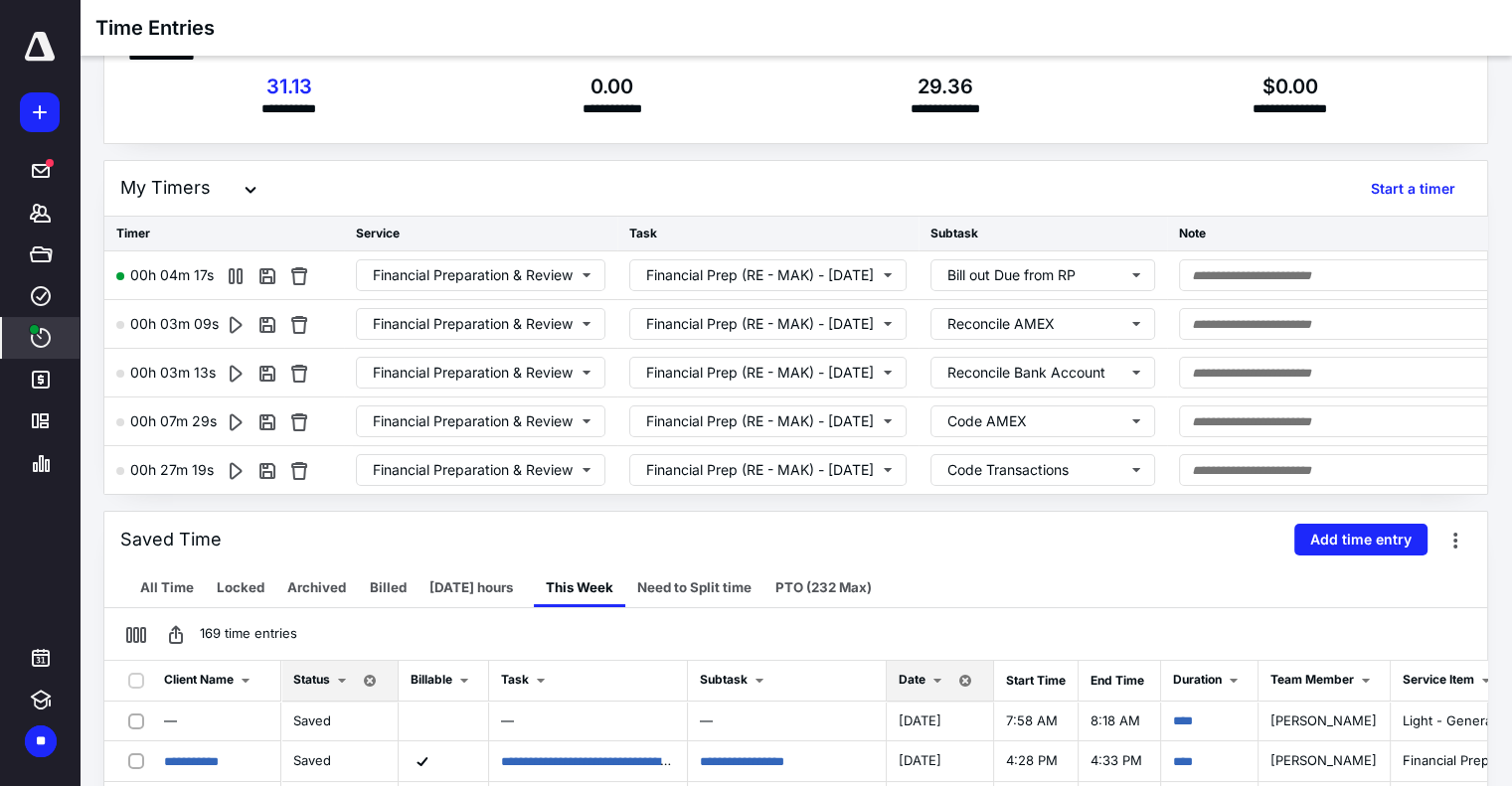 scroll, scrollTop: 99, scrollLeft: 0, axis: vertical 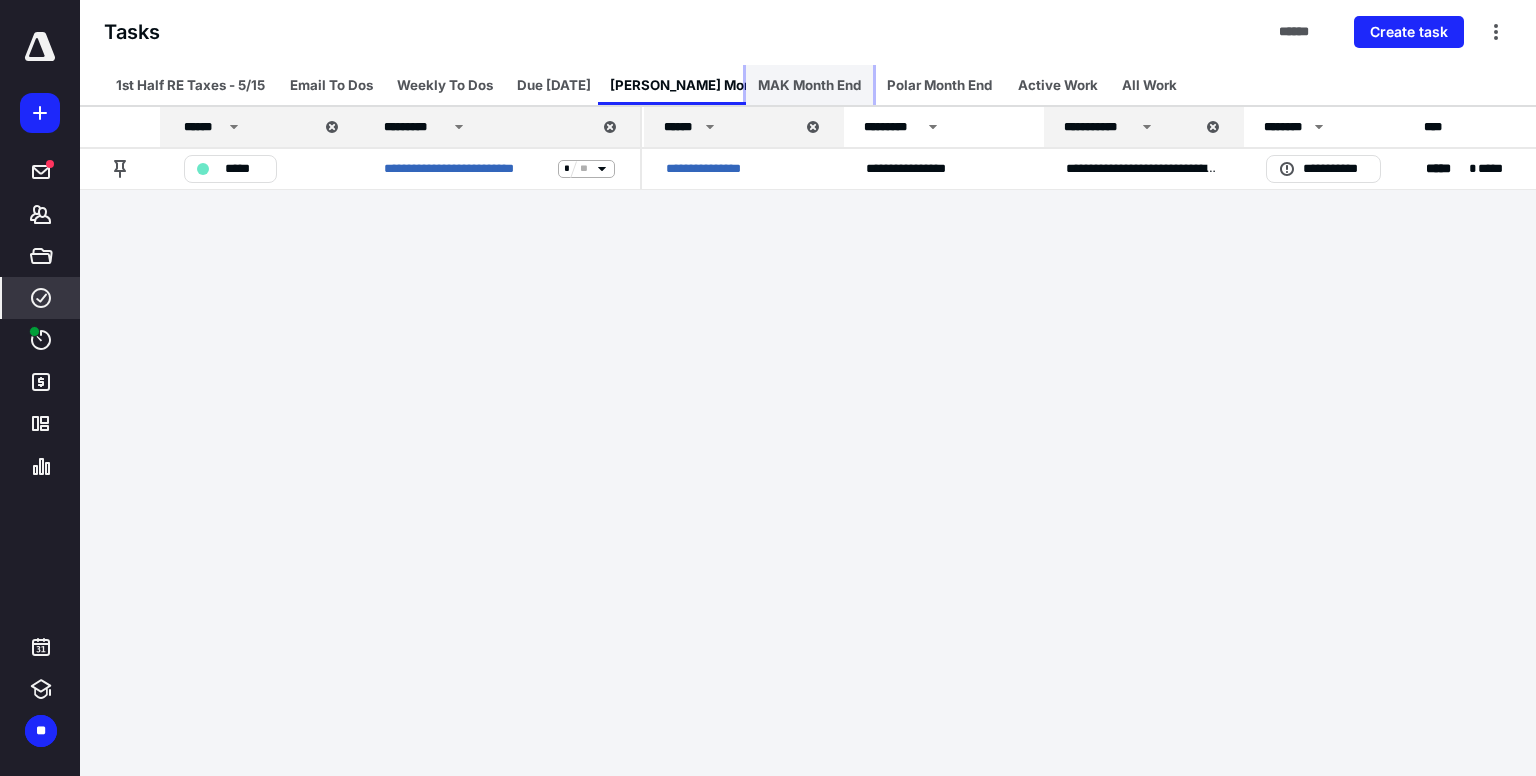 click on "MAK Month End" at bounding box center (809, 85) 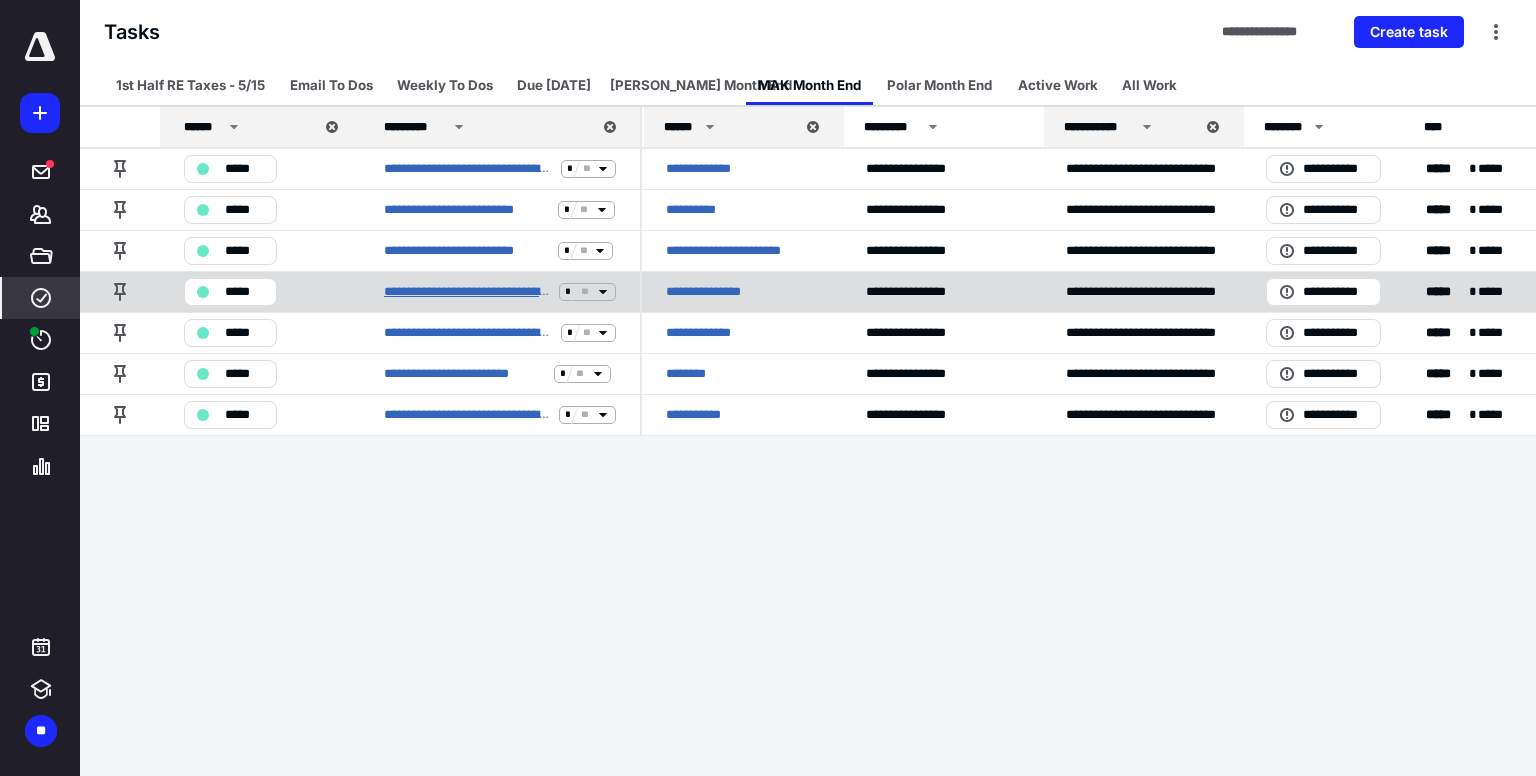 click on "**********" at bounding box center [467, 292] 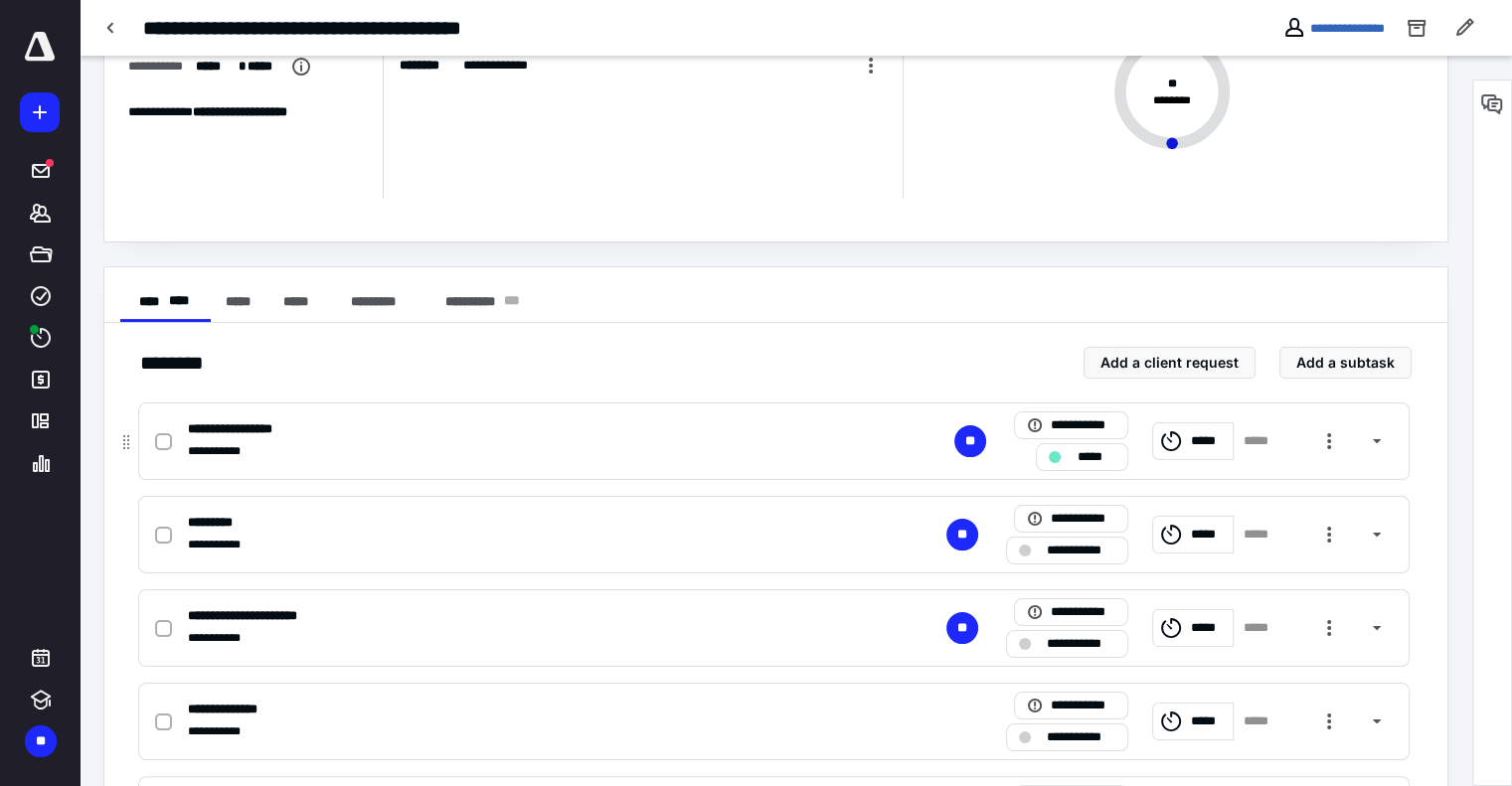 scroll, scrollTop: 298, scrollLeft: 0, axis: vertical 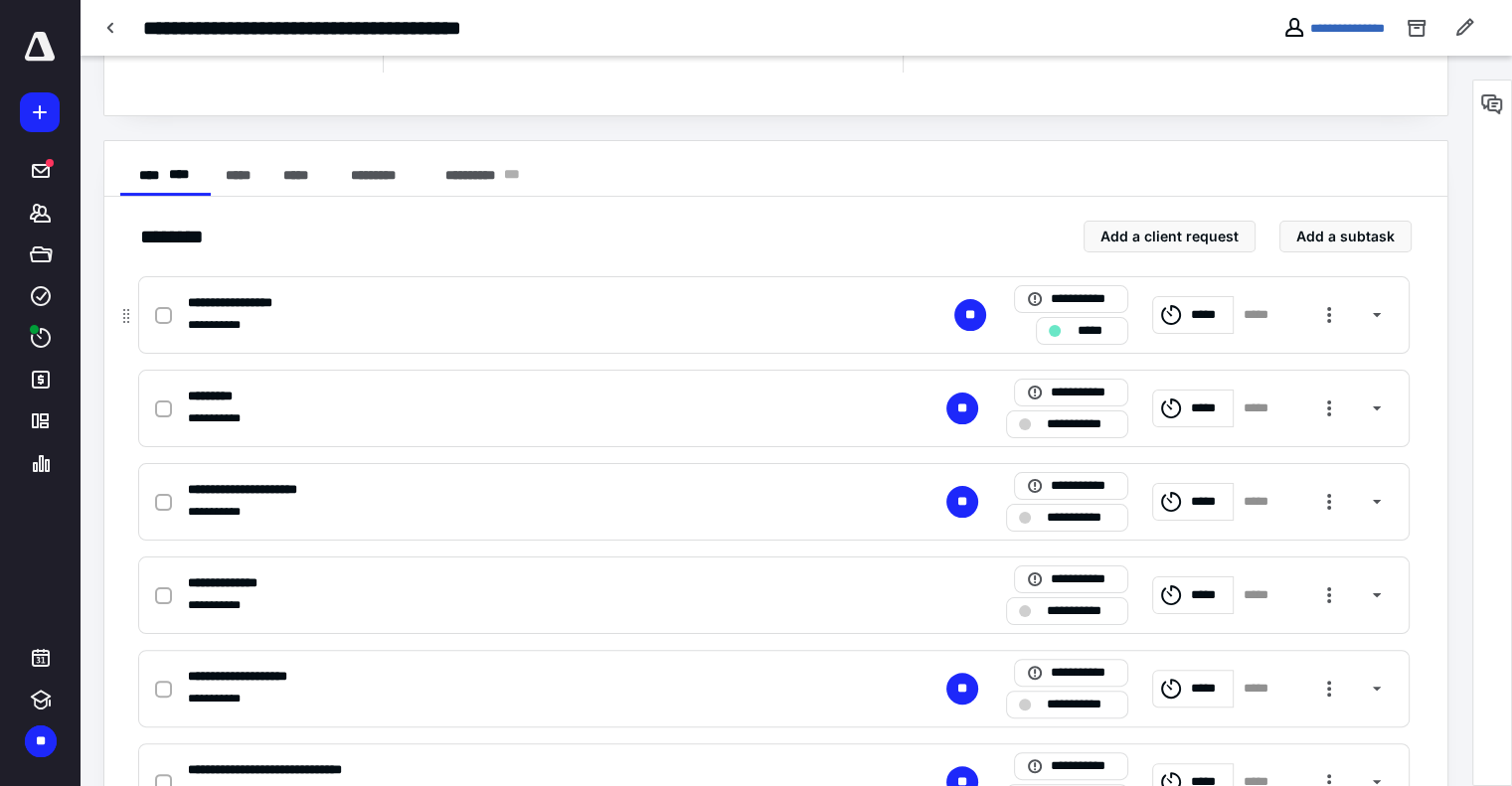 click 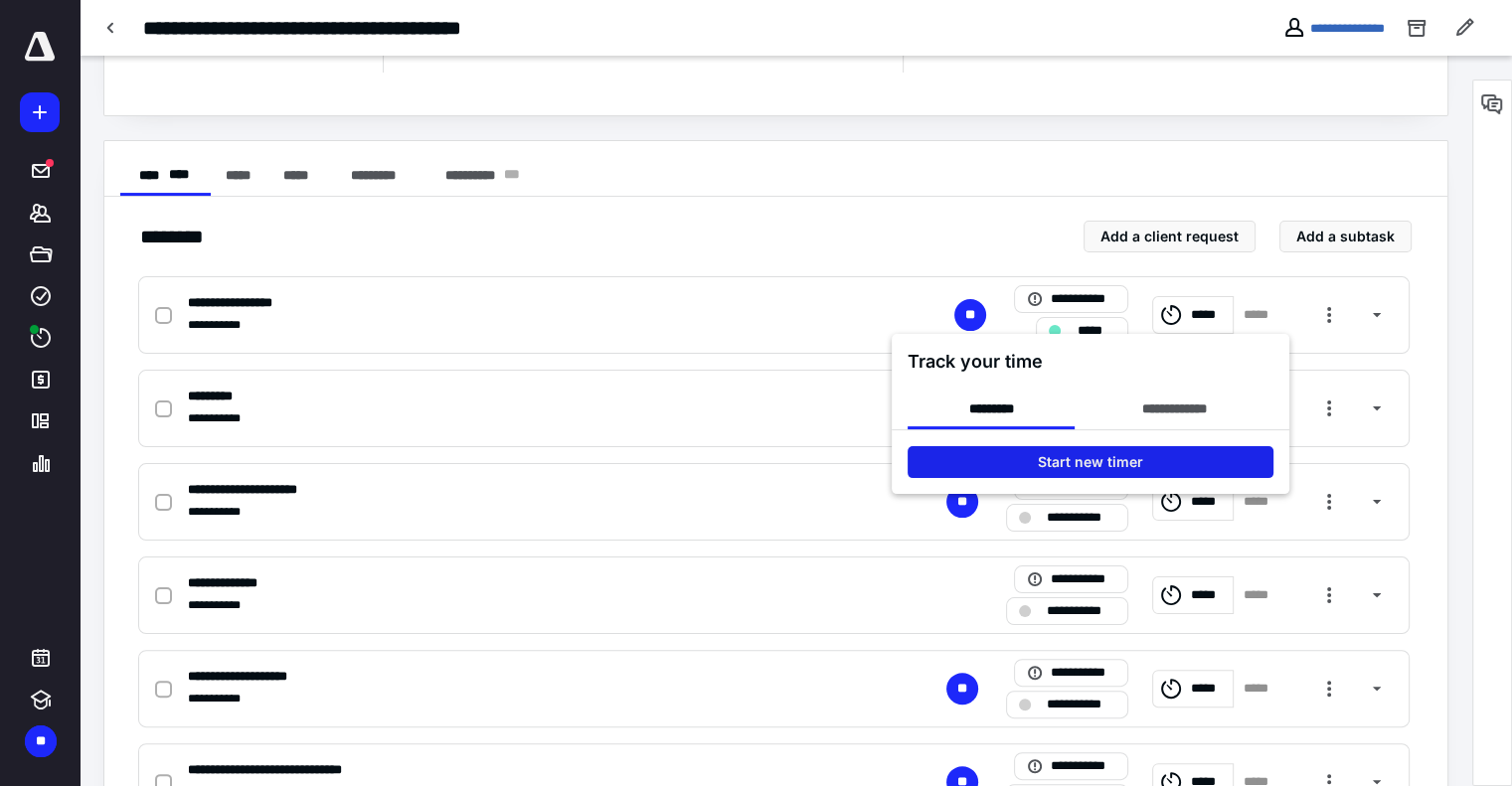 click on "Start new timer" at bounding box center (1091, 462) 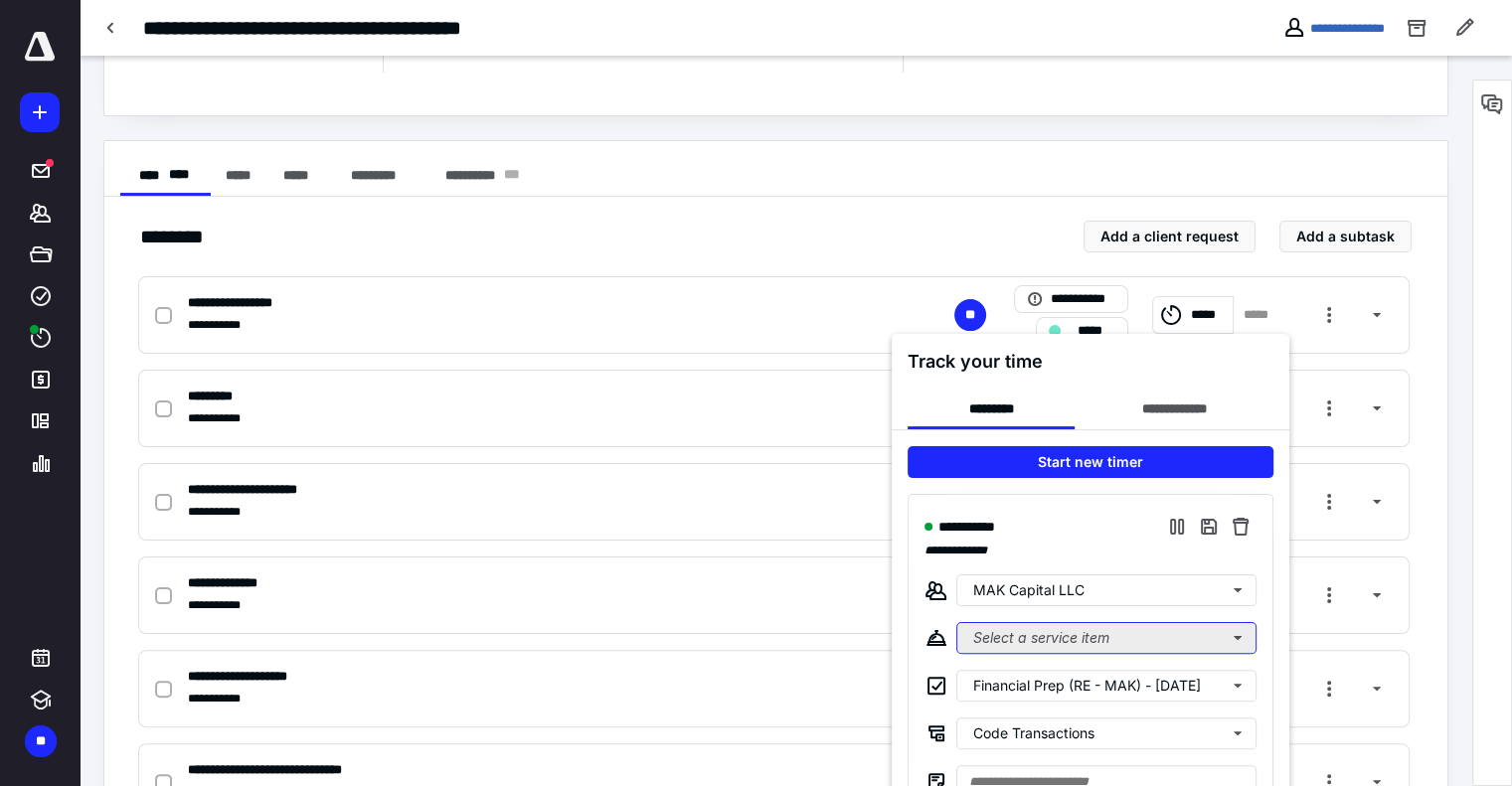 click on "Select a service item" at bounding box center [1106, 638] 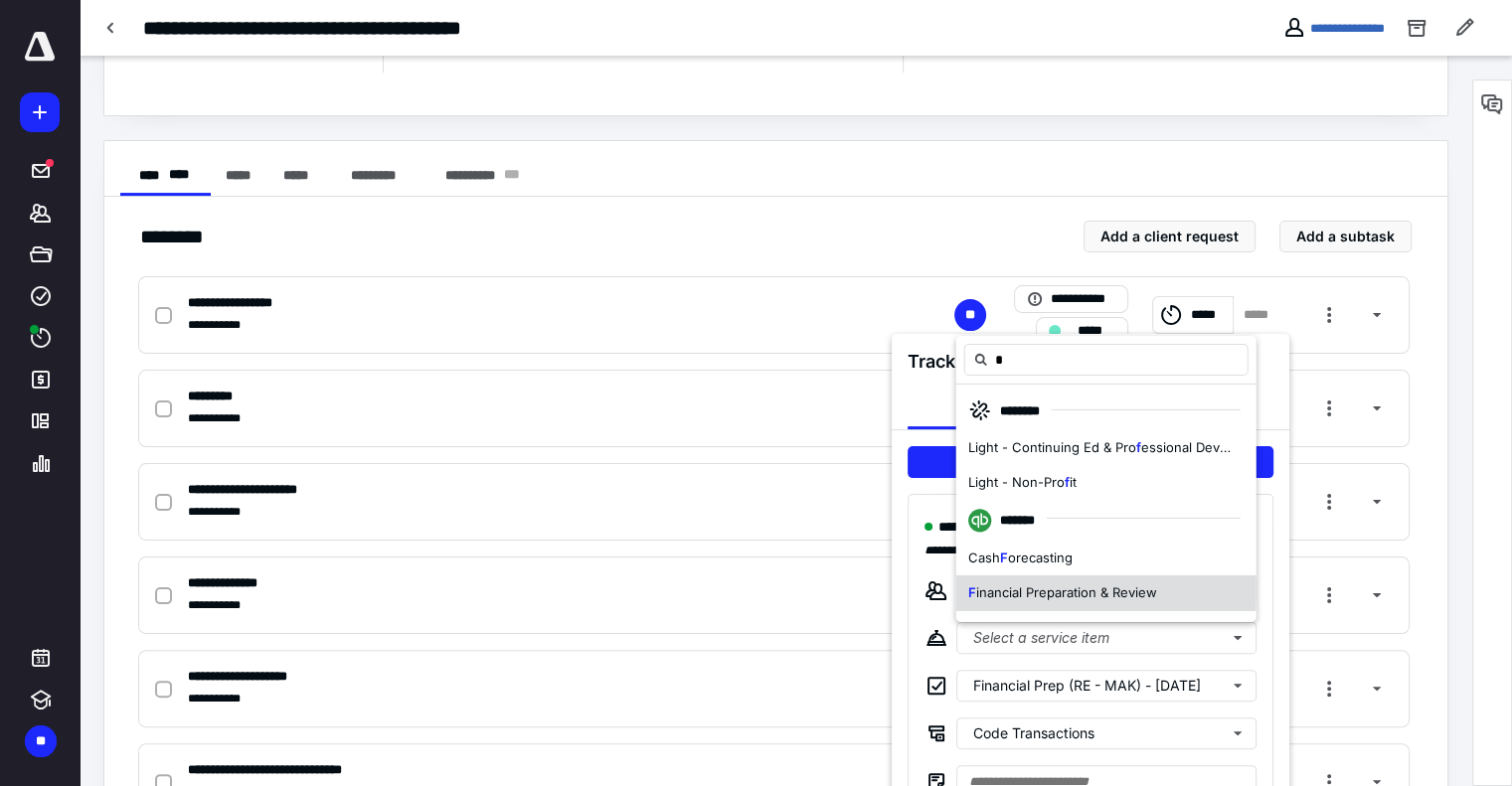 click on "inancial Preparation & Review" at bounding box center [1067, 592] 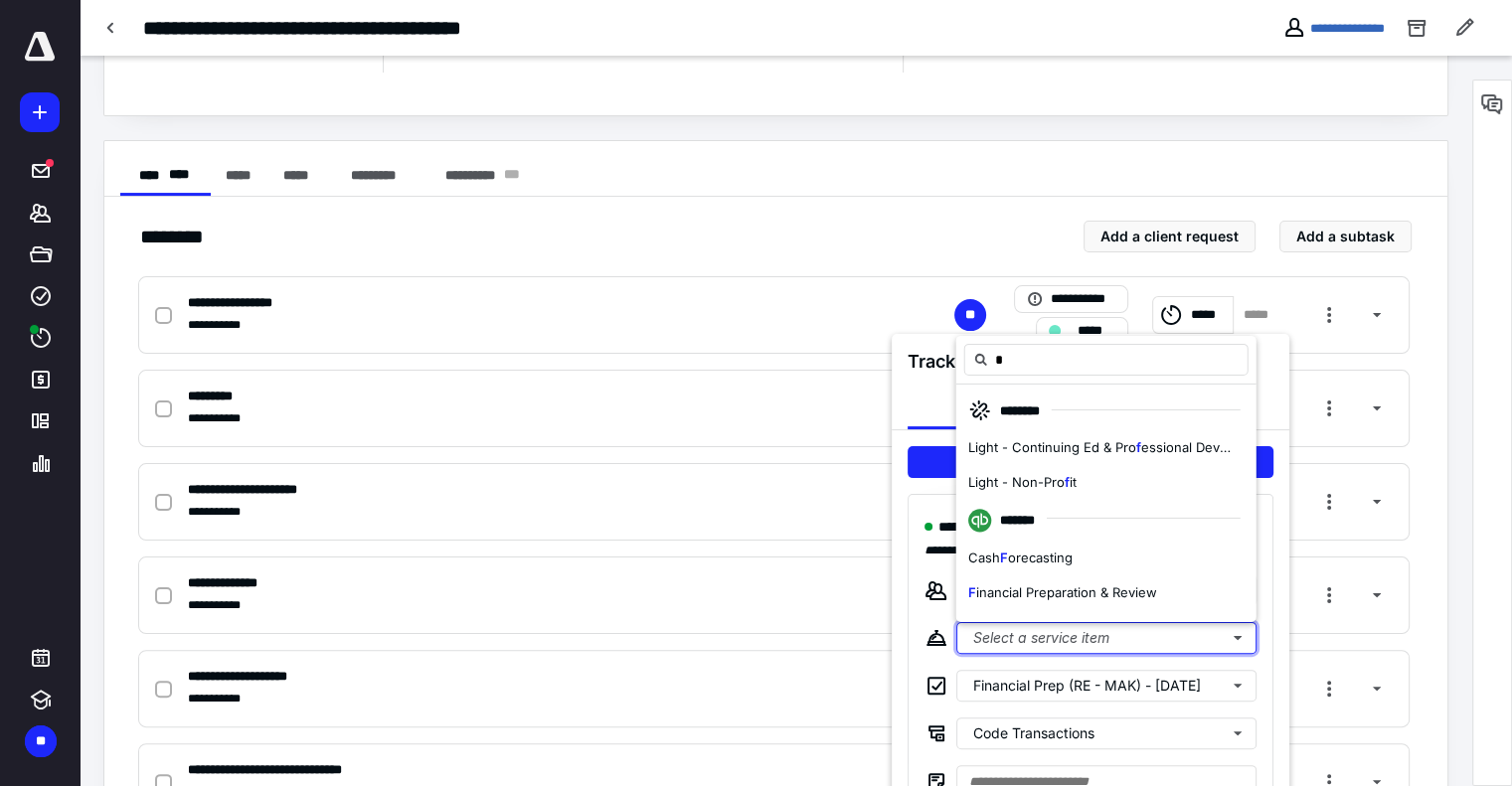 type 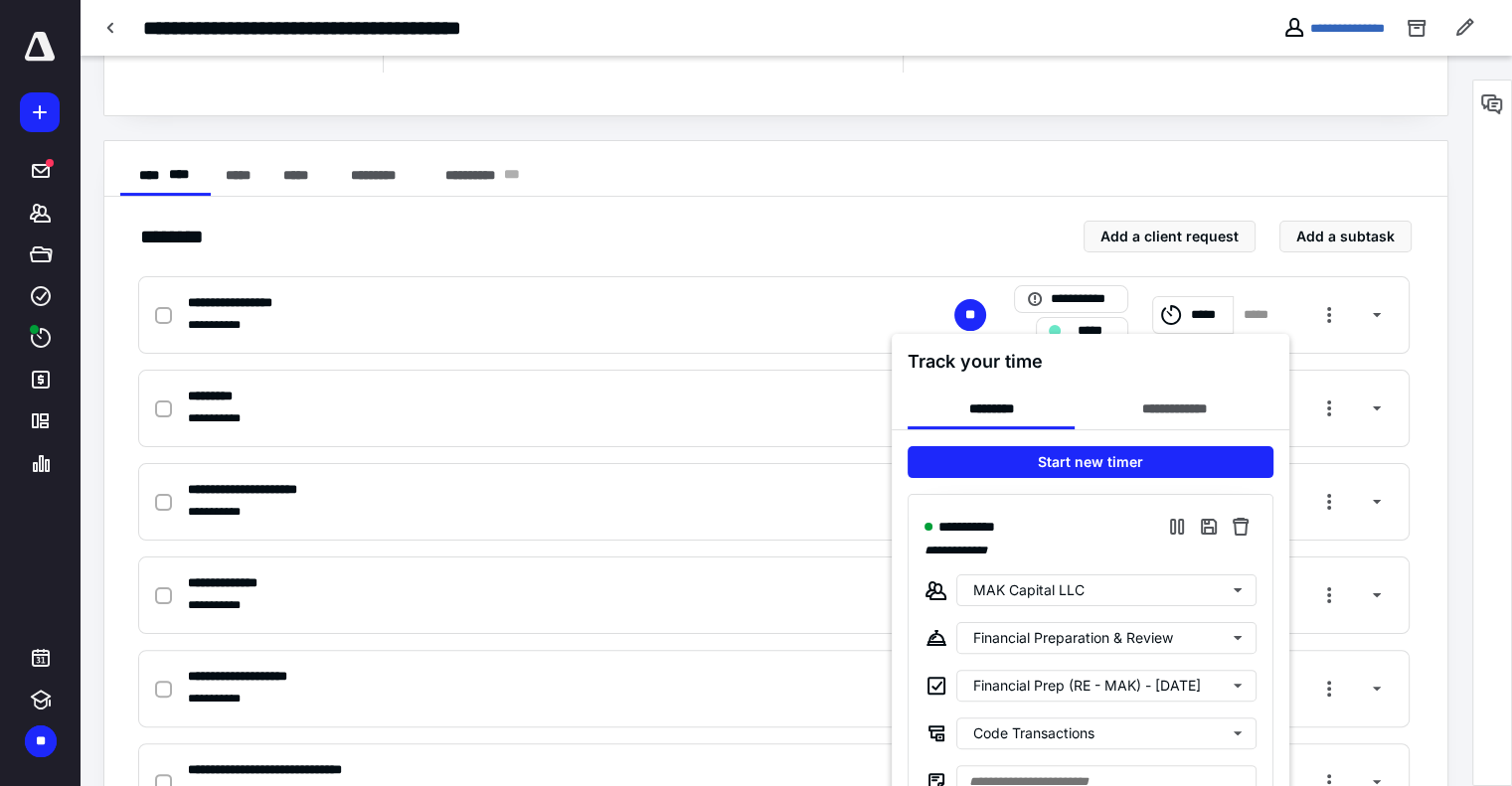 drag, startPoint x: 1441, startPoint y: 354, endPoint x: 1379, endPoint y: 323, distance: 69.31811 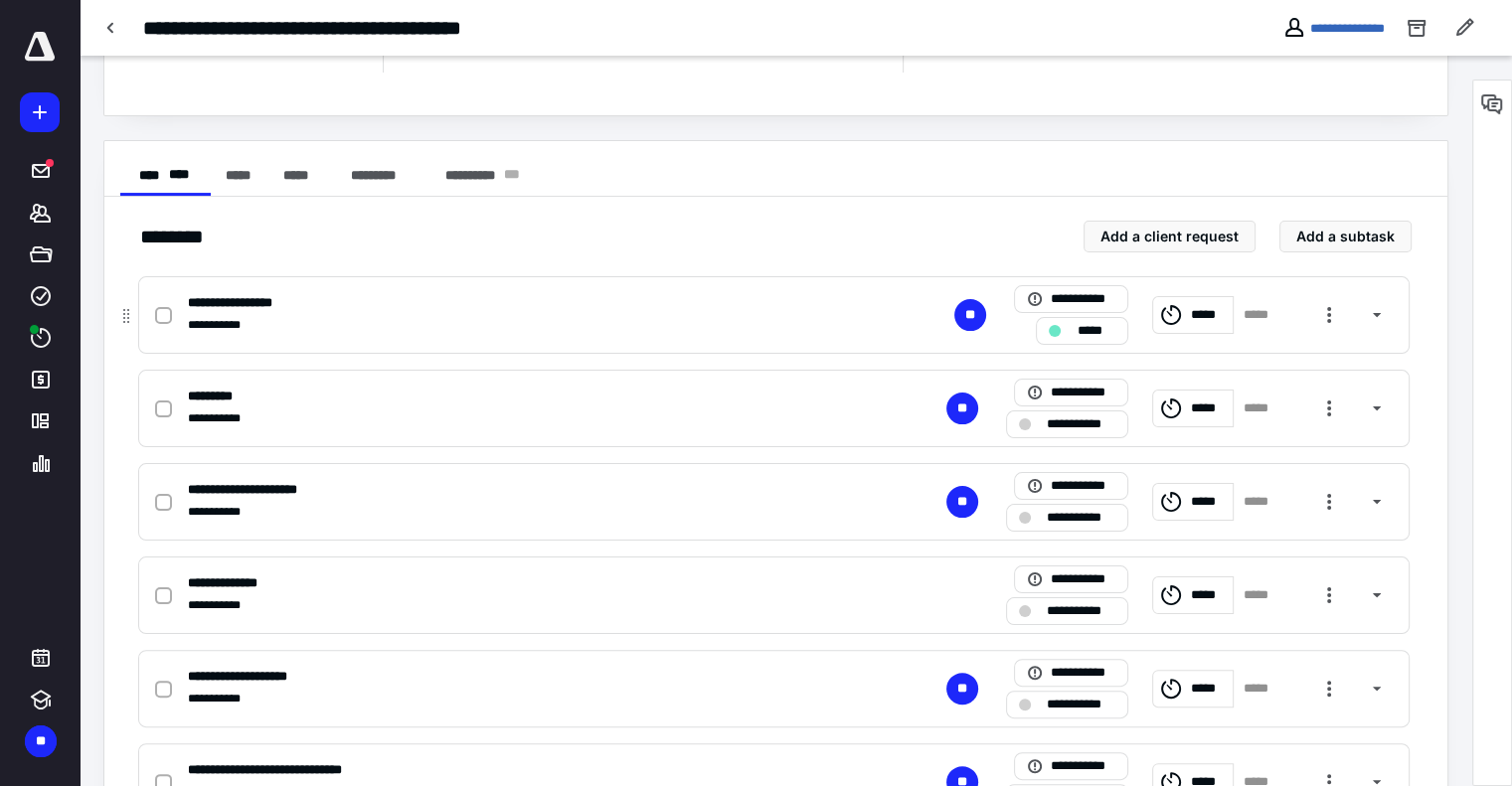 click 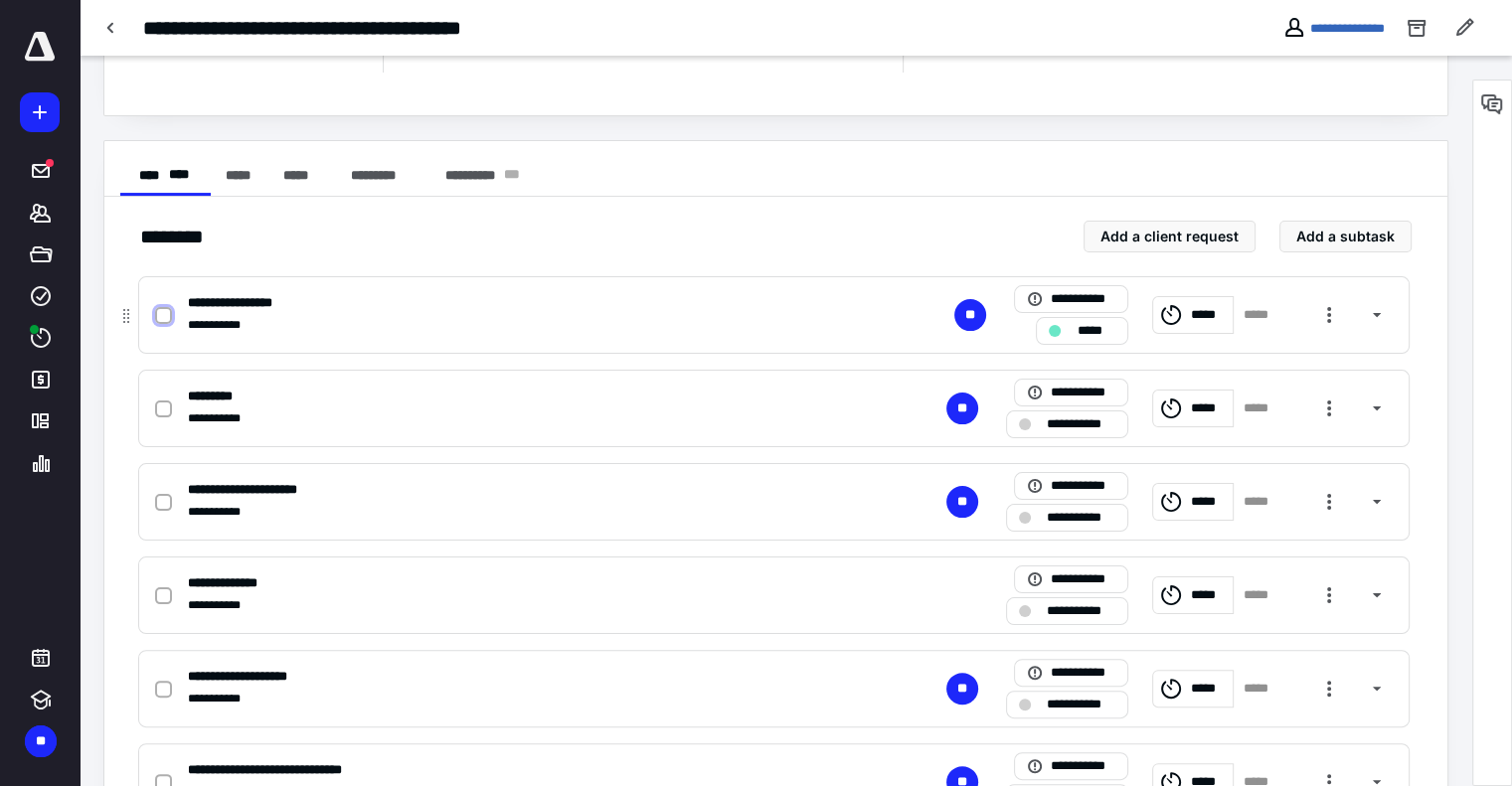 click at bounding box center [163, 316] 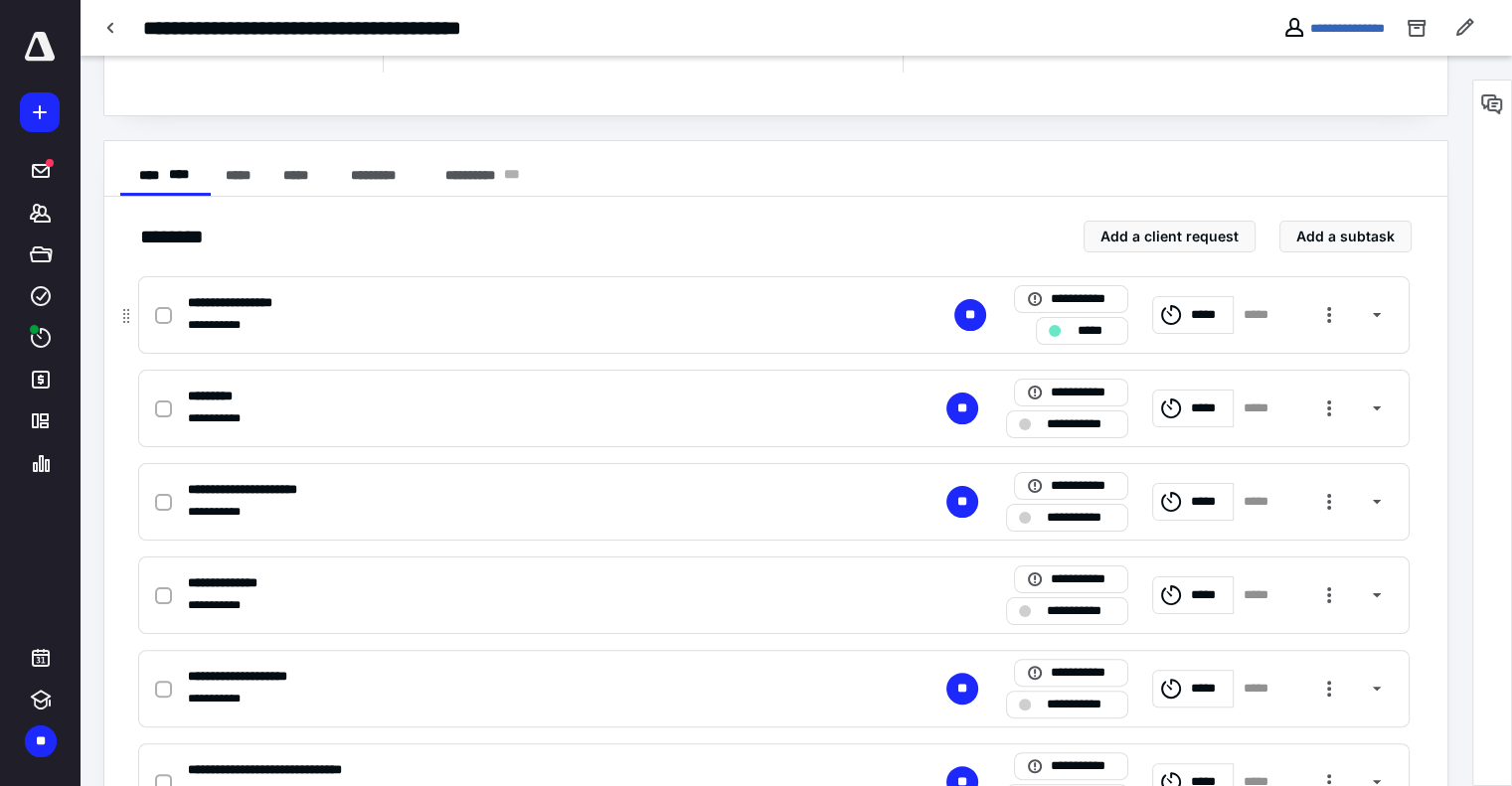 checkbox on "true" 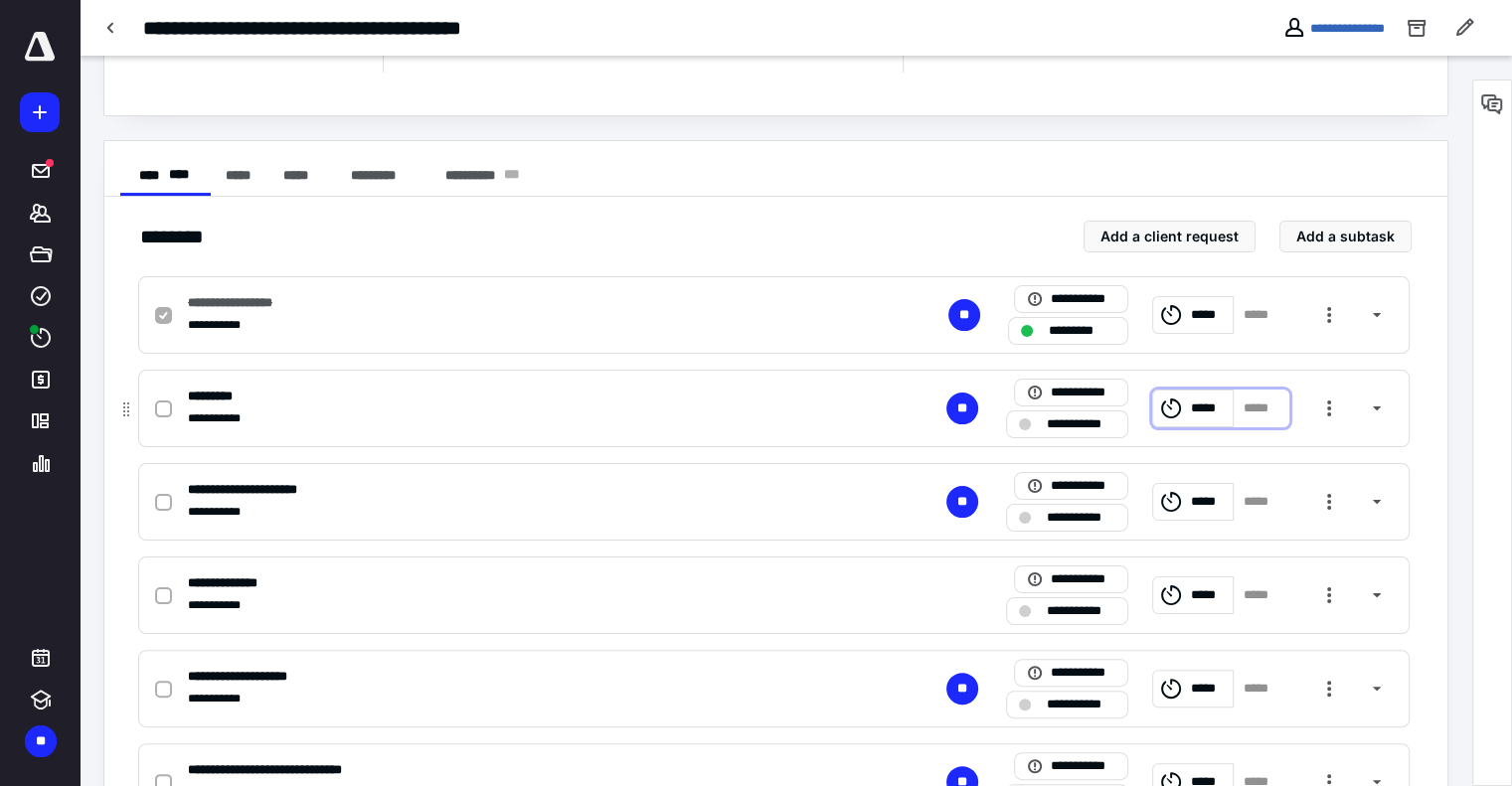 click on "*****" at bounding box center (1209, 408) 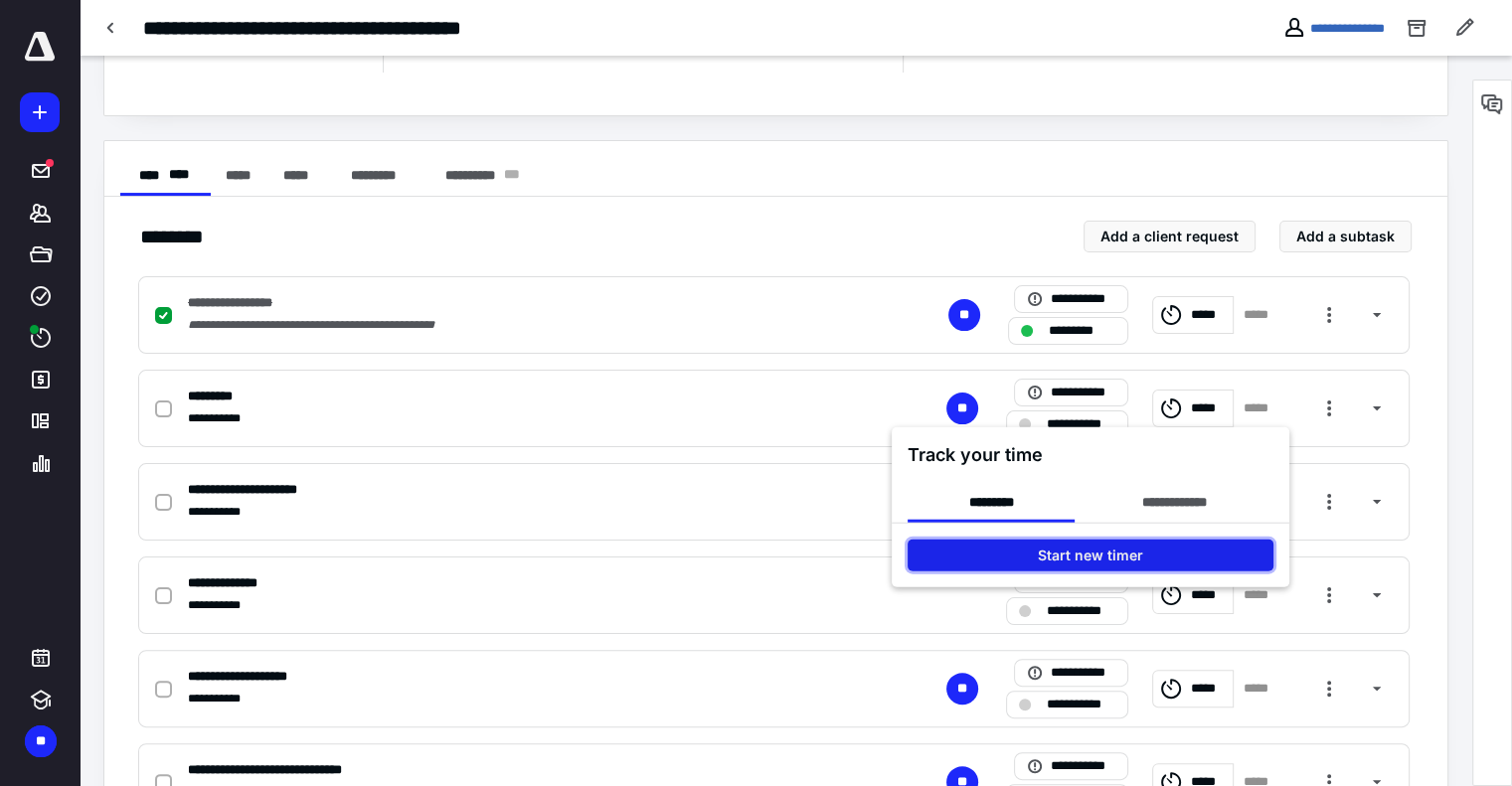 click on "Start new timer" at bounding box center [1091, 555] 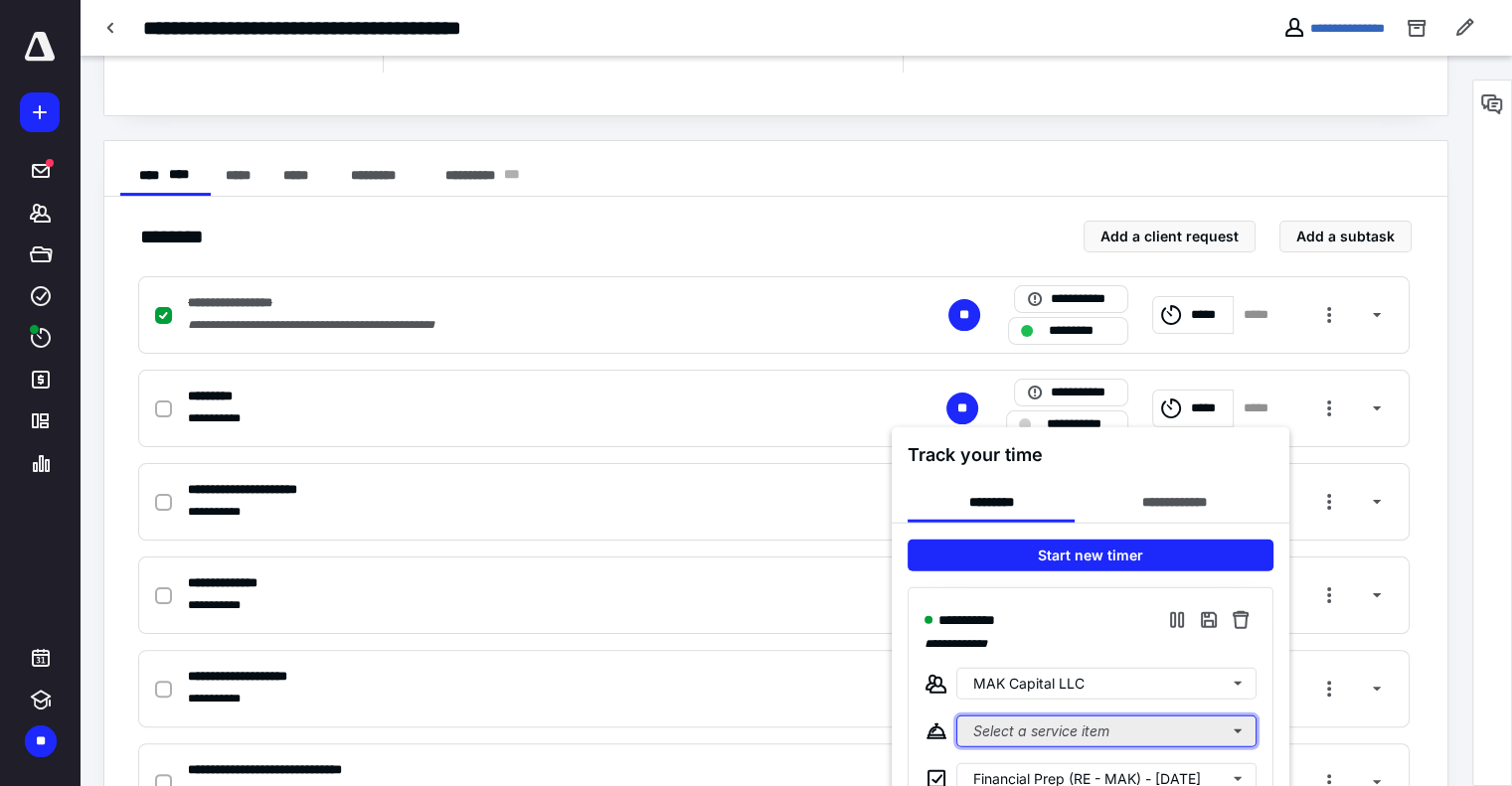 click on "Select a service item" at bounding box center (1106, 731) 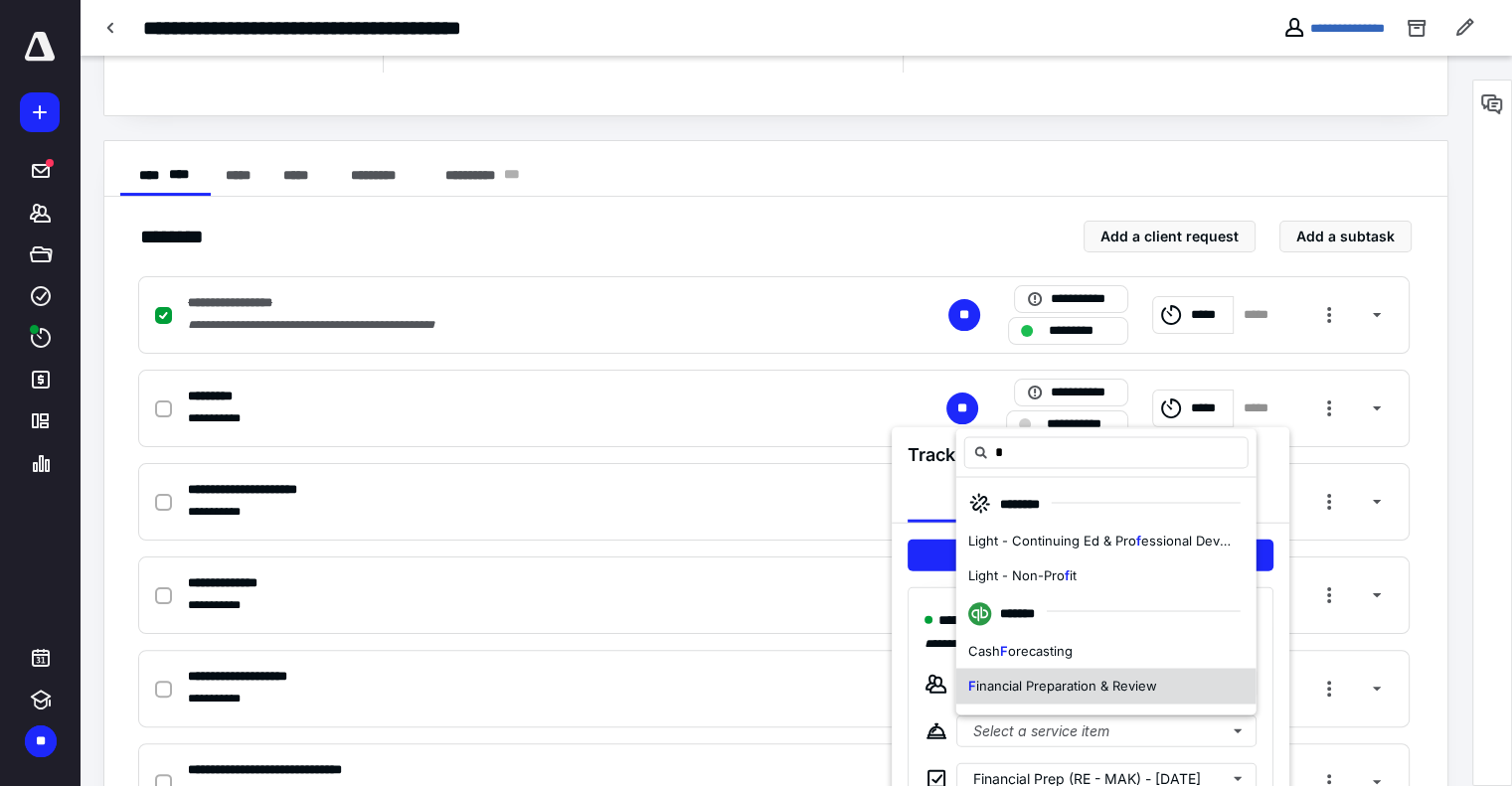 click on "inancial Preparation & Review" at bounding box center (1067, 685) 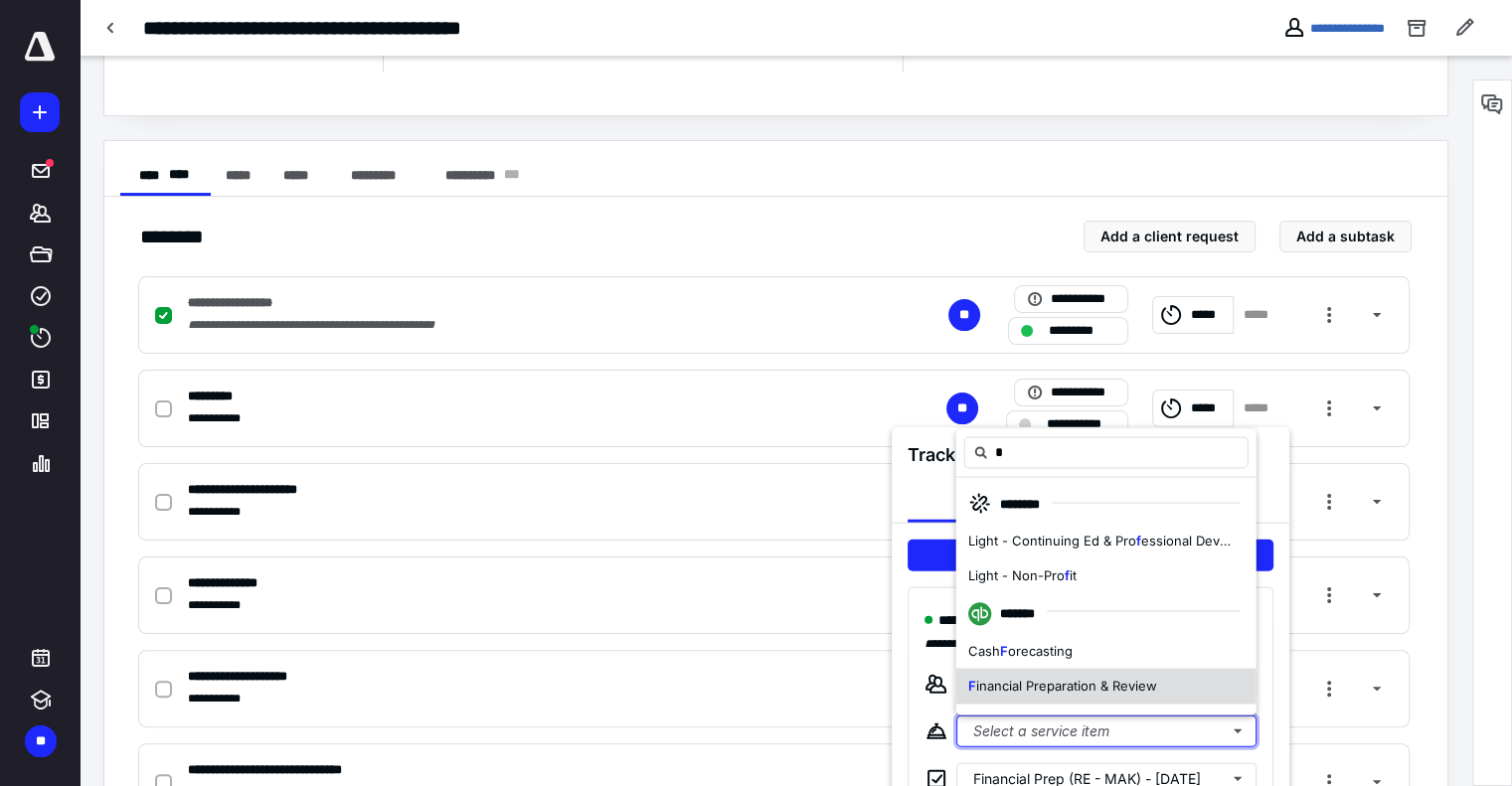 type 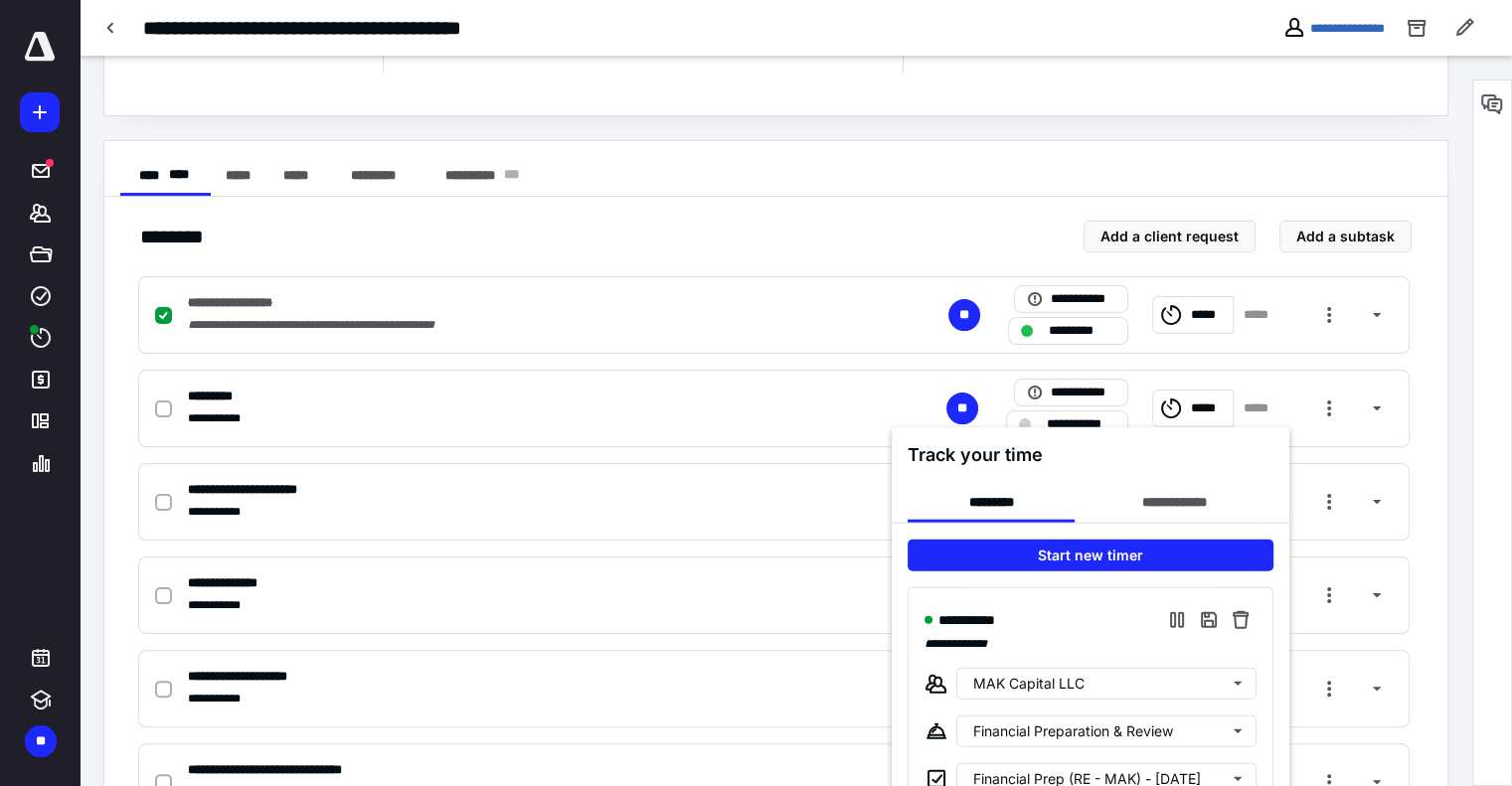click at bounding box center (756, 393) 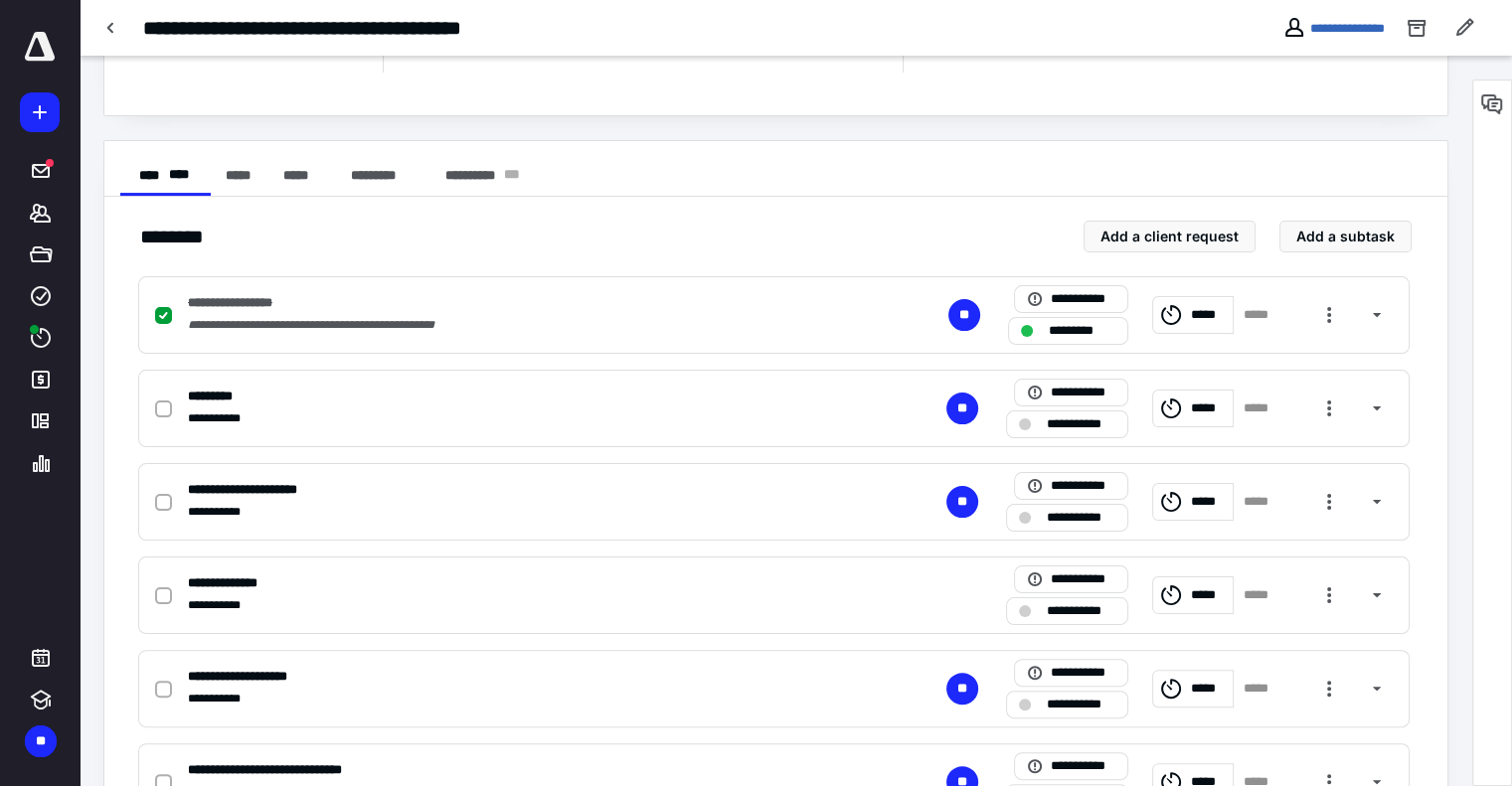 click on "**********" at bounding box center [775, 941] 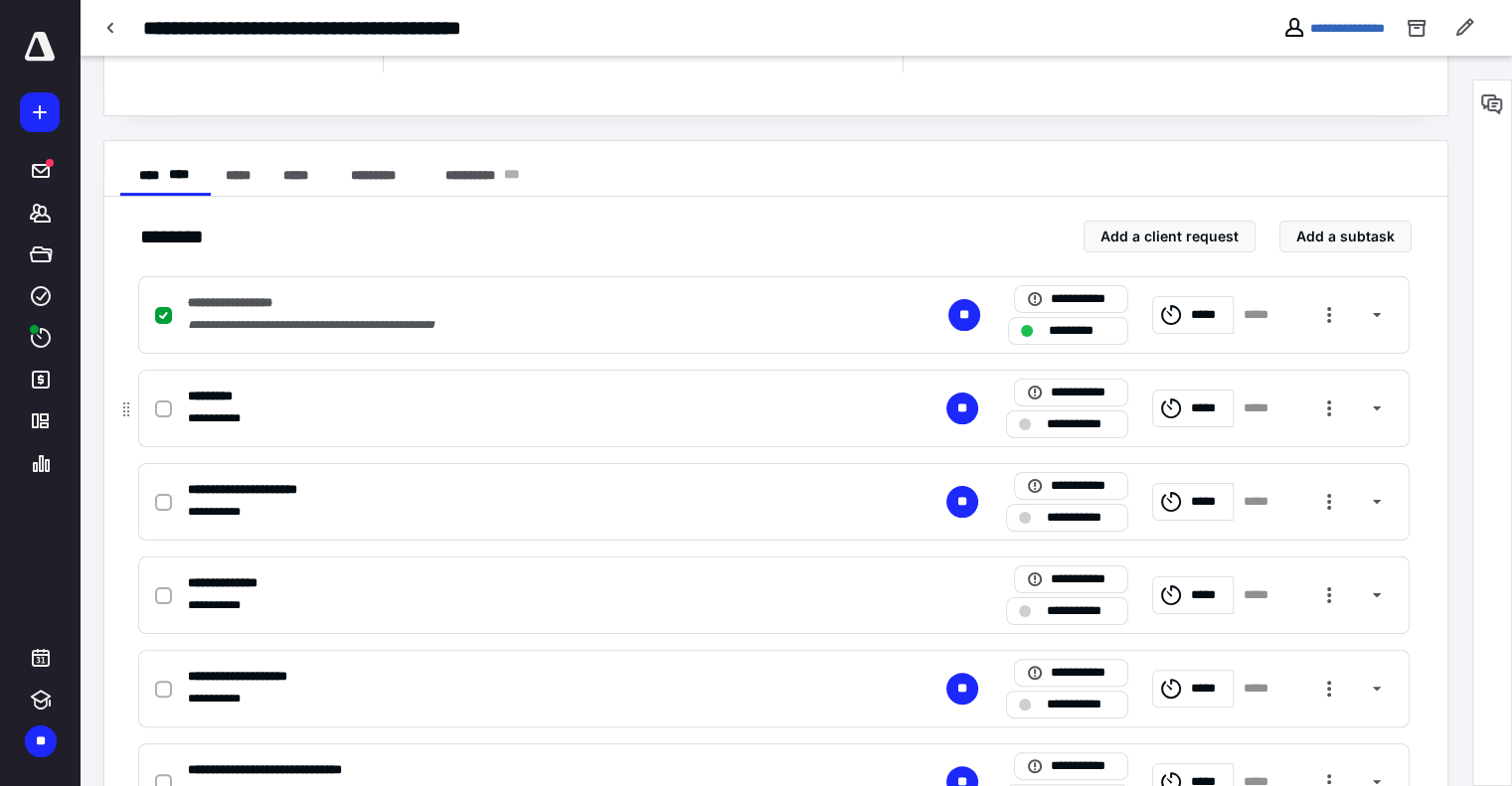 click 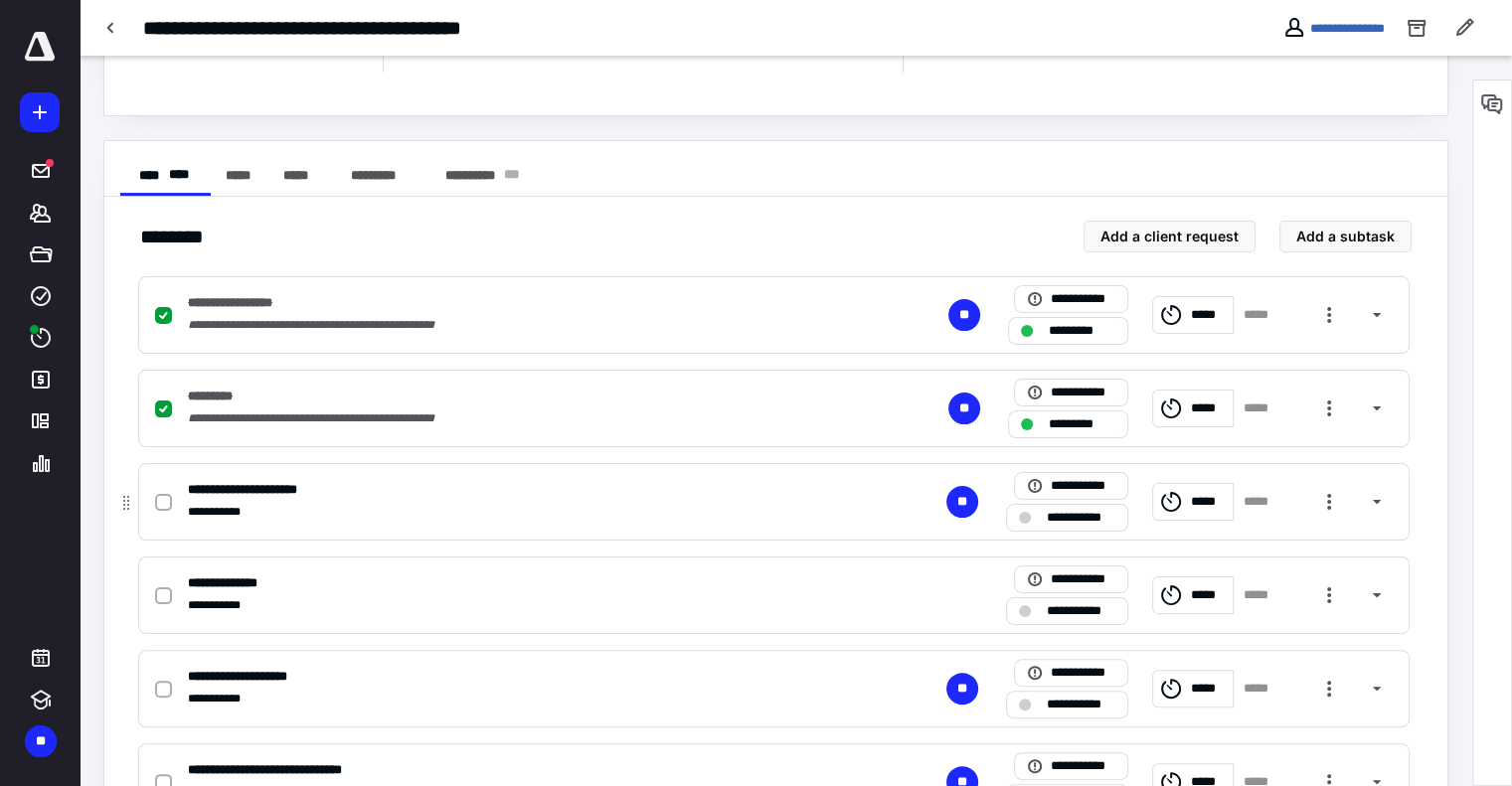 click on "*****" at bounding box center (1193, 502) 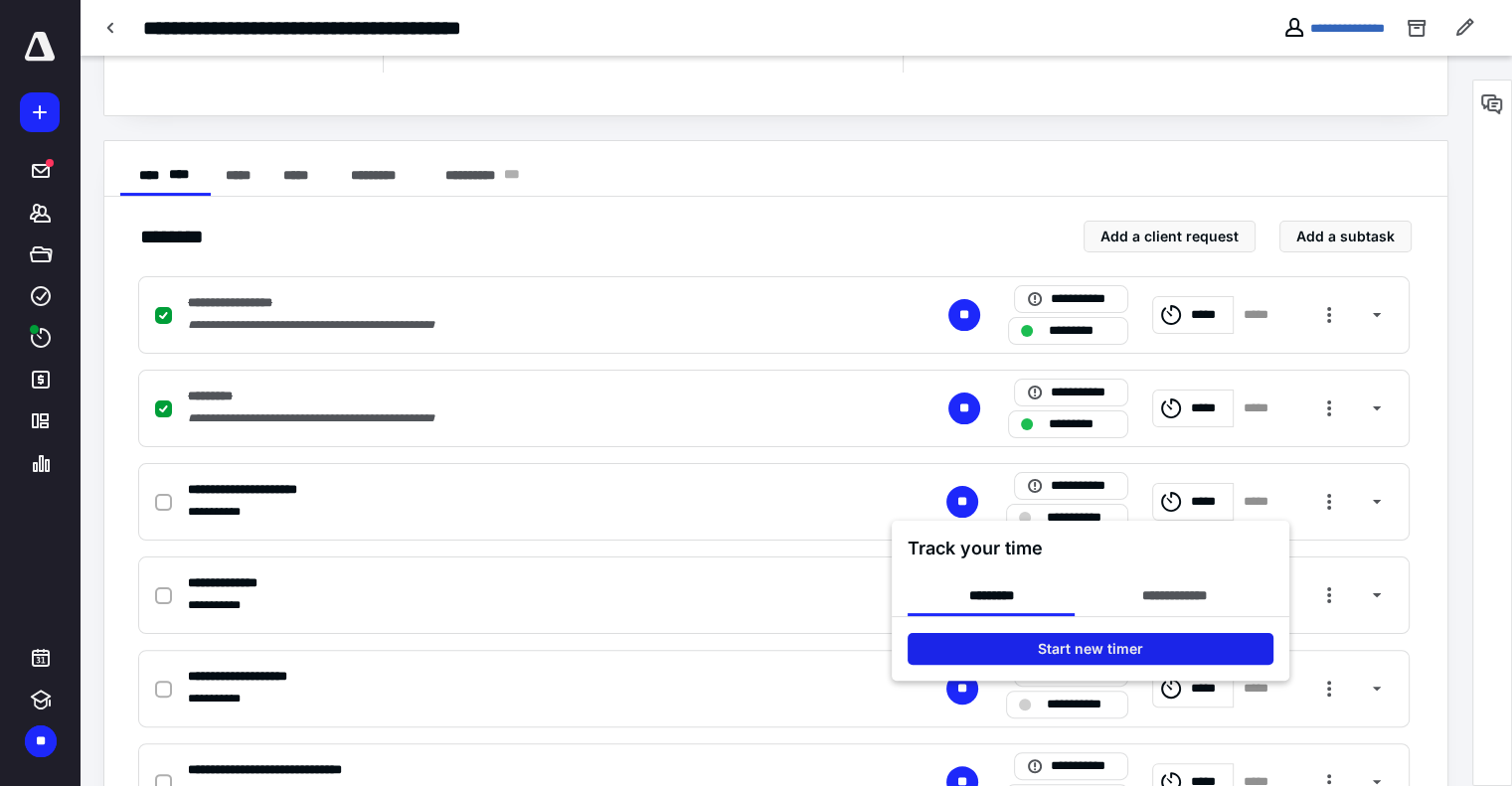 click on "Start new timer" at bounding box center [1091, 649] 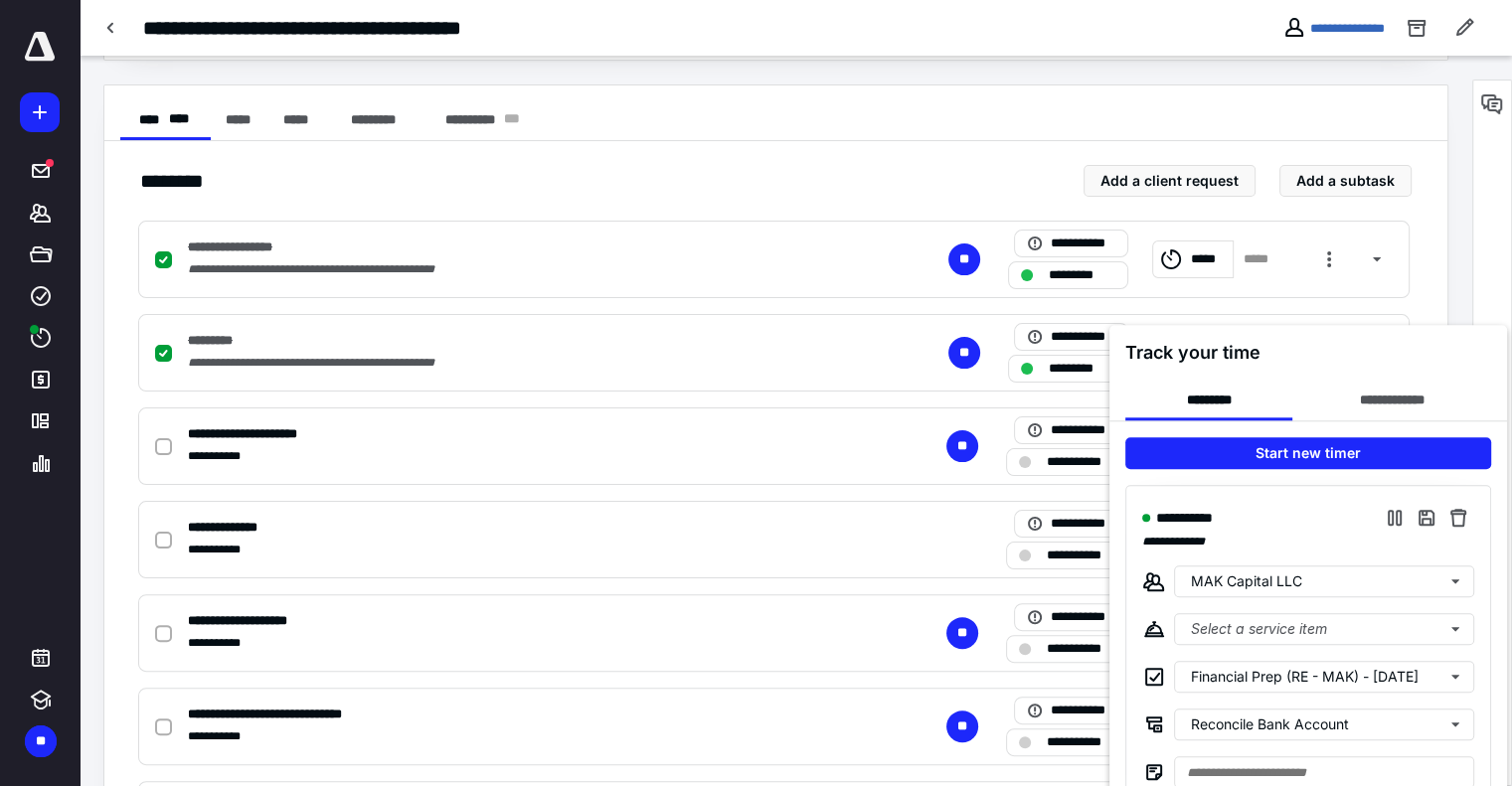 scroll, scrollTop: 397, scrollLeft: 0, axis: vertical 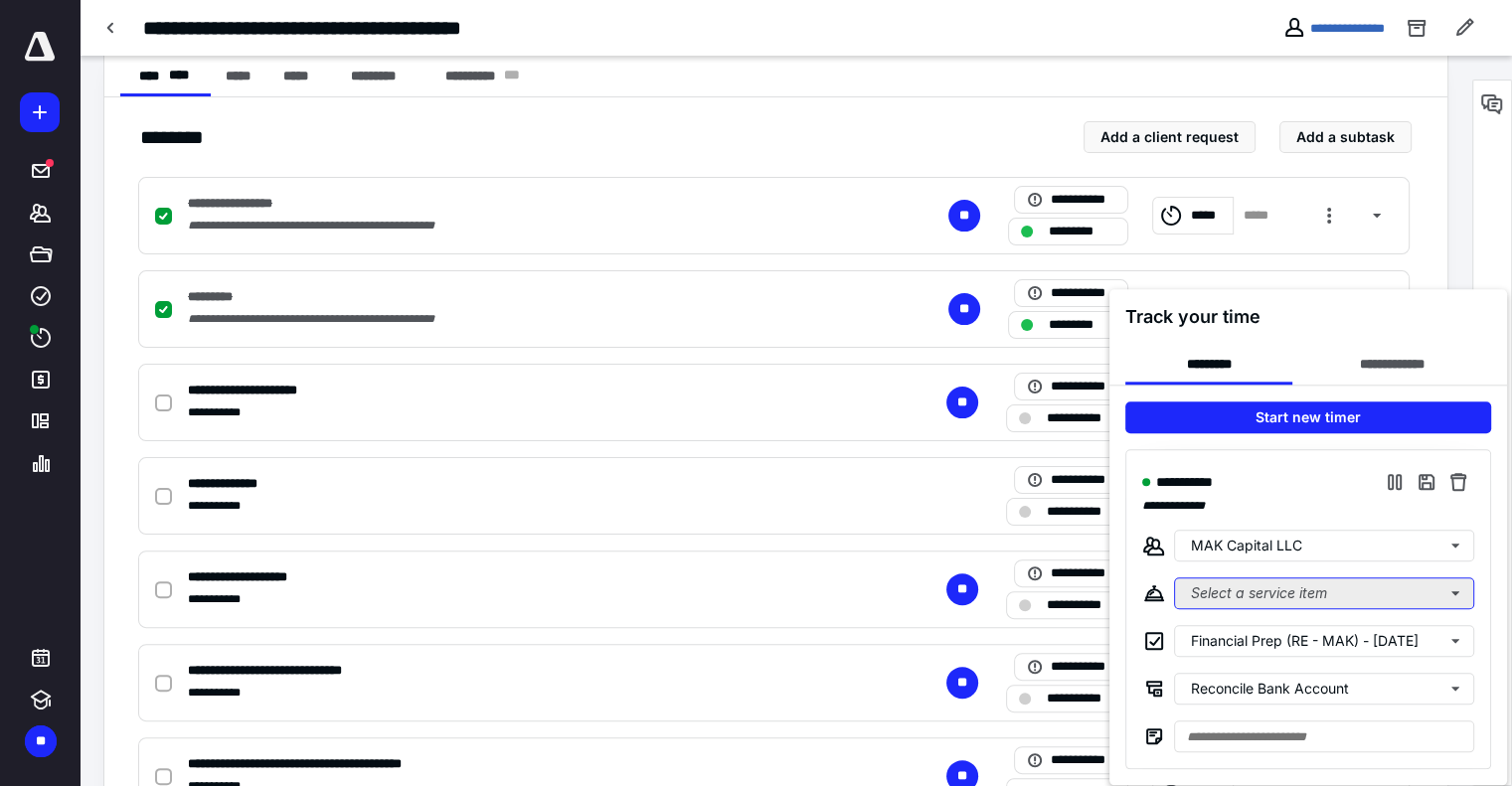 click on "Select a service item" at bounding box center (1324, 593) 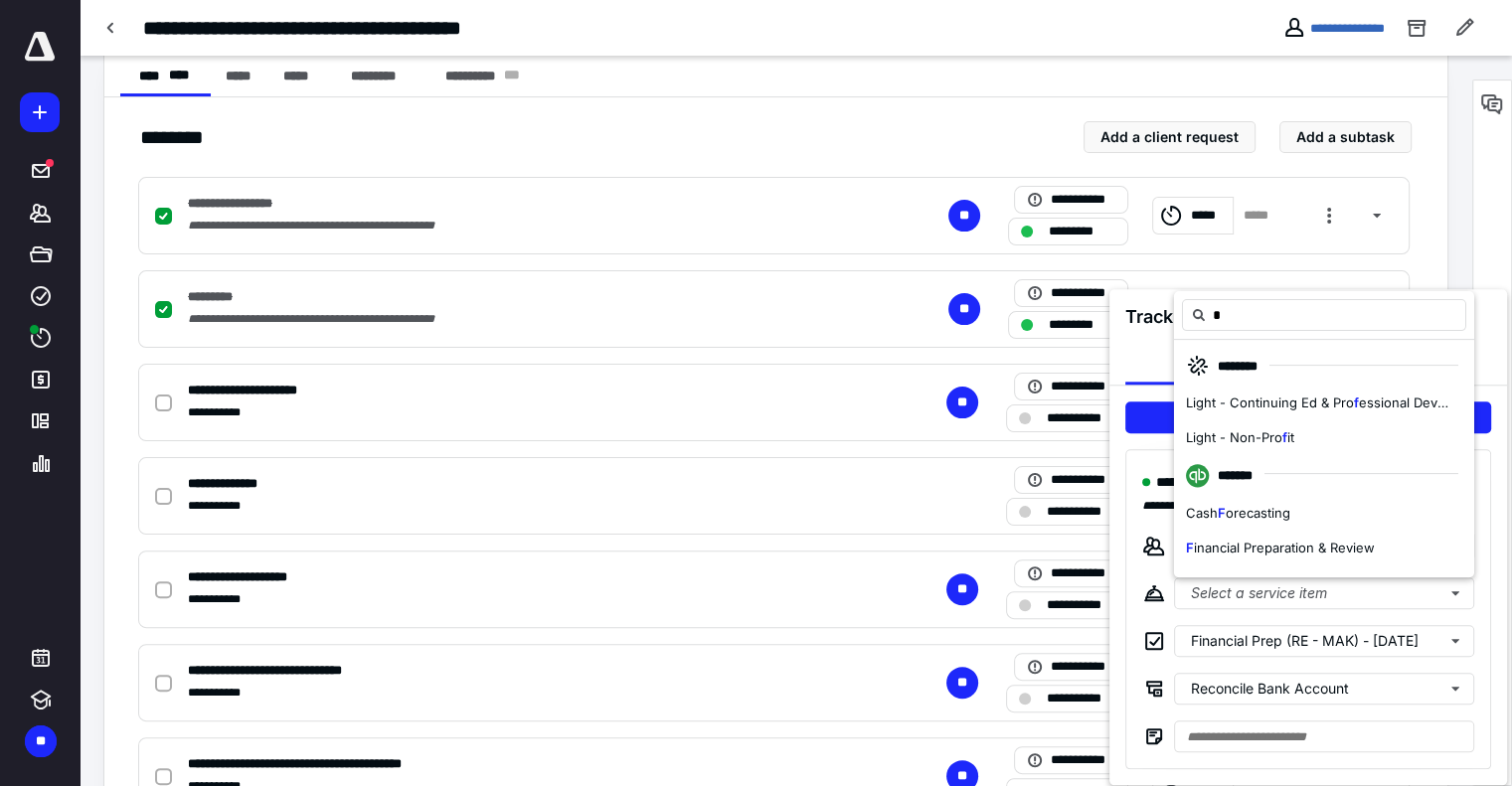 drag, startPoint x: 1229, startPoint y: 545, endPoint x: 655, endPoint y: 150, distance: 696.77902 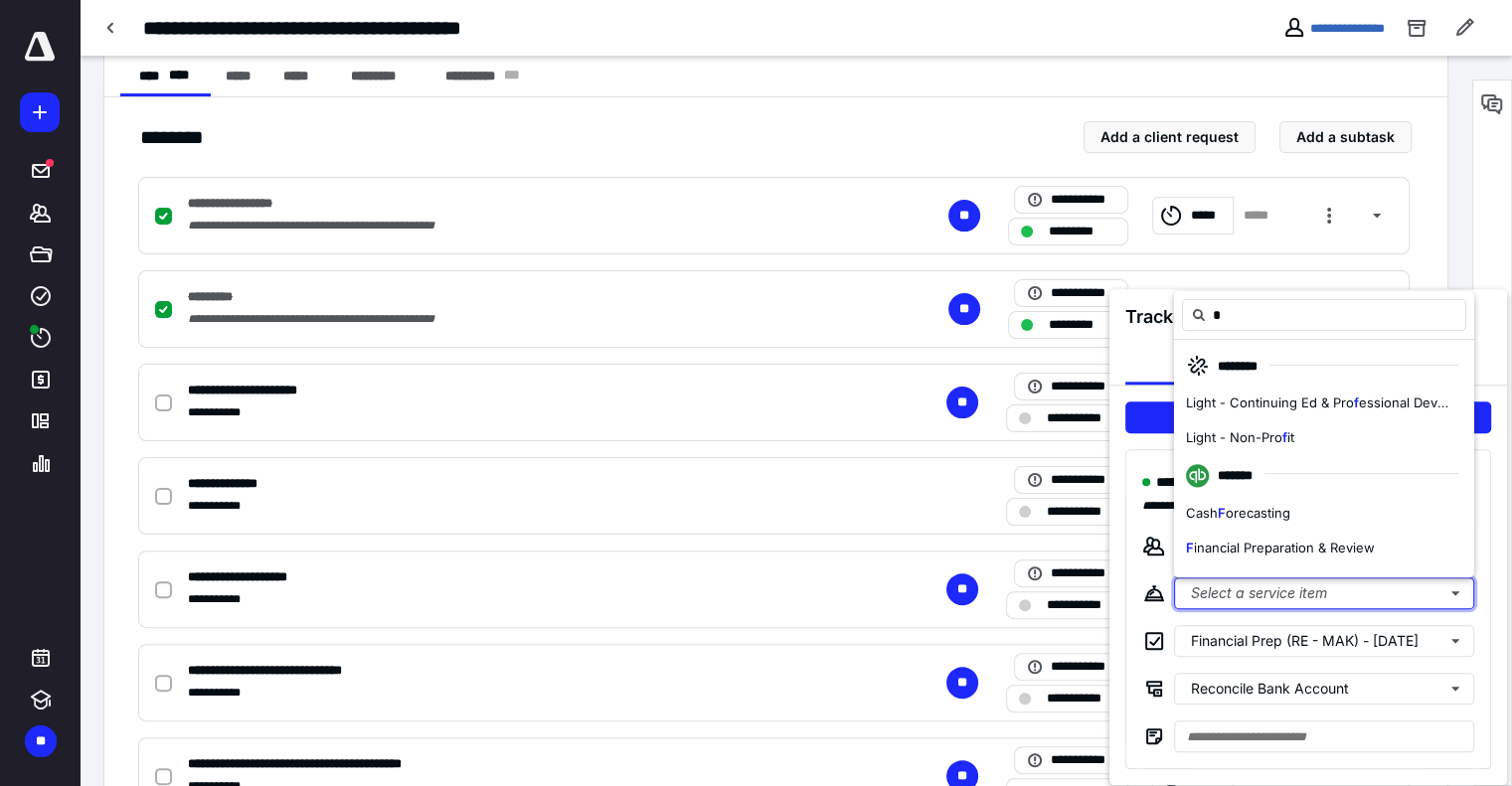 type 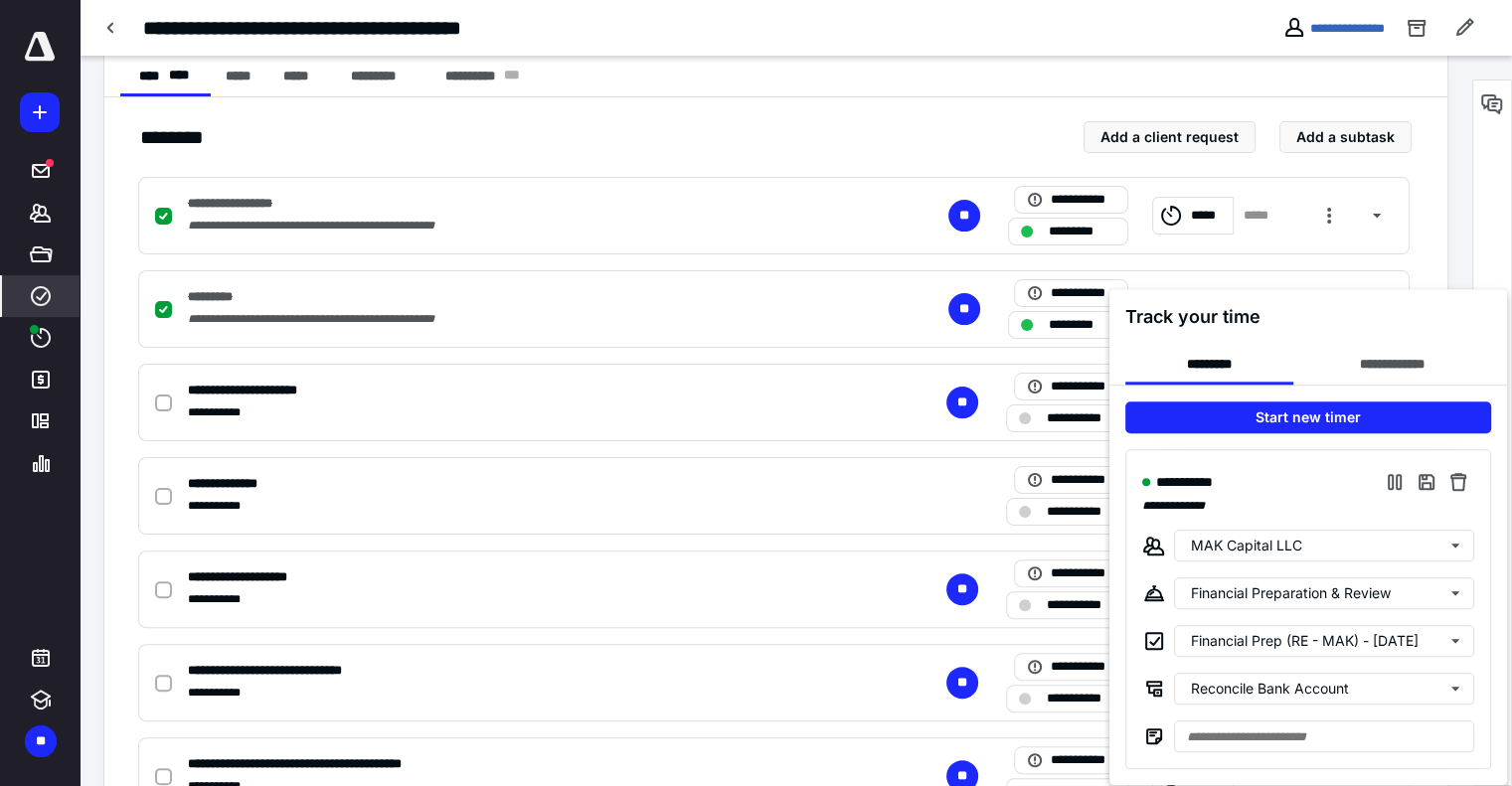 drag, startPoint x: 33, startPoint y: 303, endPoint x: 51, endPoint y: 295, distance: 19.697716 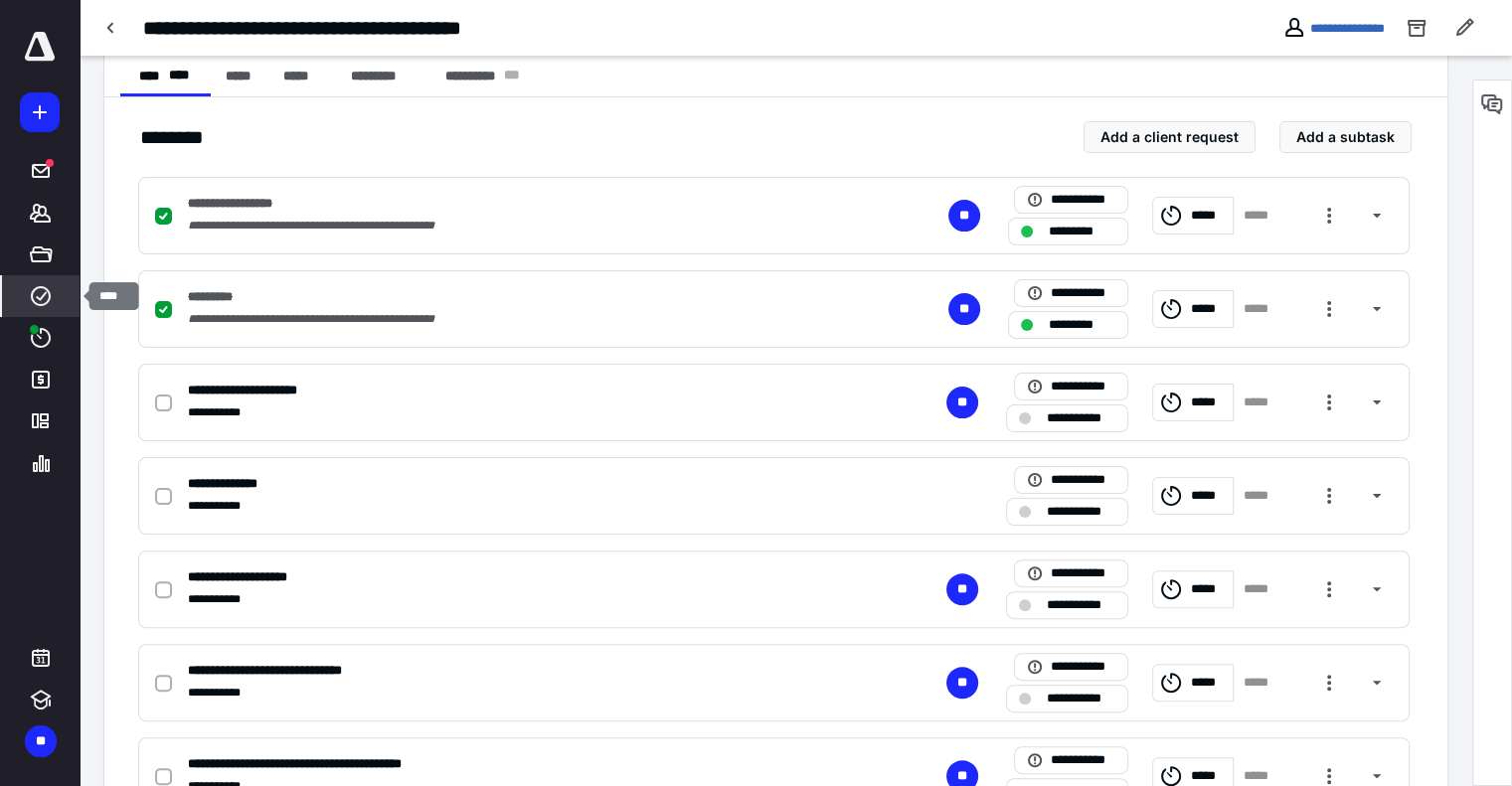 click 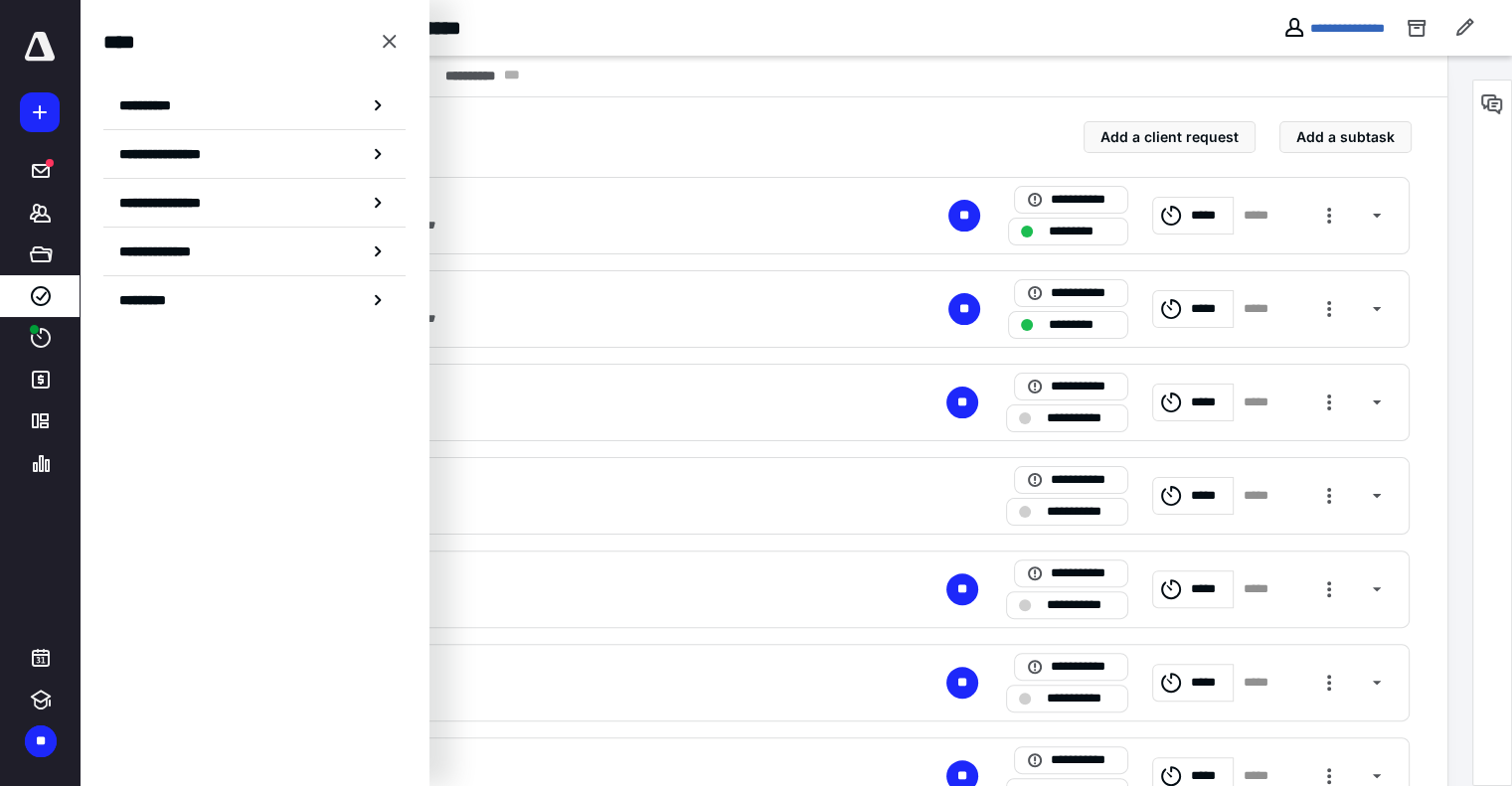 click on "**********" at bounding box center [775, 842] 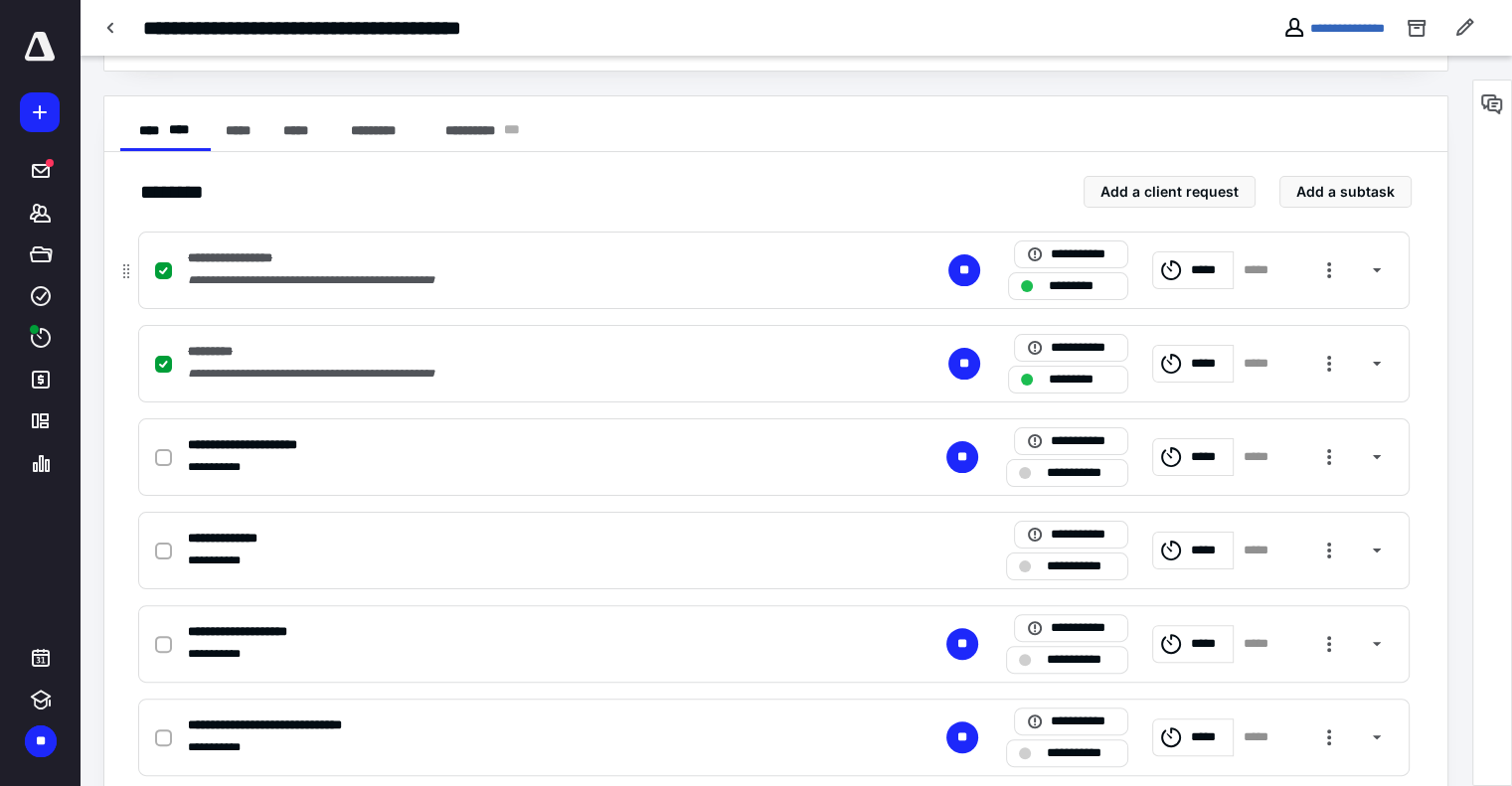 scroll, scrollTop: 298, scrollLeft: 0, axis: vertical 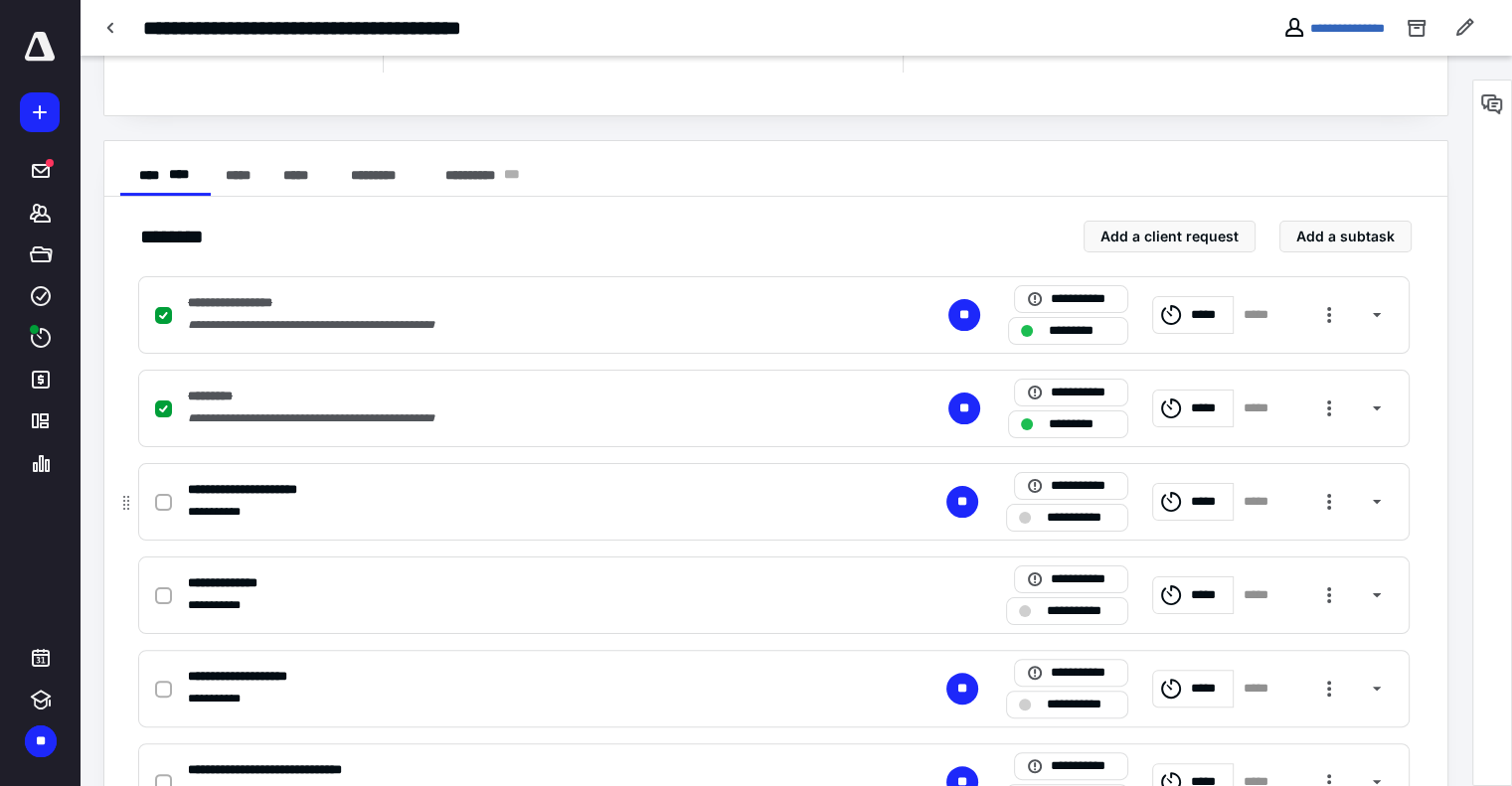 click at bounding box center [163, 503] 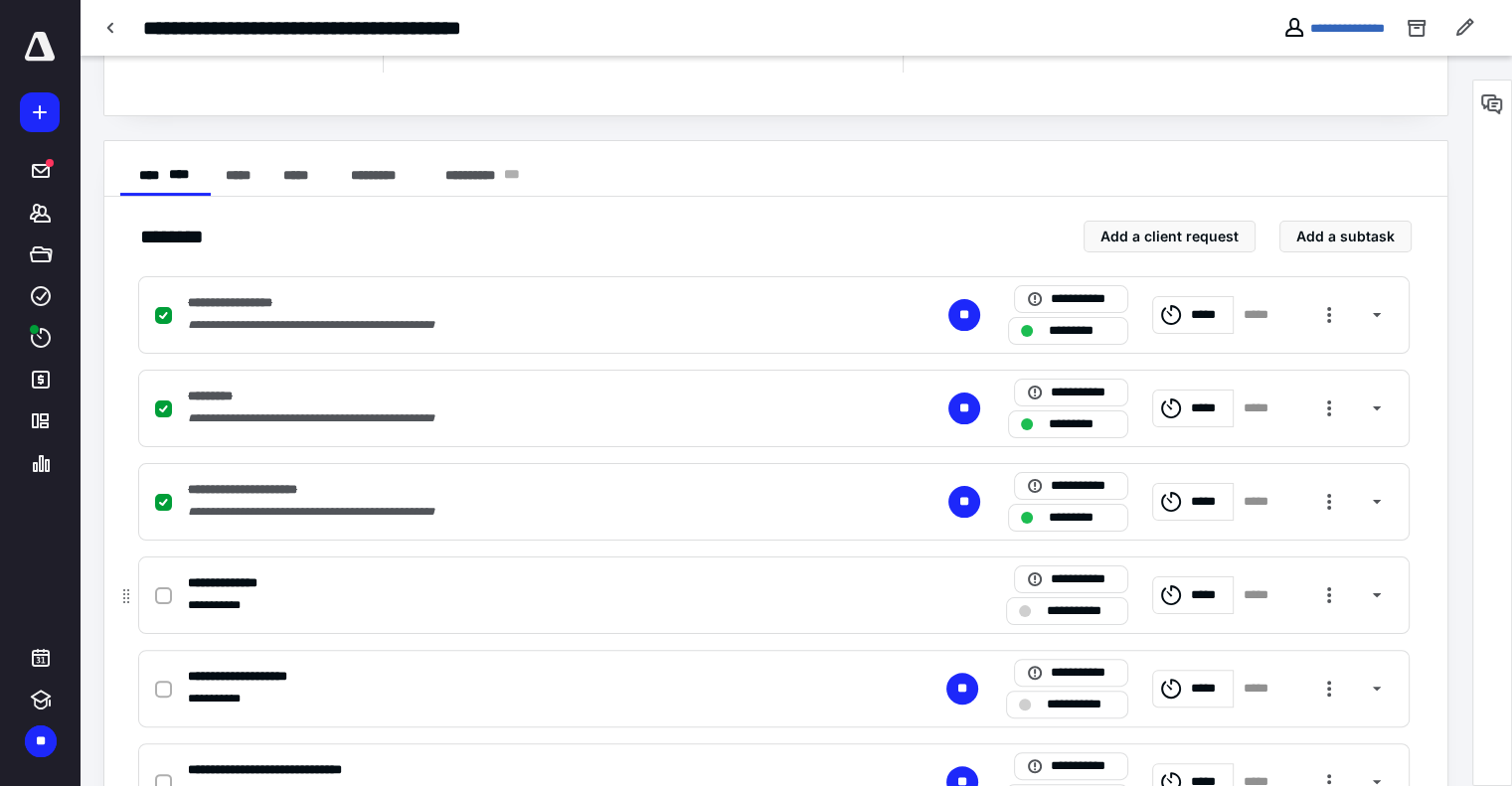 click on "*****" at bounding box center [1209, 595] 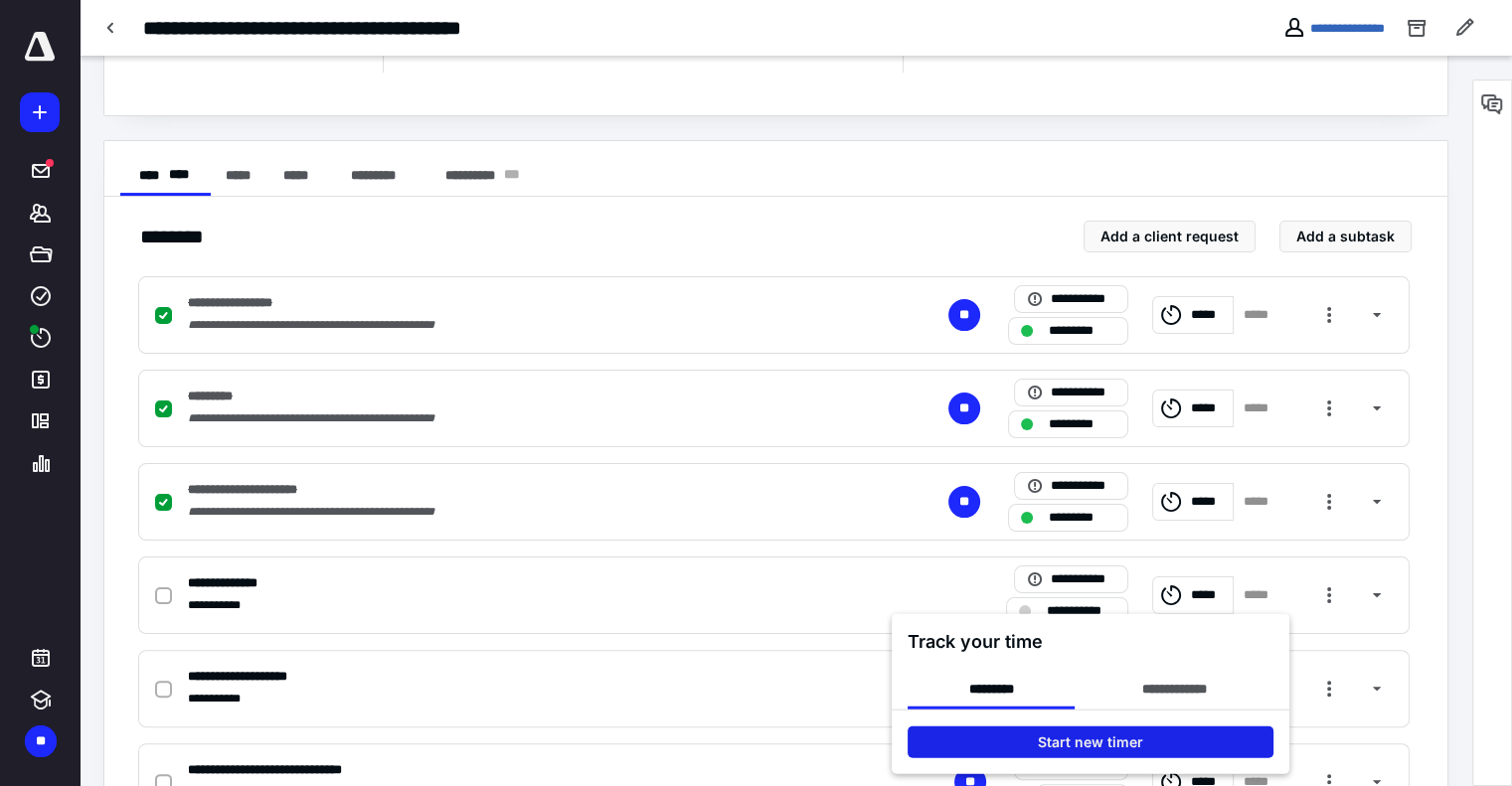click on "Start new timer" at bounding box center [1091, 742] 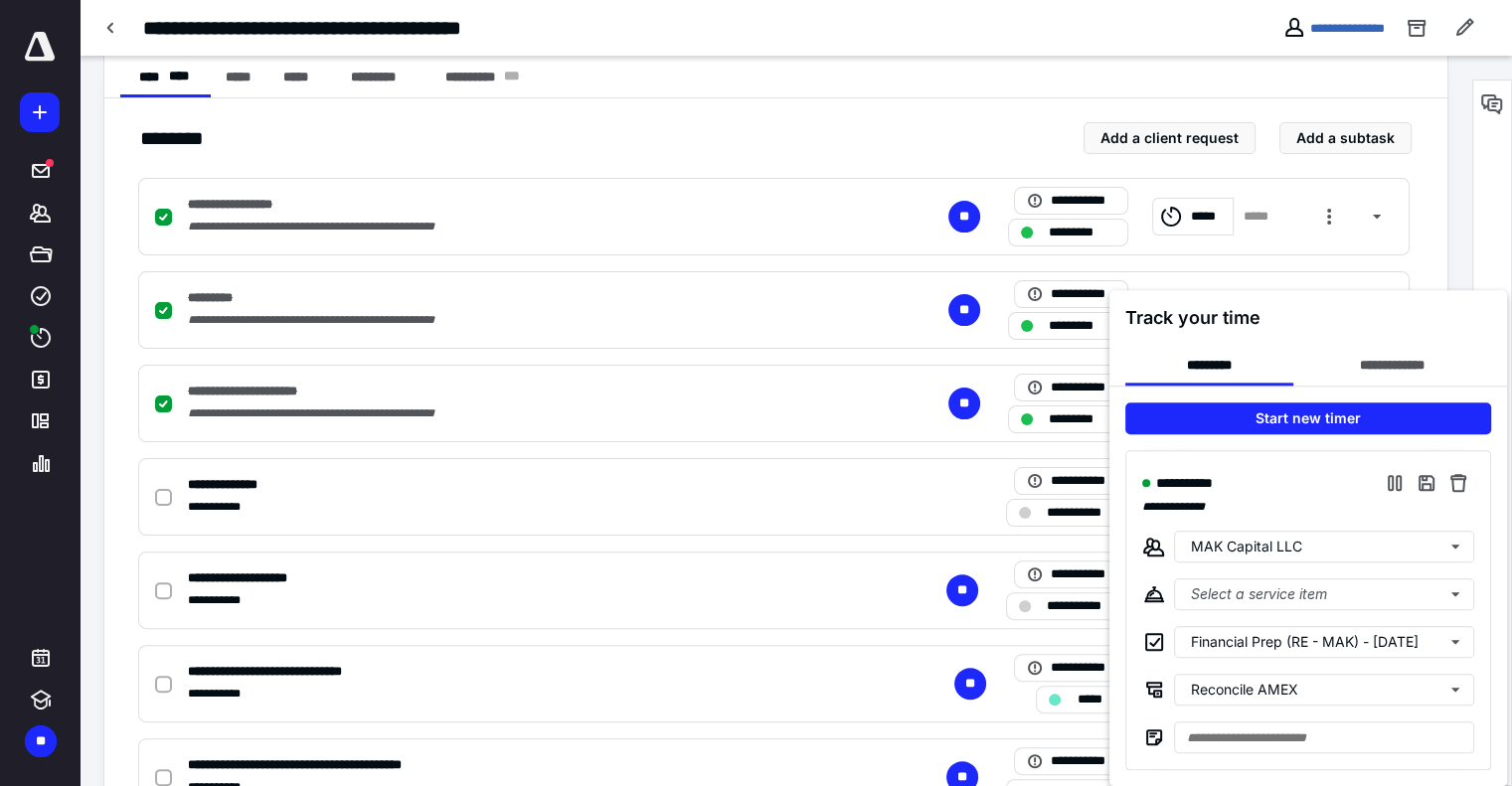 scroll, scrollTop: 397, scrollLeft: 0, axis: vertical 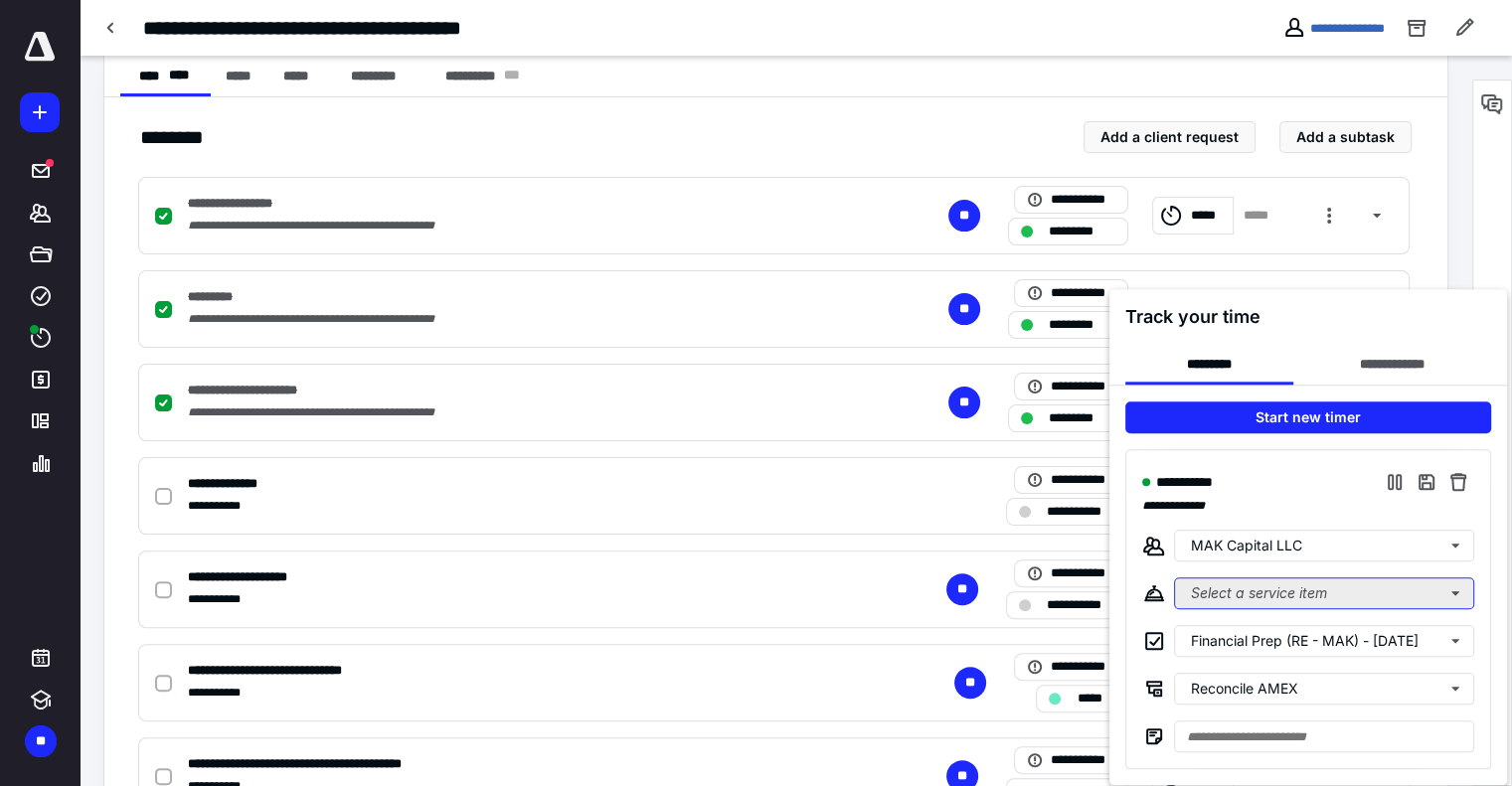 click on "Select a service item" at bounding box center (1324, 593) 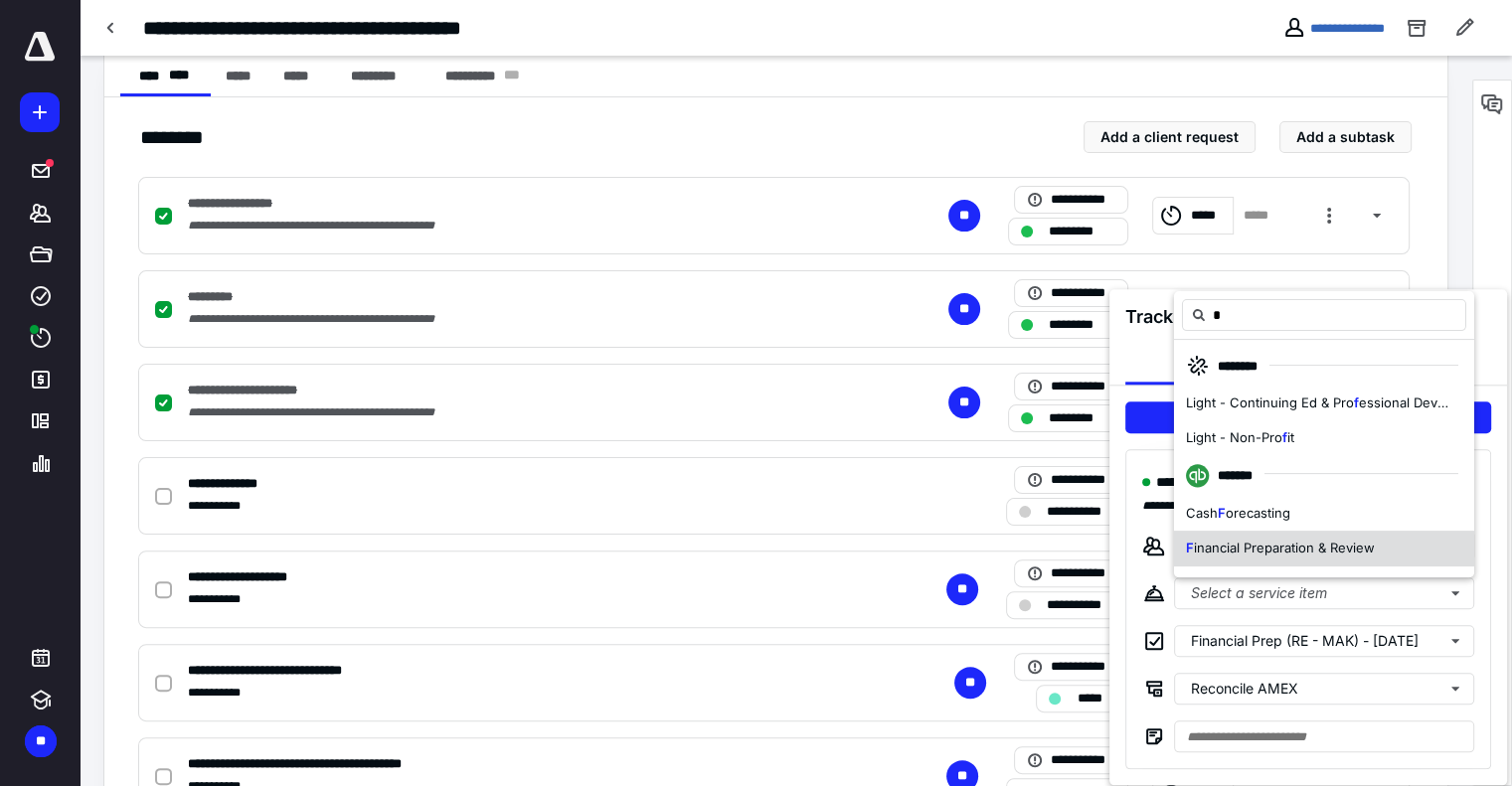click on "F inancial Preparation & Review" at bounding box center [1324, 549] 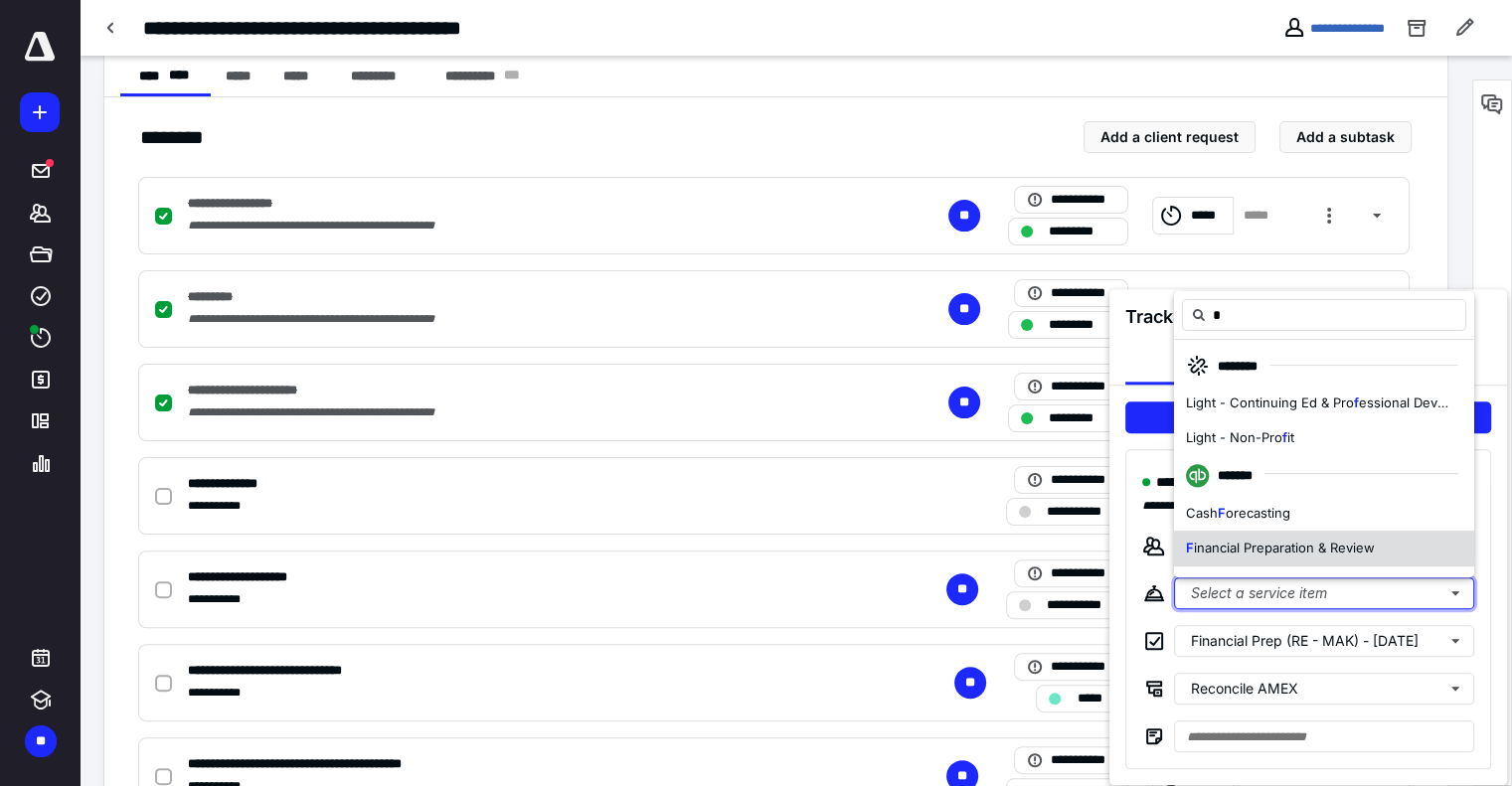 type 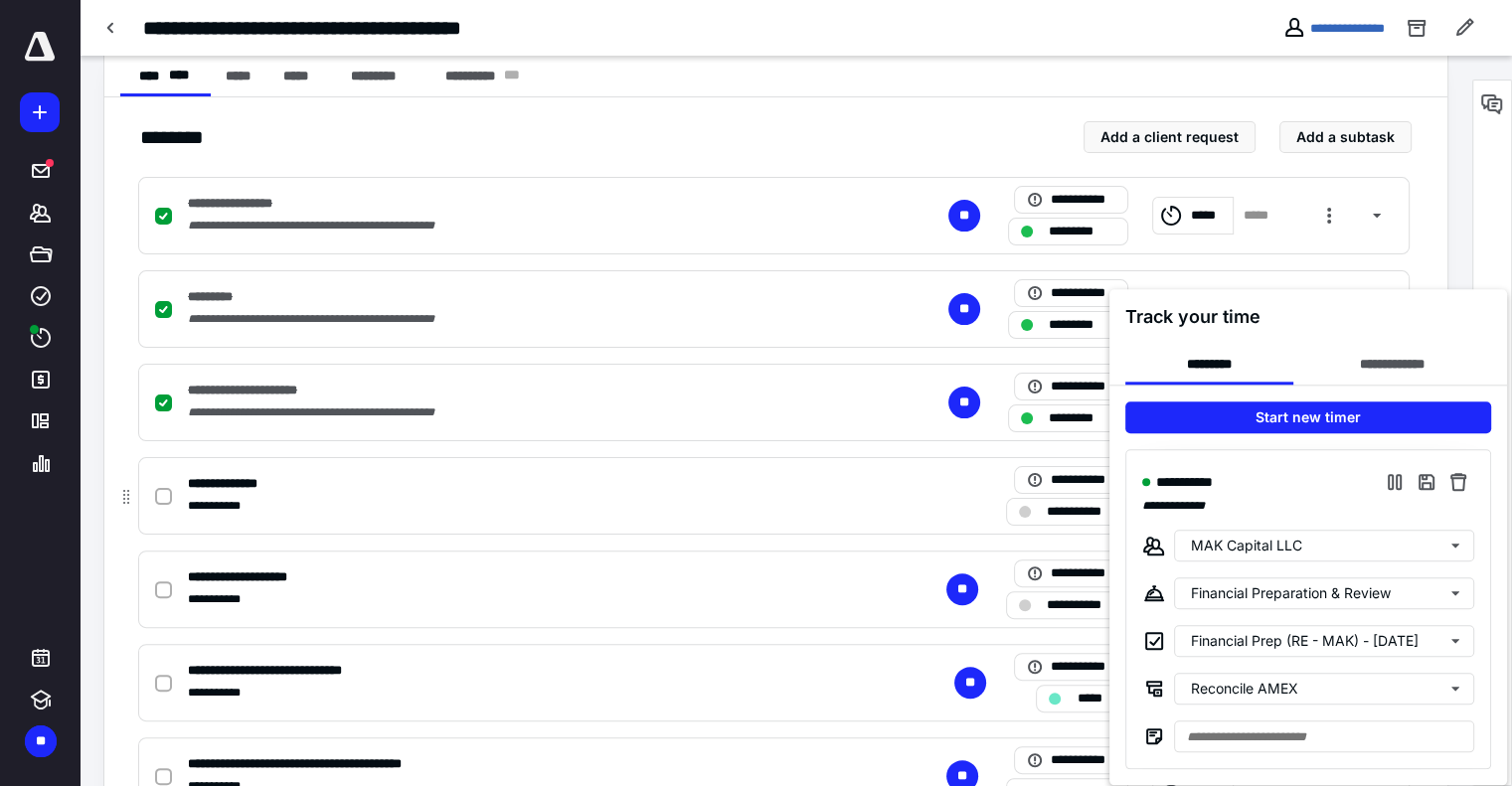 click at bounding box center (756, 393) 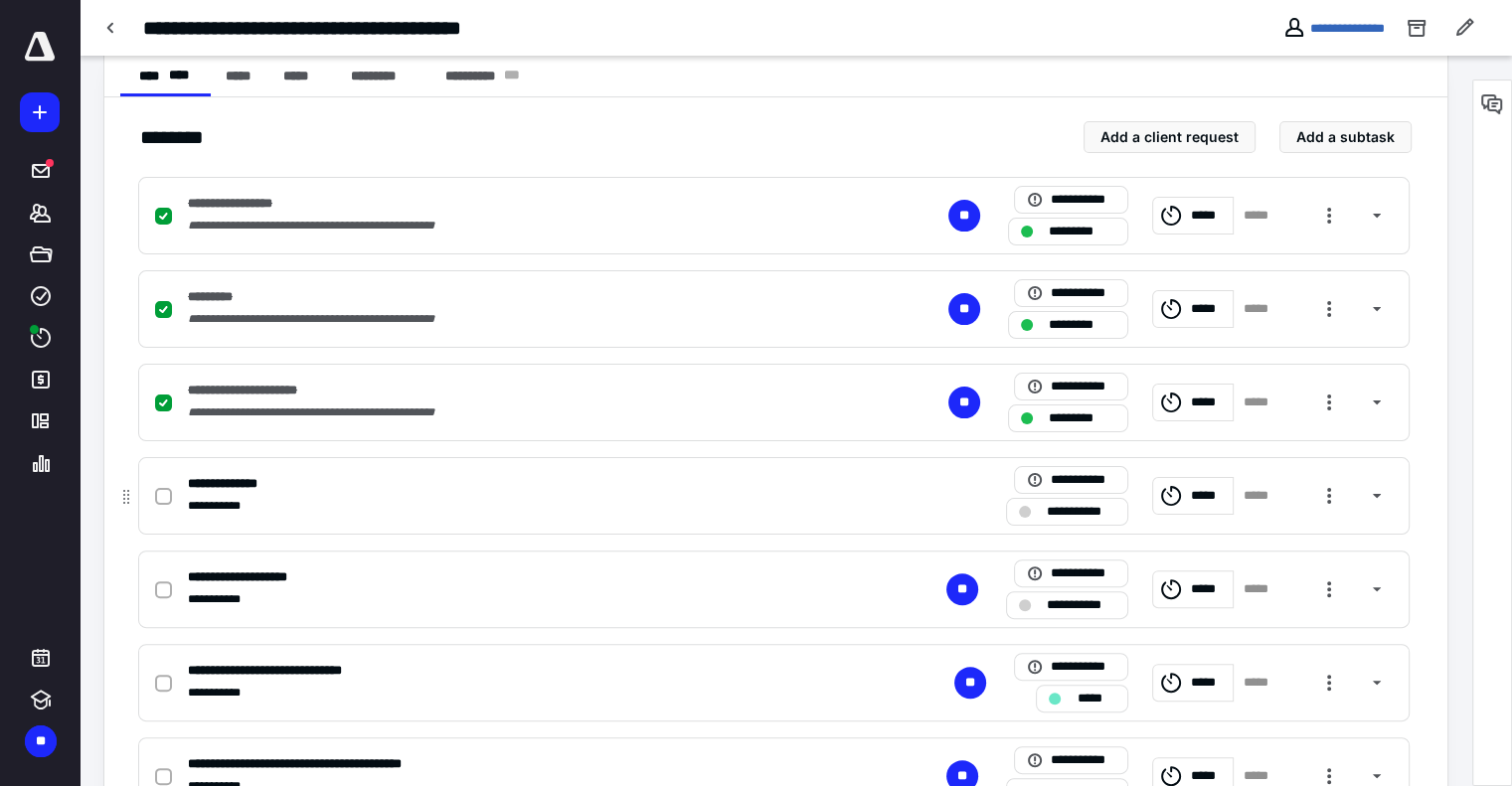 click 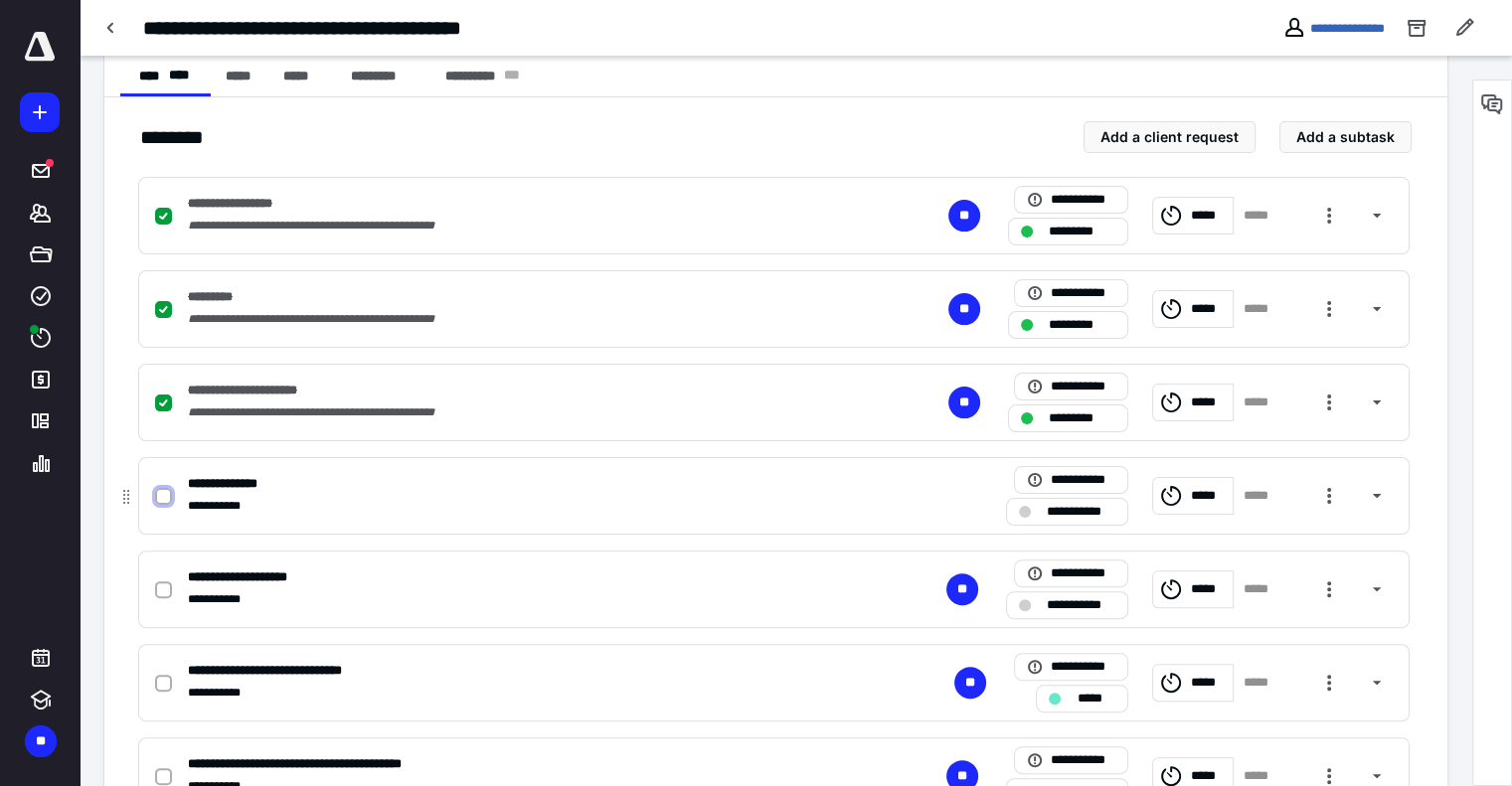 click at bounding box center [163, 497] 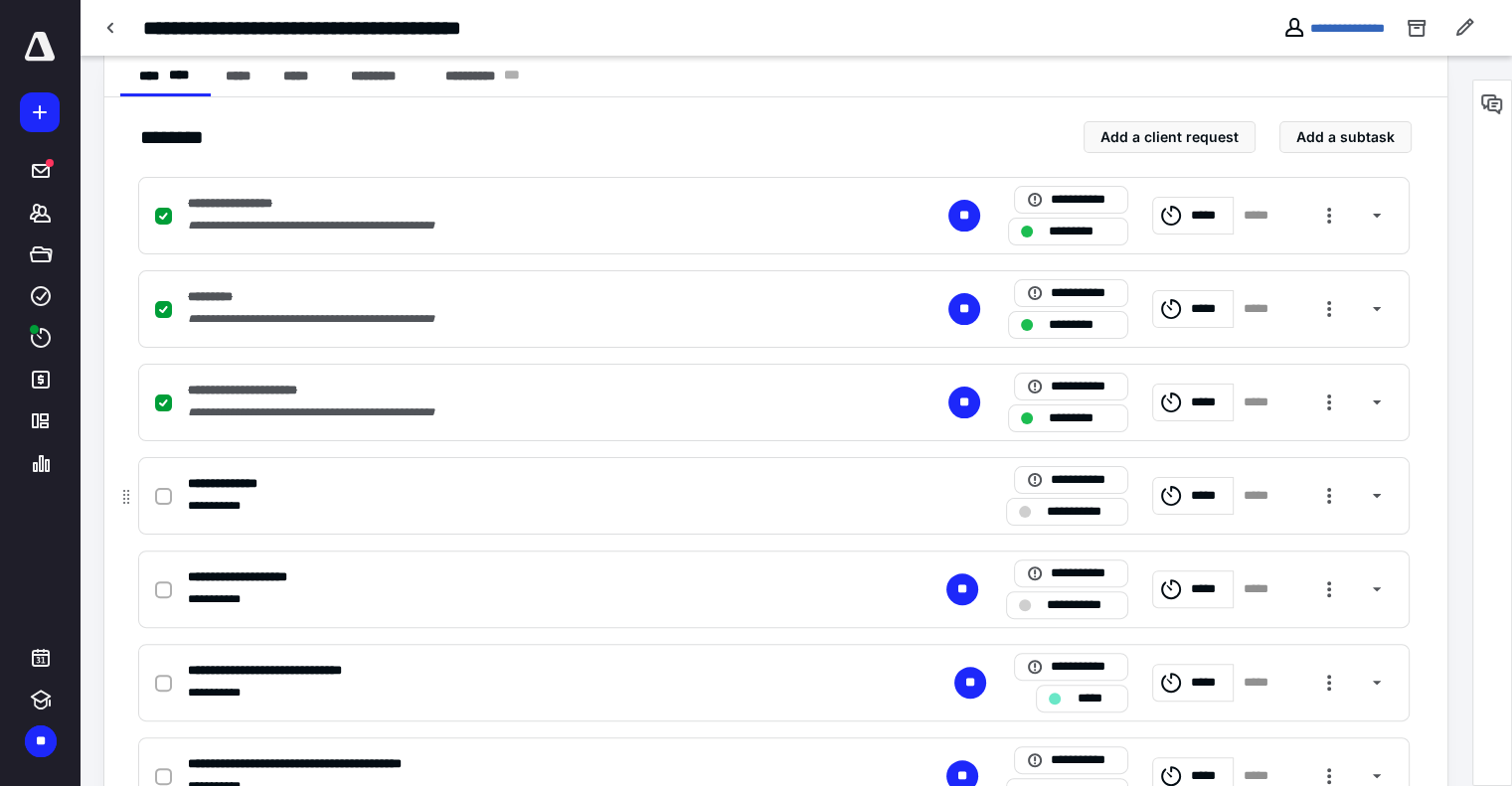 checkbox on "true" 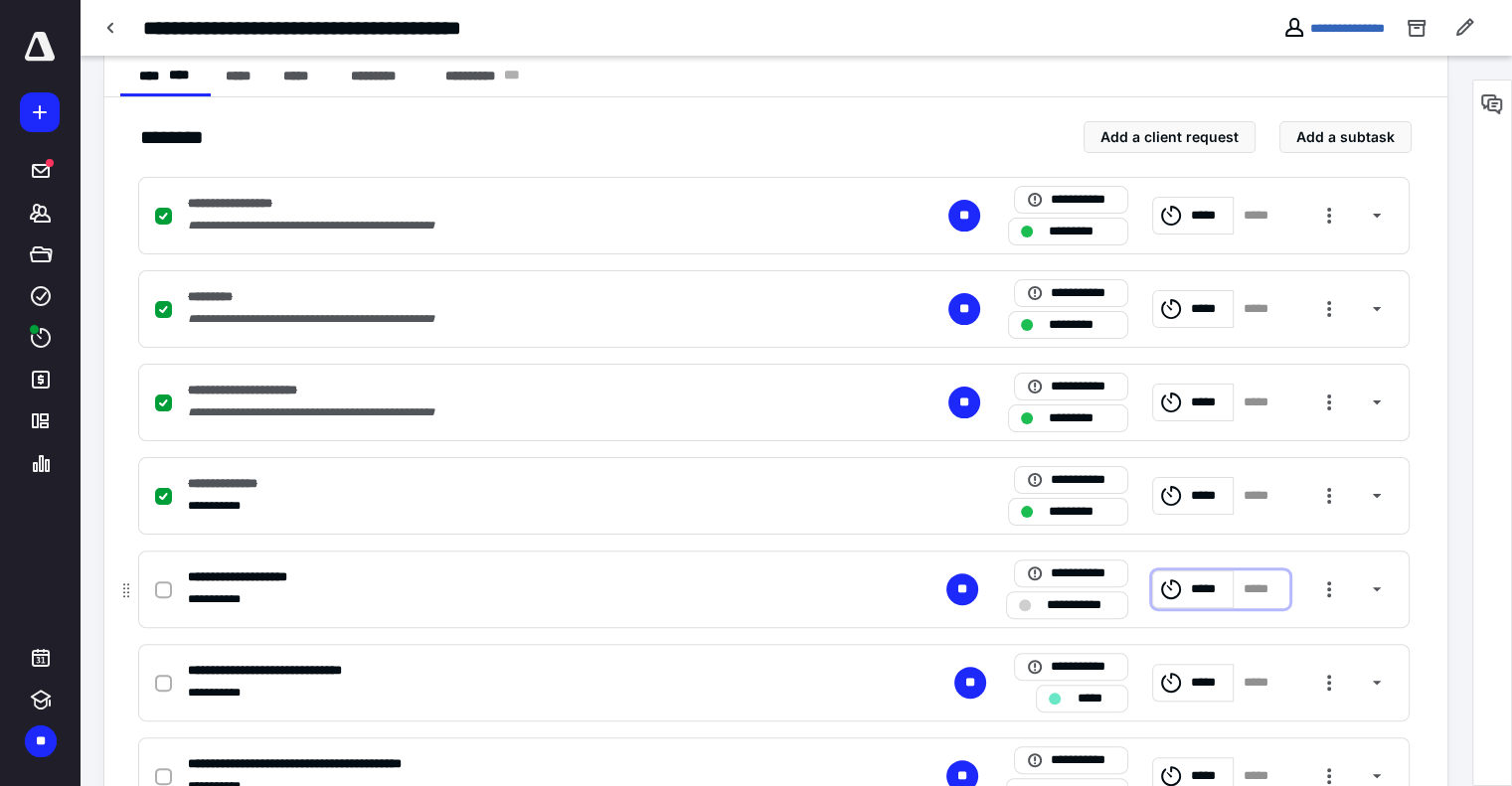 click on "*****" at bounding box center (1193, 589) 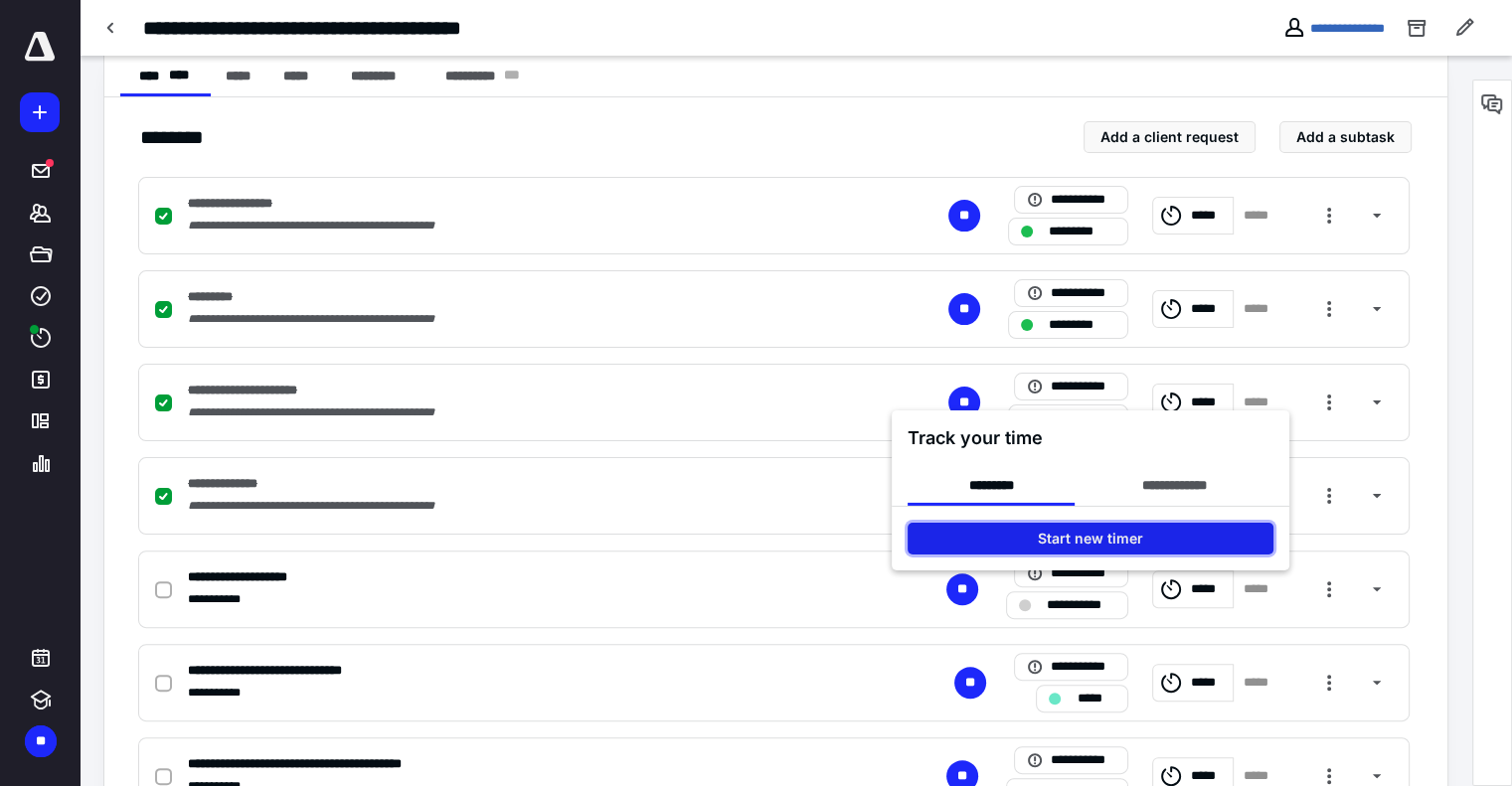 click on "Start new timer" at bounding box center (1091, 538) 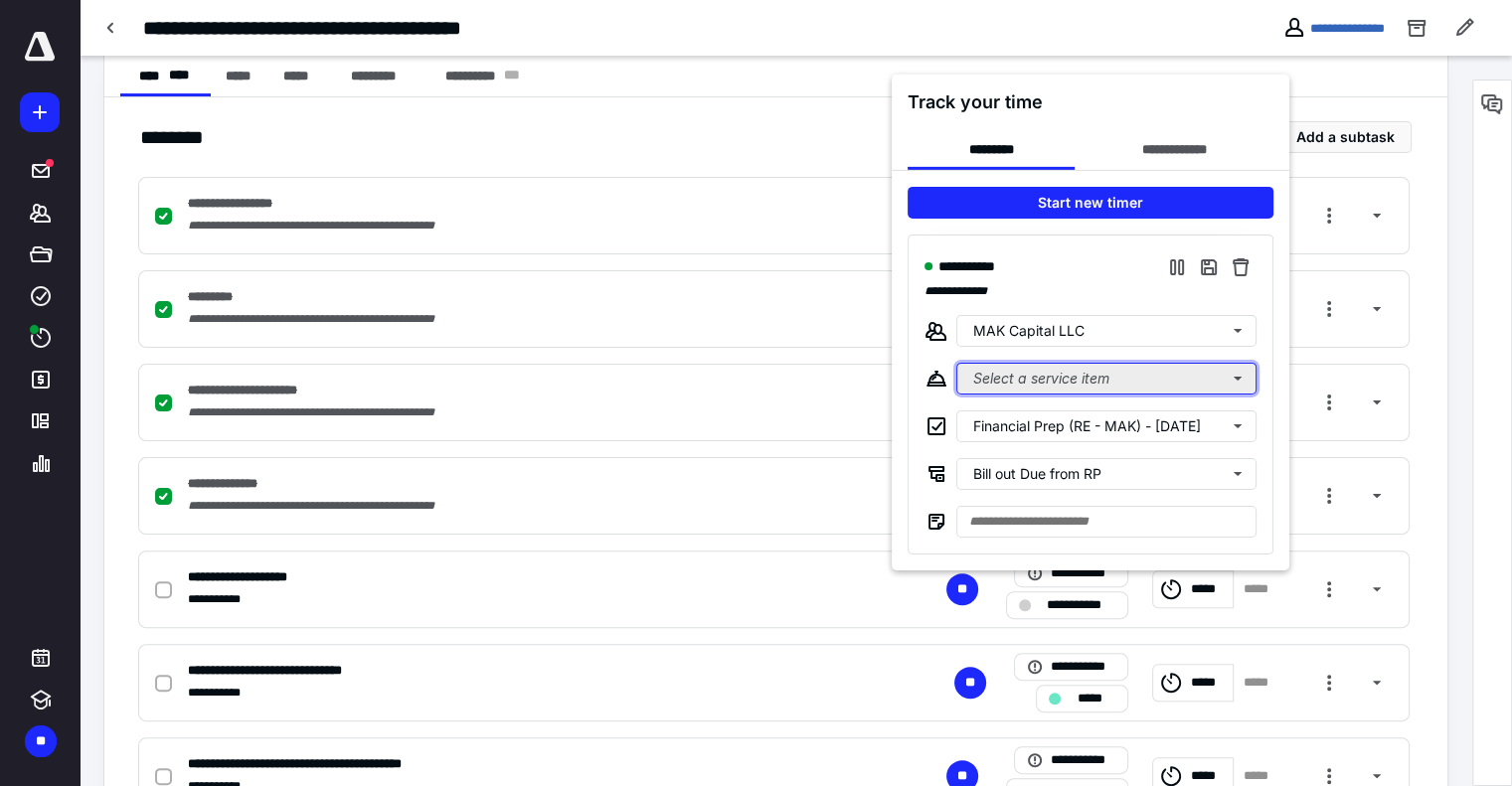 click on "Select a service item" at bounding box center [1106, 378] 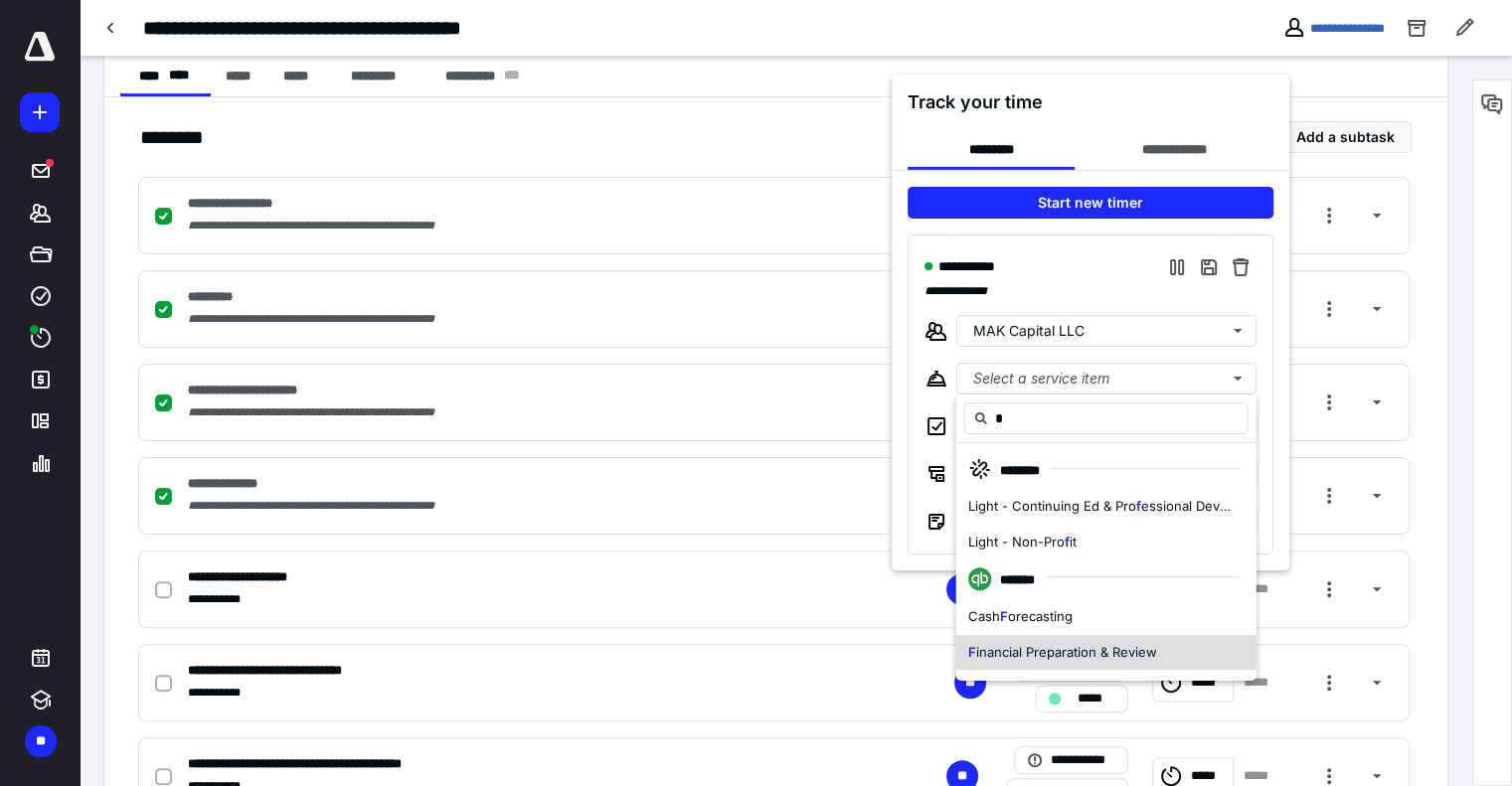 click on "inancial Preparation & Review" at bounding box center (1067, 651) 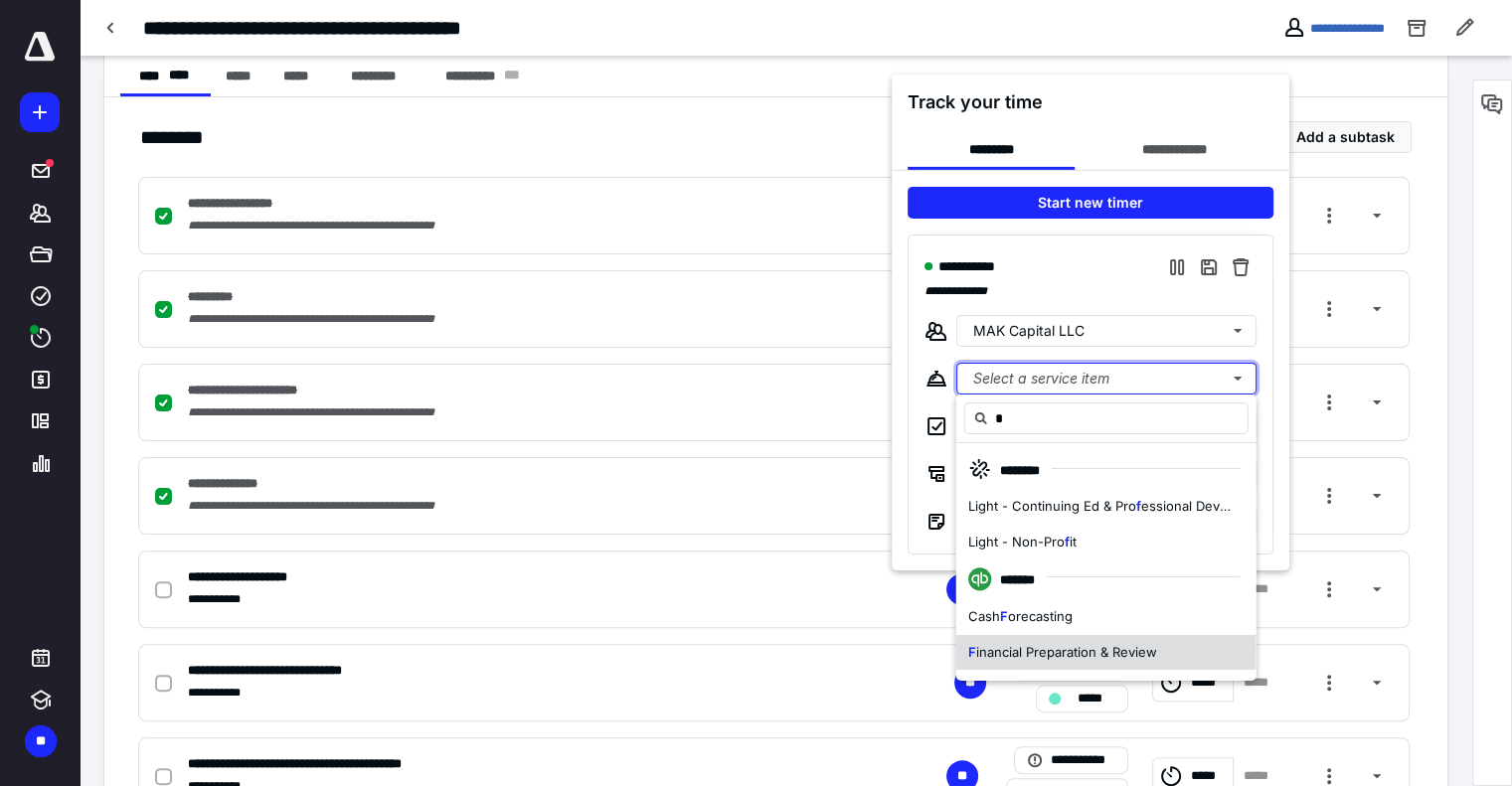 type 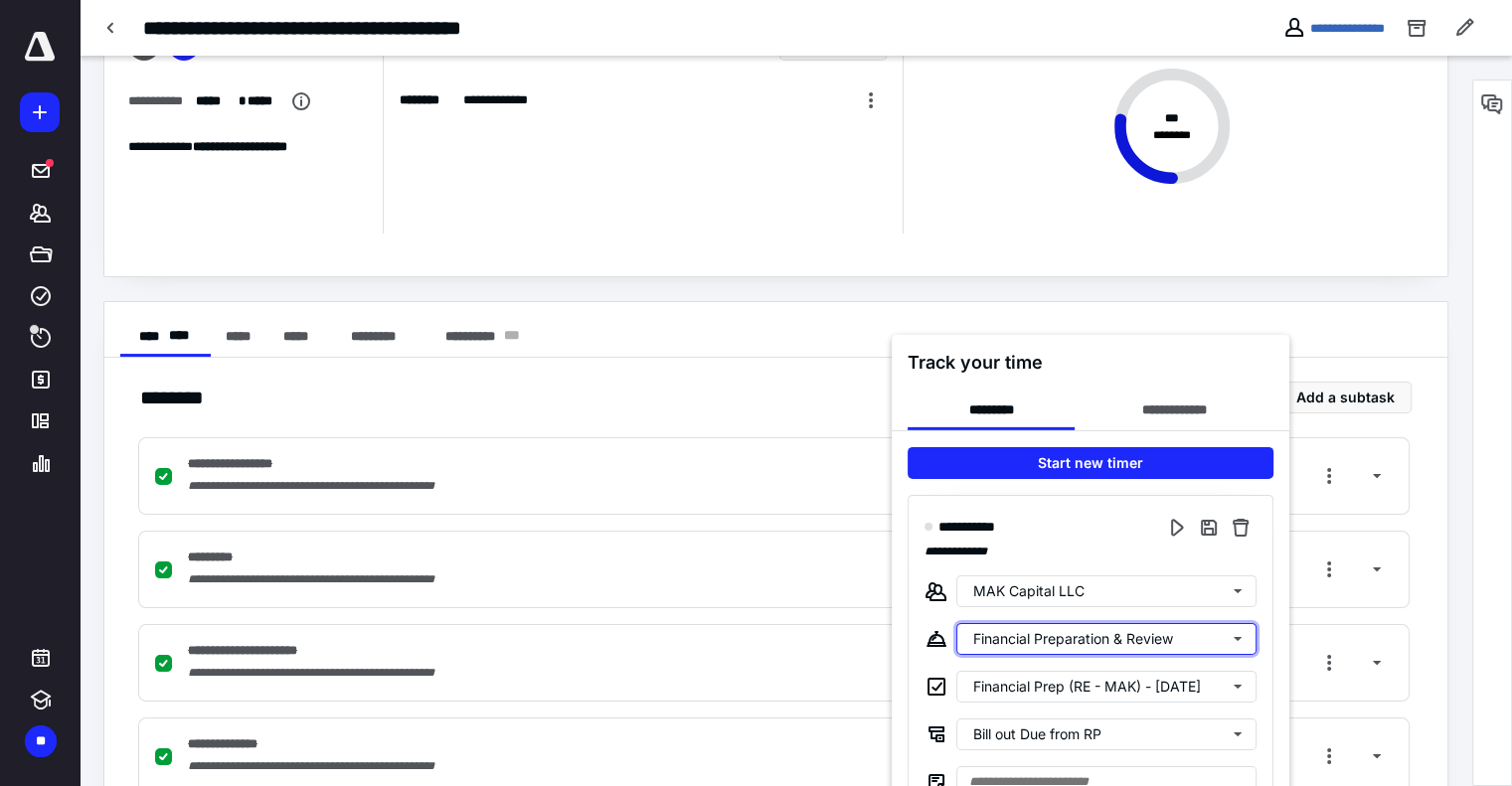 scroll, scrollTop: 0, scrollLeft: 0, axis: both 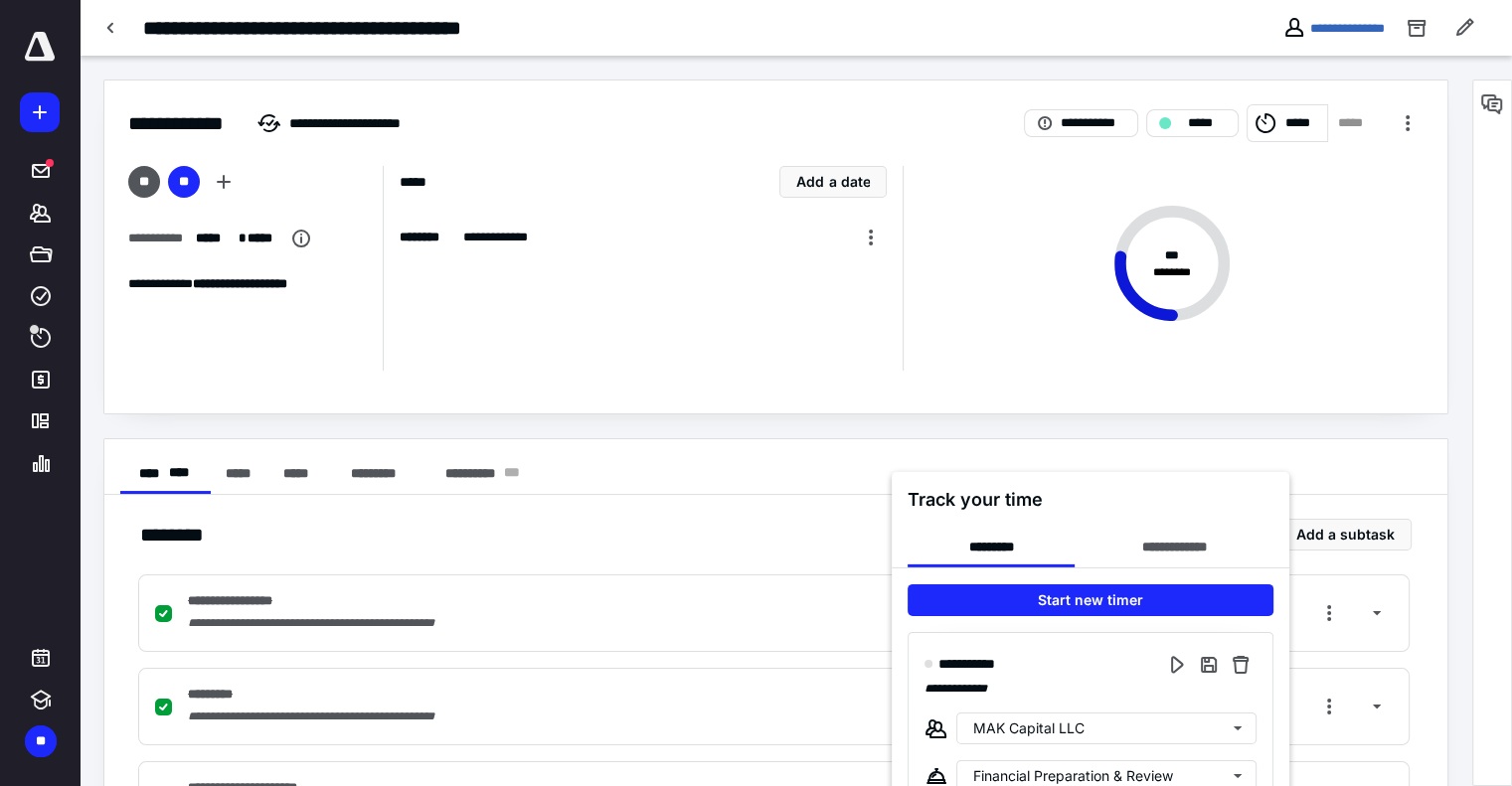 click at bounding box center (756, 393) 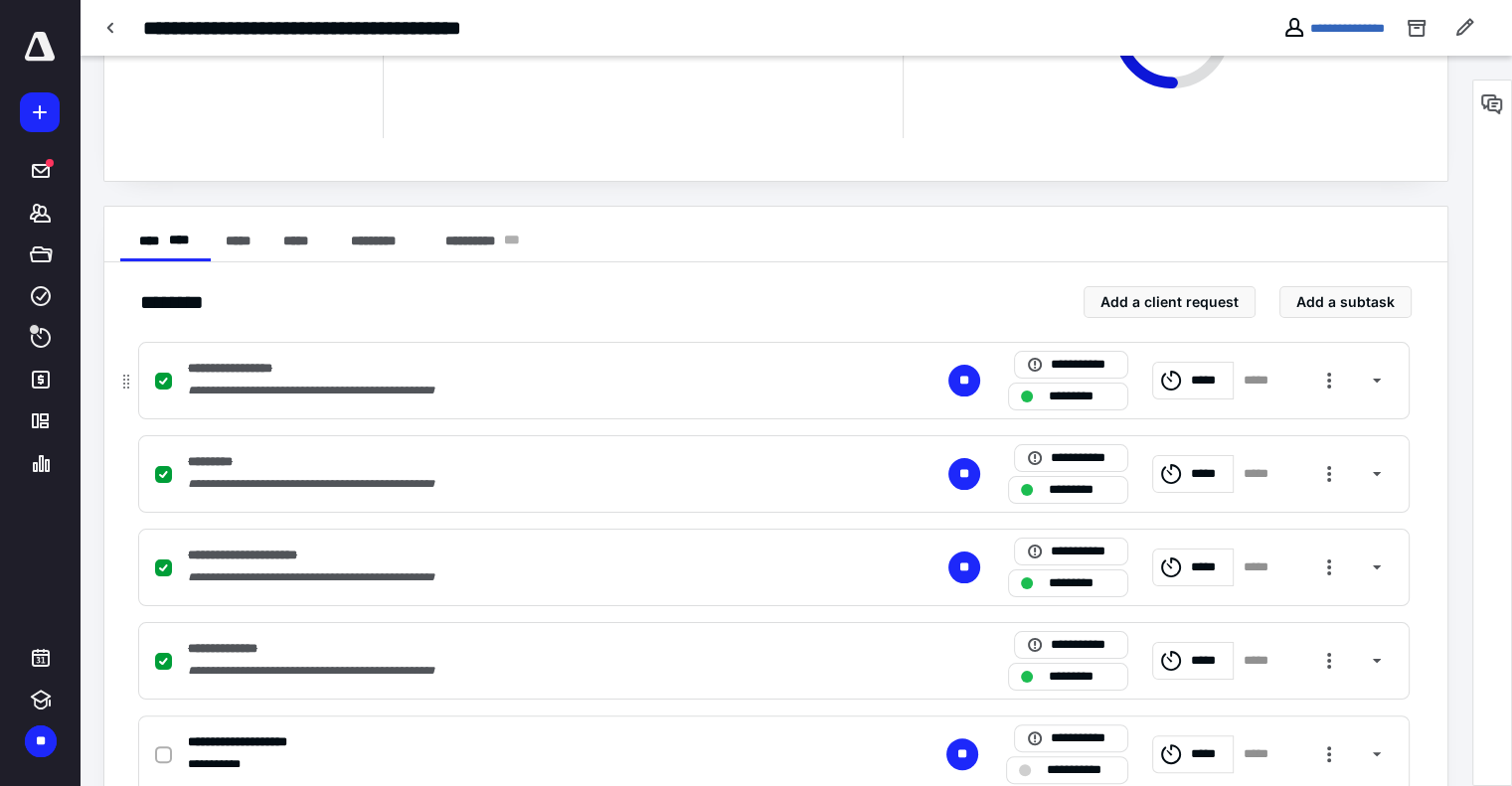 scroll, scrollTop: 199, scrollLeft: 0, axis: vertical 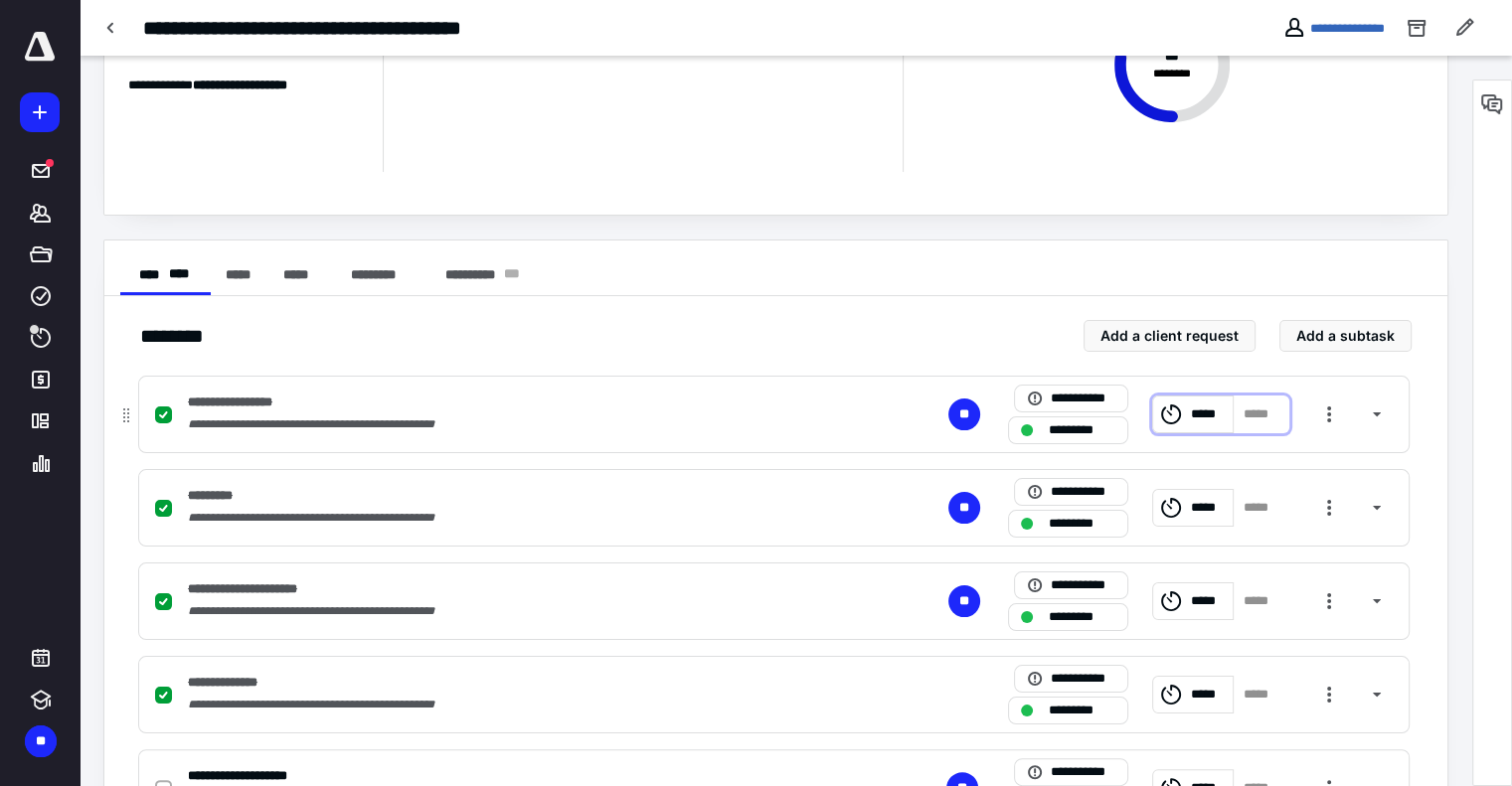 click on "*****" at bounding box center [1209, 414] 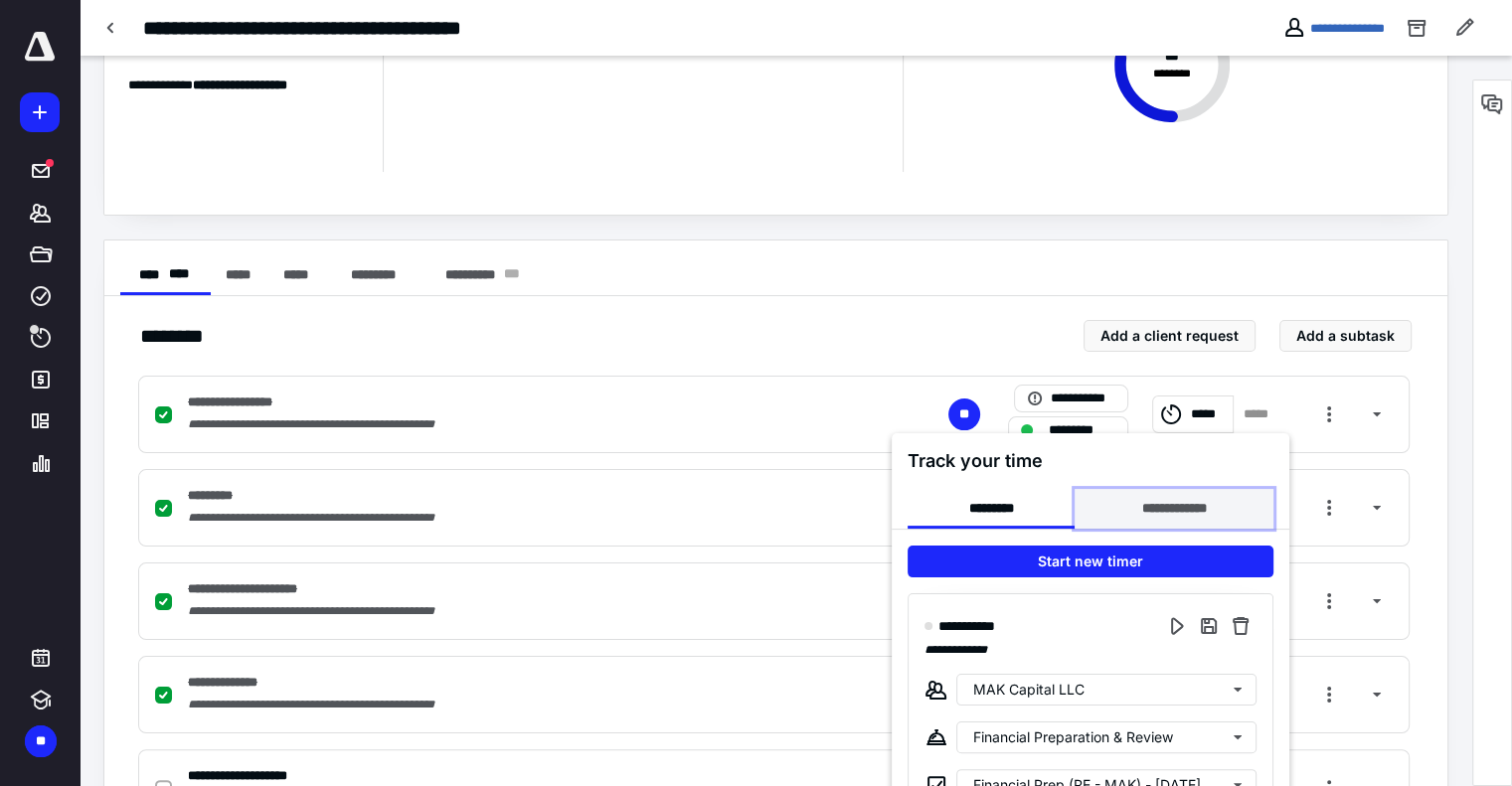 click on "**********" at bounding box center (1173, 509) 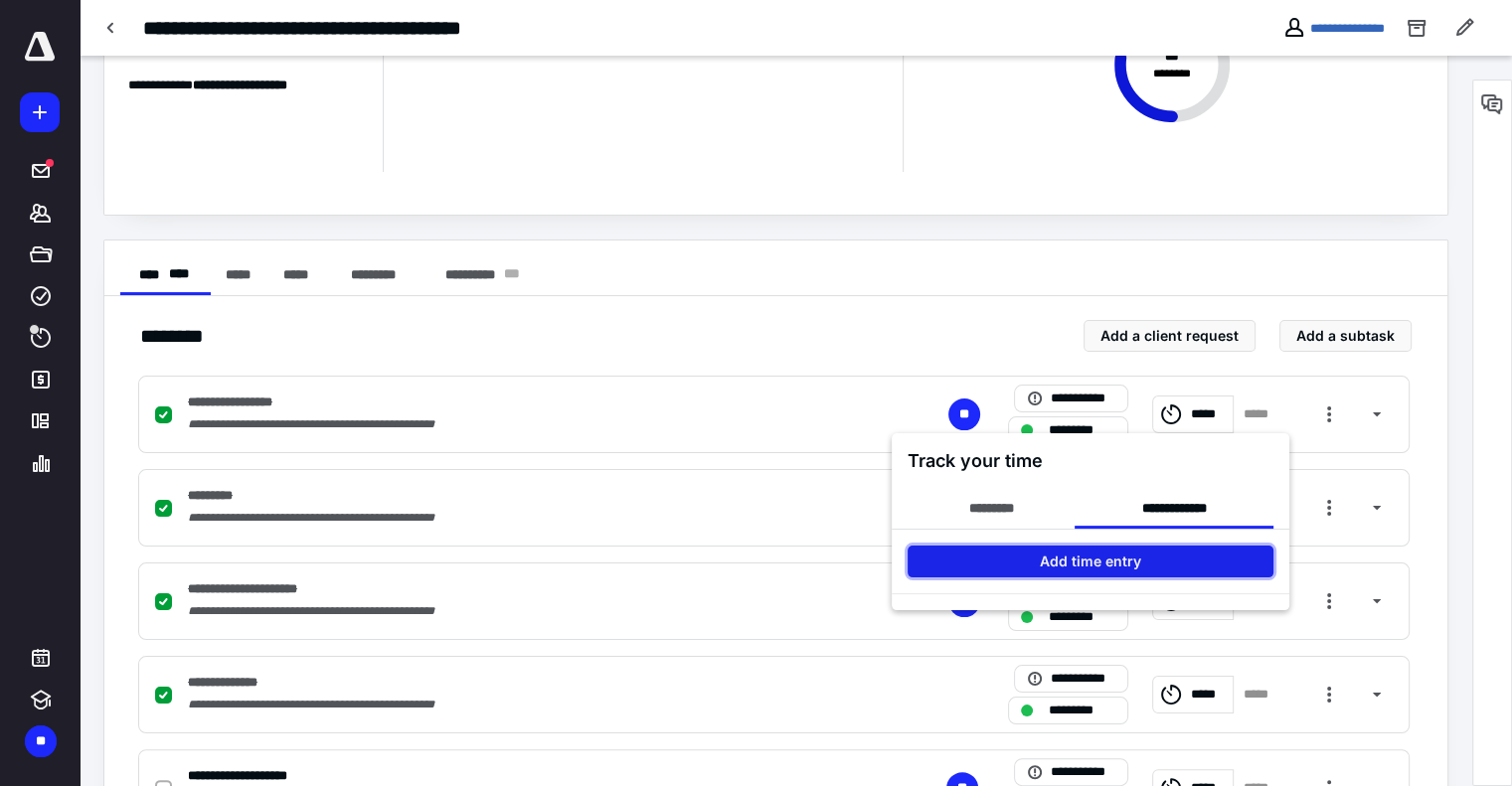 click on "Add time entry" at bounding box center (1091, 561) 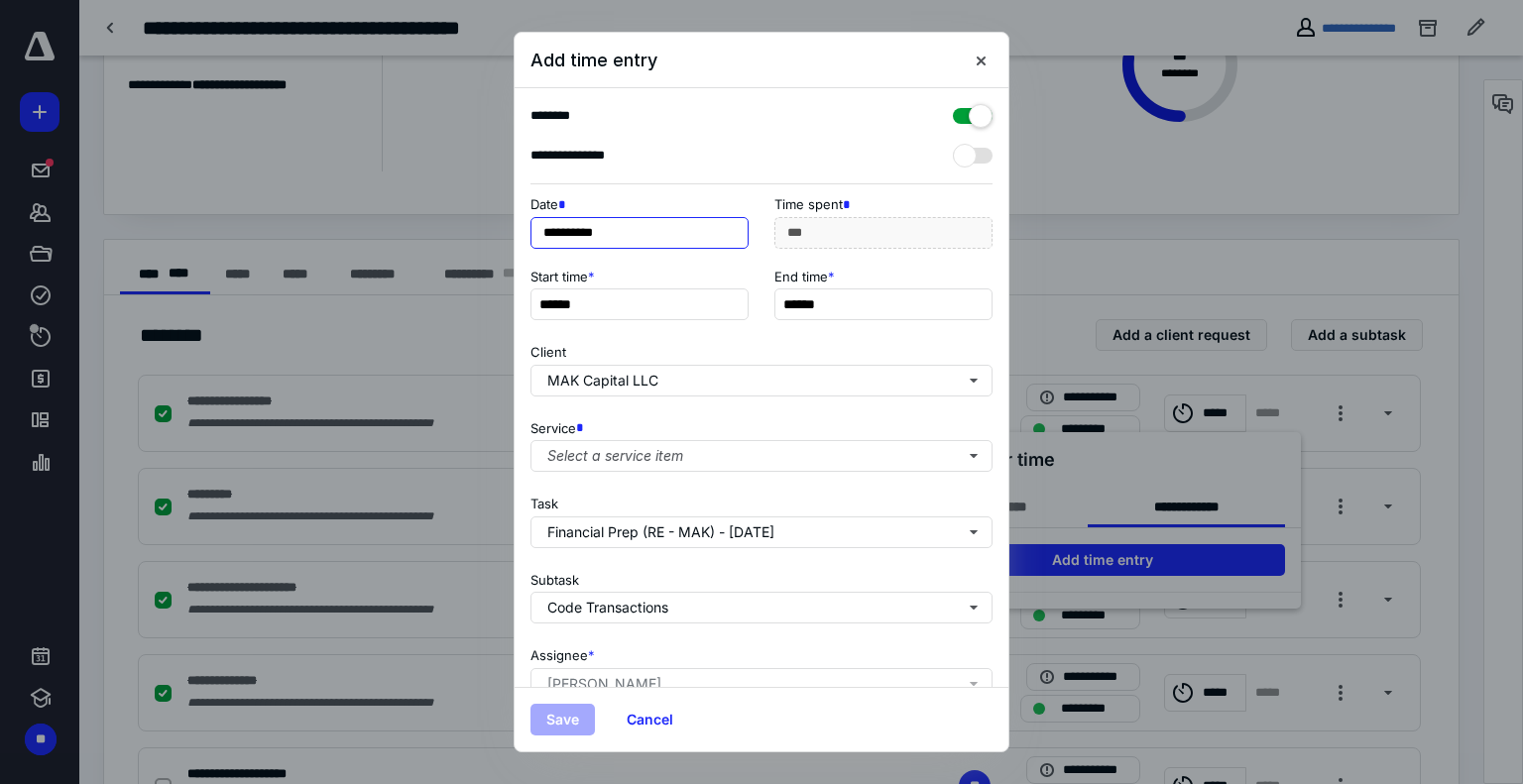 click on "**********" at bounding box center [640, 233] 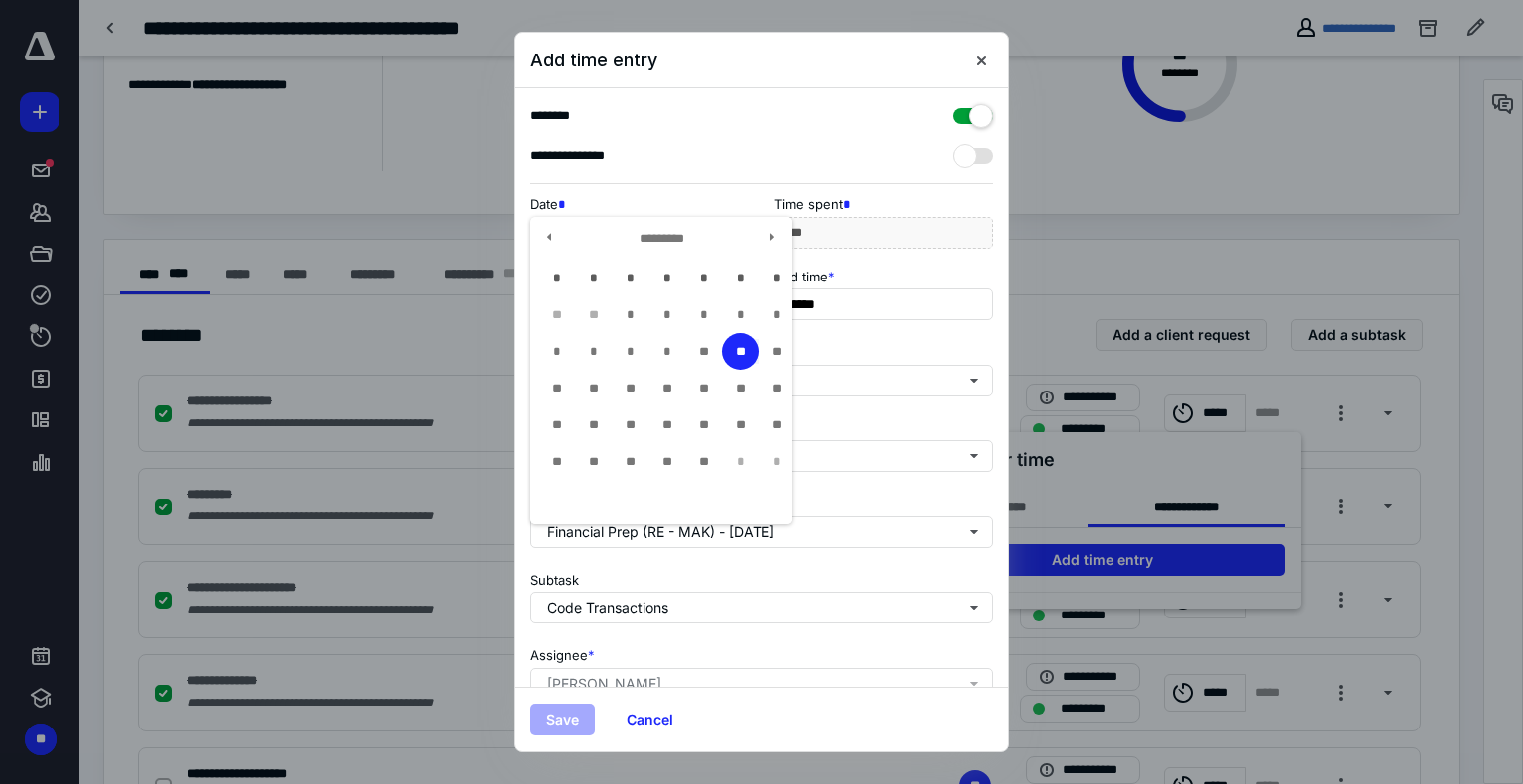 click on "**********" at bounding box center [762, 156] 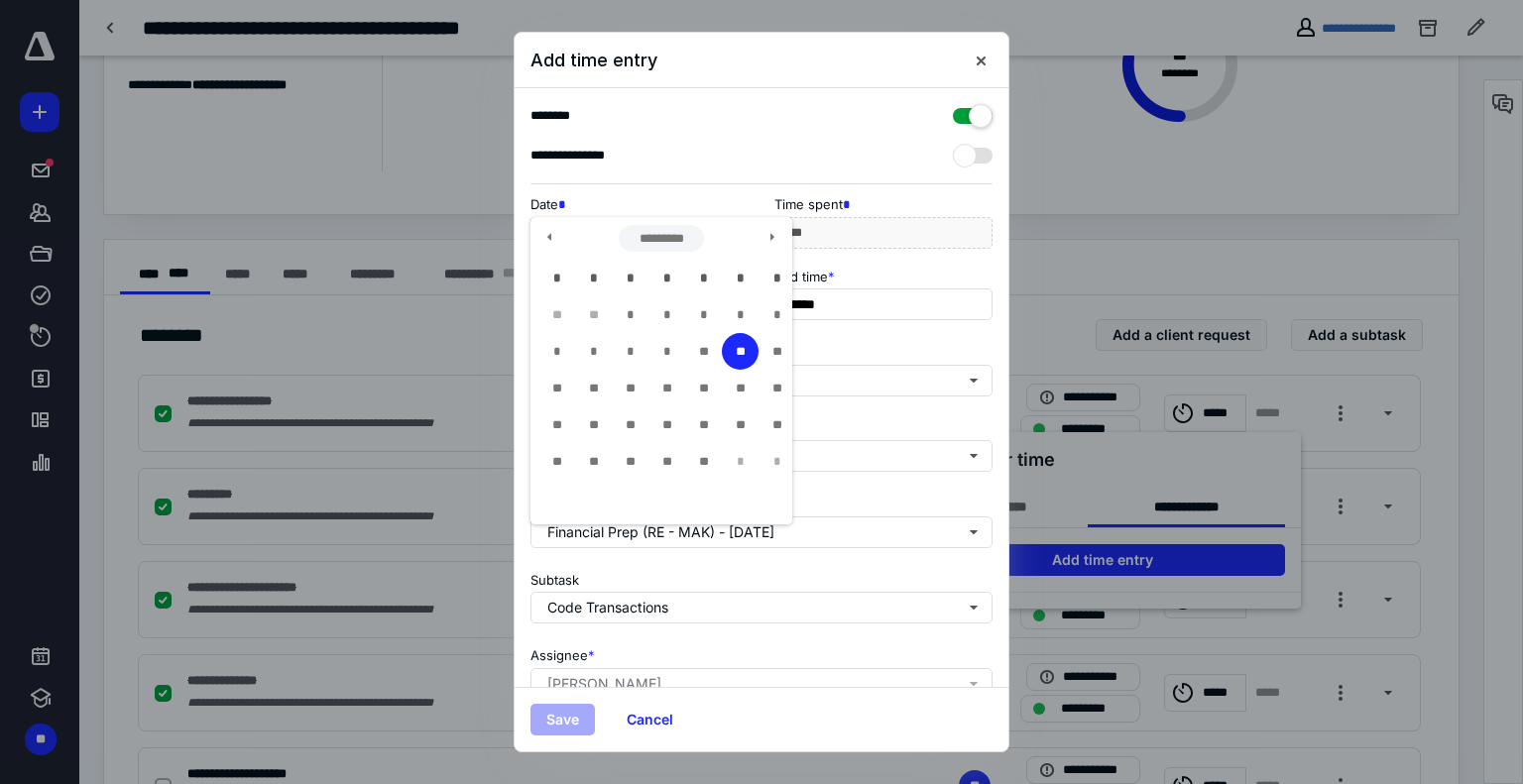 click on "**********" at bounding box center [640, 233] 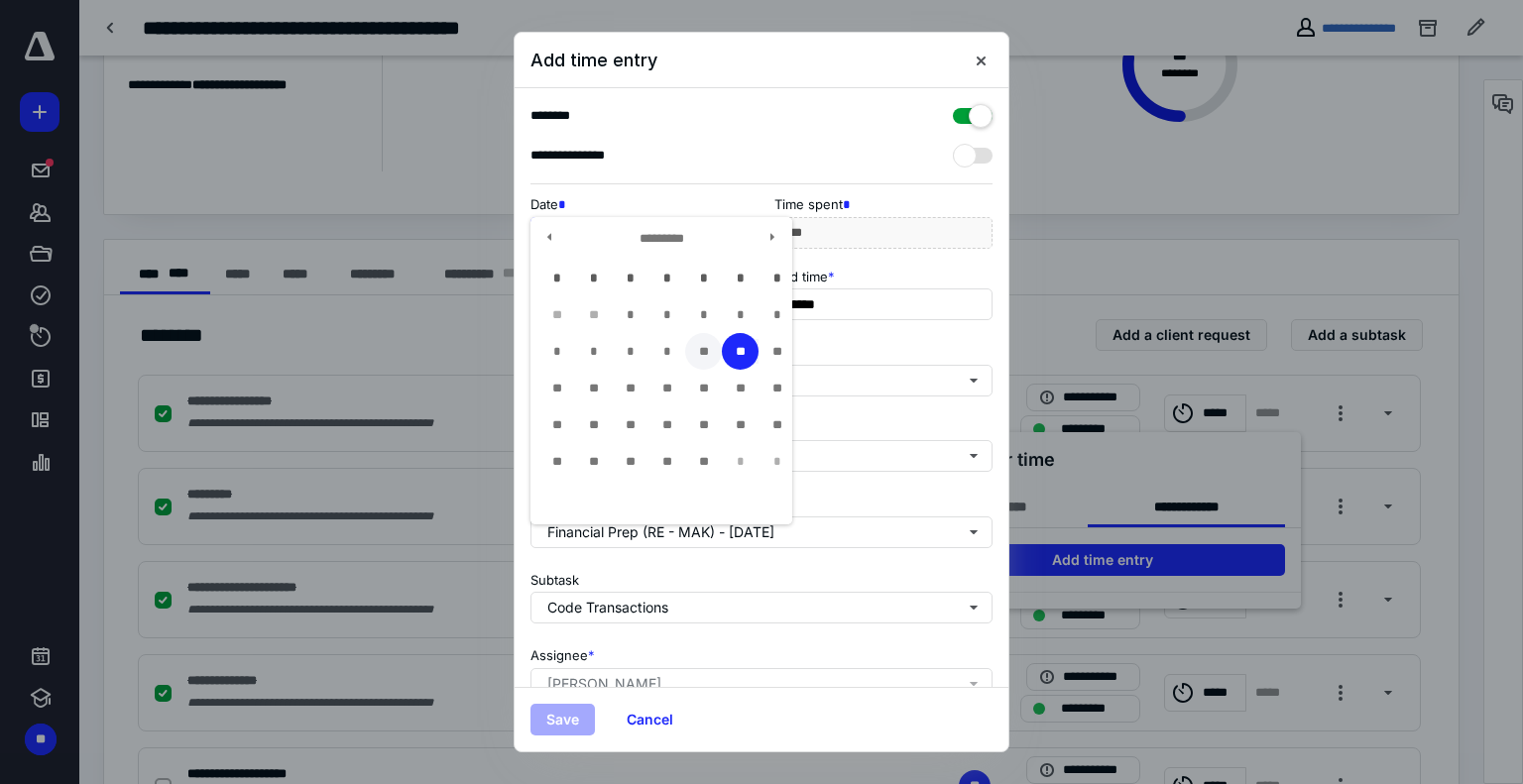 click on "**" at bounding box center (703, 351) 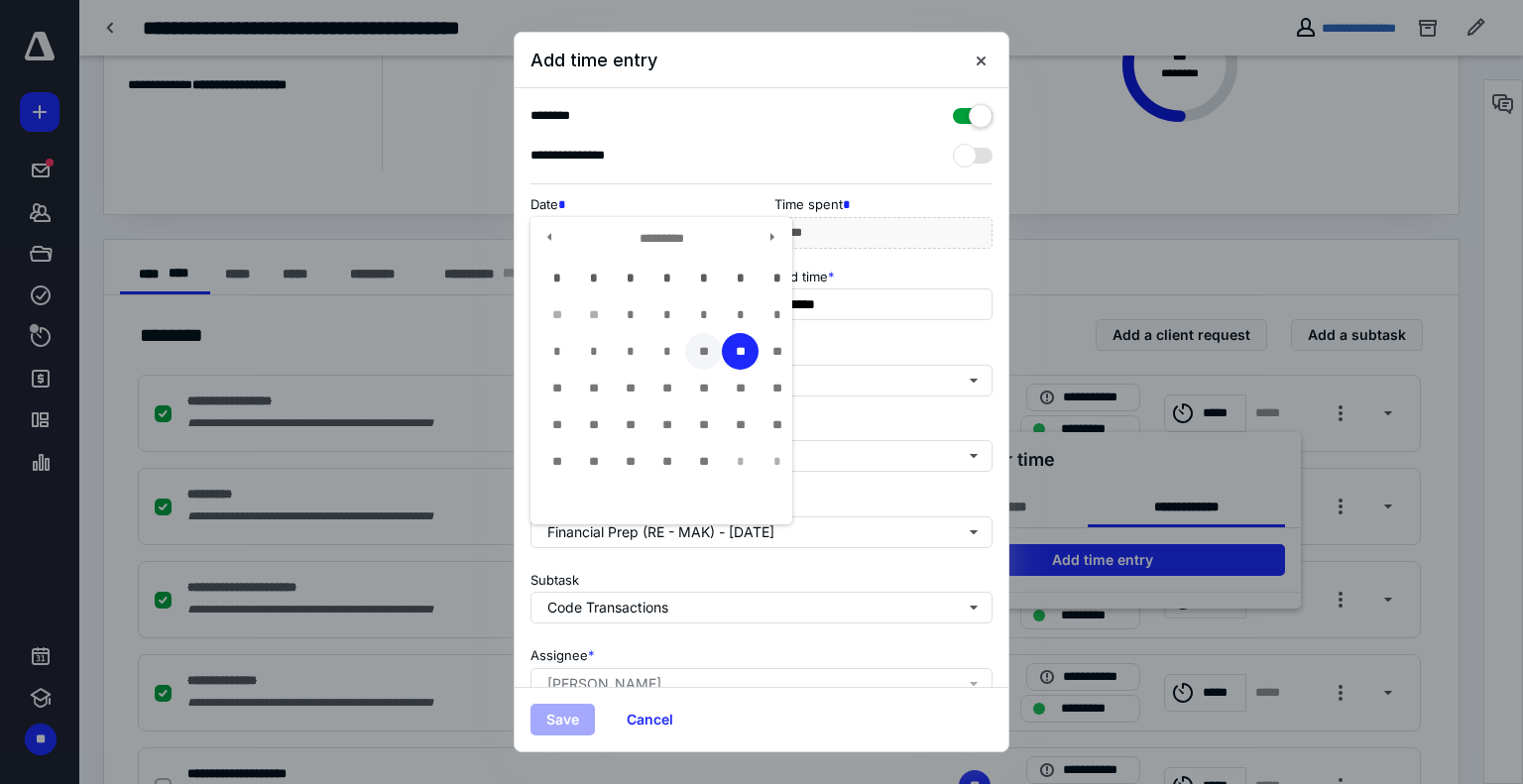 type on "**********" 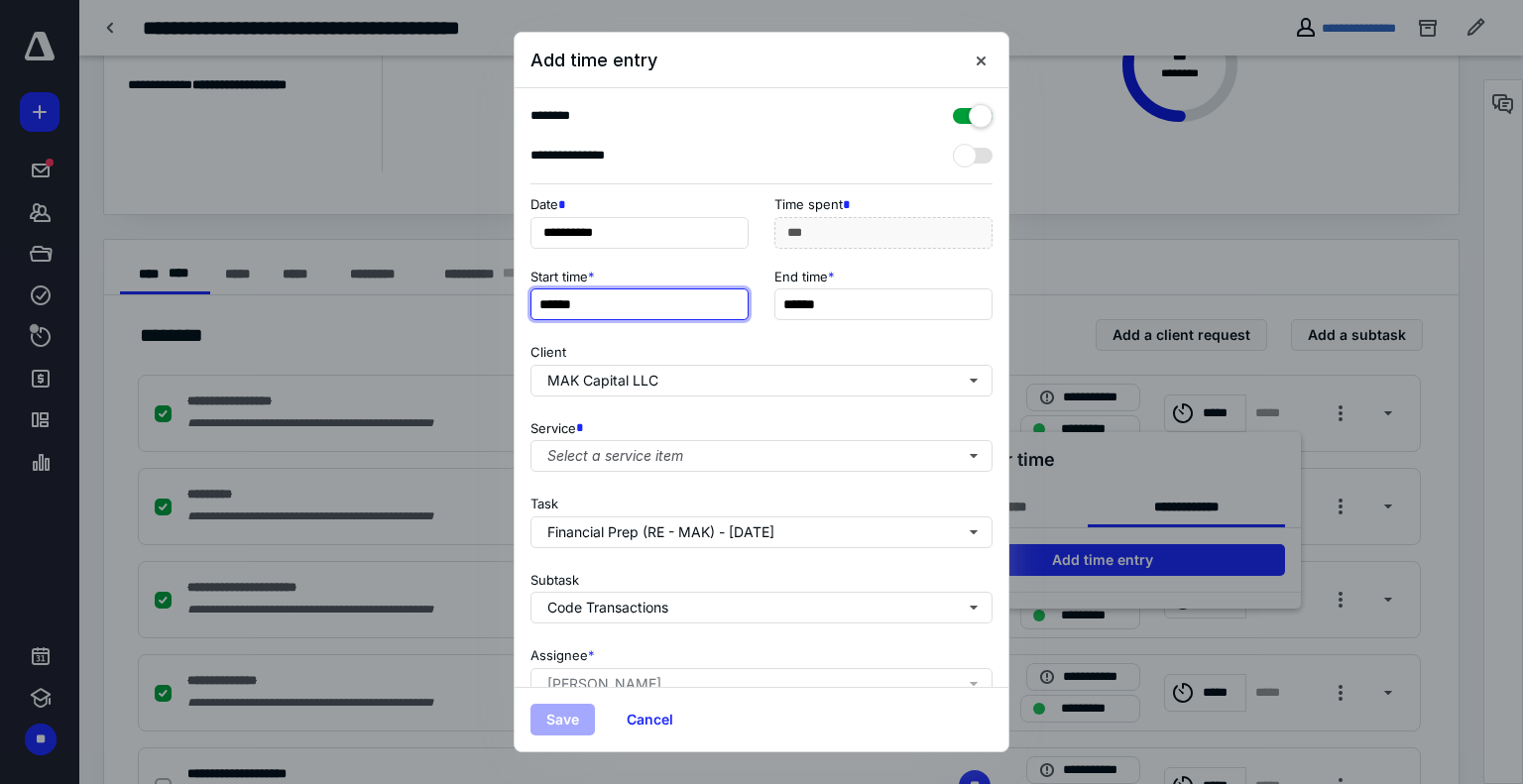 click on "******" at bounding box center [640, 304] 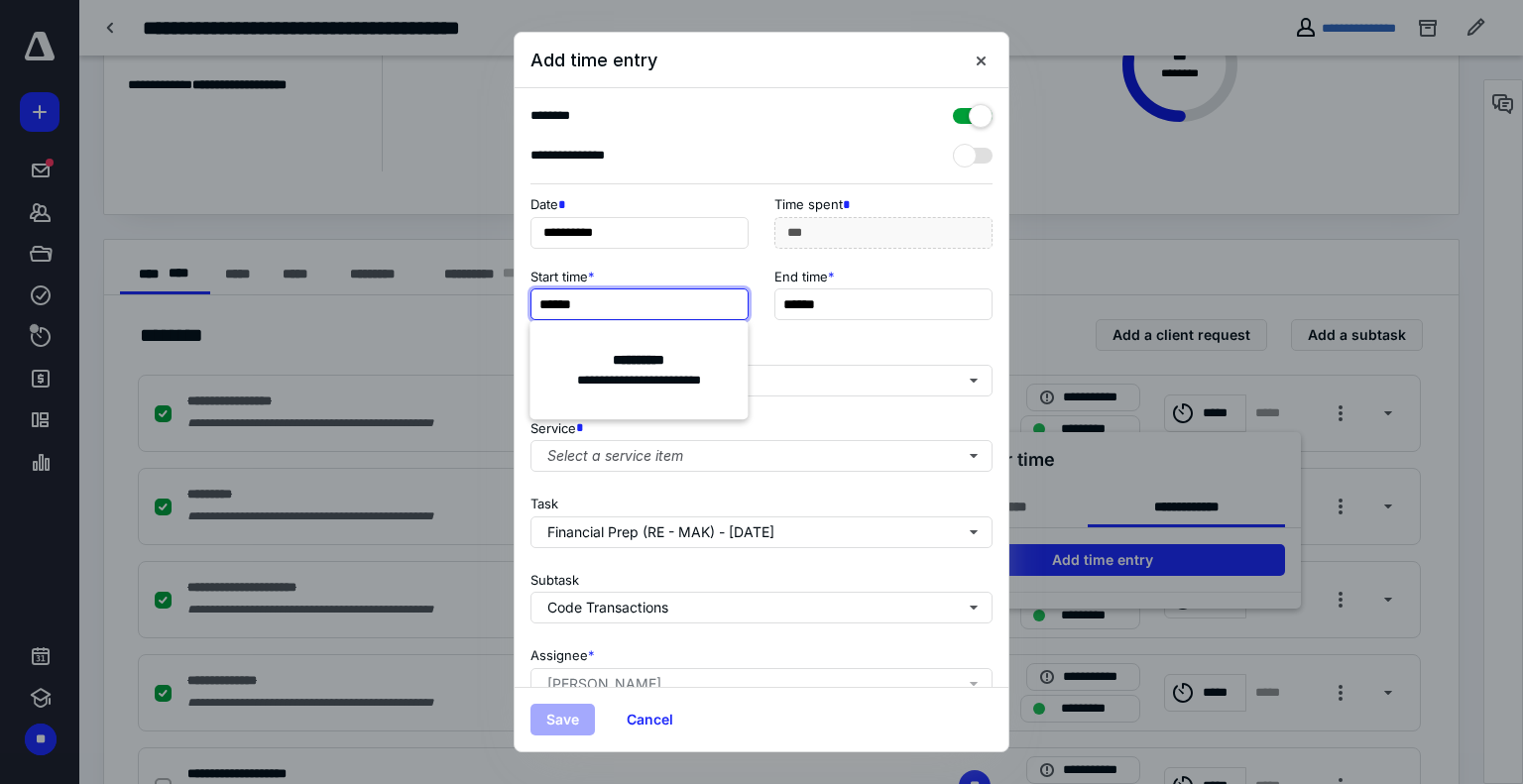 type on "******" 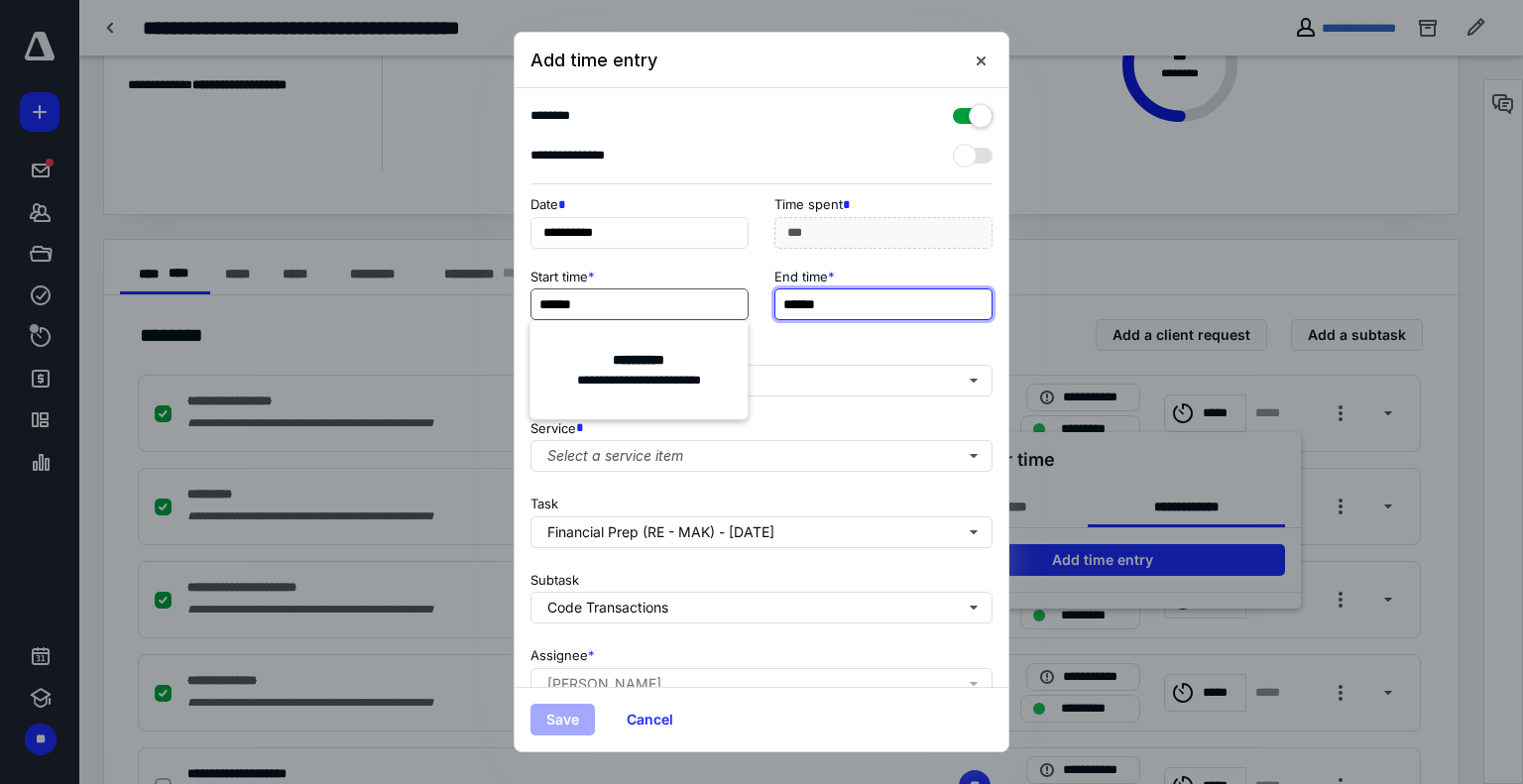 type on "*******" 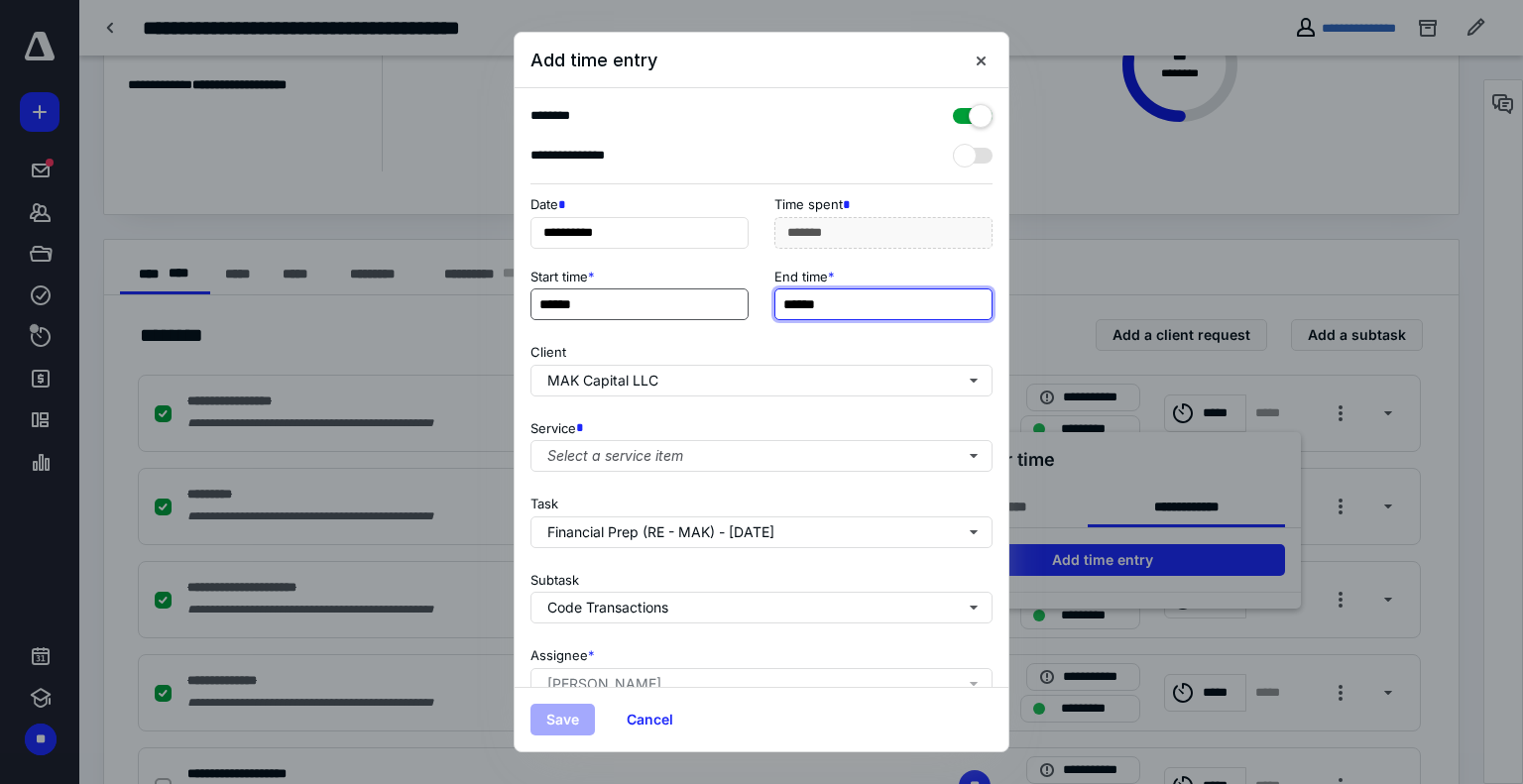 type on "******" 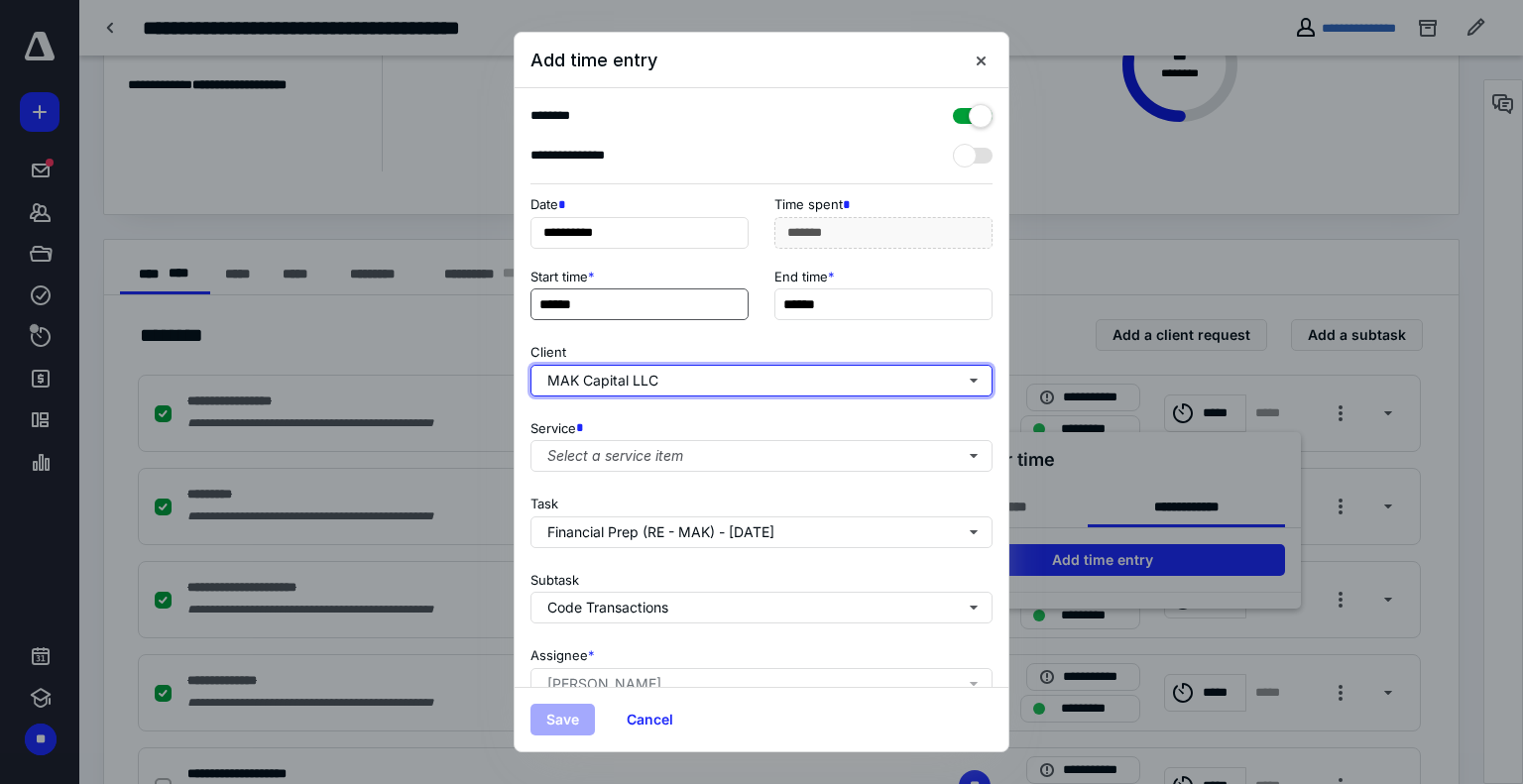 type on "**" 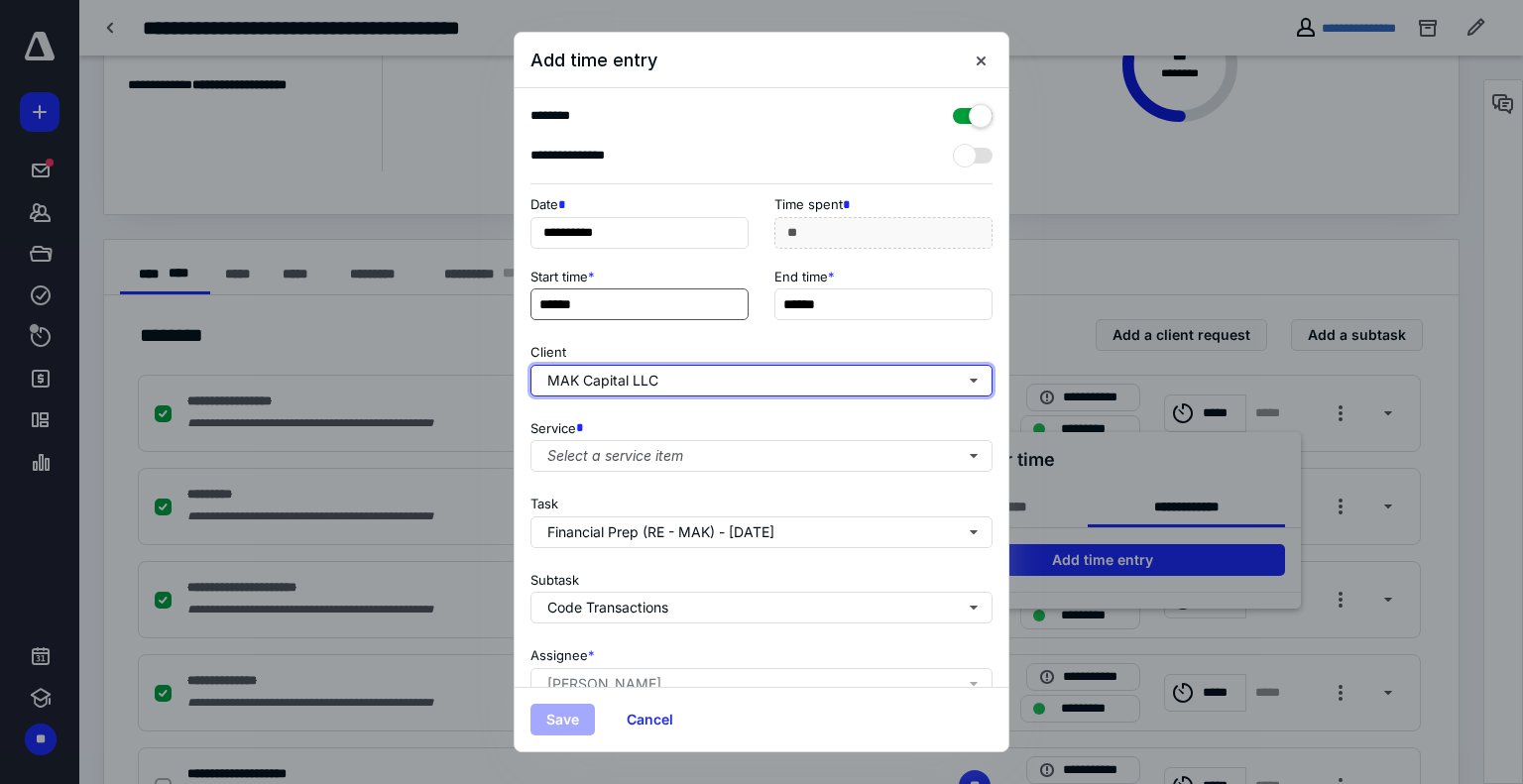 type 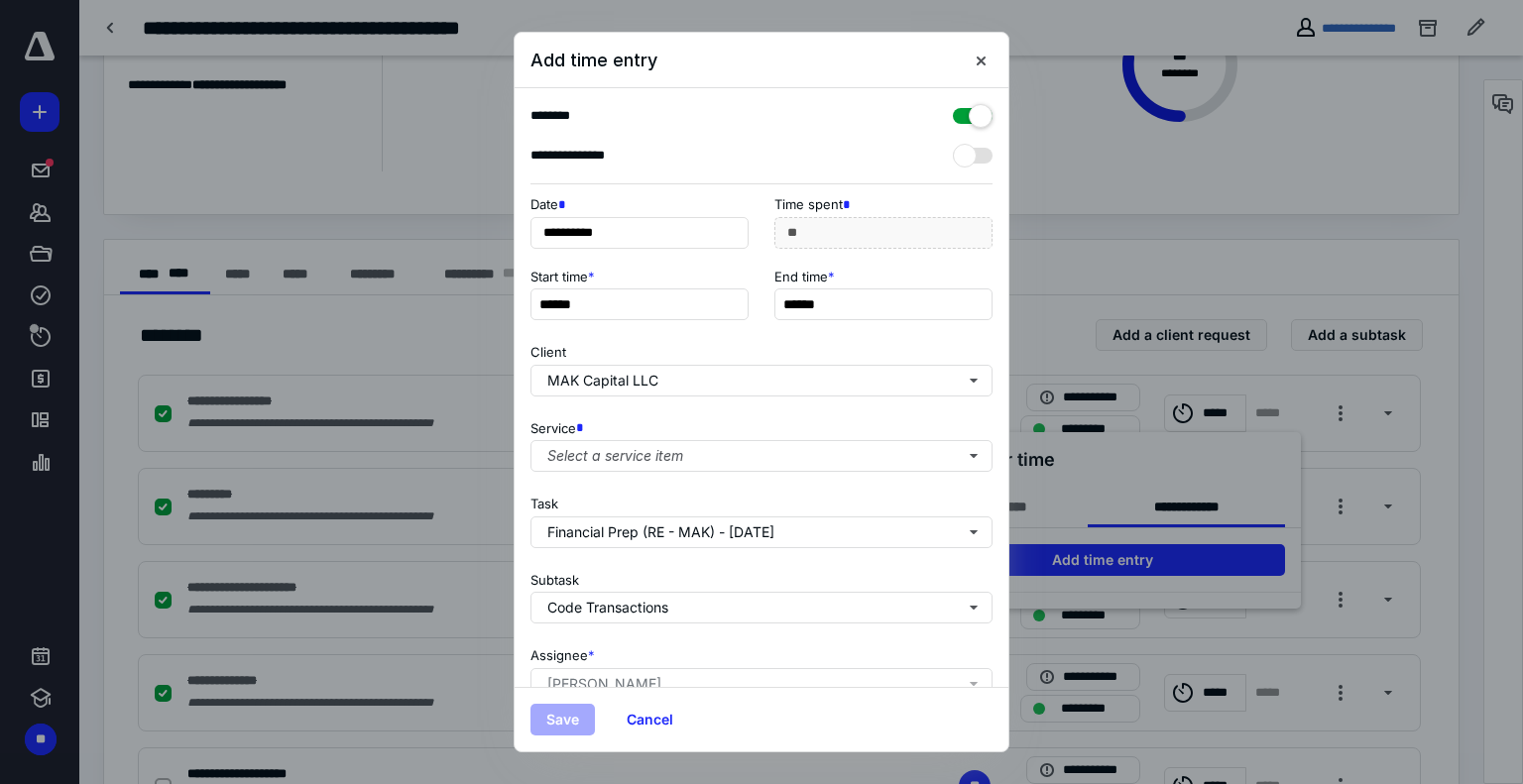 click on "Service * Select a service item" at bounding box center (762, 442) 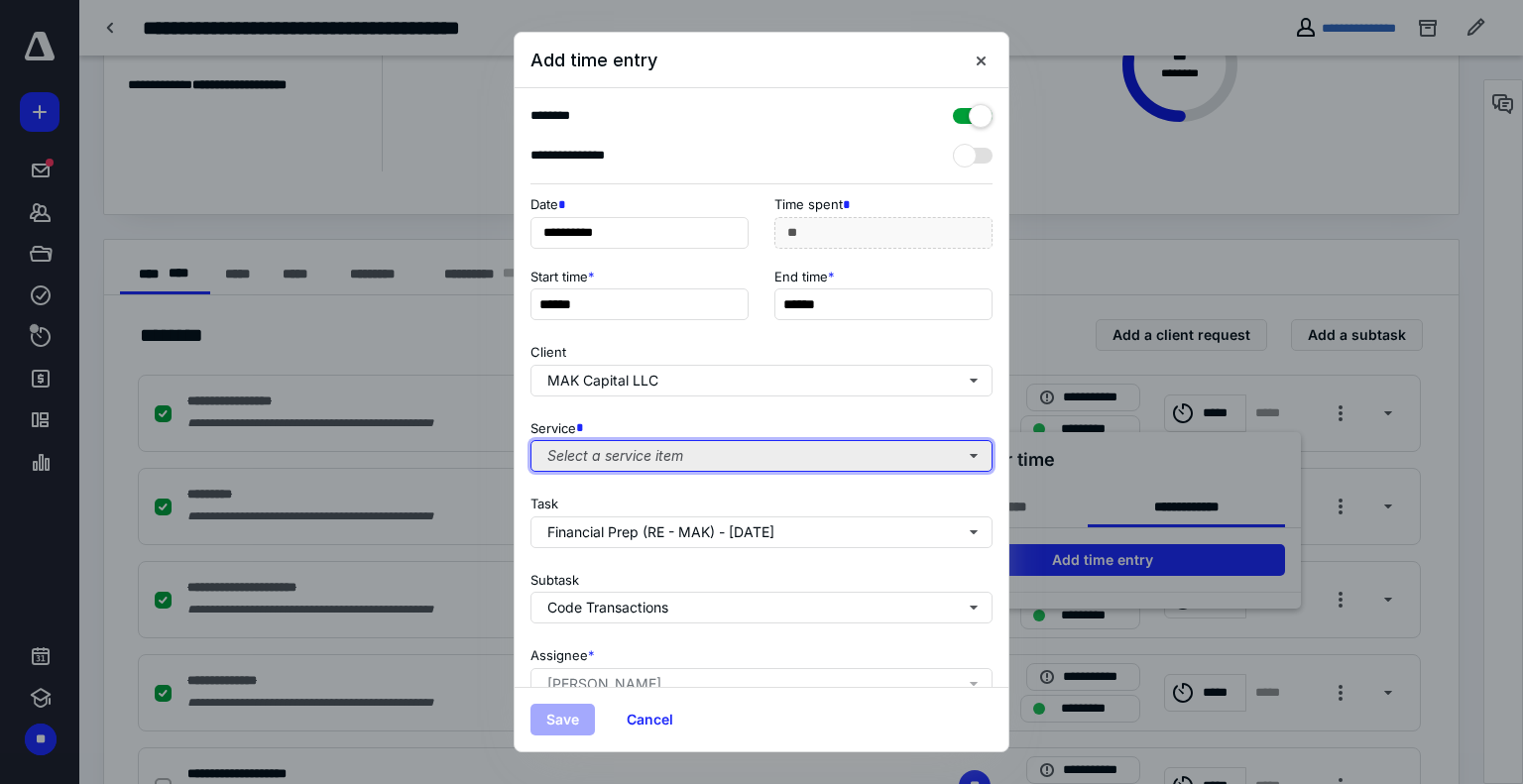 click on "Select a service item" at bounding box center (762, 456) 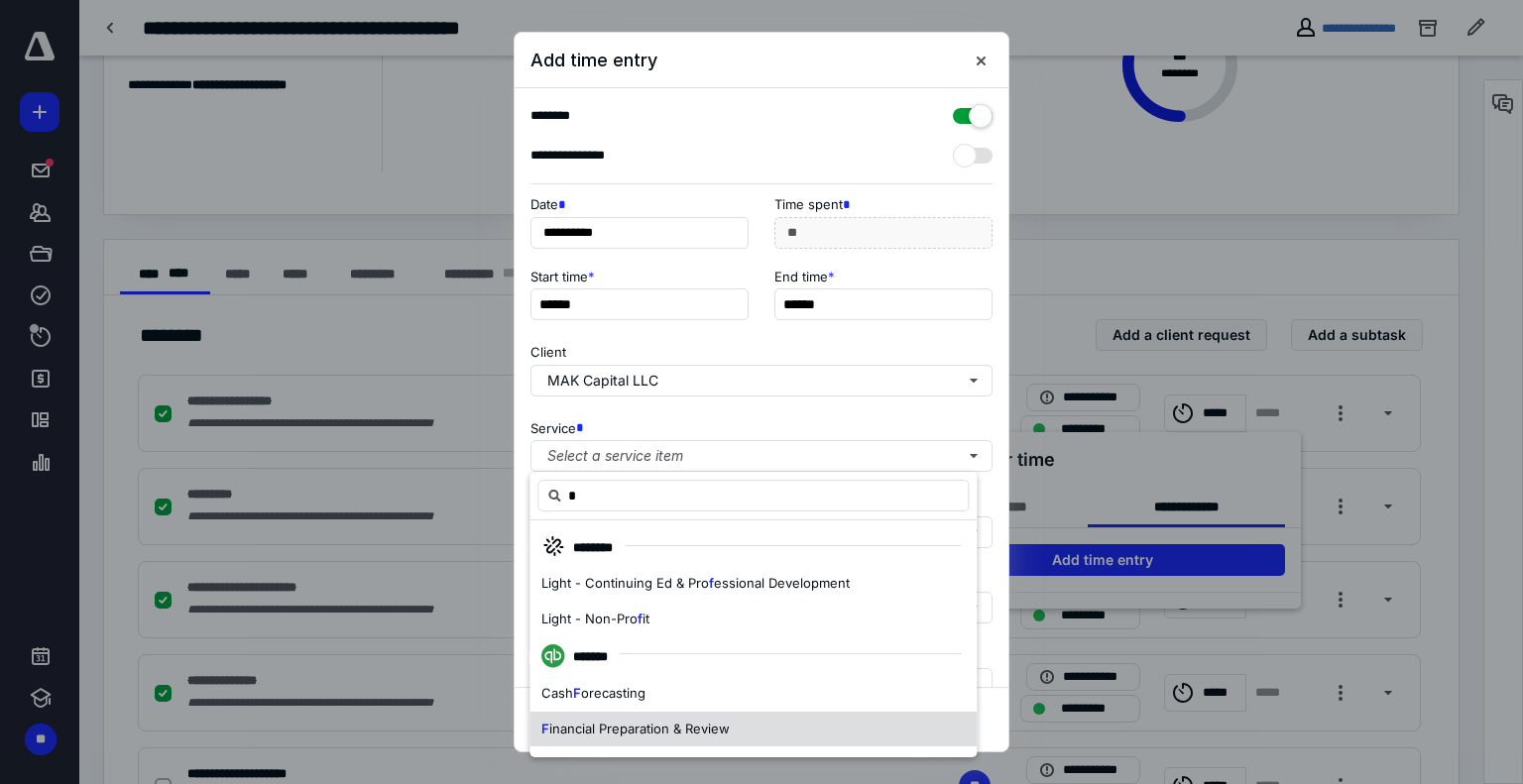 click on "inancial Preparation & Review" at bounding box center (640, 728) 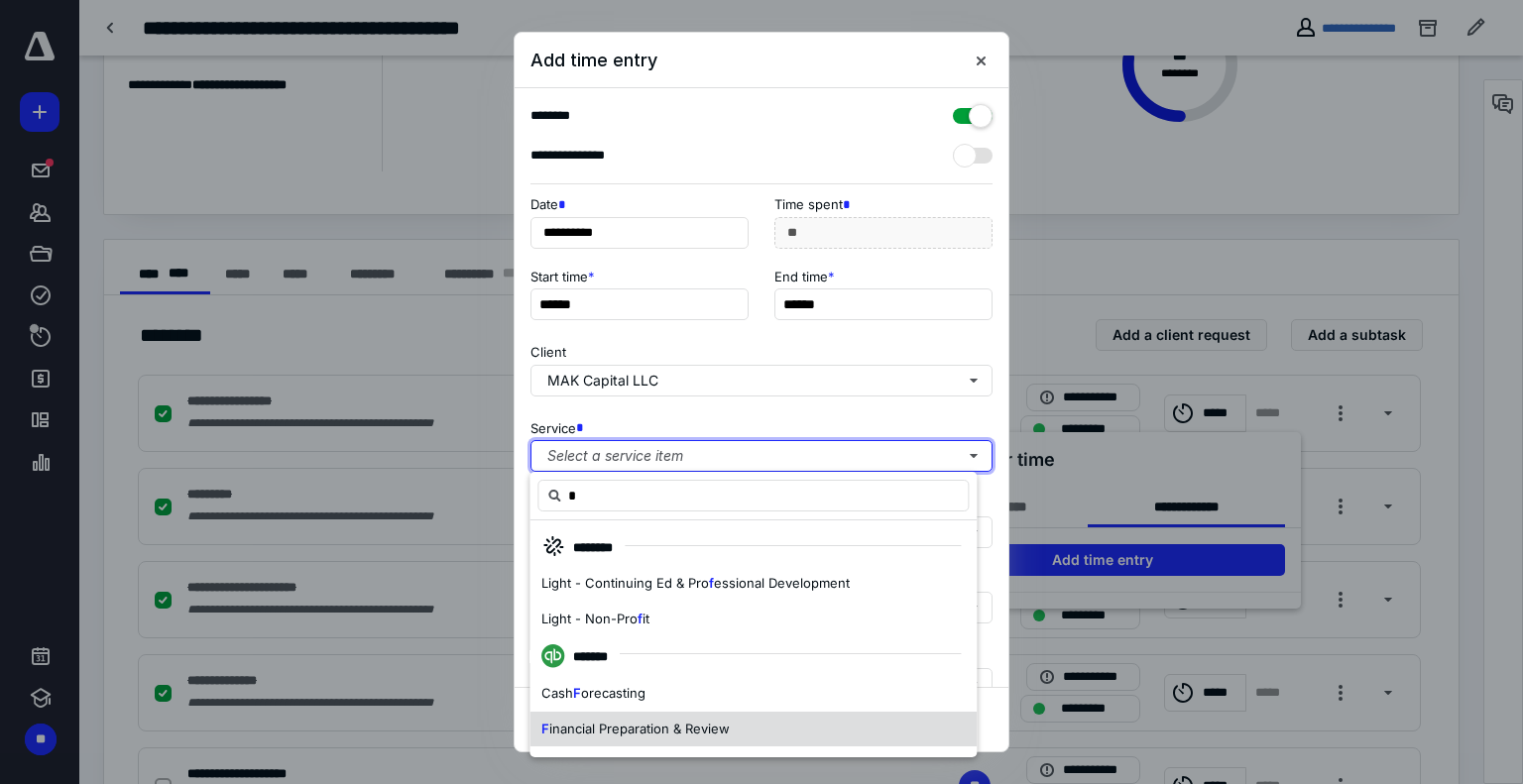 type 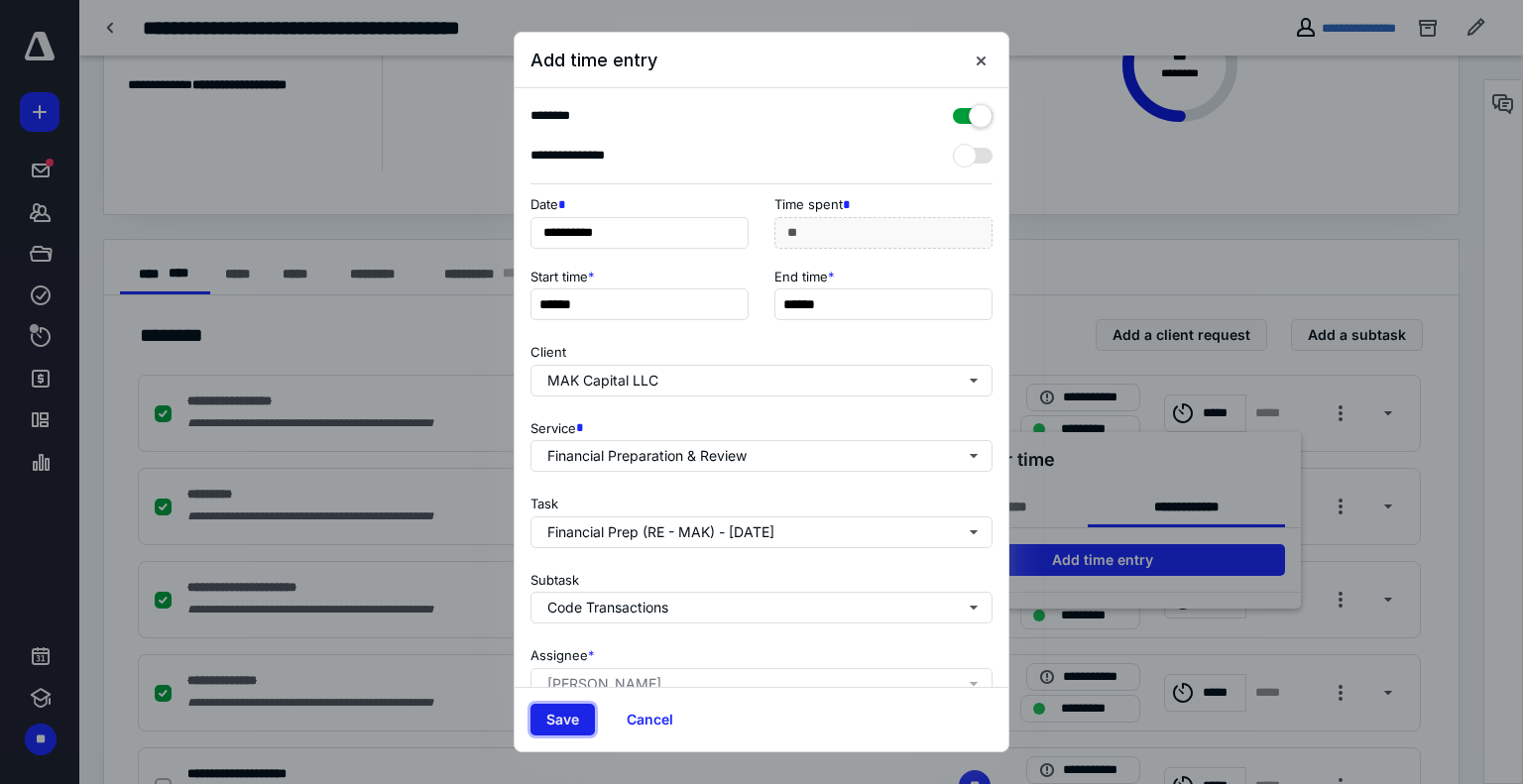 click on "Save" at bounding box center (562, 720) 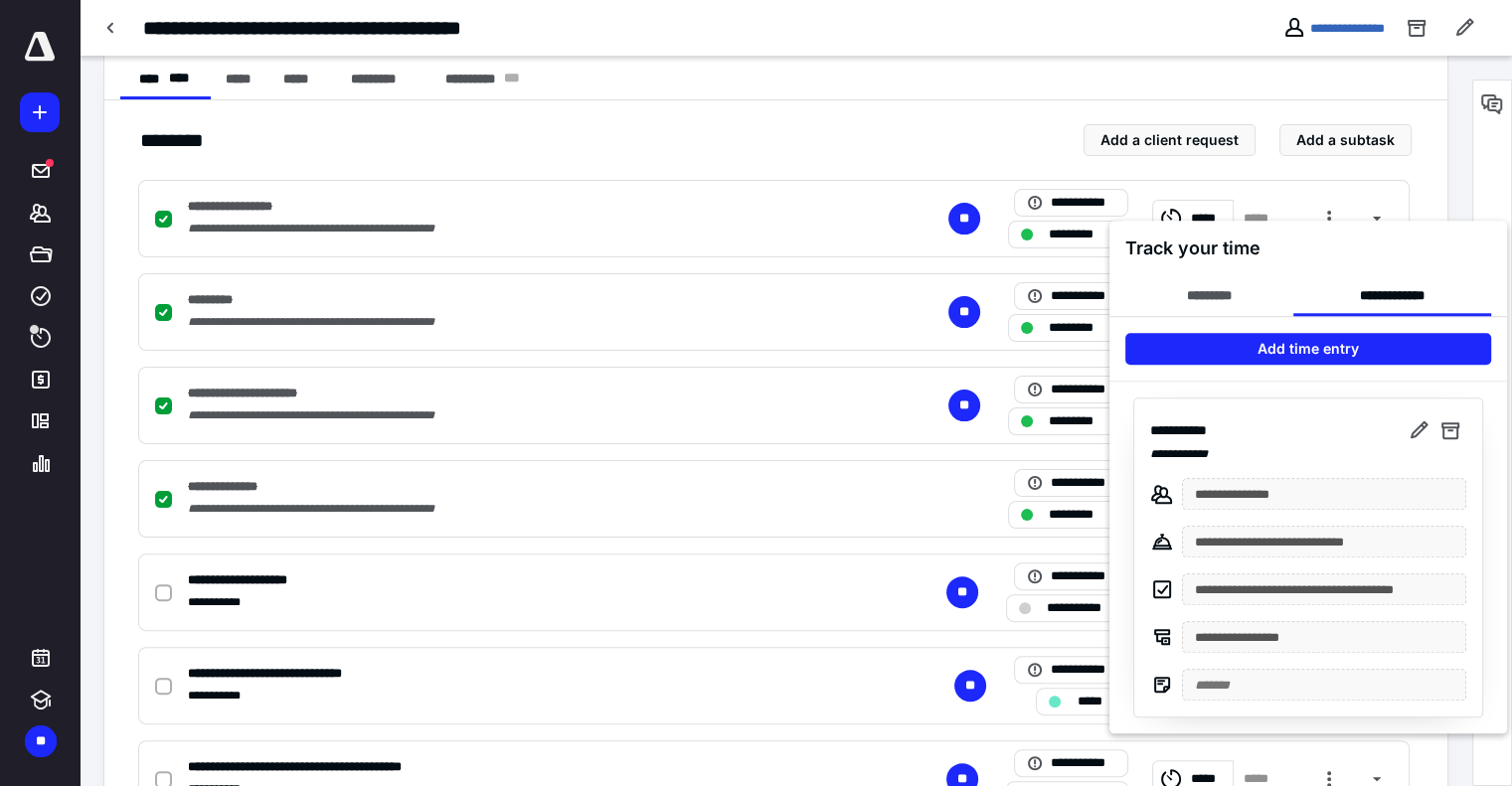 scroll, scrollTop: 397, scrollLeft: 0, axis: vertical 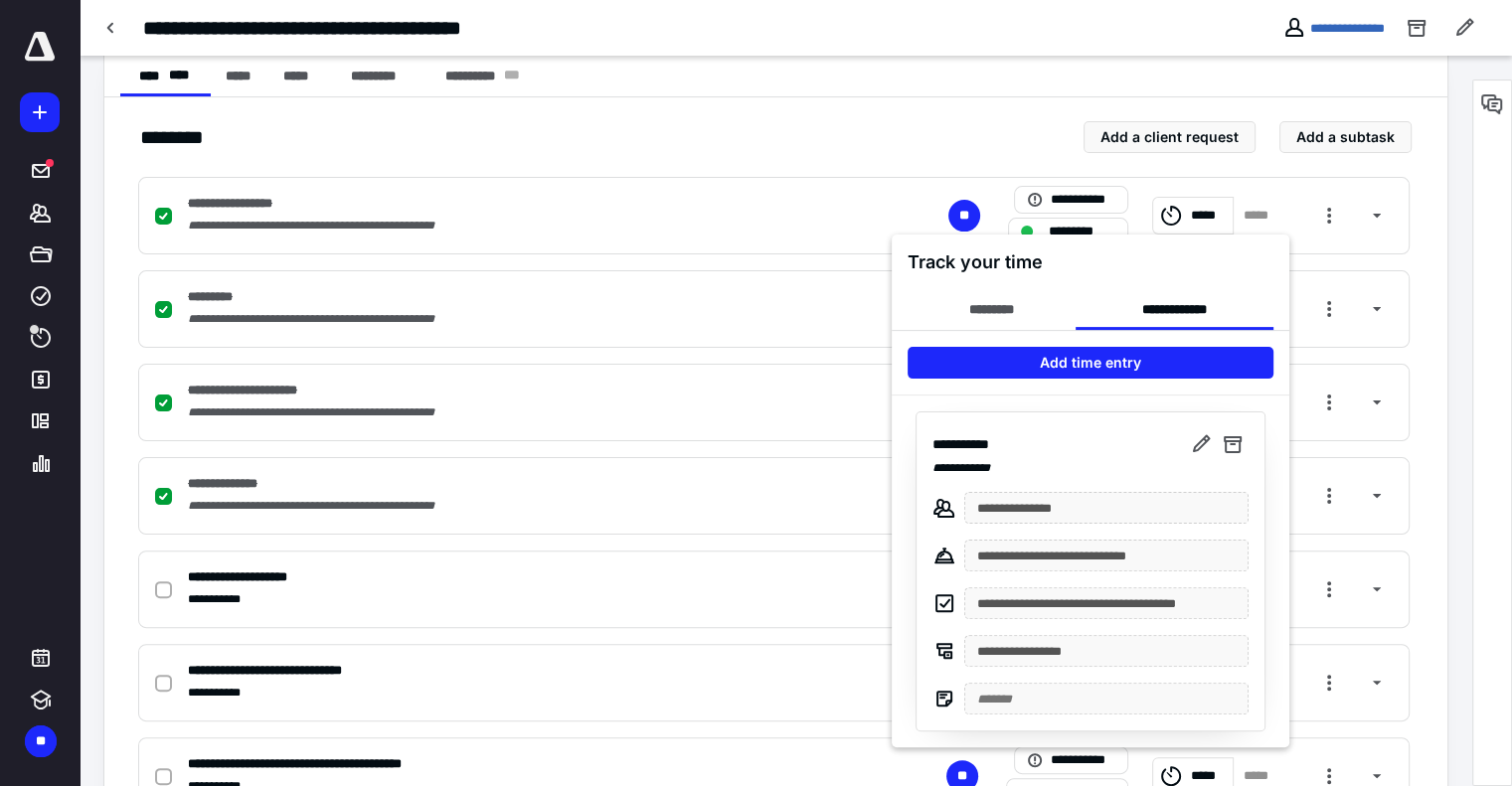 click at bounding box center (756, 393) 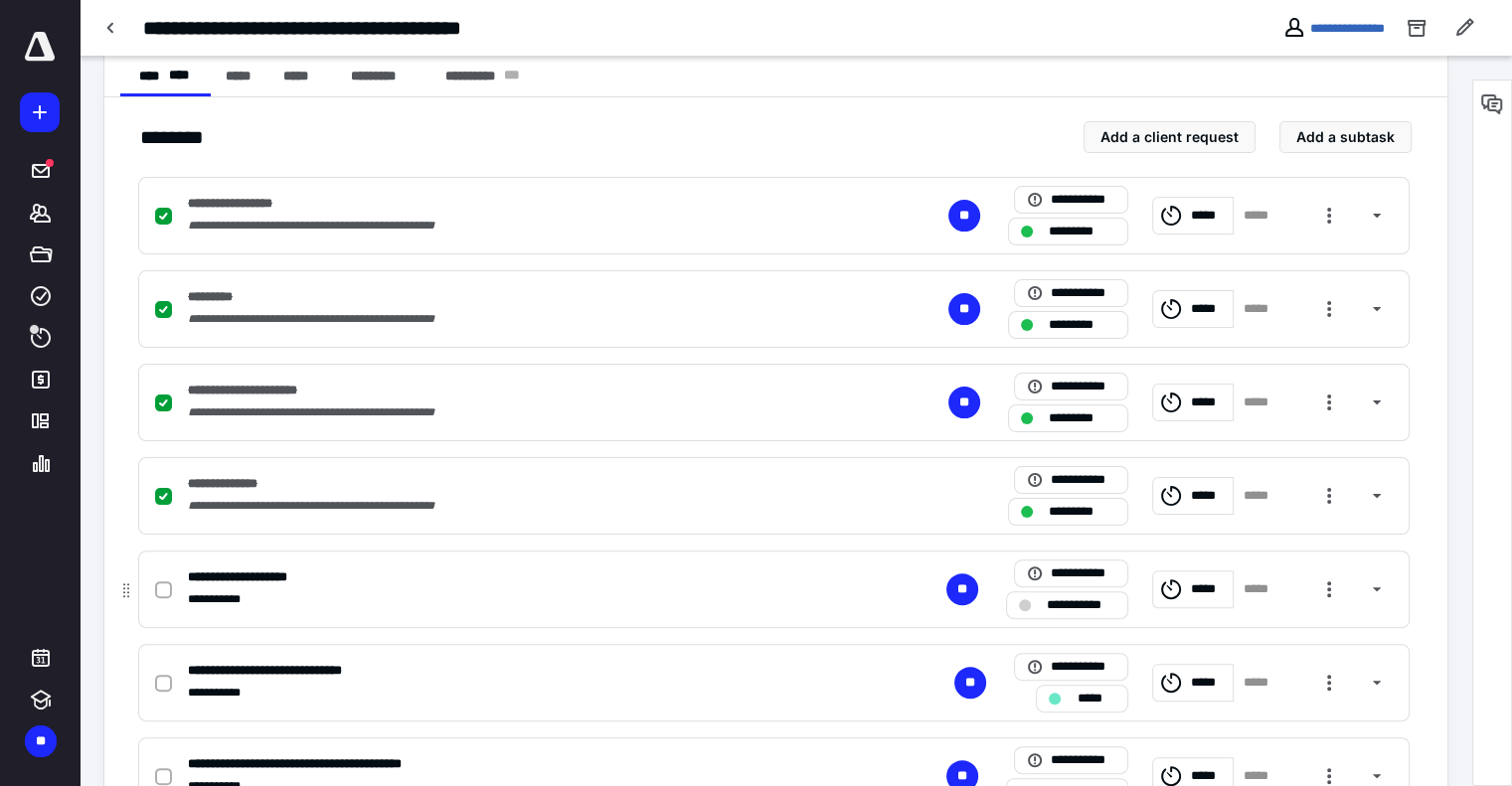 click 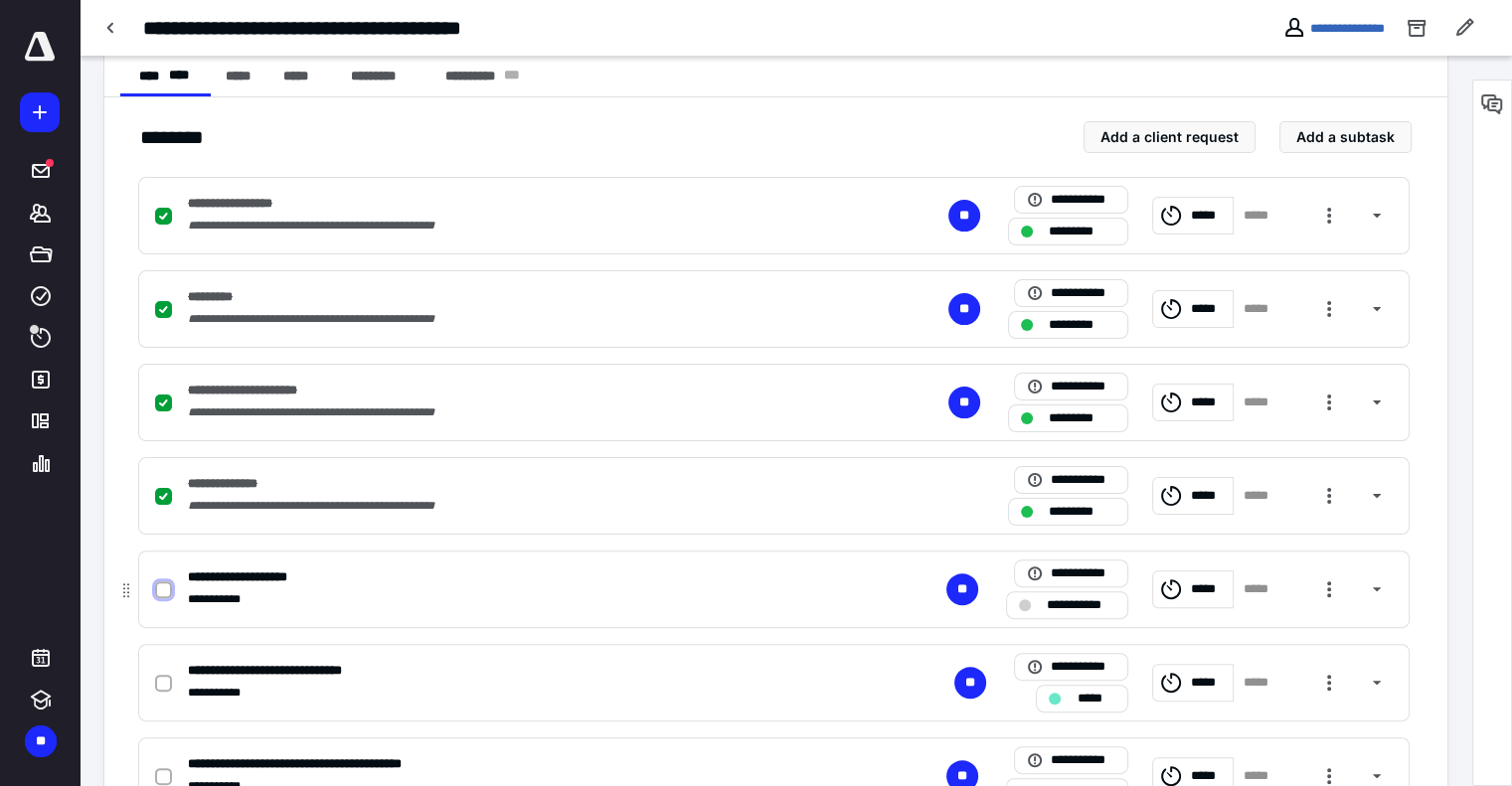 click at bounding box center [163, 590] 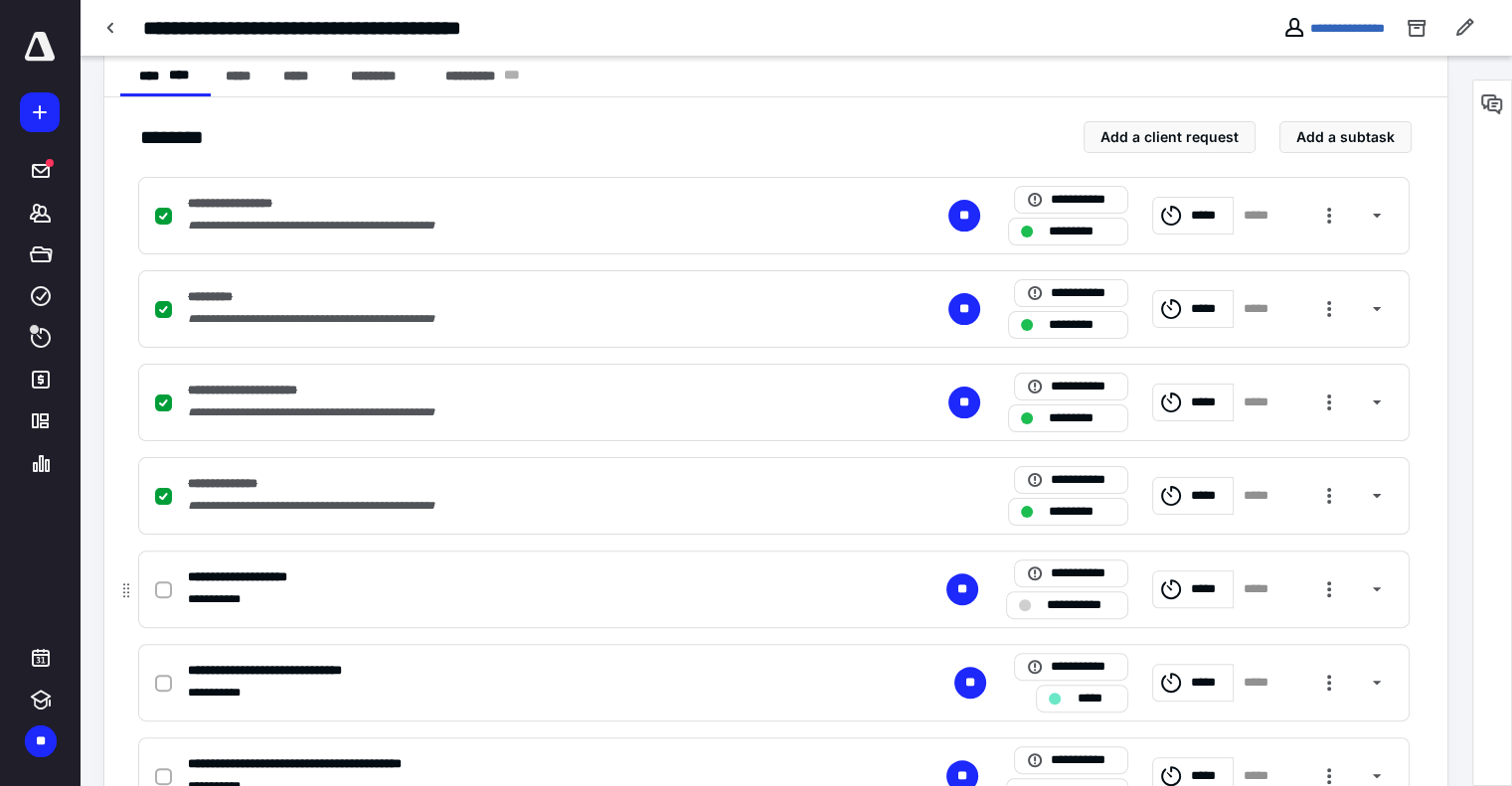 checkbox on "true" 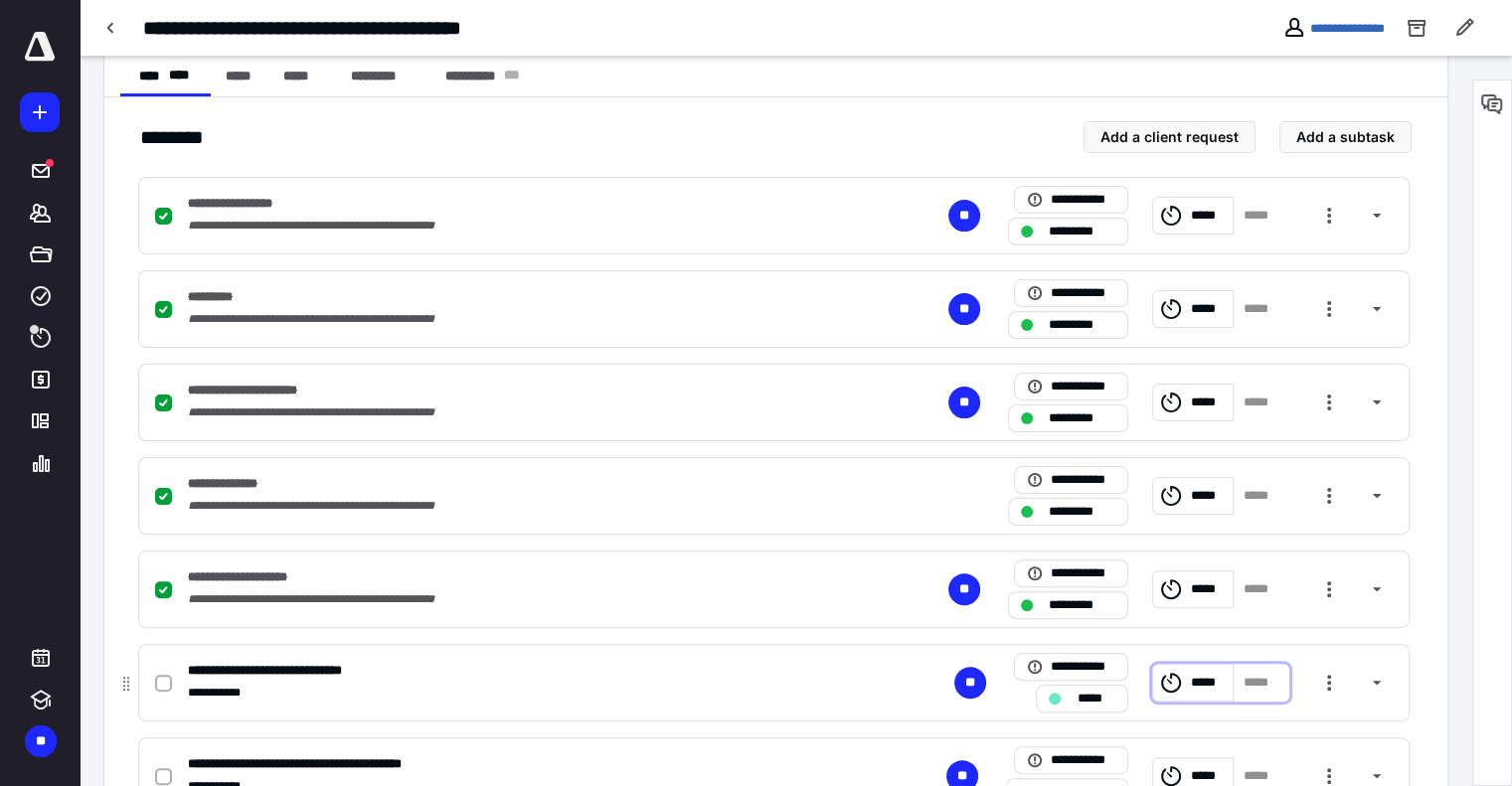 click on "*****" at bounding box center [1209, 683] 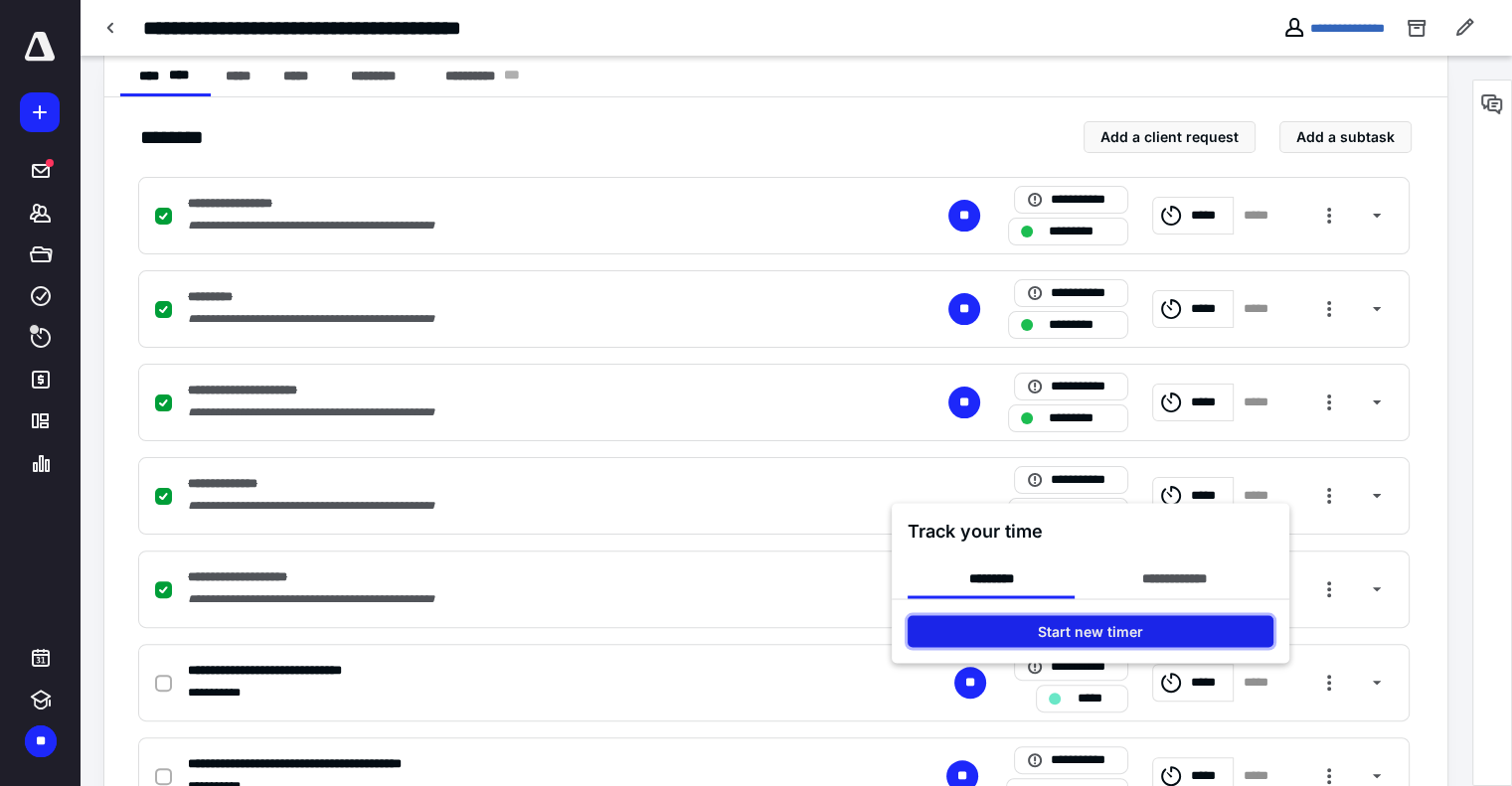 click on "Start new timer" at bounding box center [1091, 631] 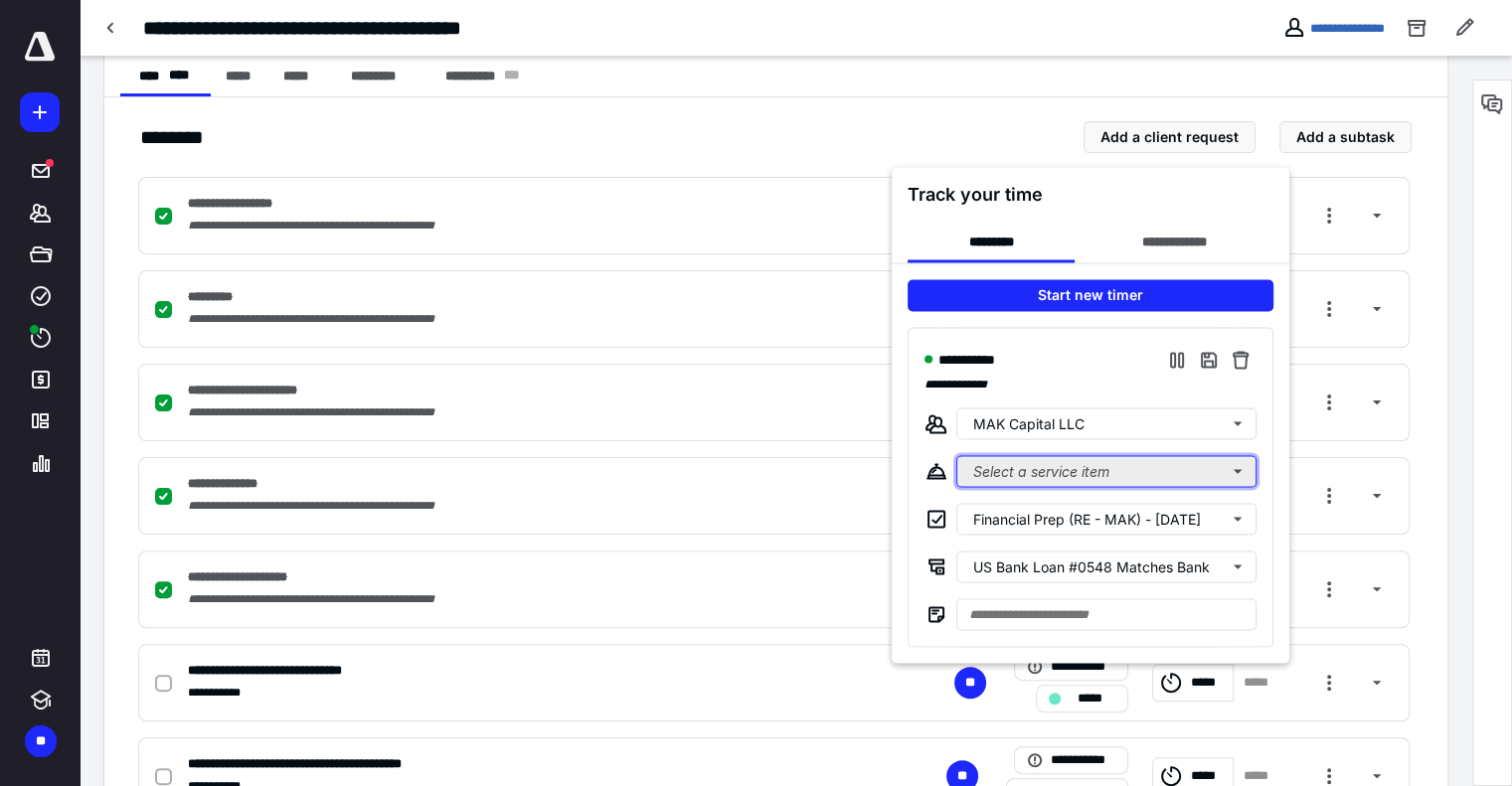 click on "Select a service item" at bounding box center [1106, 471] 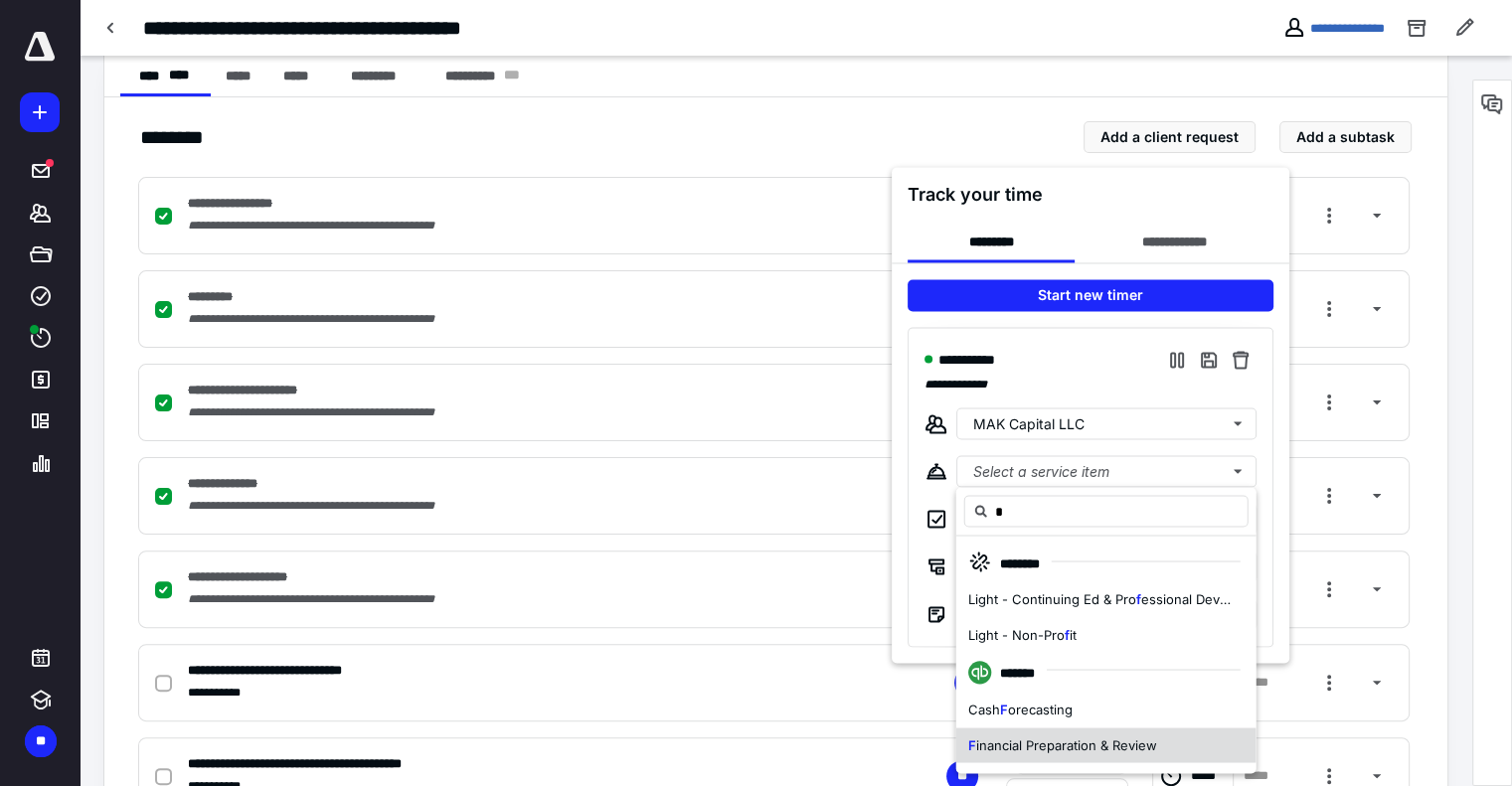 click on "inancial Preparation & Review" at bounding box center [1067, 744] 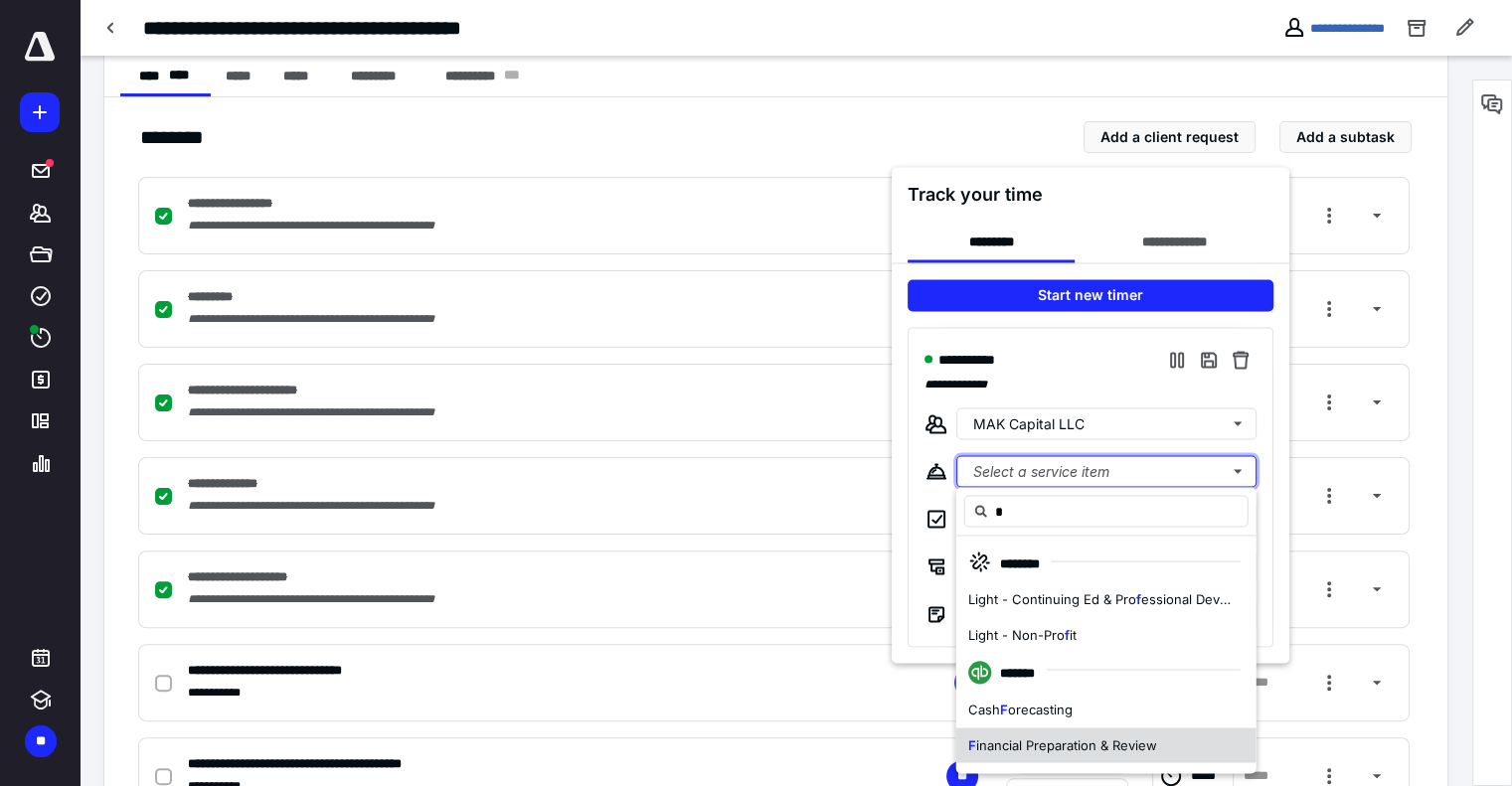 type 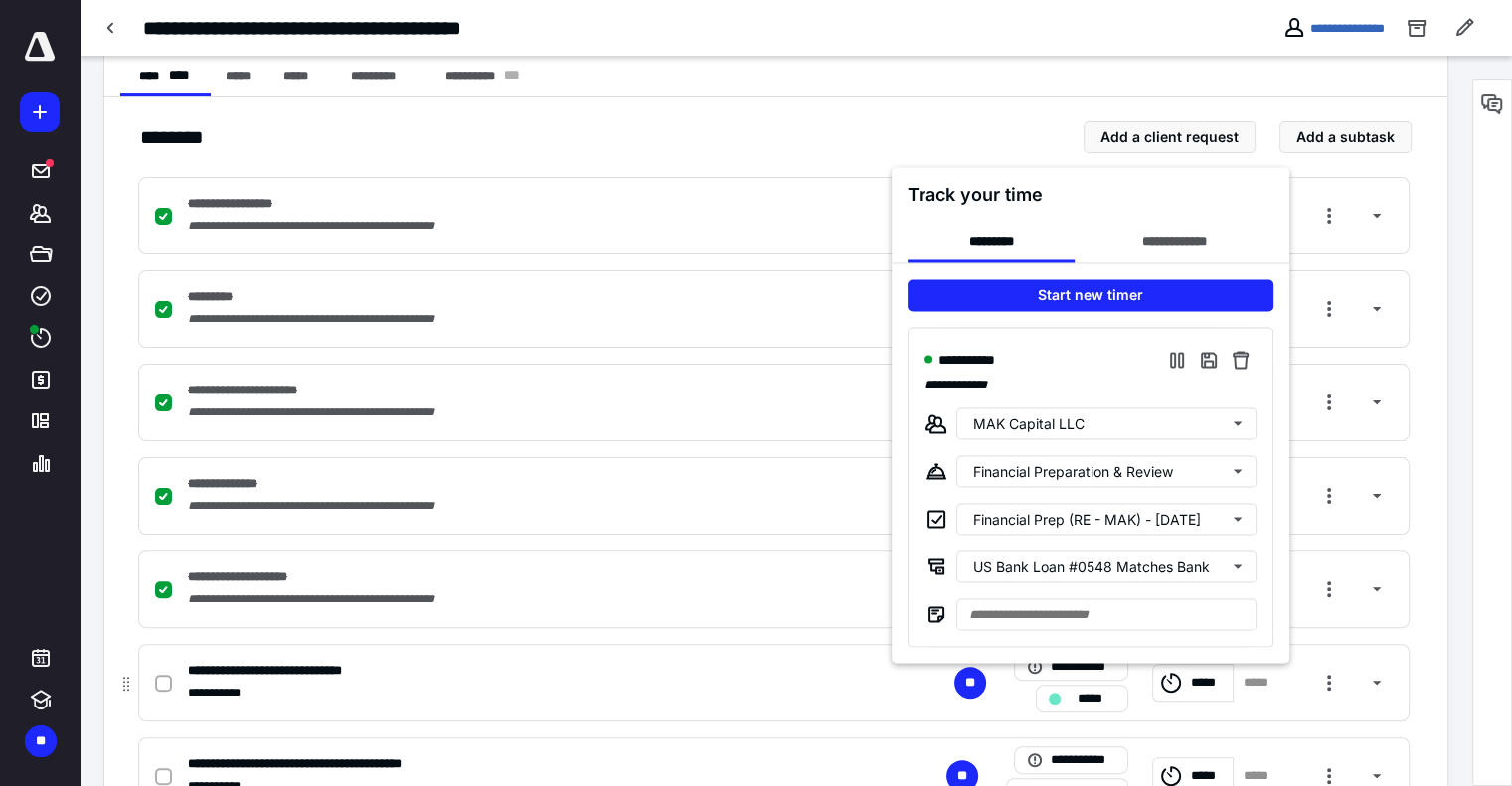 click at bounding box center (756, 393) 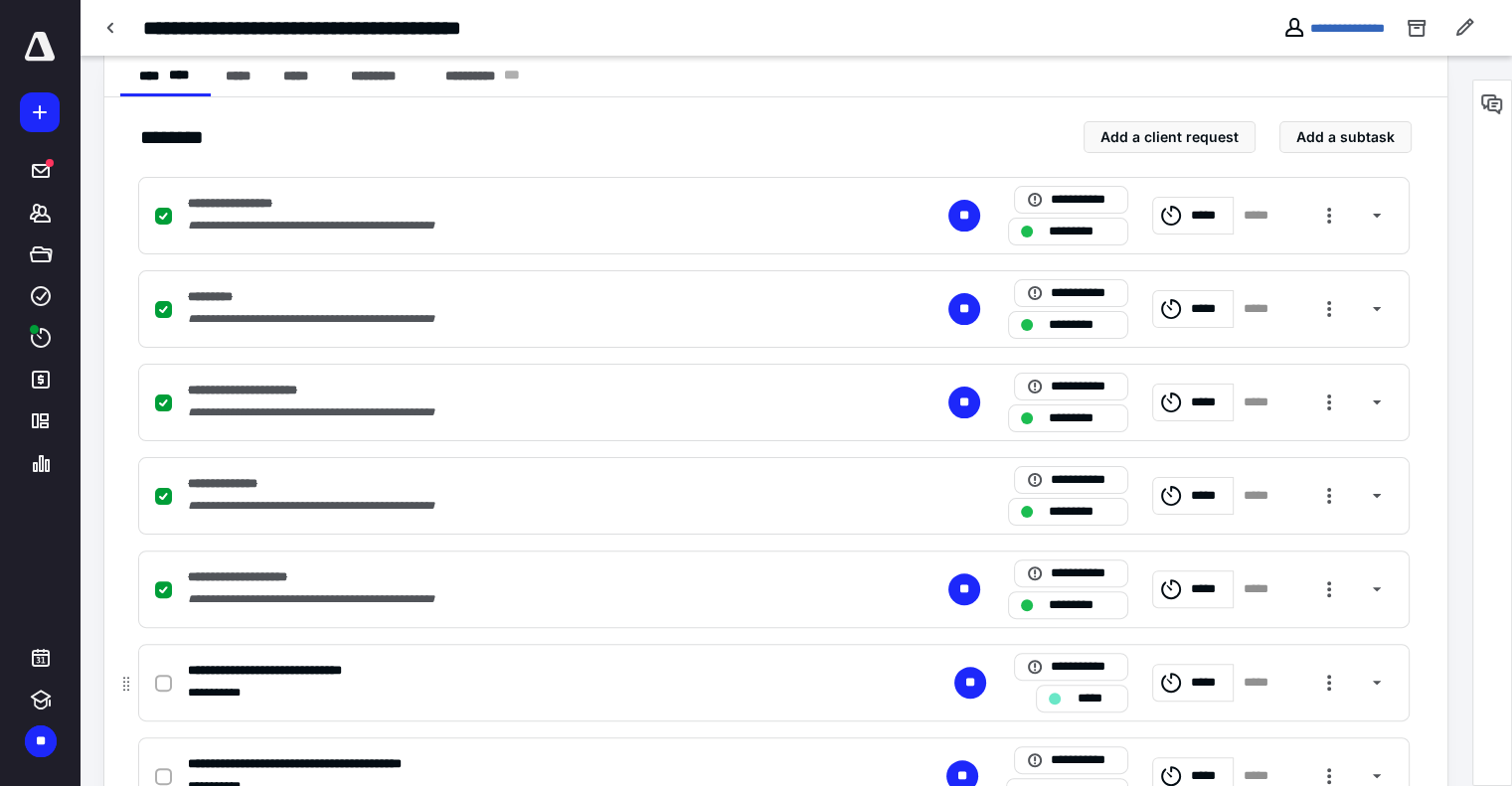 click 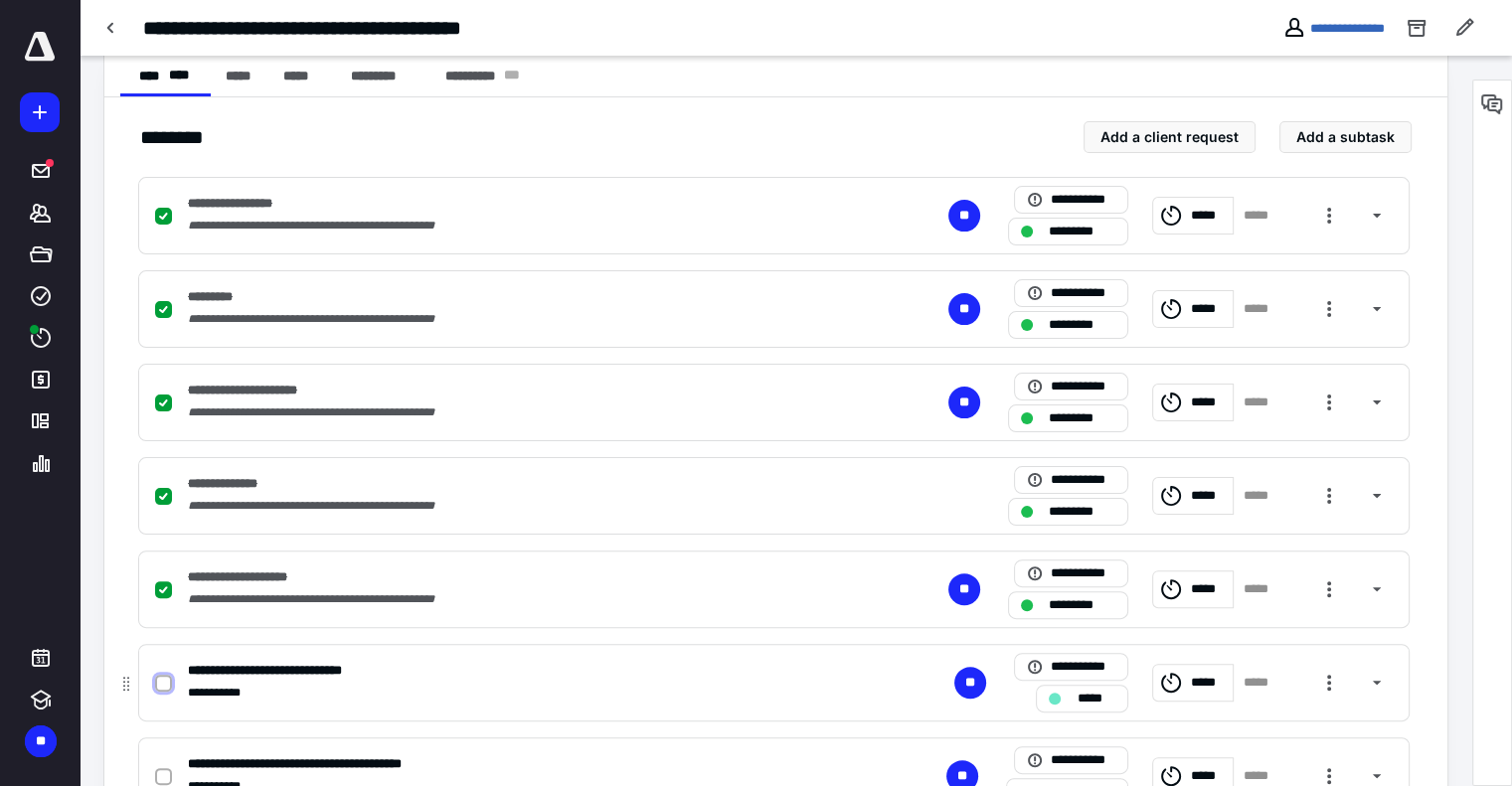 click at bounding box center [163, 684] 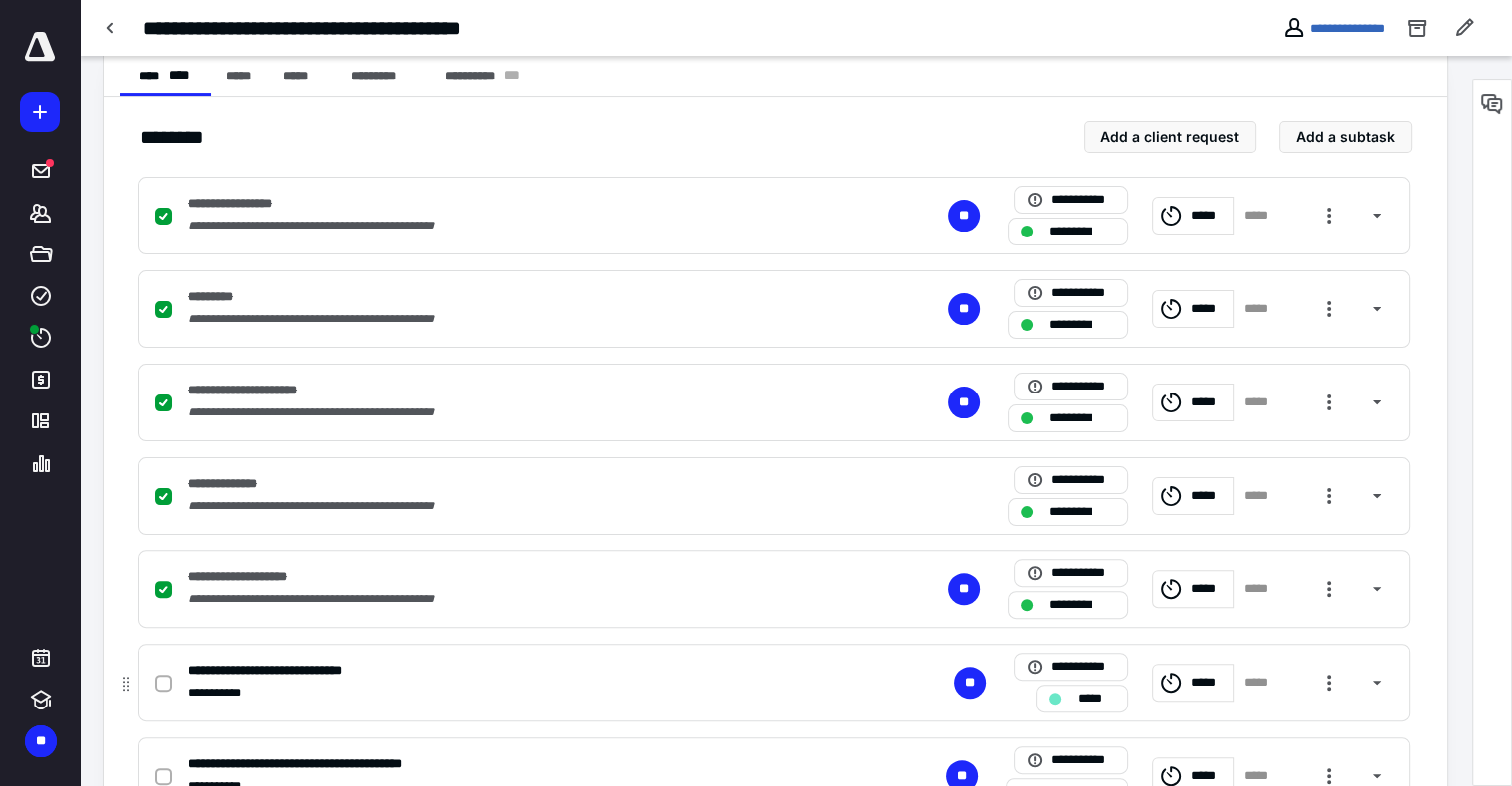 checkbox on "true" 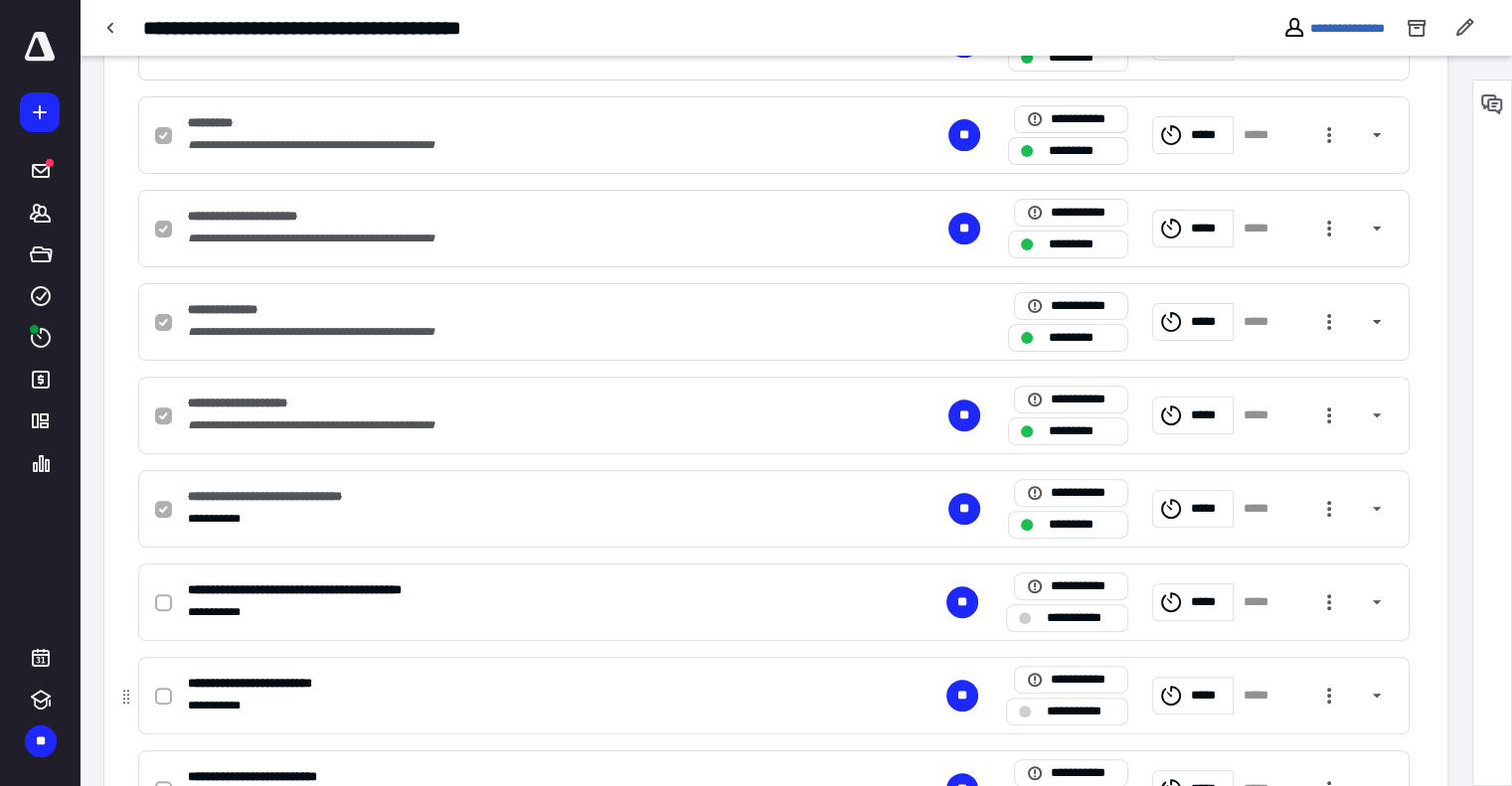 scroll, scrollTop: 696, scrollLeft: 0, axis: vertical 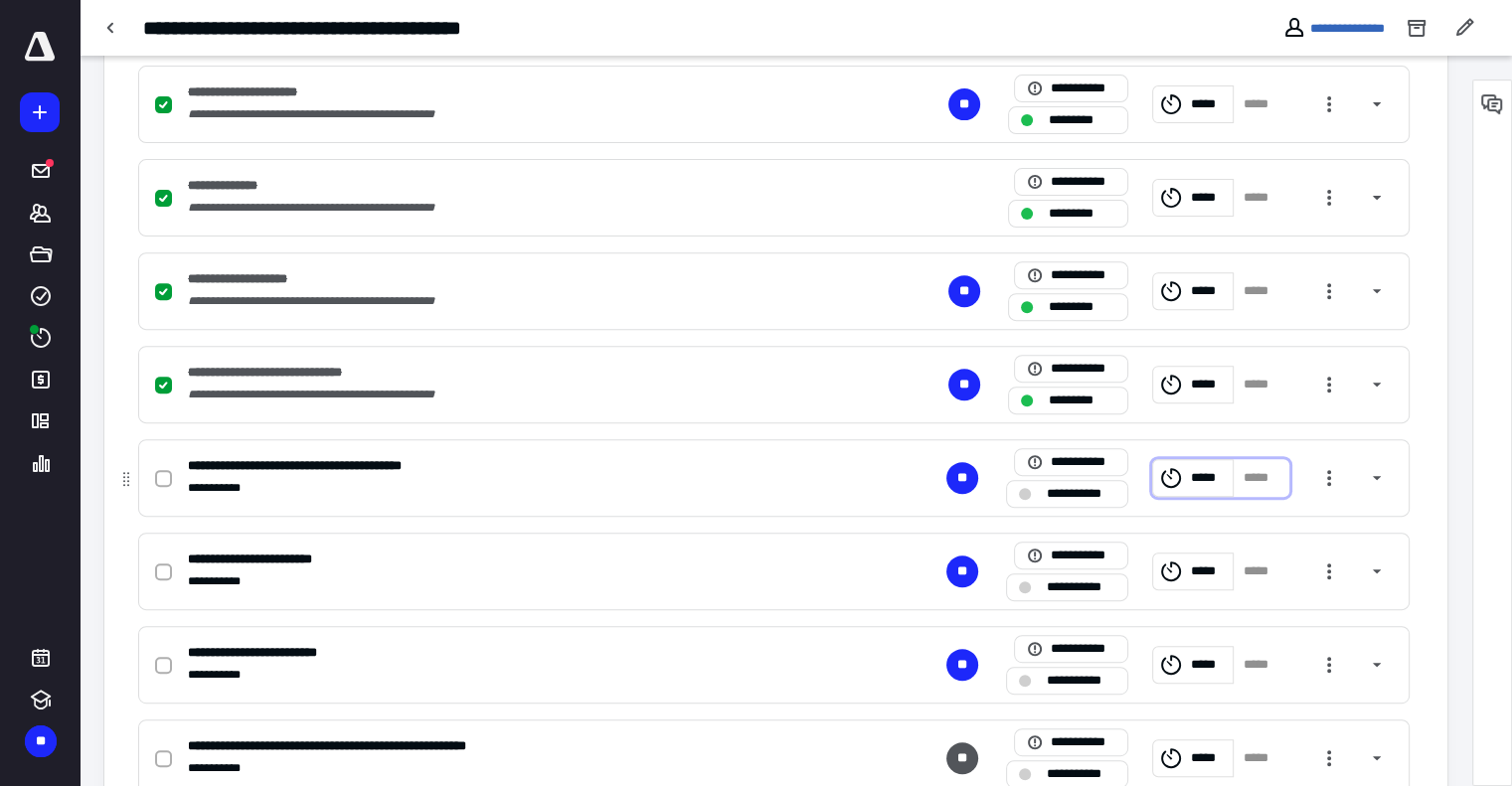 click on "*****" at bounding box center [1193, 478] 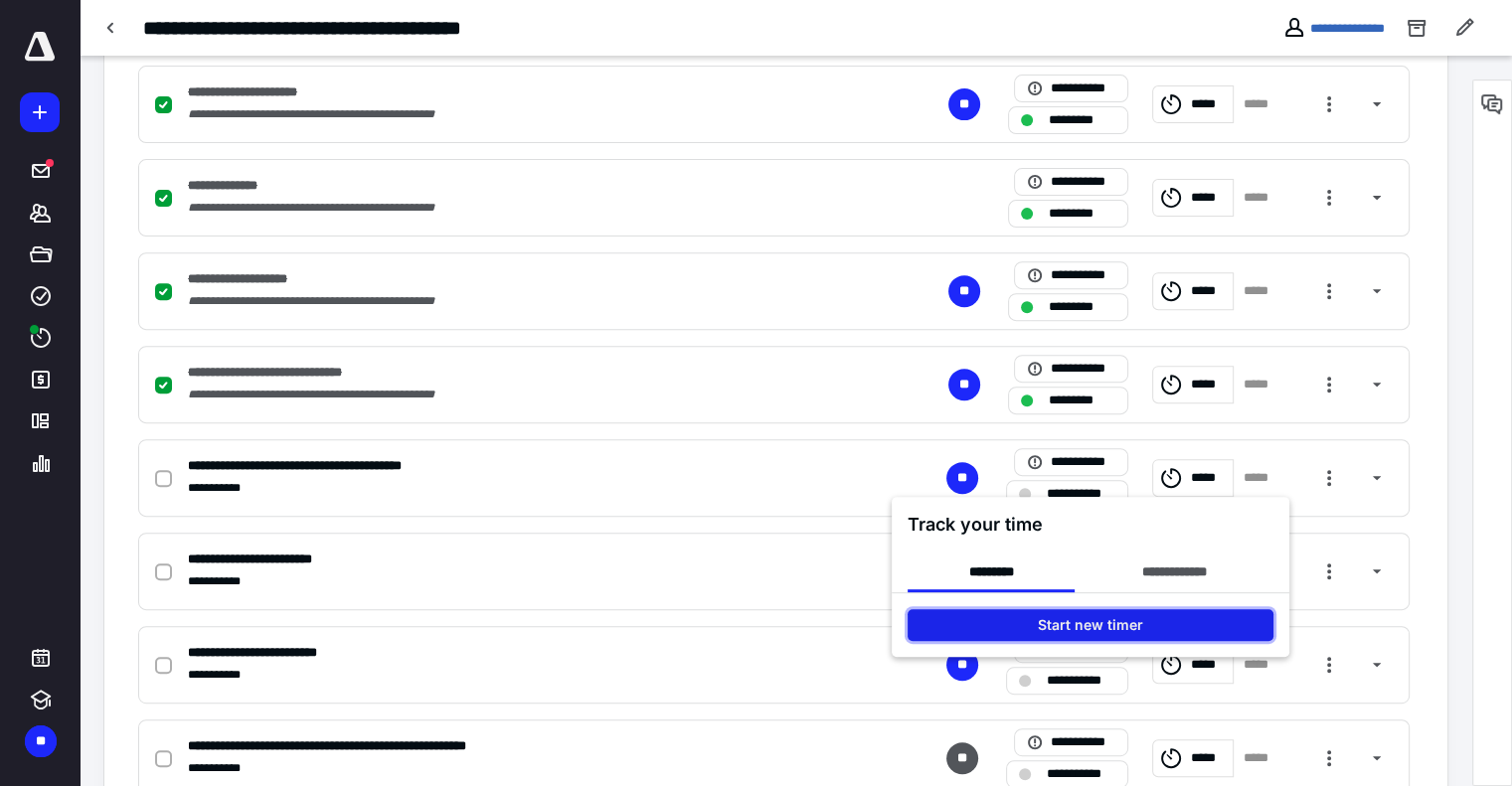 click on "Start new timer" at bounding box center (1091, 625) 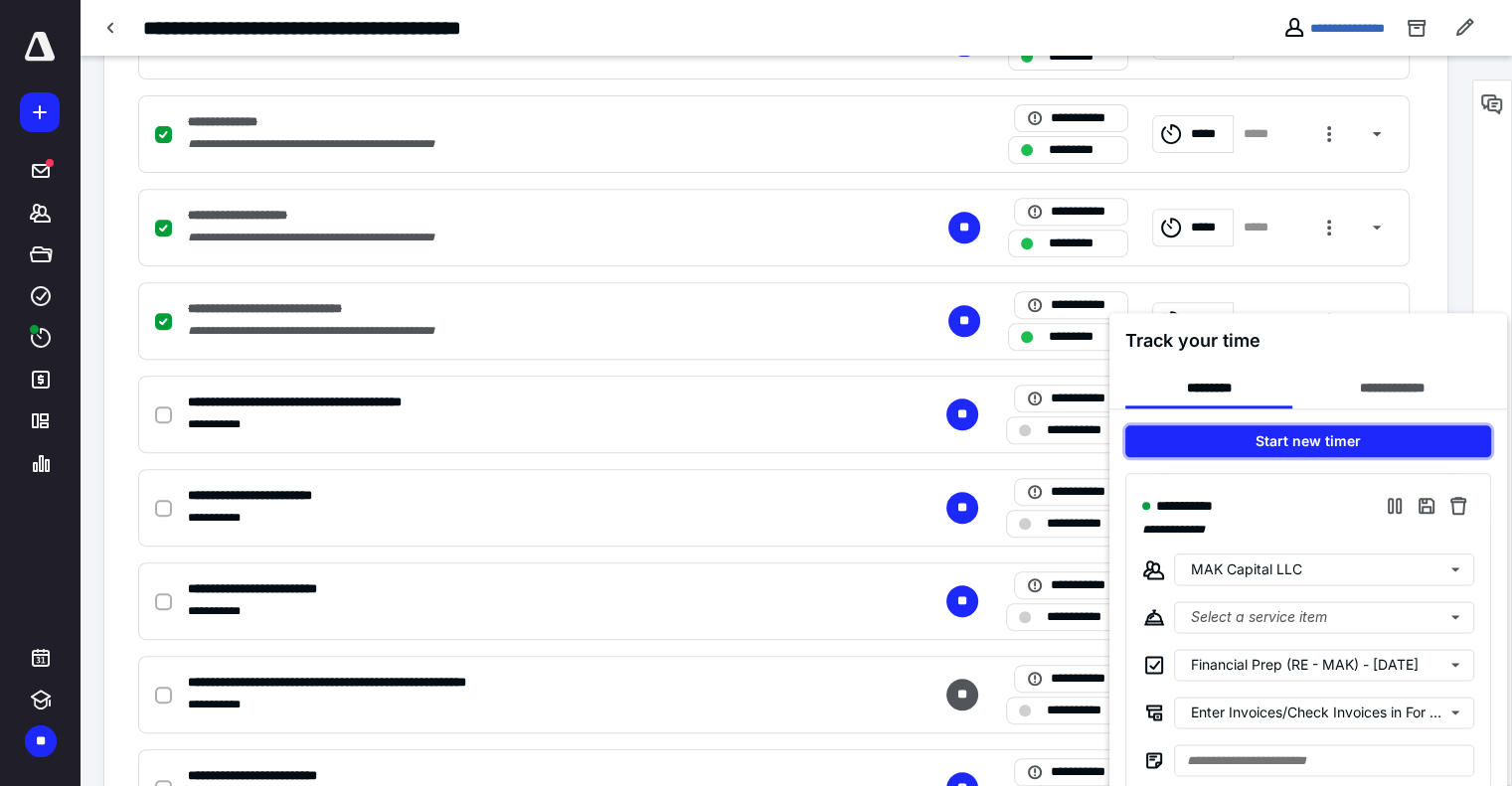 scroll, scrollTop: 795, scrollLeft: 0, axis: vertical 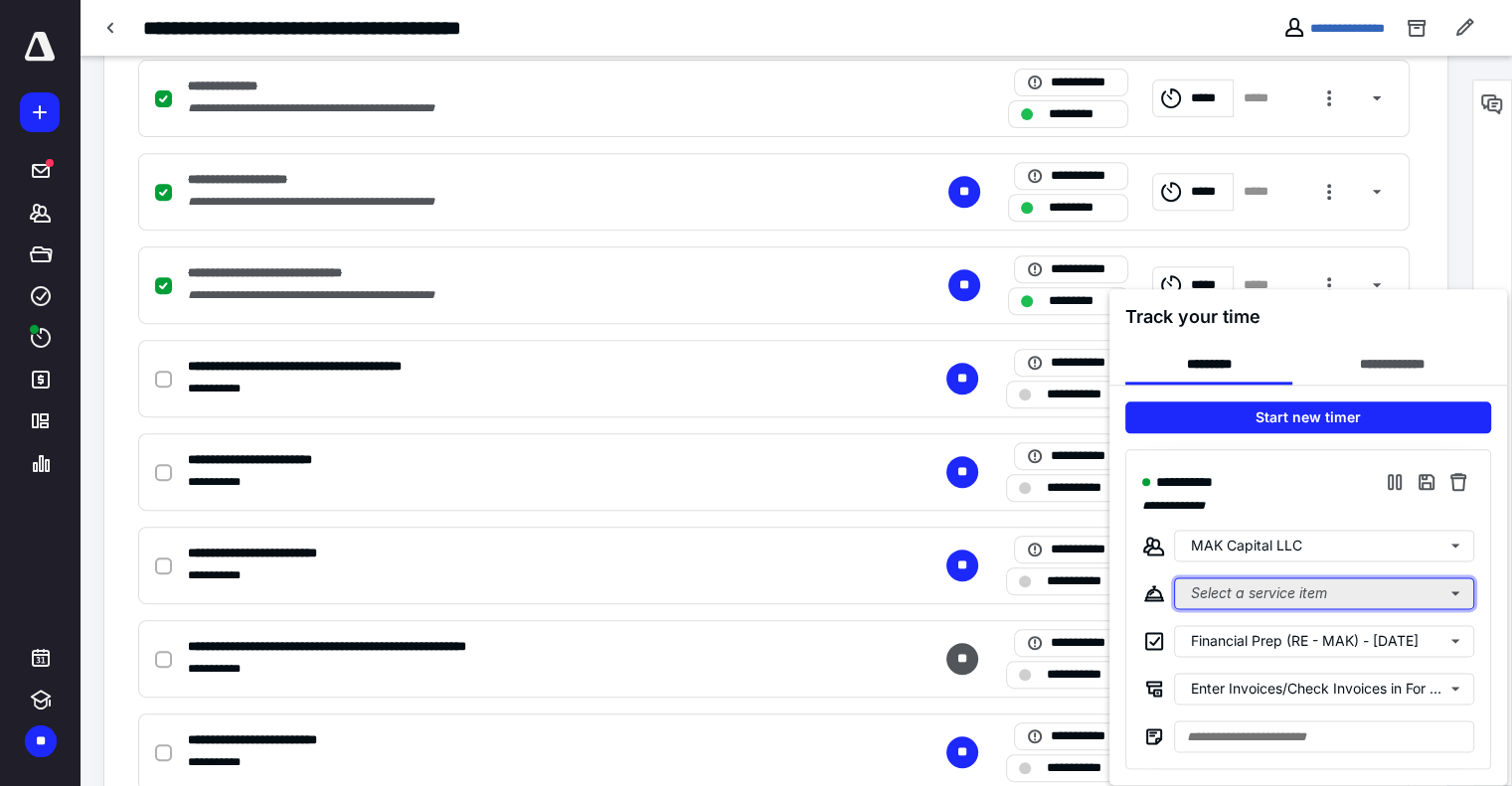 click on "Select a service item" at bounding box center [1324, 593] 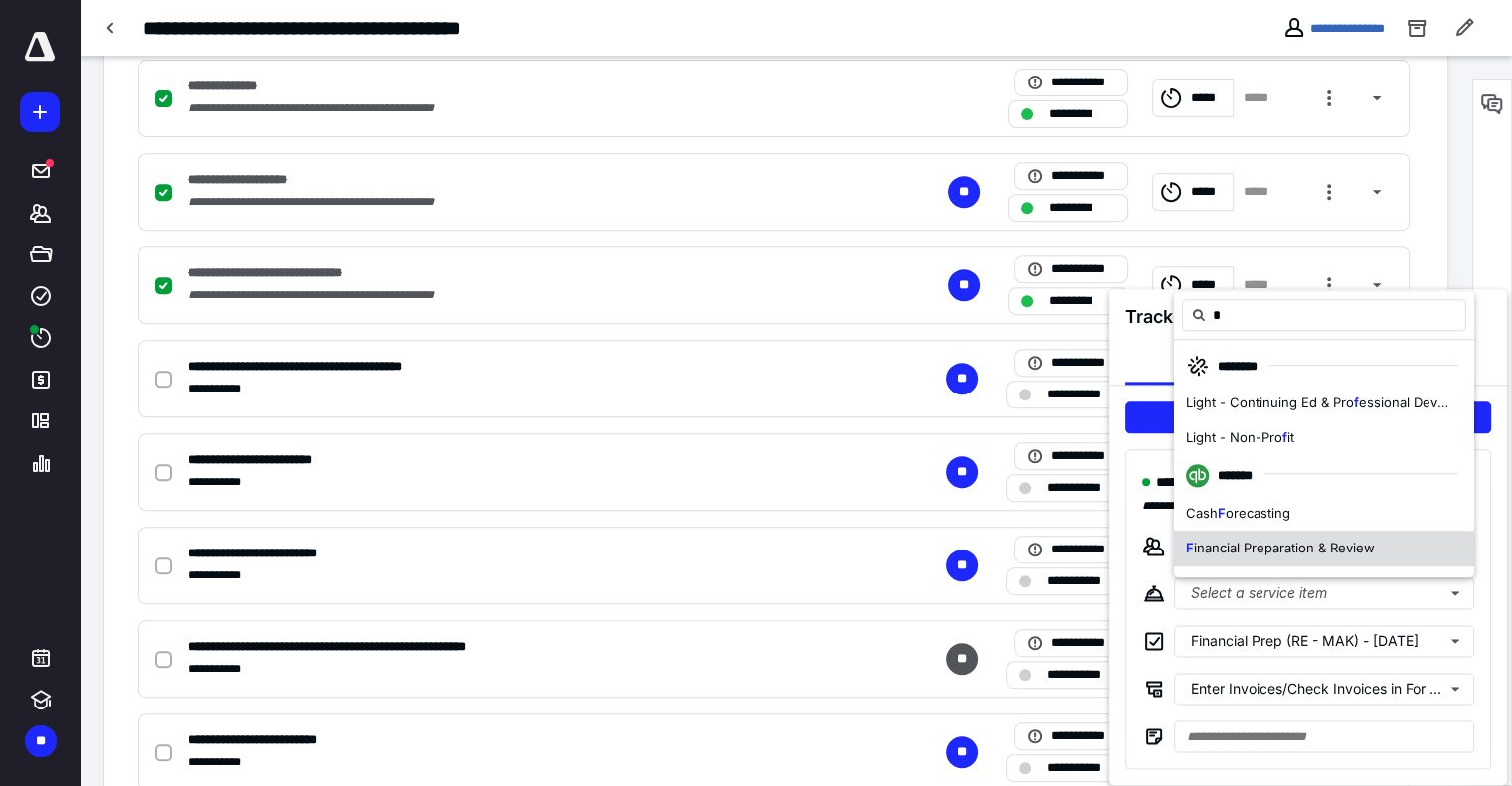 click on "inancial Preparation & Review" at bounding box center [1284, 548] 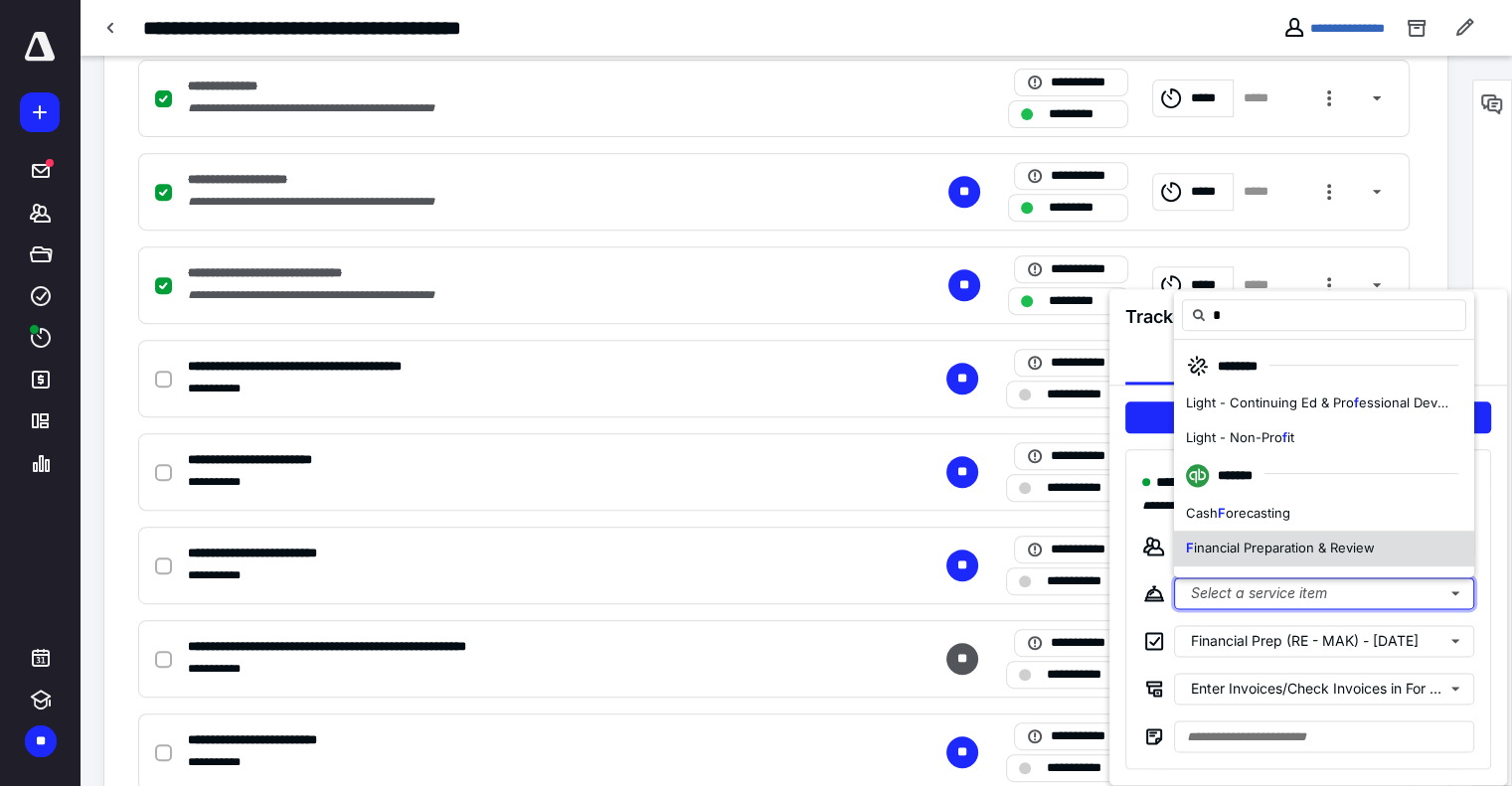 type 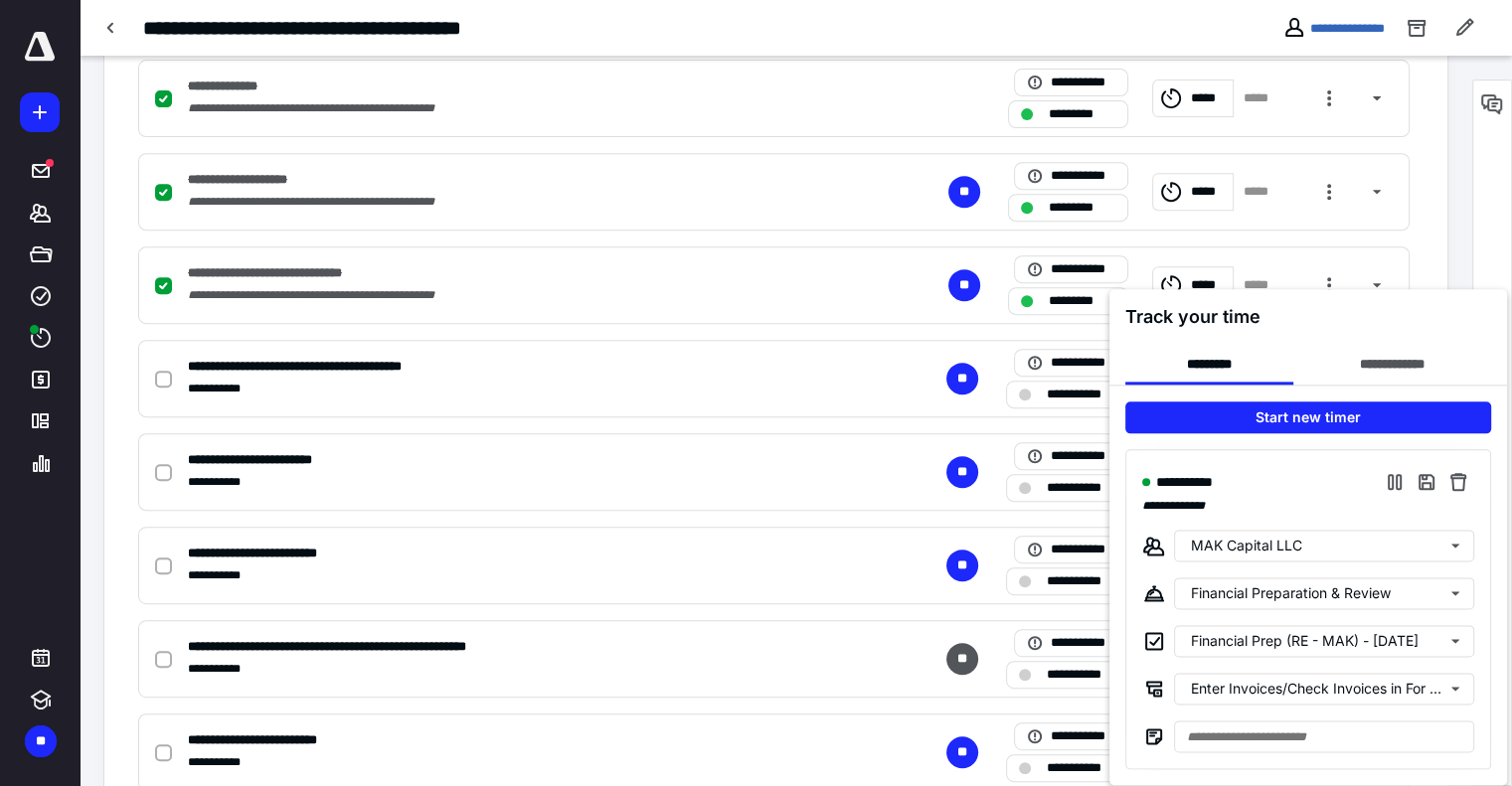 click at bounding box center [756, 393] 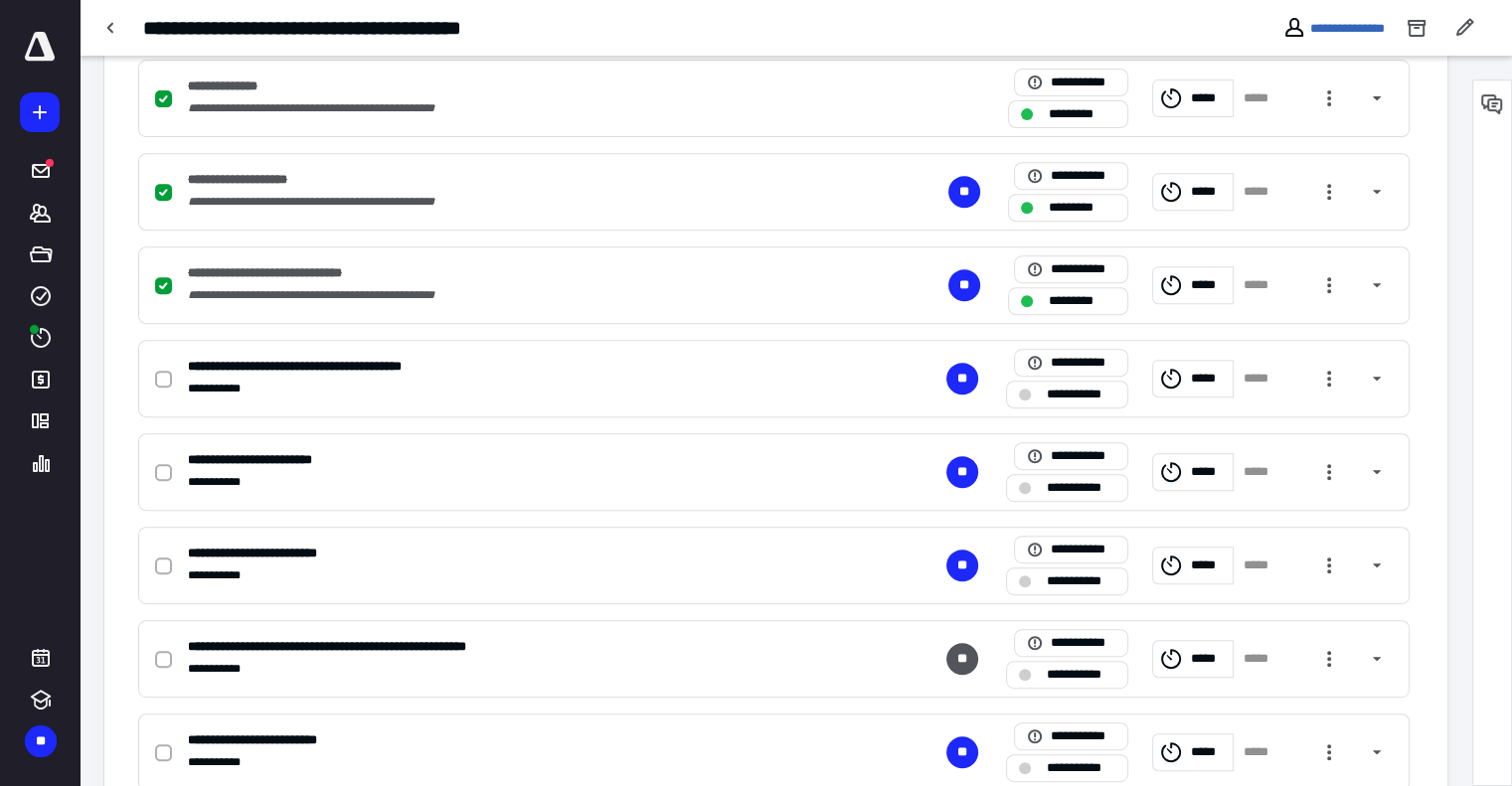 click on "**********" at bounding box center [591, 28] 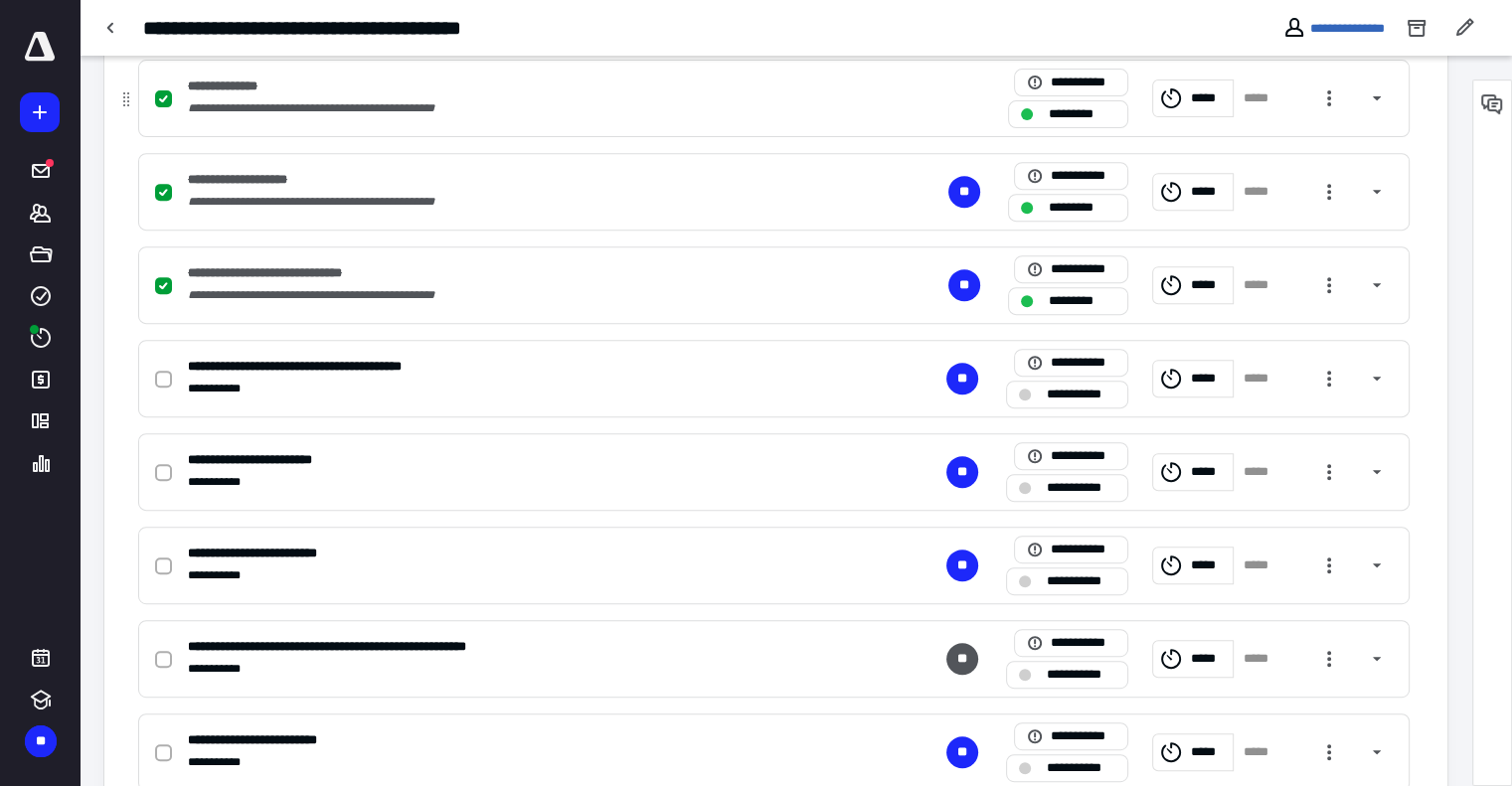 drag, startPoint x: 1446, startPoint y: 181, endPoint x: 1349, endPoint y: 110, distance: 120.208153 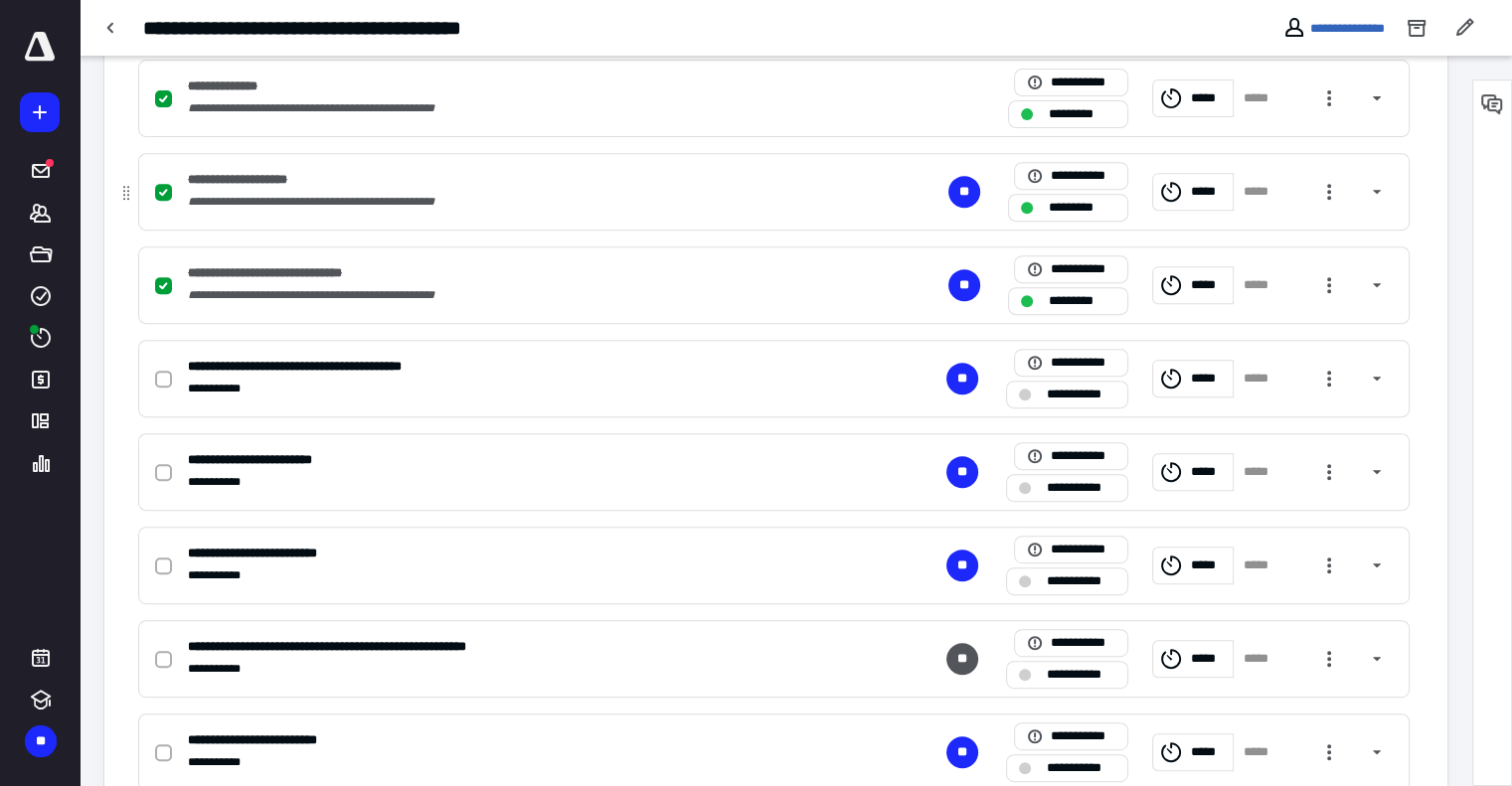 scroll, scrollTop: 794, scrollLeft: 0, axis: vertical 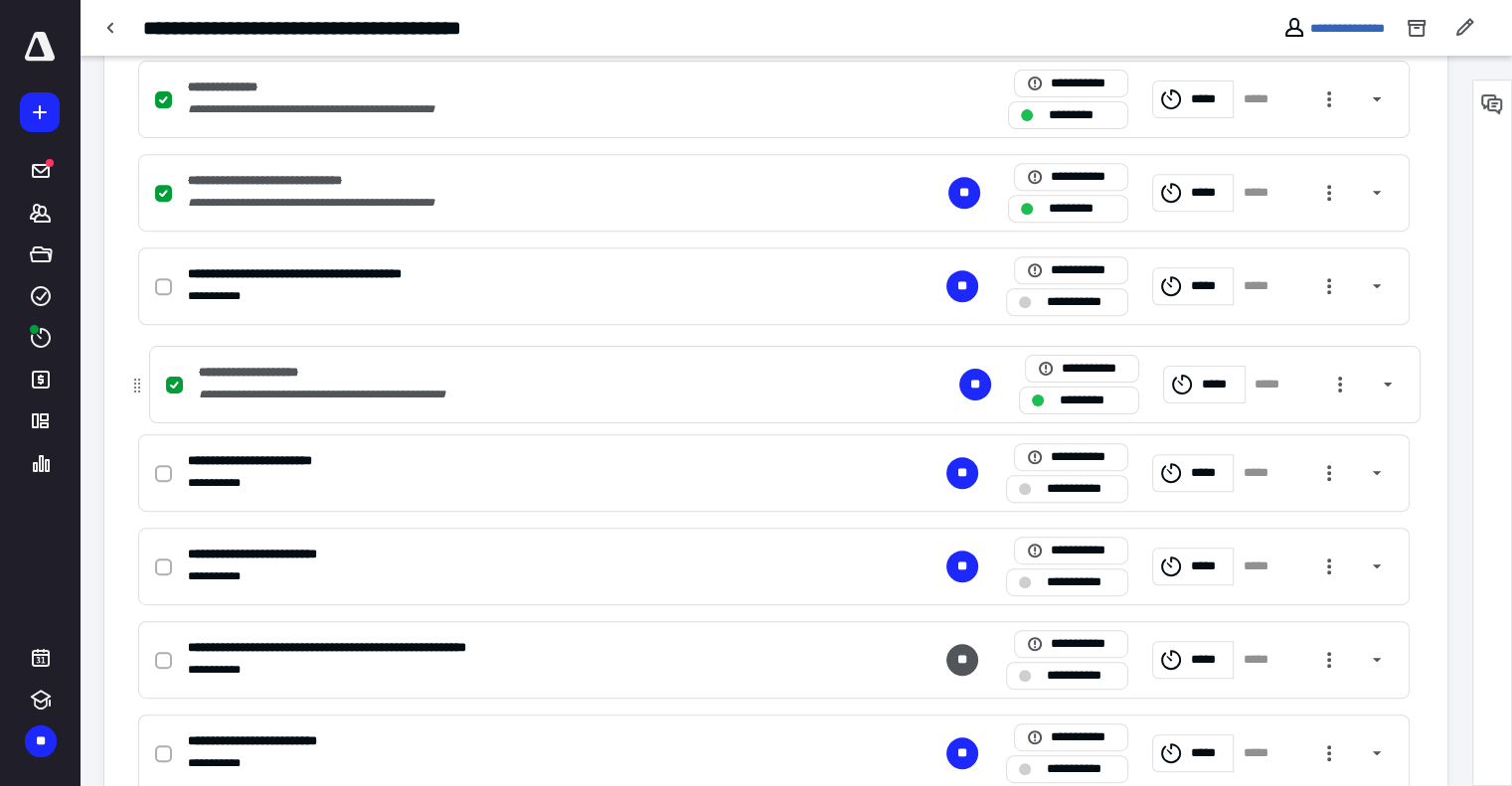 drag, startPoint x: 123, startPoint y: 190, endPoint x: 135, endPoint y: 392, distance: 202.35612 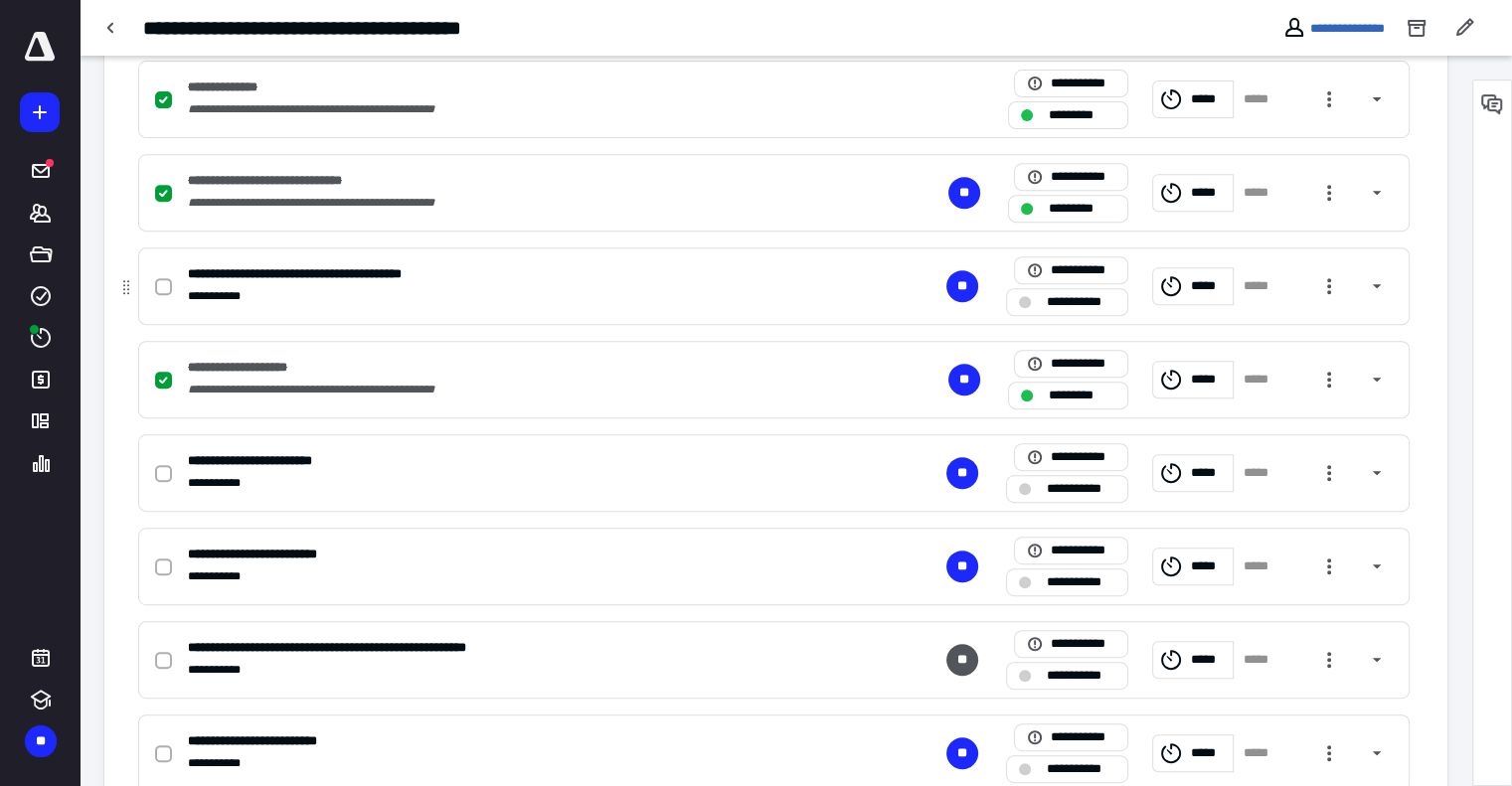 click 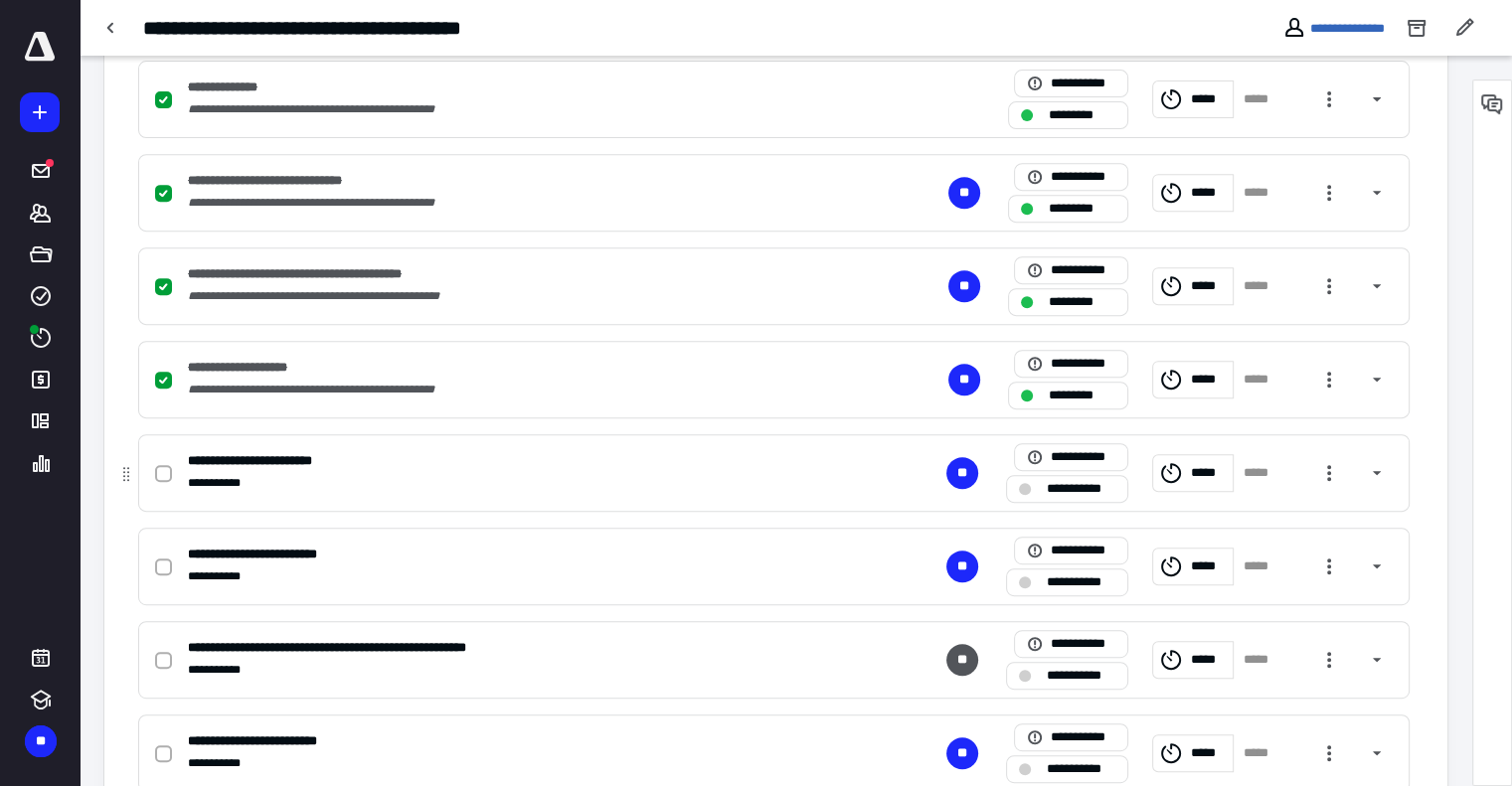 click on "*****" at bounding box center [1193, 473] 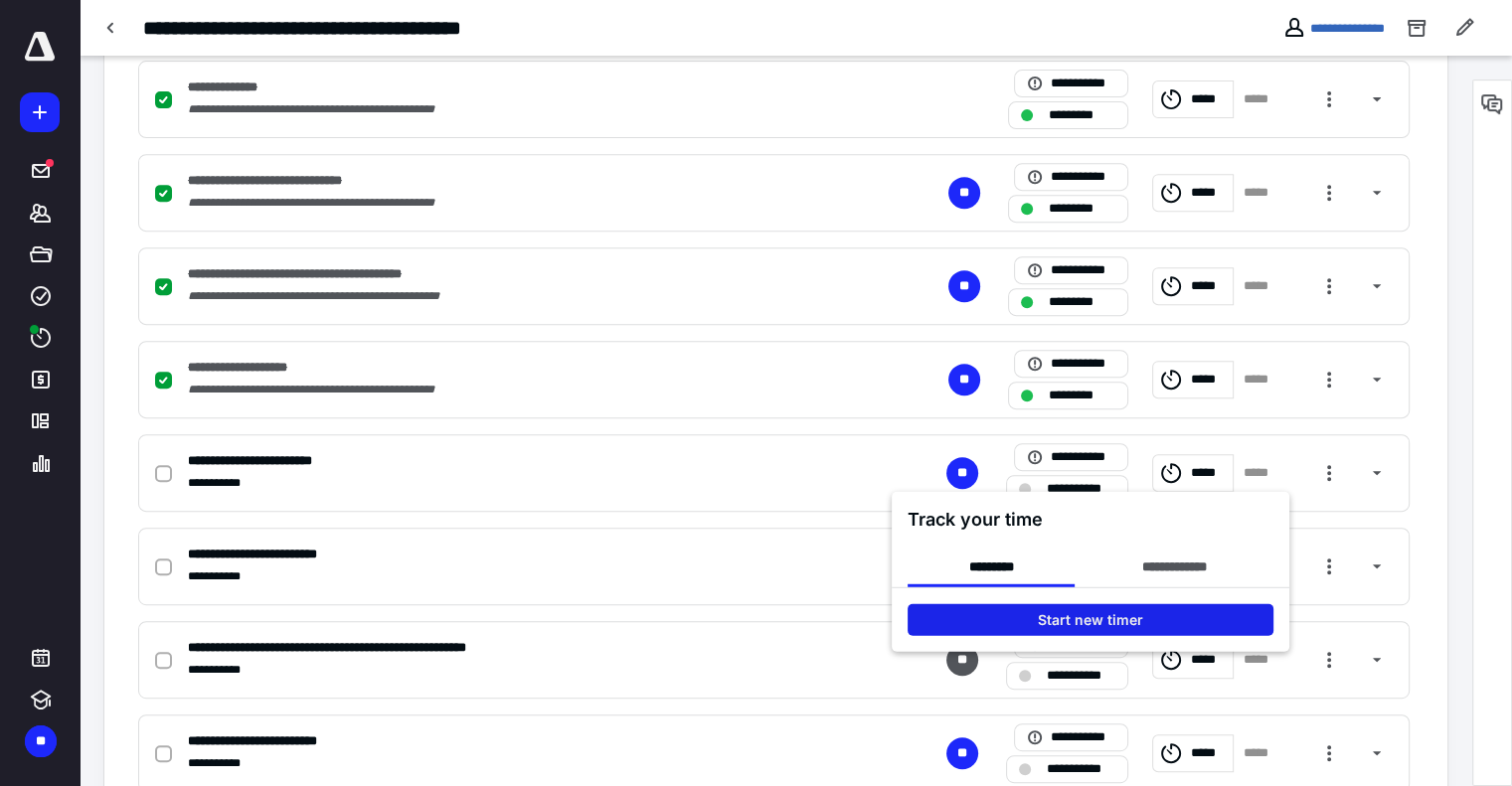 click on "Start new timer" at bounding box center [1091, 620] 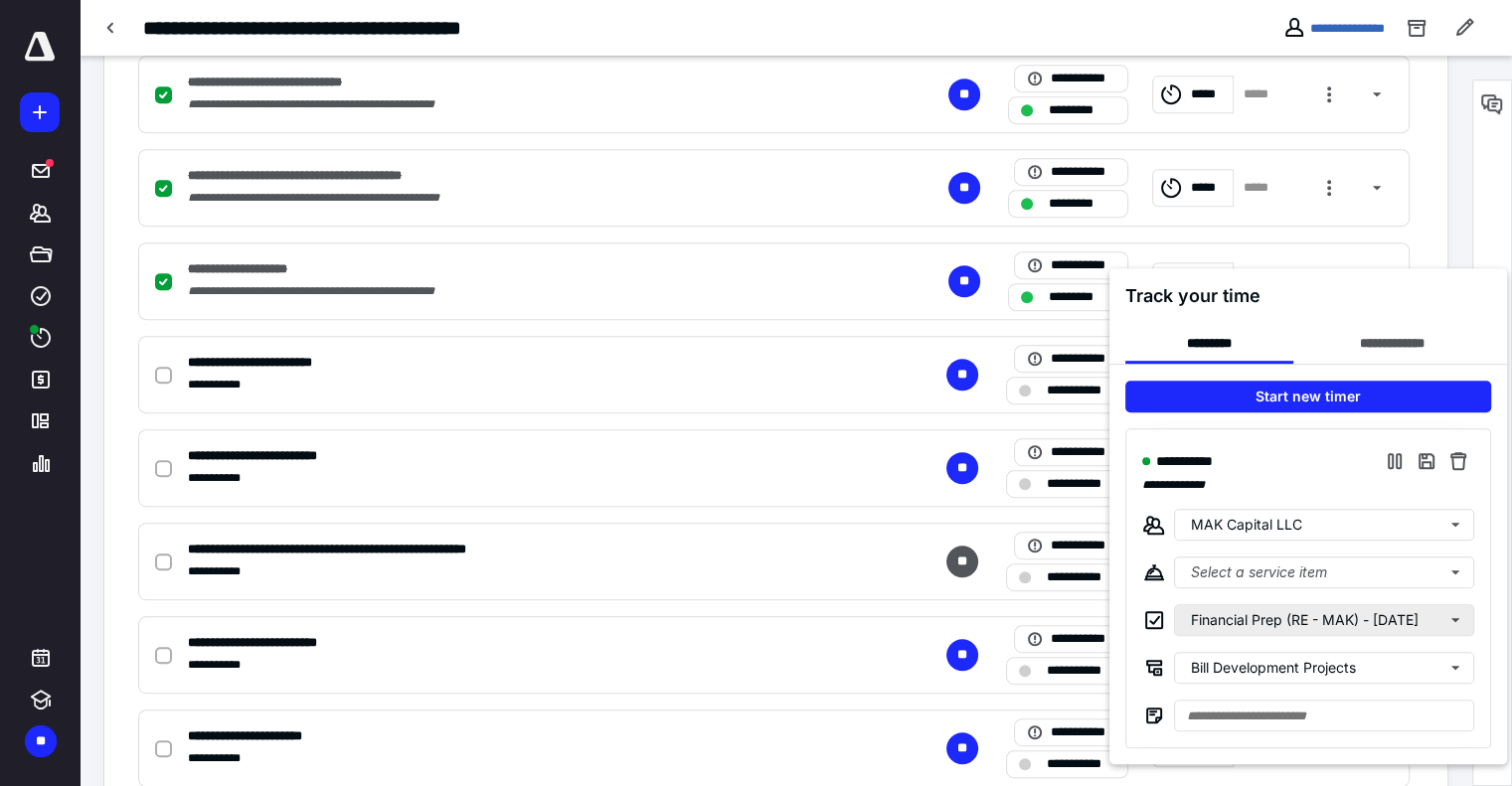 scroll, scrollTop: 893, scrollLeft: 0, axis: vertical 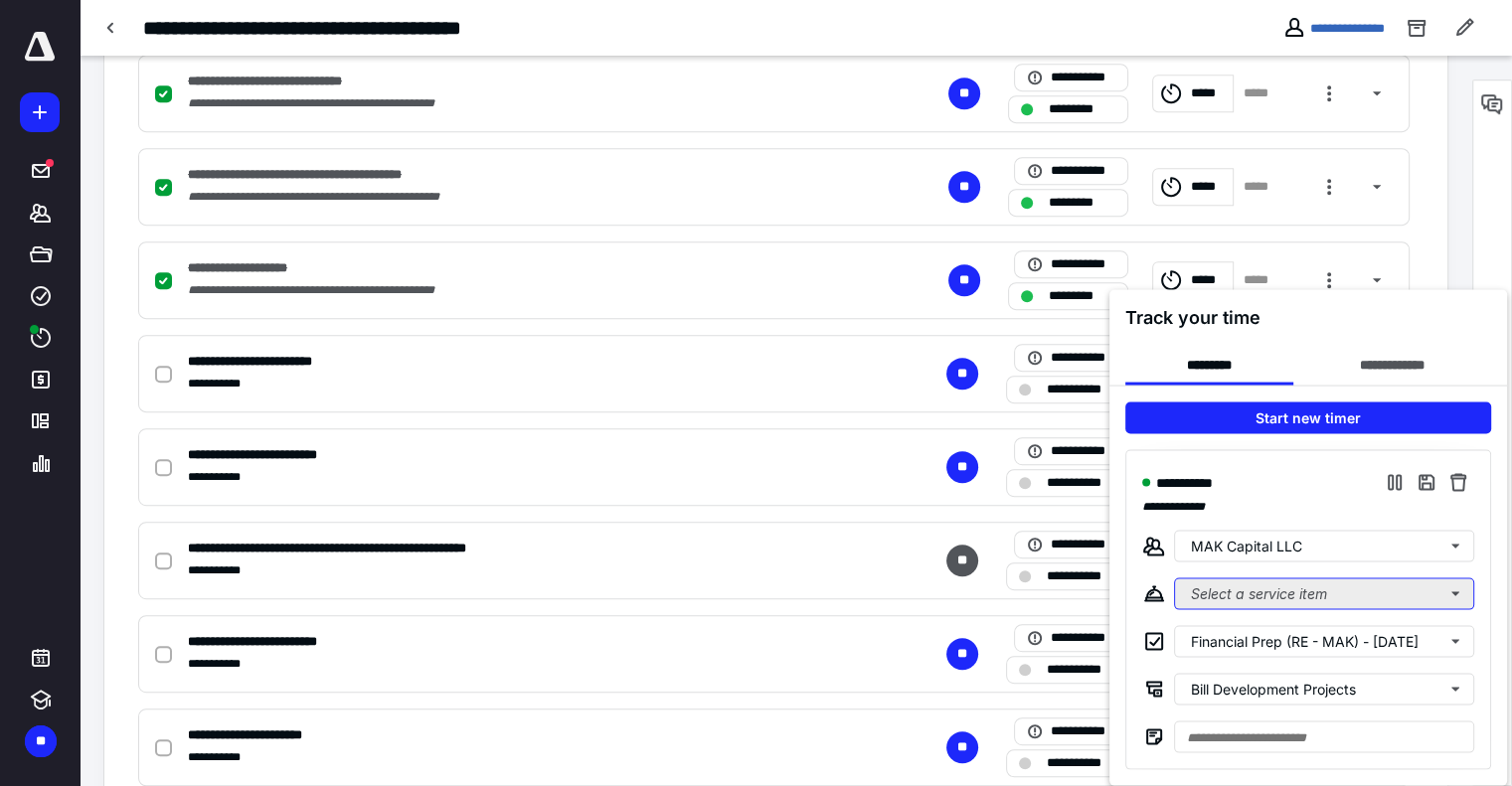 click on "Select a service item" at bounding box center (1324, 593) 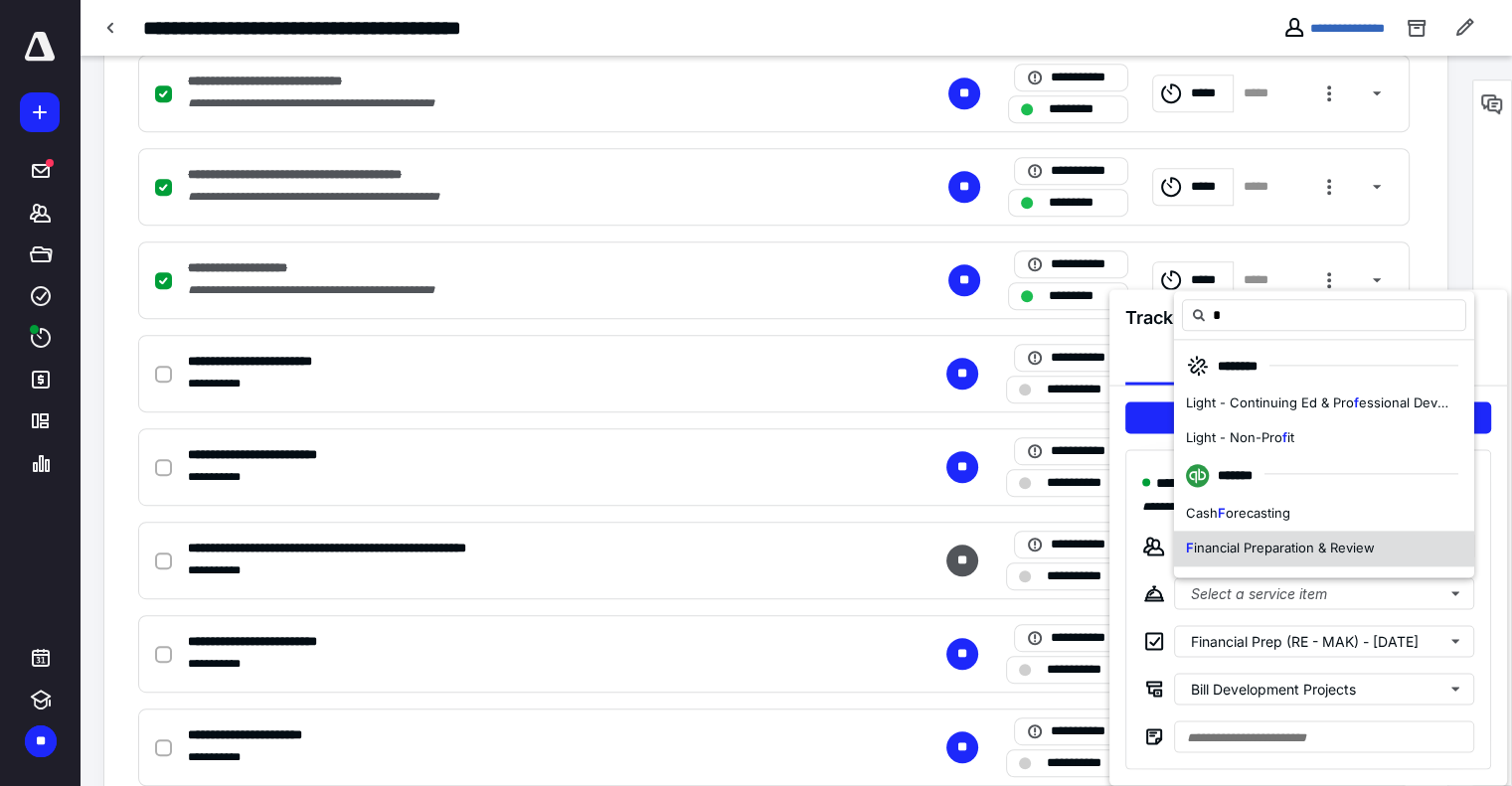 click on "inancial Preparation & Review" at bounding box center (1284, 548) 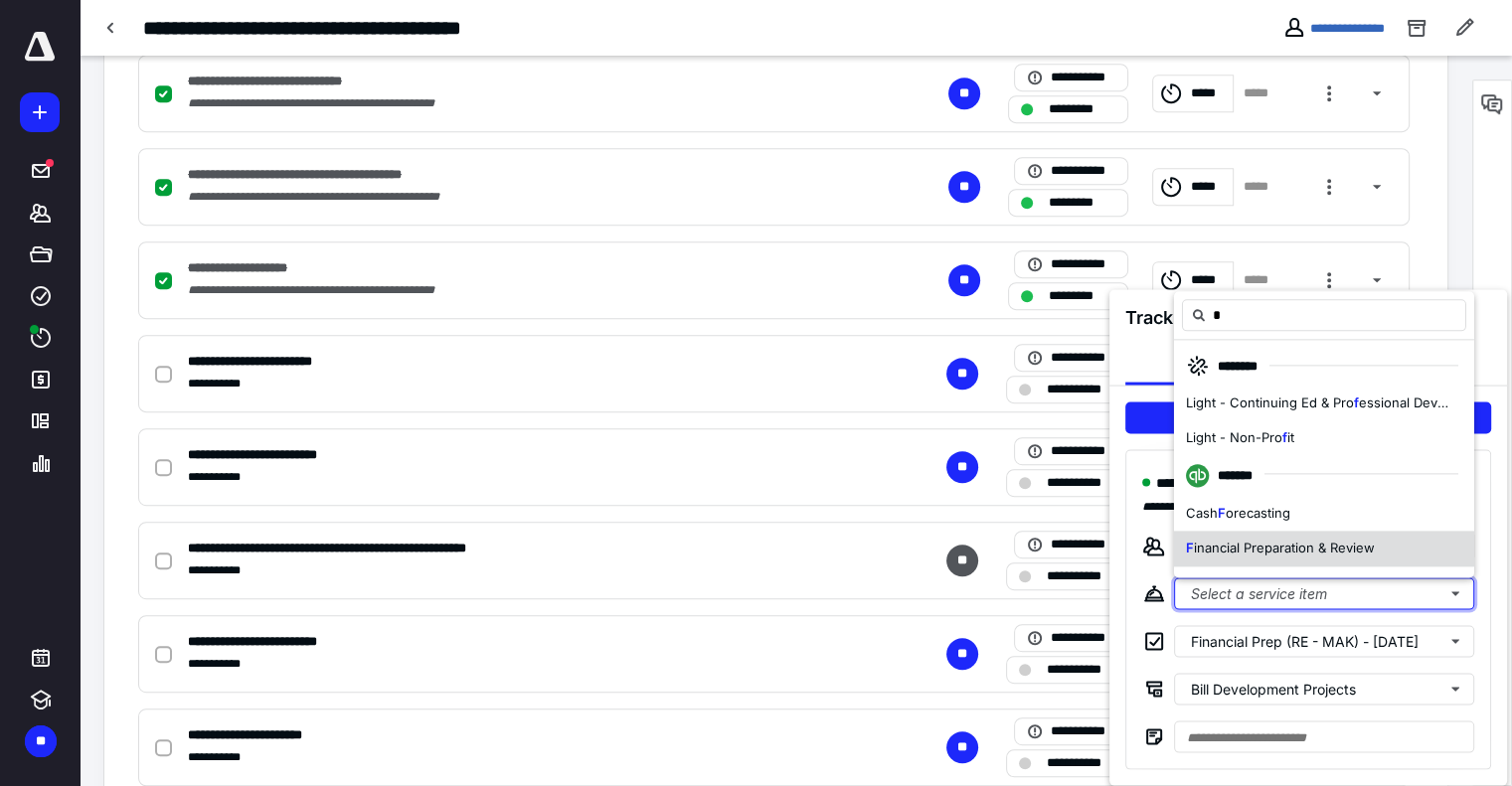 type 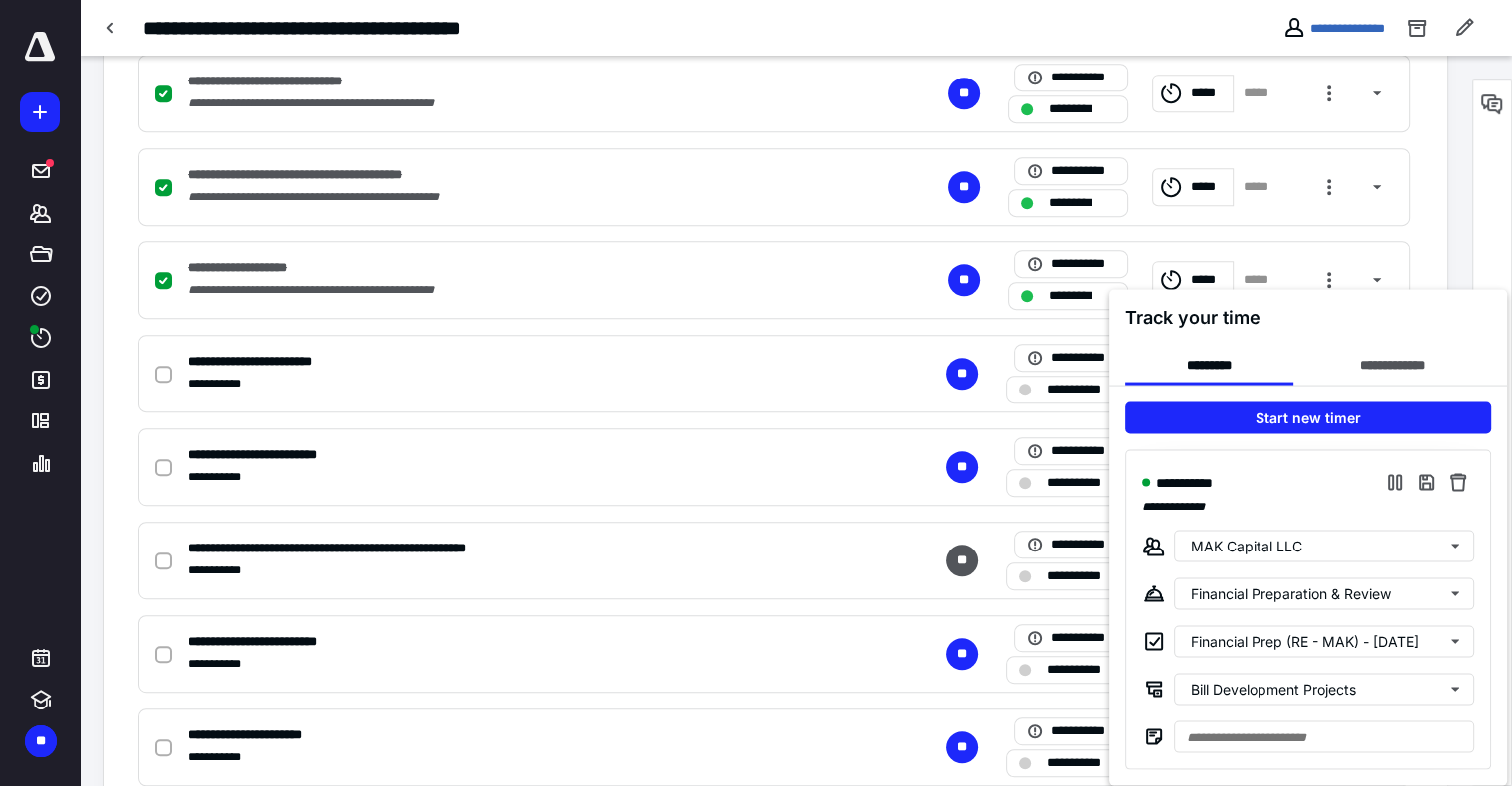 drag, startPoint x: 988, startPoint y: 43, endPoint x: 966, endPoint y: 7, distance: 42.190046 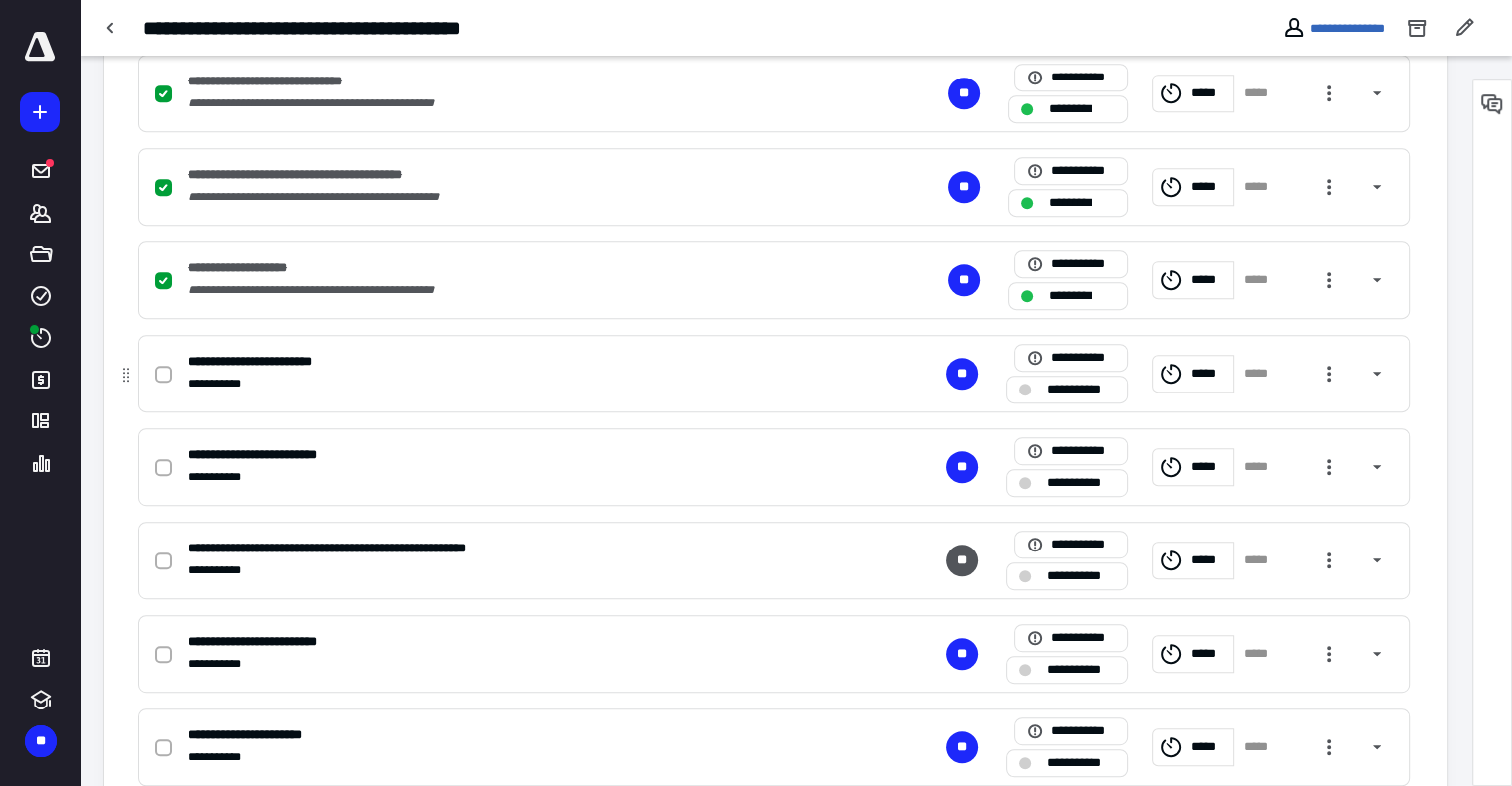 click at bounding box center (167, 374) 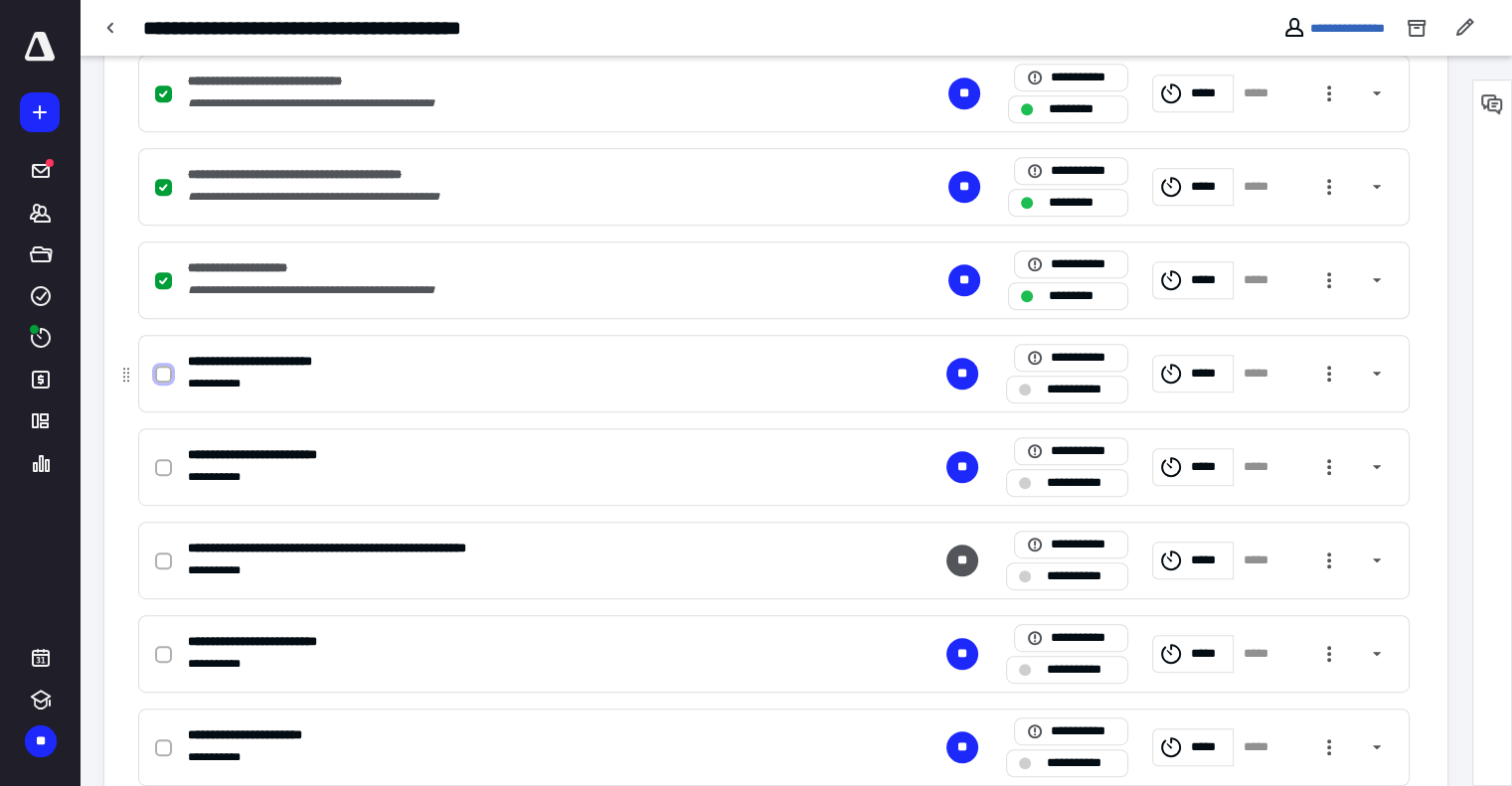 click at bounding box center (163, 375) 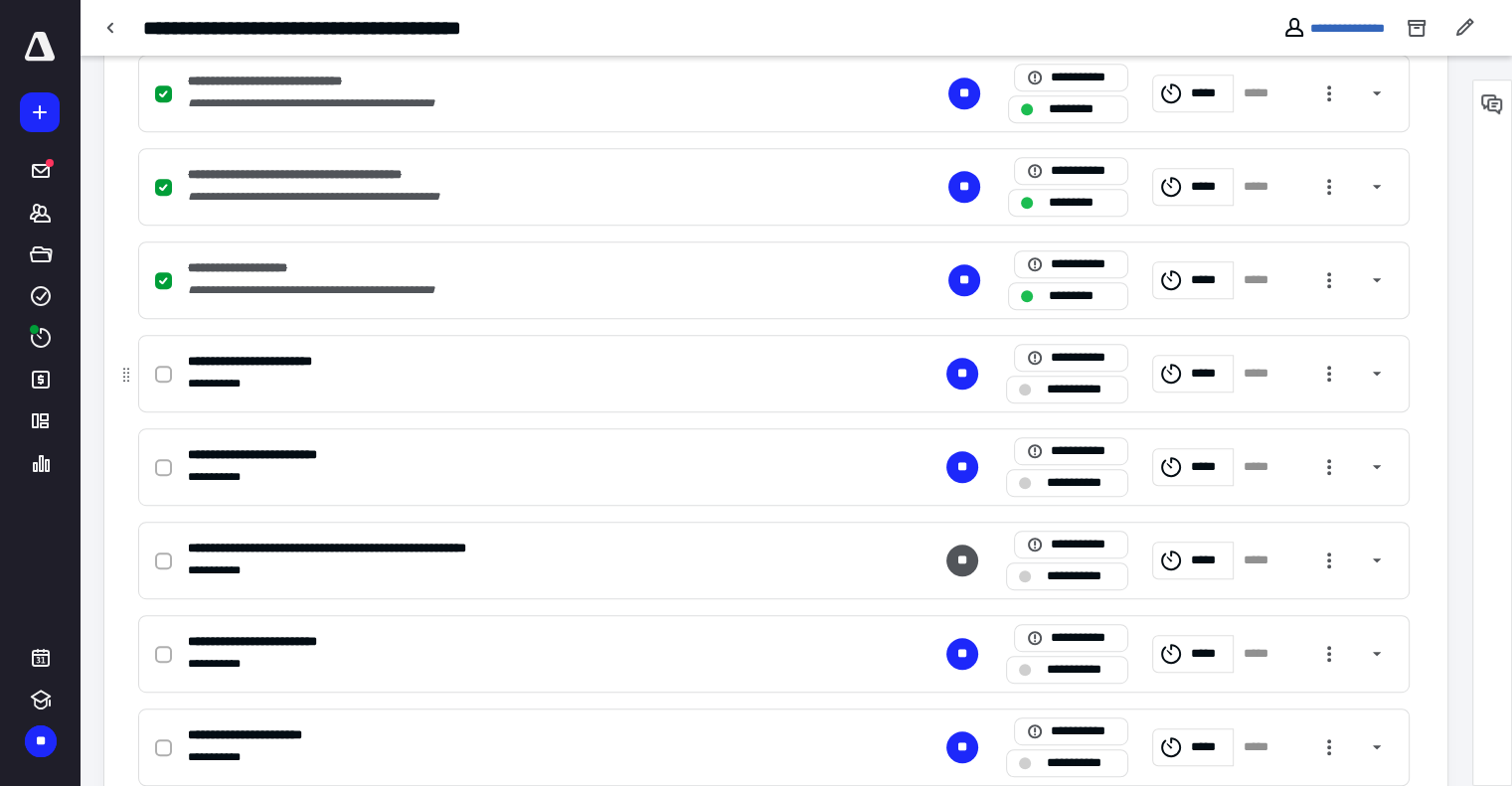 checkbox on "true" 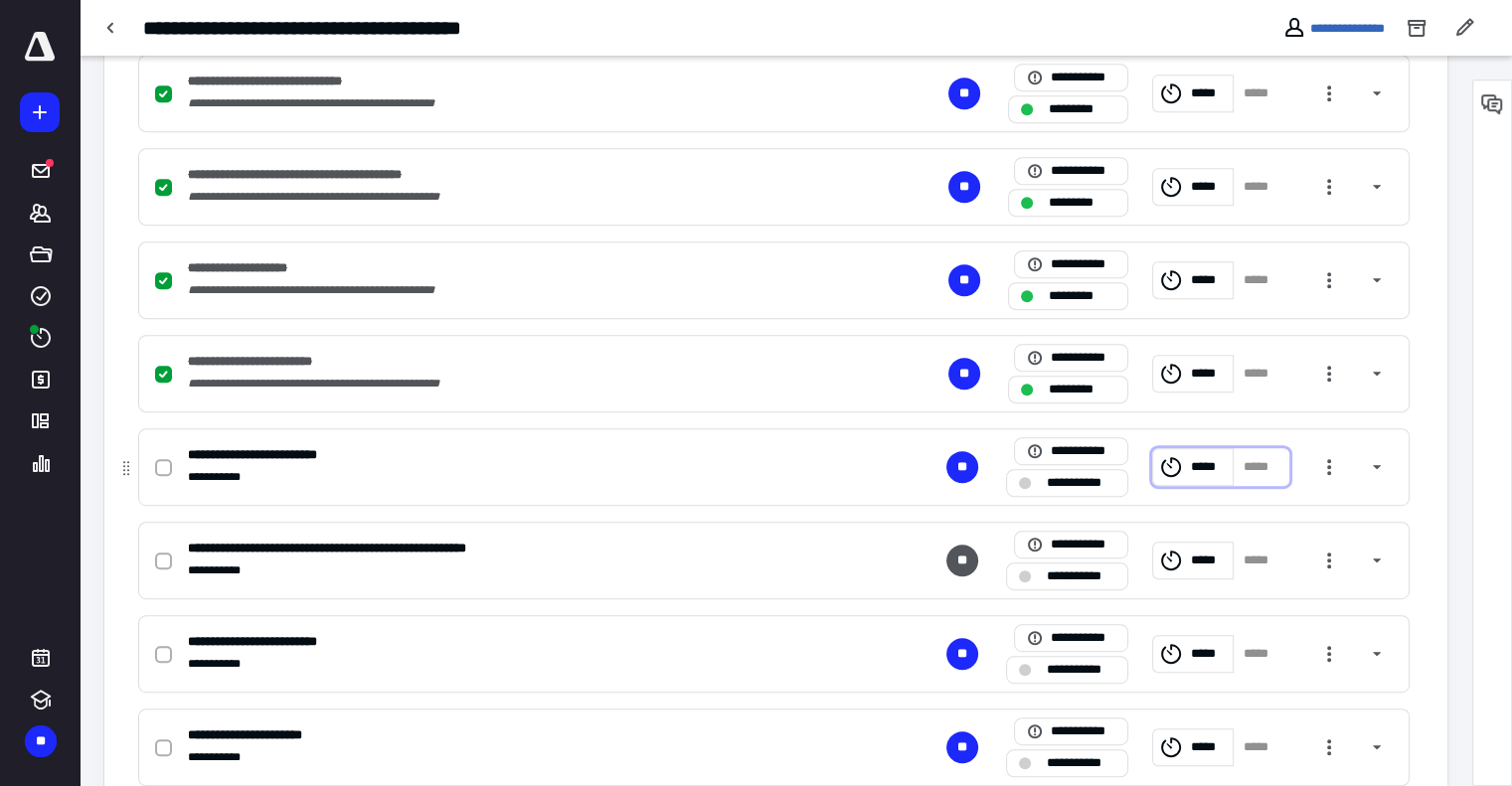 click on "*****" at bounding box center (1193, 467) 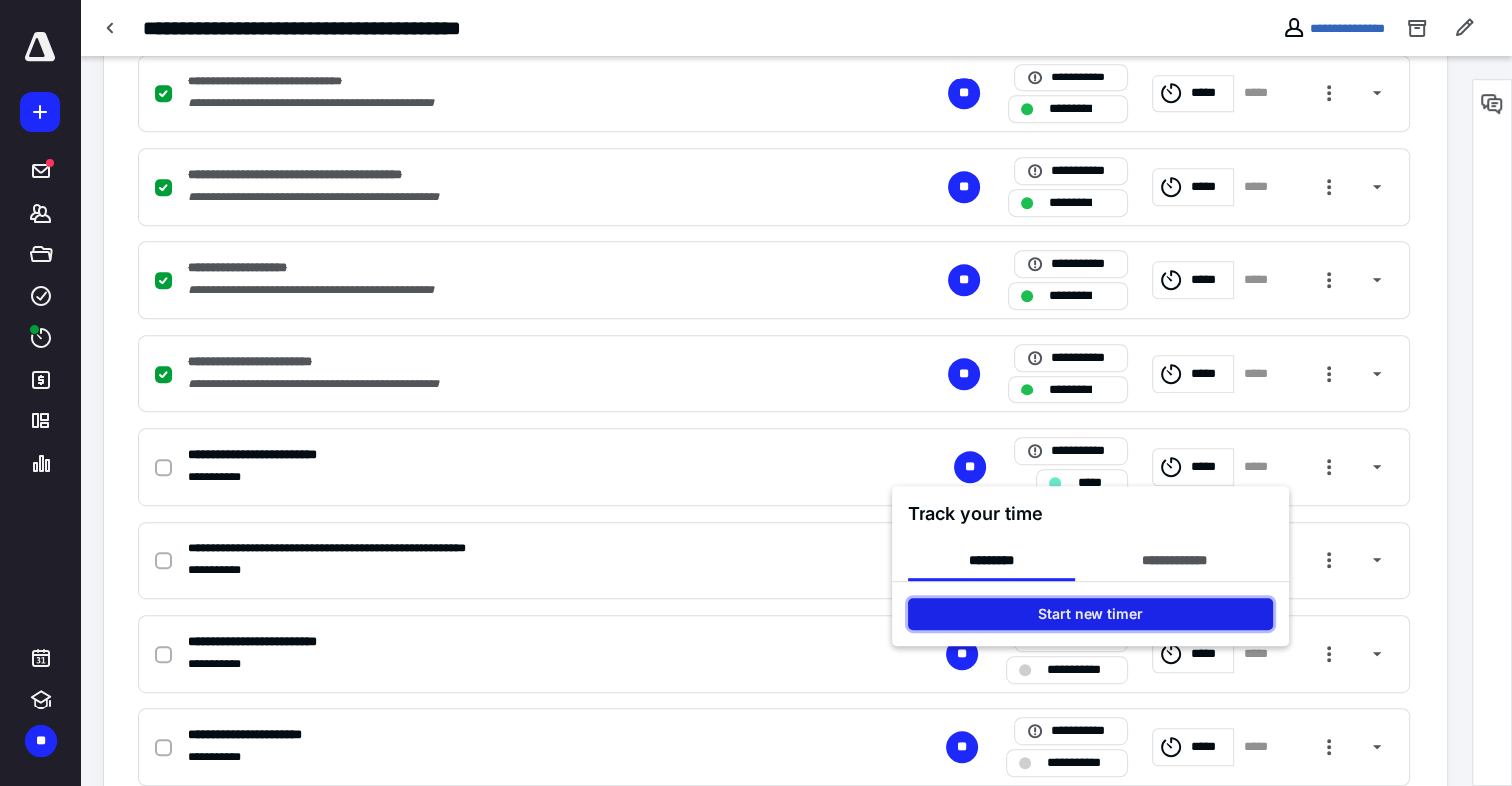 click on "Start new timer" at bounding box center [1091, 614] 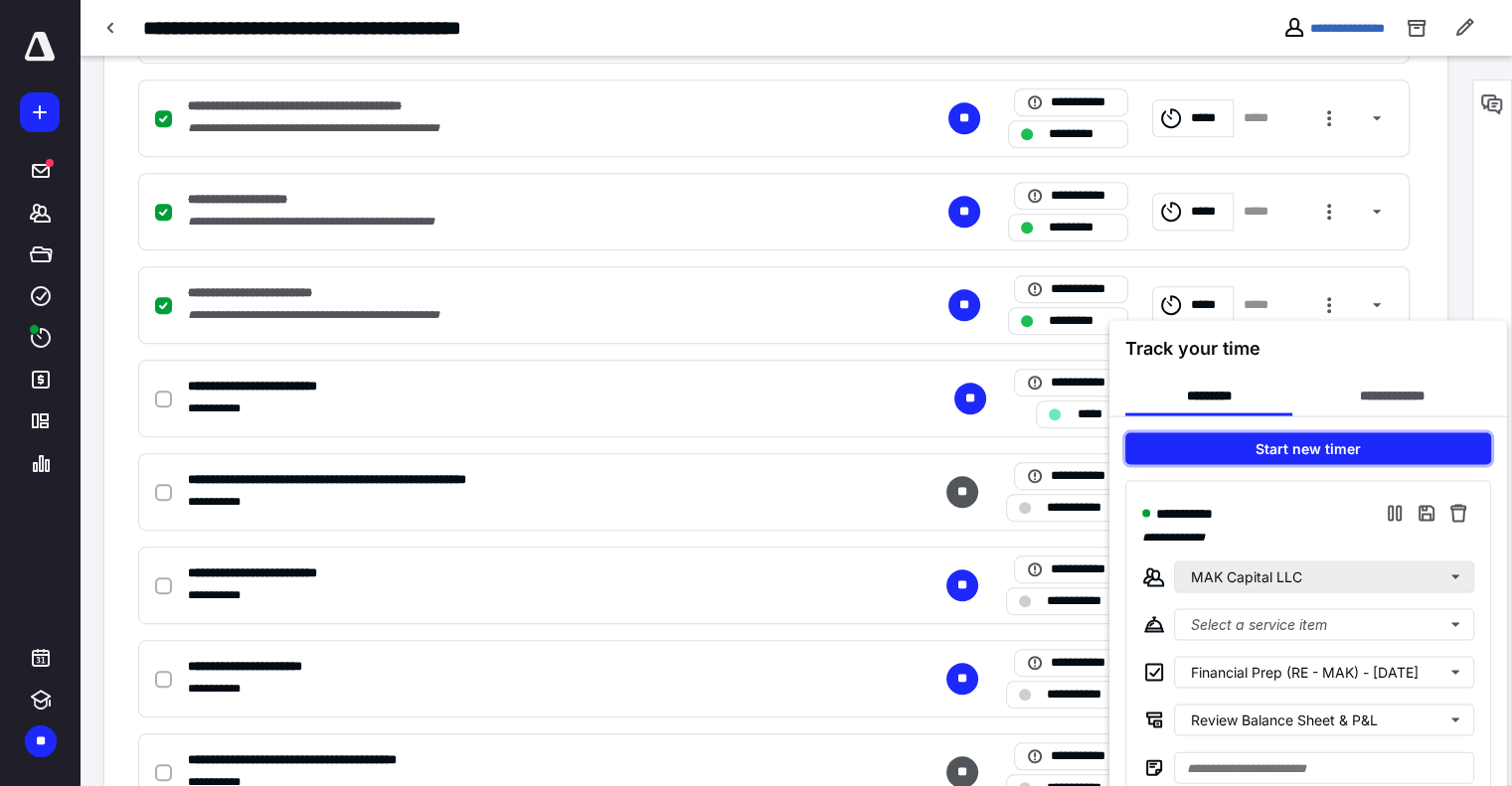 scroll, scrollTop: 993, scrollLeft: 0, axis: vertical 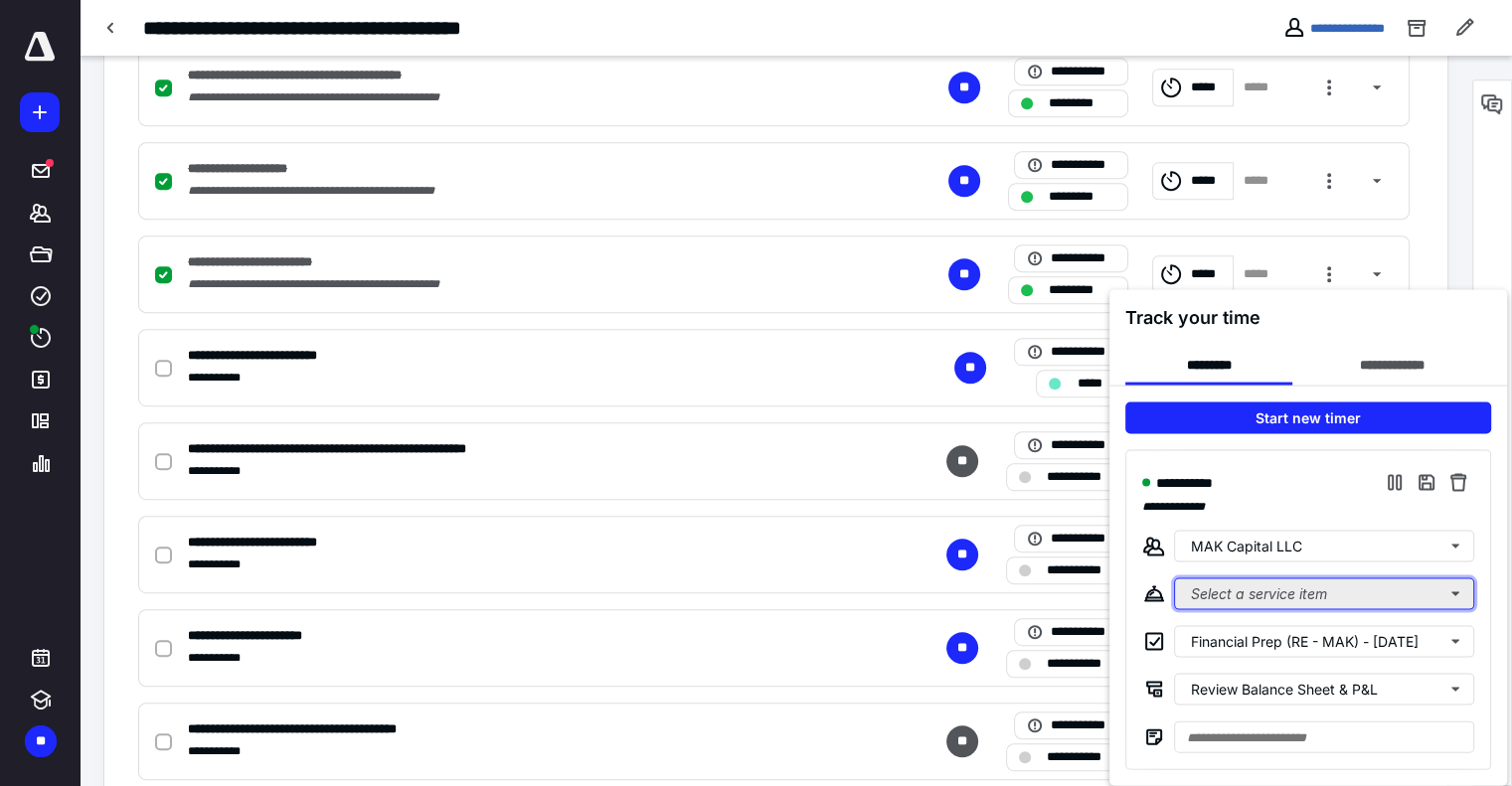 click on "Select a service item" at bounding box center [1324, 593] 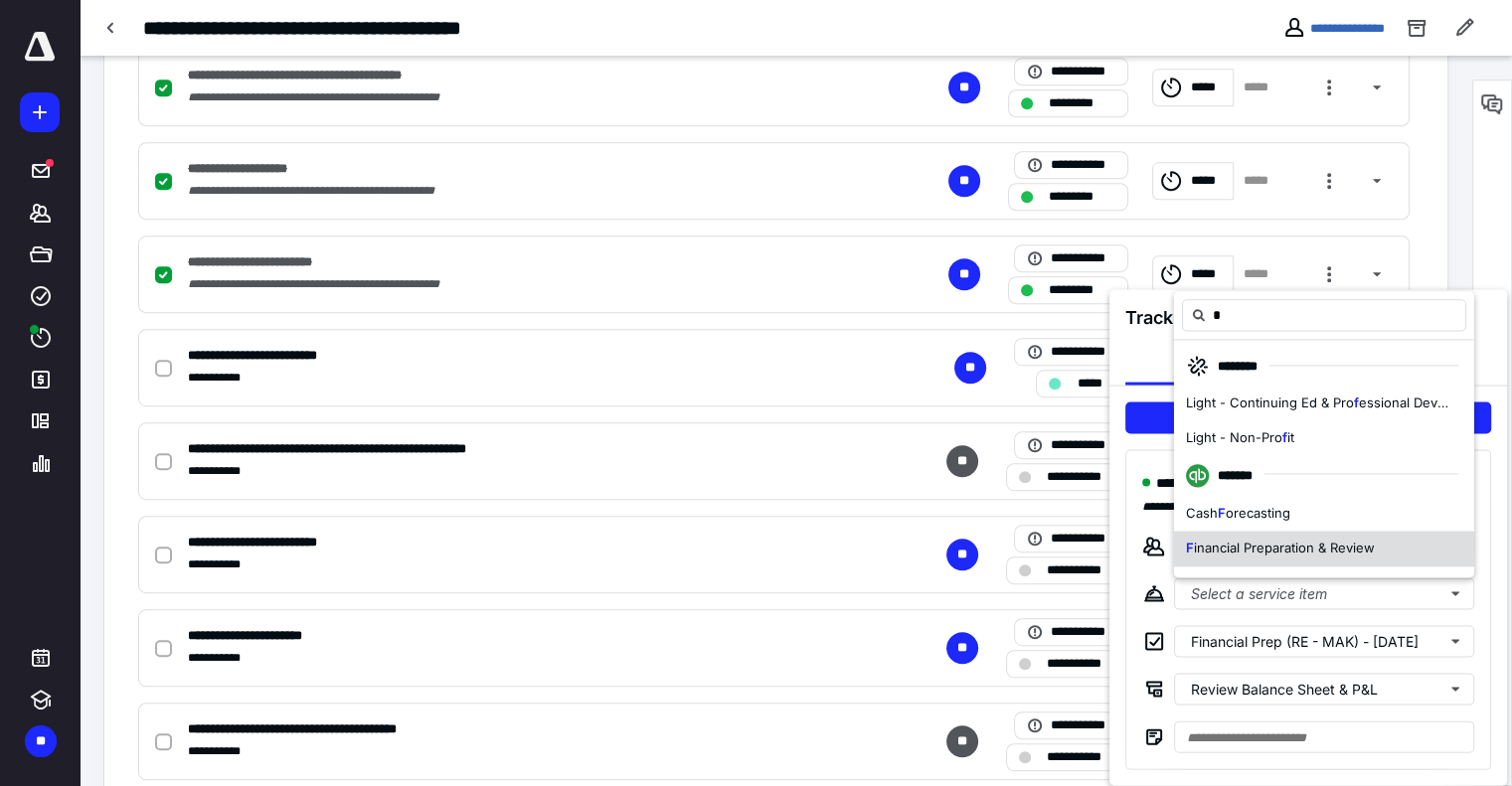 click on "inancial Preparation & Review" at bounding box center [1284, 548] 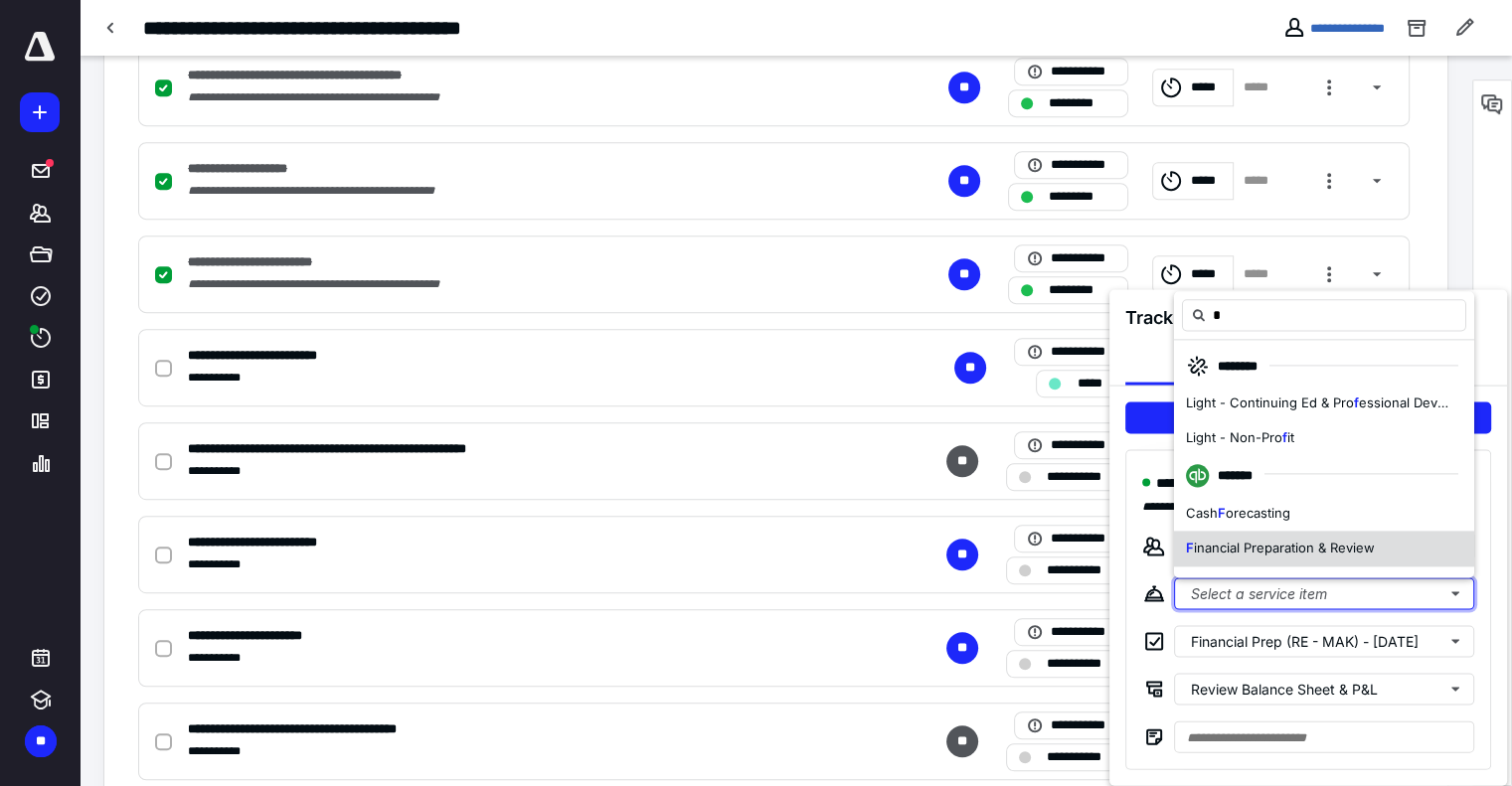 type 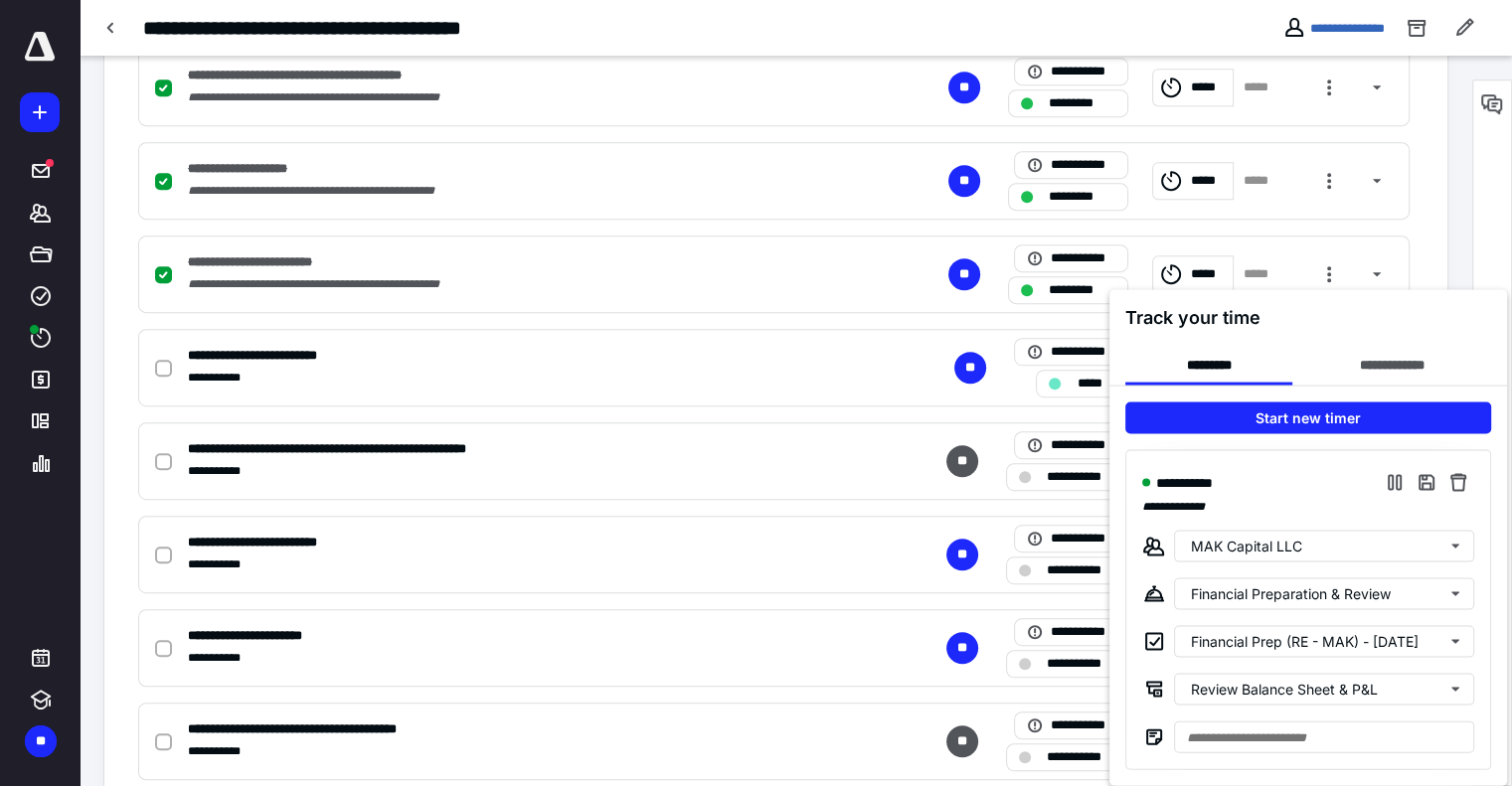 drag, startPoint x: 1439, startPoint y: 236, endPoint x: 1503, endPoint y: 268, distance: 71.55418 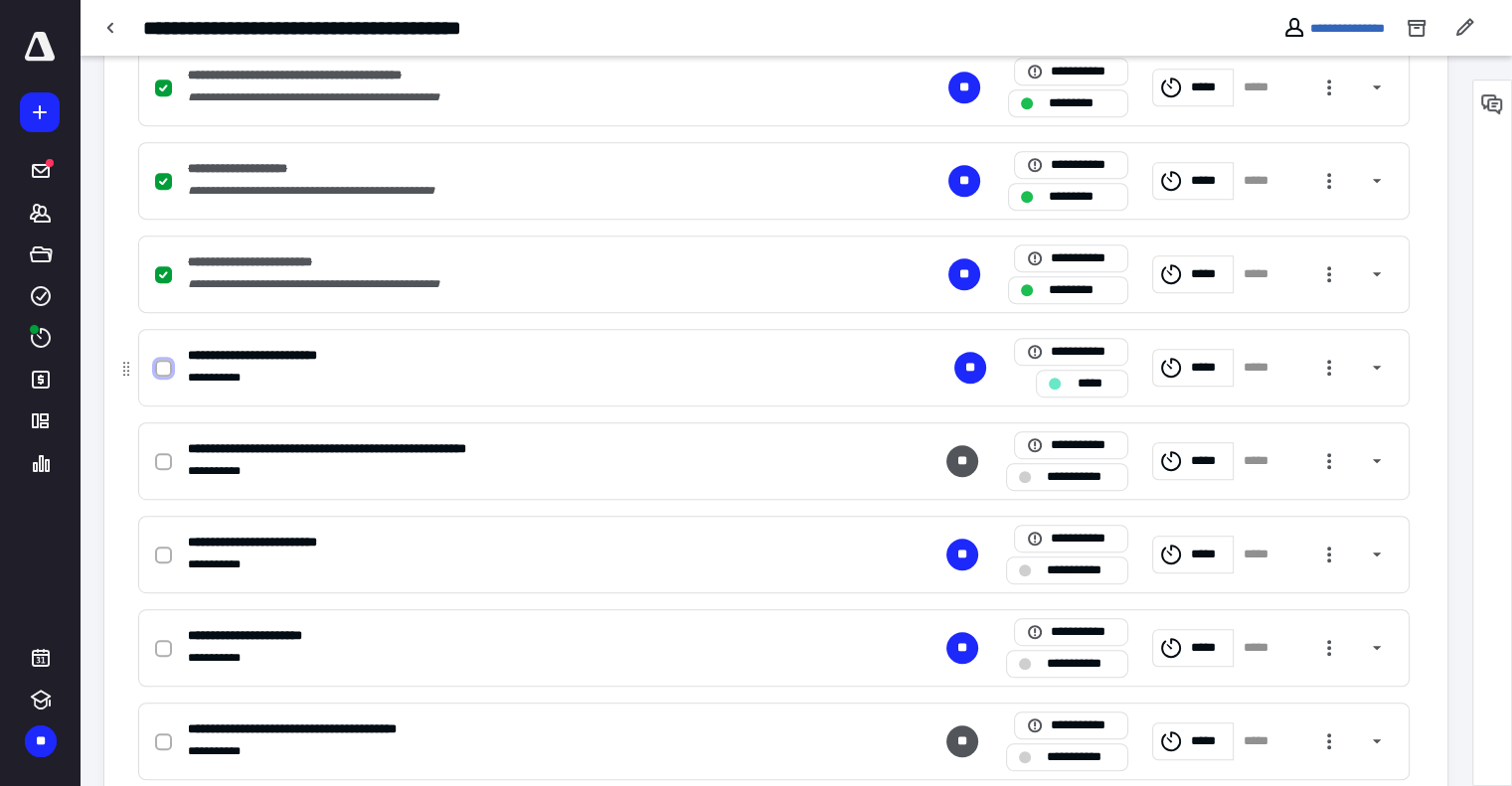 click at bounding box center (163, 369) 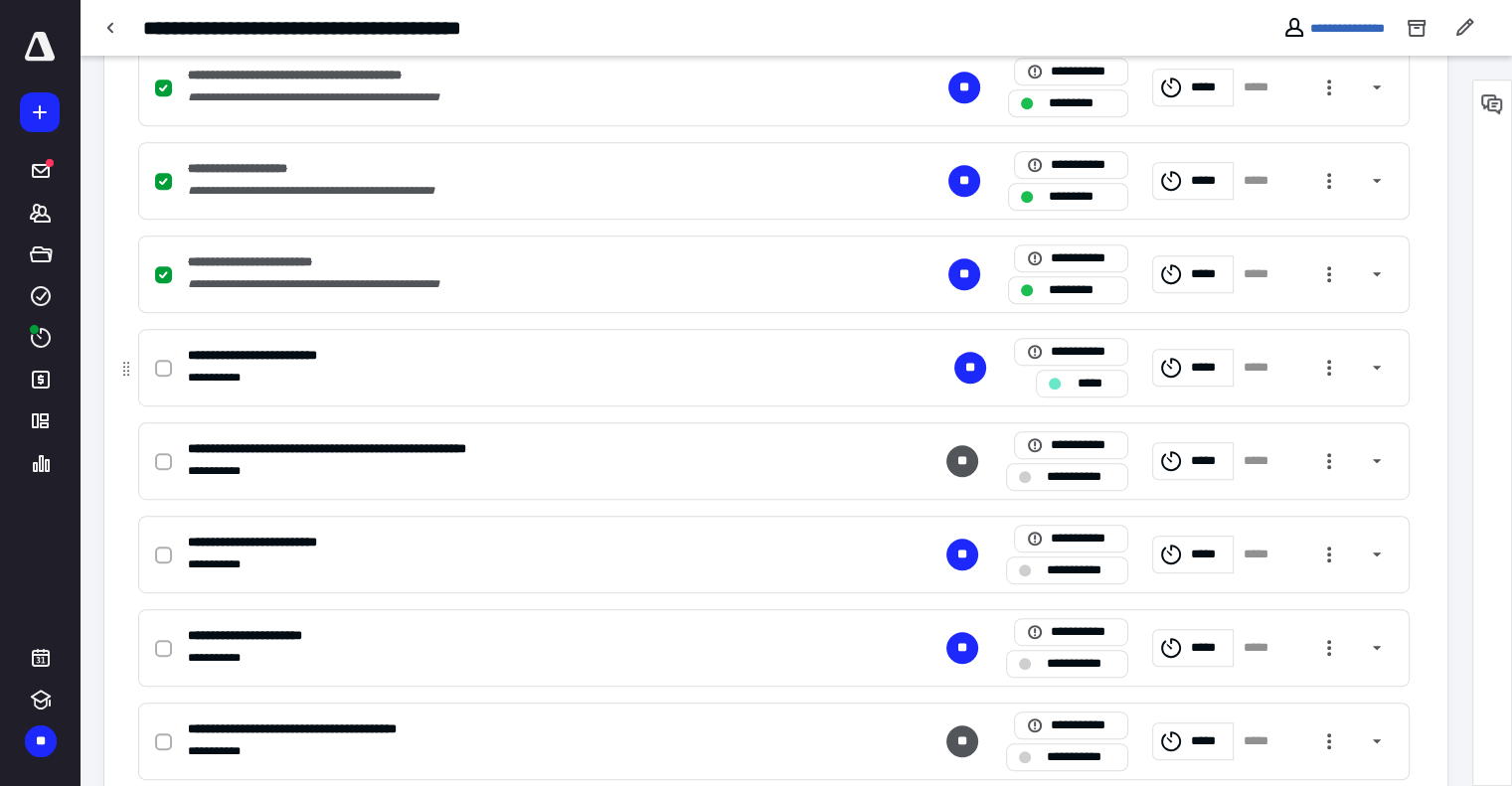 checkbox on "true" 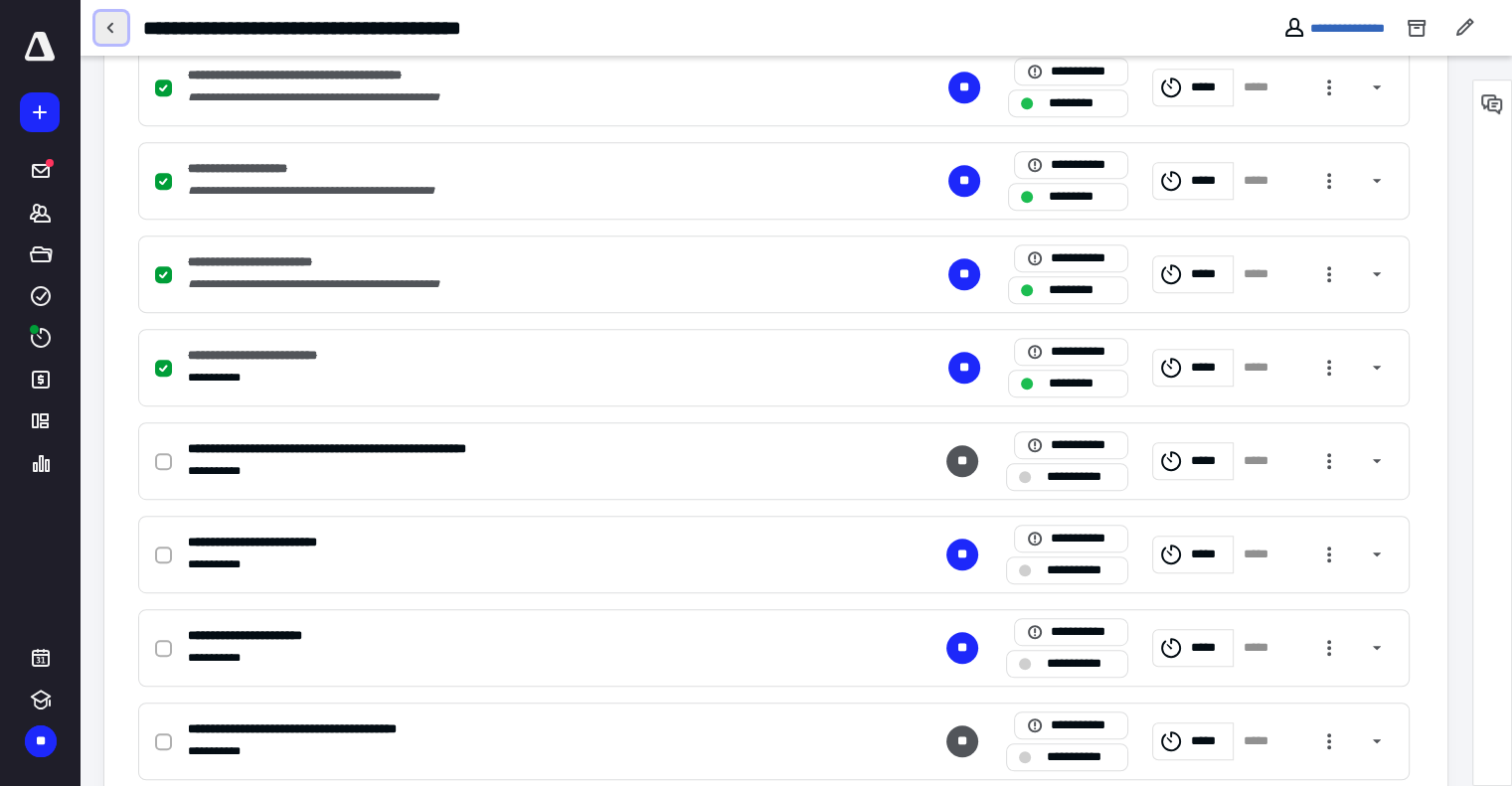 click at bounding box center (111, 28) 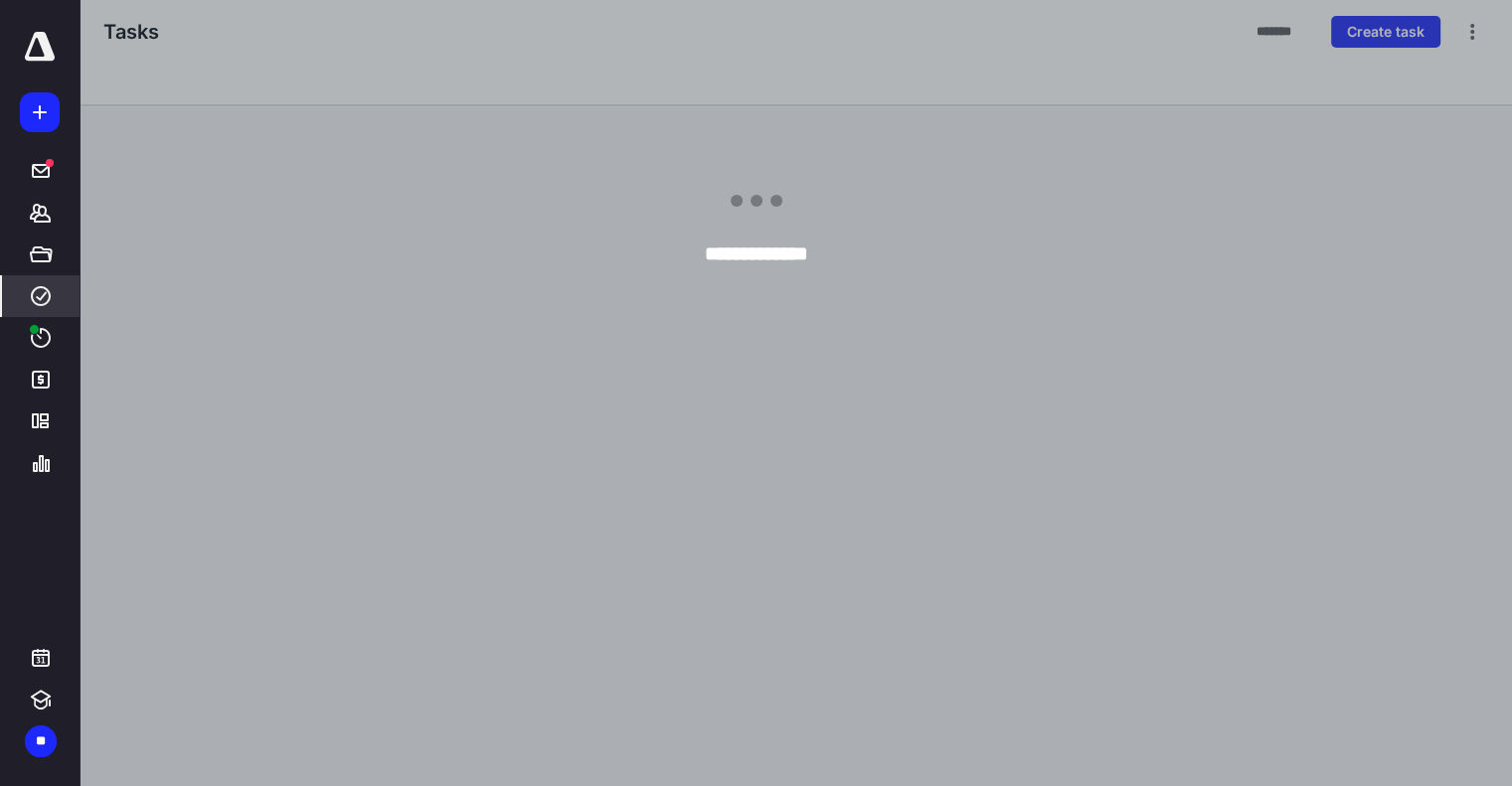 scroll, scrollTop: 0, scrollLeft: 0, axis: both 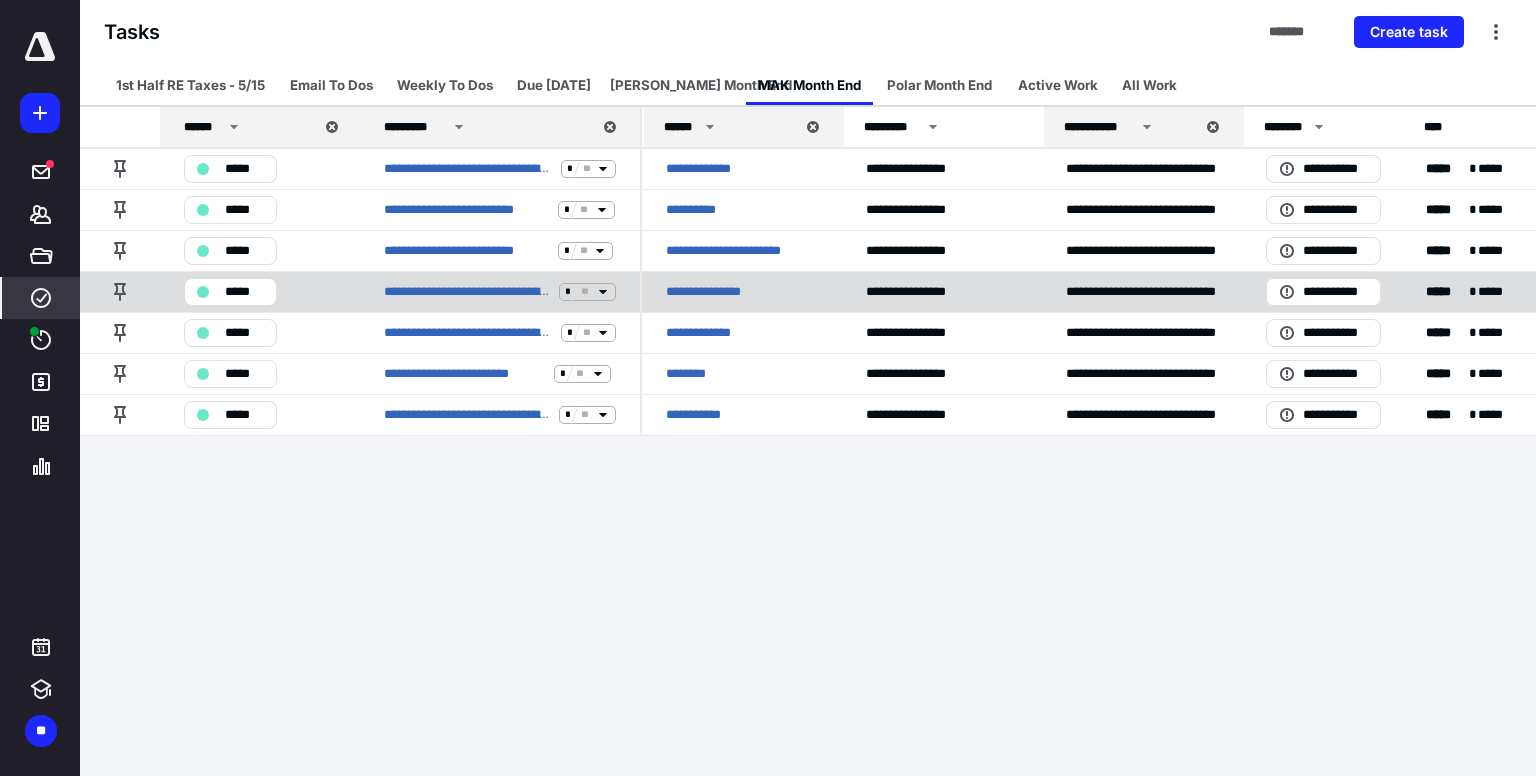 click on "*****" at bounding box center (230, 292) 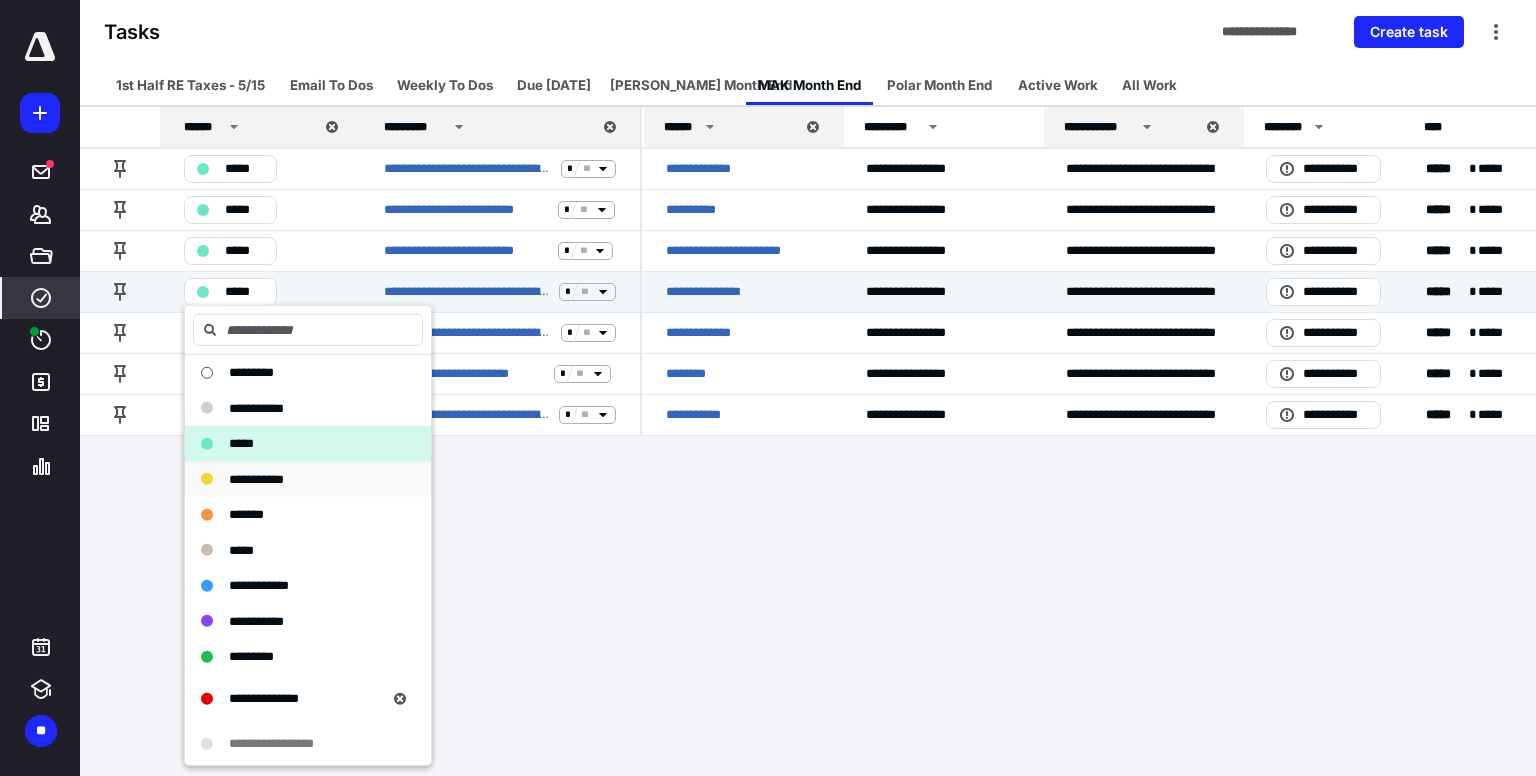 click on "**********" at bounding box center [296, 479] 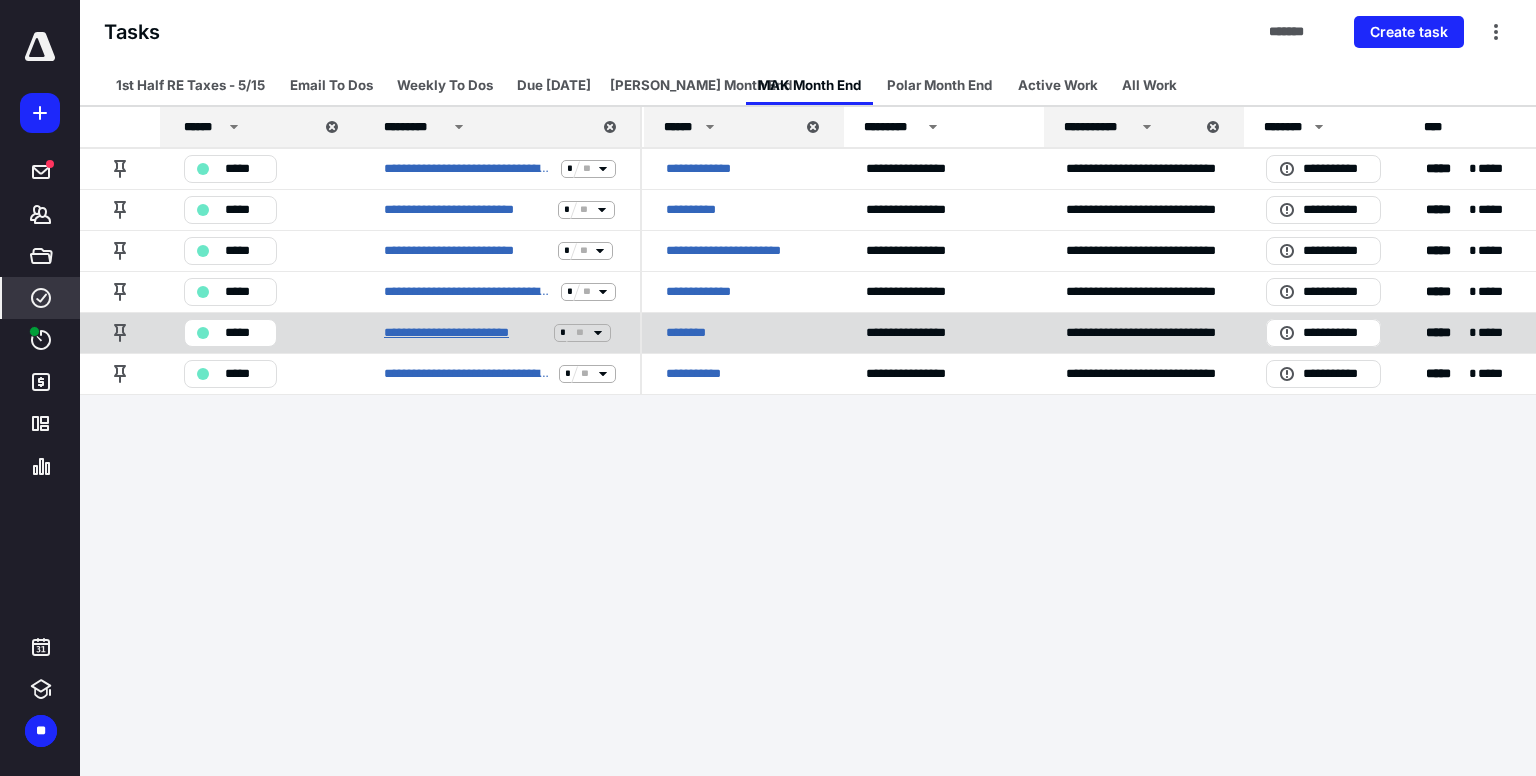 click on "**********" at bounding box center (465, 333) 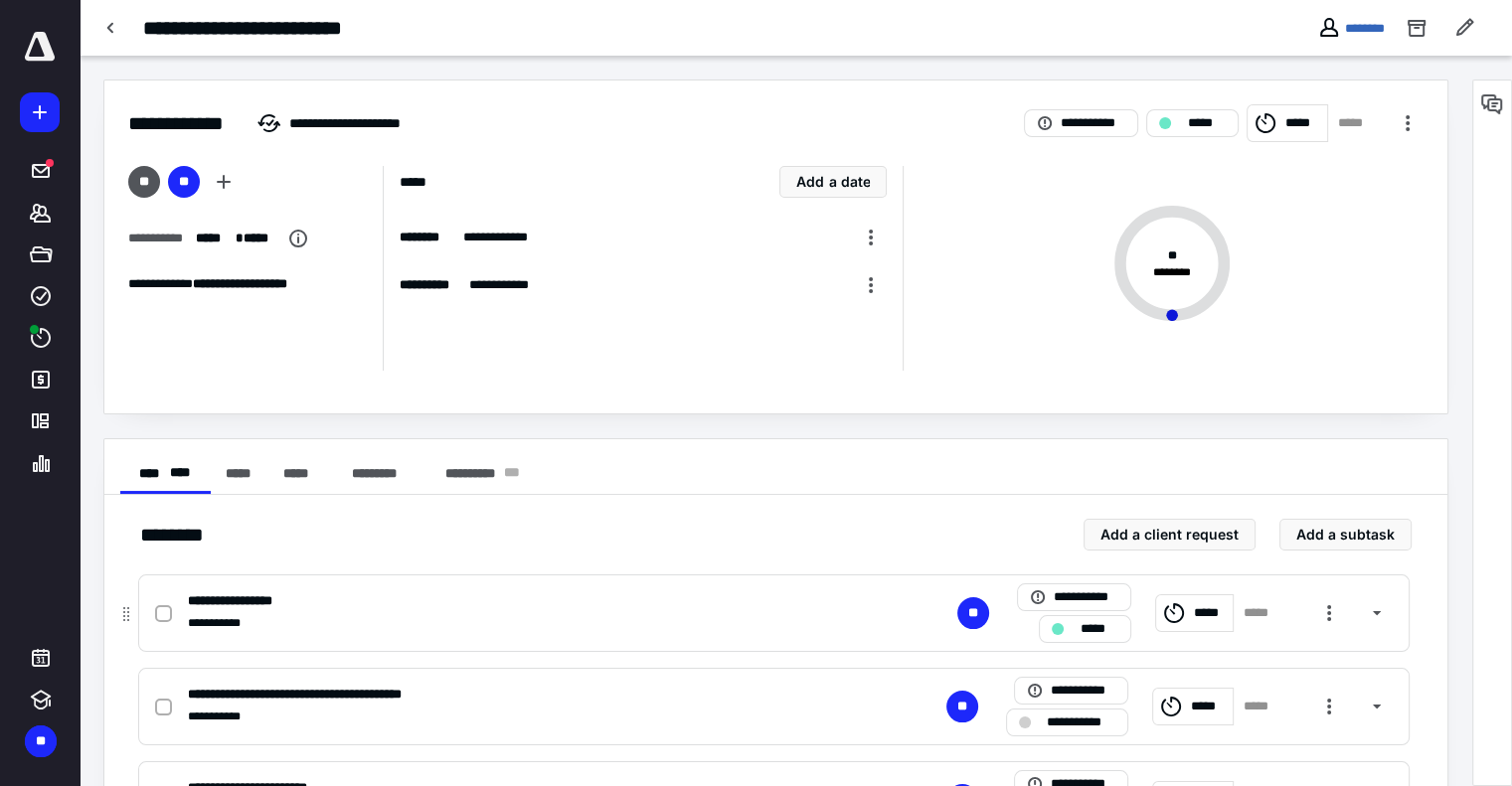 click on "*****" at bounding box center [1210, 613] 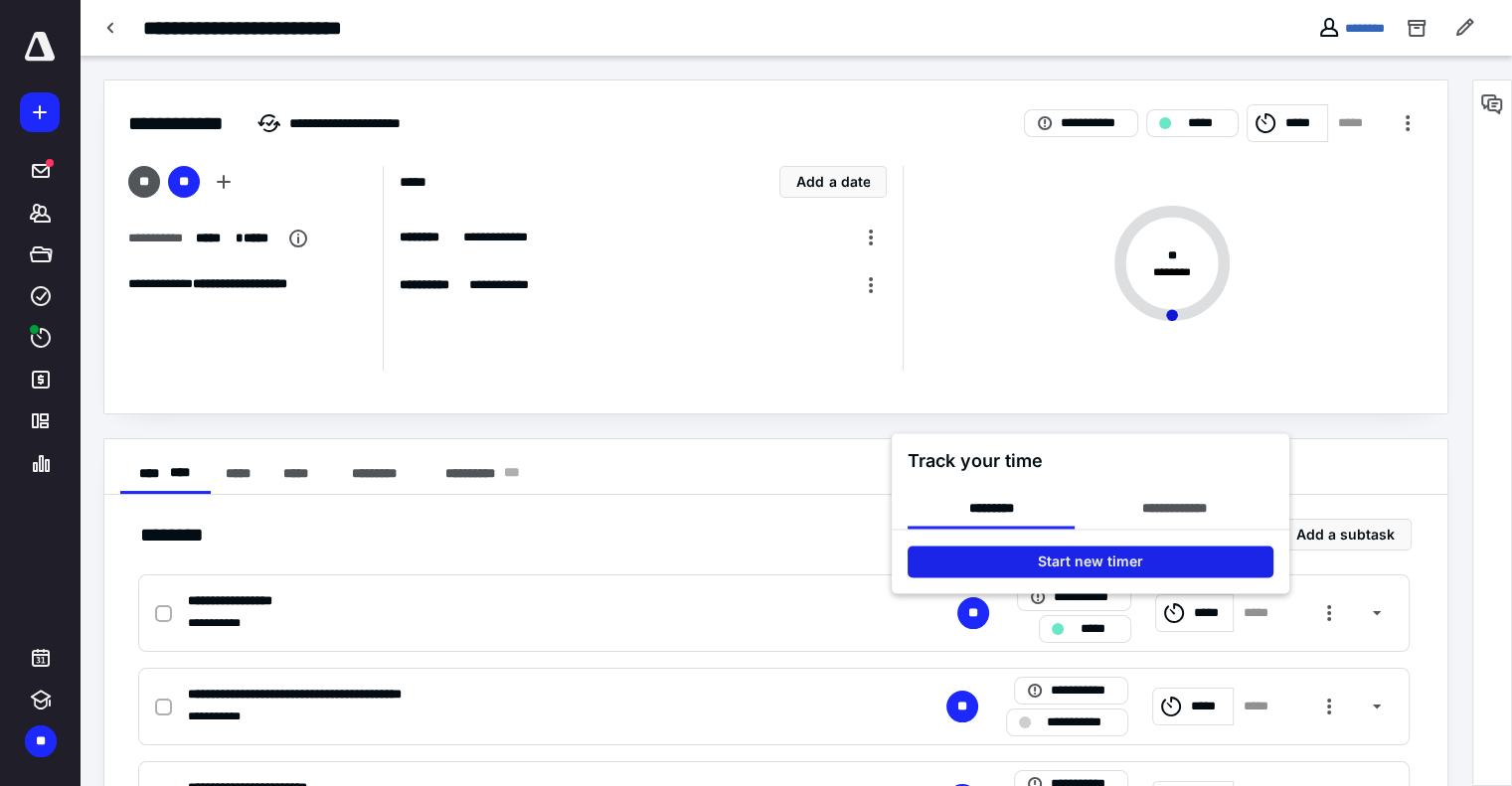 click on "Start new timer" at bounding box center [1091, 561] 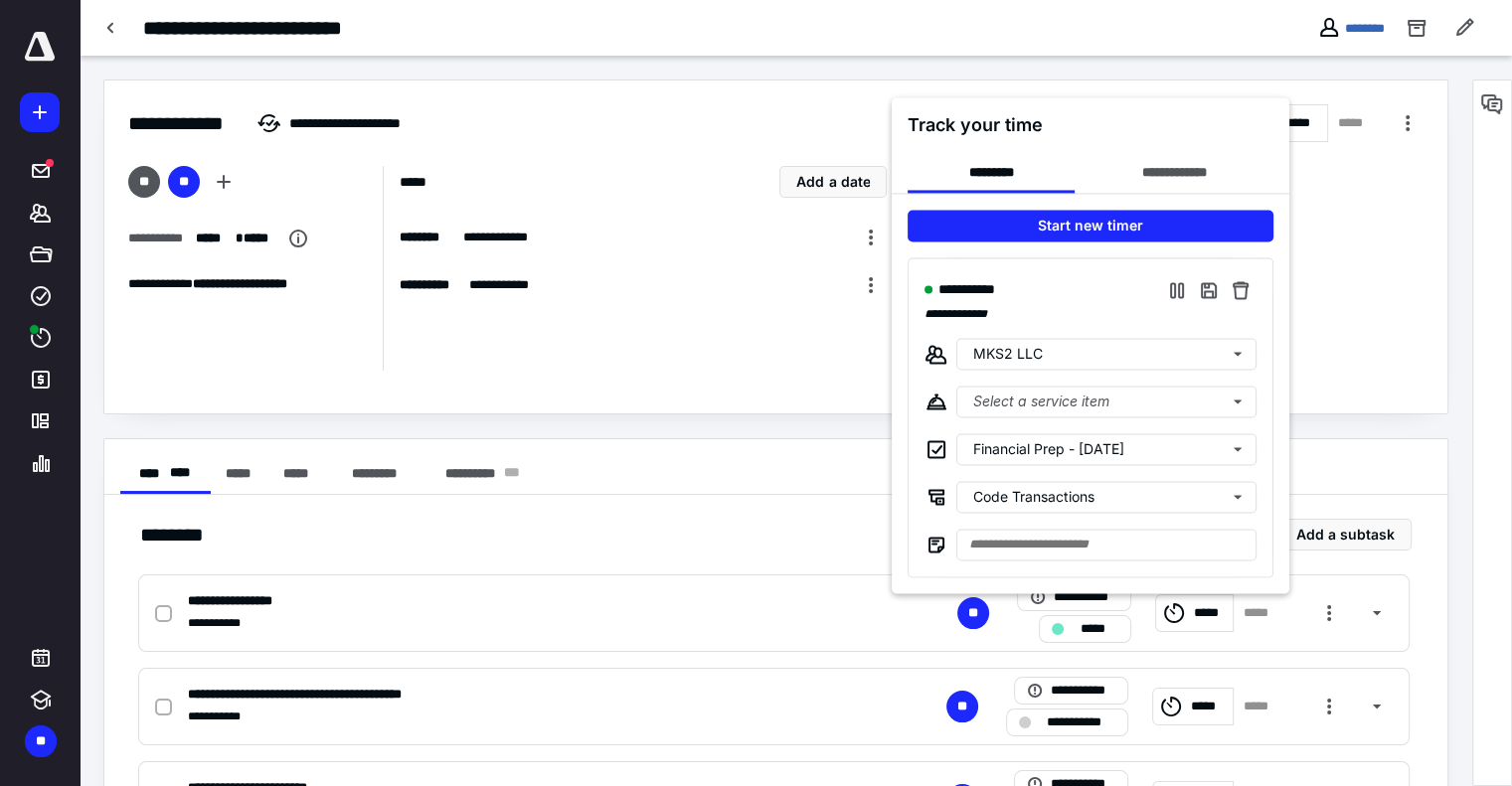click on "**********" at bounding box center [1091, 417] 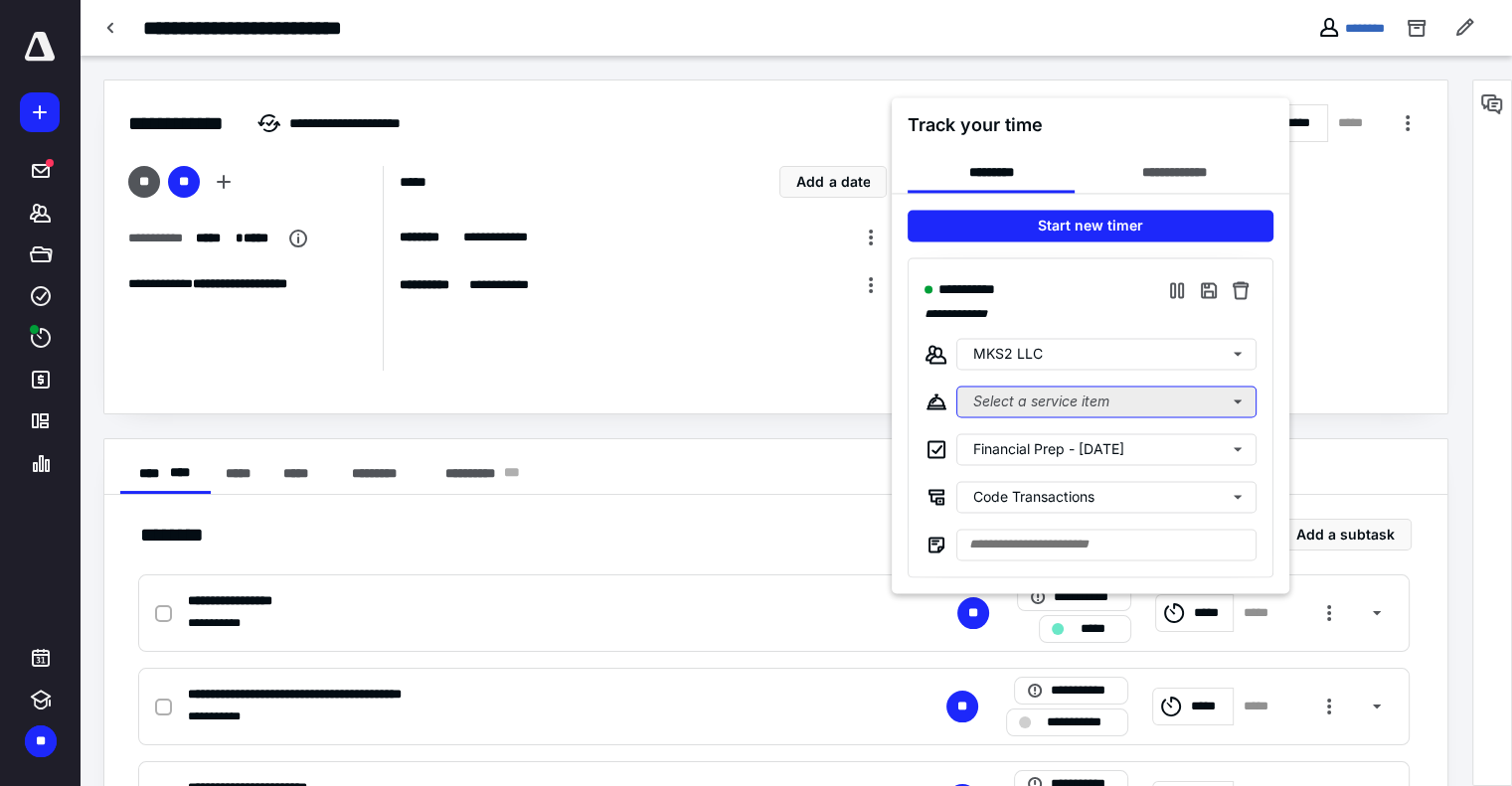 click on "Select a service item" at bounding box center (1106, 401) 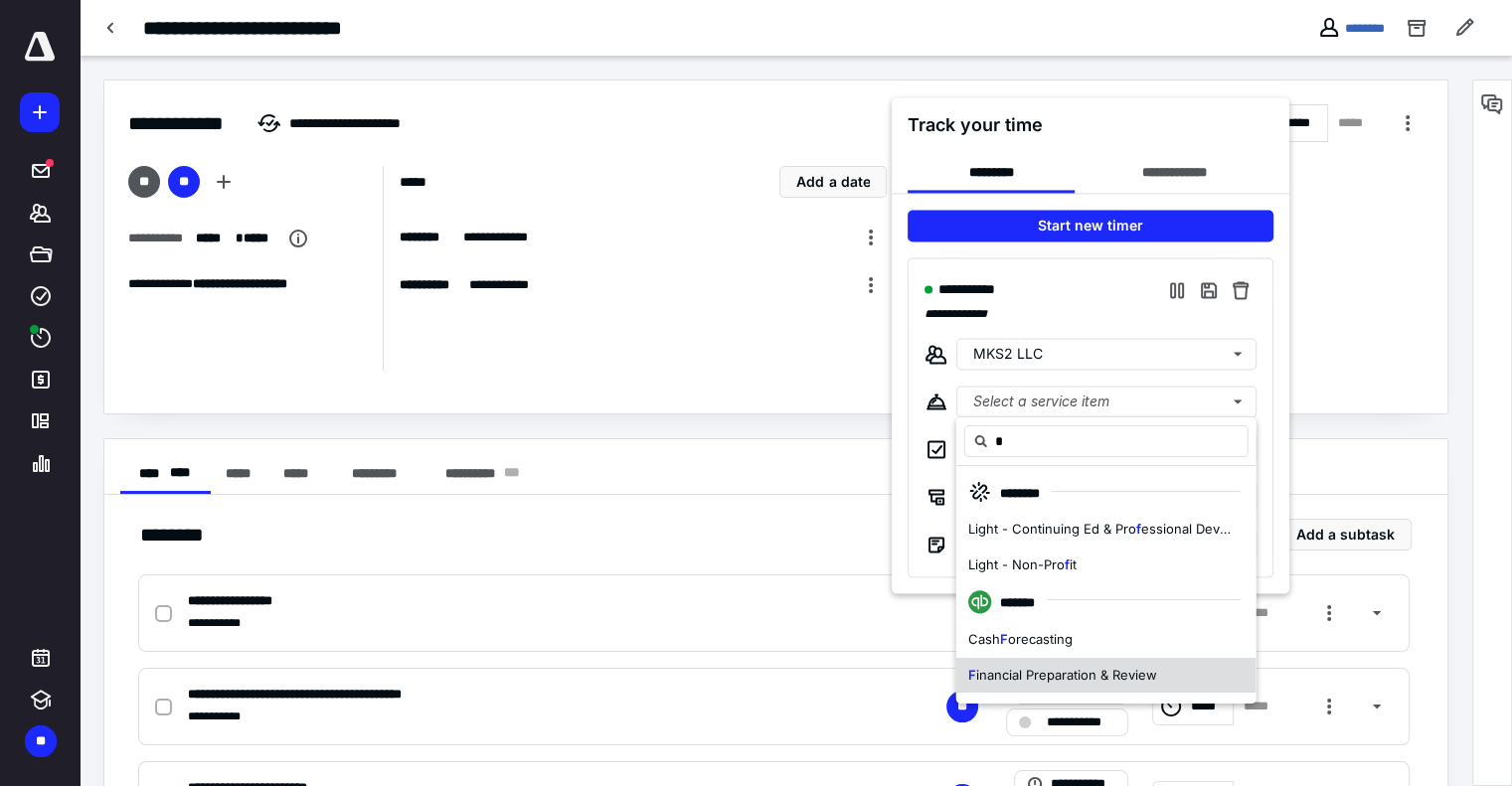 click on "inancial Preparation & Review" at bounding box center (1067, 675) 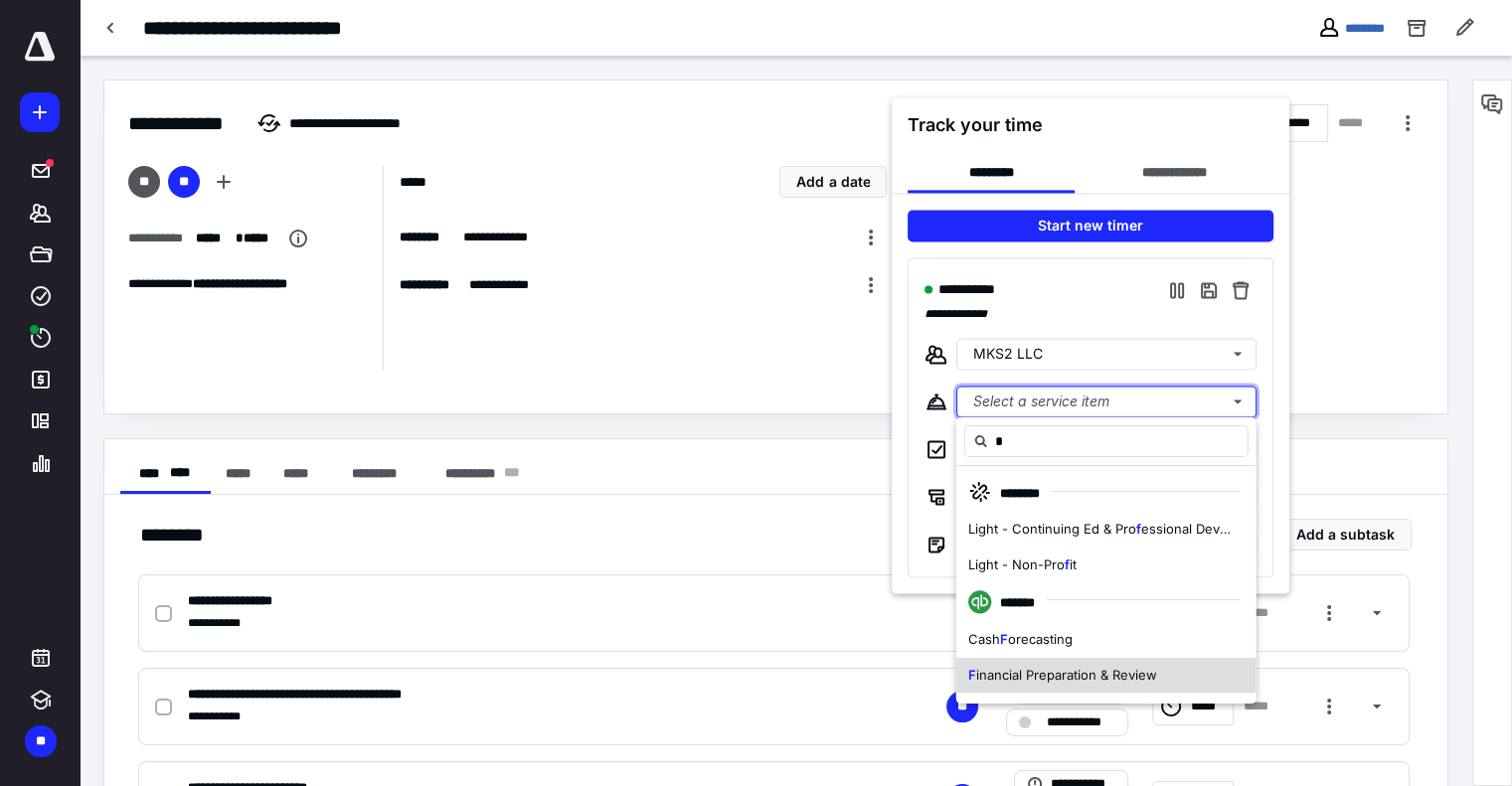 type 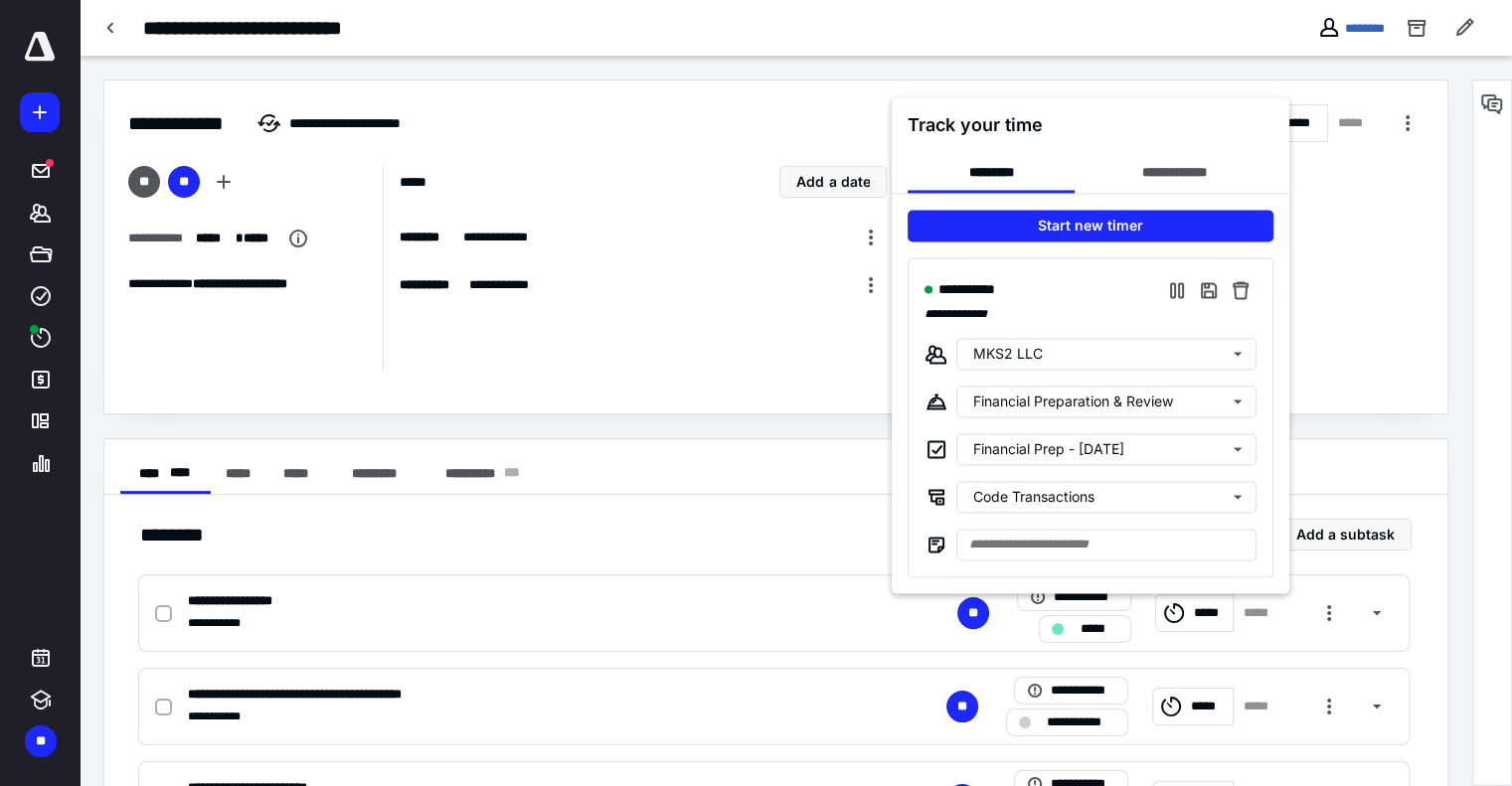 click at bounding box center (756, 393) 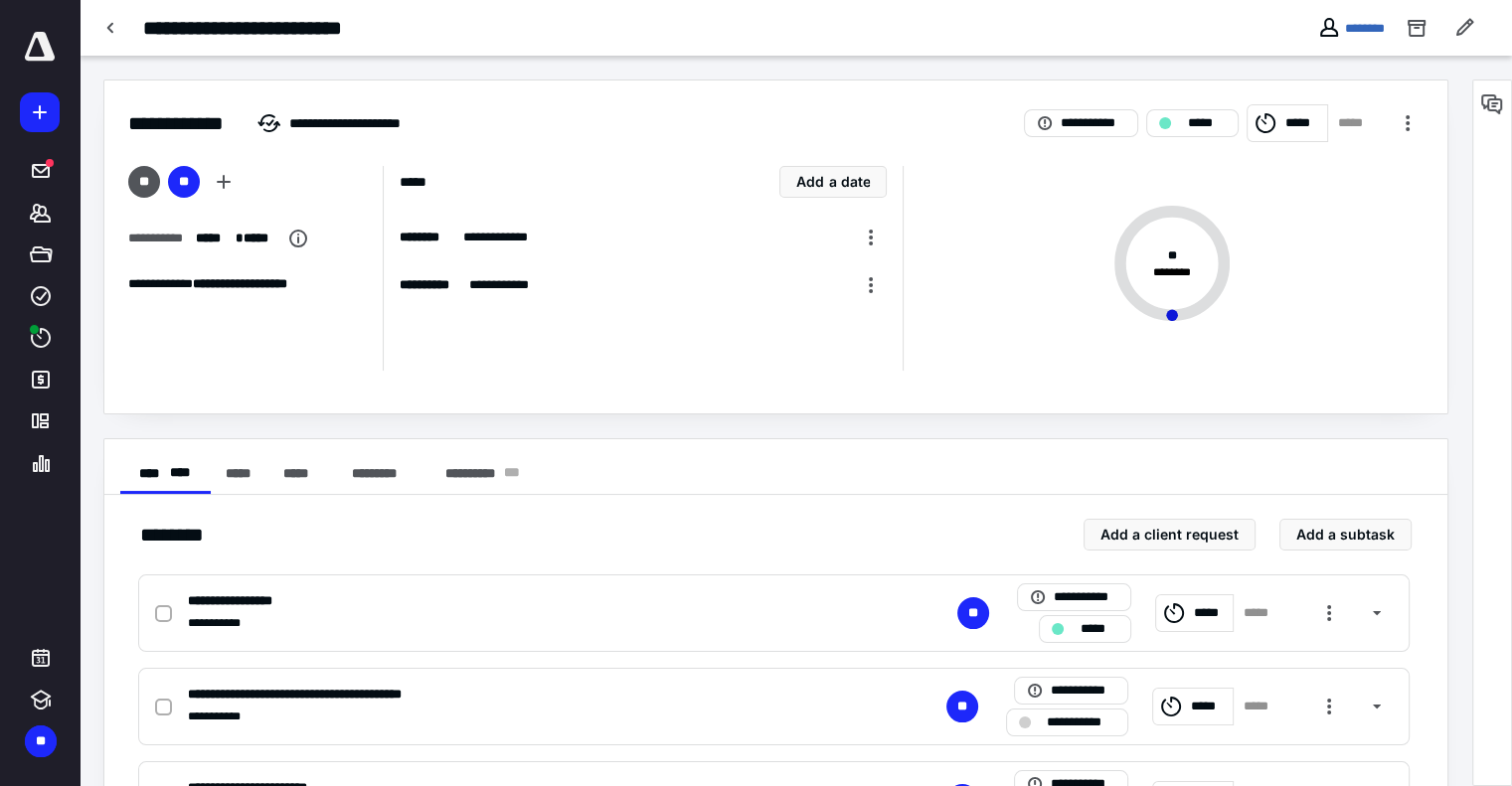 drag, startPoint x: 1468, startPoint y: 394, endPoint x: 1459, endPoint y: 440, distance: 46.872167 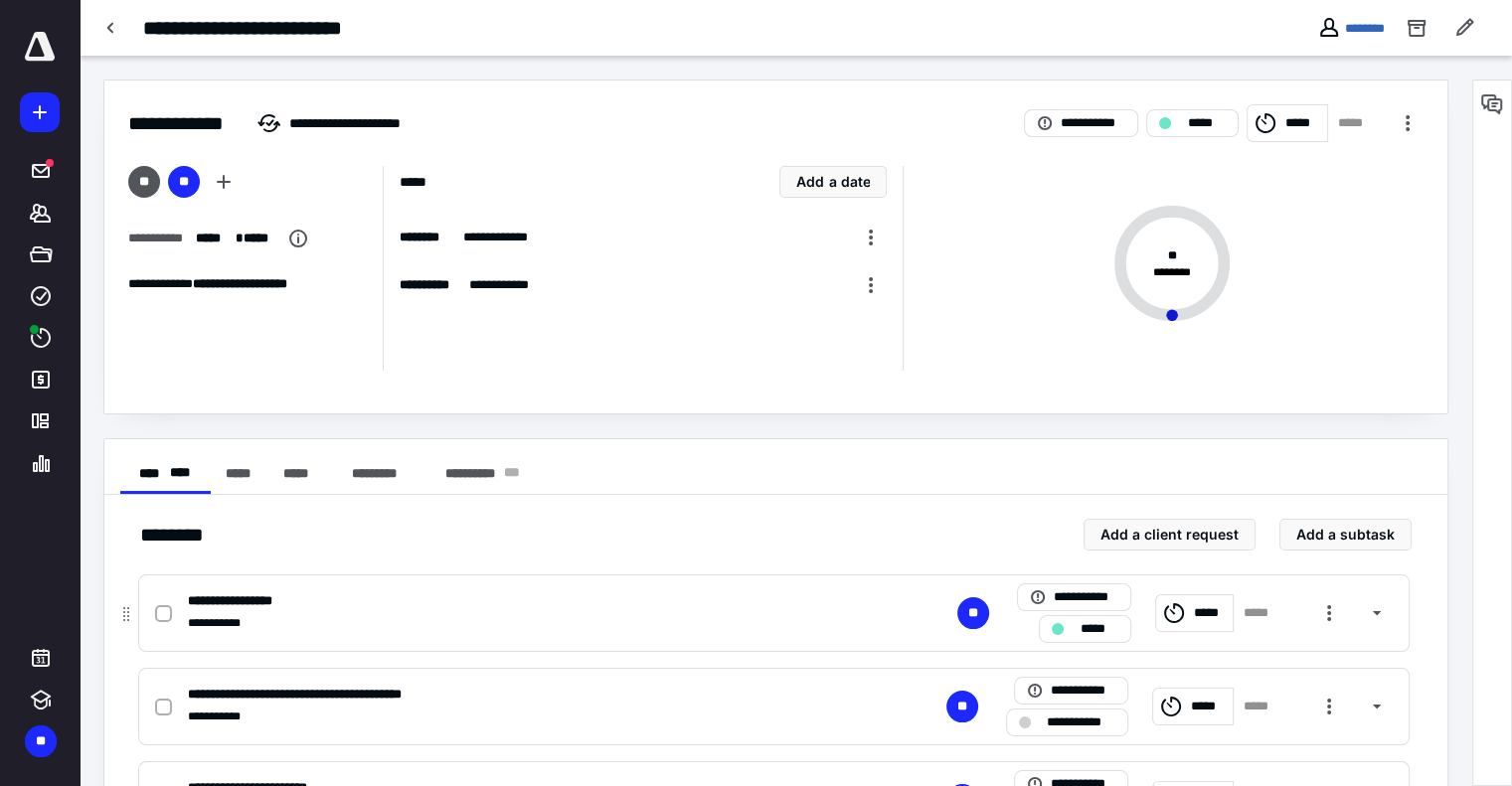 click on "*****" at bounding box center [1210, 613] 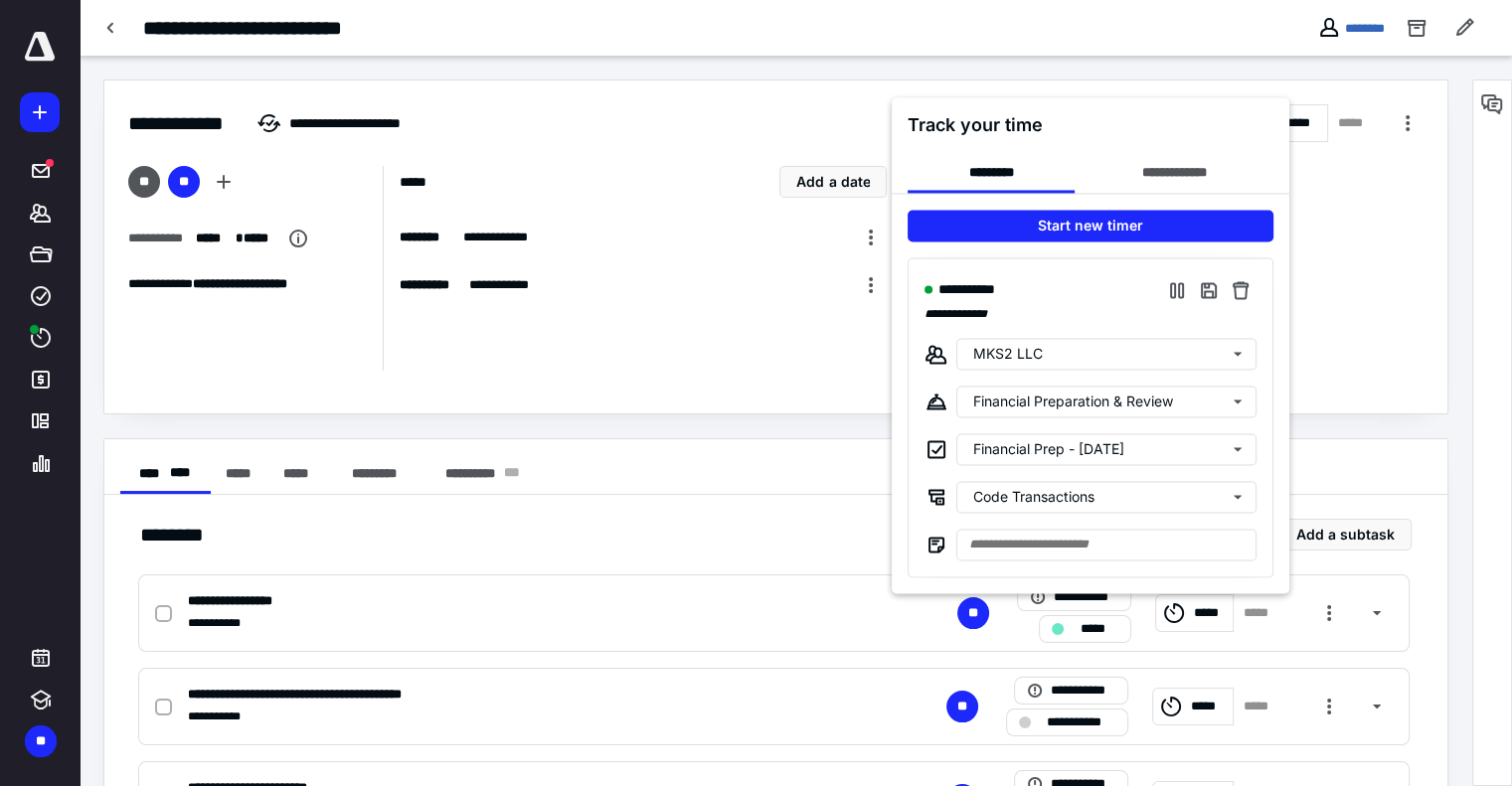 click at bounding box center (756, 393) 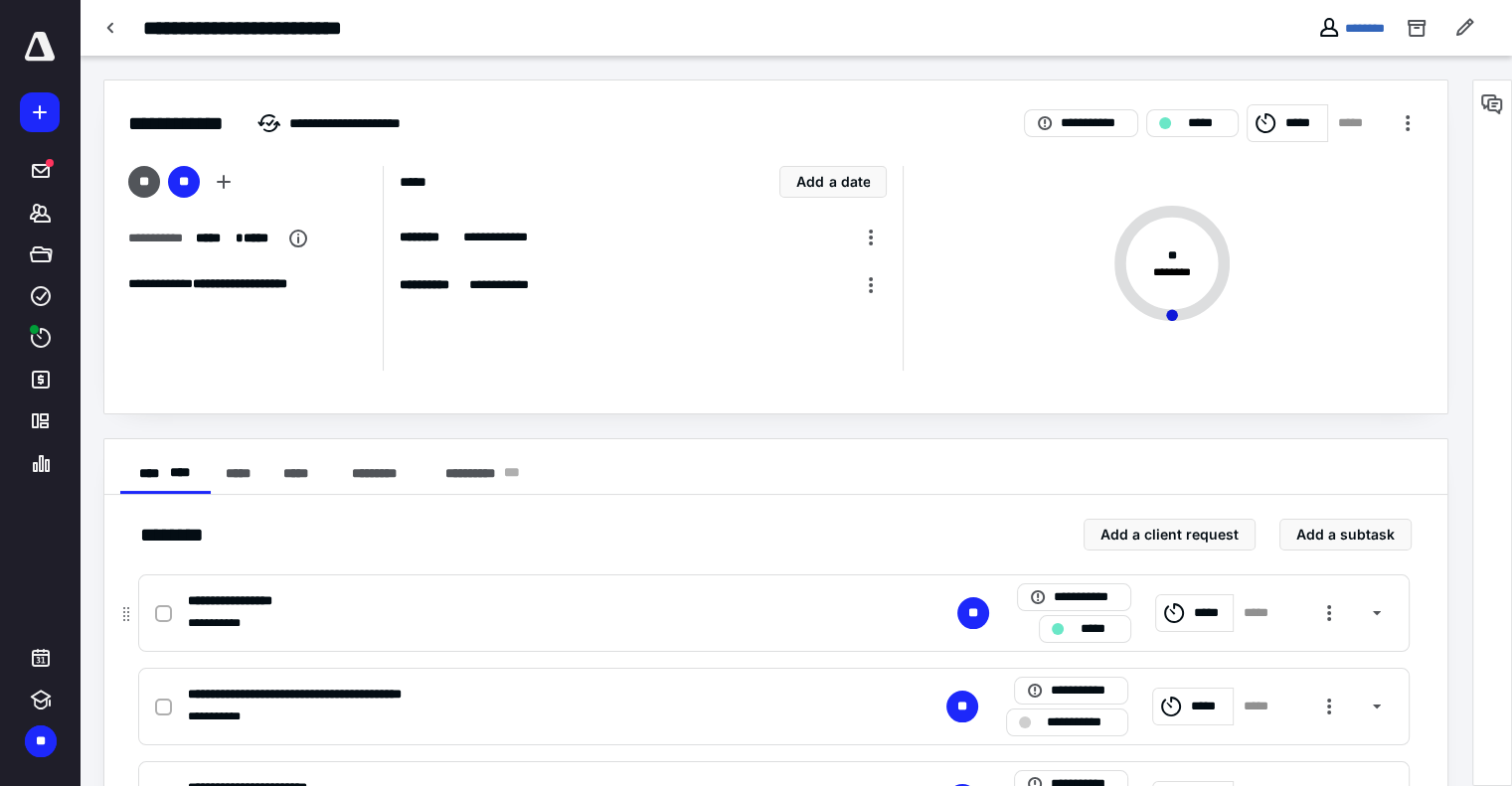 click 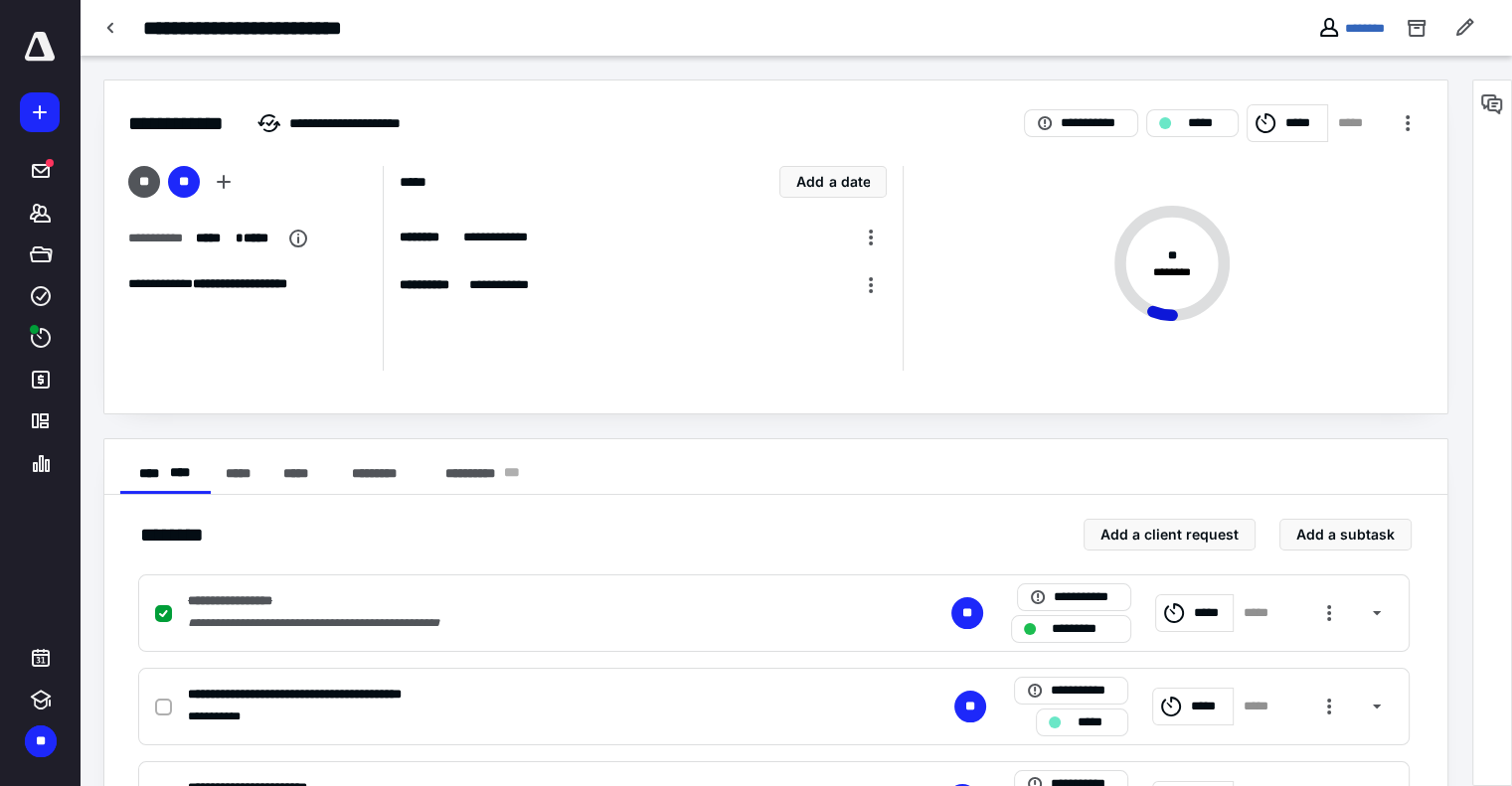 scroll, scrollTop: 298, scrollLeft: 0, axis: vertical 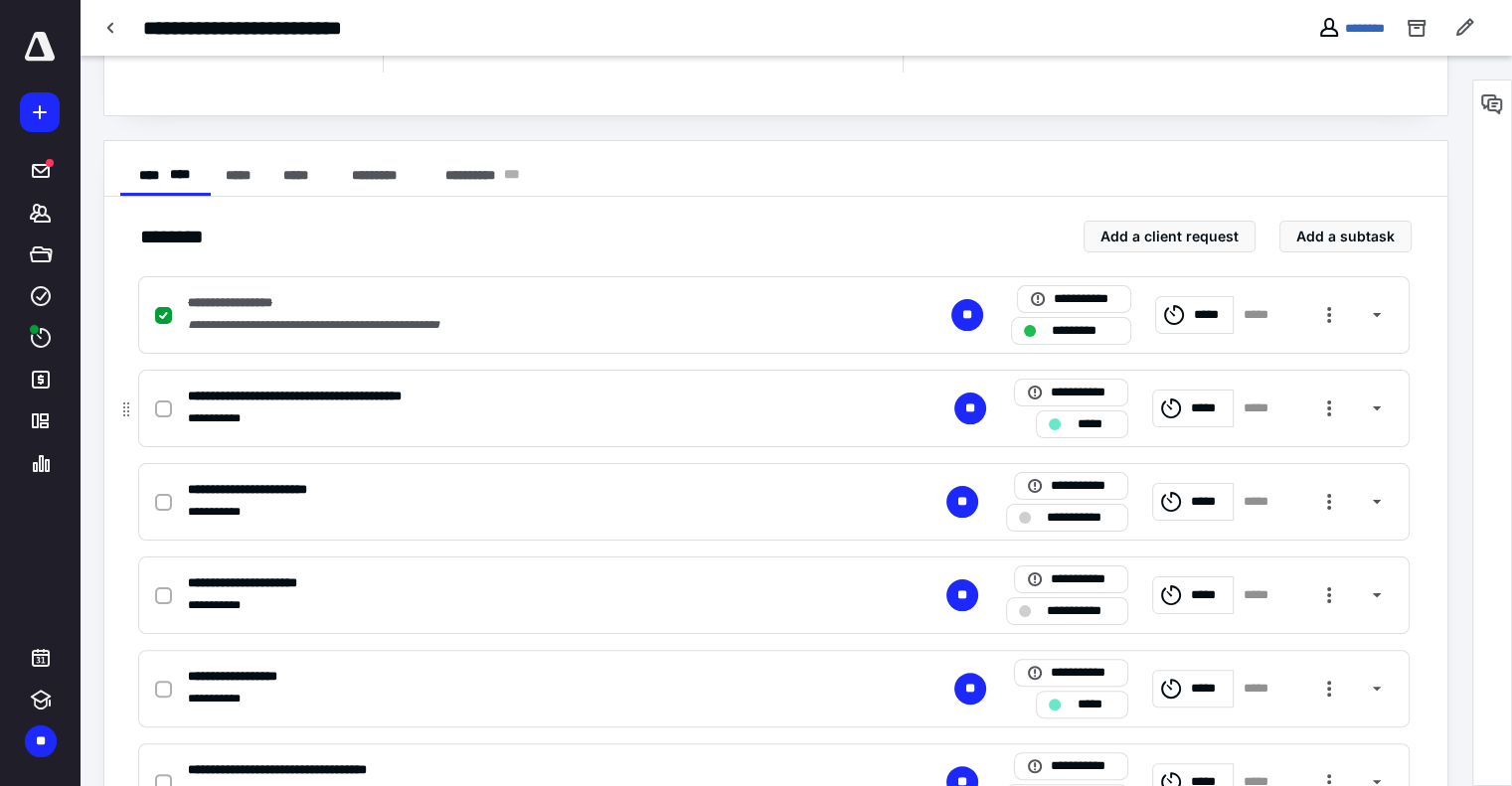 click on "*****" at bounding box center (1209, 408) 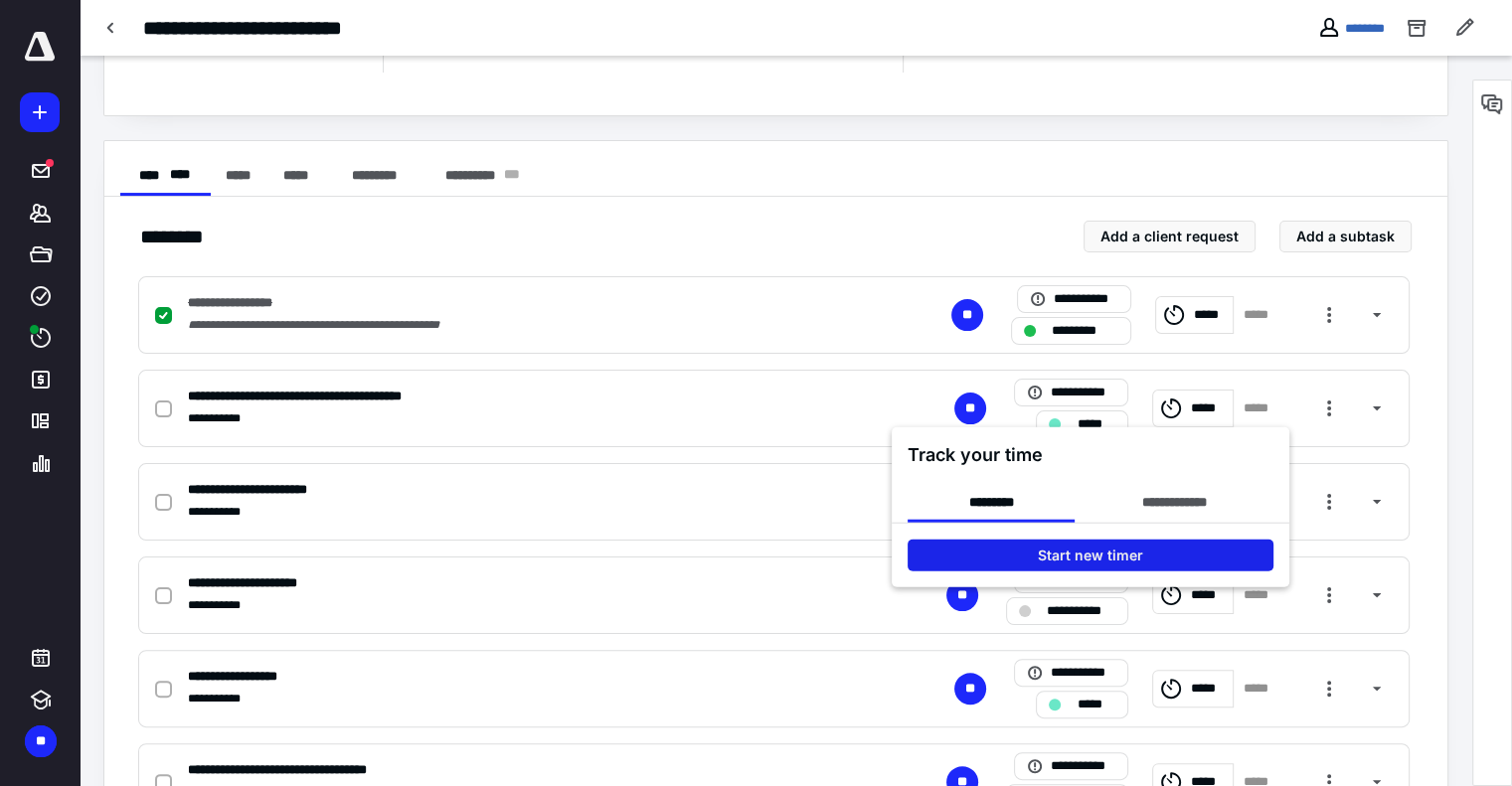 click on "Start new timer" at bounding box center [1091, 555] 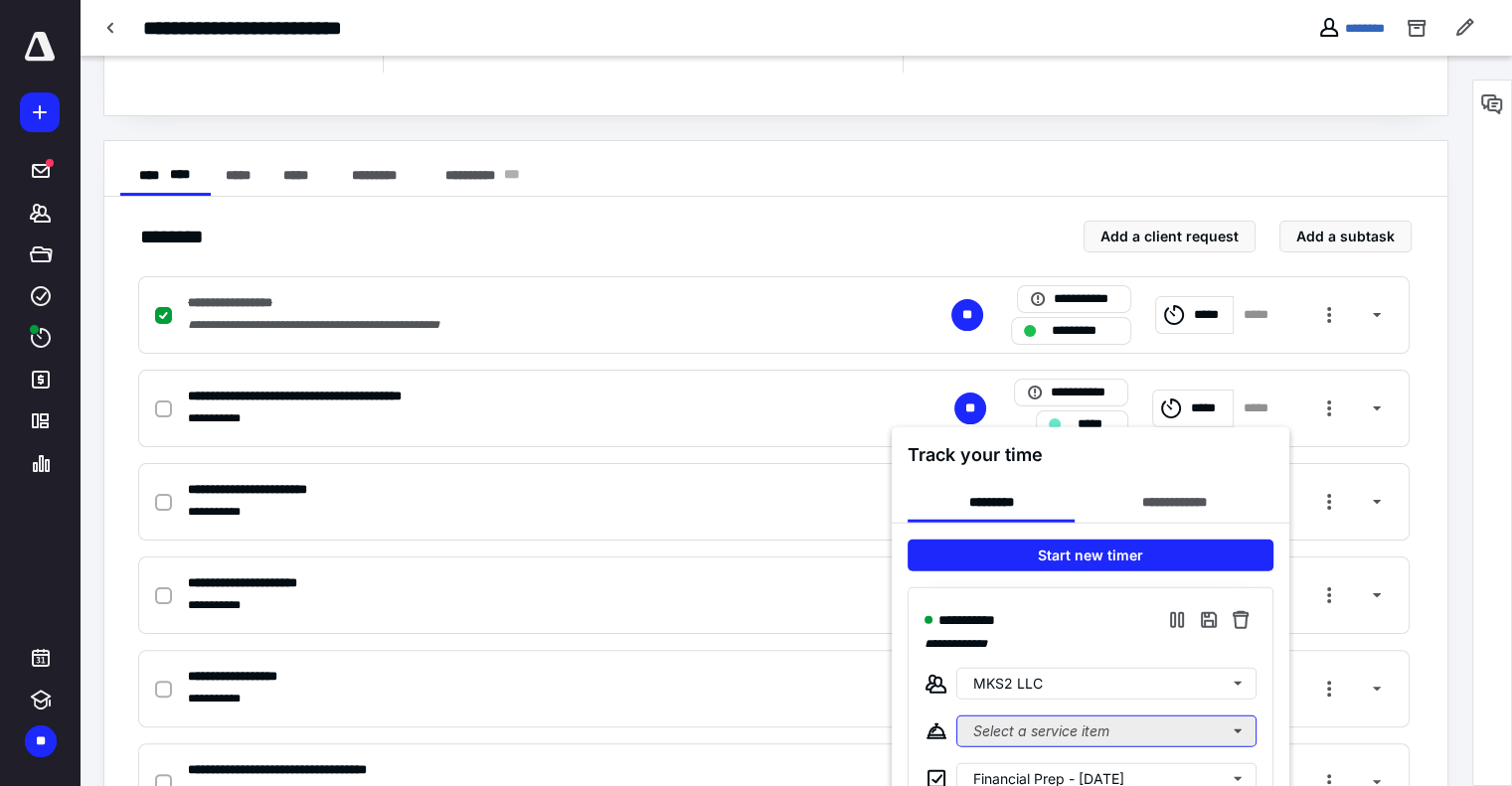 click on "Select a service item" at bounding box center (1106, 731) 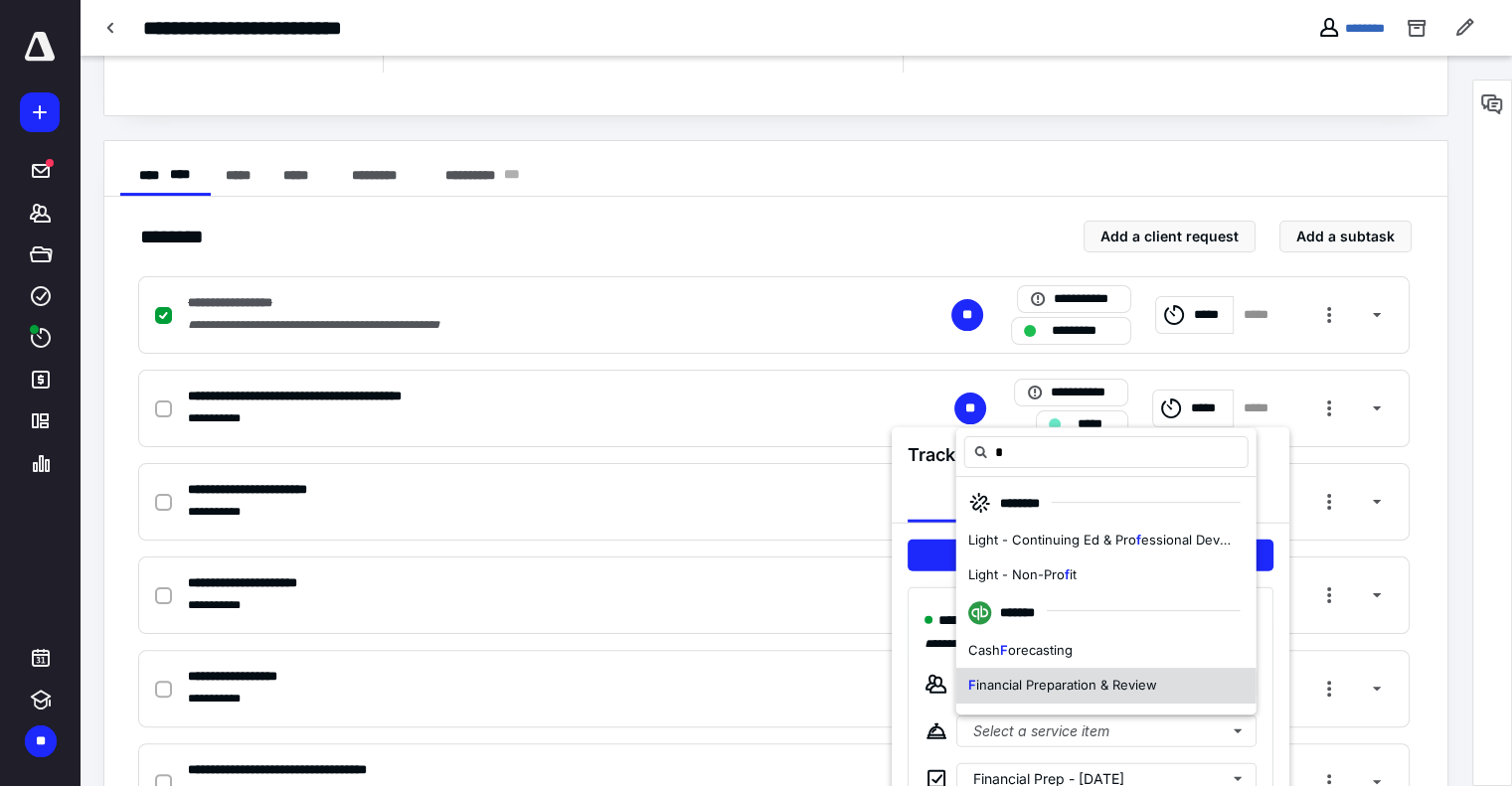 click on "inancial Preparation & Review" at bounding box center [1067, 685] 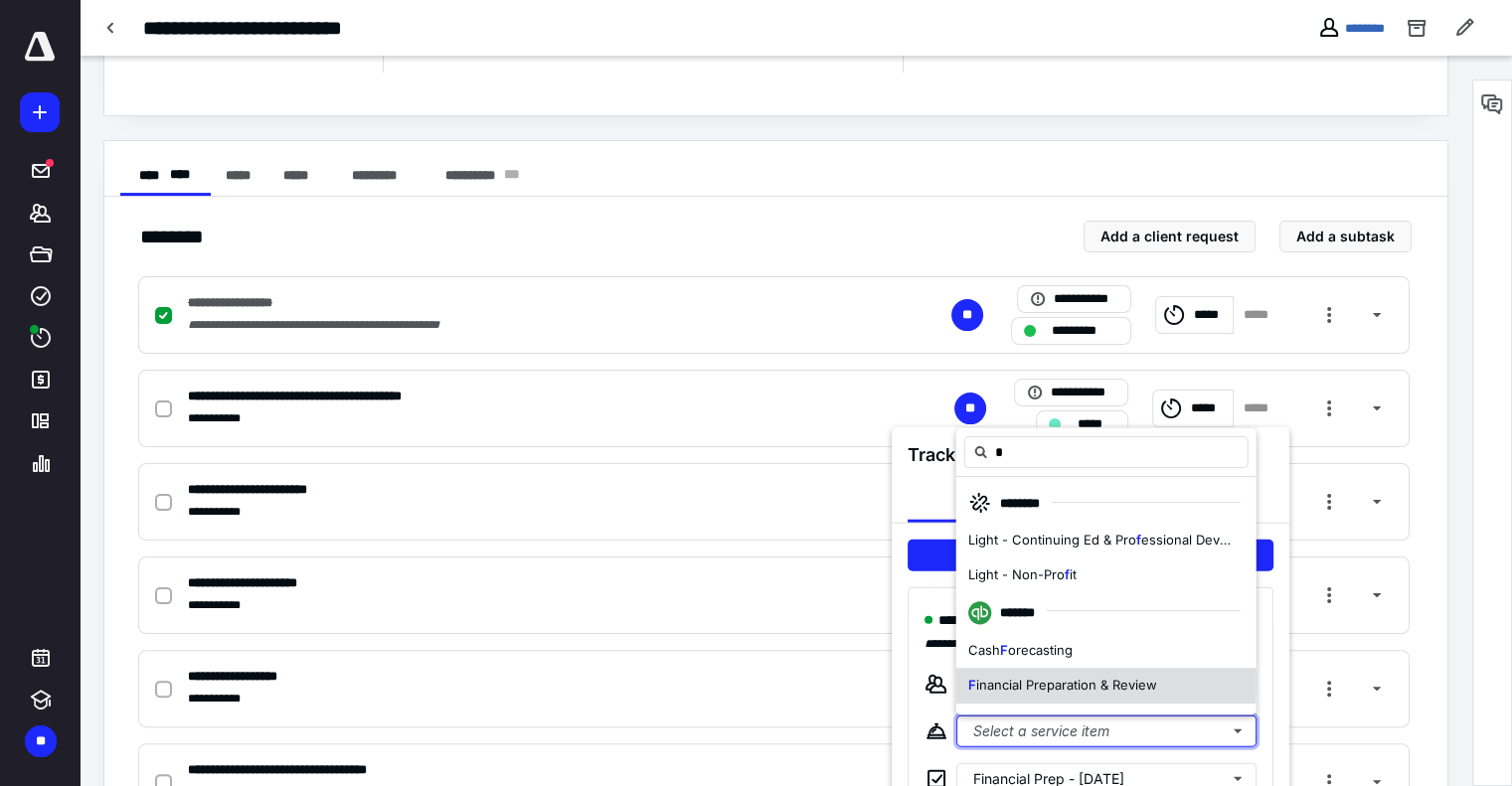 type 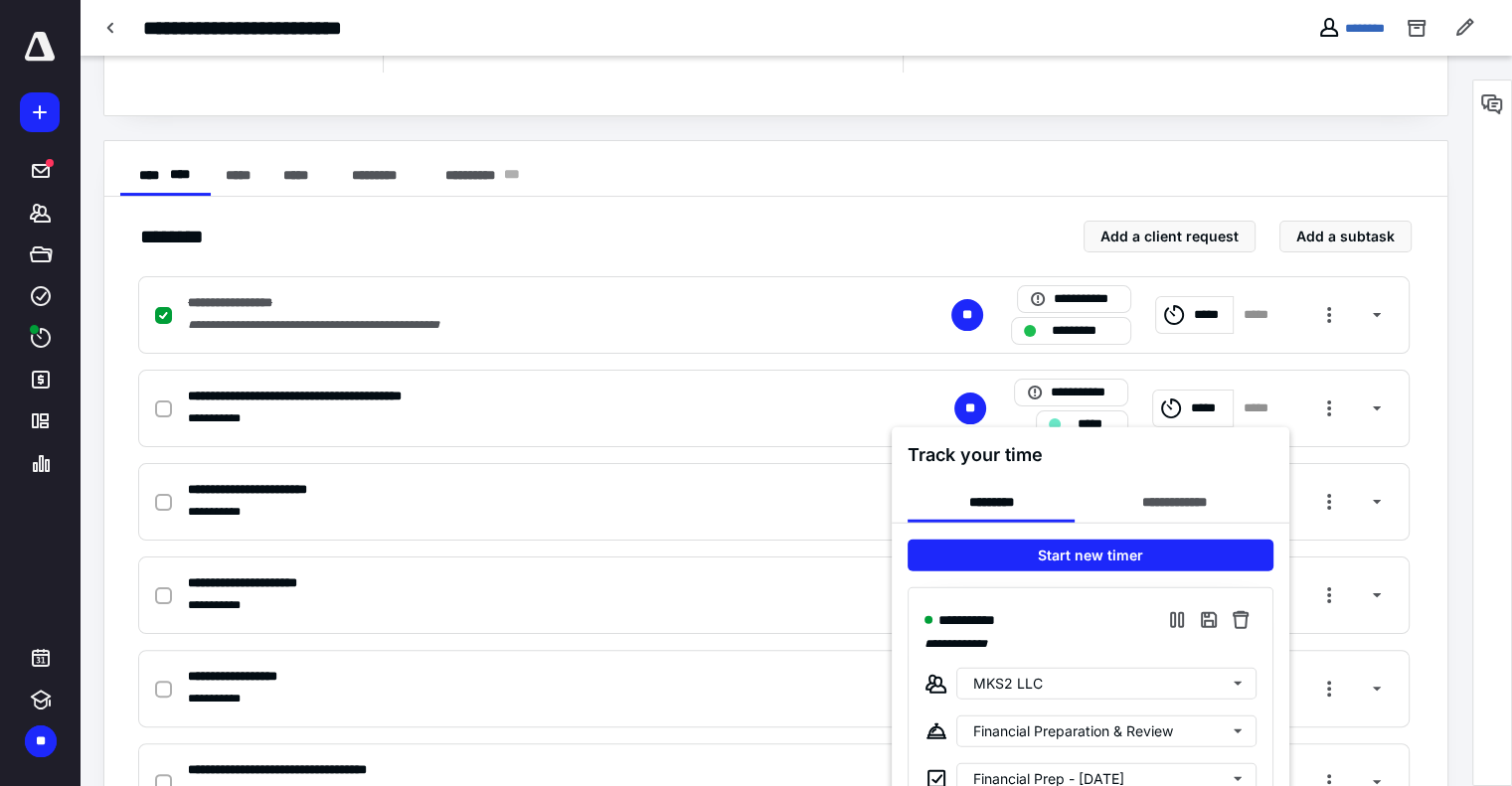 click at bounding box center (756, 393) 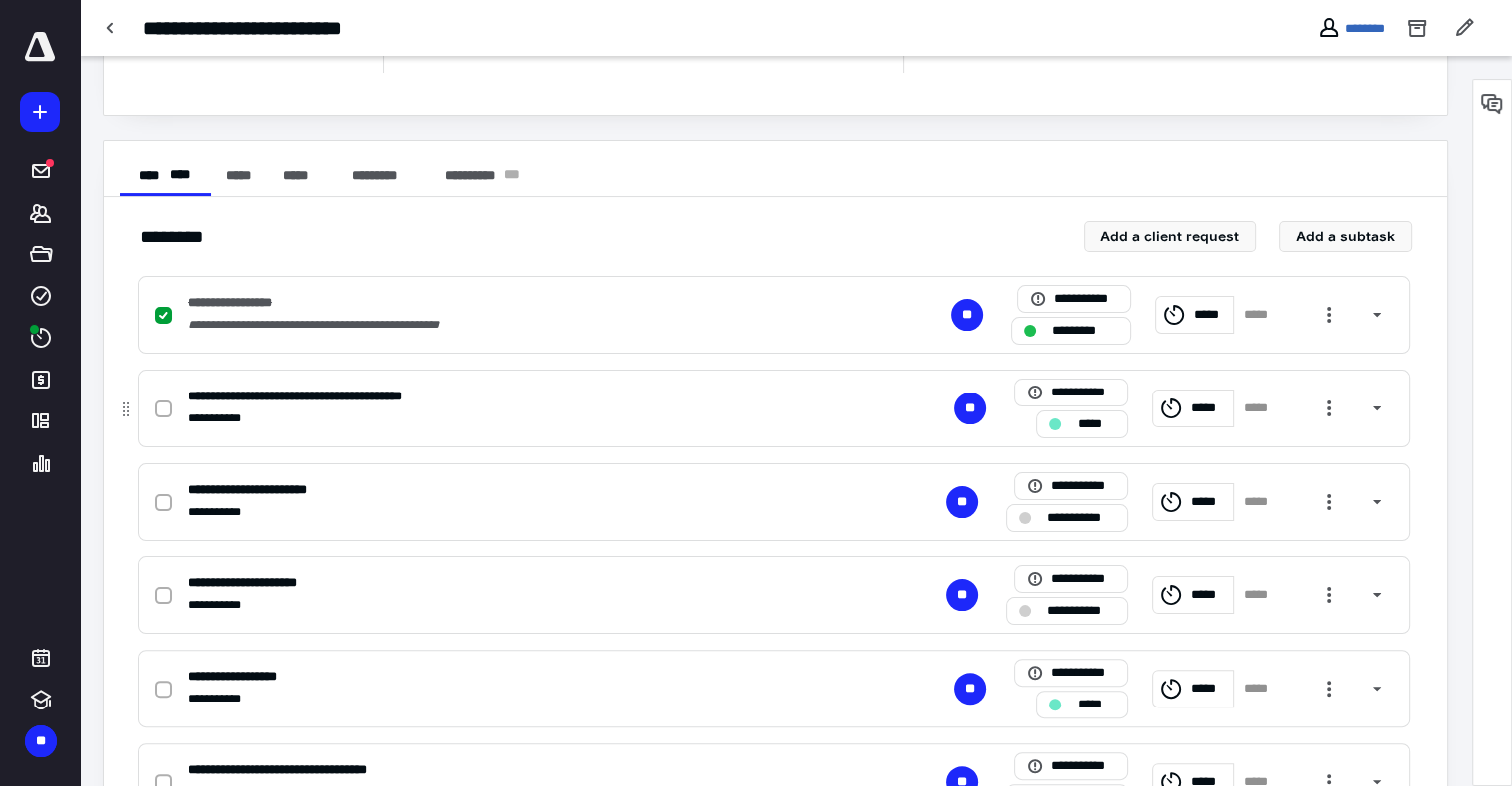 click 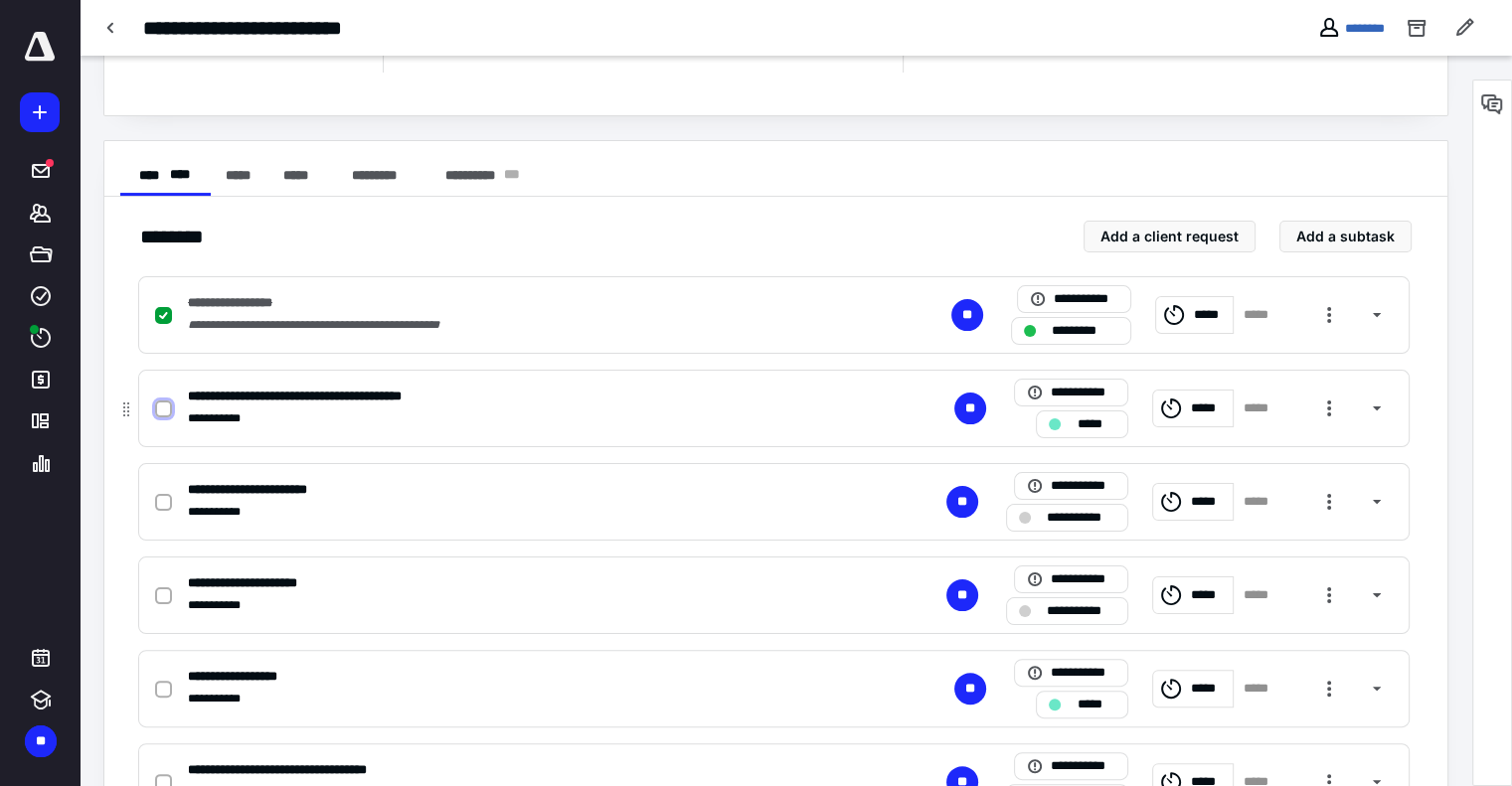 click at bounding box center [163, 409] 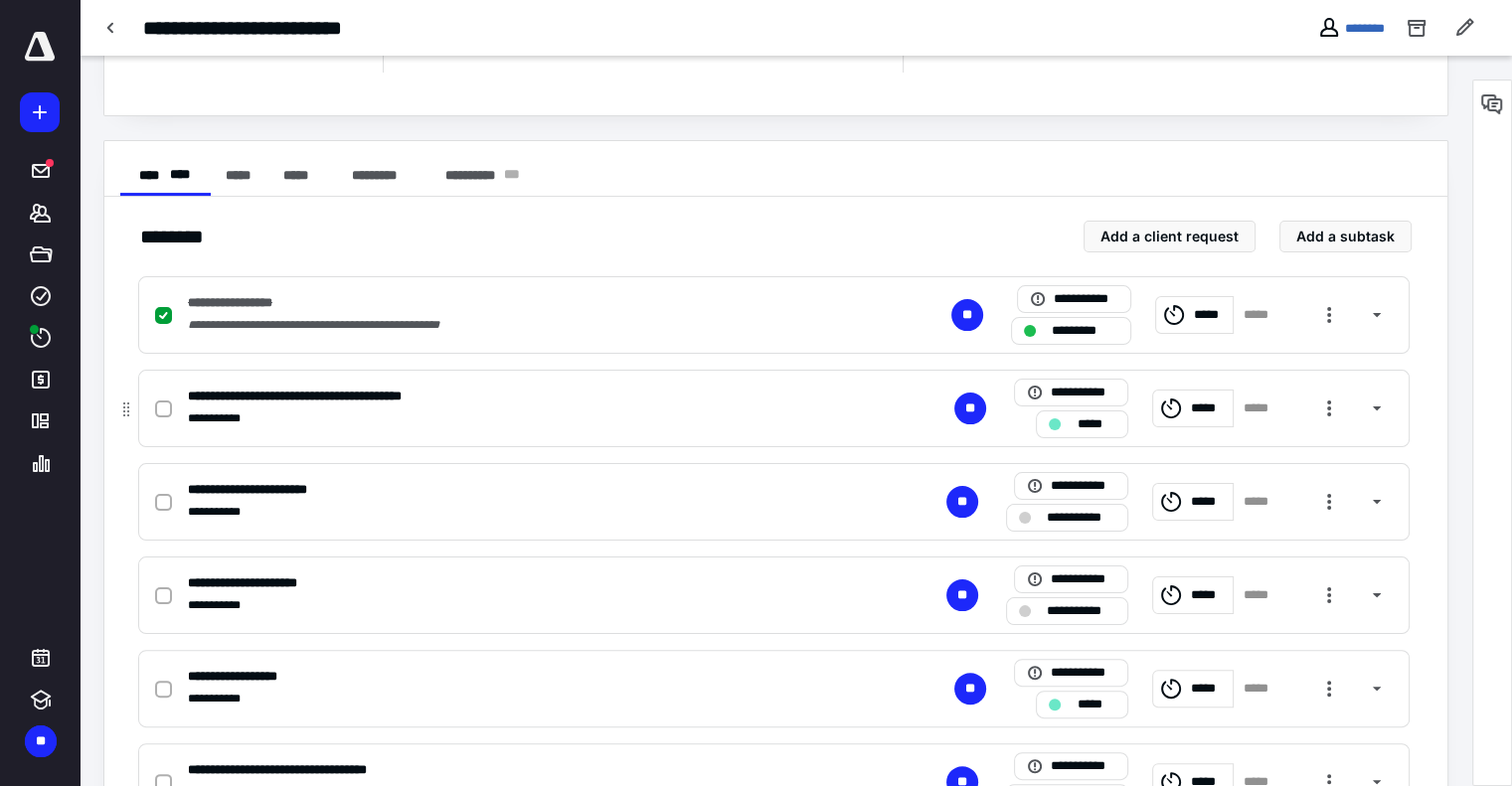 checkbox on "true" 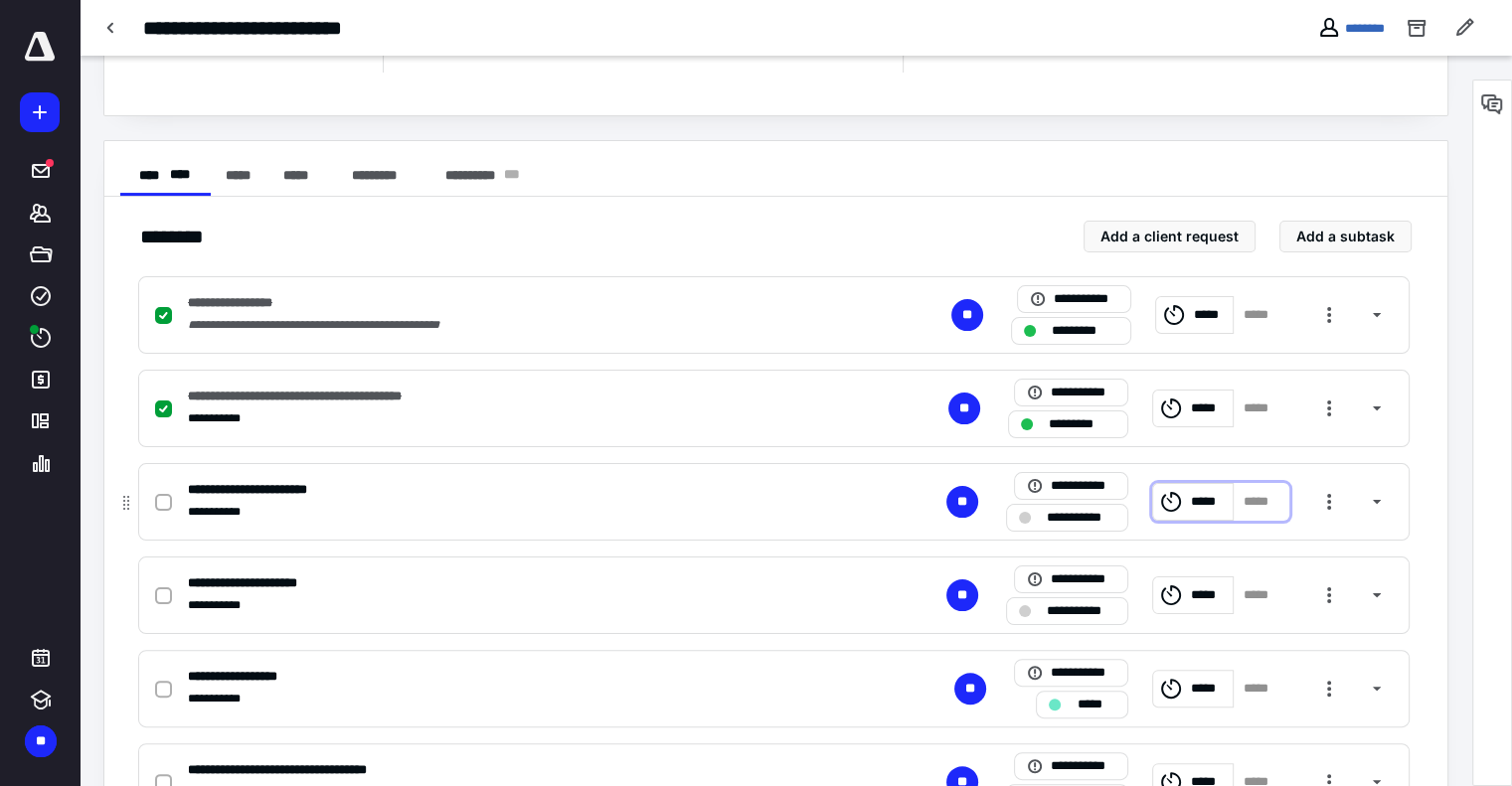 click on "*****" at bounding box center [1209, 502] 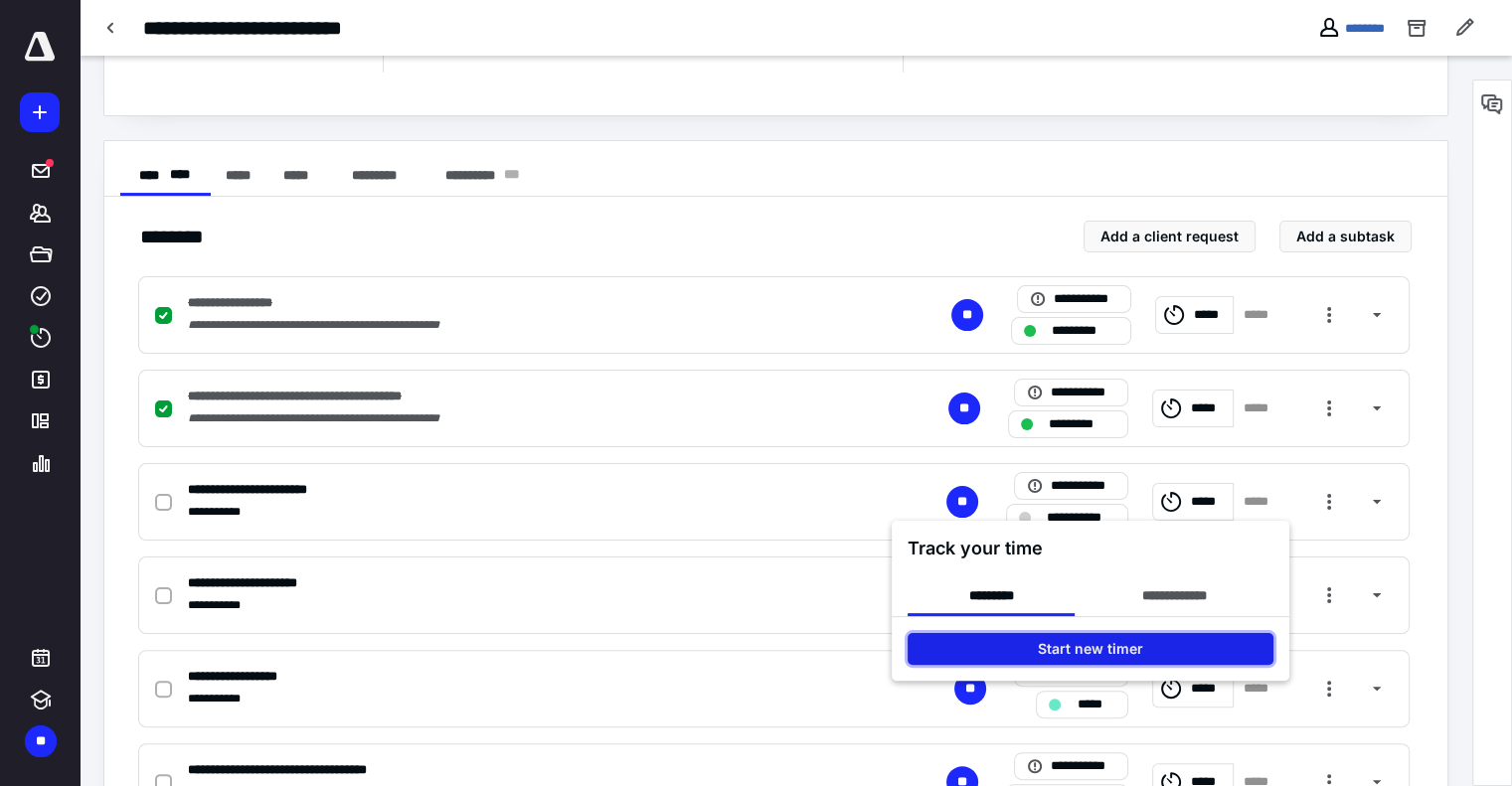 click on "Start new timer" at bounding box center [1091, 649] 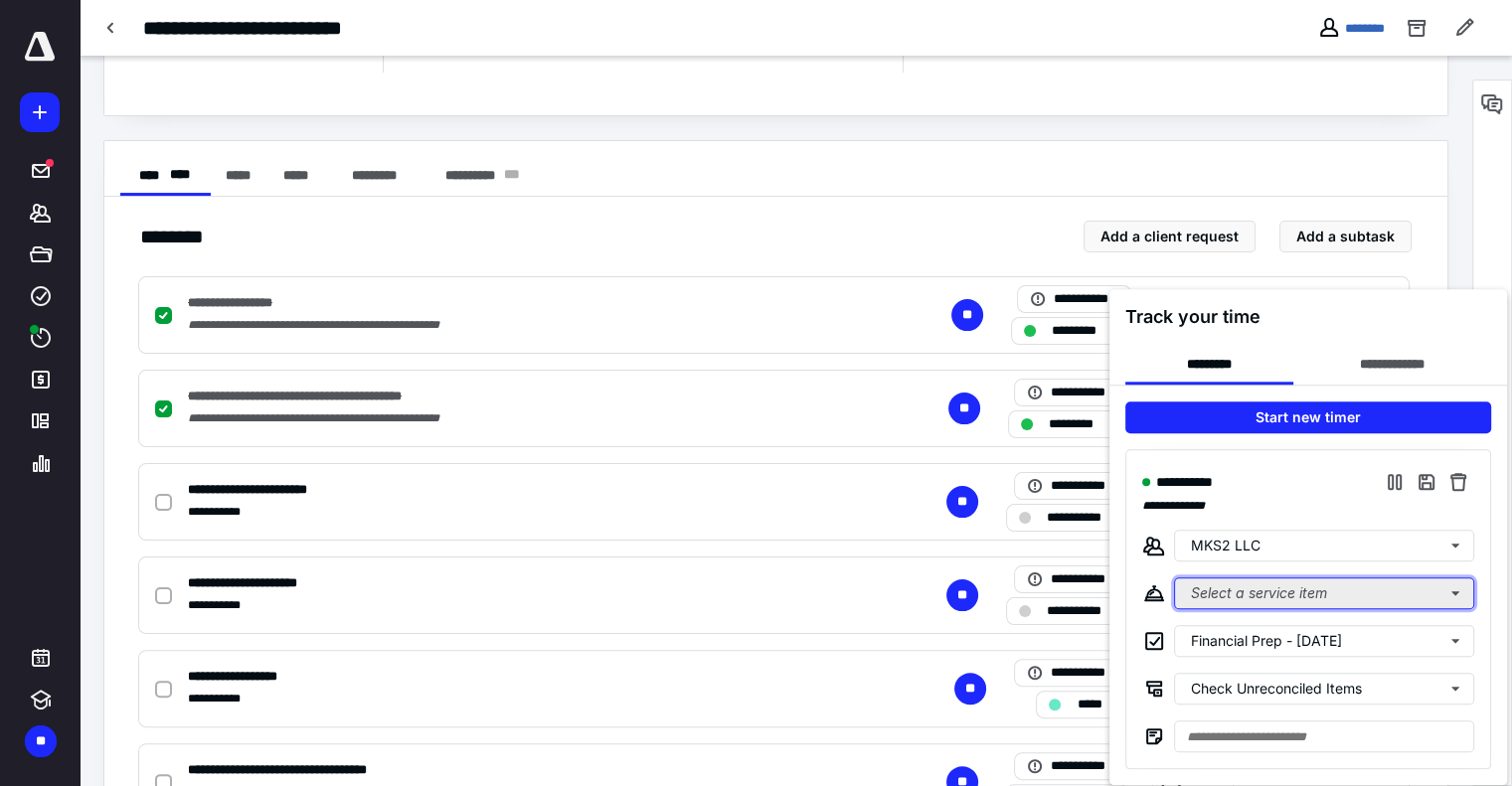 click on "Select a service item" at bounding box center [1324, 593] 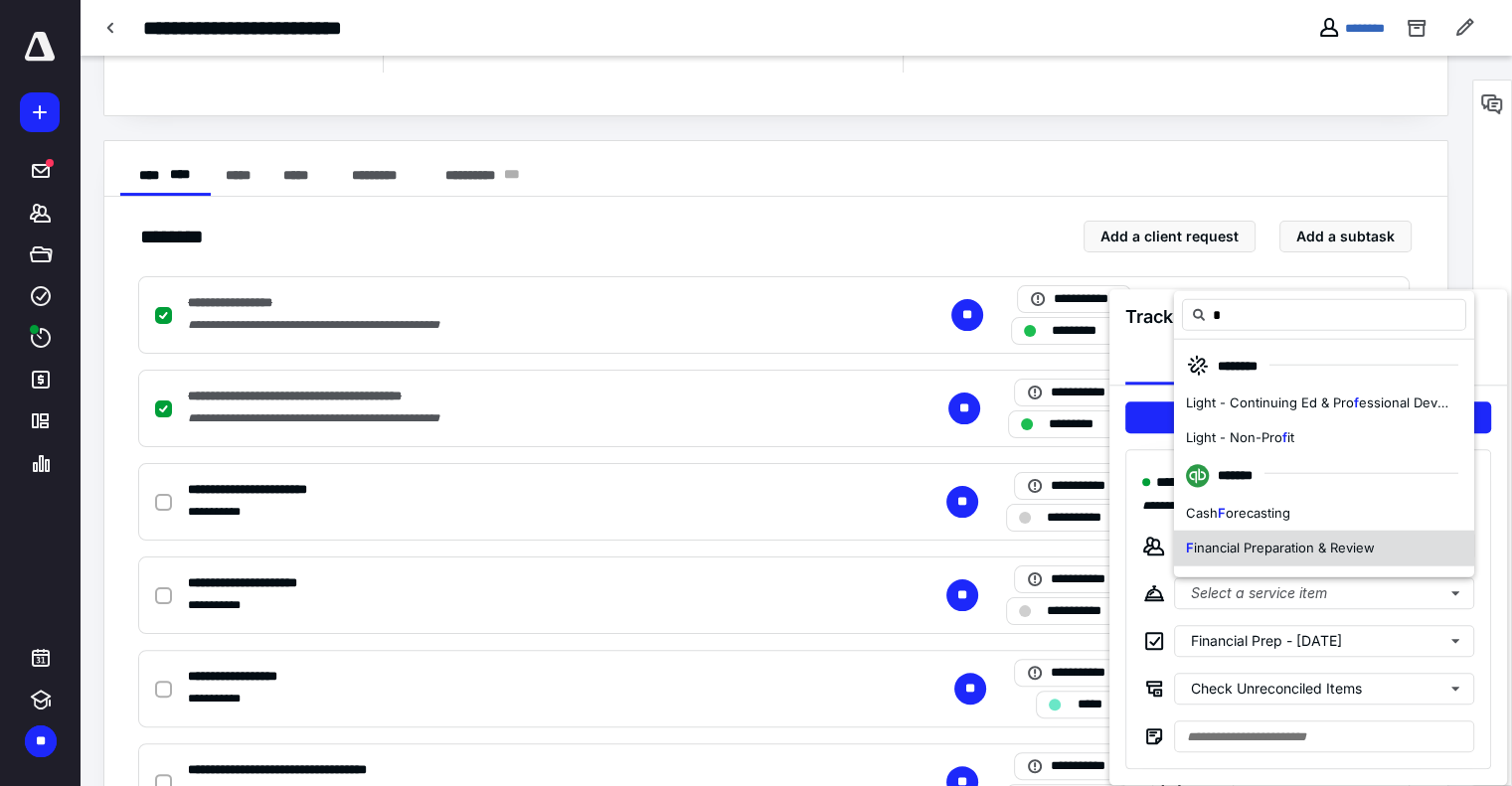 click on "inancial Preparation & Review" at bounding box center (1284, 548) 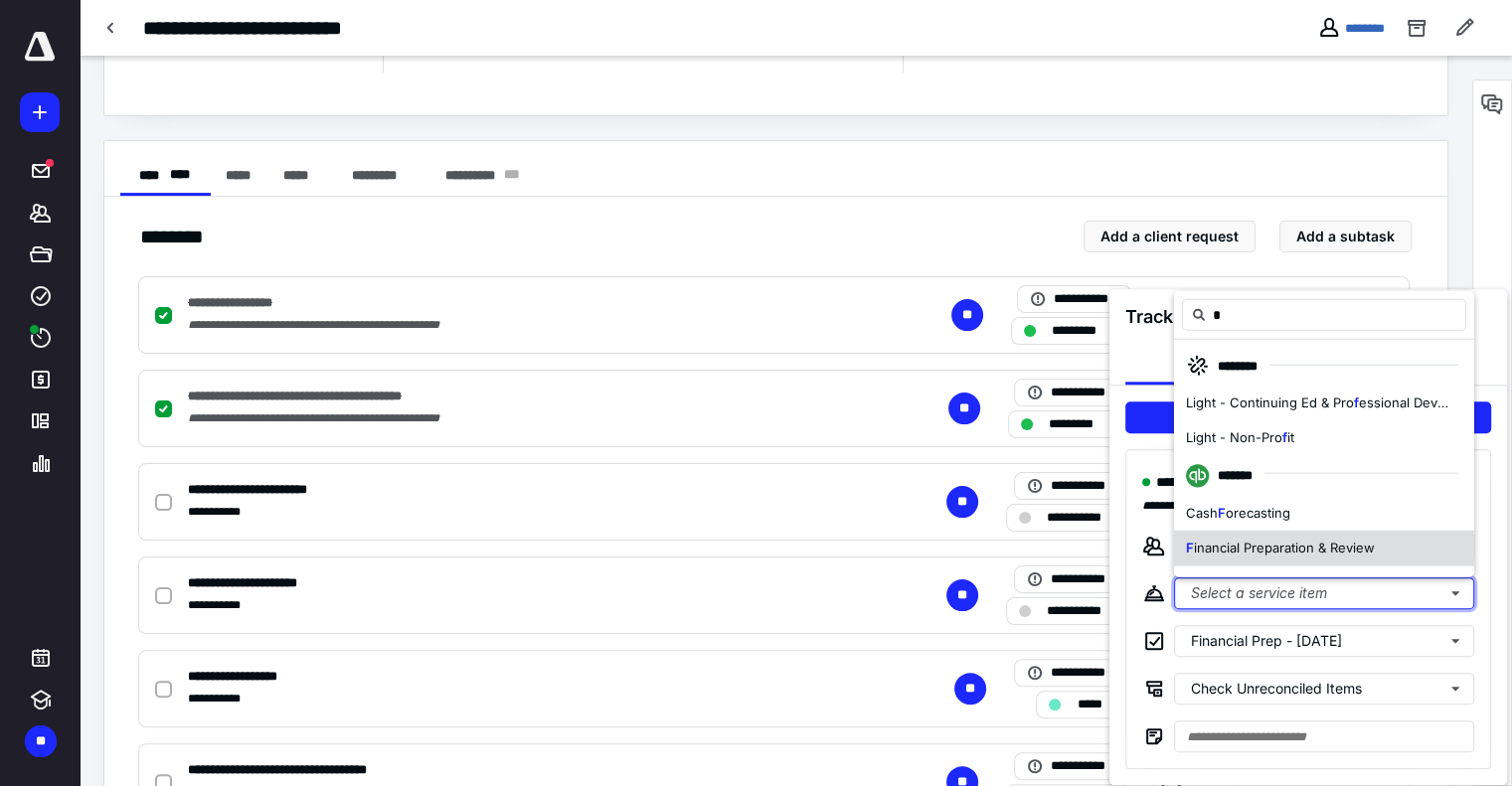 type 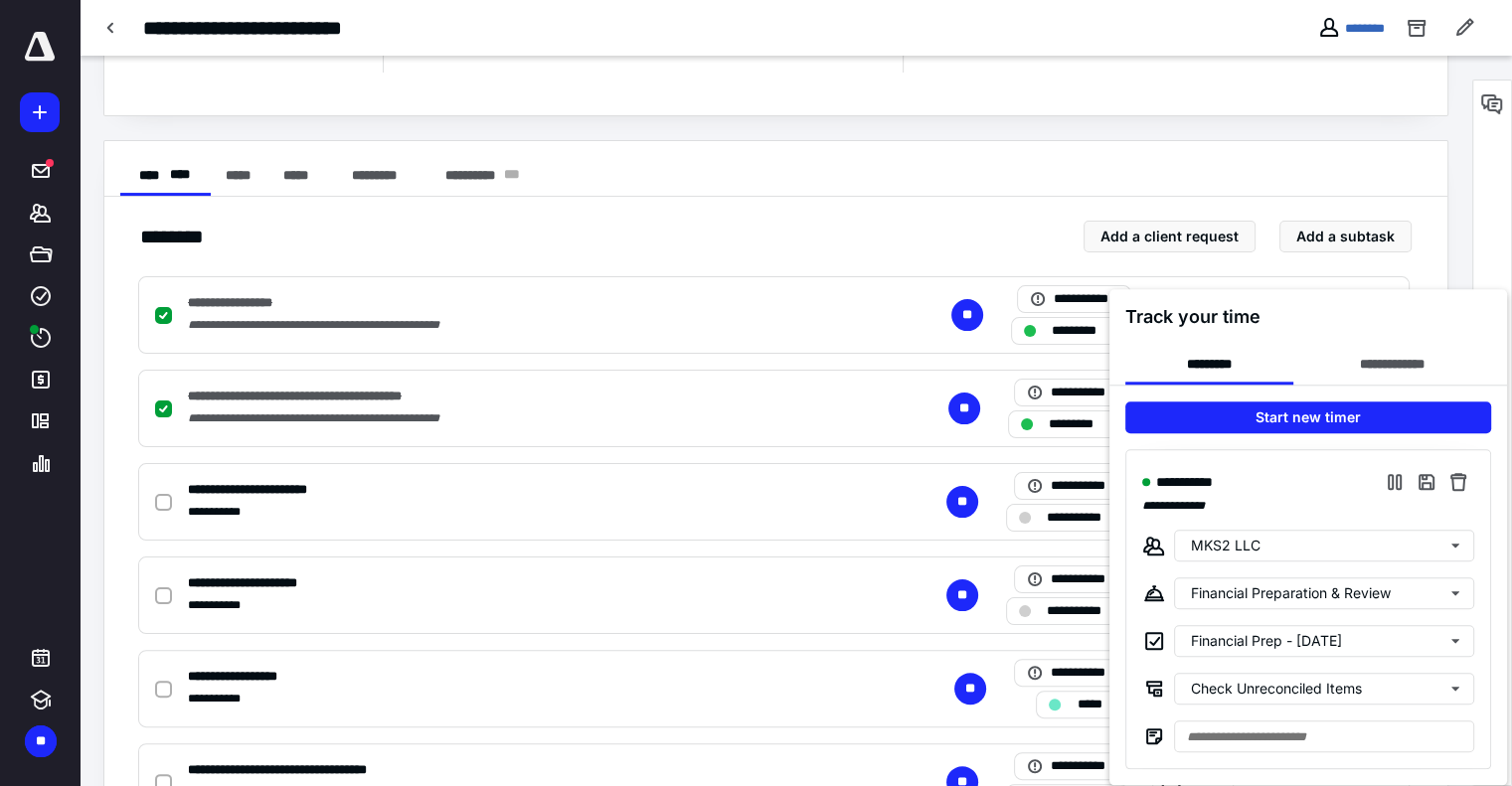 click at bounding box center (756, 393) 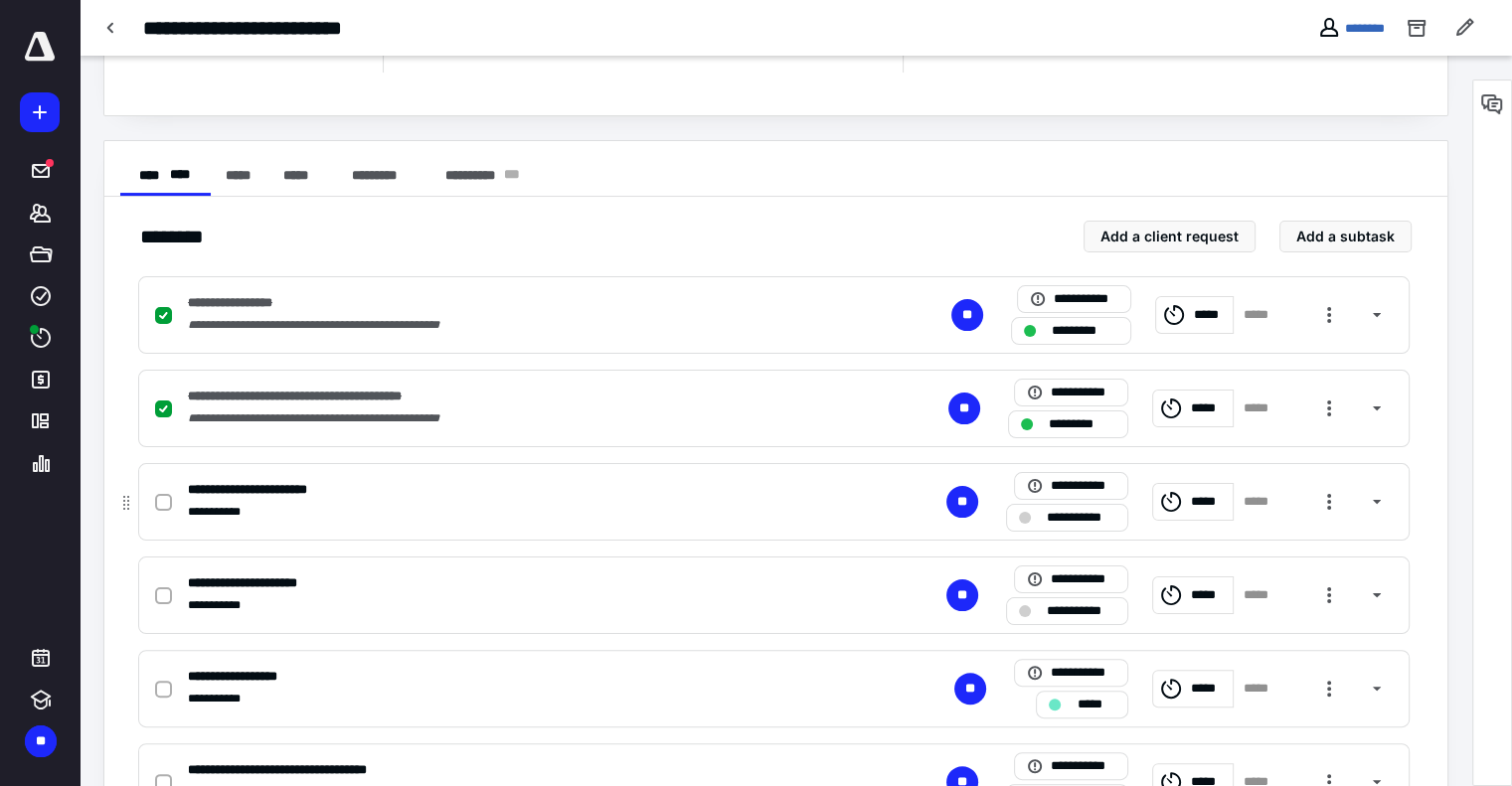 click 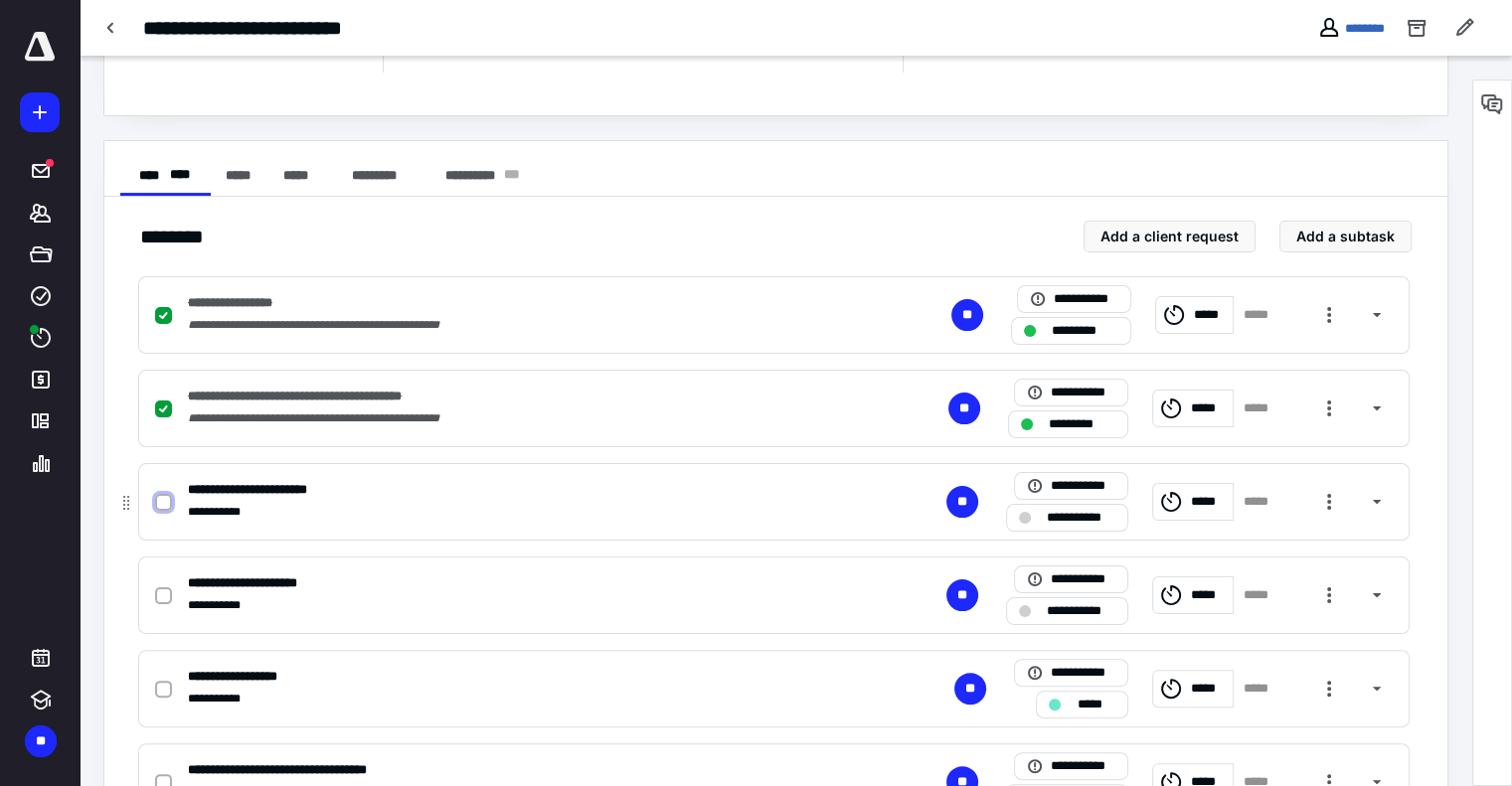 click at bounding box center [163, 503] 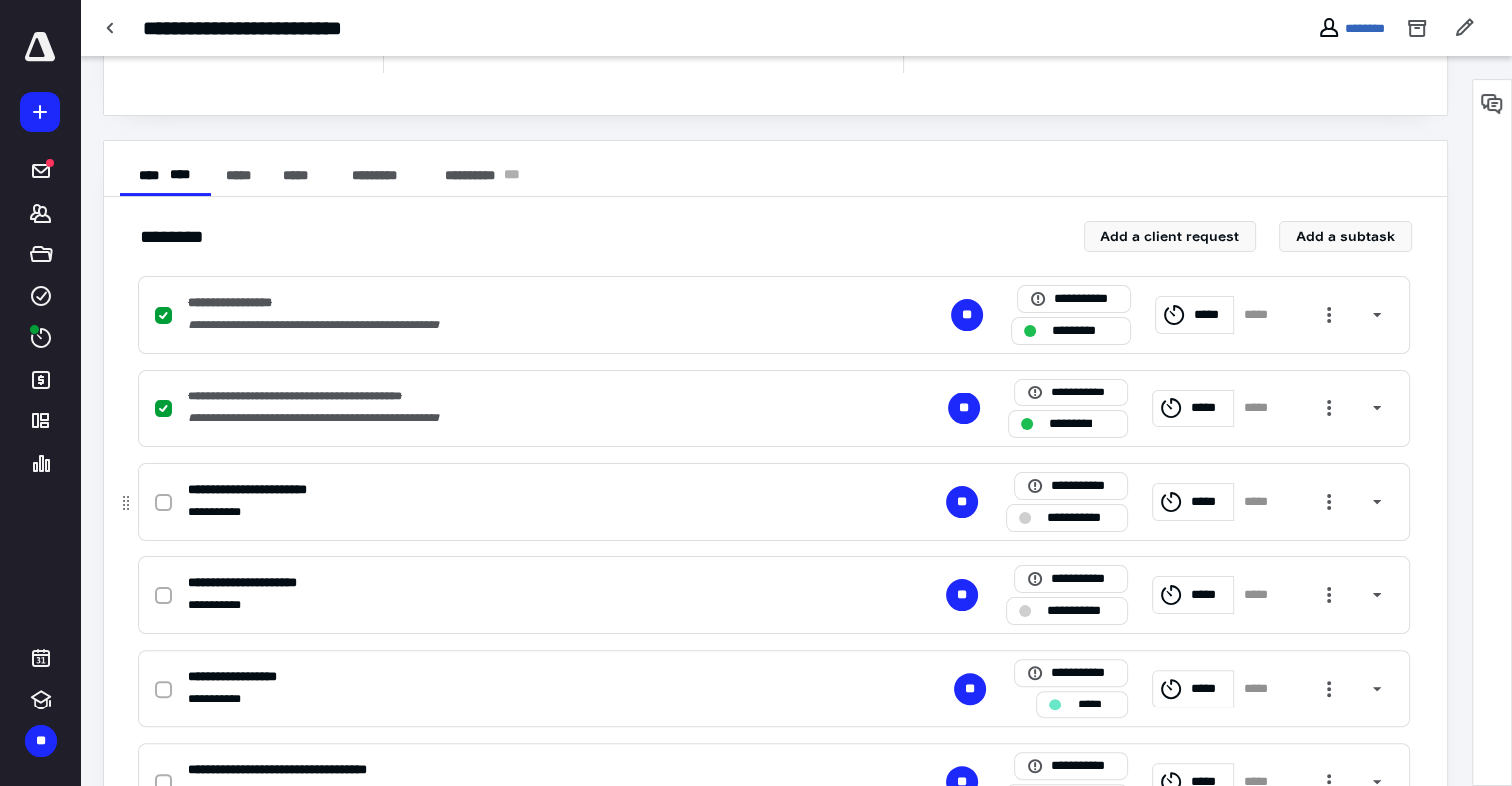checkbox on "true" 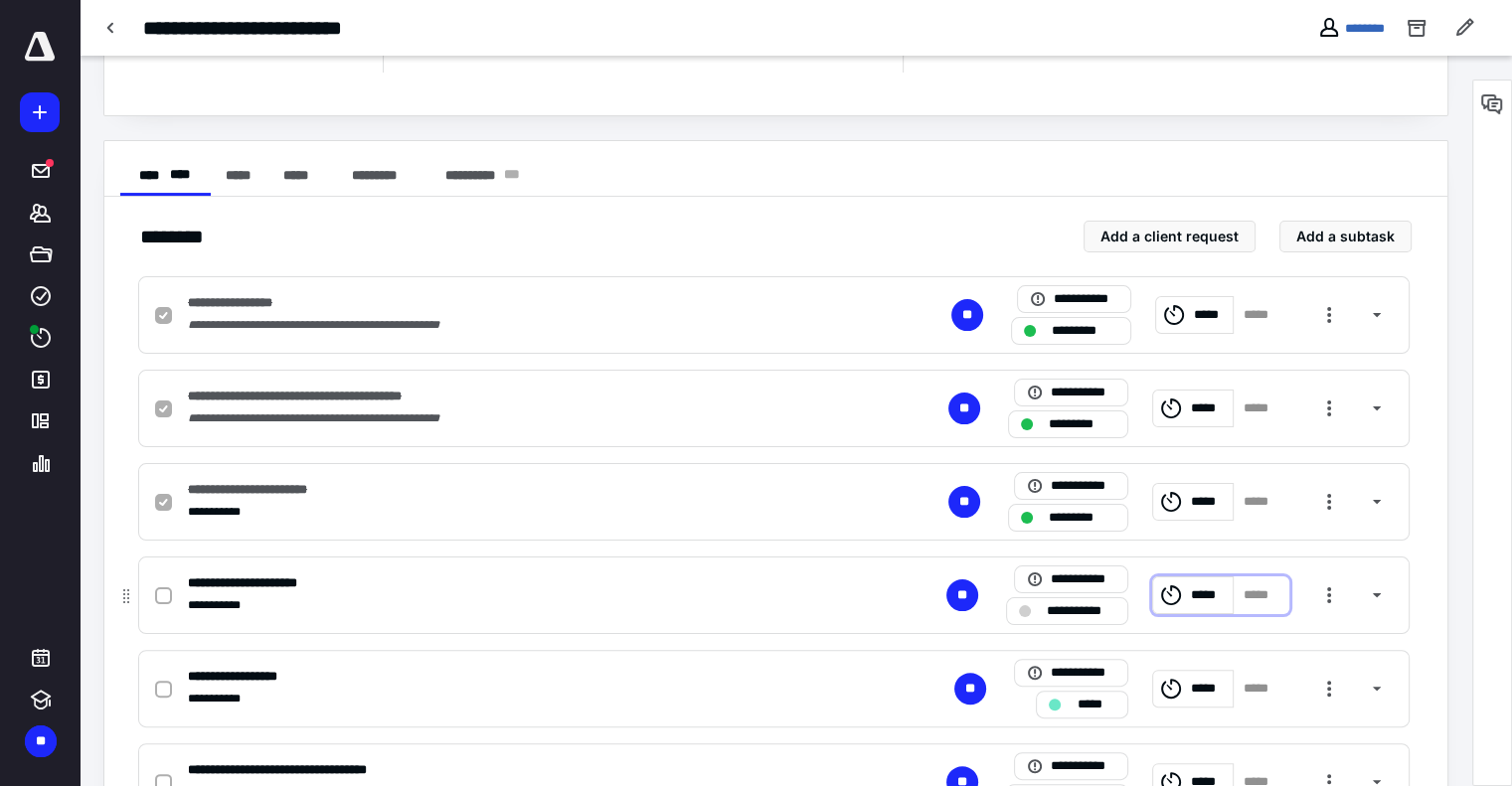 click on "*****" at bounding box center (1193, 595) 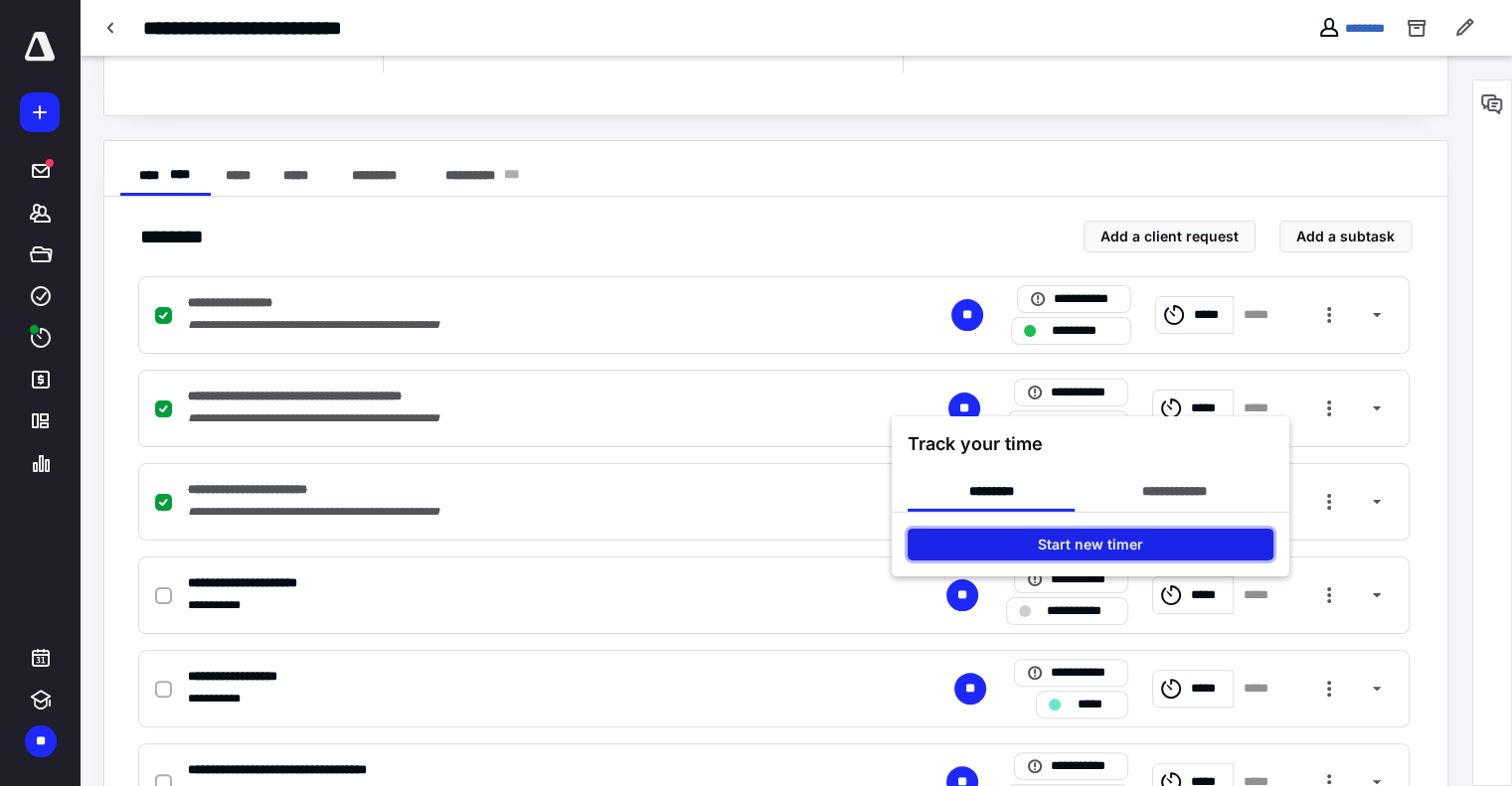click on "Start new timer" at bounding box center [1091, 544] 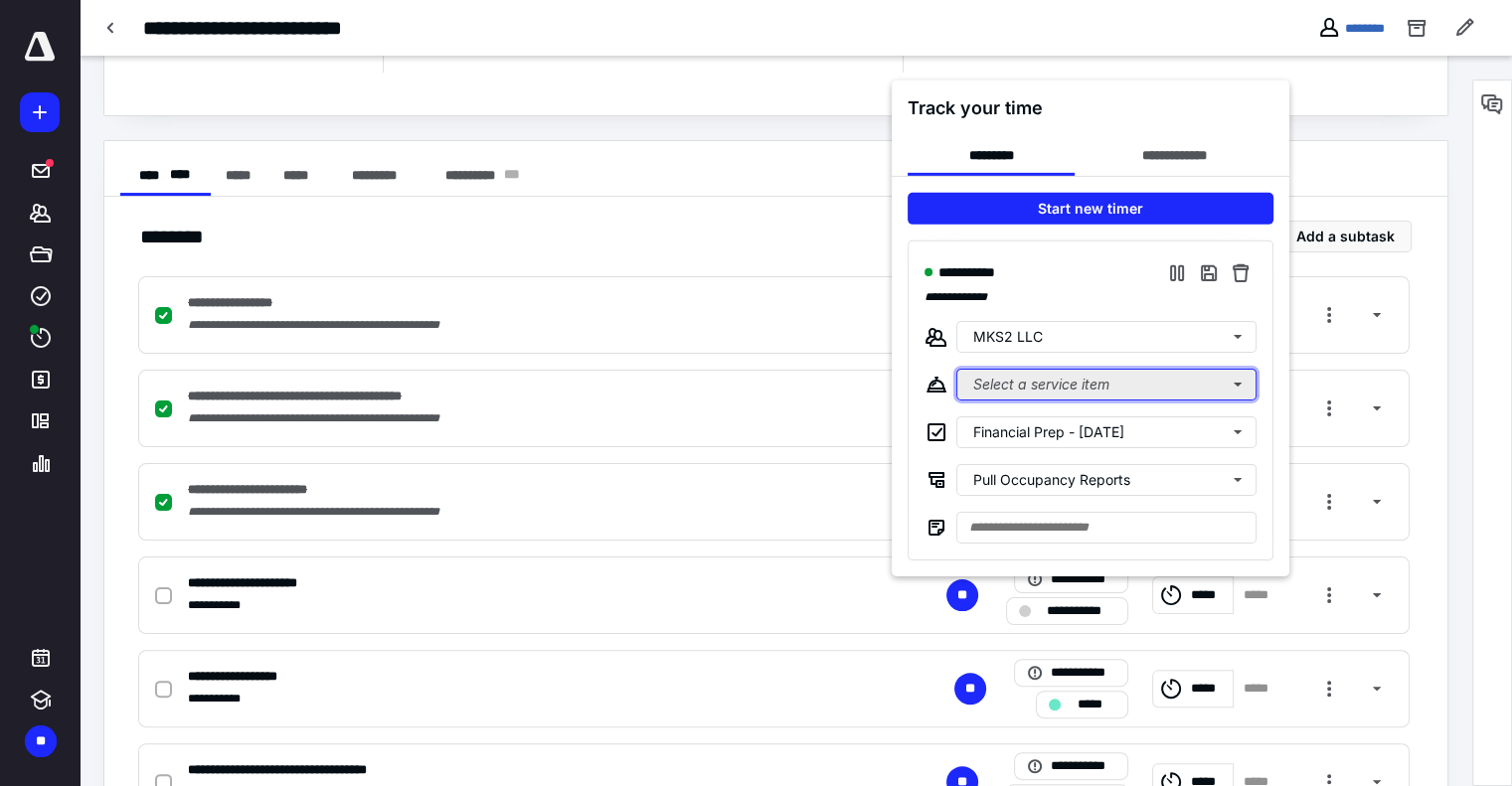 click on "Select a service item" at bounding box center (1106, 384) 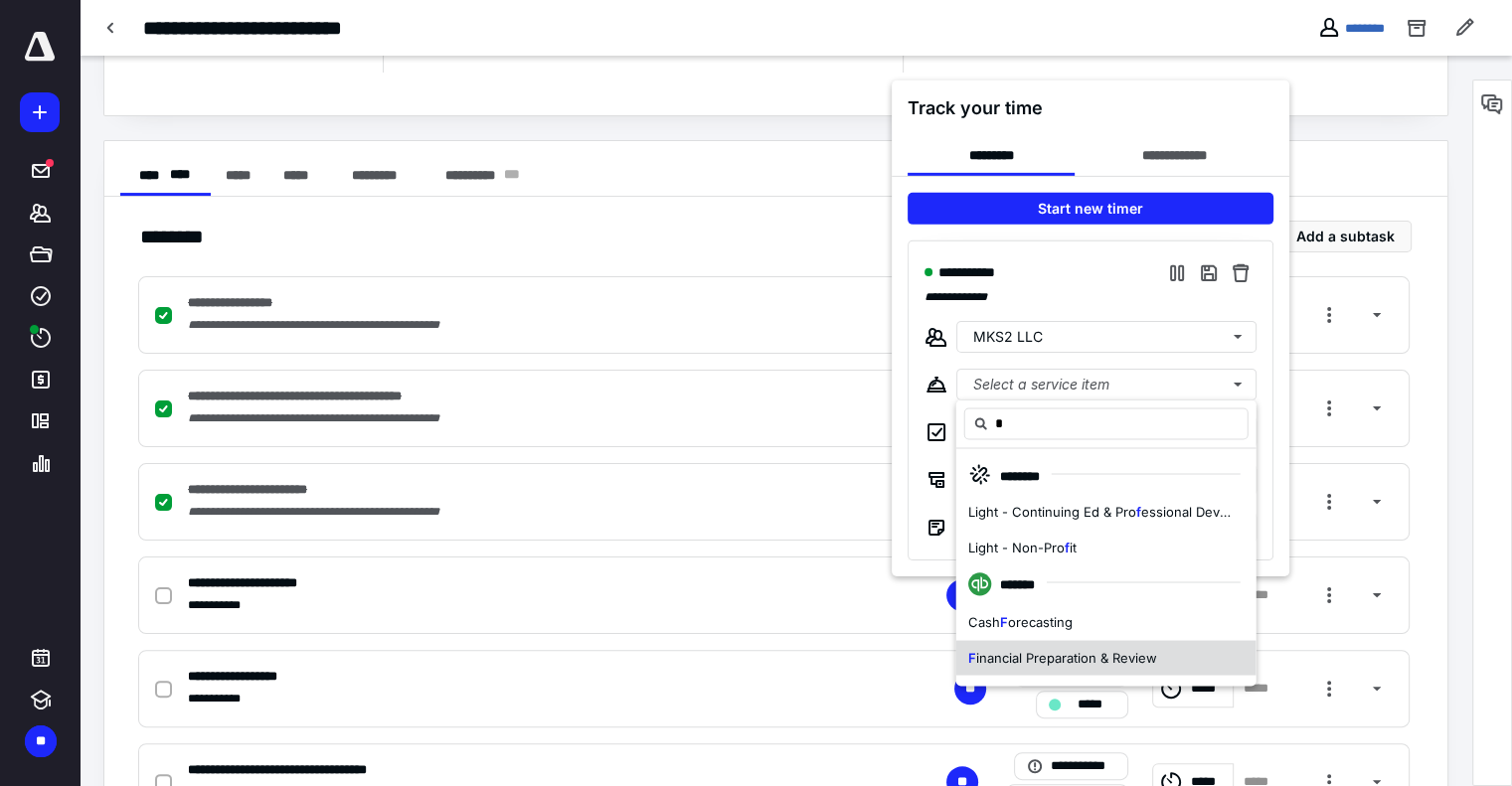 click on "inancial Preparation & Review" at bounding box center (1067, 657) 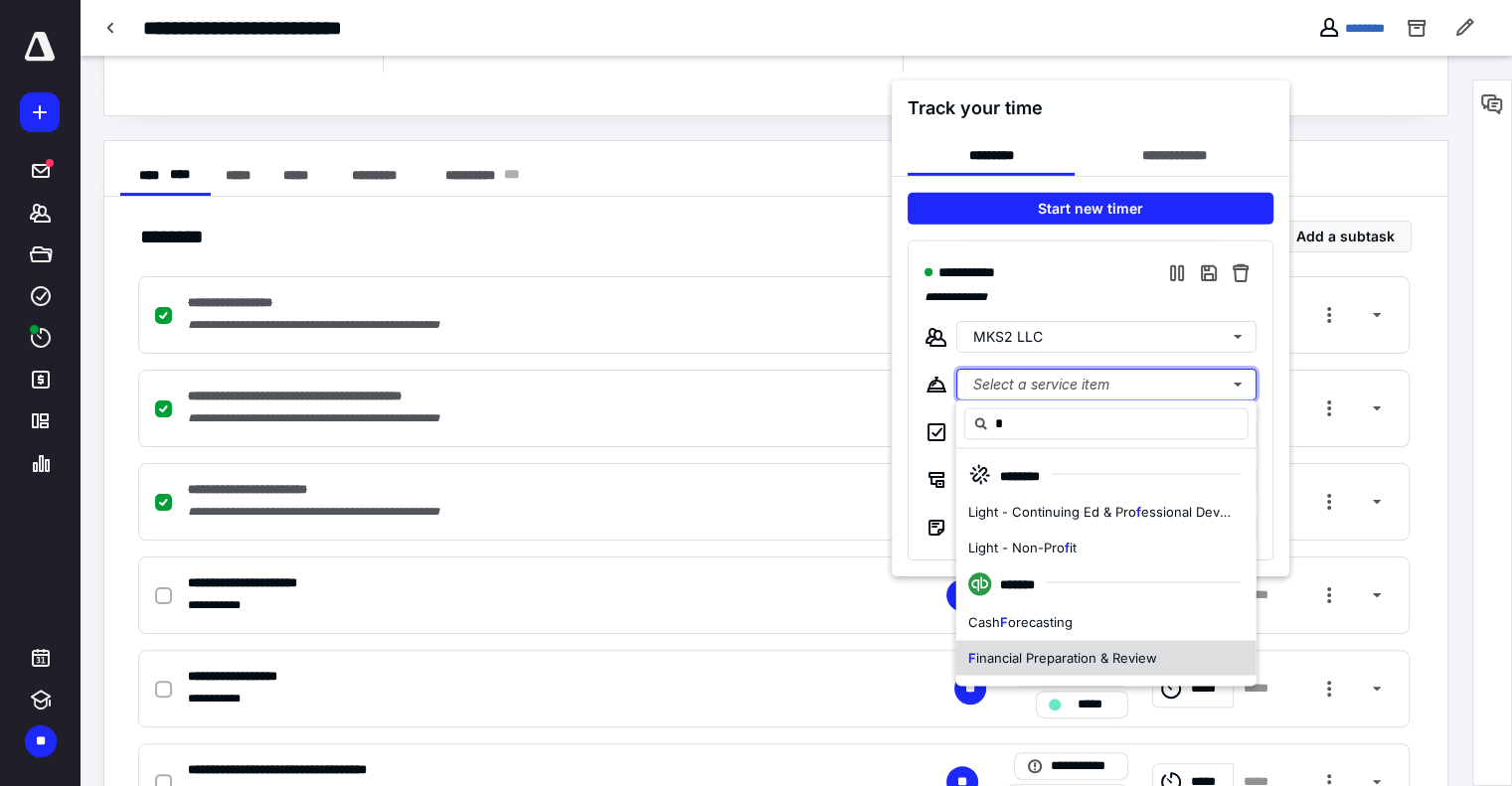 type 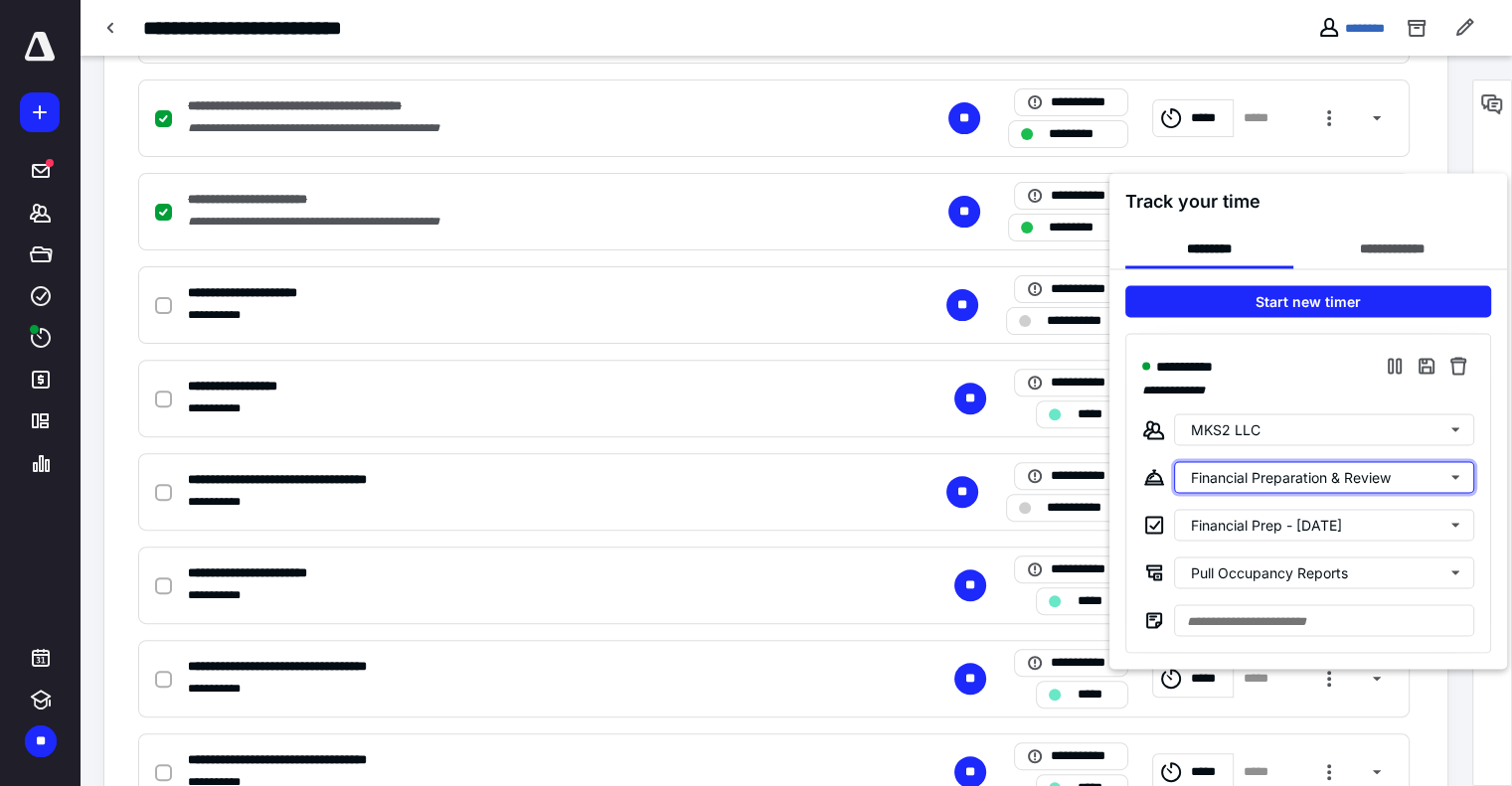 scroll, scrollTop: 596, scrollLeft: 0, axis: vertical 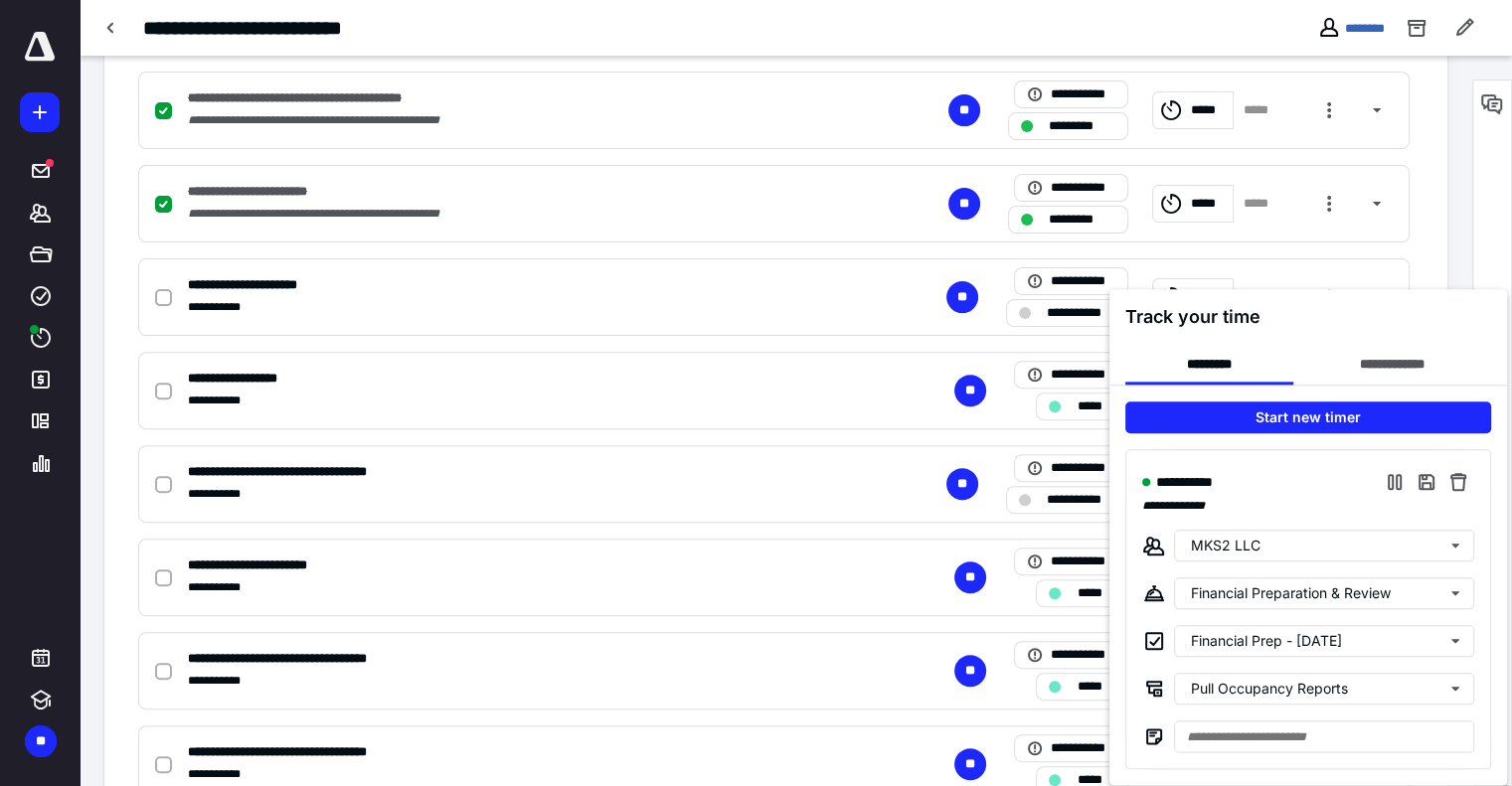click at bounding box center [756, 393] 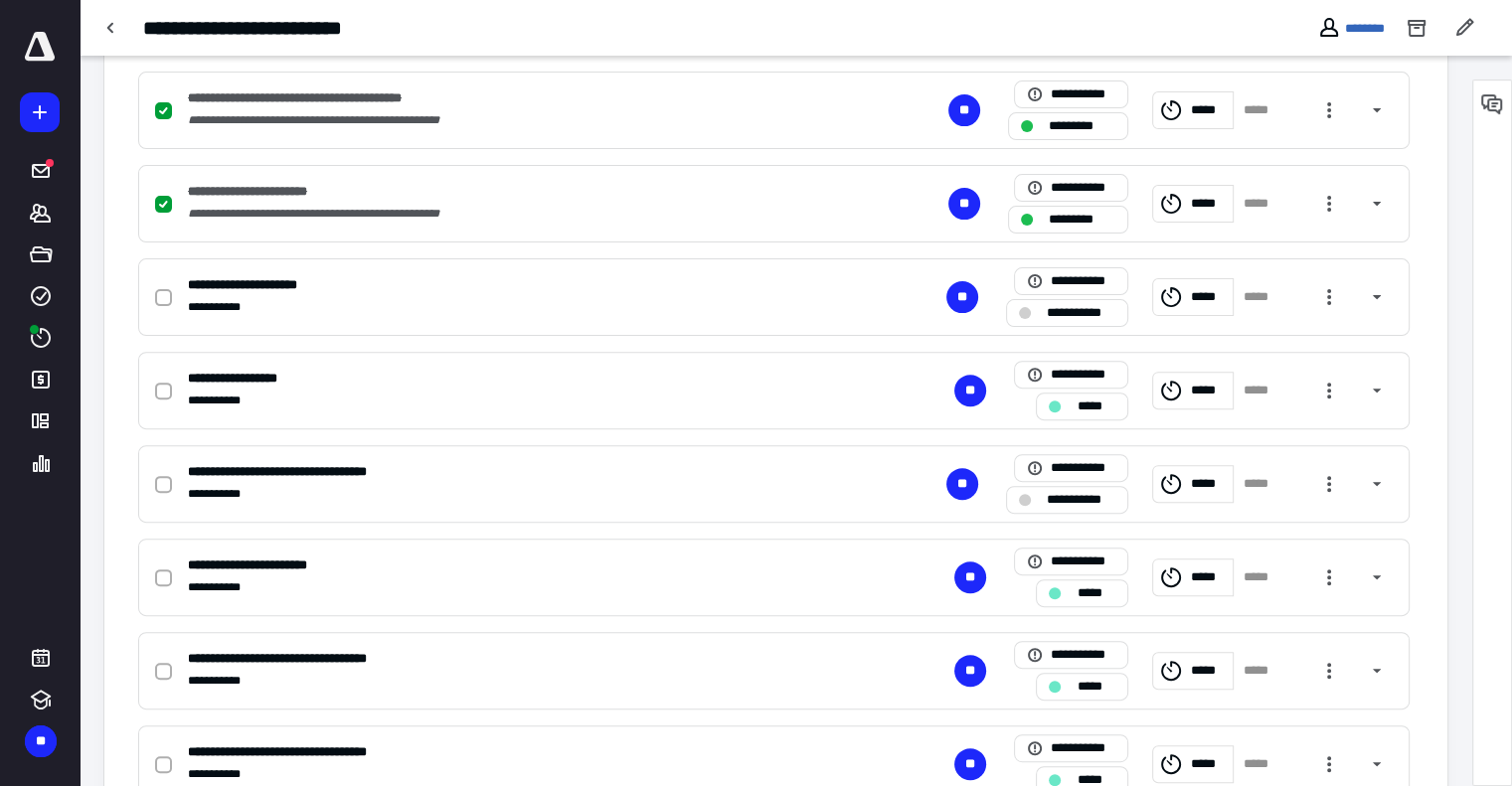 click on "**********" at bounding box center (513, 494) 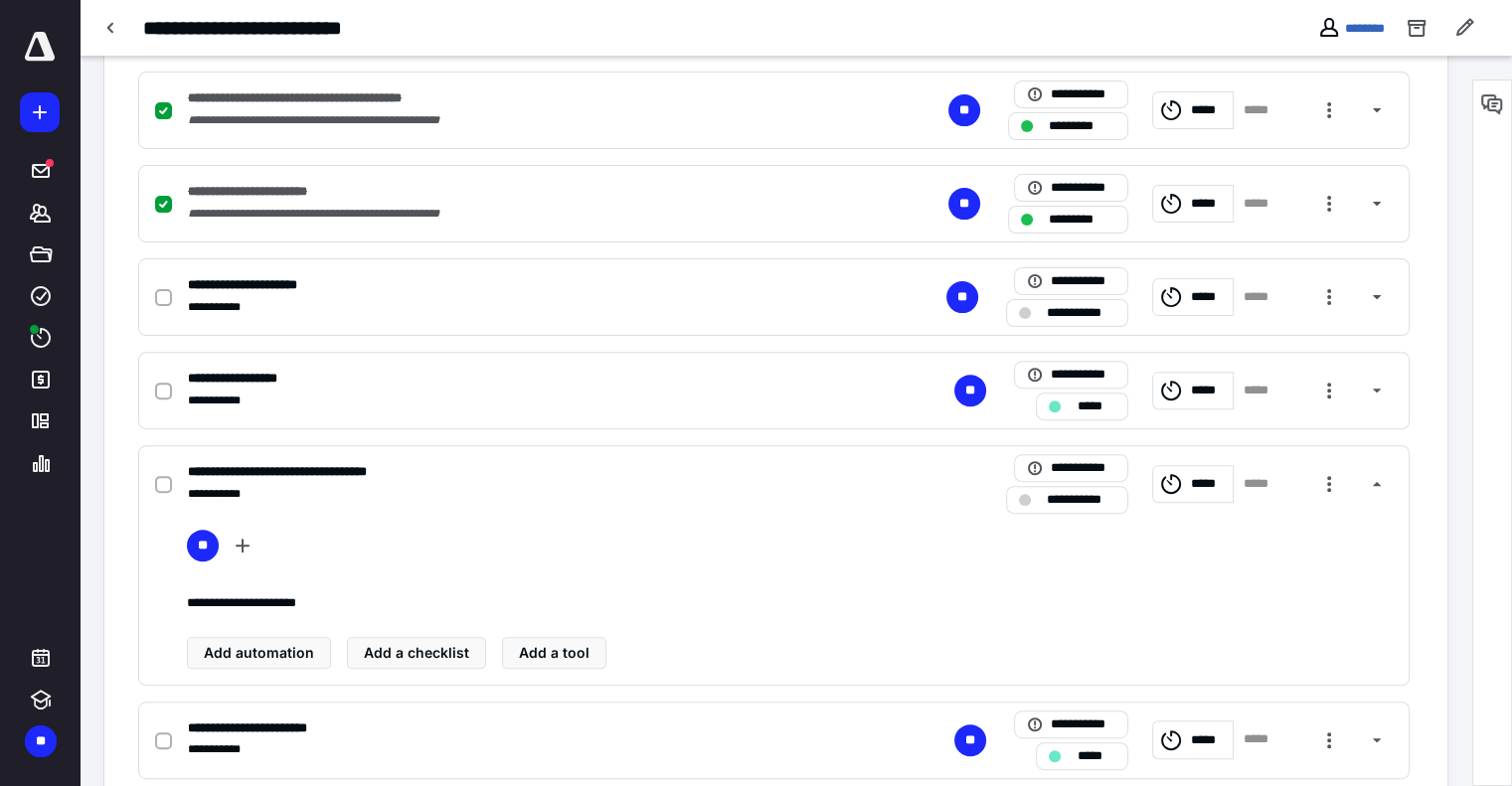click on "**********" at bounding box center (591, 28) 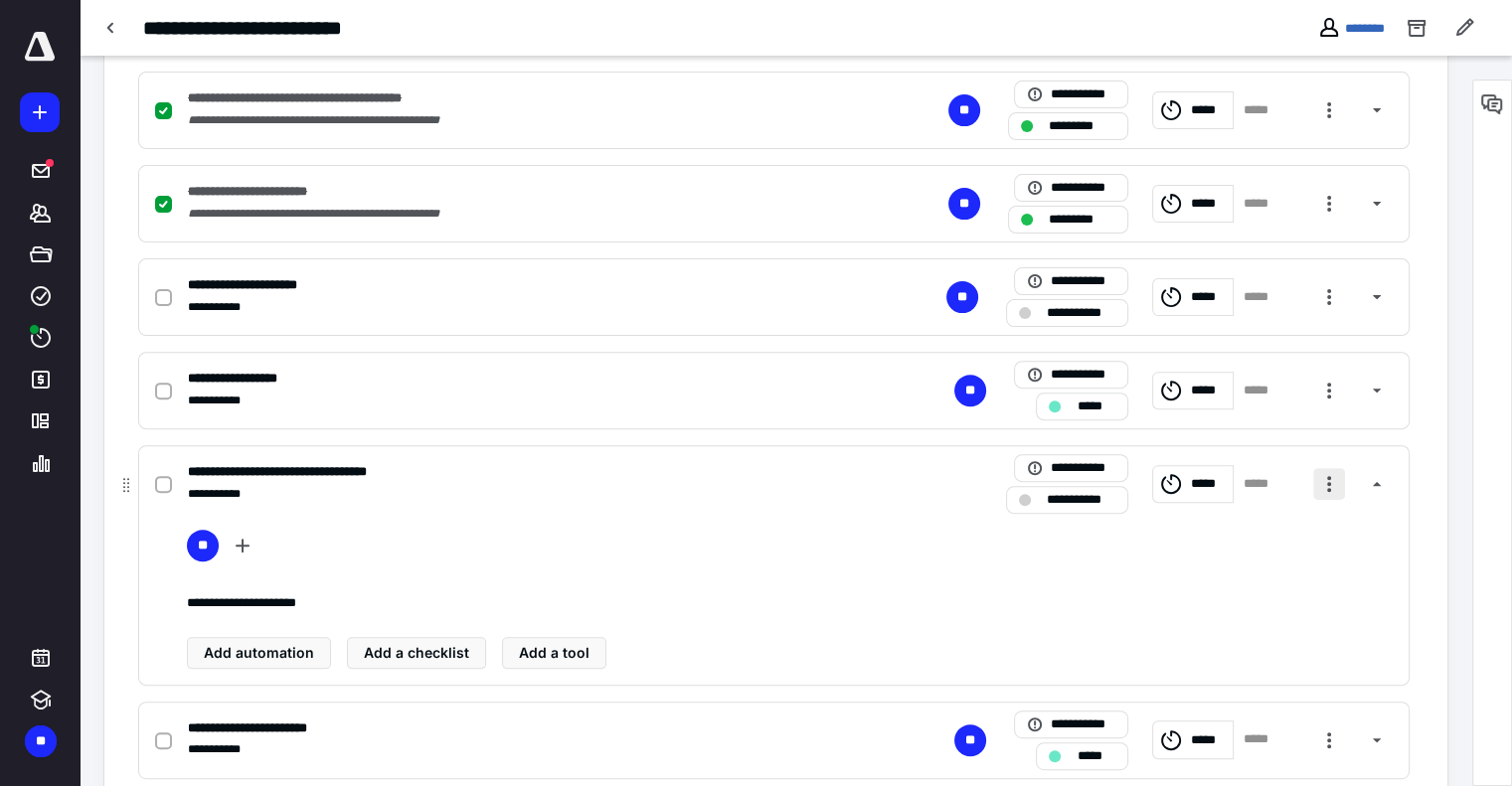 click at bounding box center (1329, 484) 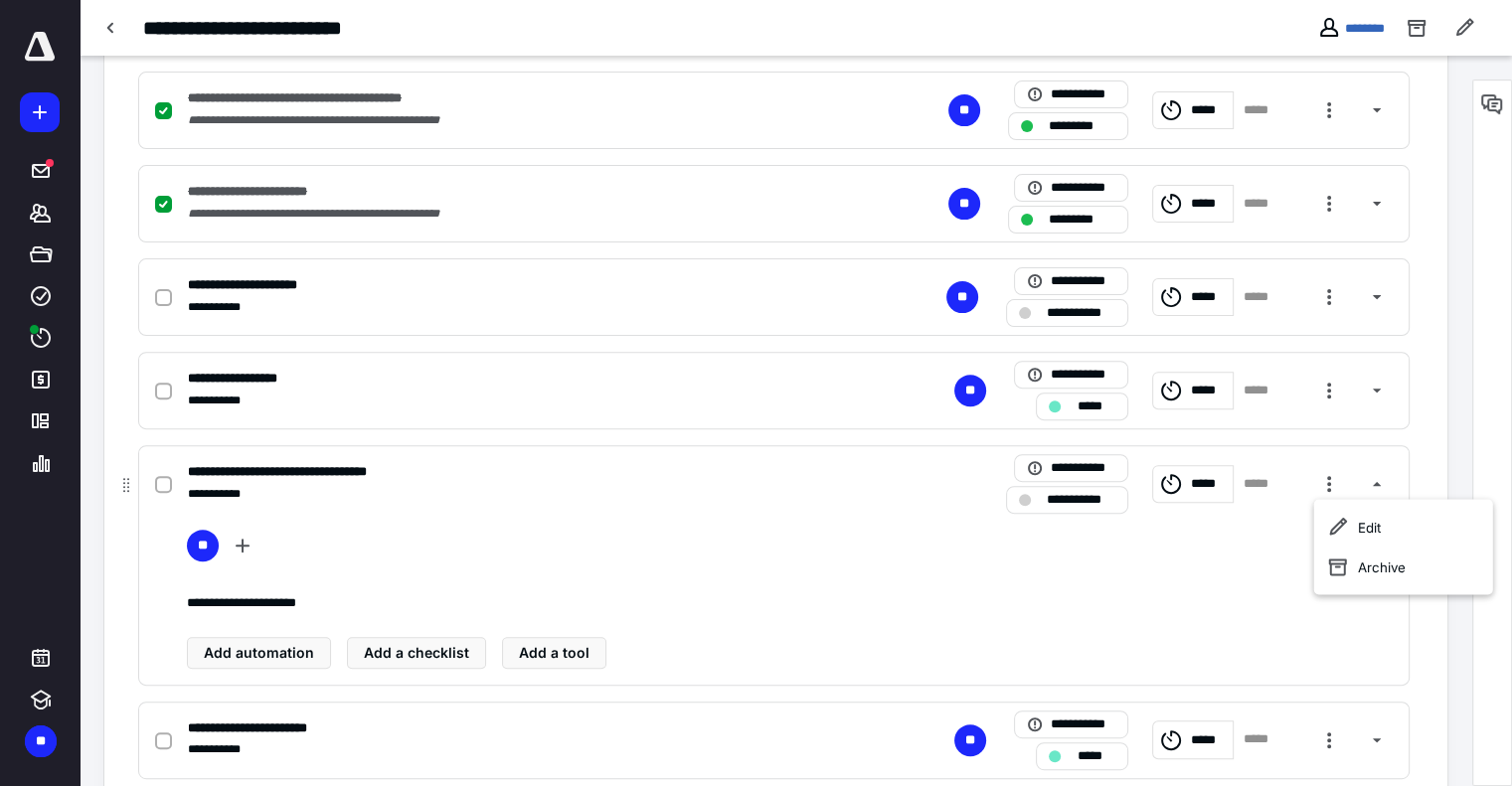 click on "**" at bounding box center [789, 550] 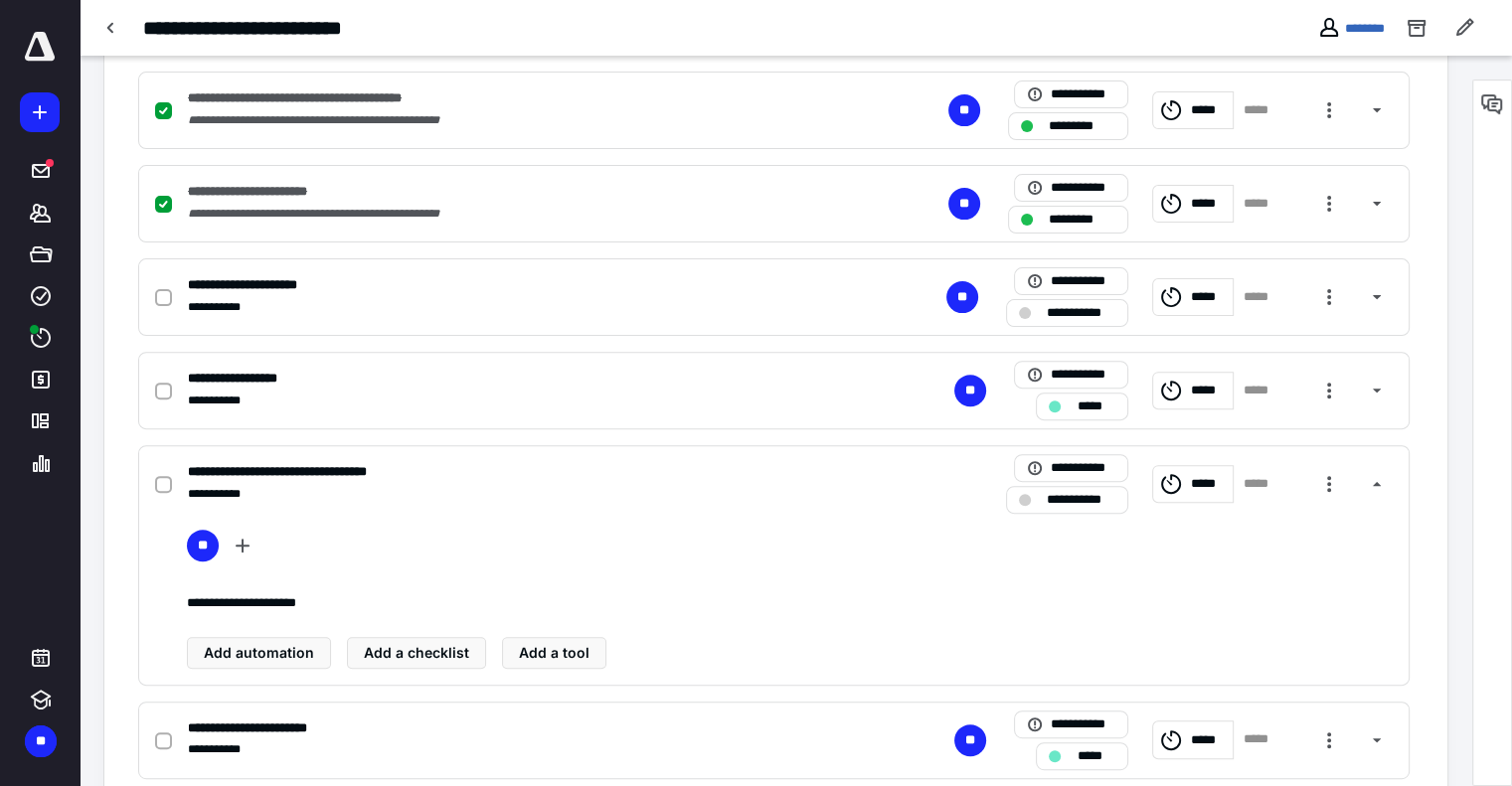 click on "**********" at bounding box center [775, 563] 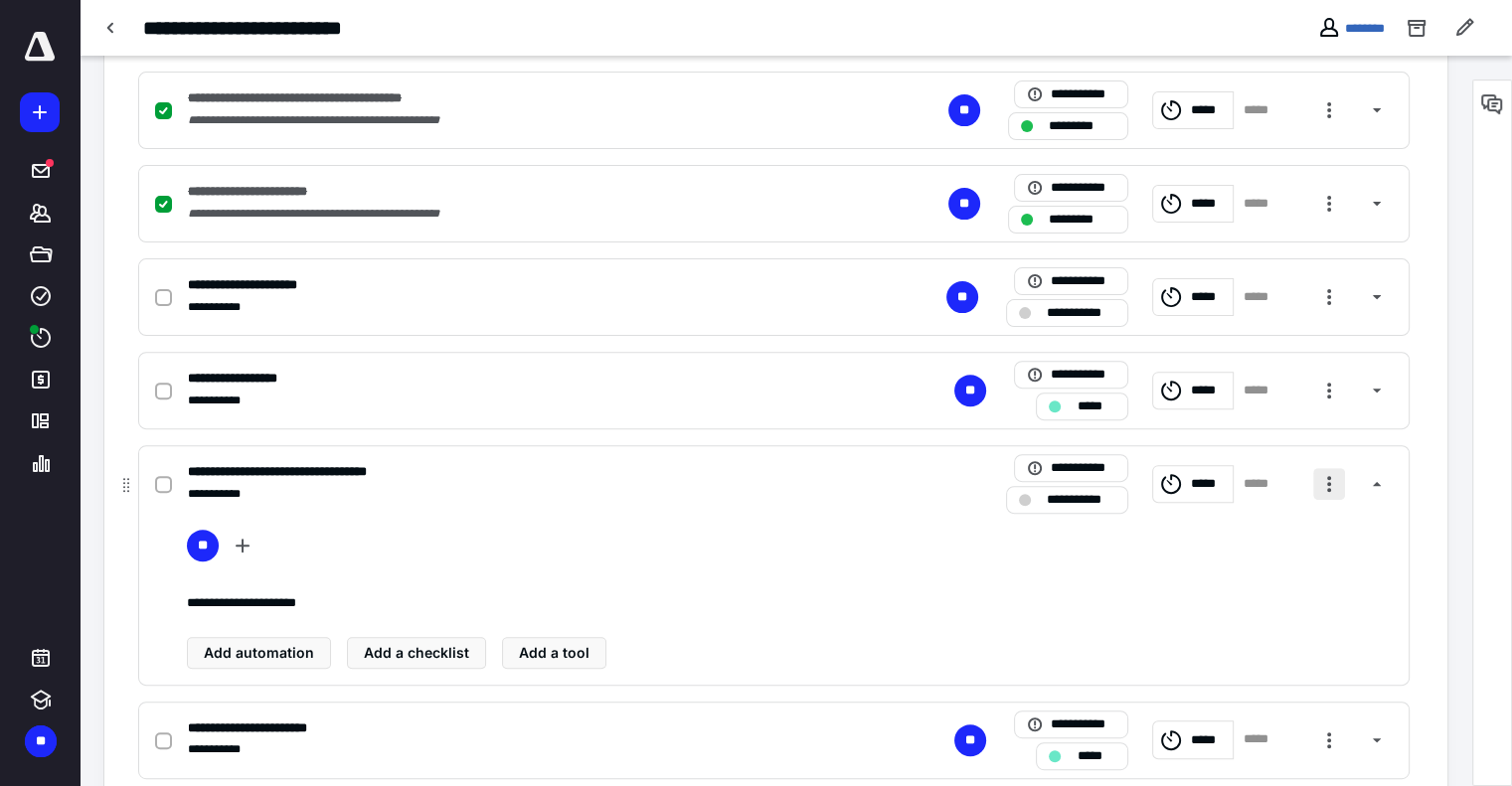 click at bounding box center (1329, 484) 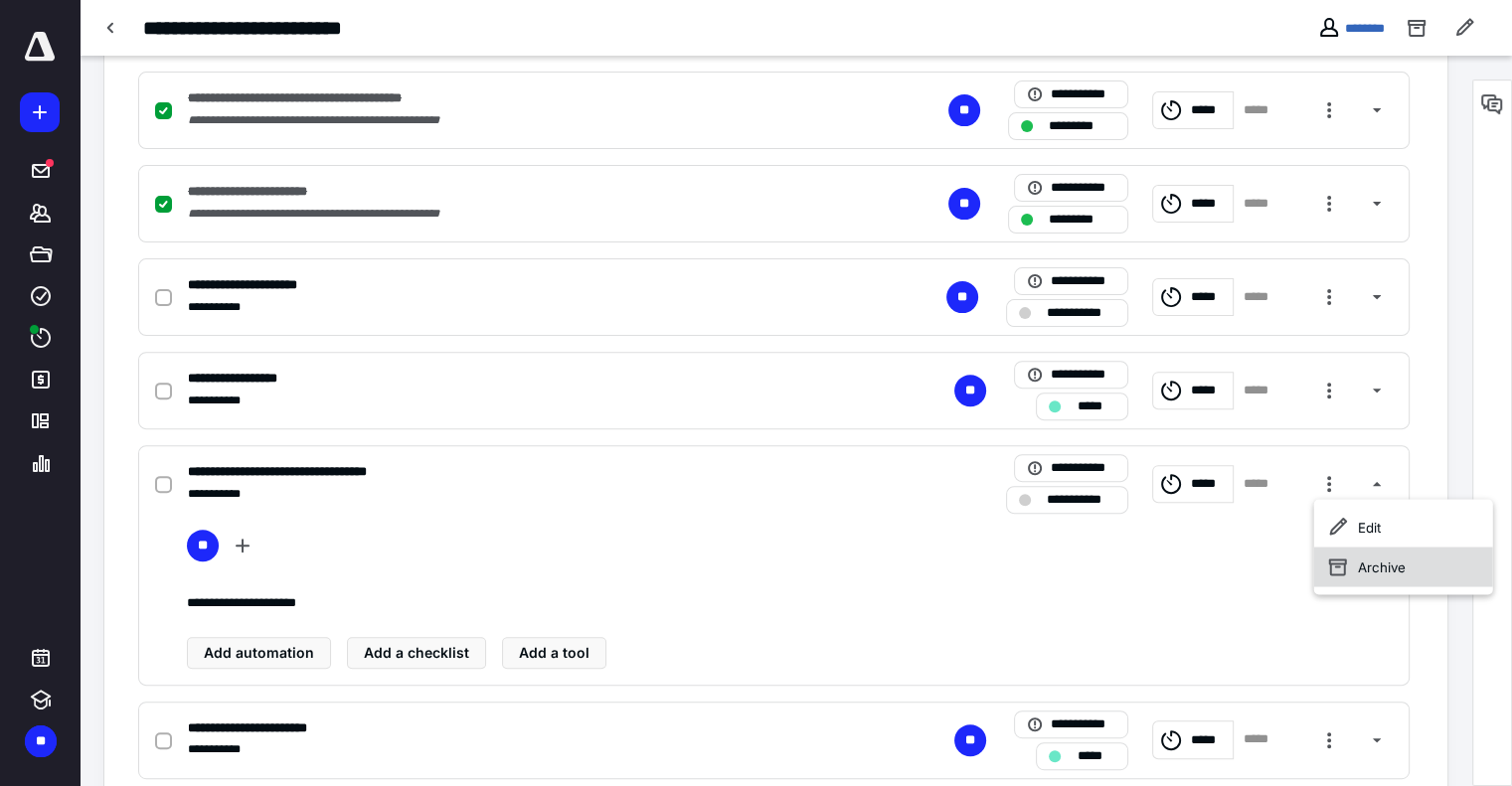 click on "Archive" at bounding box center (1404, 566) 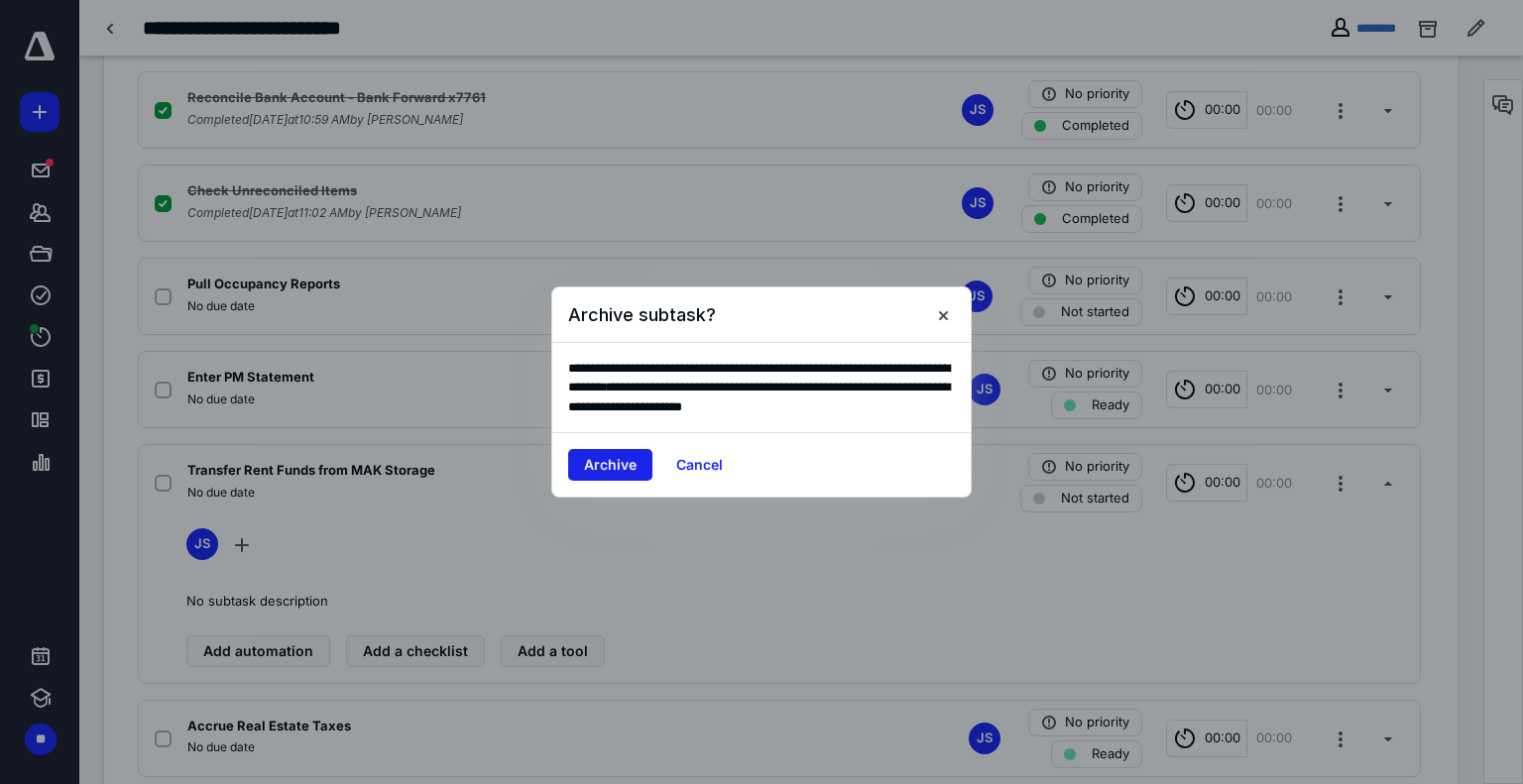 click on "Archive" at bounding box center (610, 465) 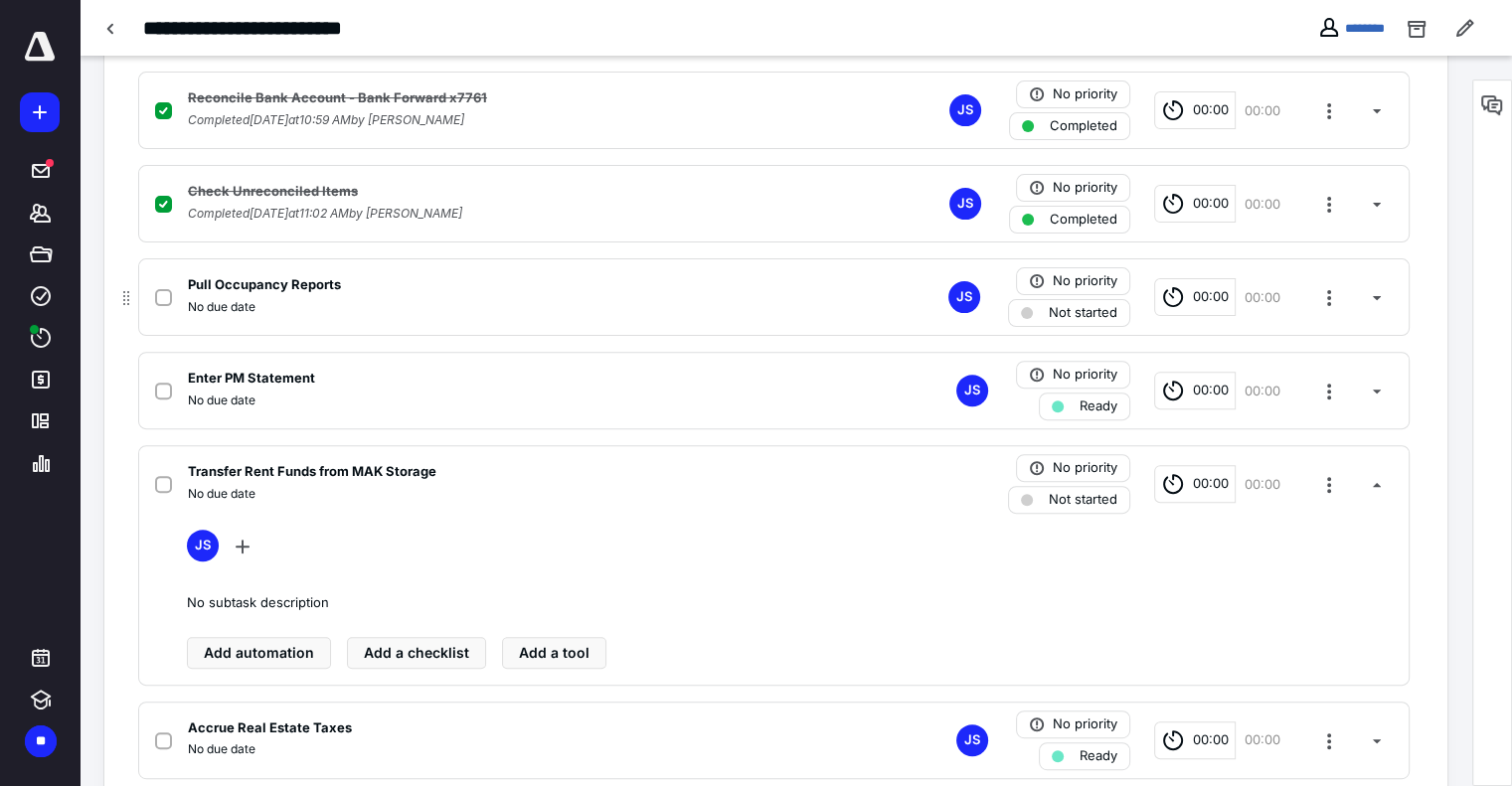 click 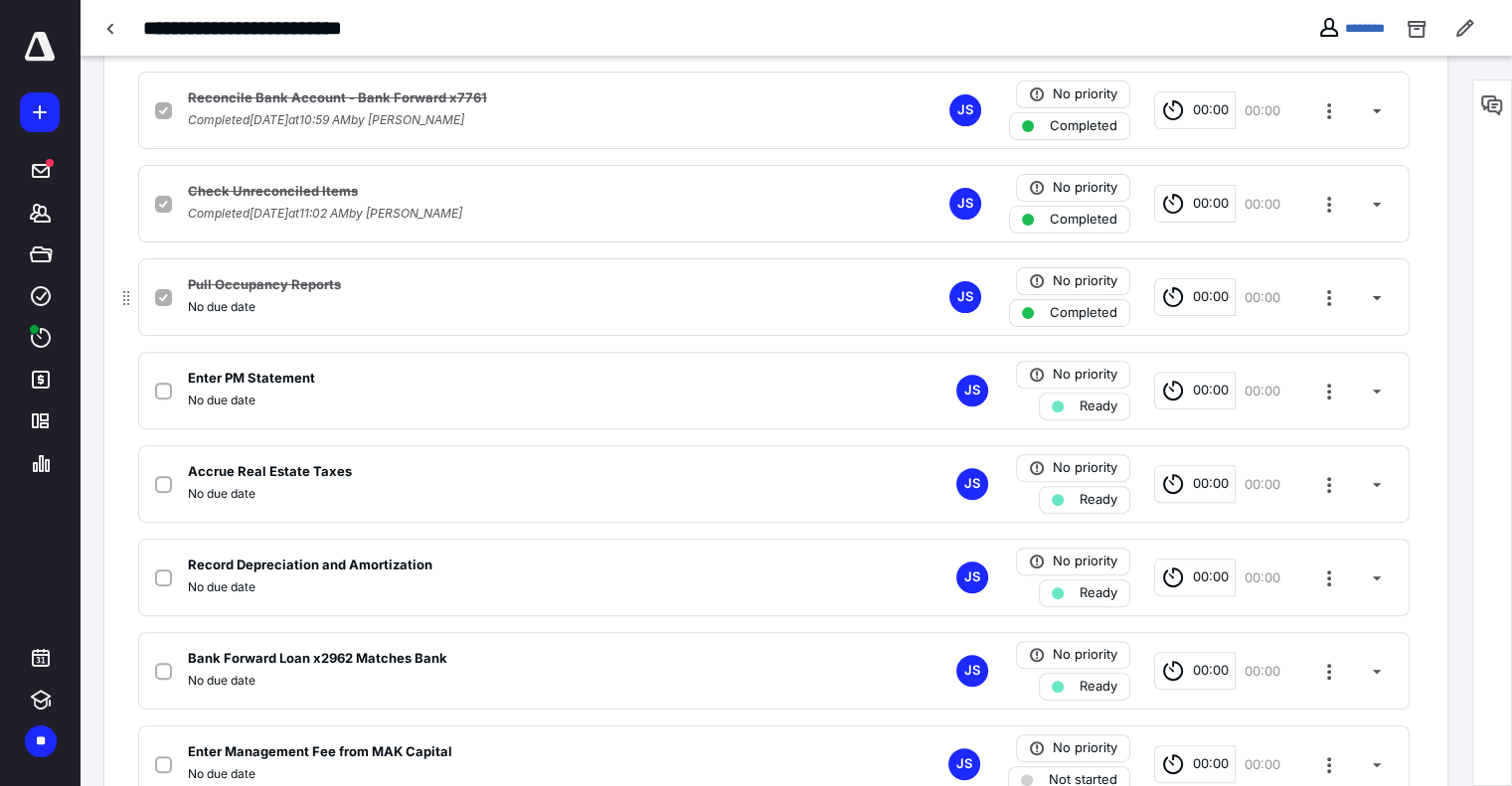 checkbox on "true" 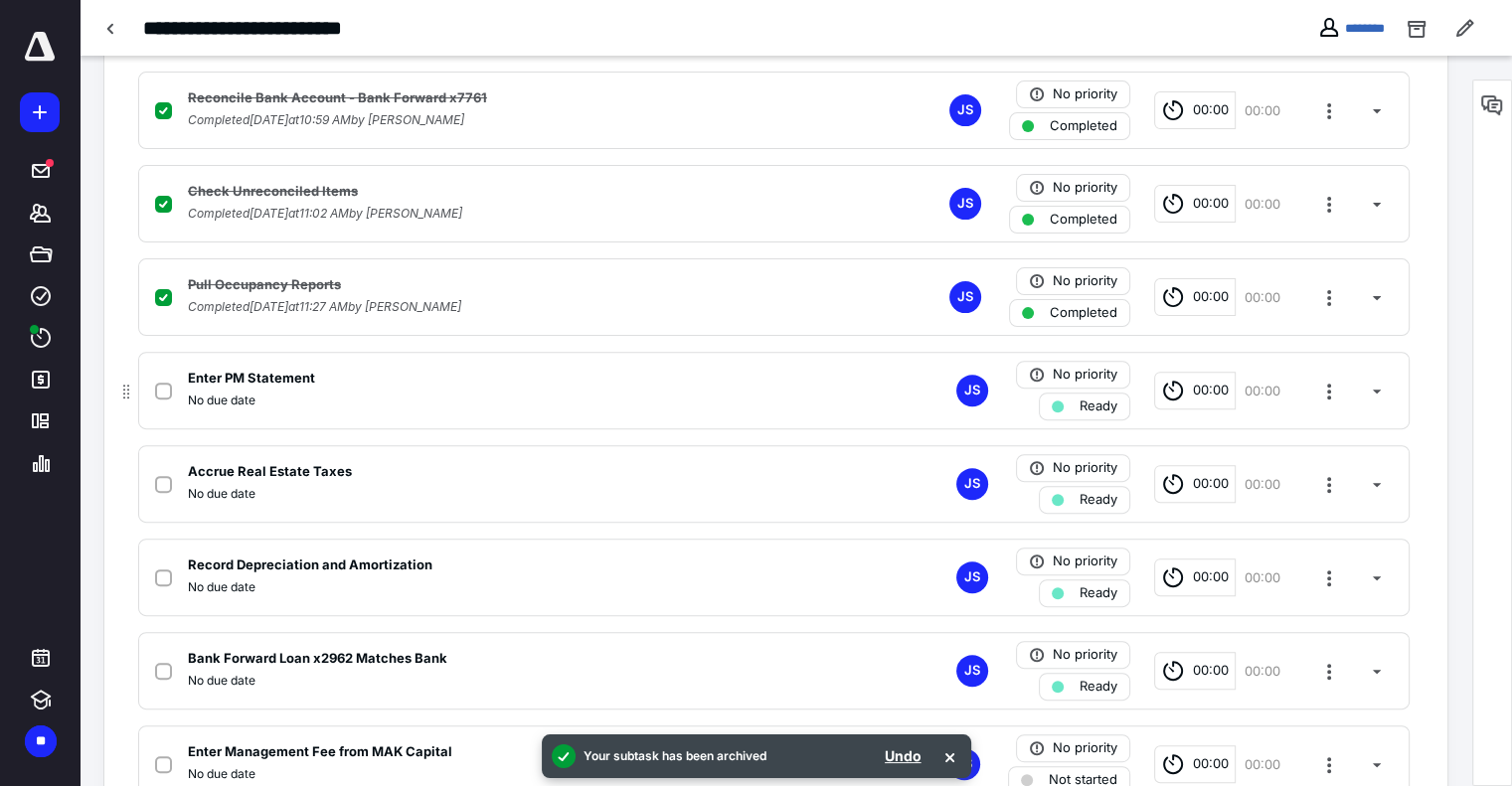 click at bounding box center [163, 392] 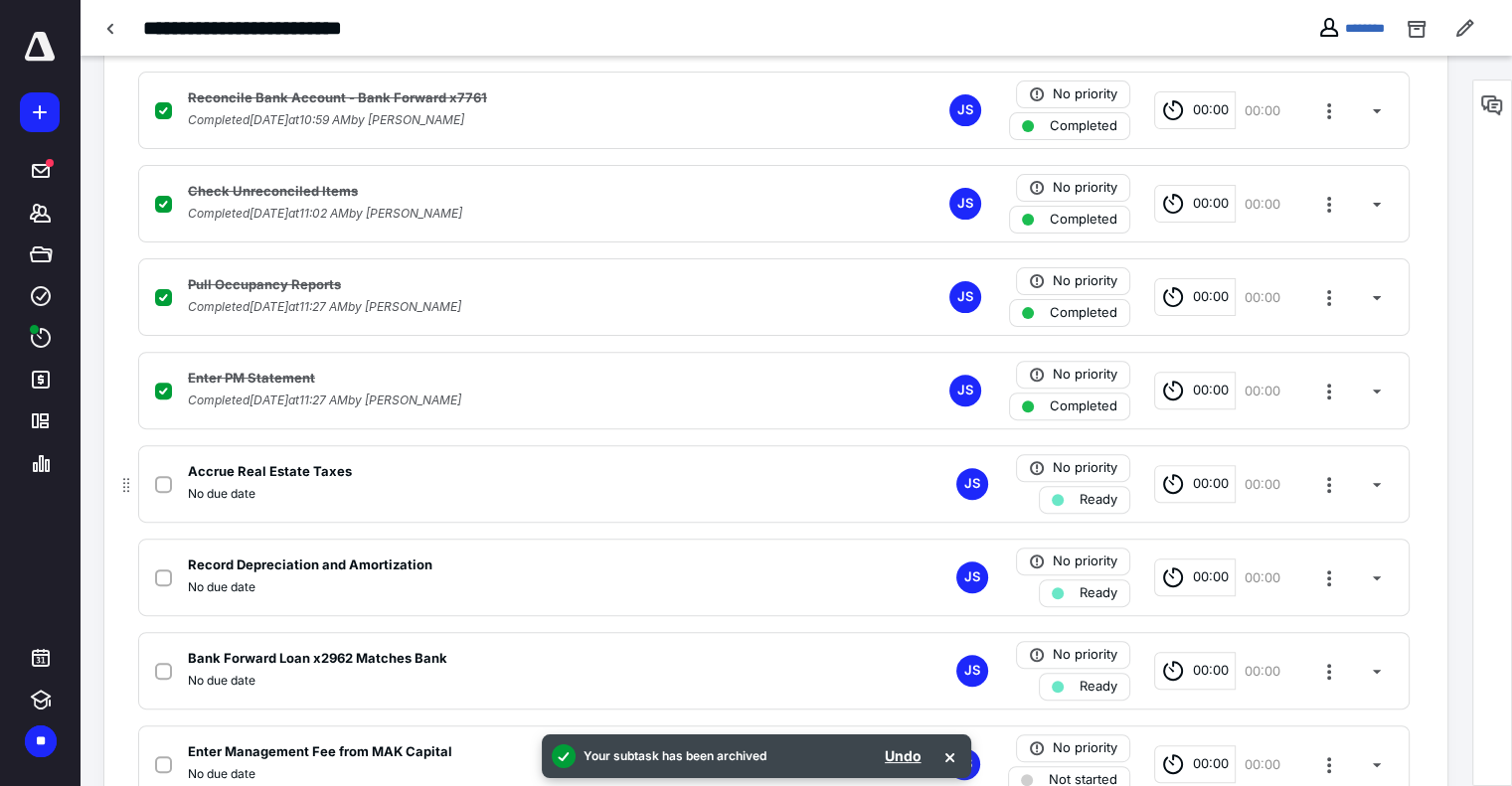 click 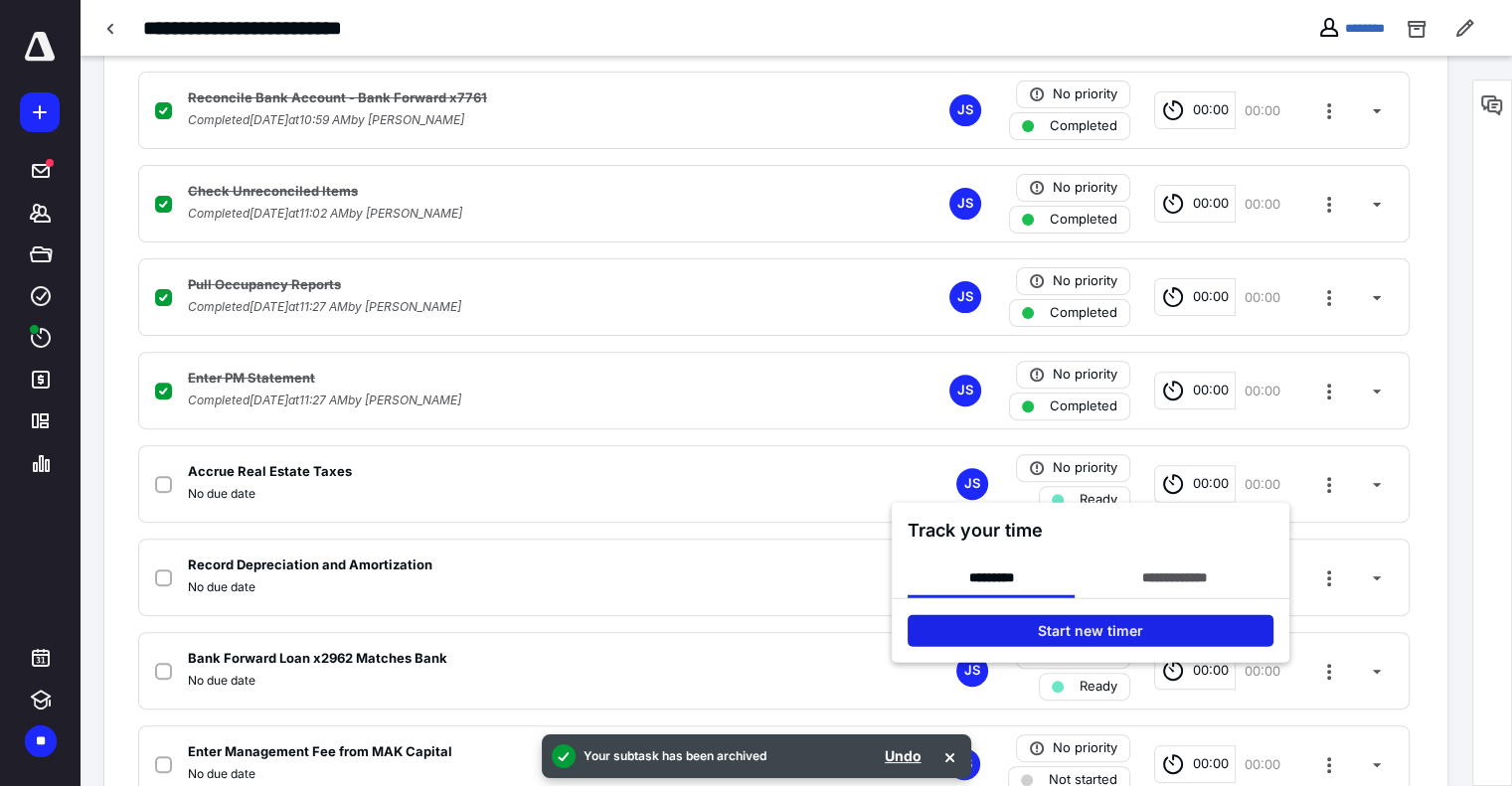 click on "Start new timer" at bounding box center [1091, 631] 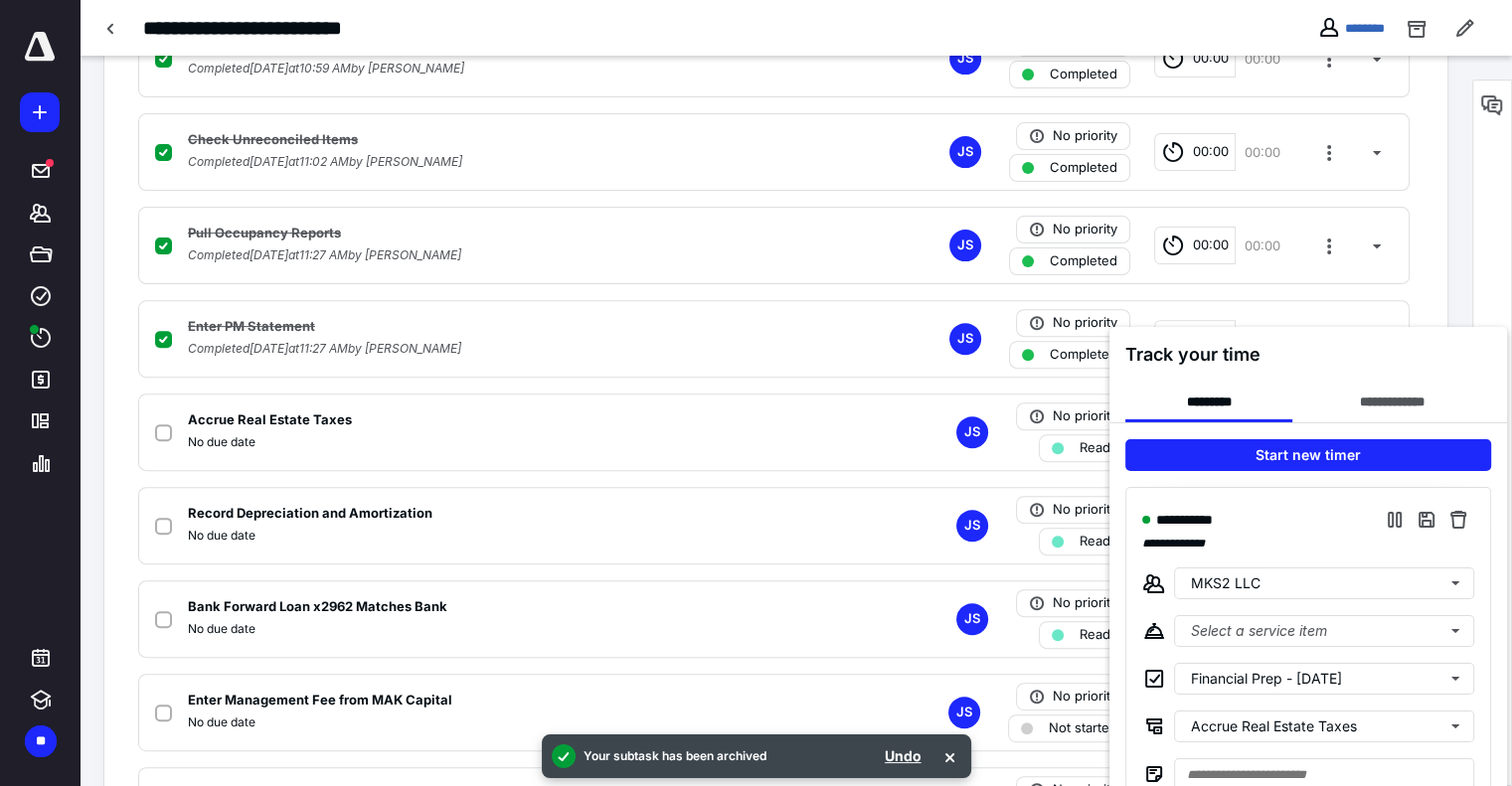 scroll, scrollTop: 696, scrollLeft: 0, axis: vertical 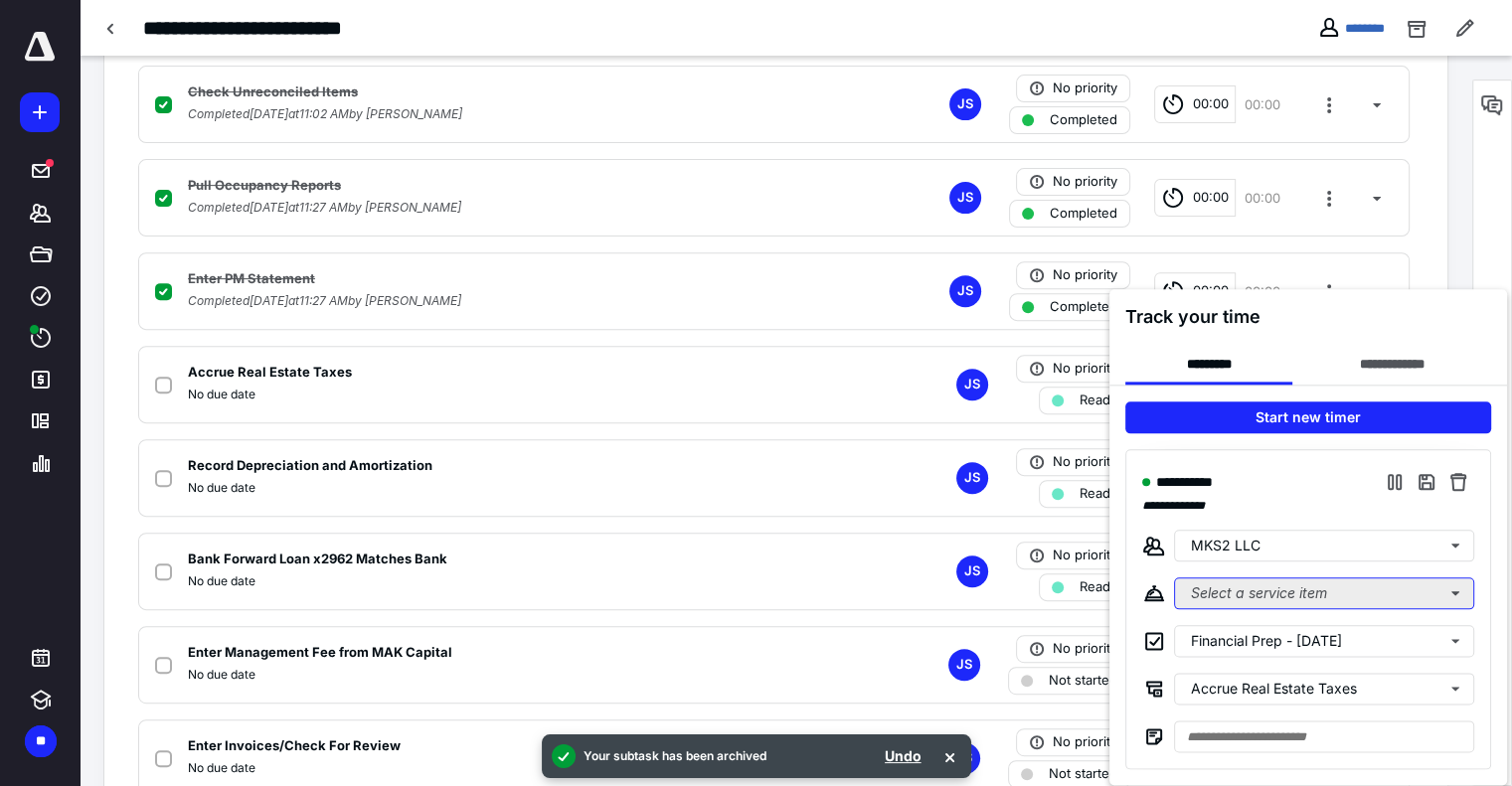 click on "Select a service item" at bounding box center (1324, 593) 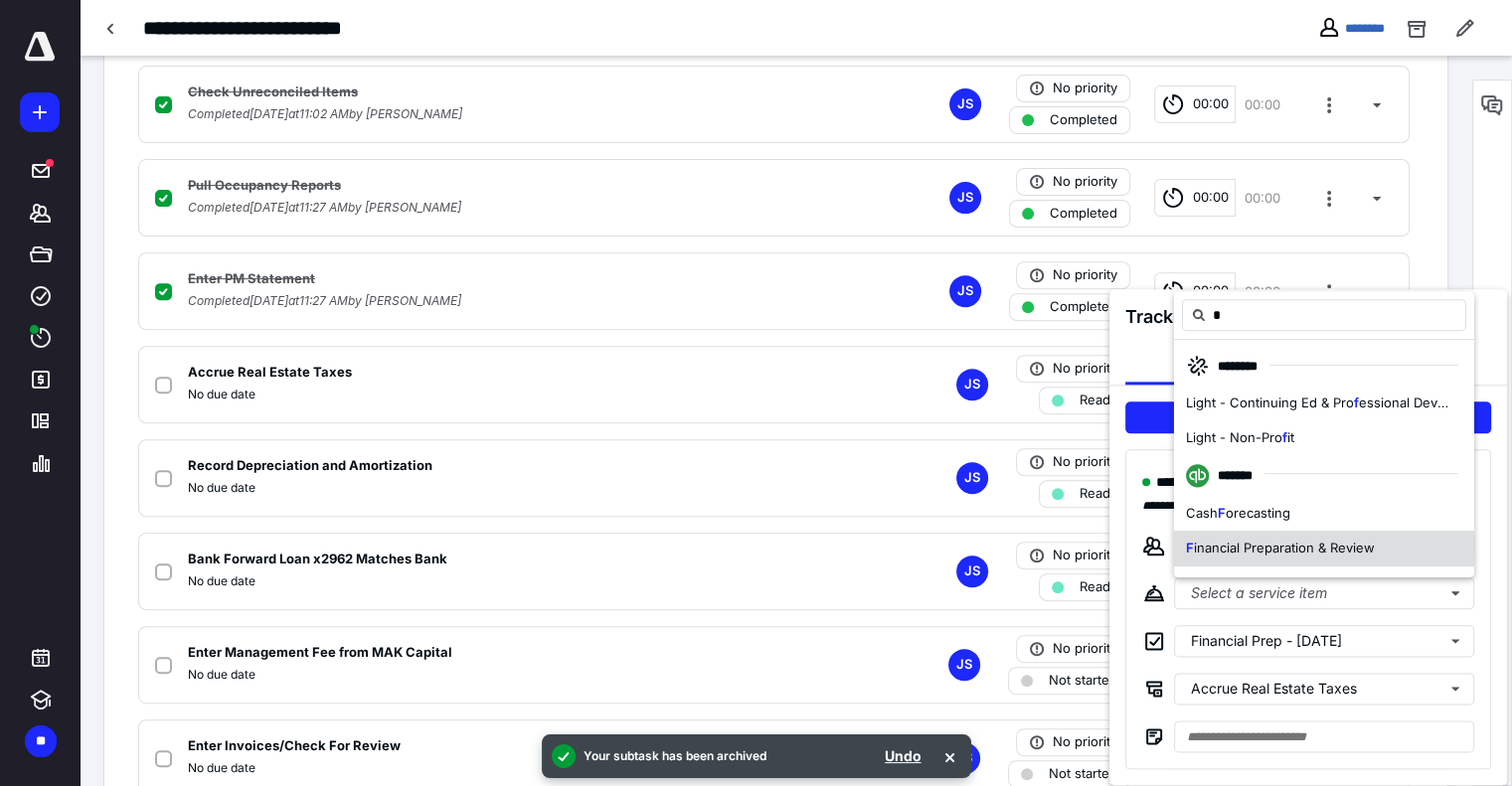 click on "F inancial Preparation & Review" at bounding box center [1280, 549] 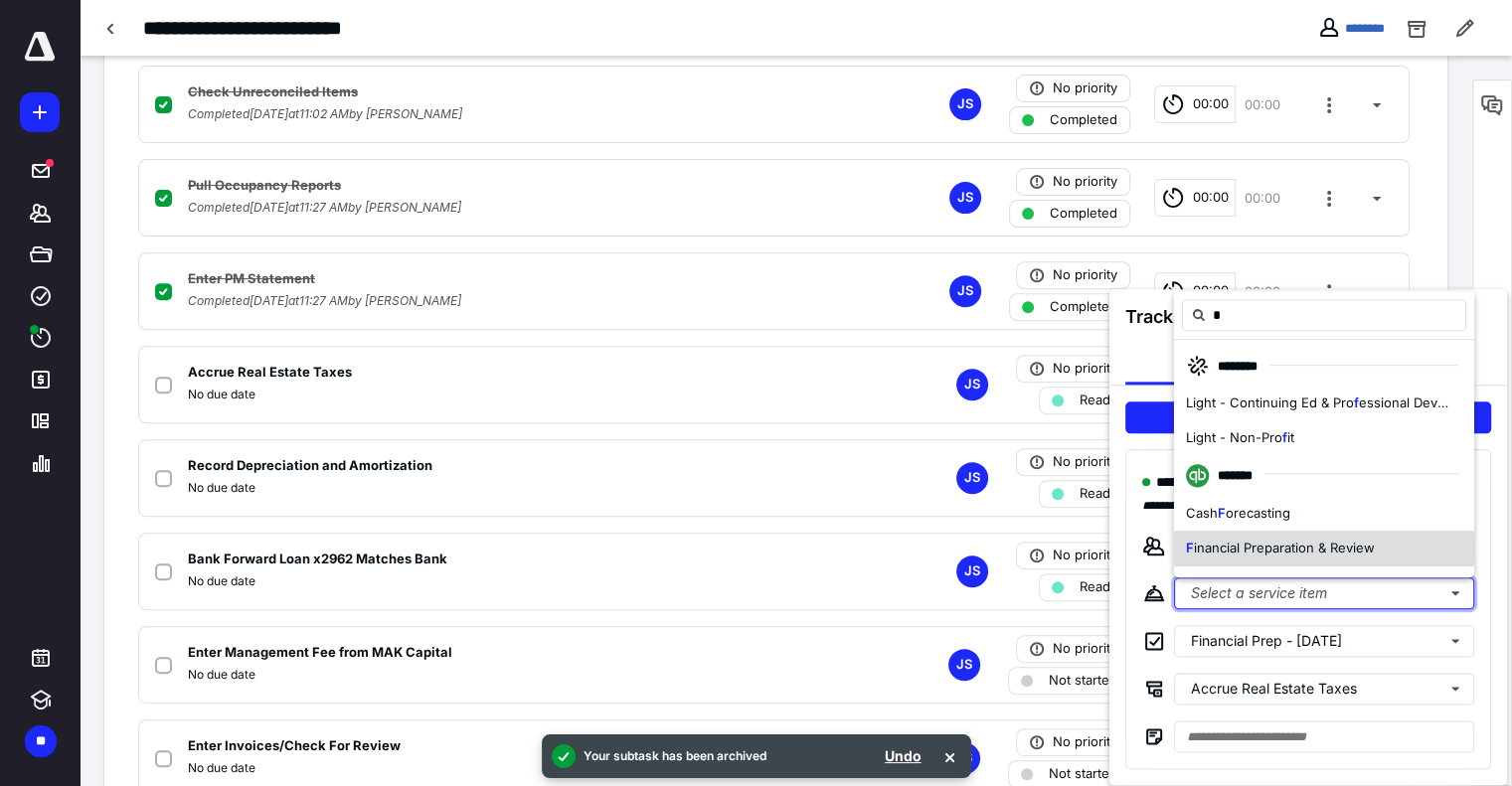 type 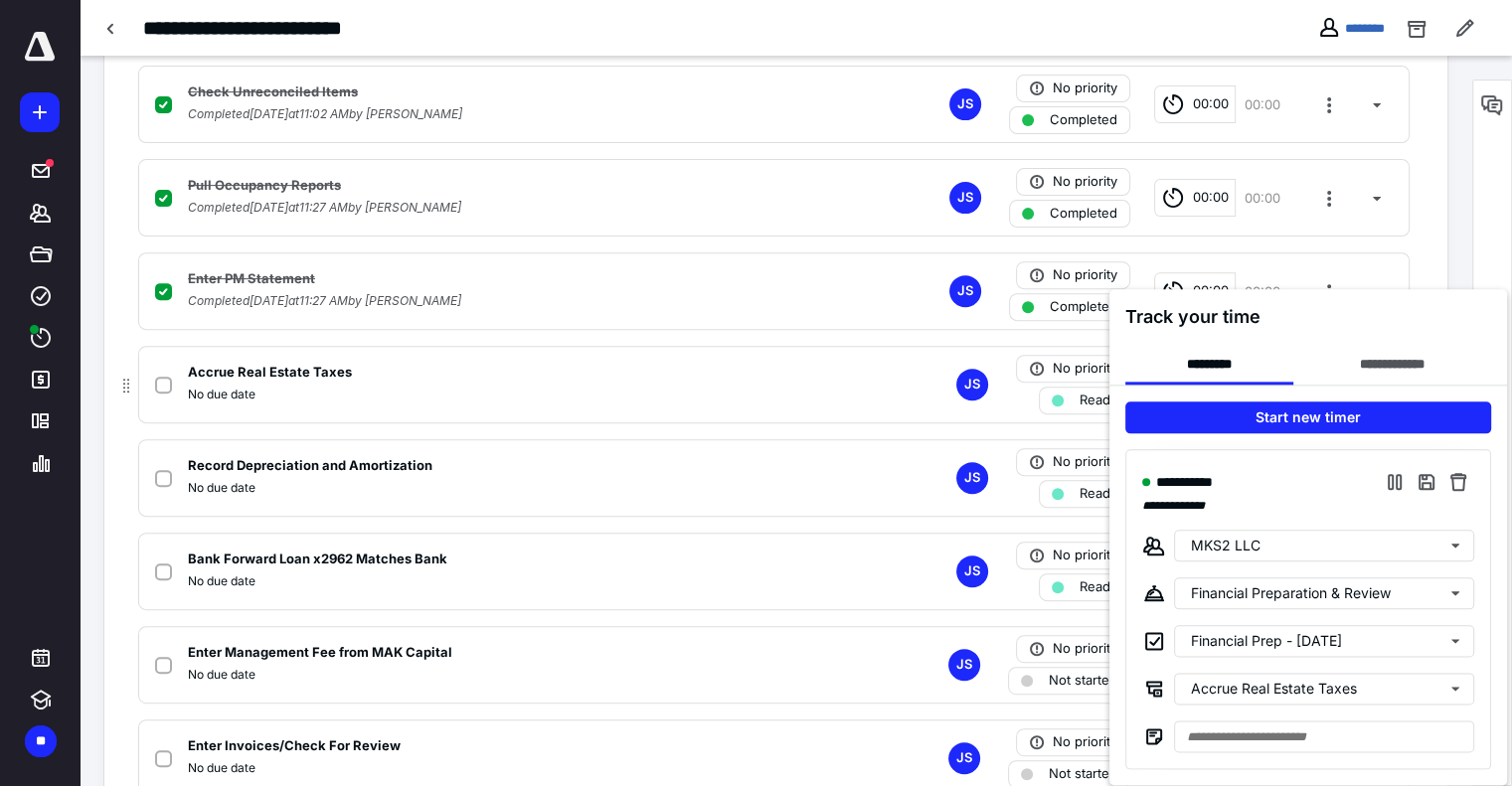 drag, startPoint x: 159, startPoint y: 383, endPoint x: 163, endPoint y: 396, distance: 13.60147 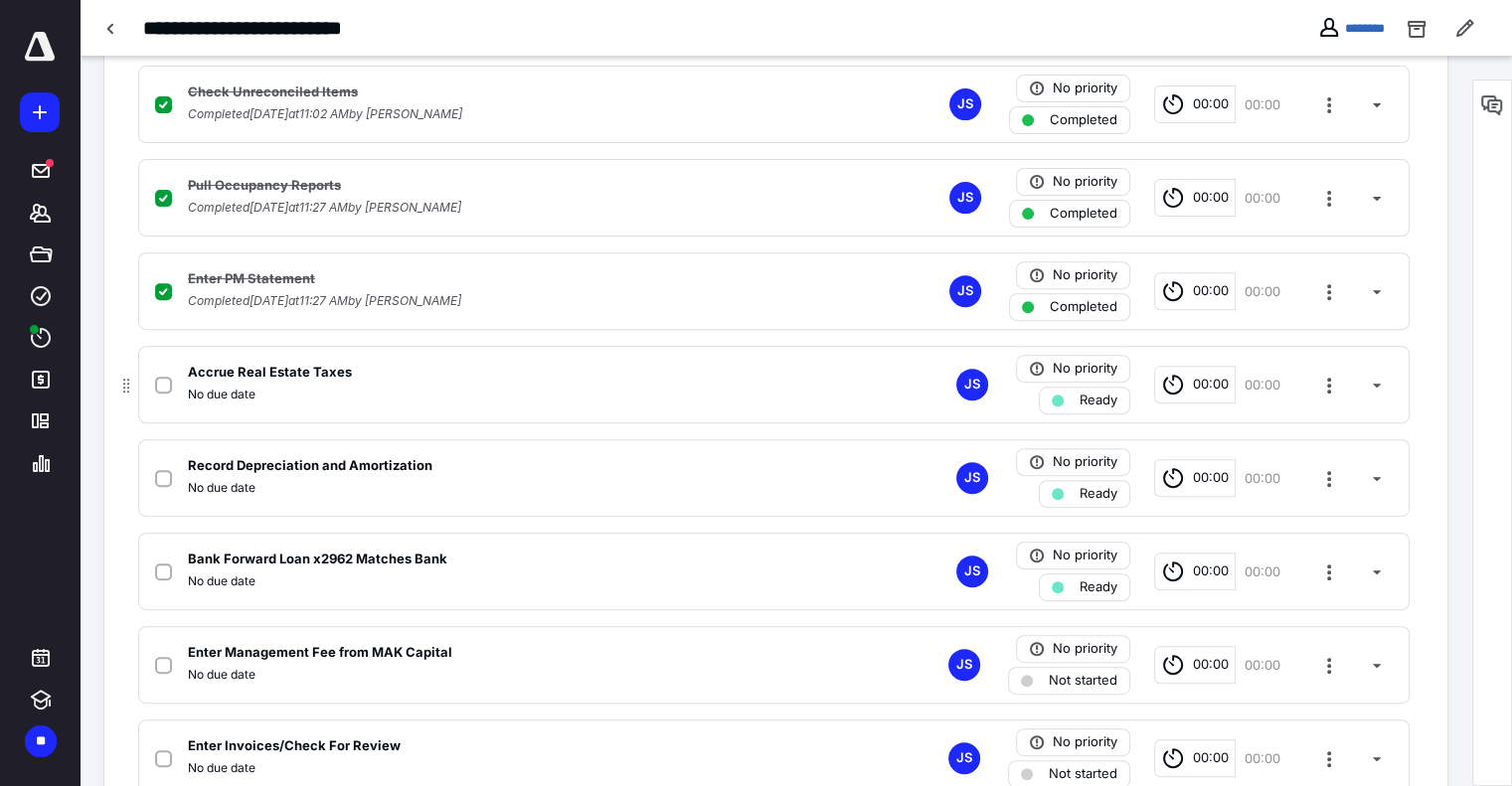 click 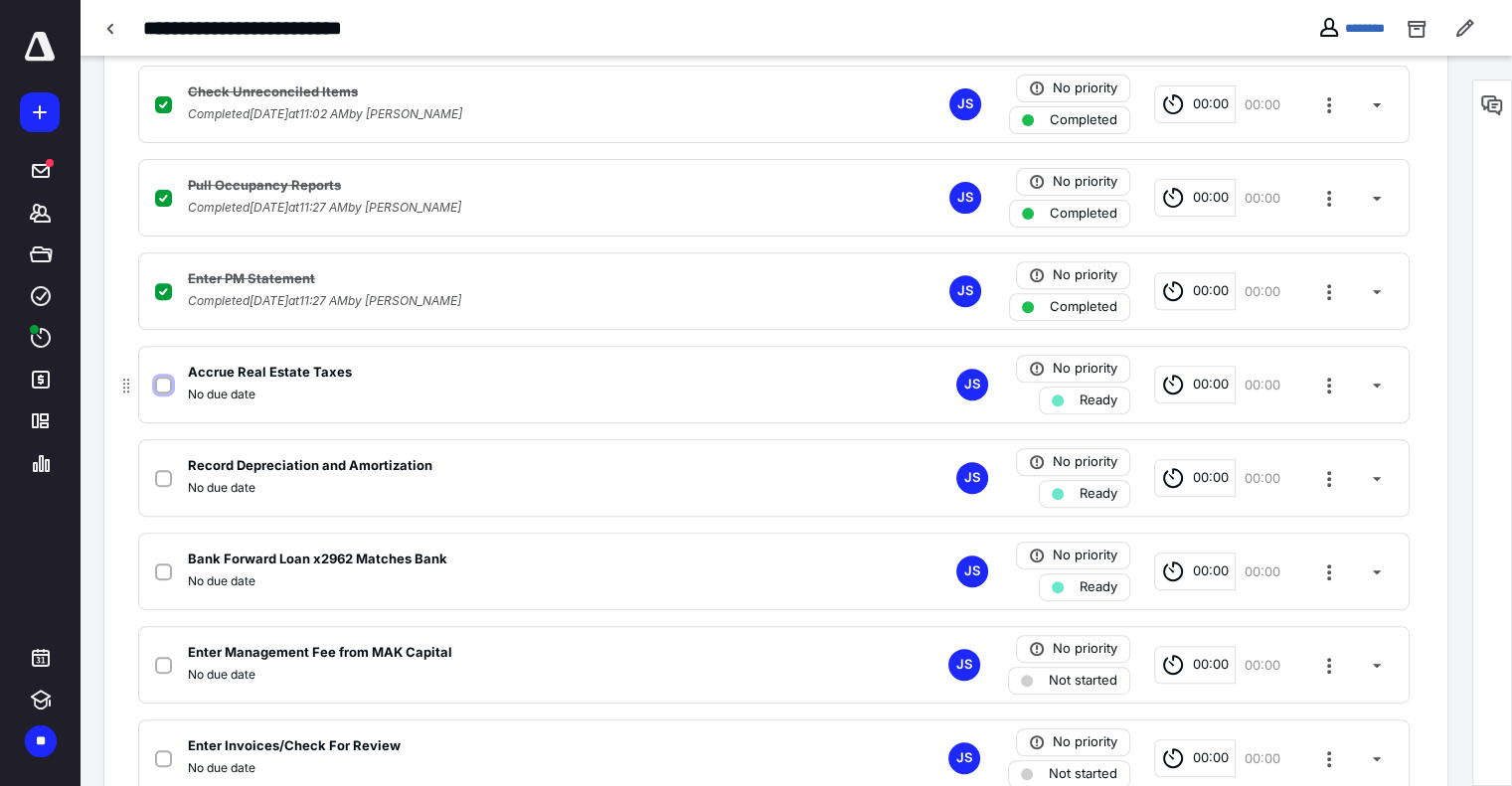 click at bounding box center (163, 386) 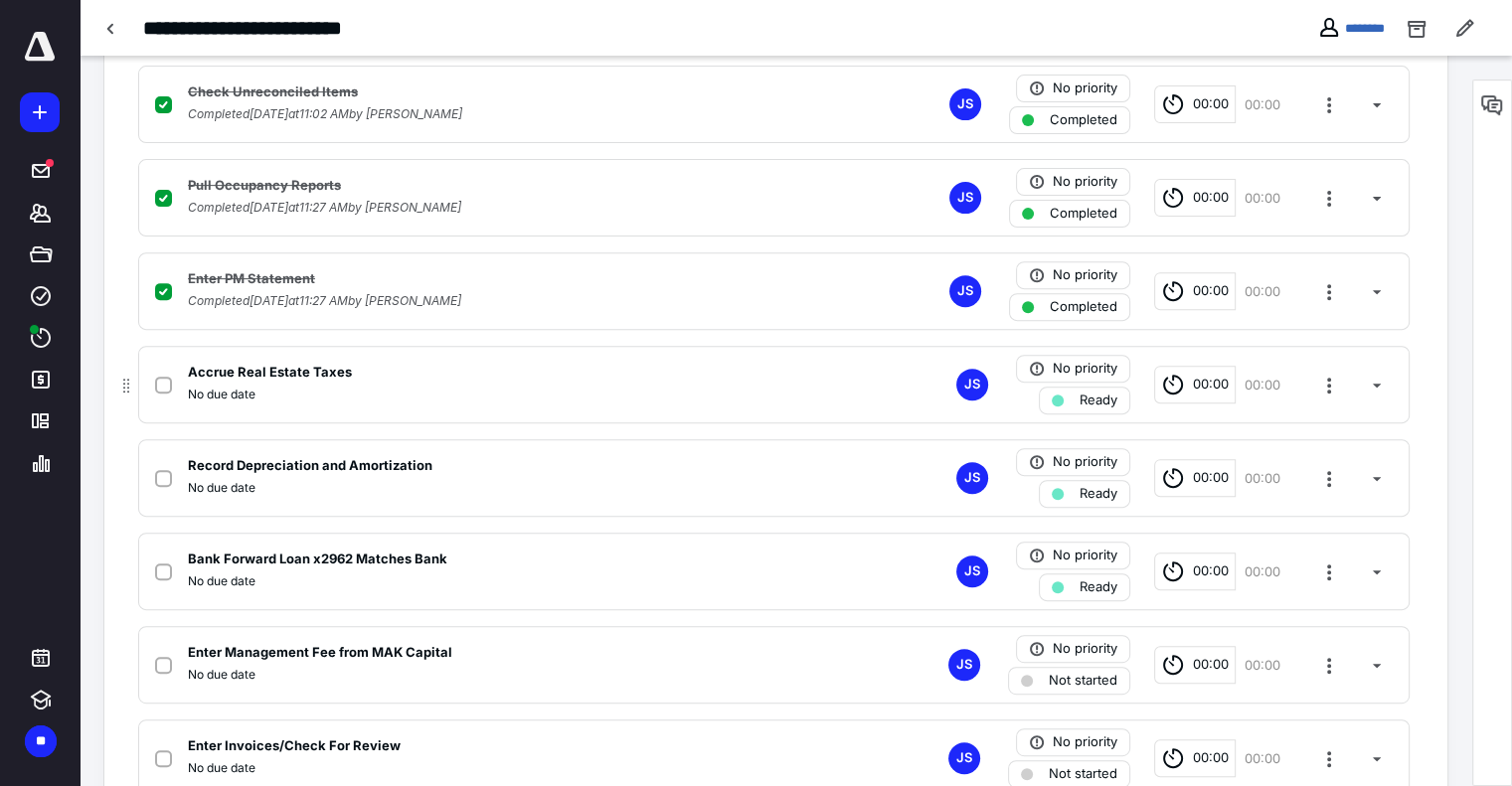 checkbox on "true" 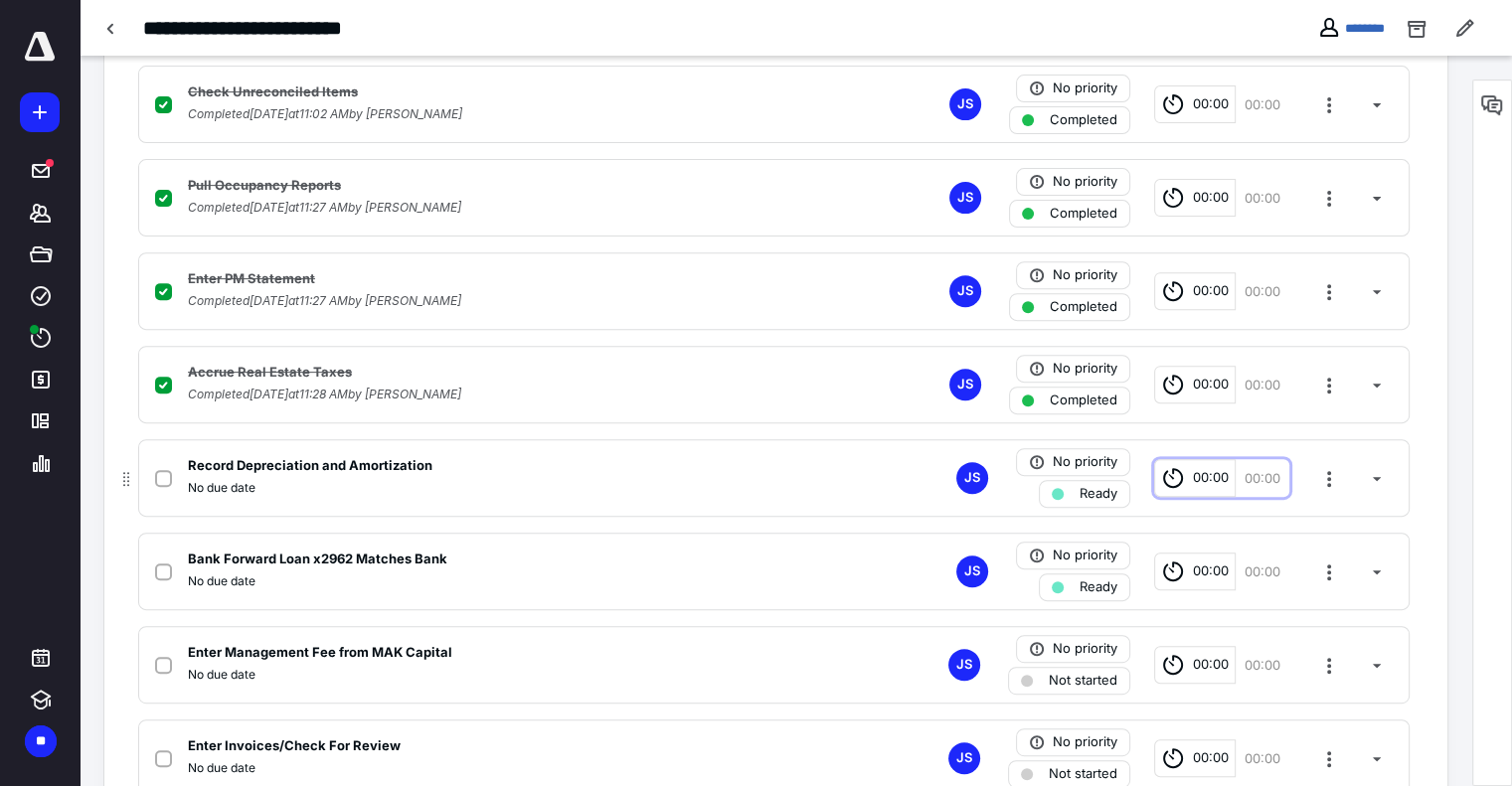click on "00:00" at bounding box center (1211, 478) 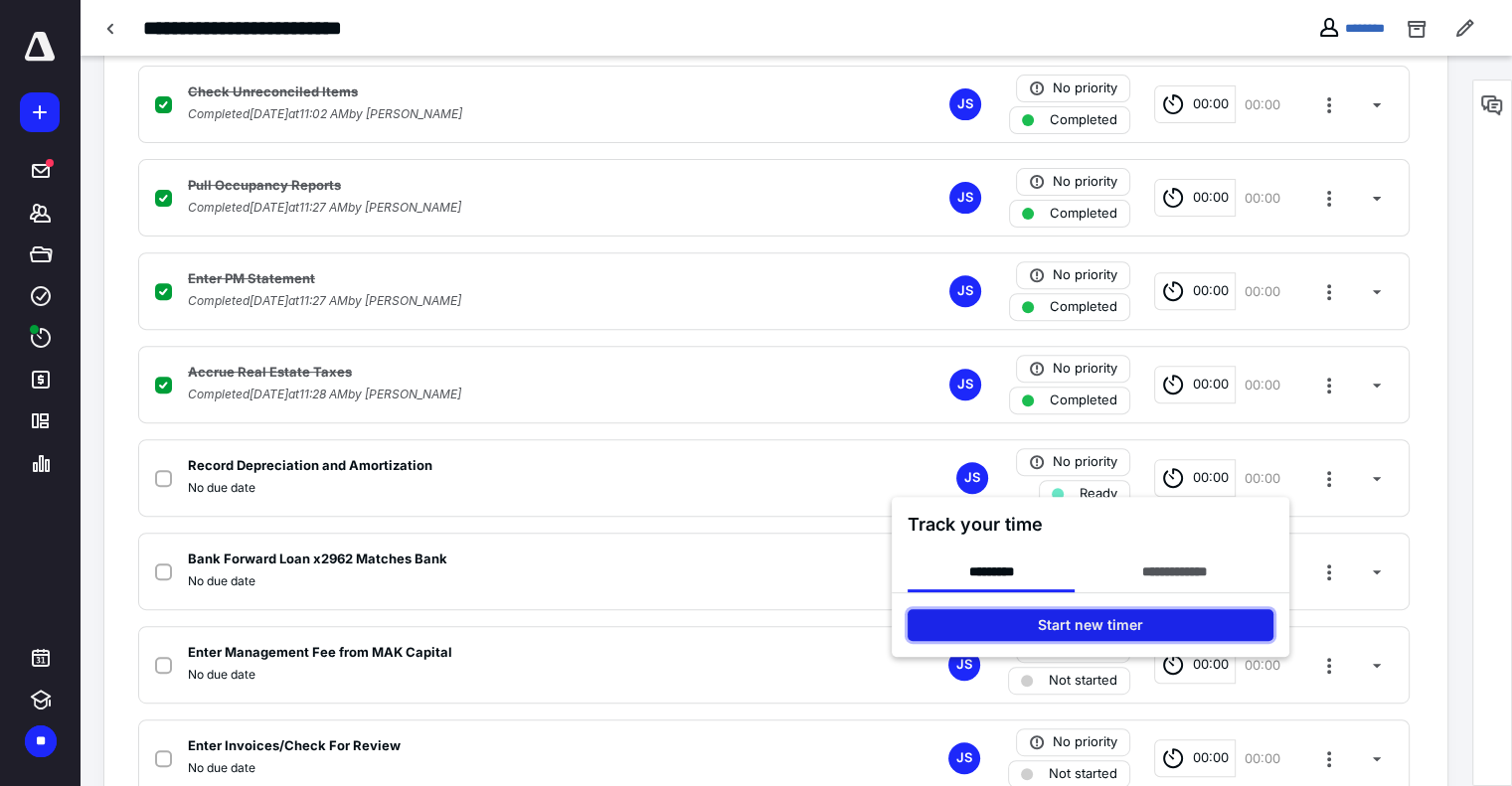 click on "Start new timer" at bounding box center (1091, 625) 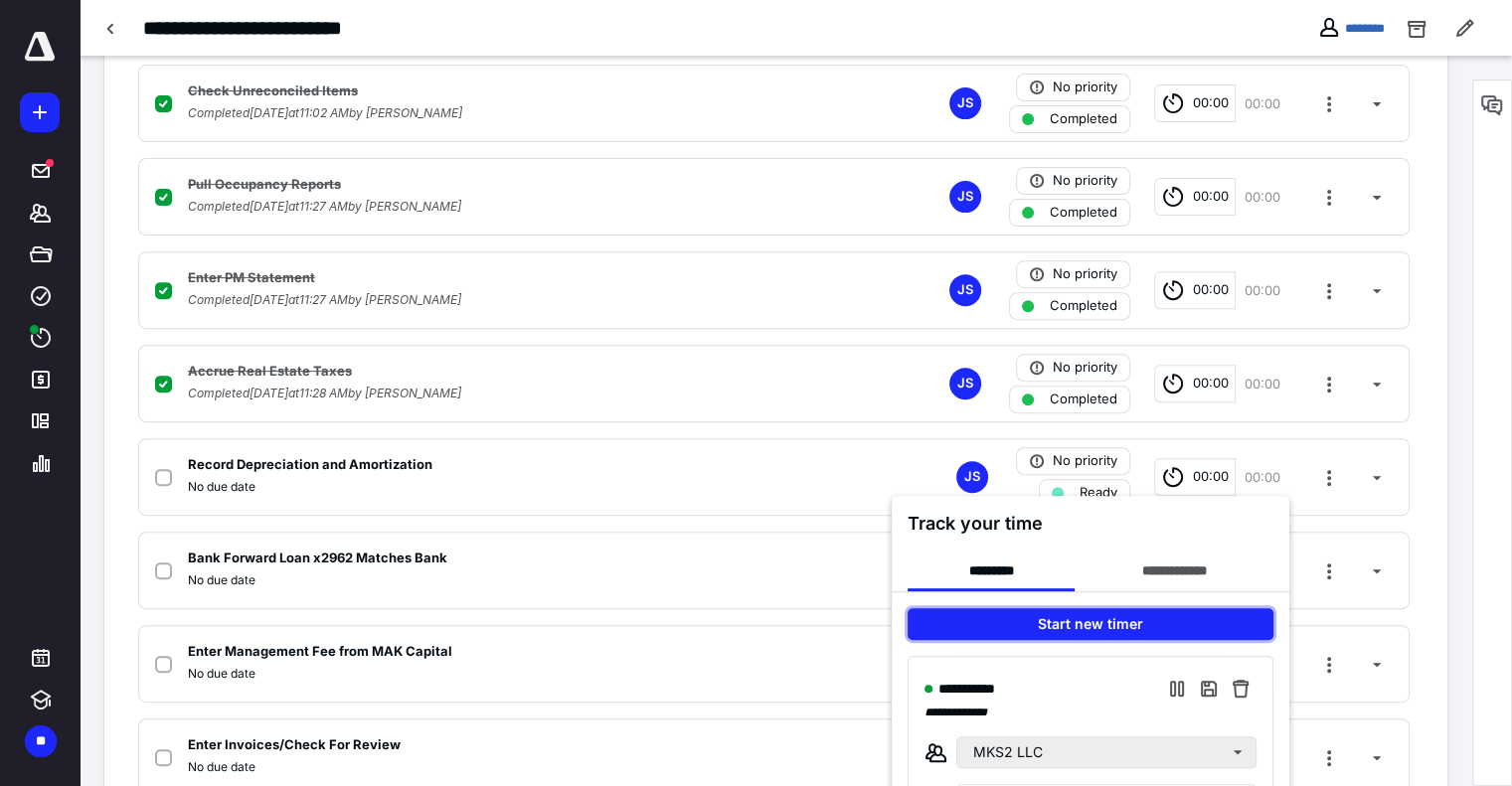 scroll, scrollTop: 795, scrollLeft: 0, axis: vertical 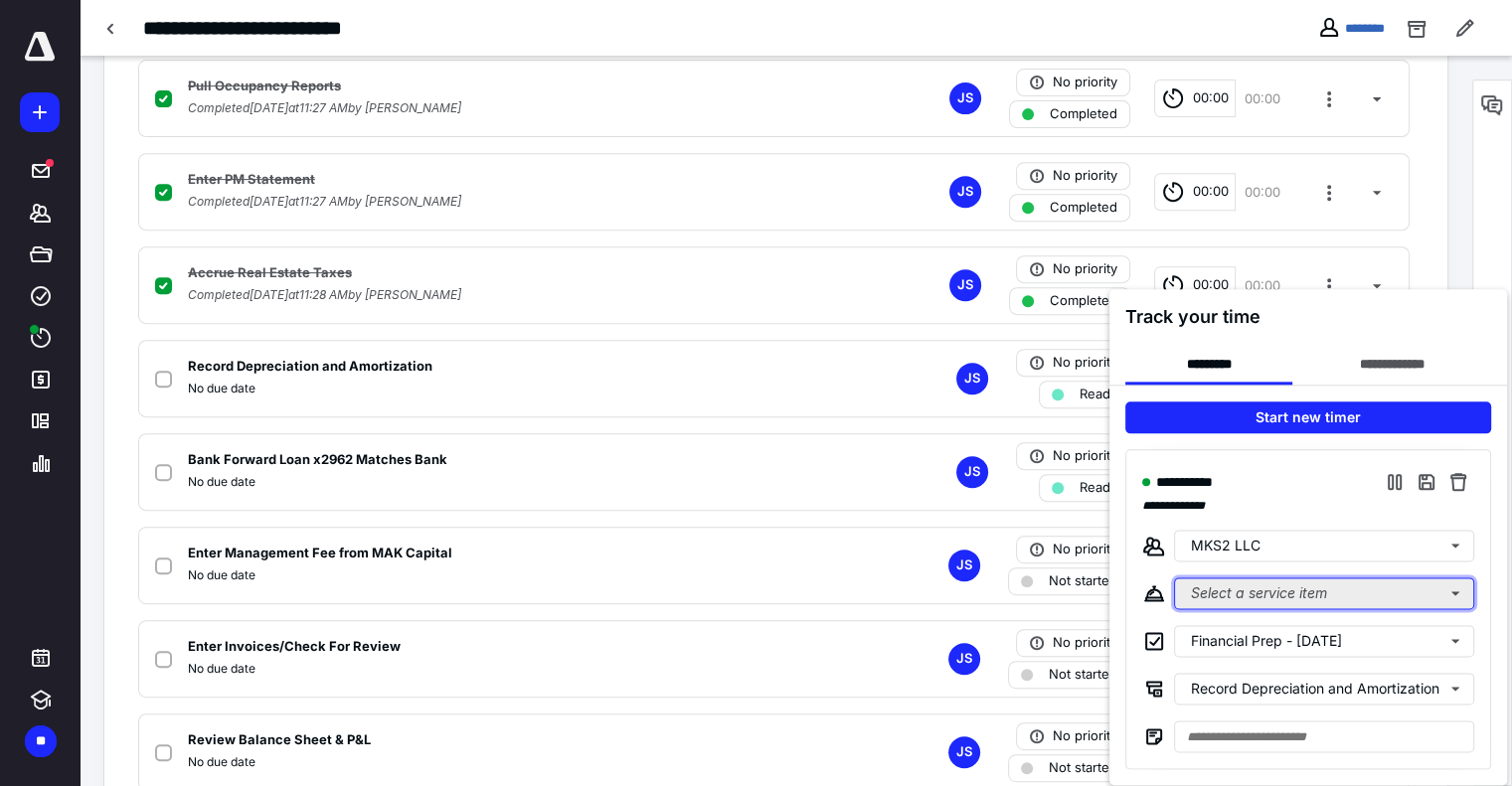 click on "Select a service item" at bounding box center [1324, 593] 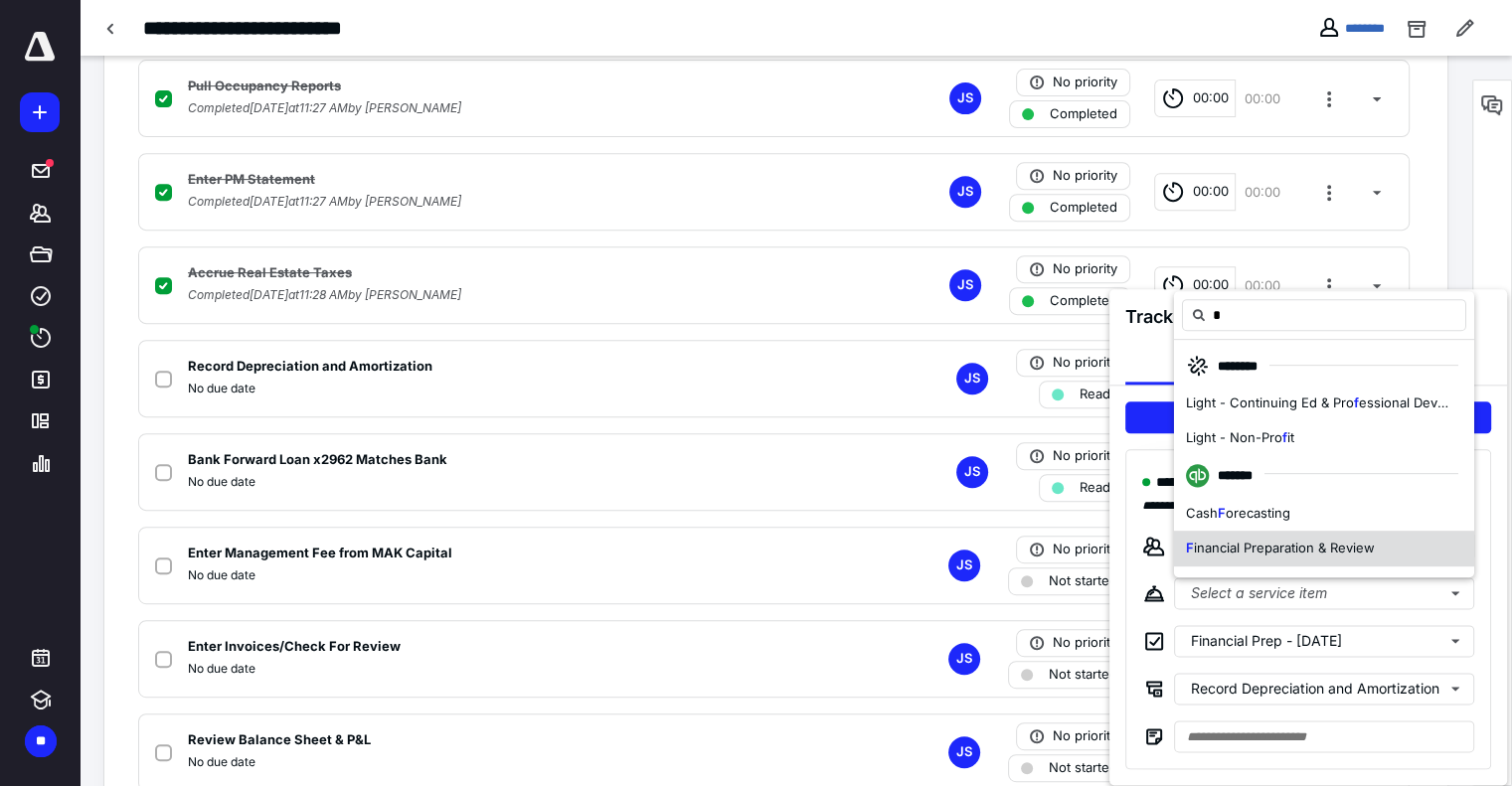 click on "inancial Preparation & Review" at bounding box center (1284, 548) 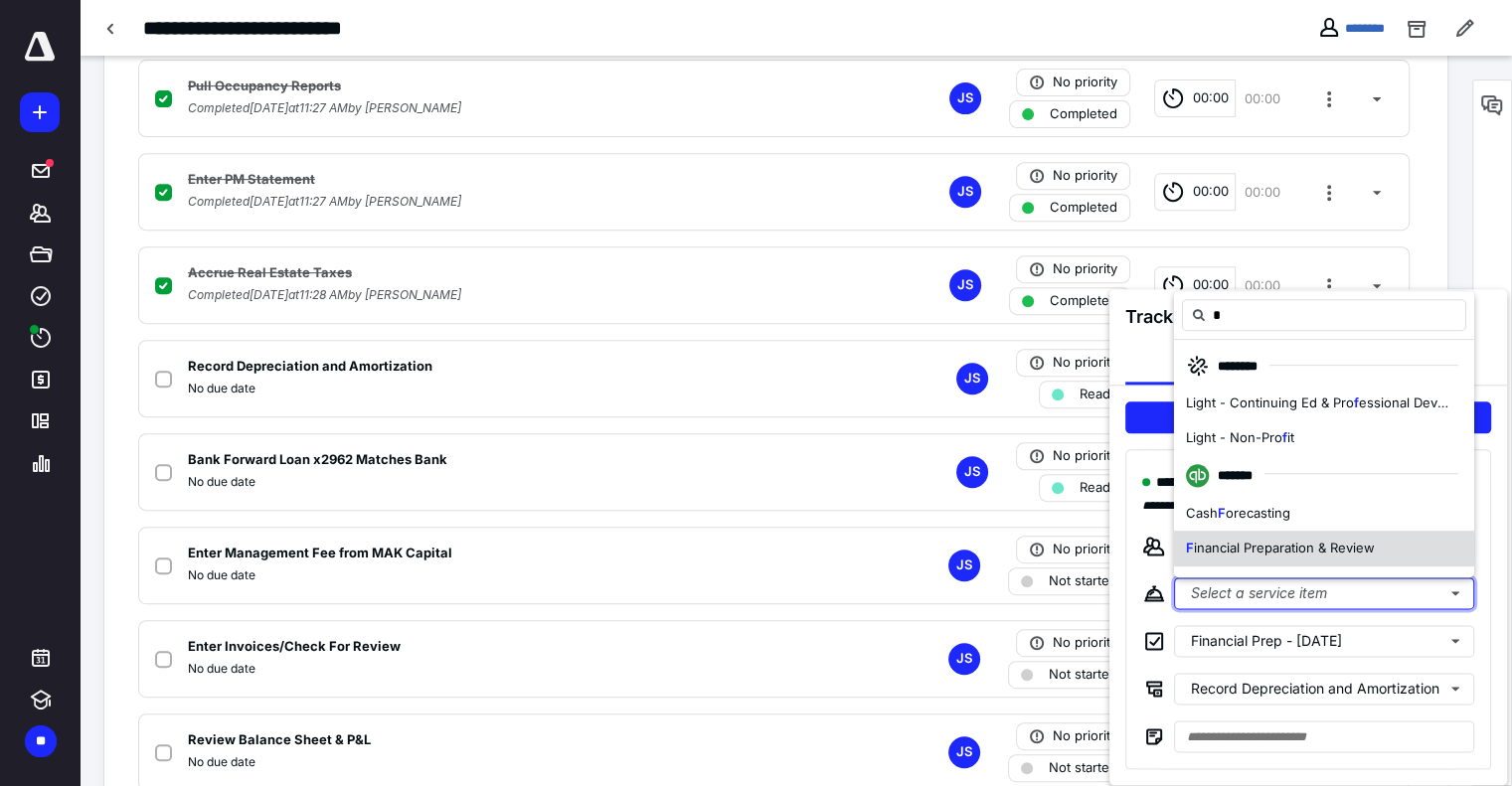 type 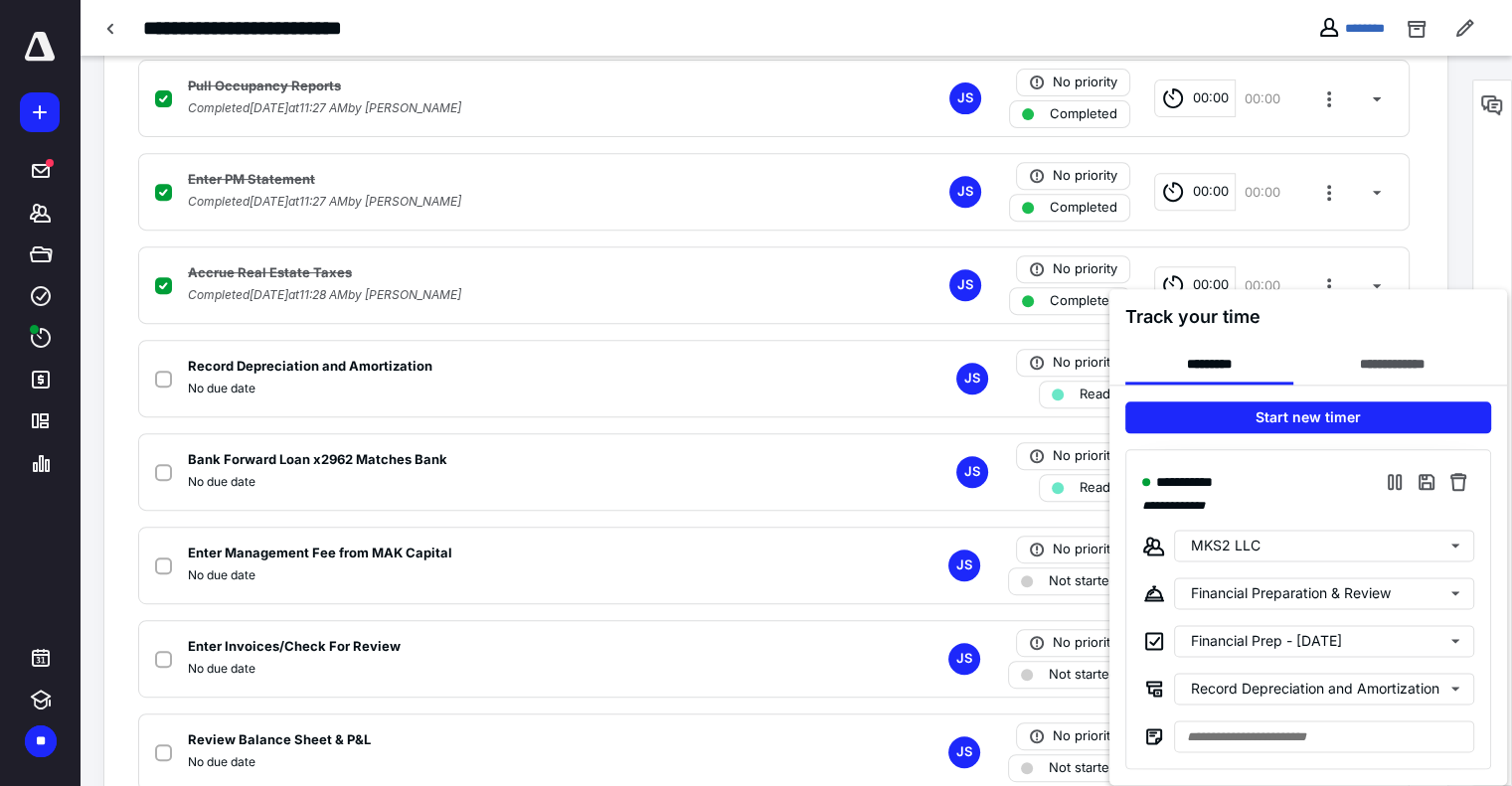 click at bounding box center [756, 393] 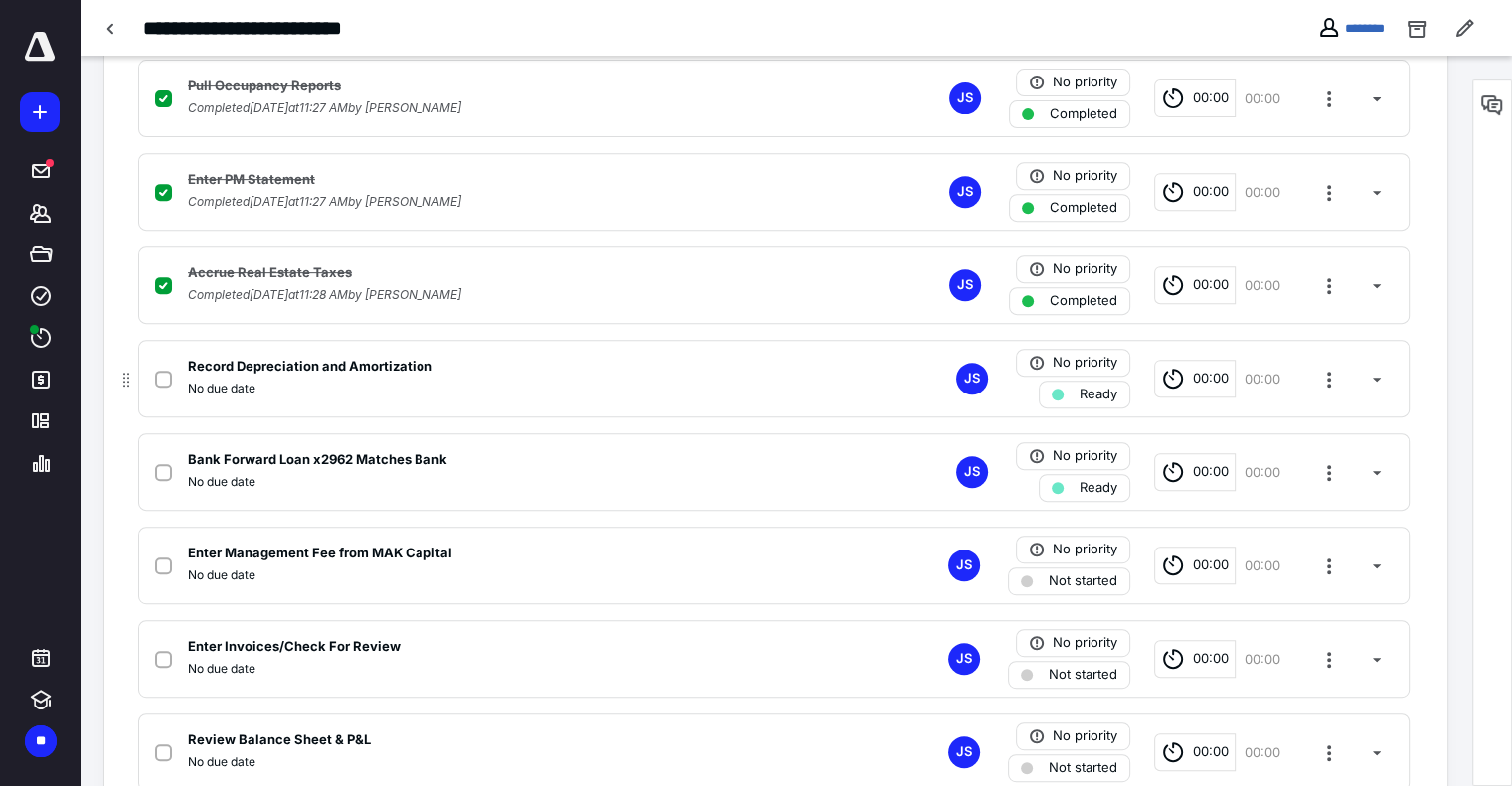 click 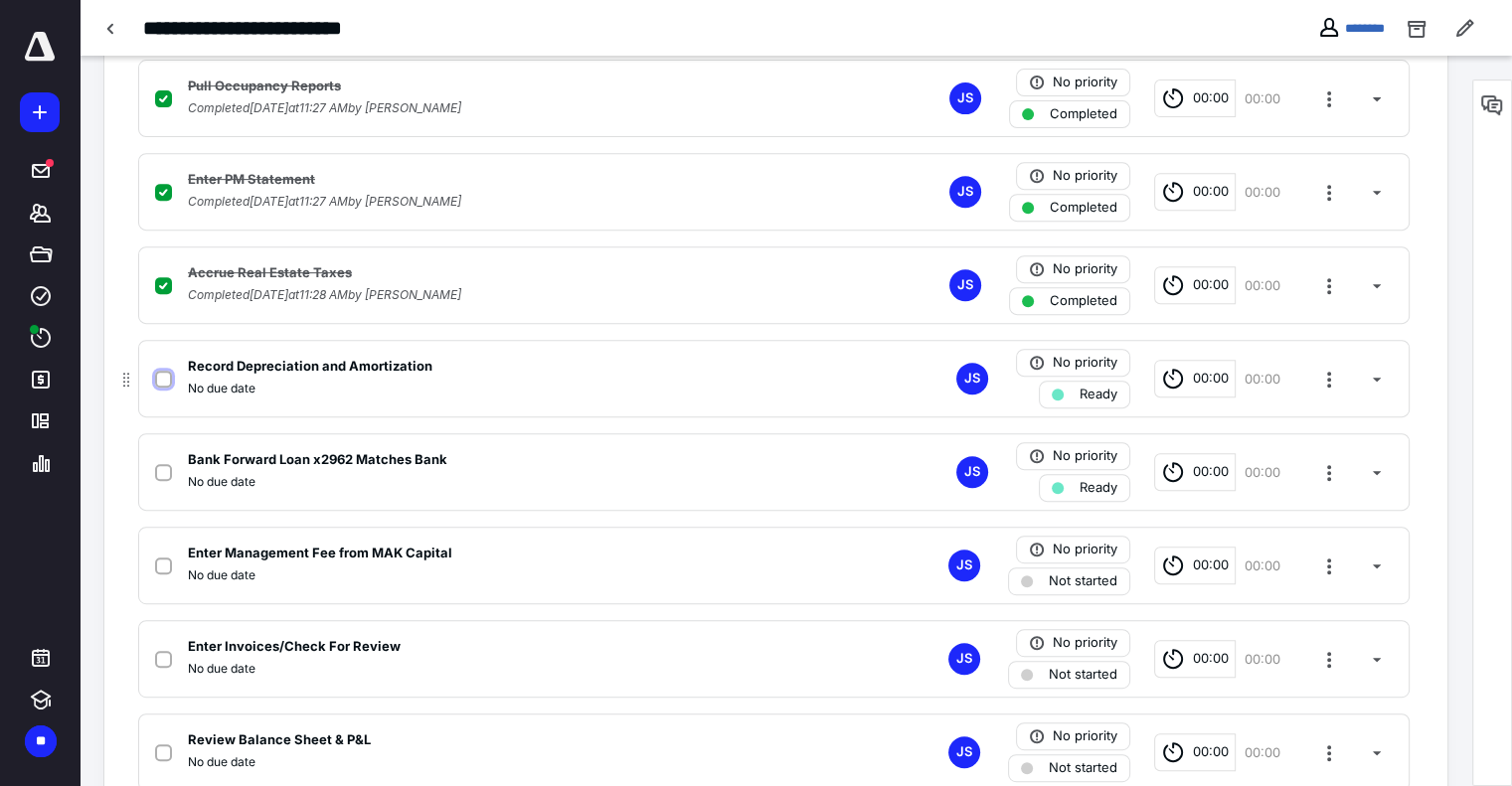 click at bounding box center (163, 380) 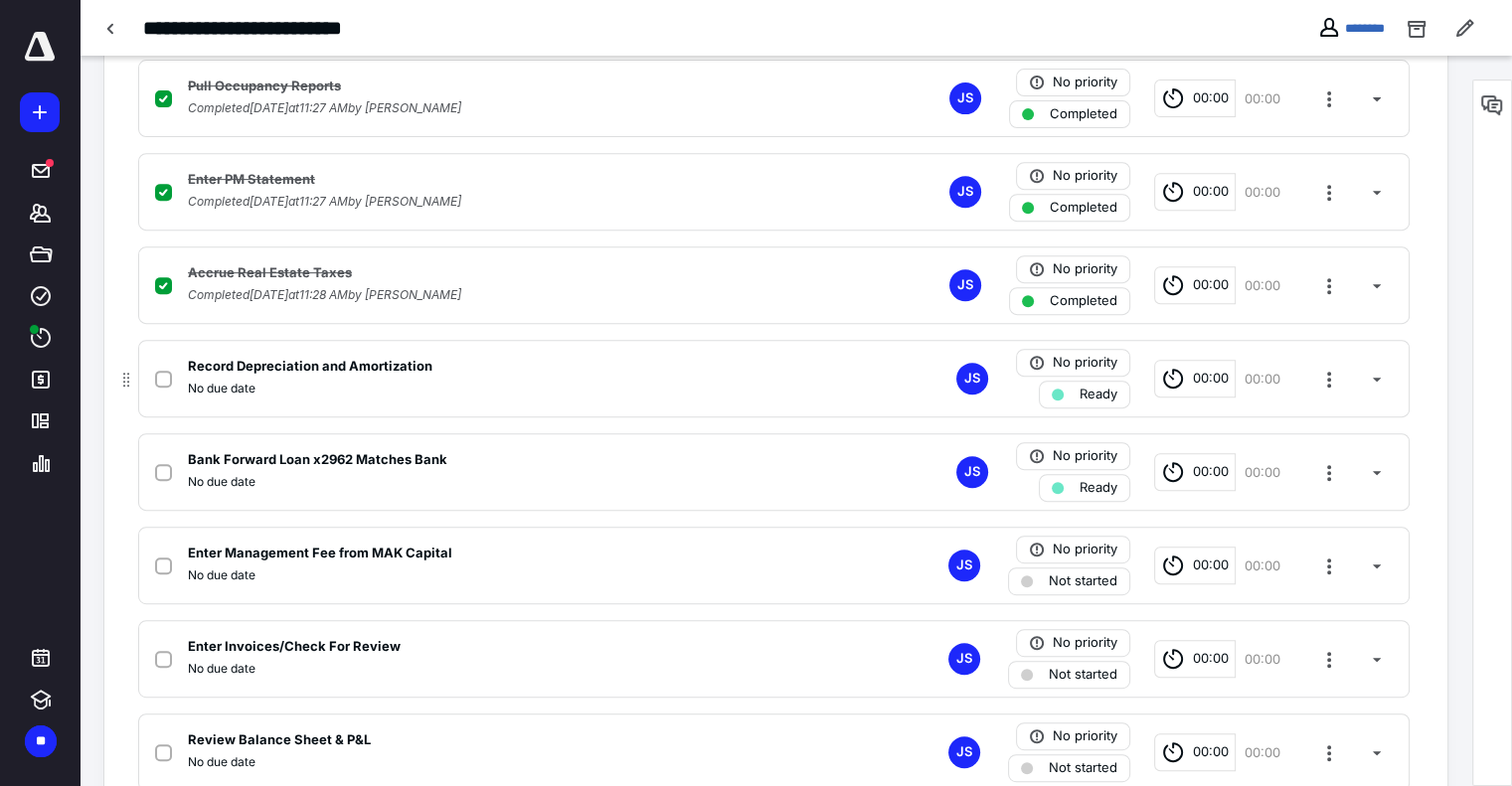 checkbox on "true" 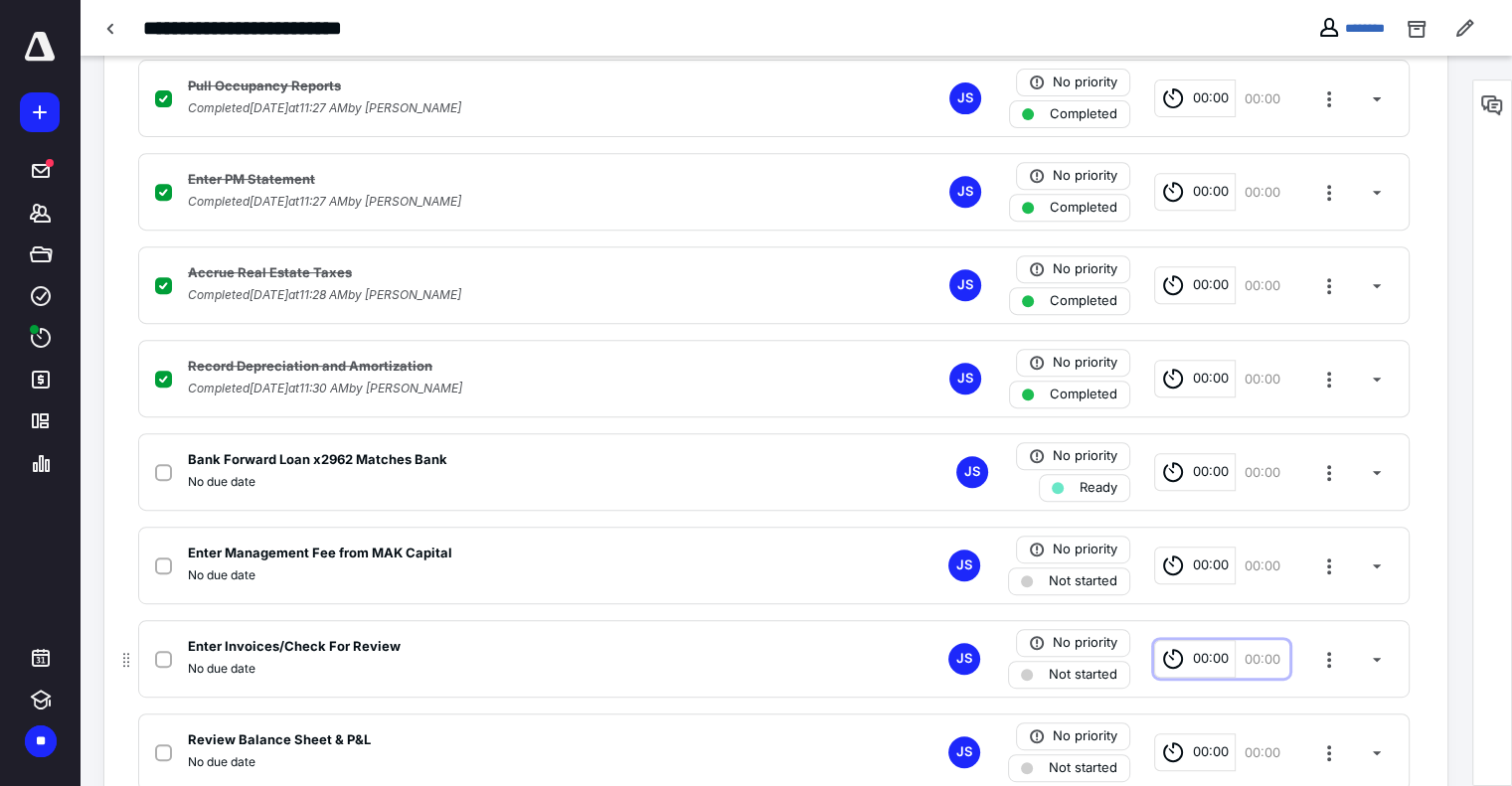 click on "00:00" at bounding box center [1211, 659] 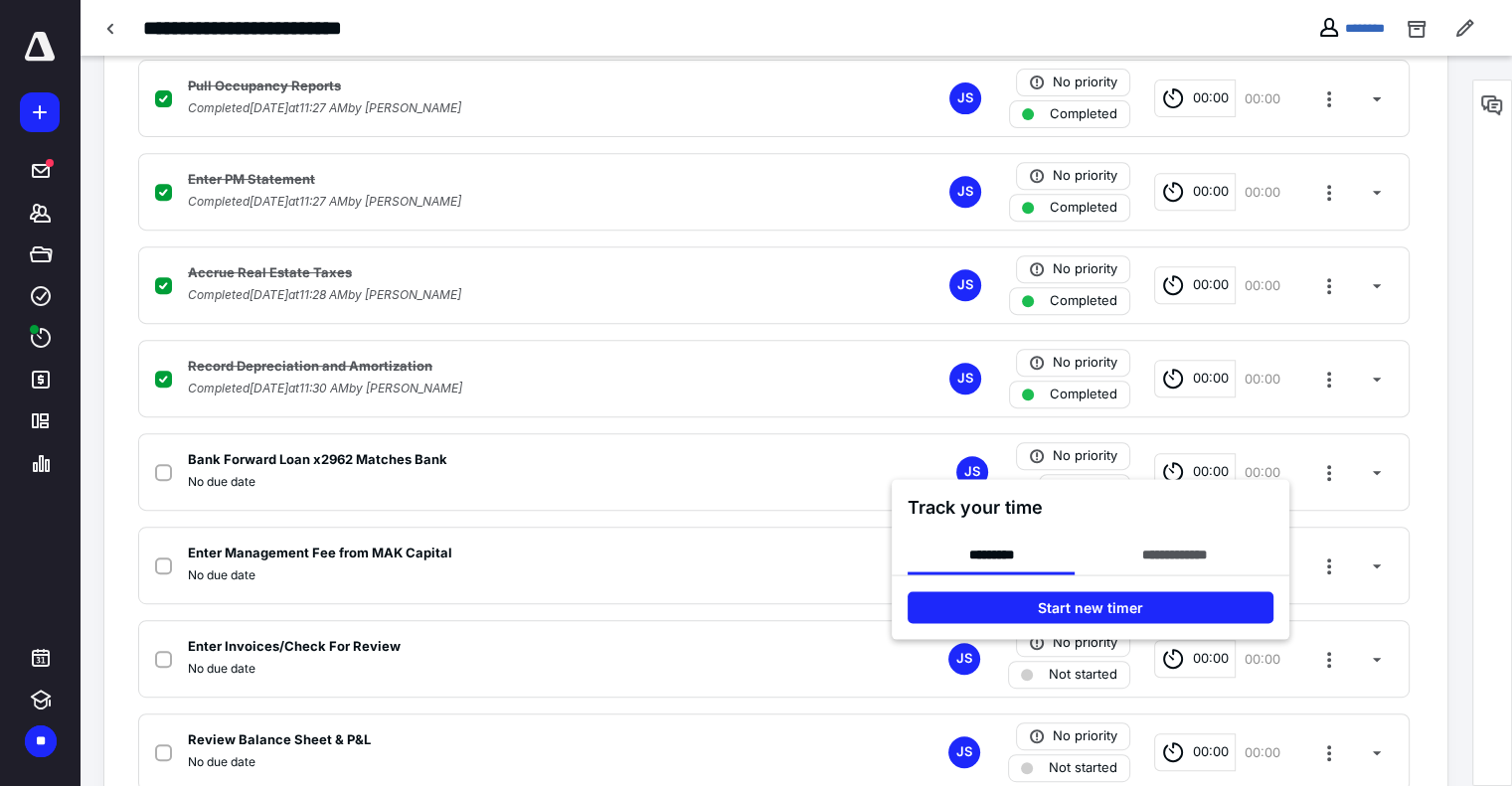 click on "**********" at bounding box center (1091, 558) 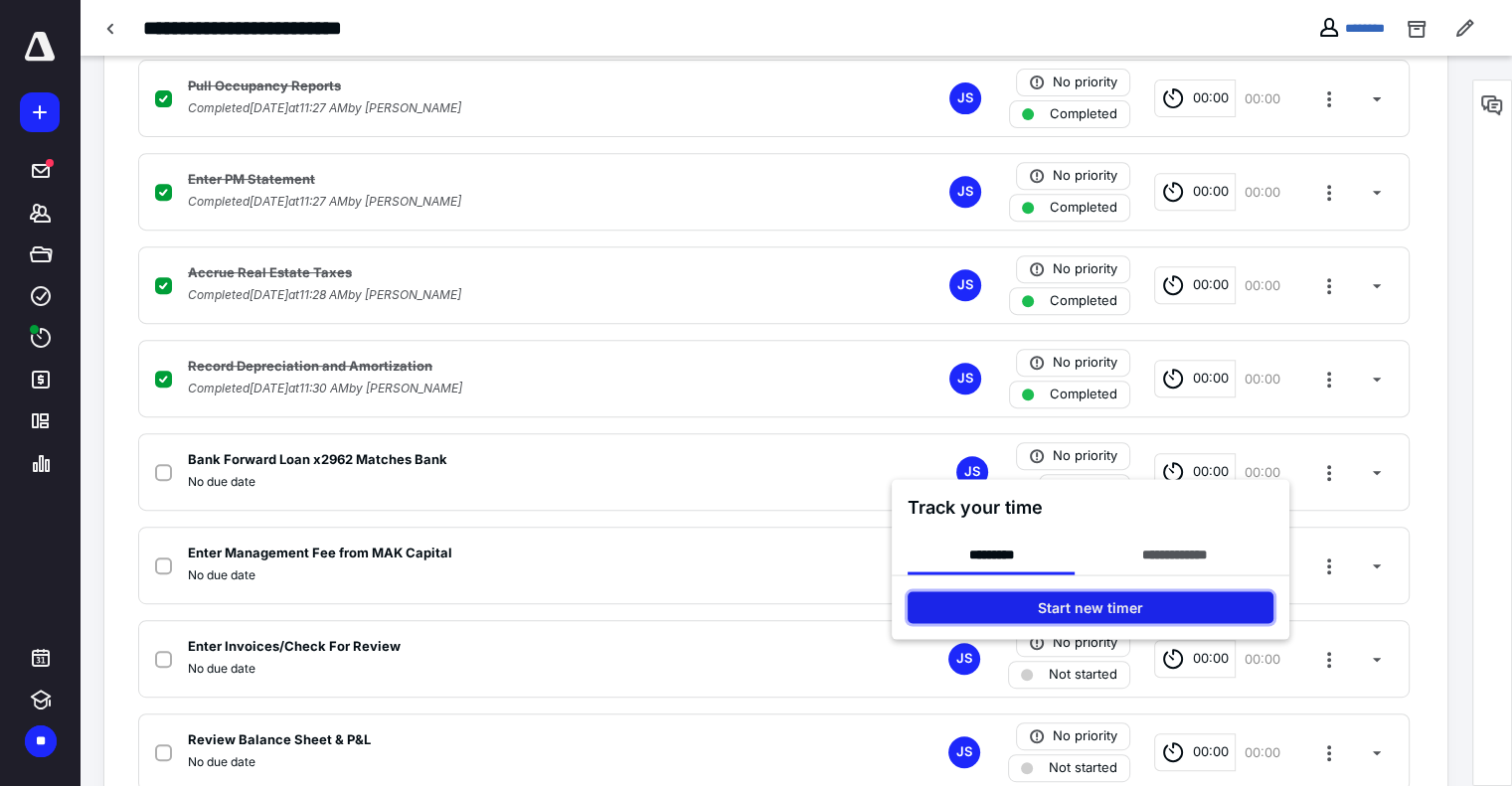 click on "Start new timer" at bounding box center (1091, 607) 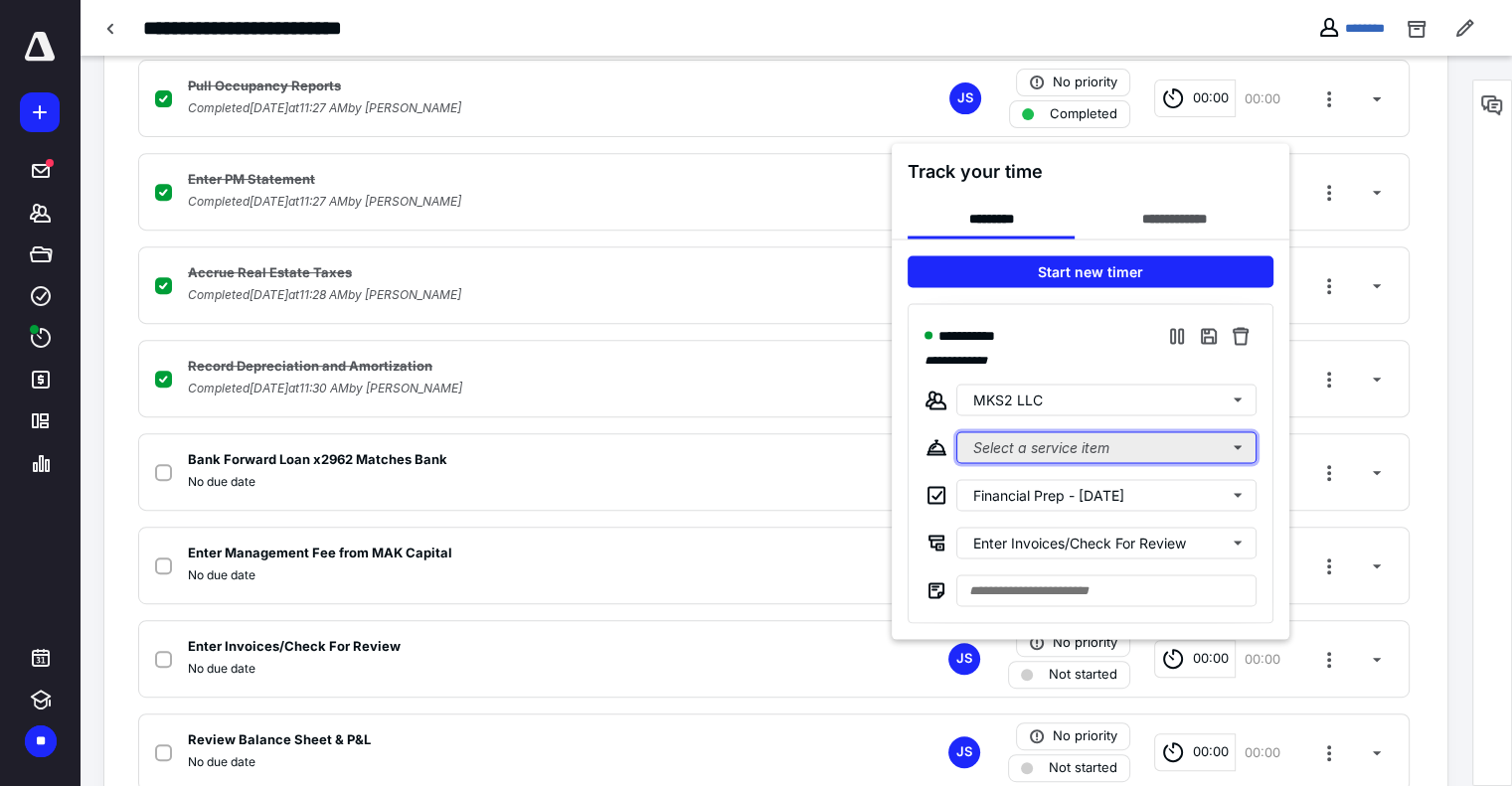 click on "Select a service item" at bounding box center (1106, 447) 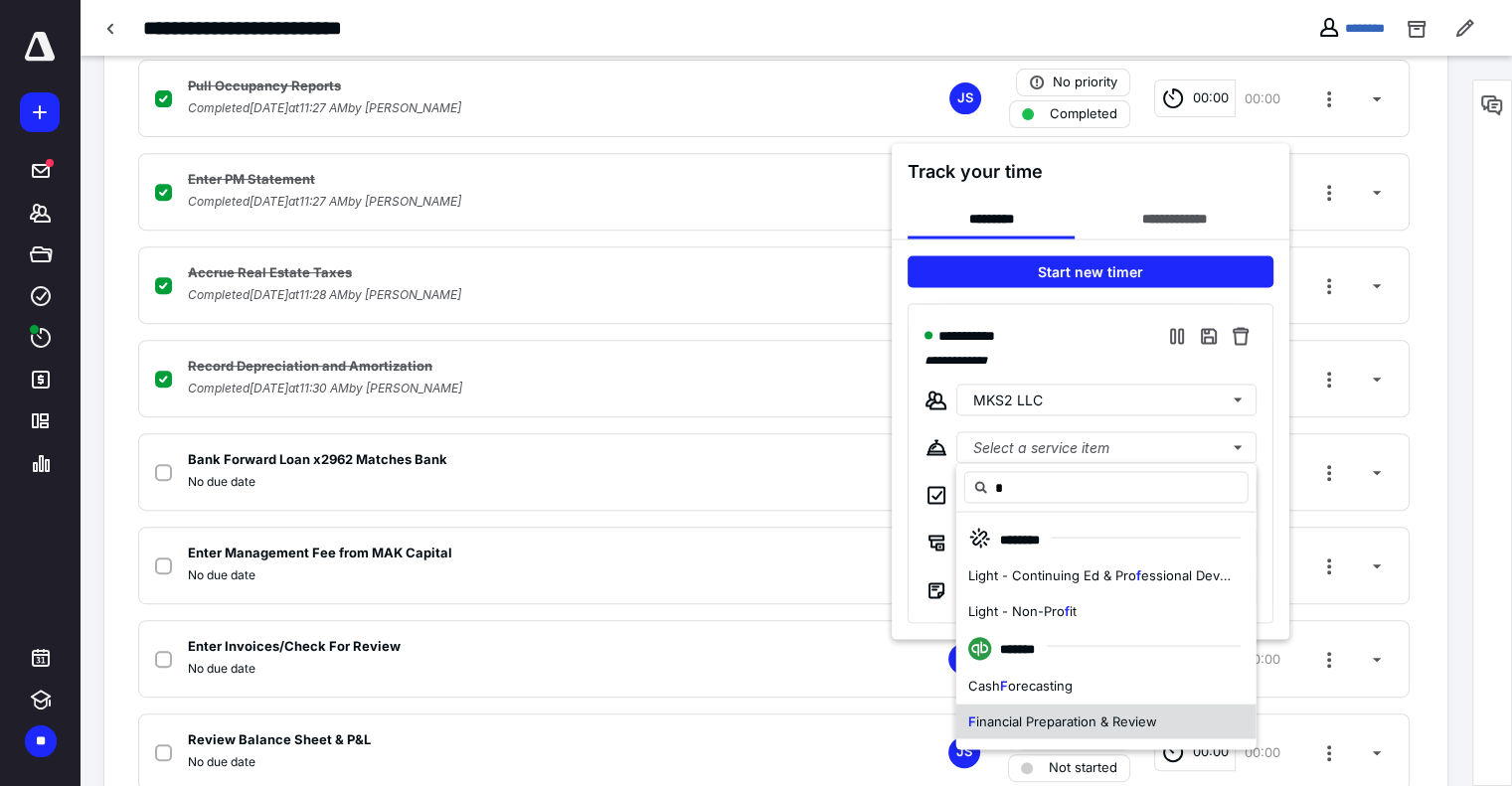 click on "inancial Preparation & Review" at bounding box center [1067, 720] 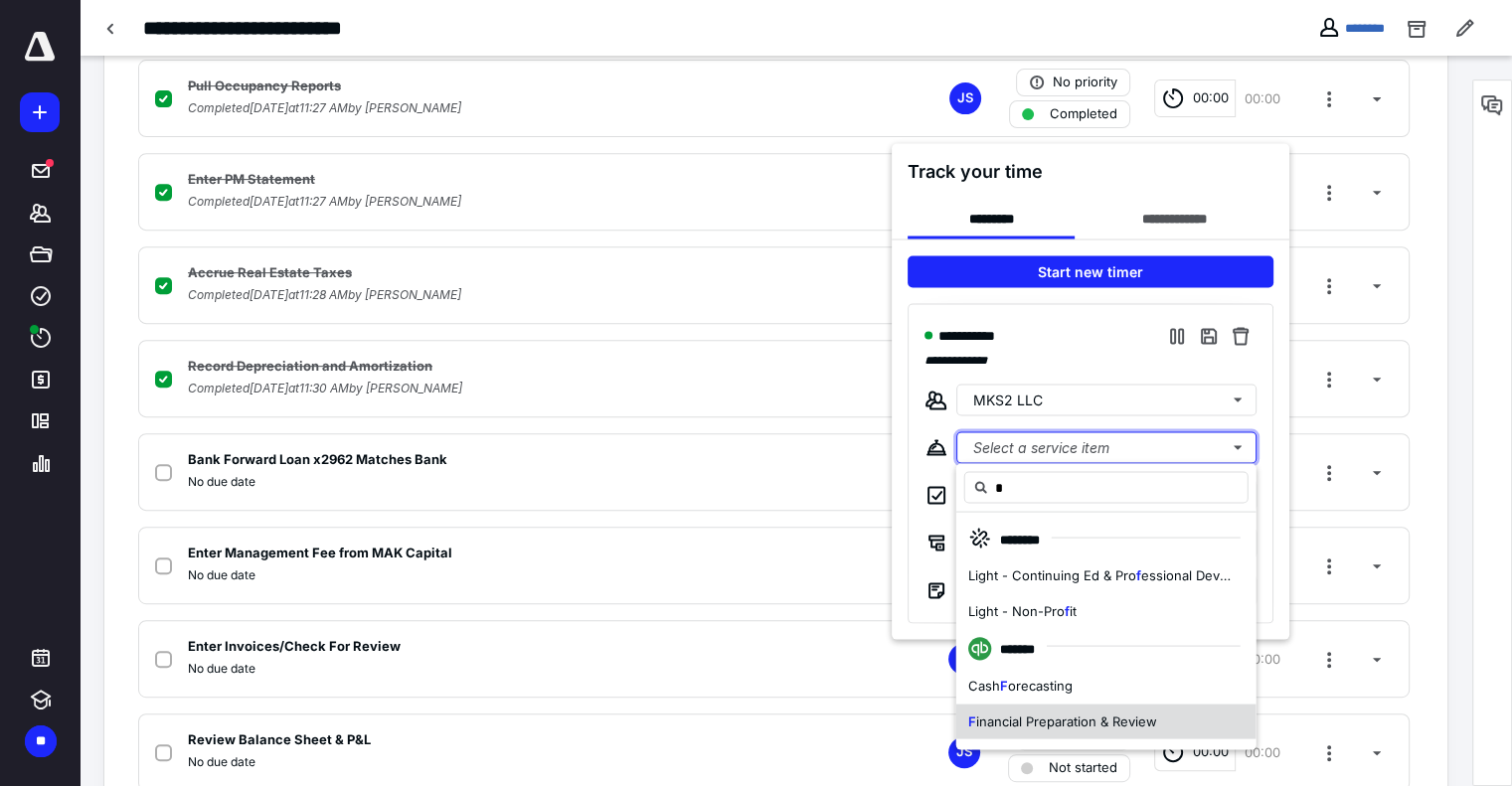 type 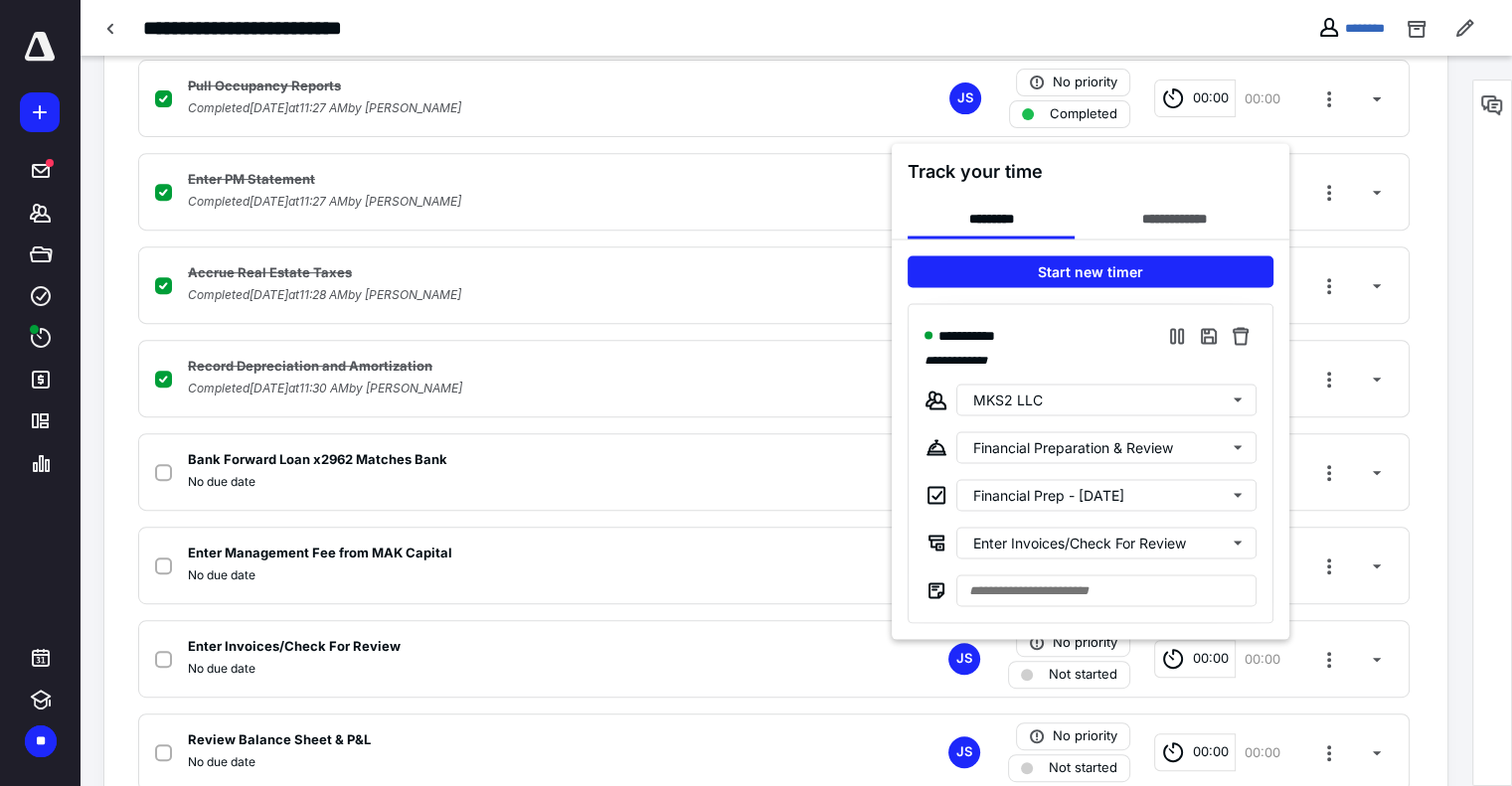 click at bounding box center (756, 393) 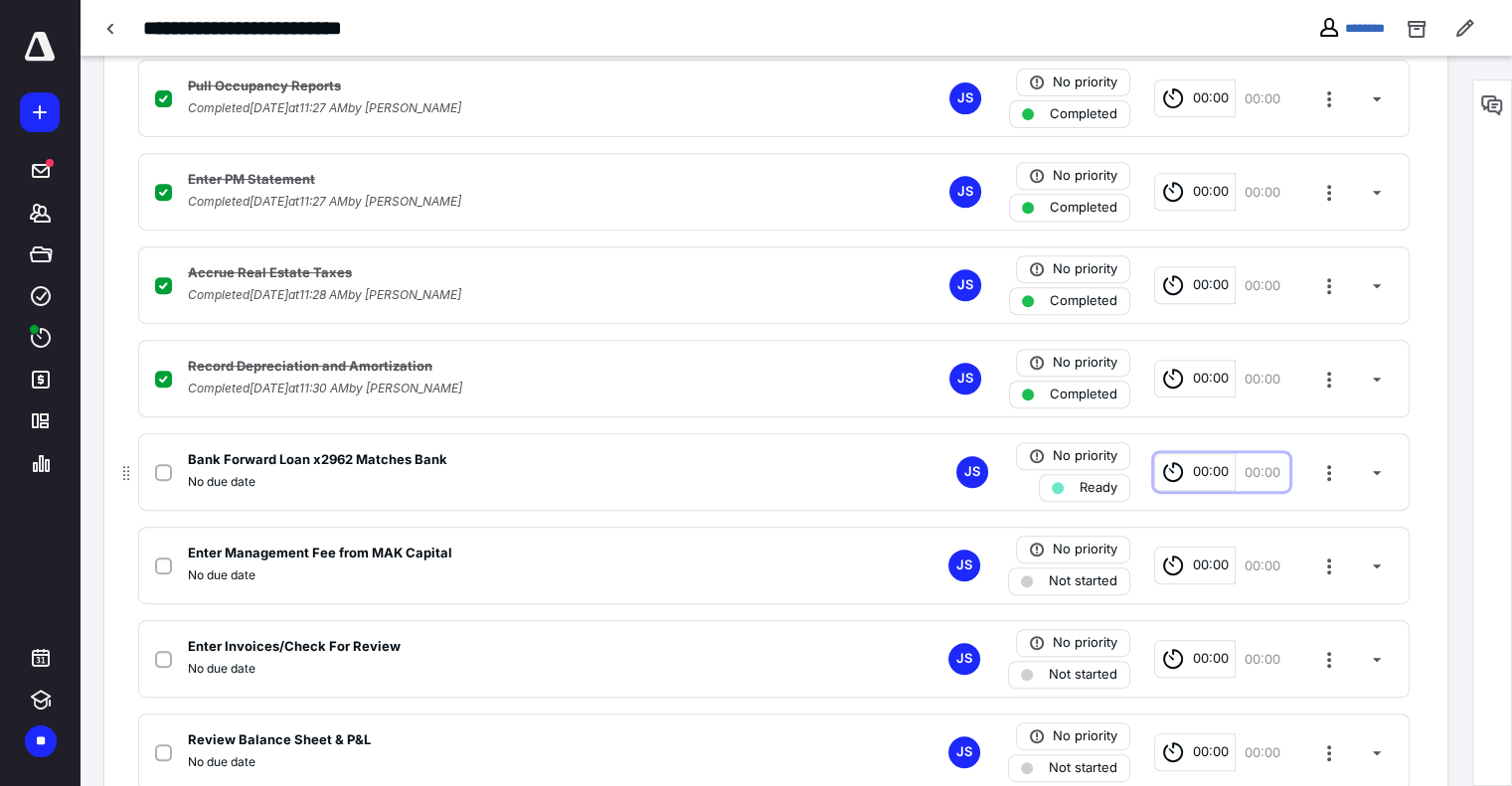 click on "00:00" at bounding box center [1211, 472] 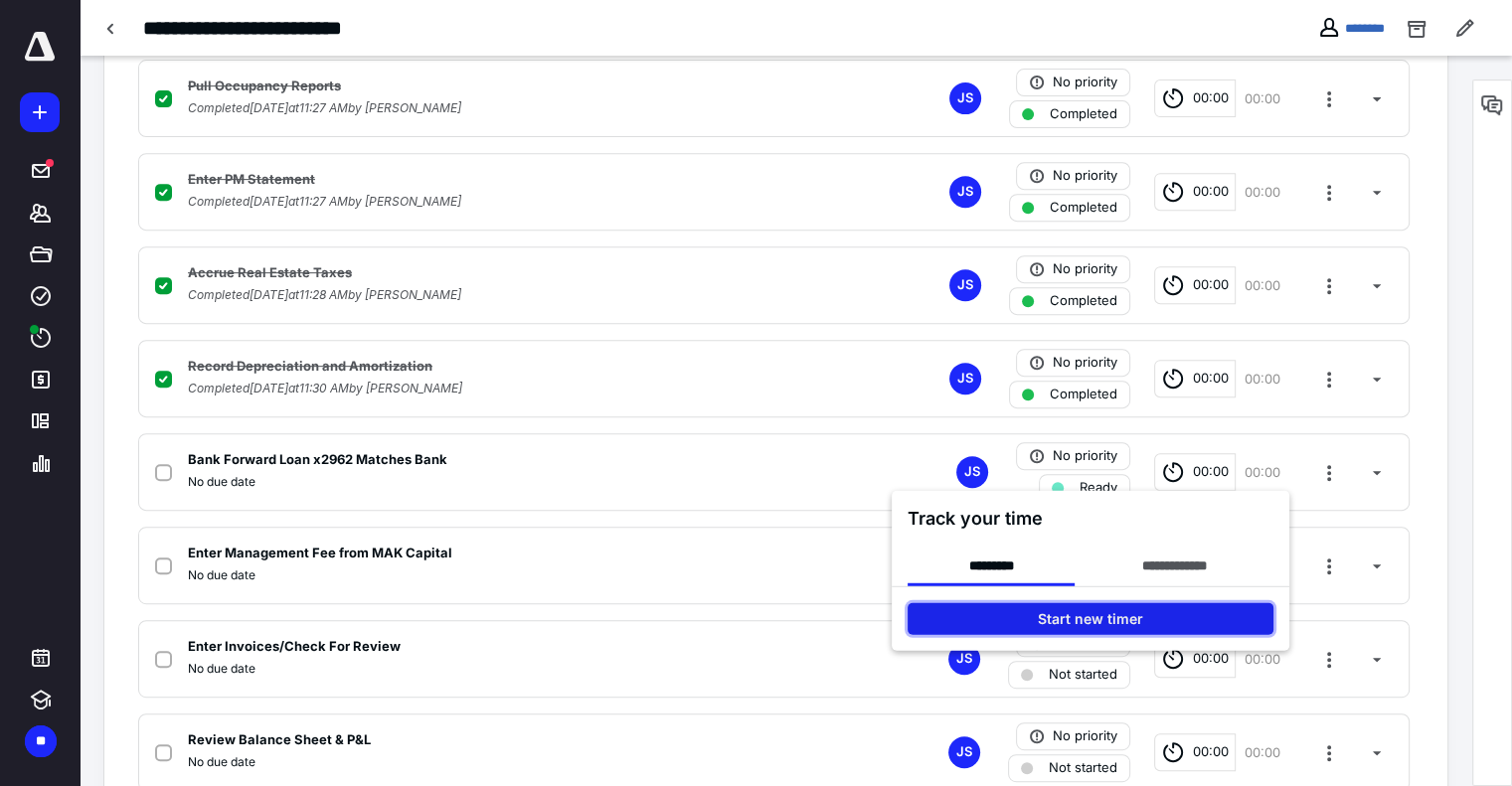 click on "Start new timer" at bounding box center [1091, 619] 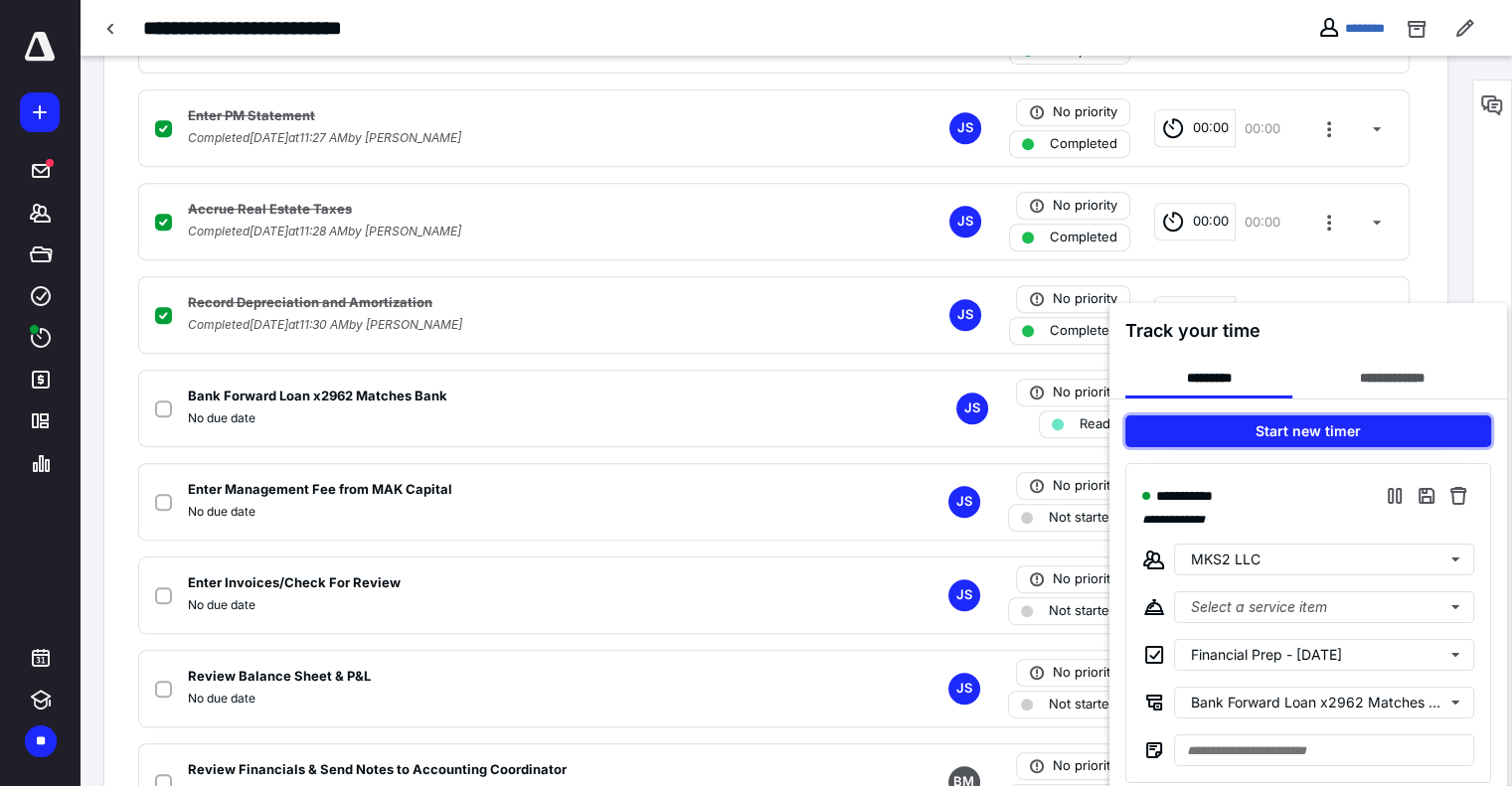 scroll, scrollTop: 894, scrollLeft: 0, axis: vertical 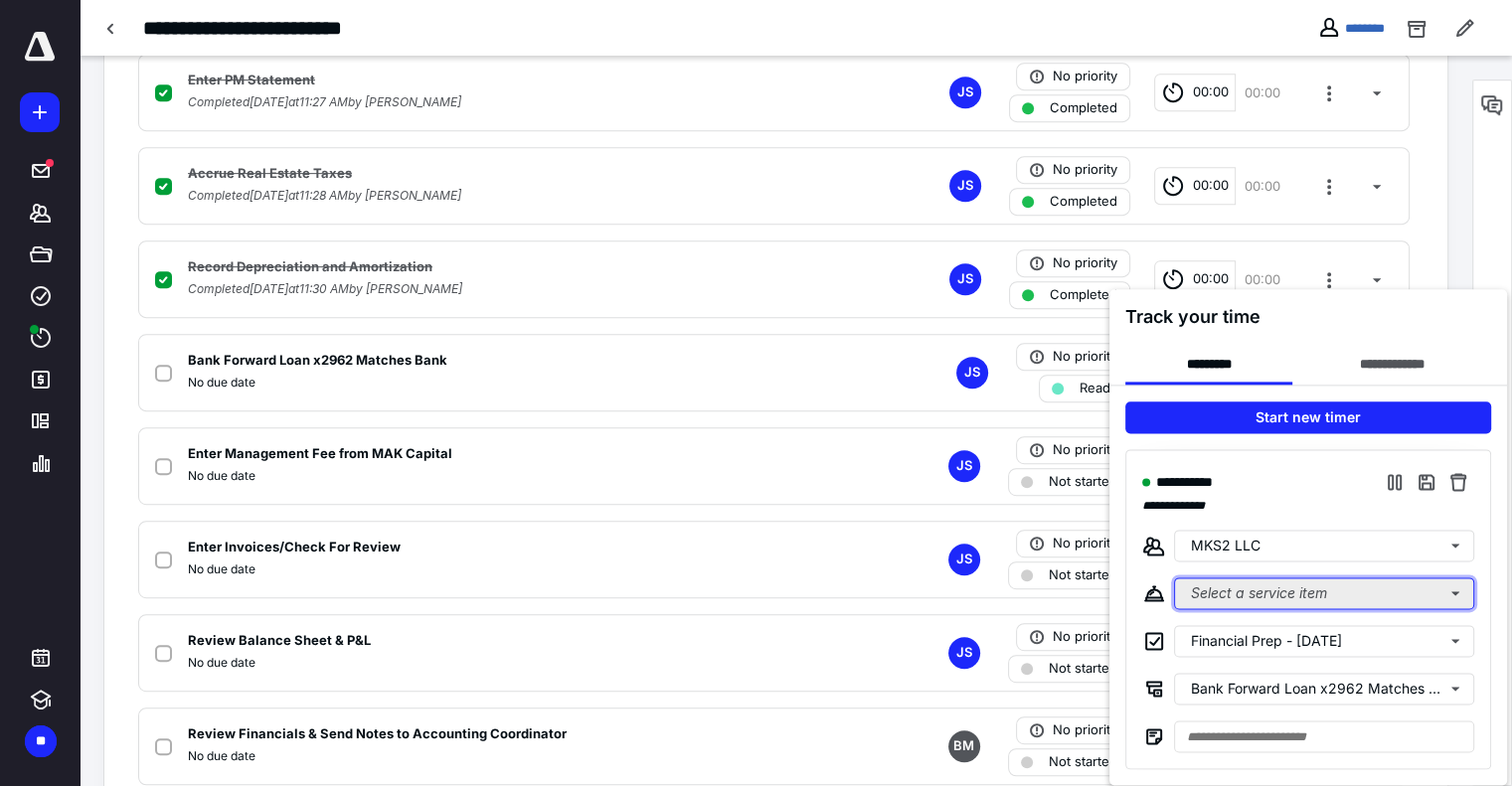 click on "Select a service item" at bounding box center (1324, 593) 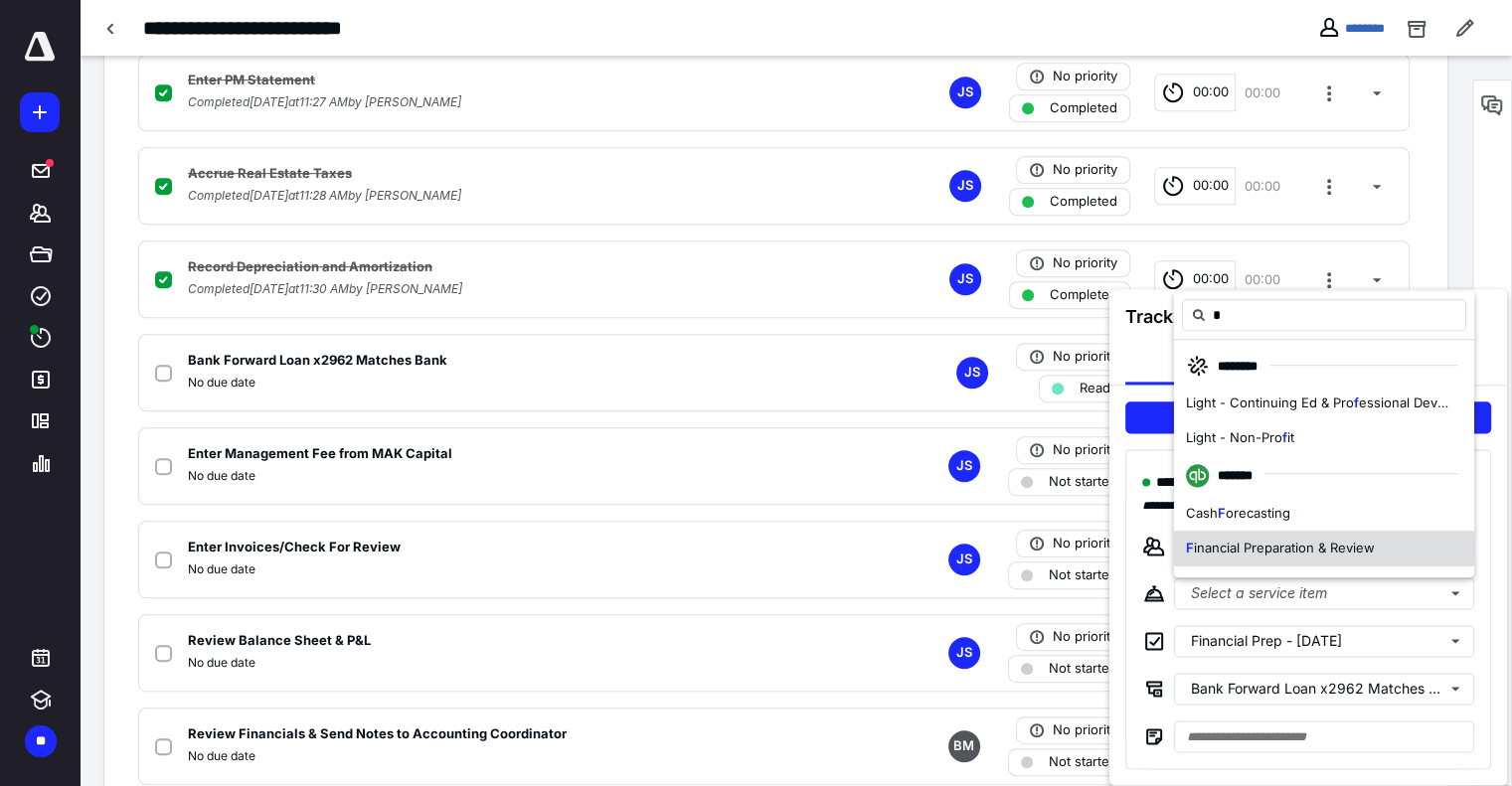 click on "inancial Preparation & Review" at bounding box center (1284, 548) 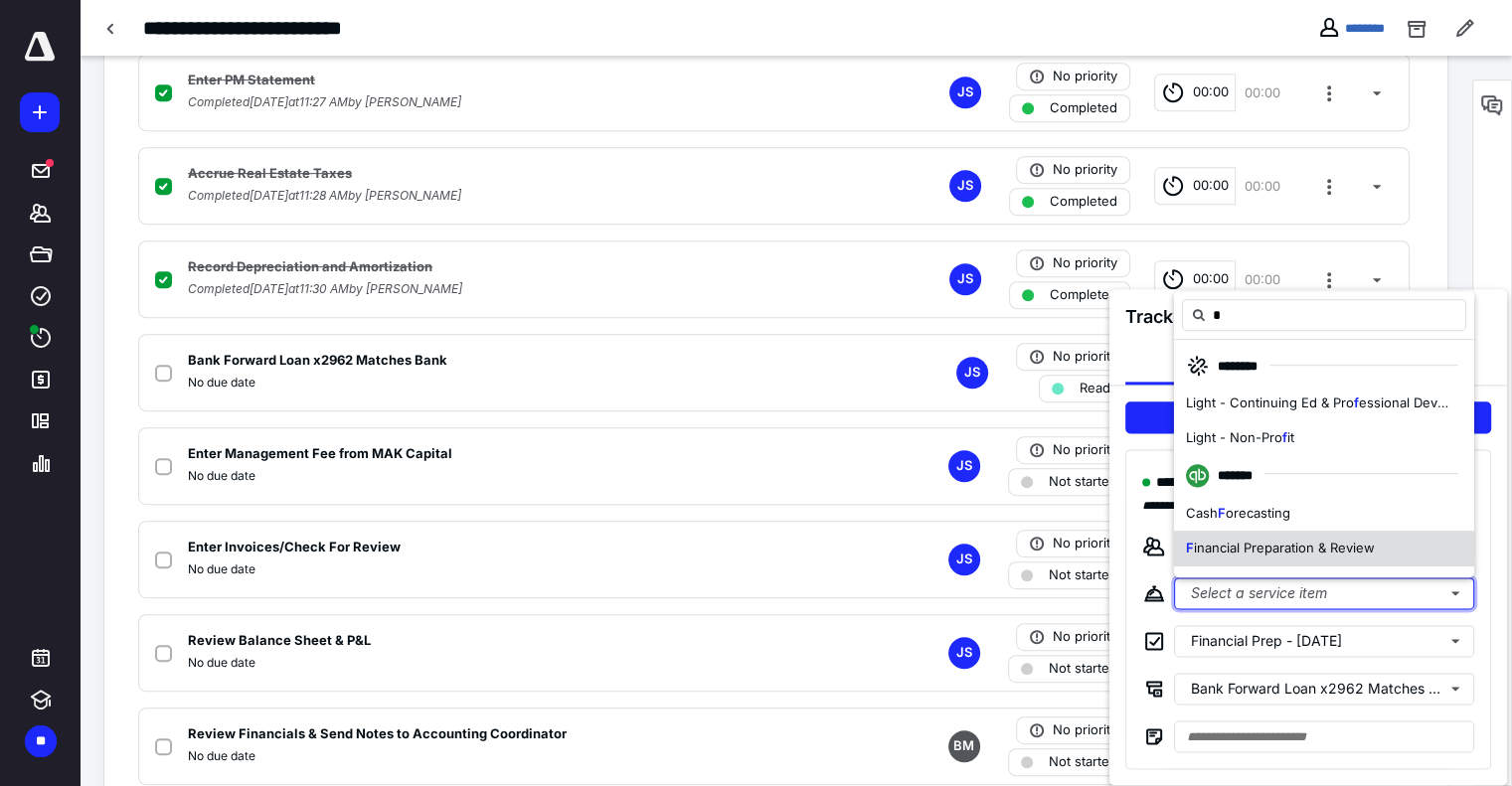 type 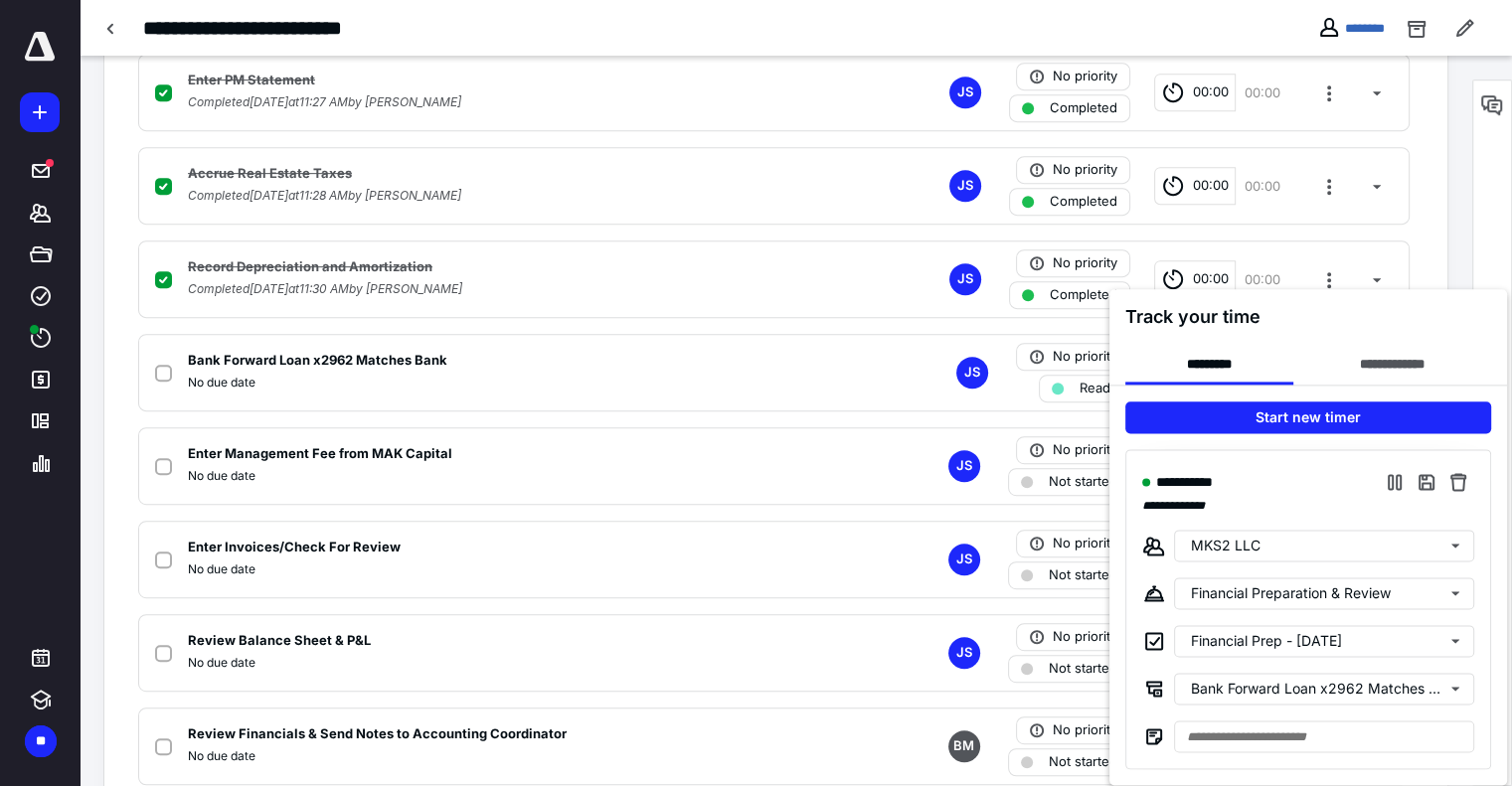 click at bounding box center (756, 393) 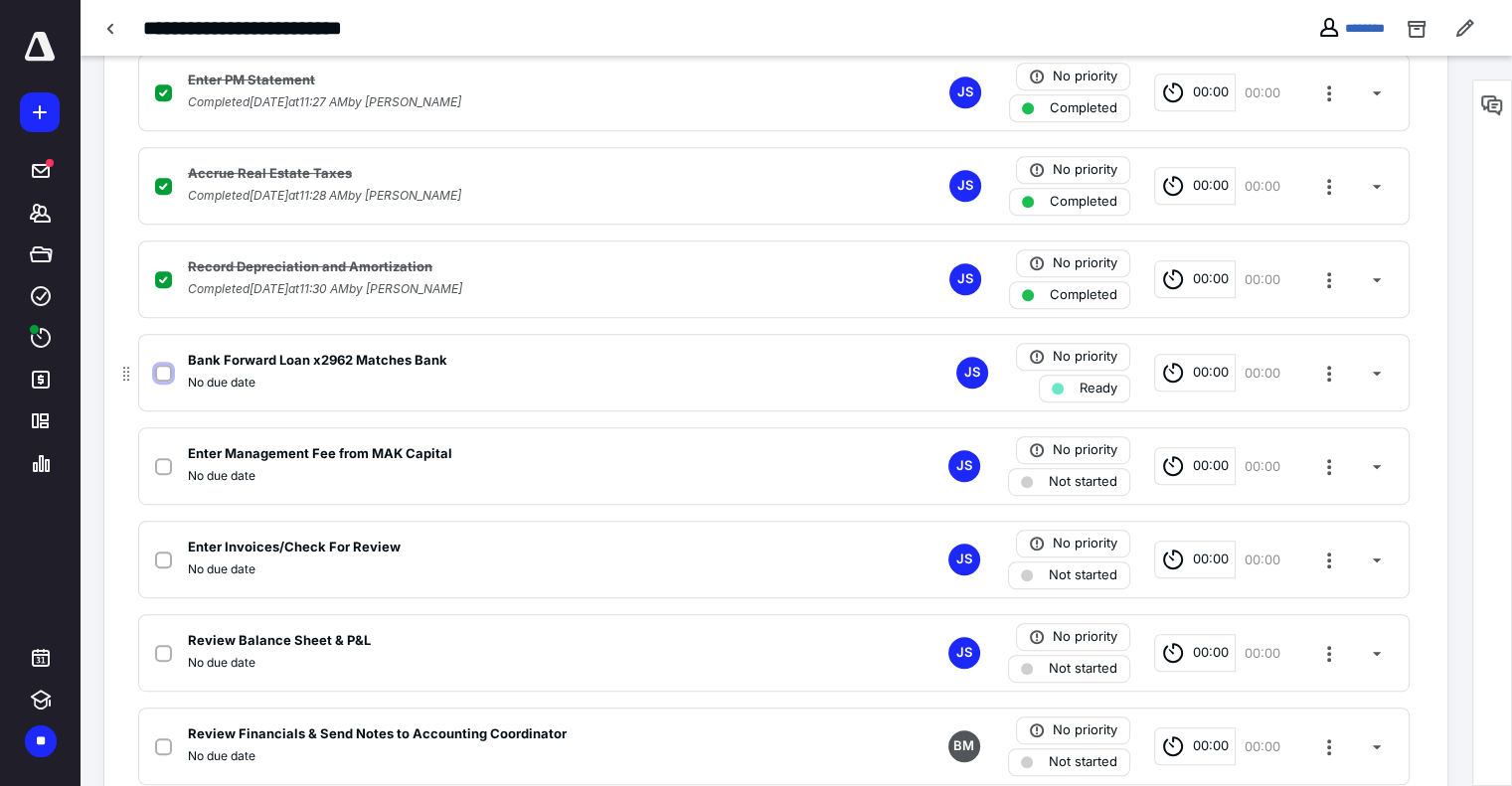 click at bounding box center [163, 374] 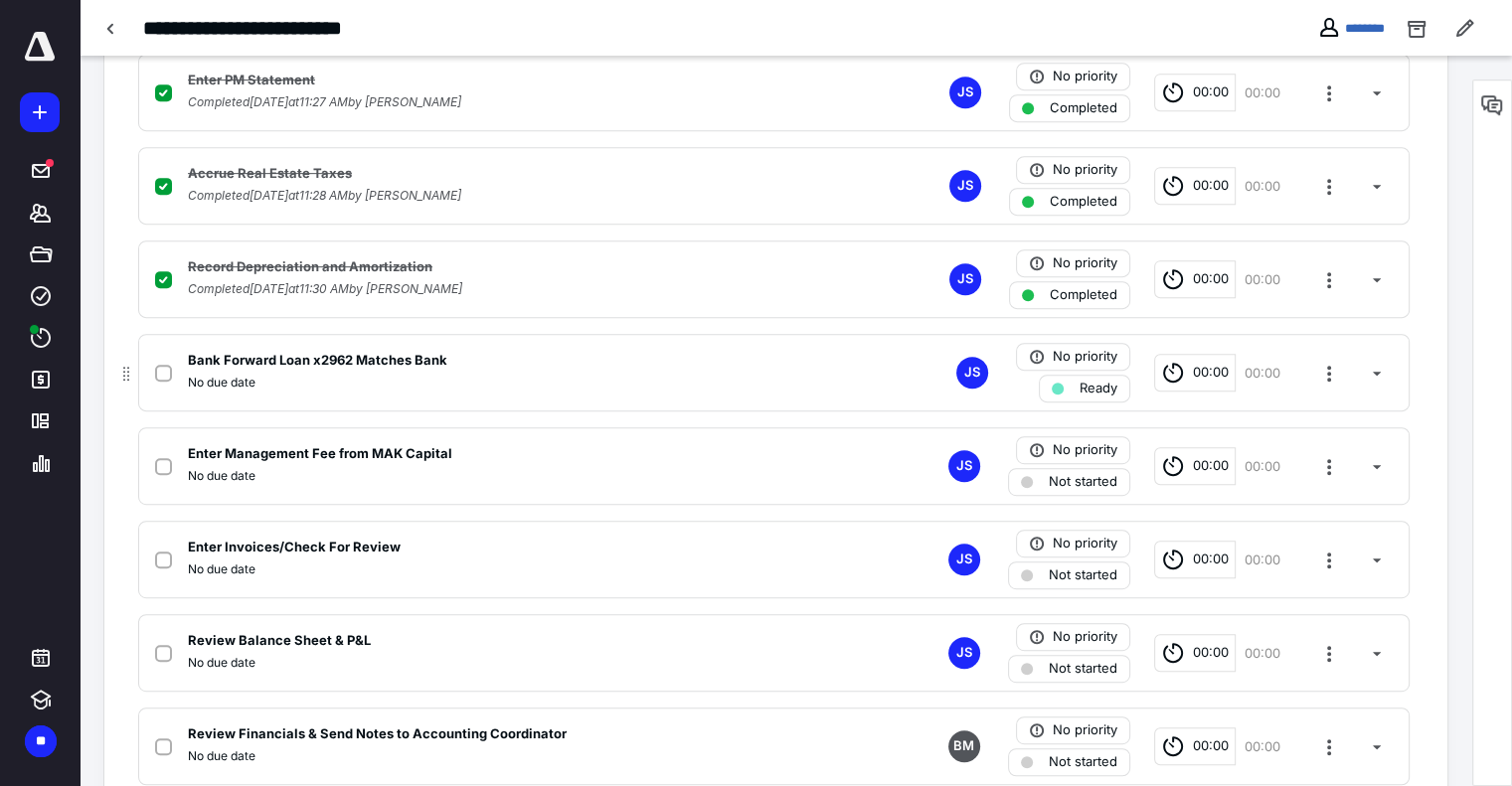 checkbox on "true" 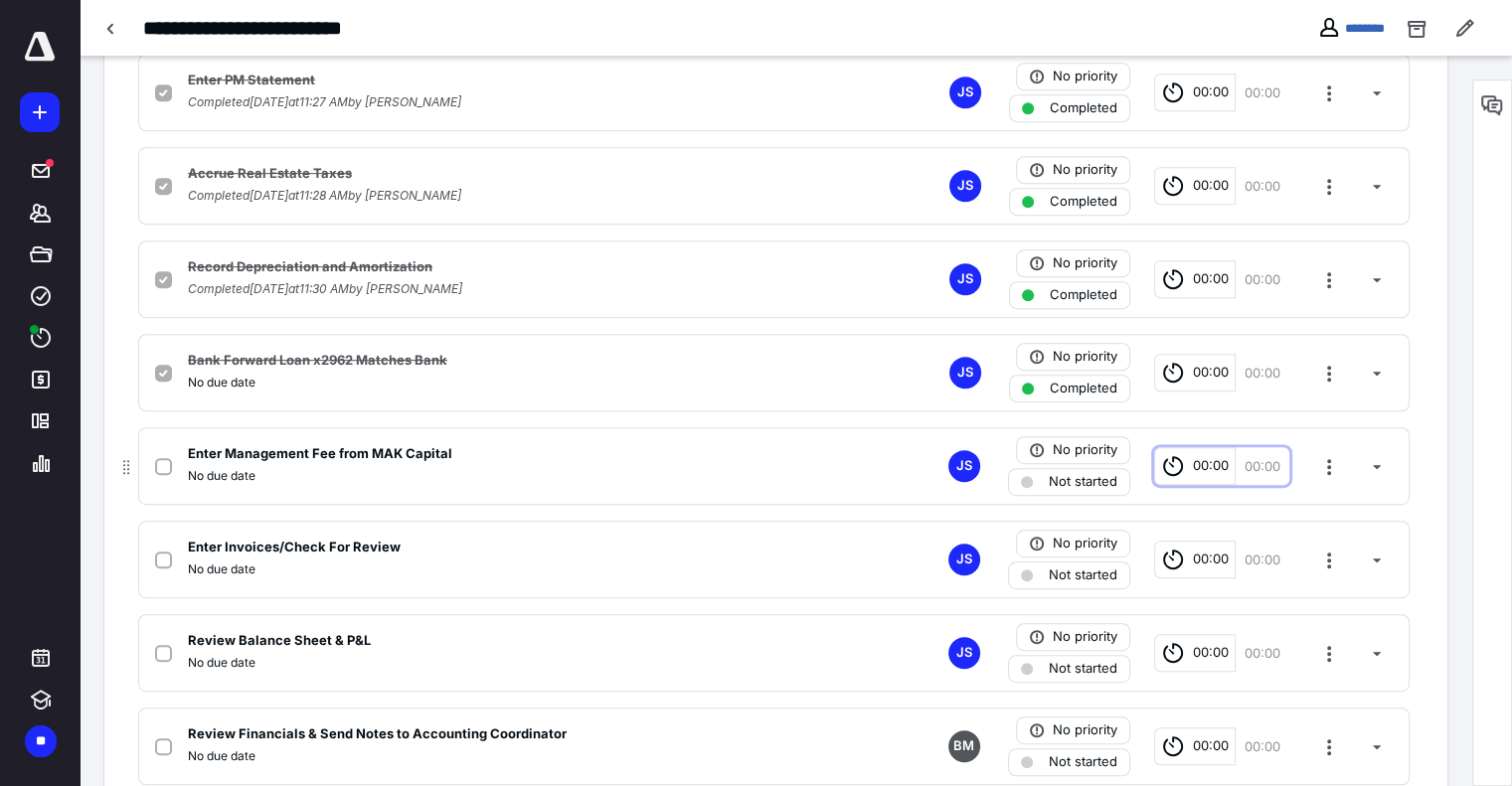 click 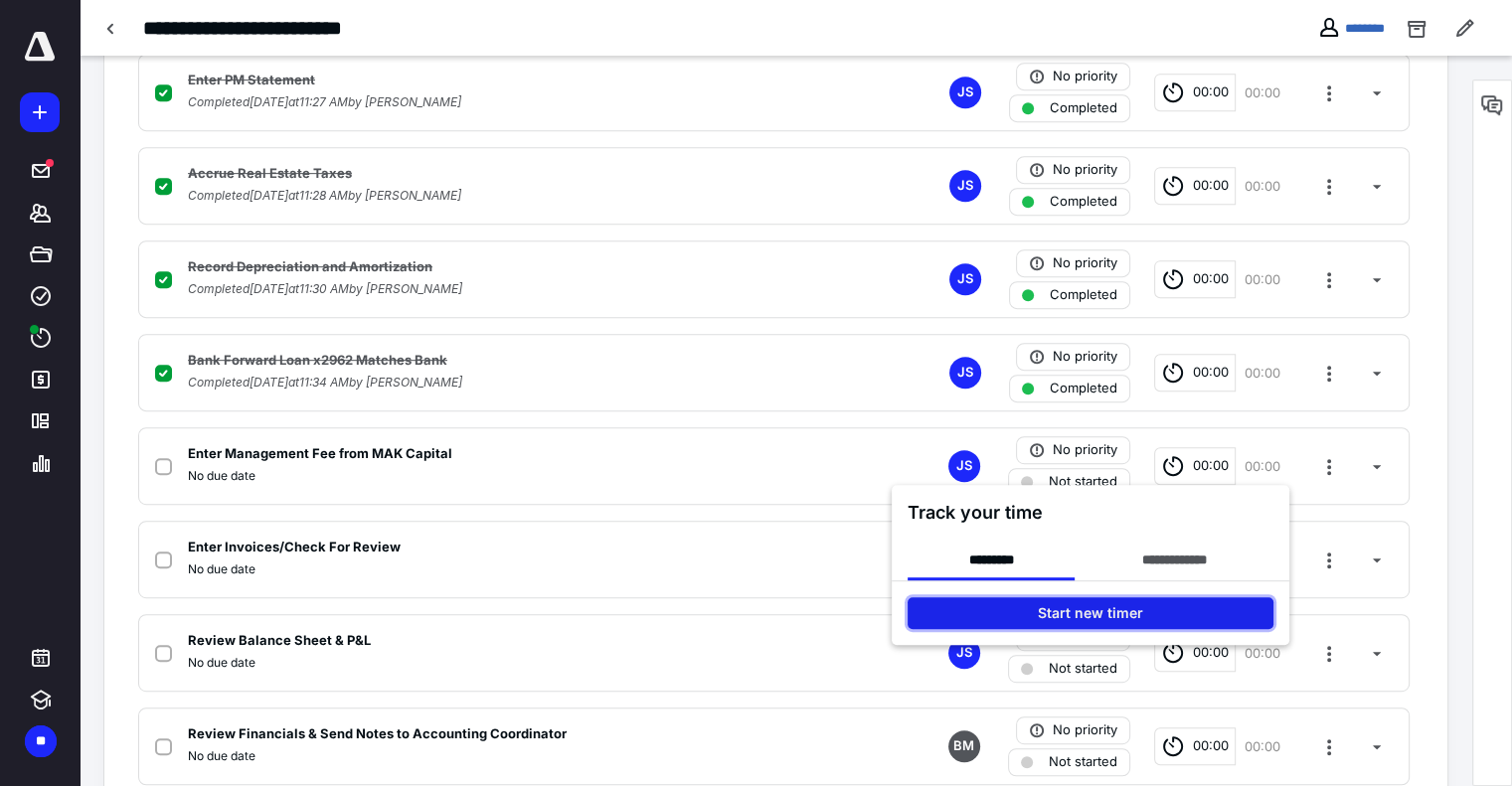 click on "Start new timer" at bounding box center (1091, 613) 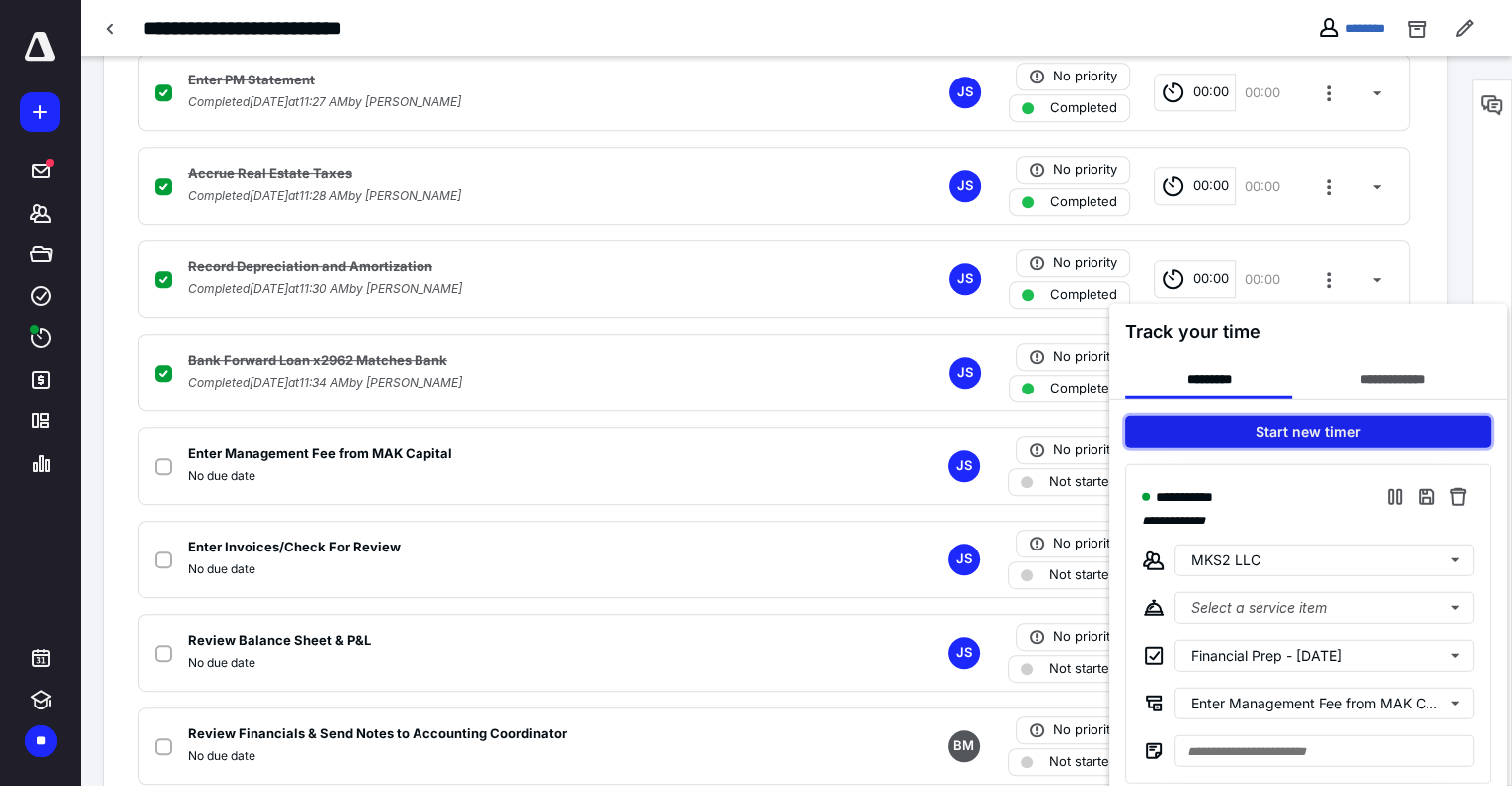 scroll, scrollTop: 994, scrollLeft: 0, axis: vertical 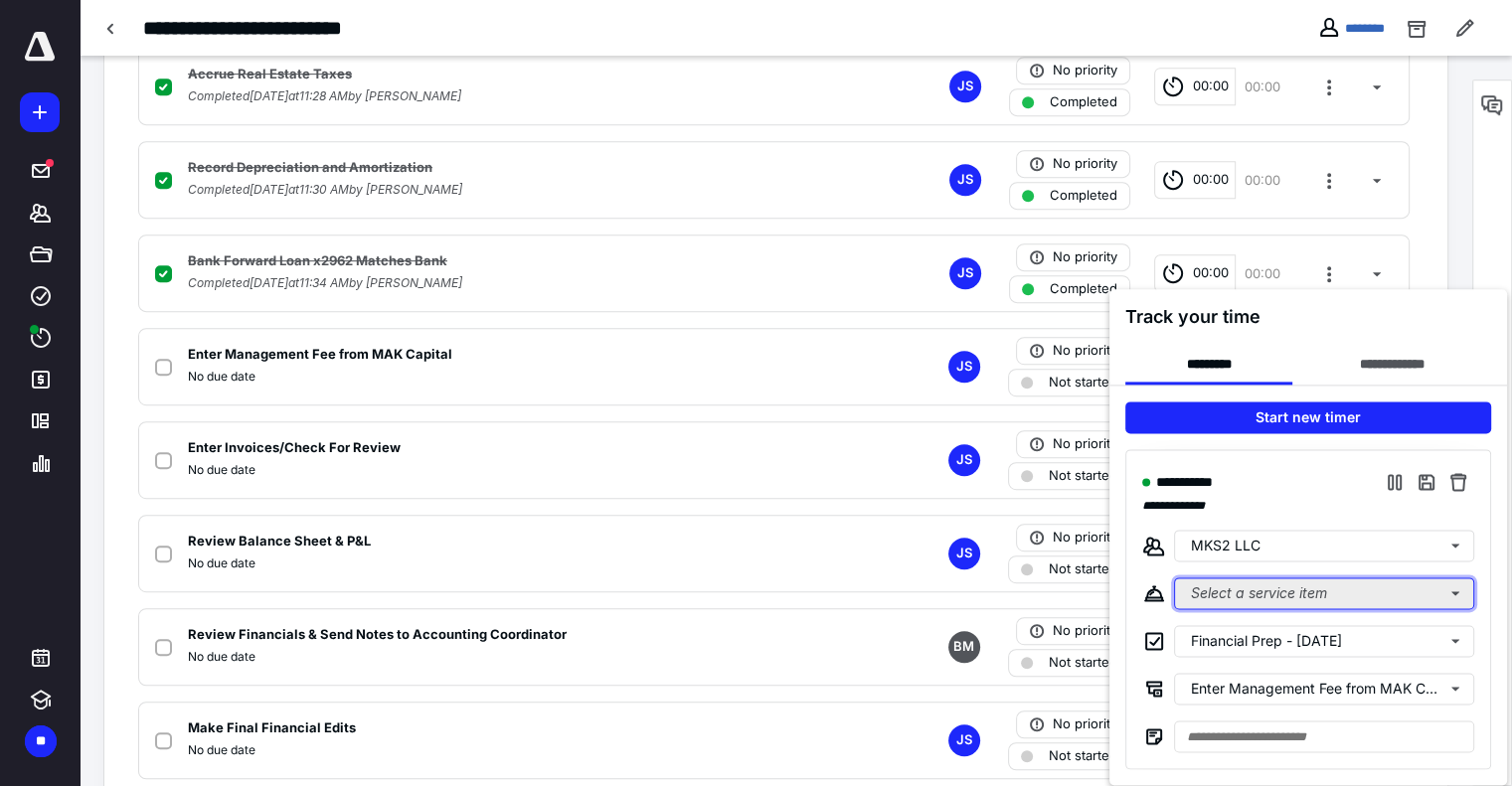 click on "Select a service item" at bounding box center (1324, 593) 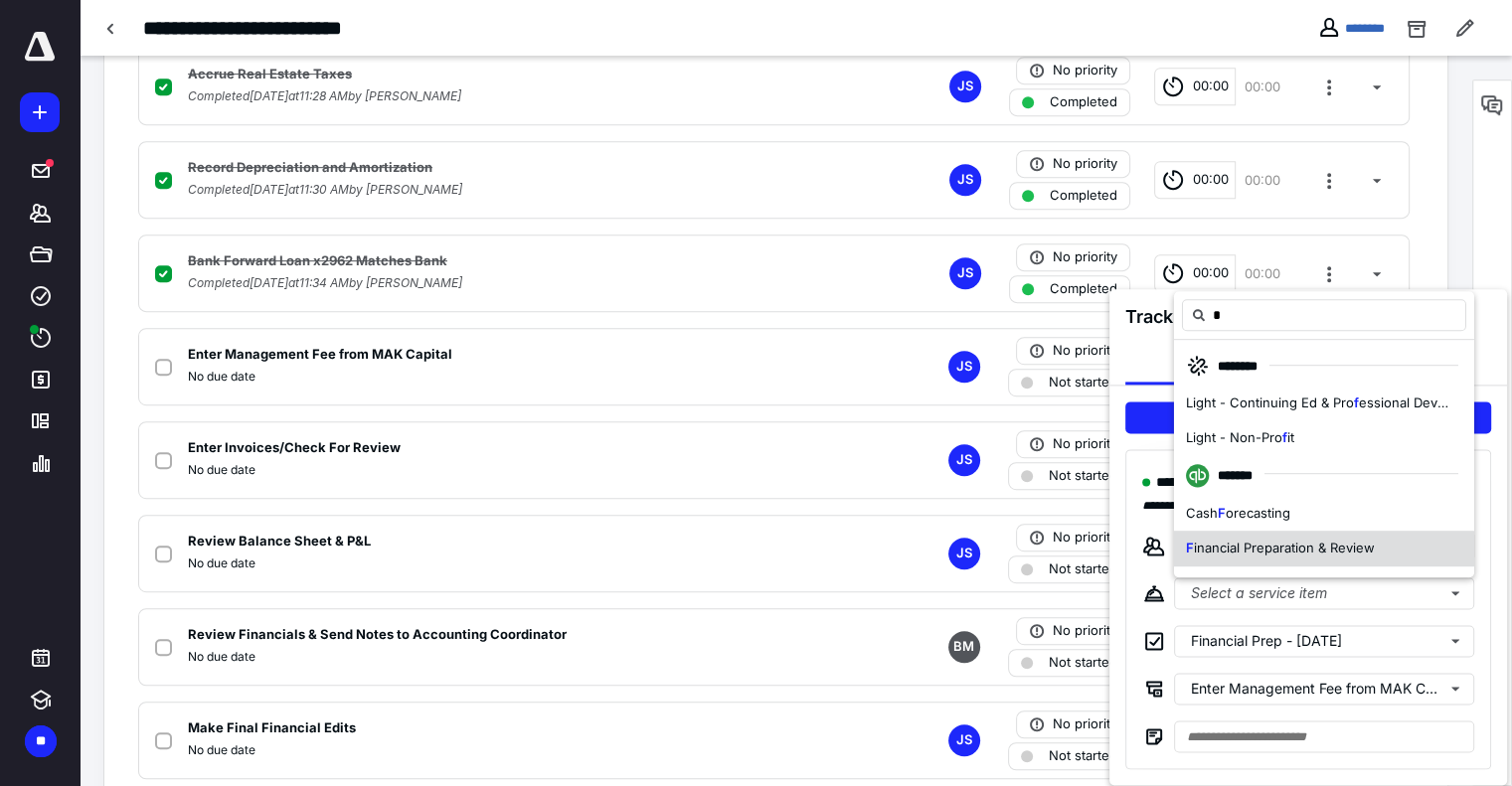 click on "inancial Preparation & Review" at bounding box center [1284, 548] 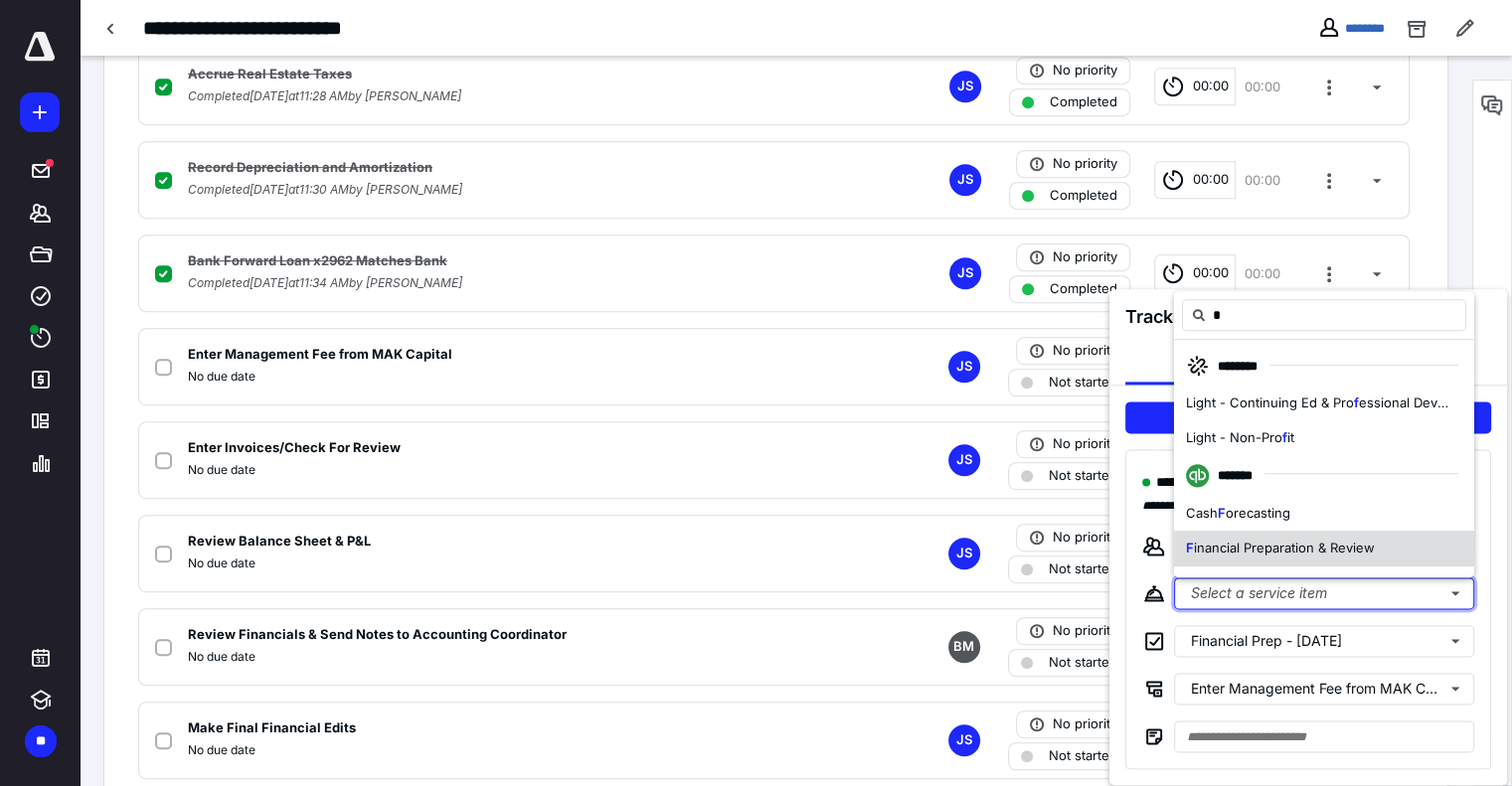 type 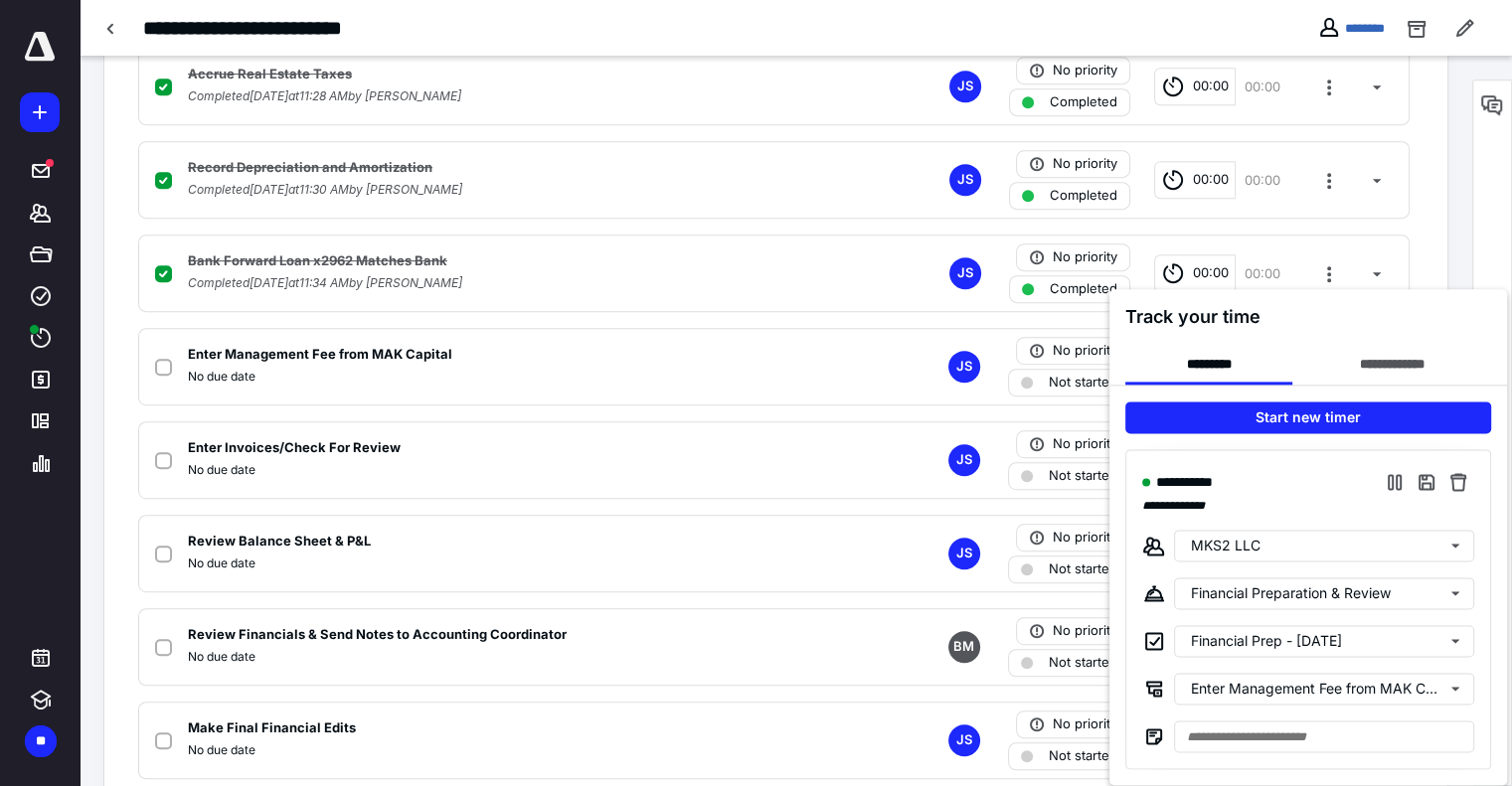 click at bounding box center (756, 393) 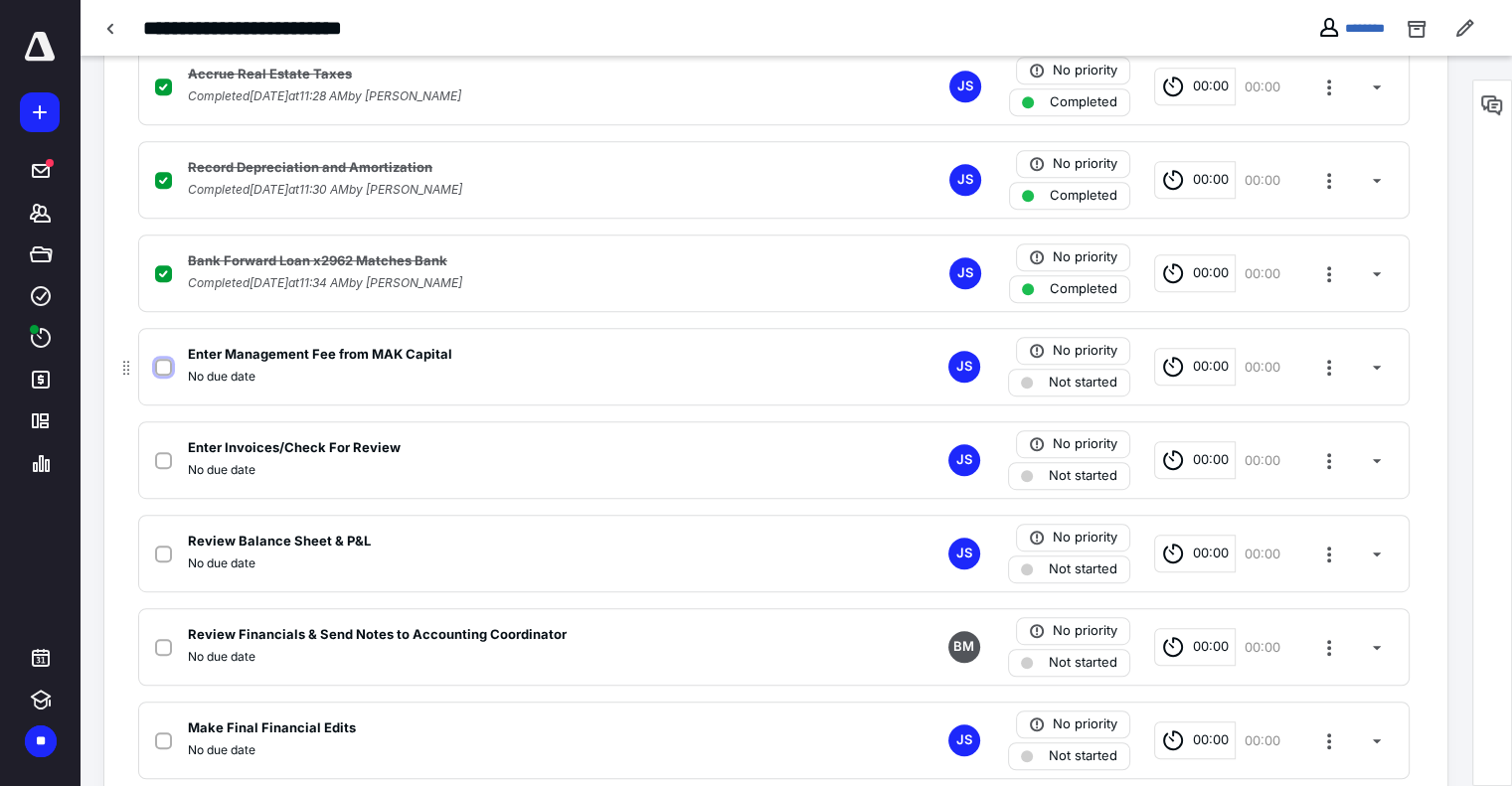 click at bounding box center [163, 368] 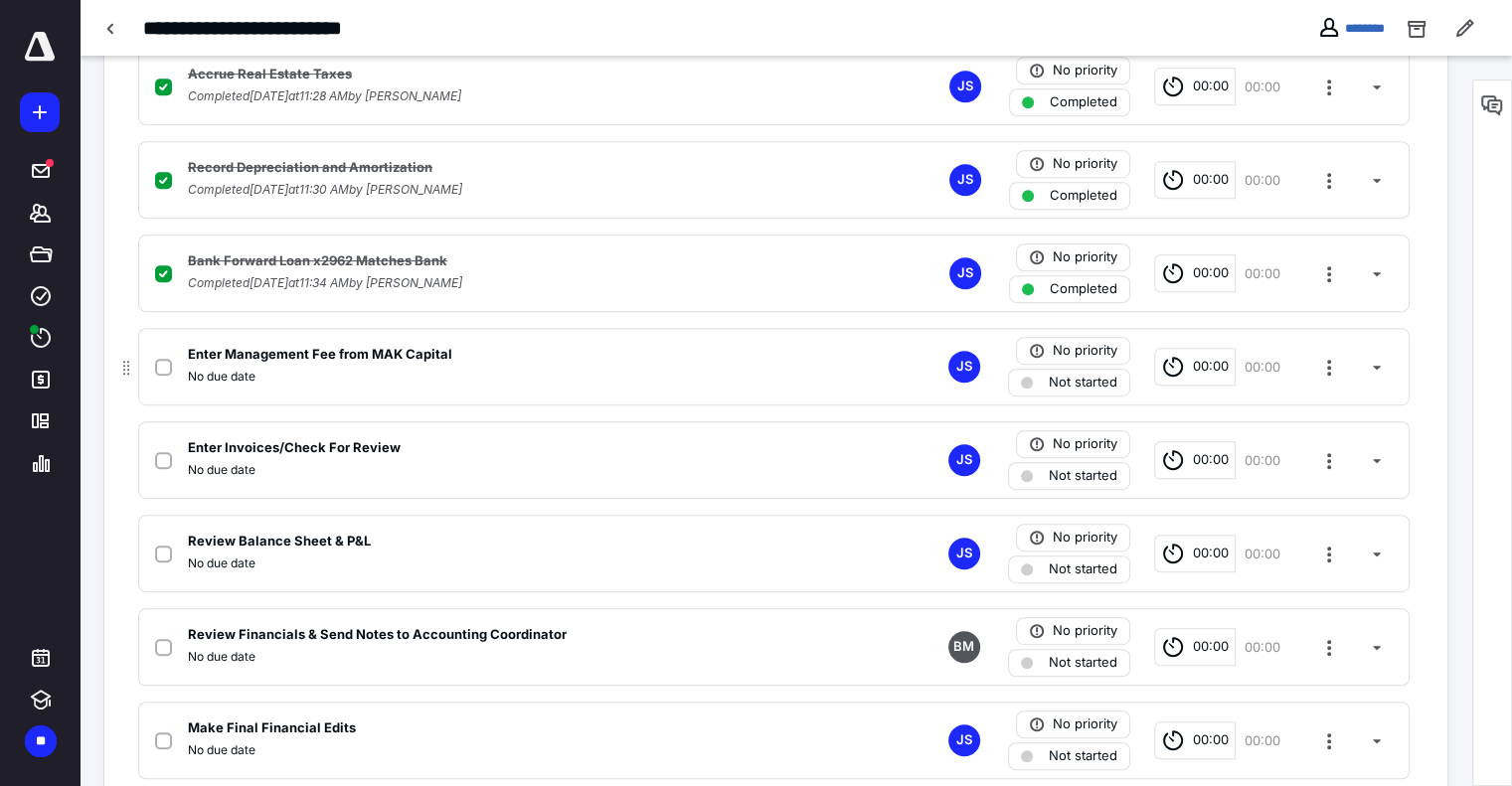 checkbox on "true" 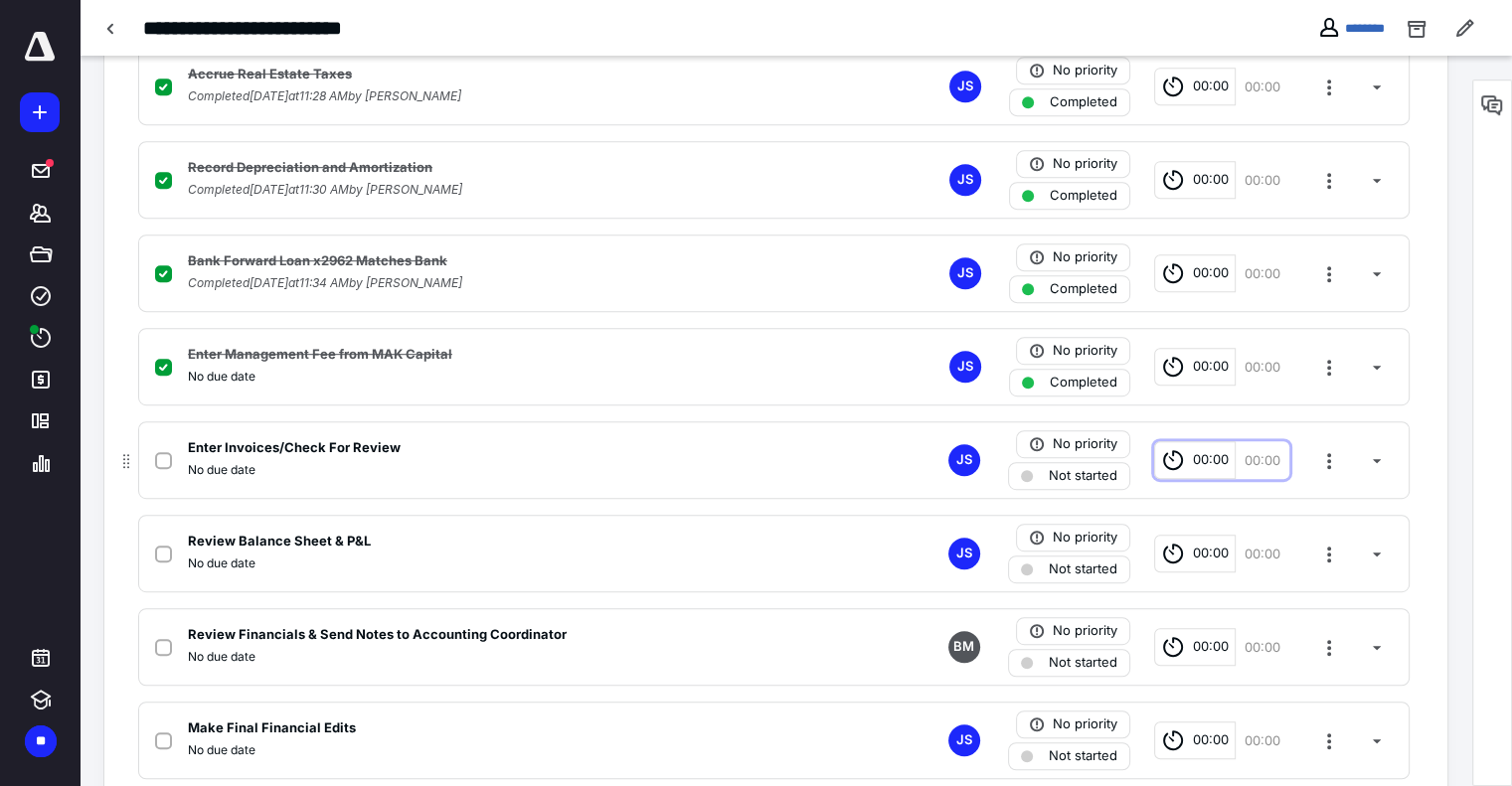 click on "00:00" at bounding box center (1211, 460) 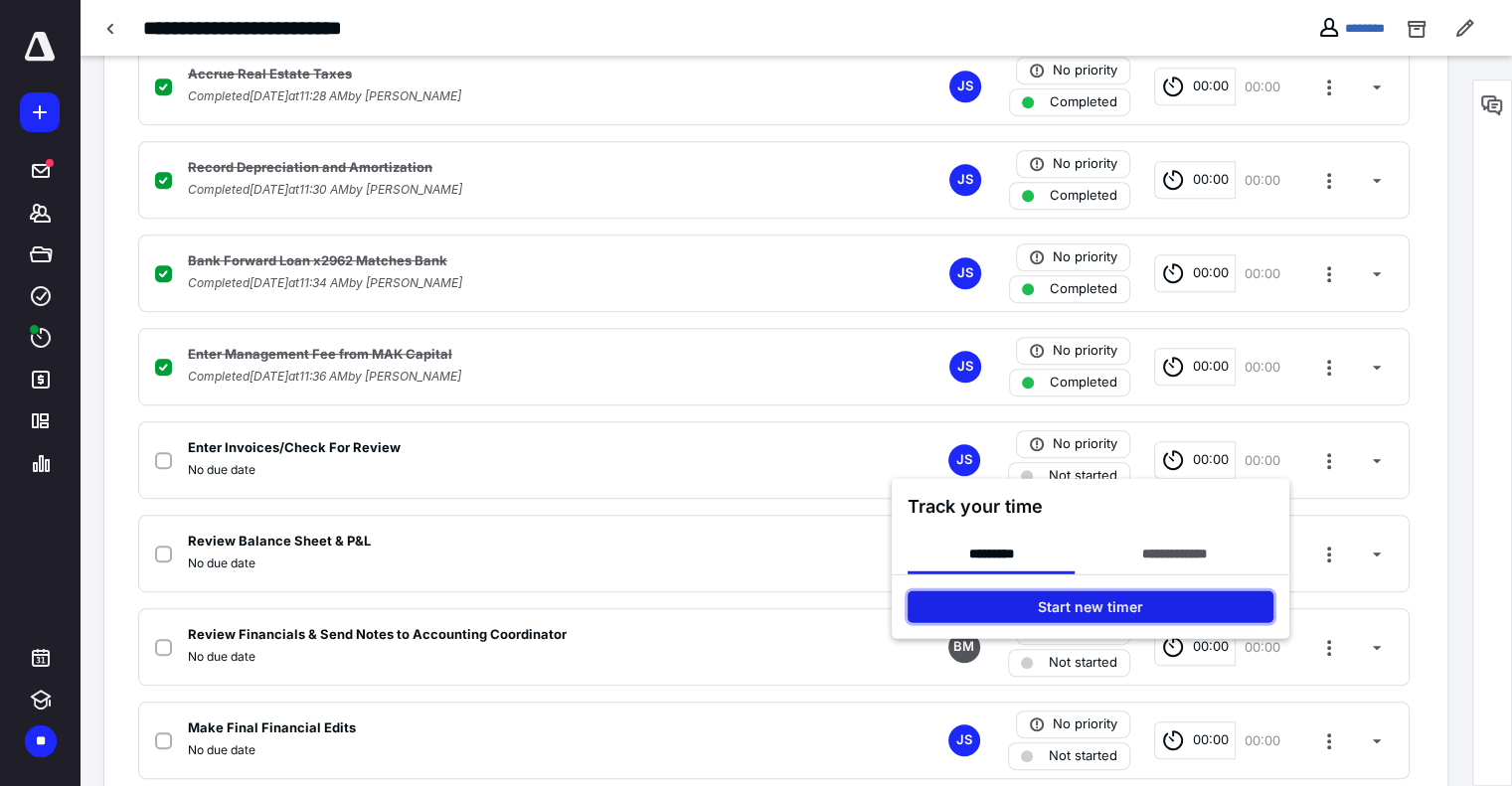 click on "Start new timer" at bounding box center [1091, 607] 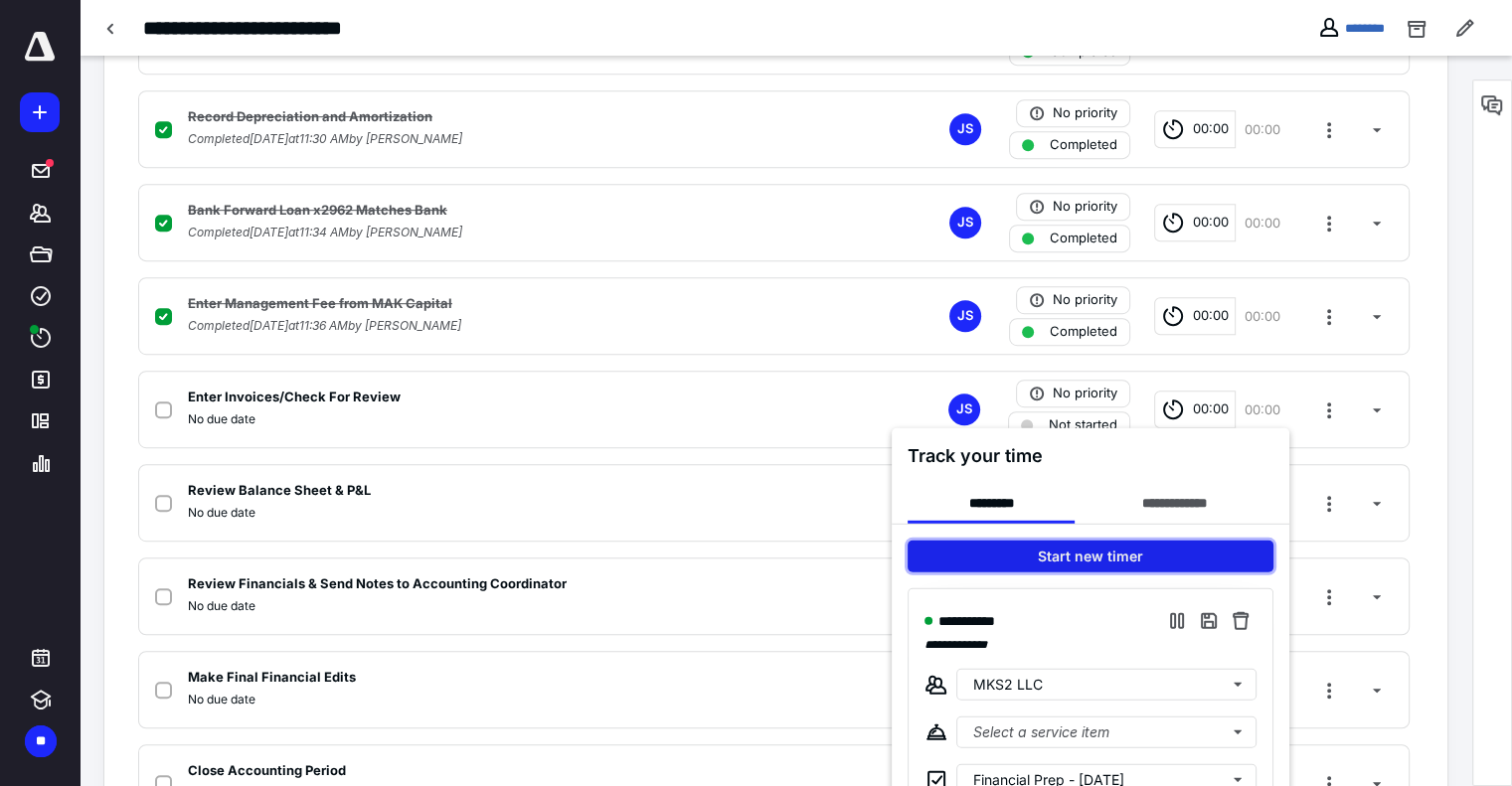 scroll, scrollTop: 1093, scrollLeft: 0, axis: vertical 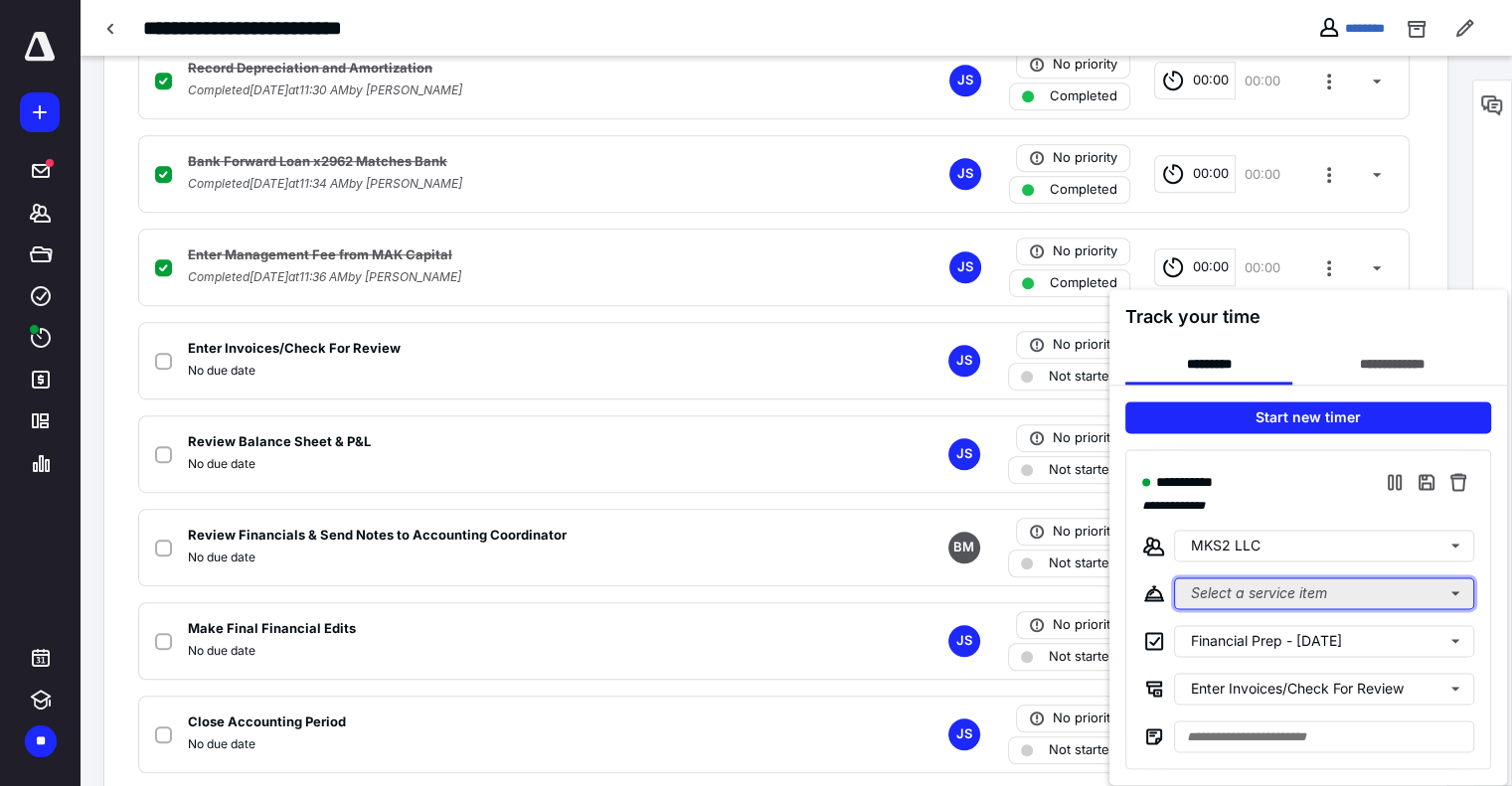 click on "Select a service item" at bounding box center [1324, 593] 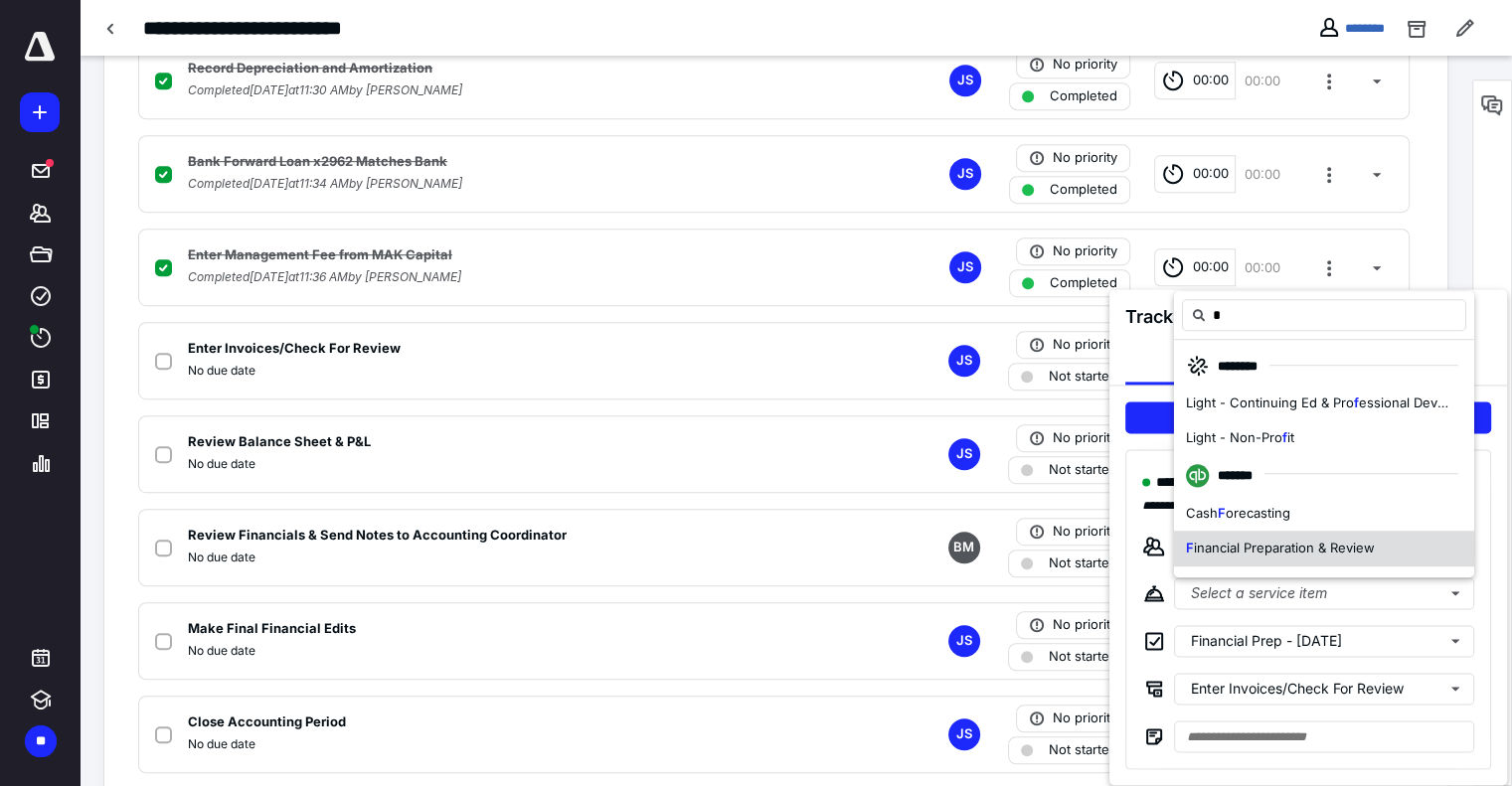 click on "inancial Preparation & Review" at bounding box center [1284, 548] 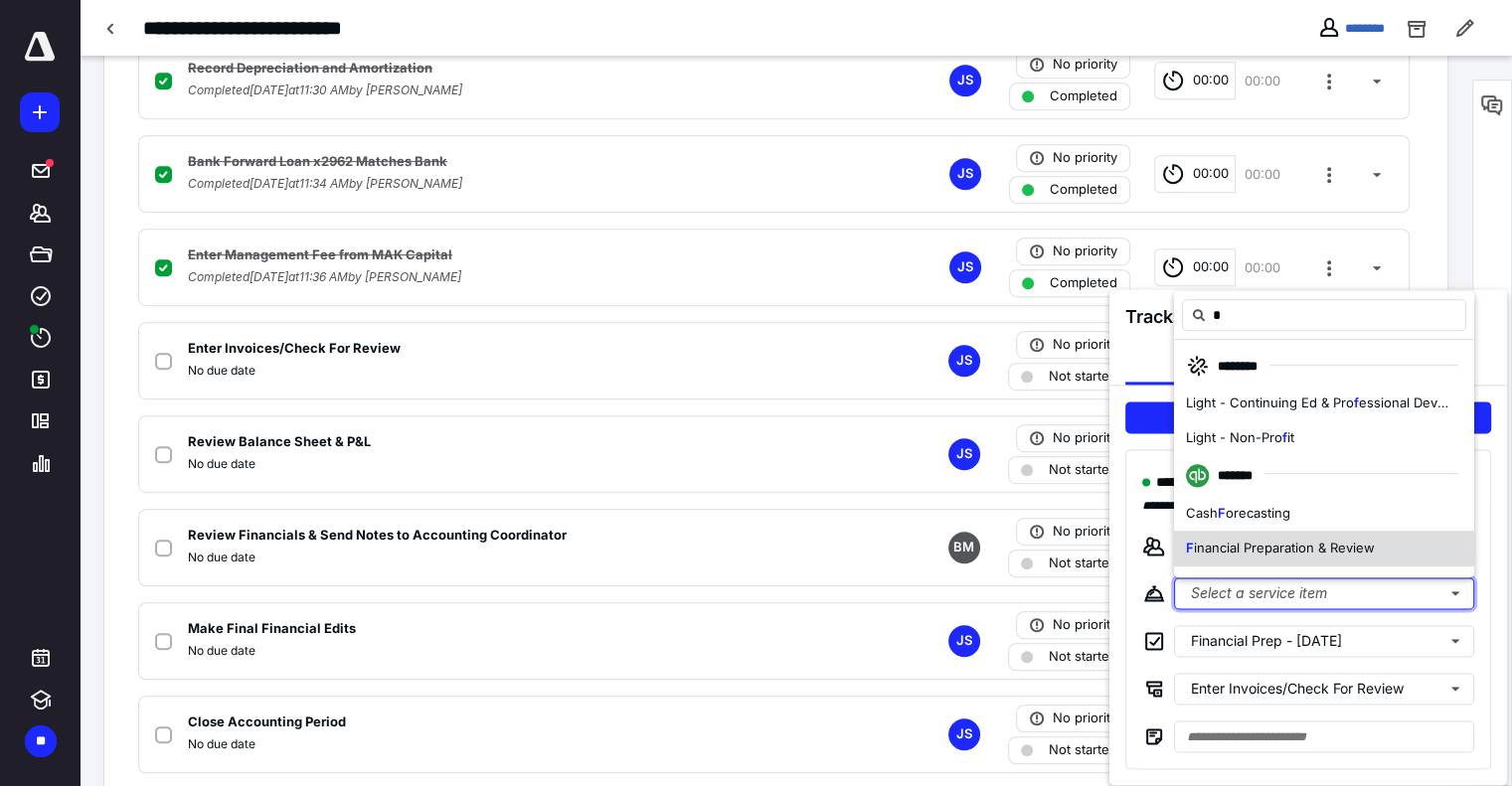 type 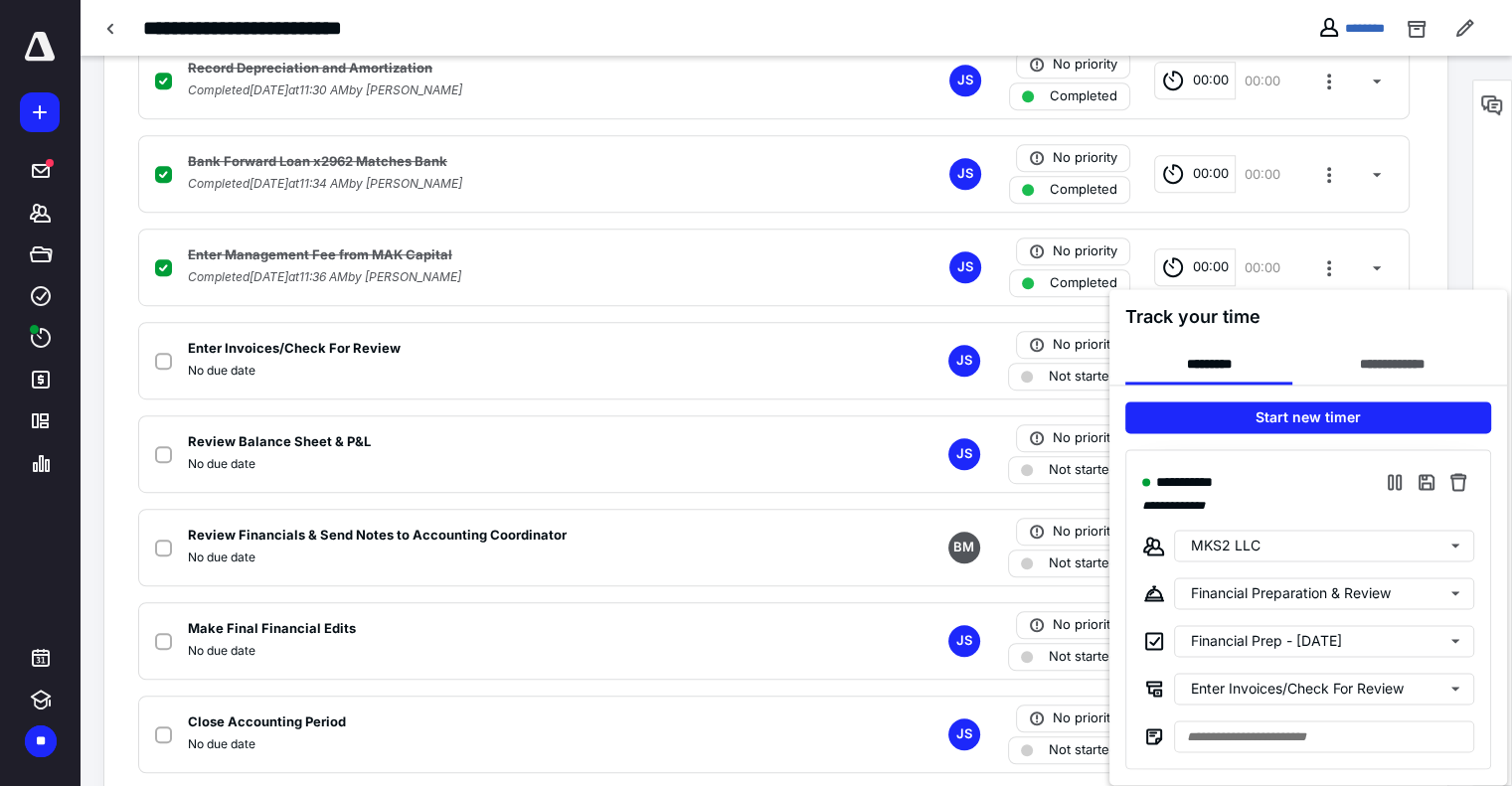 click at bounding box center [756, 393] 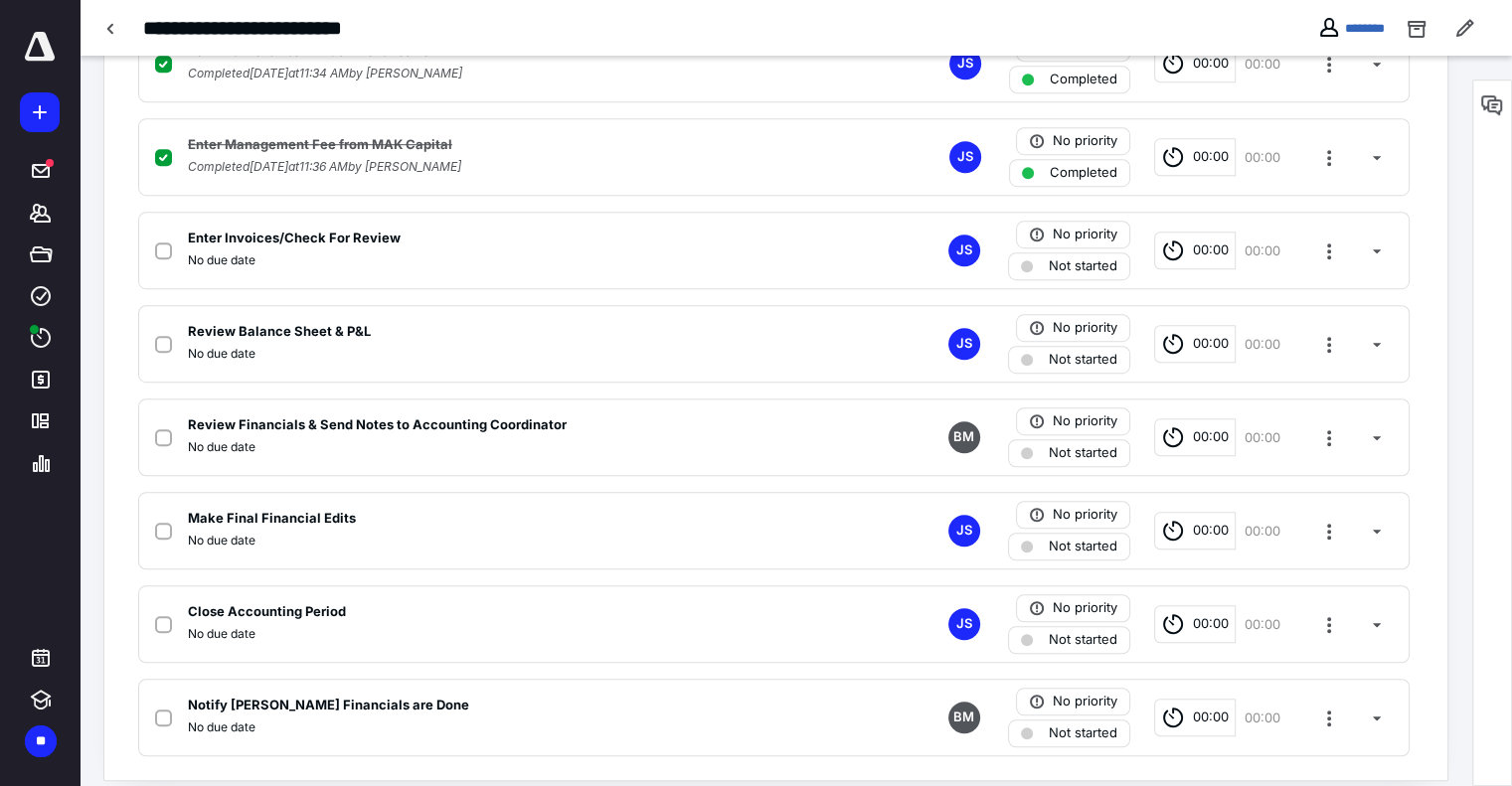 scroll, scrollTop: 1221, scrollLeft: 0, axis: vertical 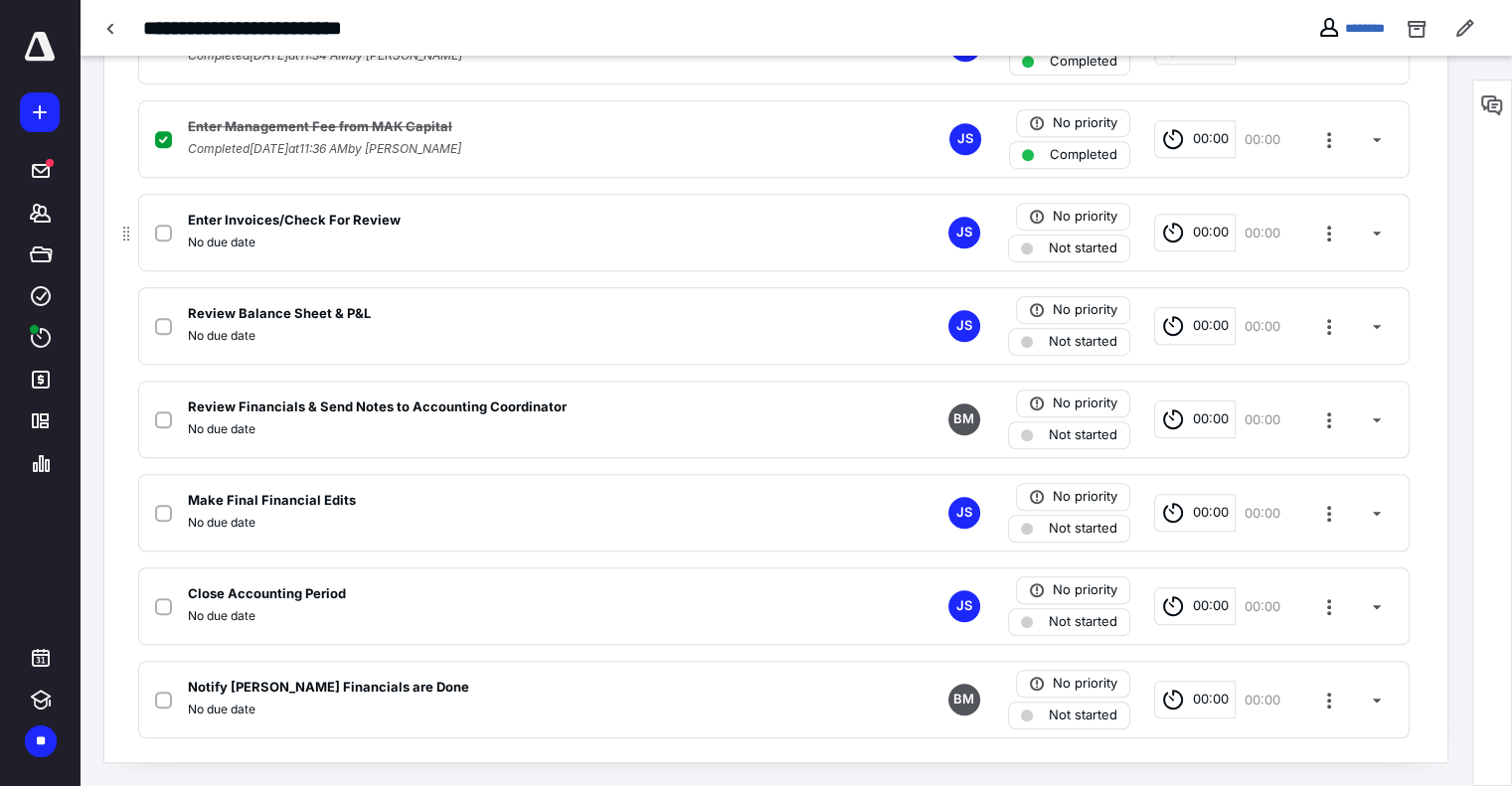 click on "Enter Invoices/Check For Review No due date JS No priority Not started 00:00 00:00" at bounding box center (773, 233) 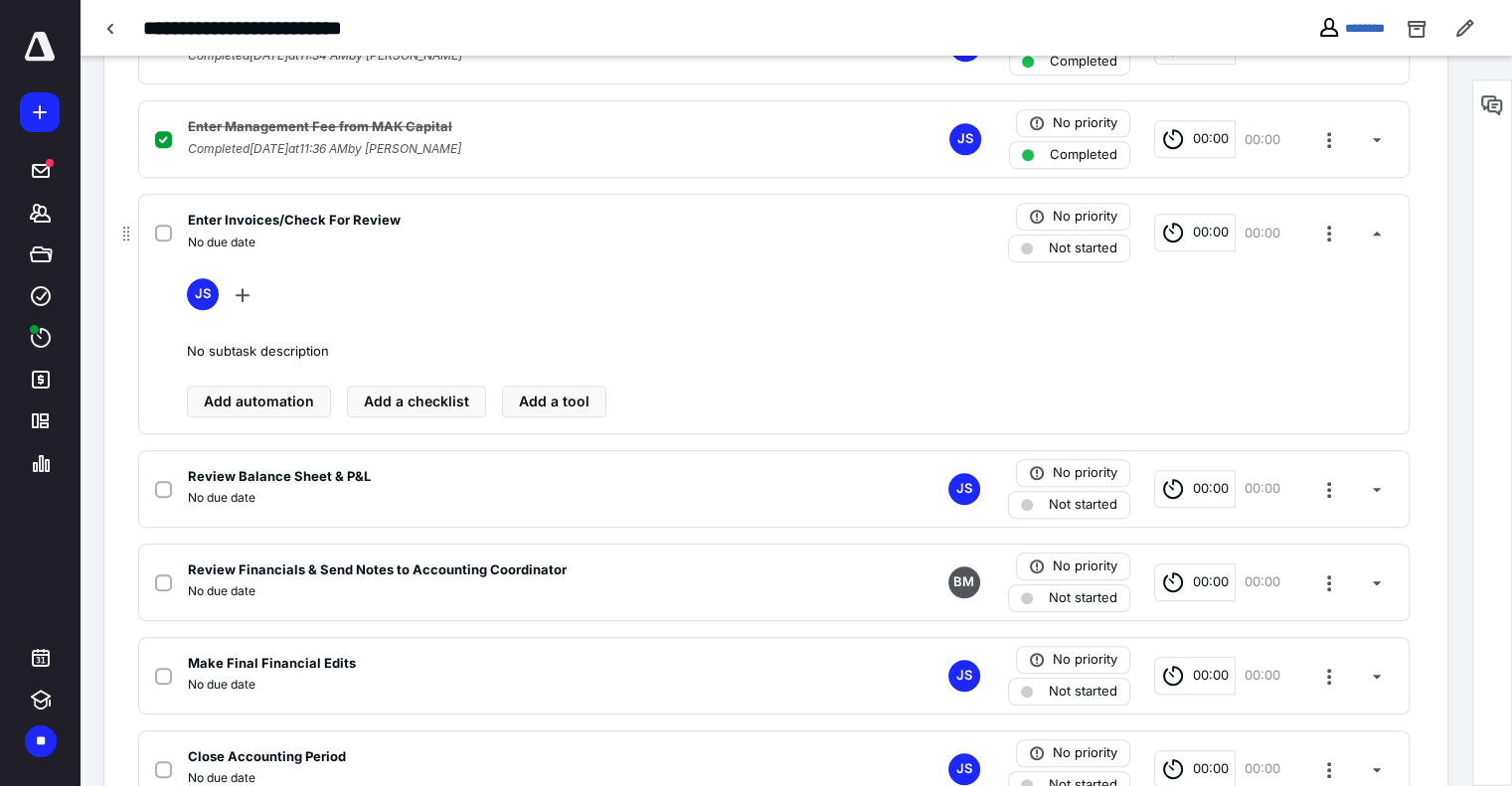 click 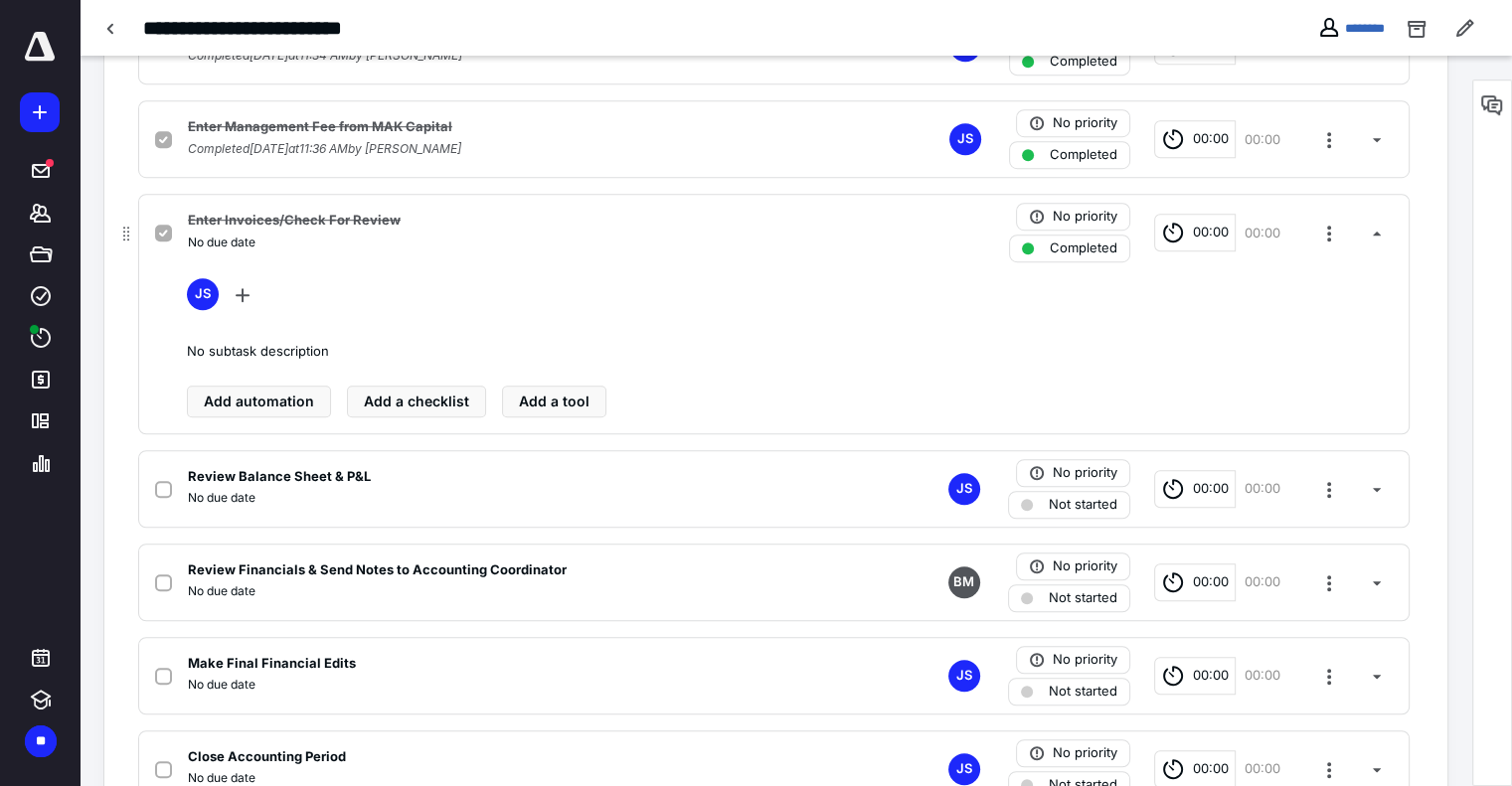 drag, startPoint x: 816, startPoint y: 298, endPoint x: 868, endPoint y: 283, distance: 54.120237 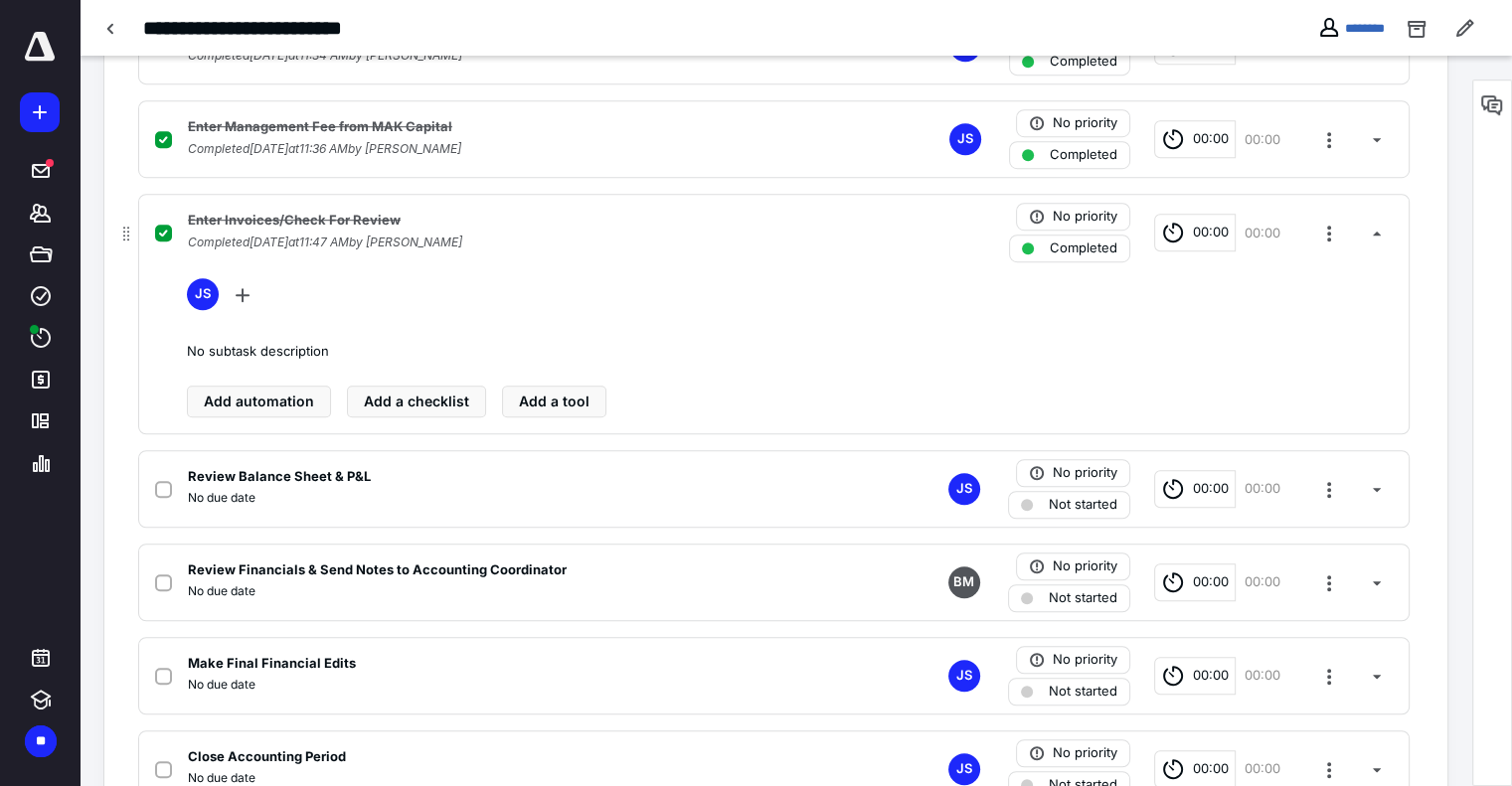 click on "Completed  July 11, 2025  at  11:47 AM  by Jade Seibold" at bounding box center [513, 242] 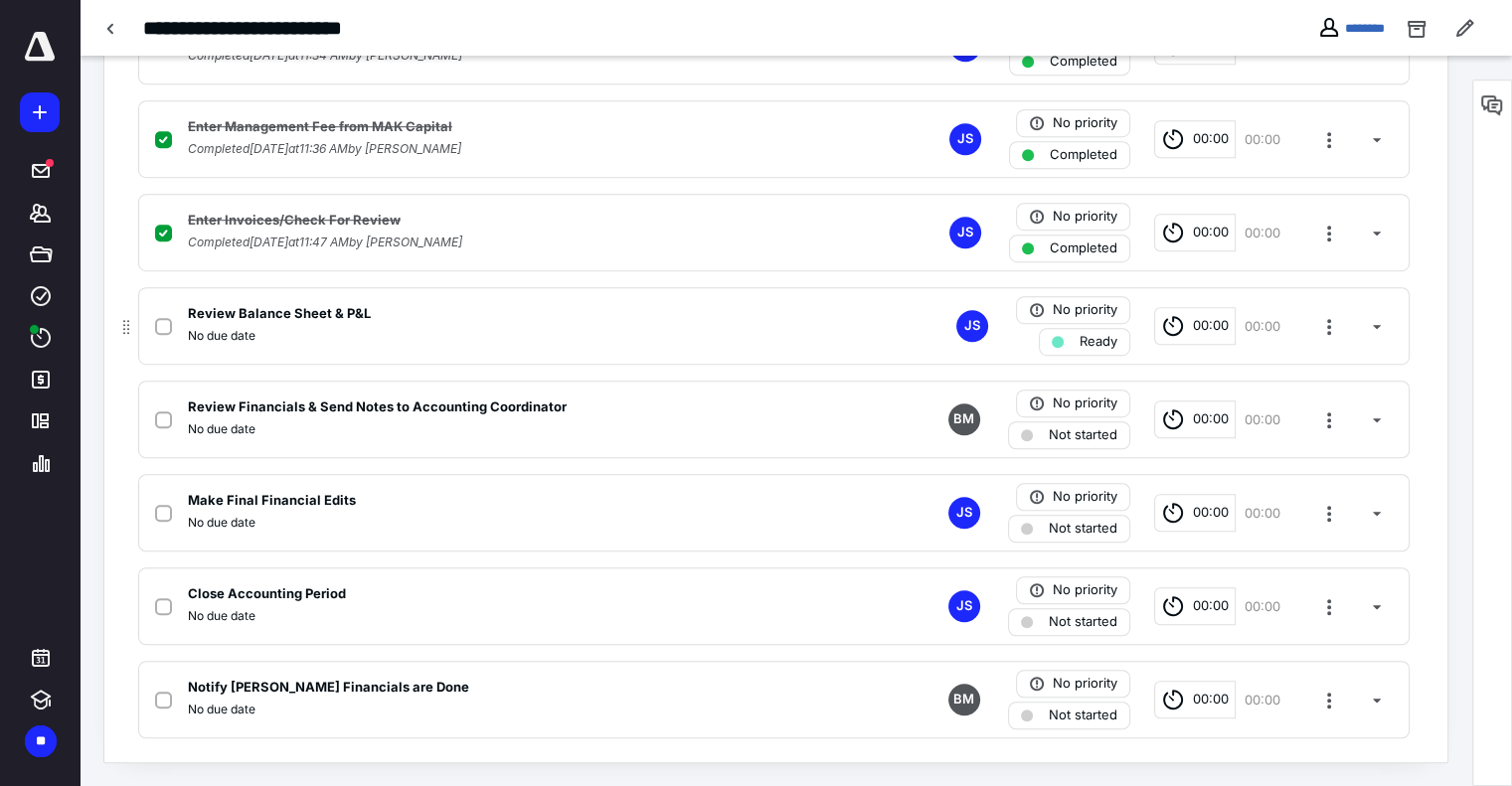 click on "00:00" at bounding box center (1195, 326) 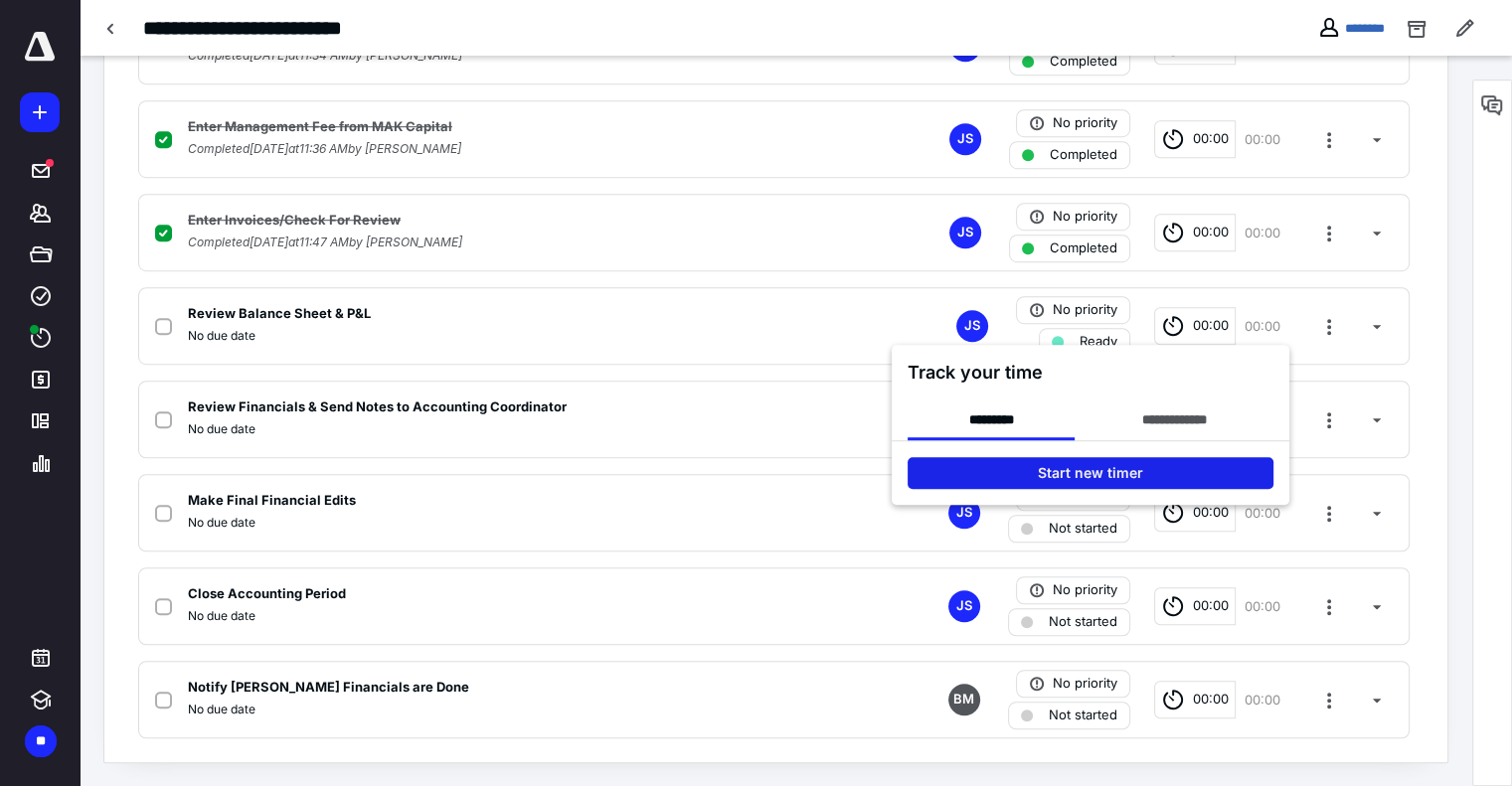 click on "Start new timer" at bounding box center [1091, 473] 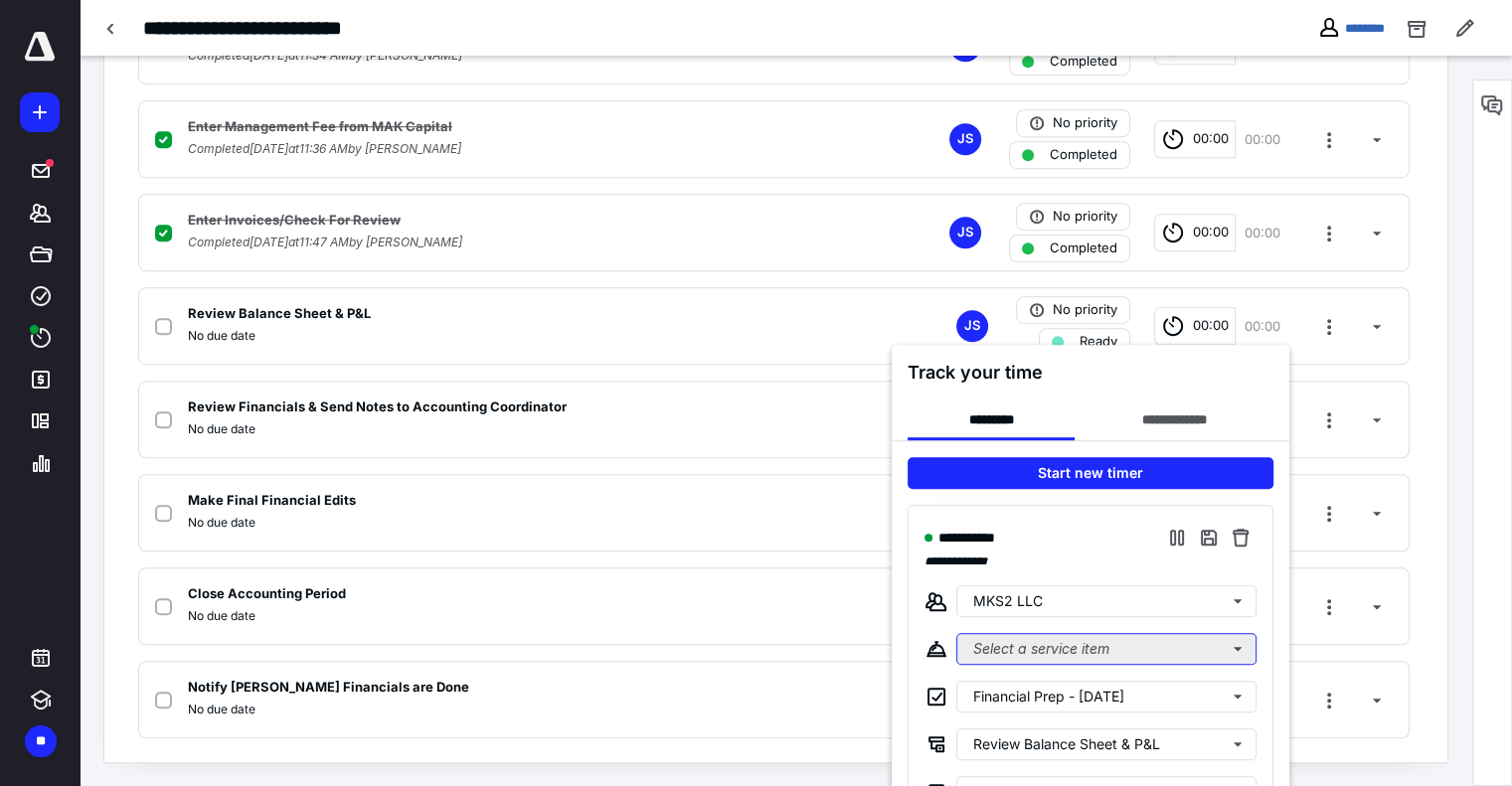click on "Select a service item" at bounding box center (1106, 649) 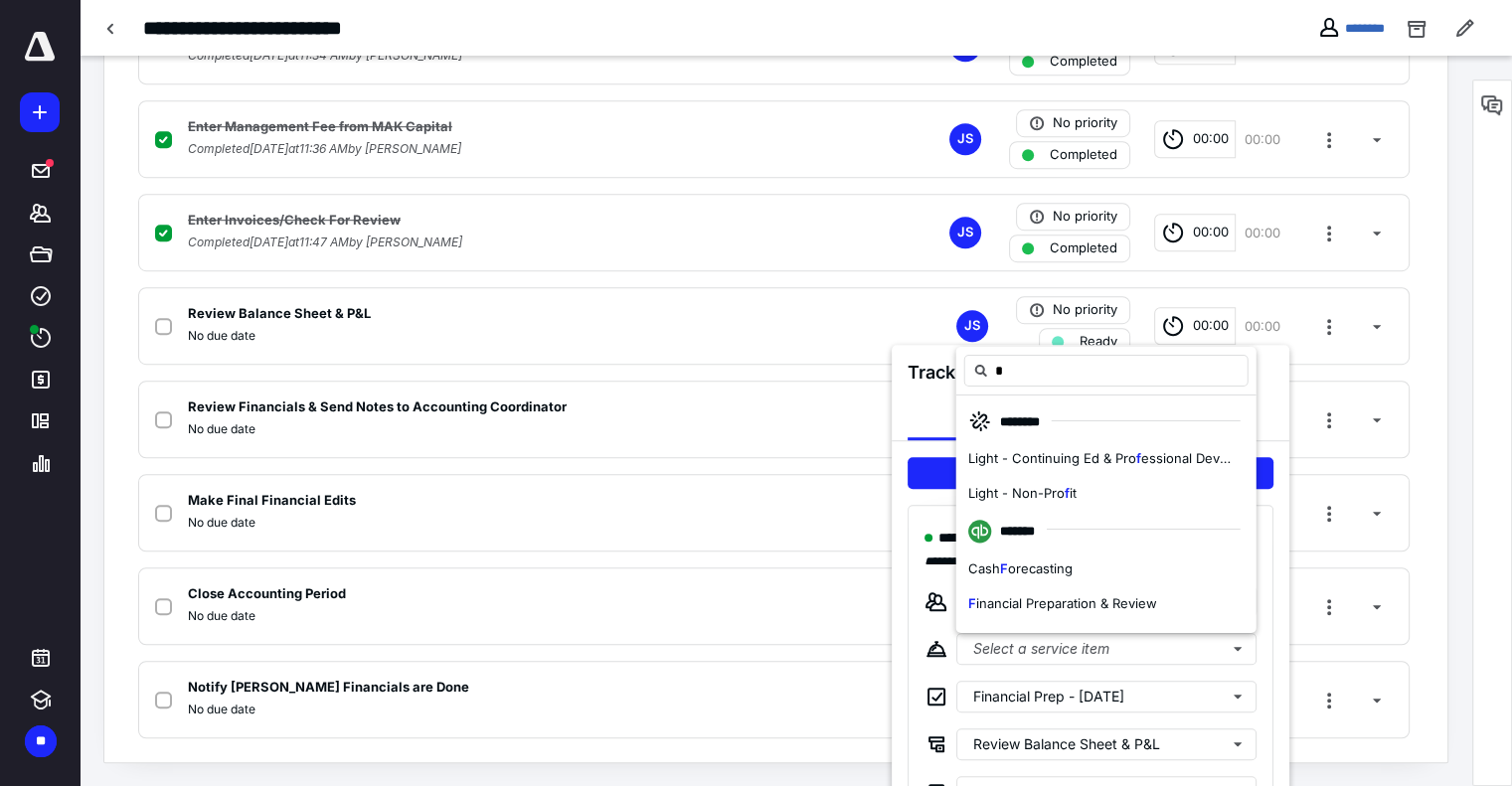 drag, startPoint x: 1055, startPoint y: 595, endPoint x: 476, endPoint y: 747, distance: 598.6192 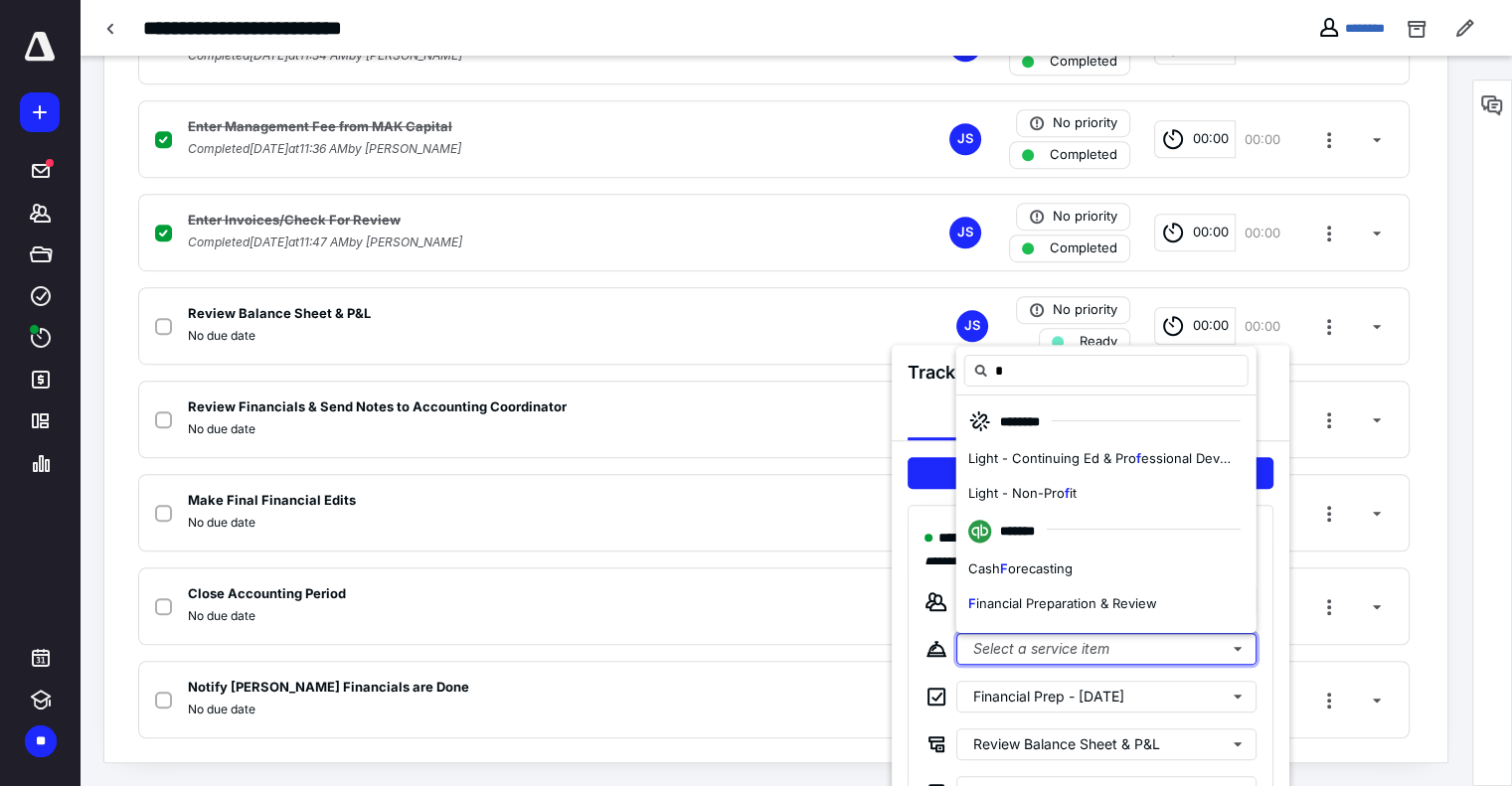 type 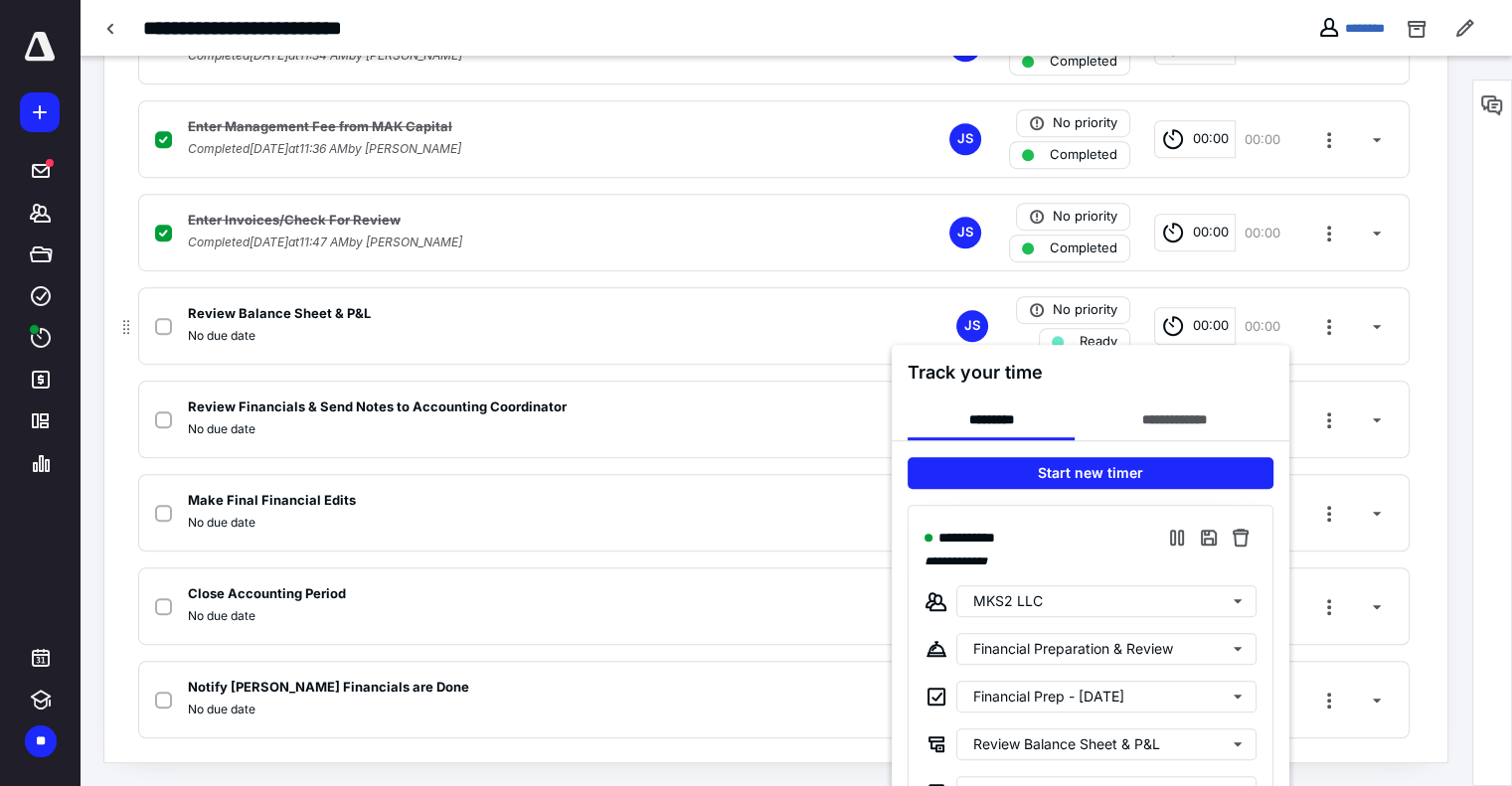 drag, startPoint x: 160, startPoint y: 321, endPoint x: 170, endPoint y: 325, distance: 10.77033 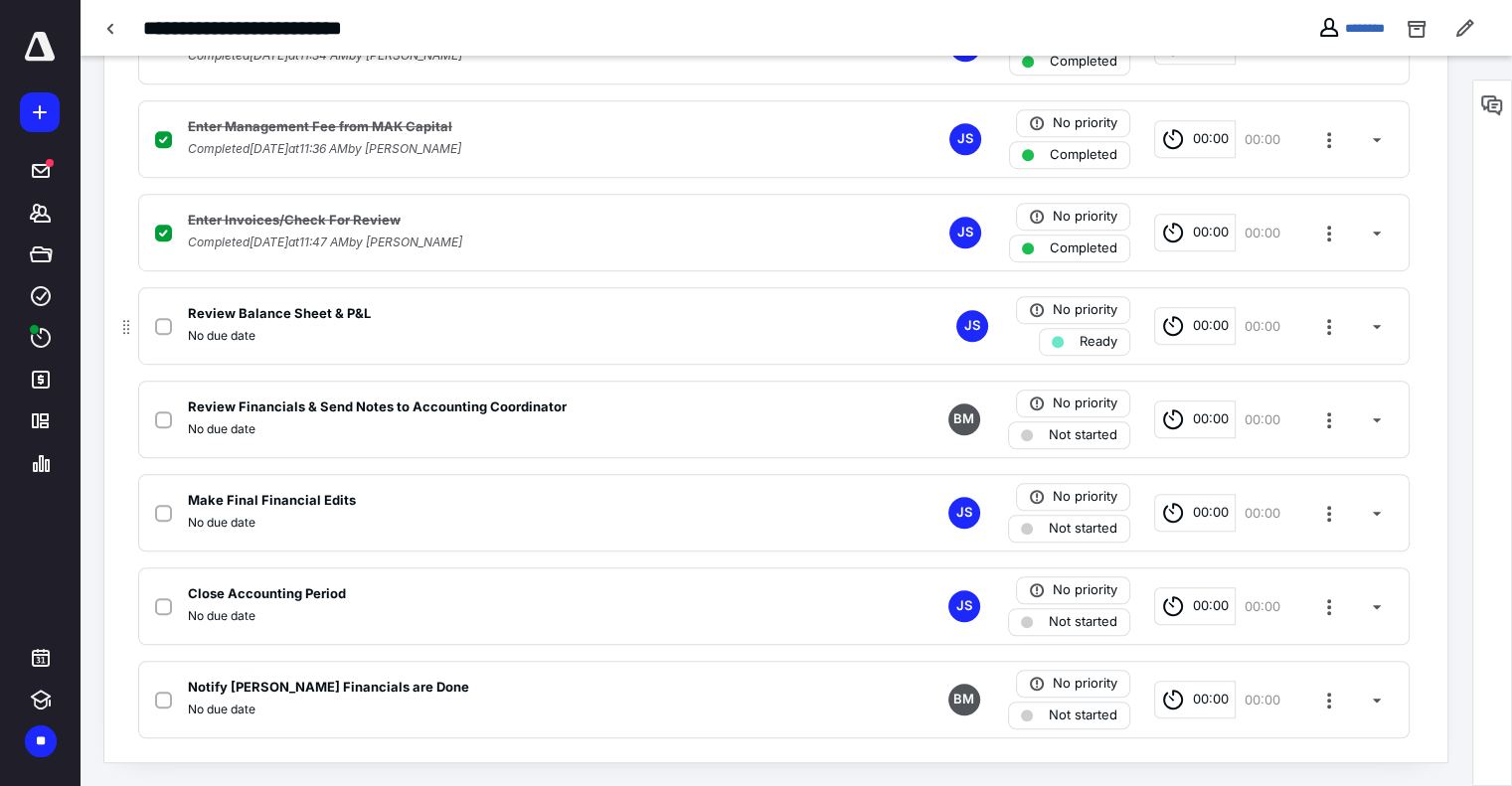 click at bounding box center [167, 326] 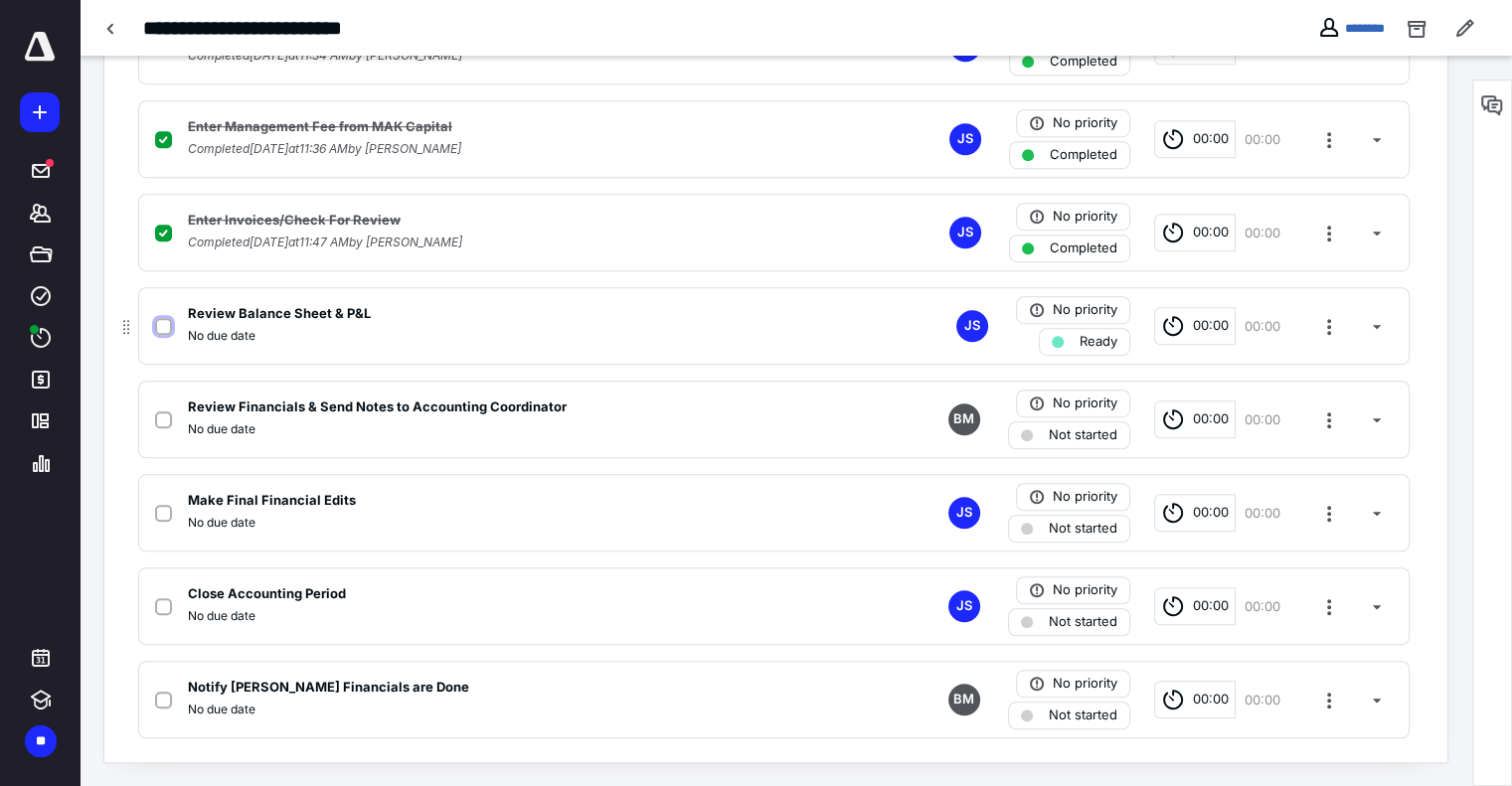 click at bounding box center (163, 327) 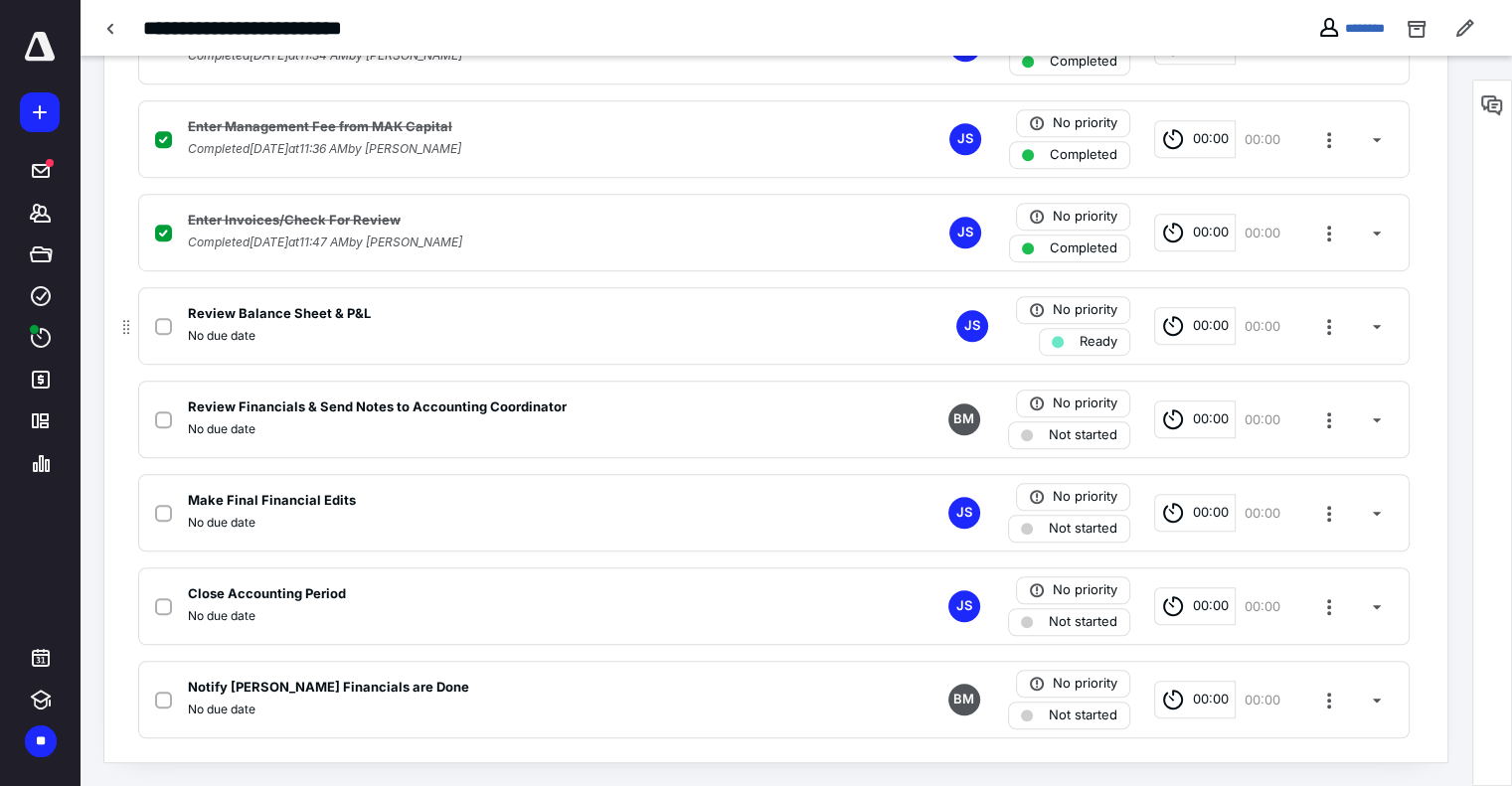 checkbox on "true" 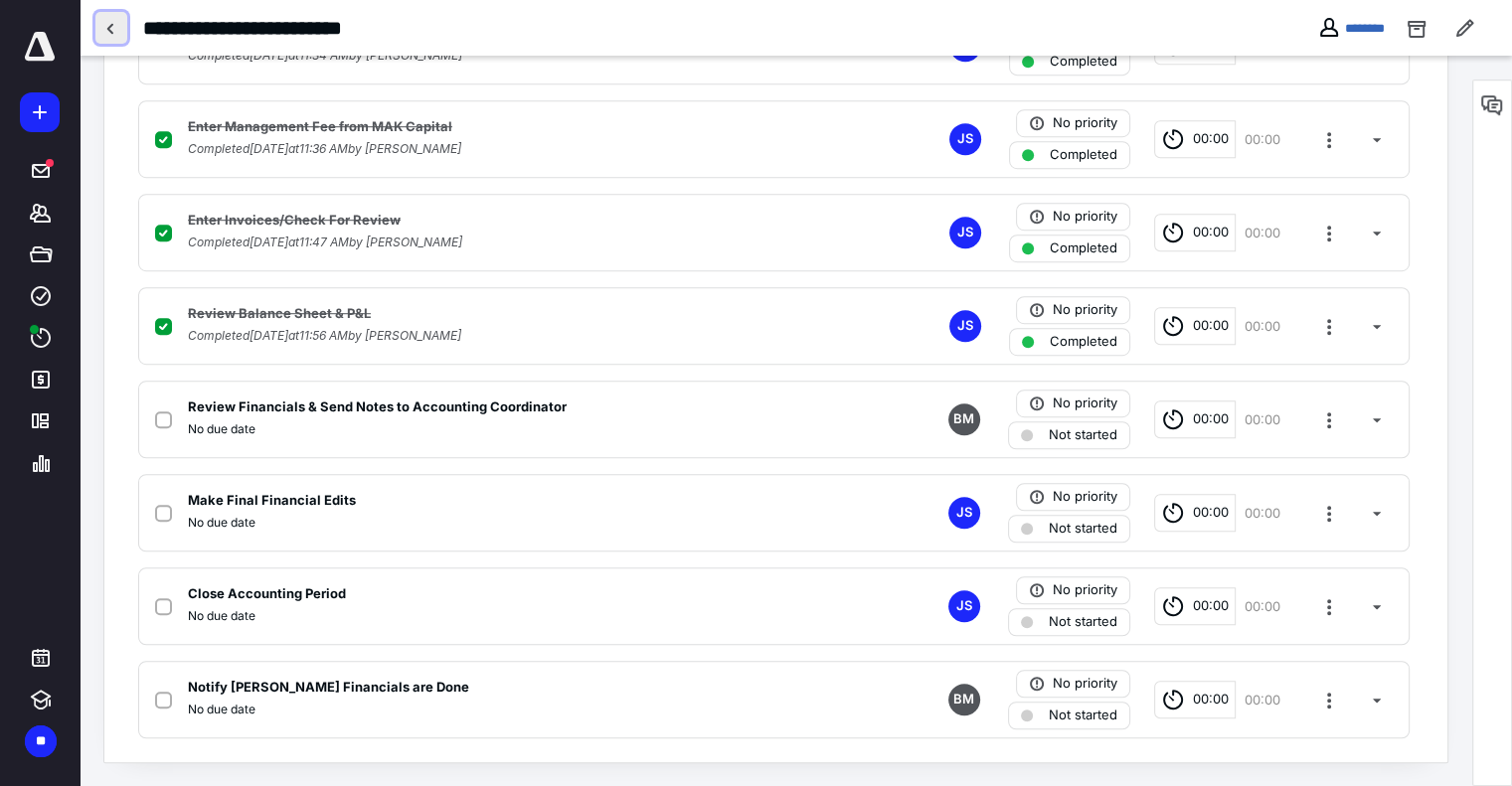 click at bounding box center (111, 28) 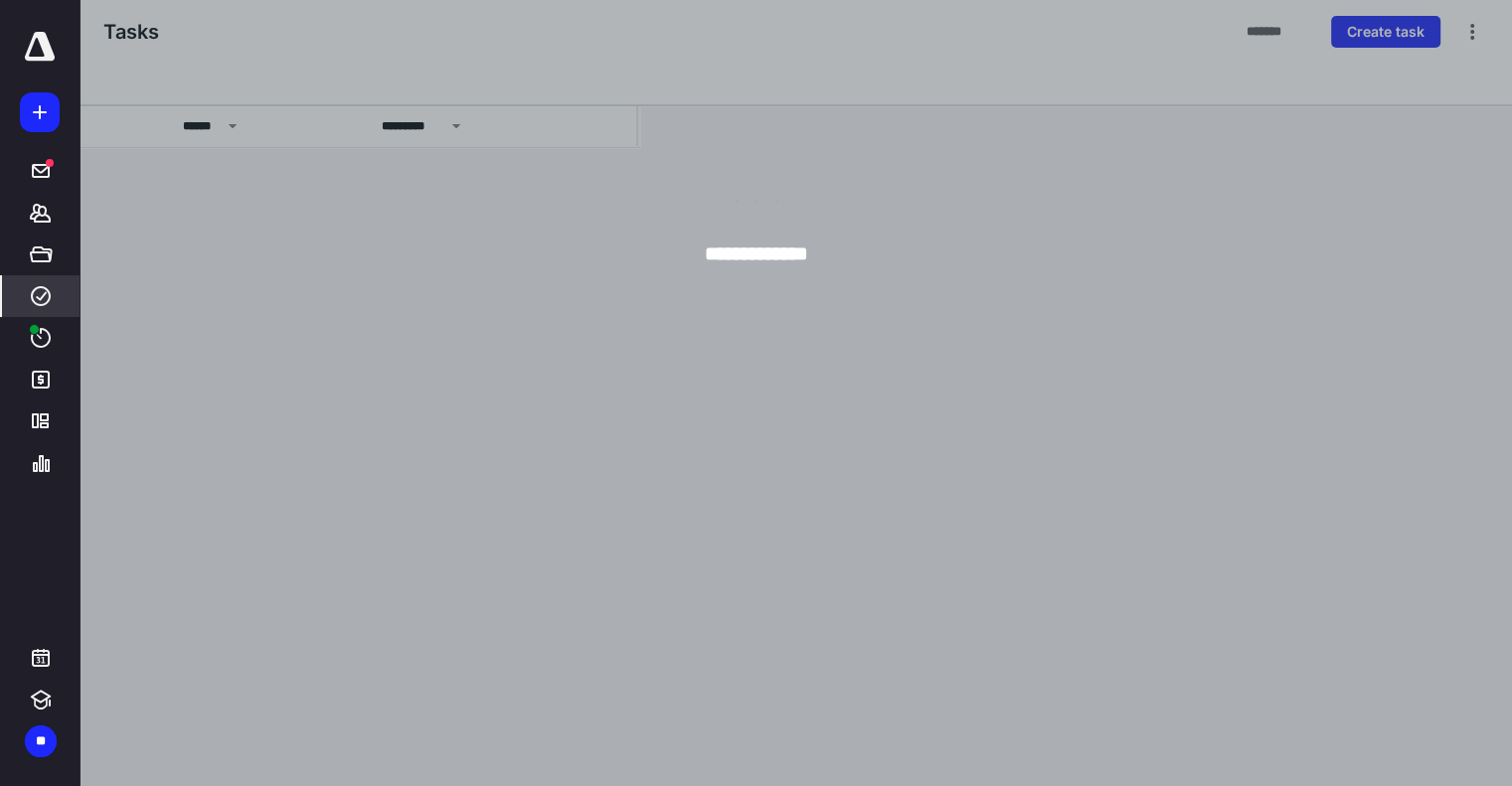 scroll, scrollTop: 0, scrollLeft: 0, axis: both 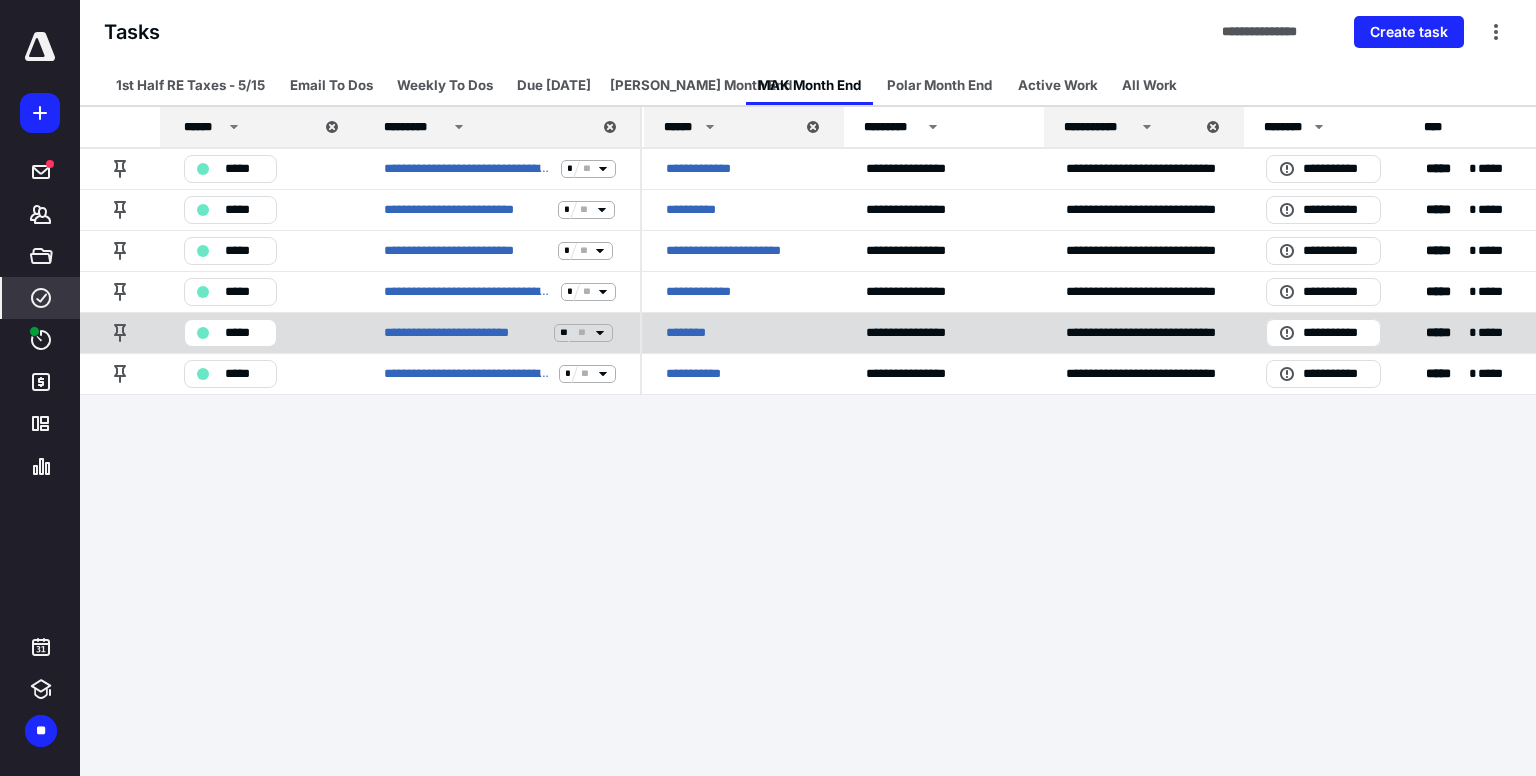 click on "*****" at bounding box center [230, 333] 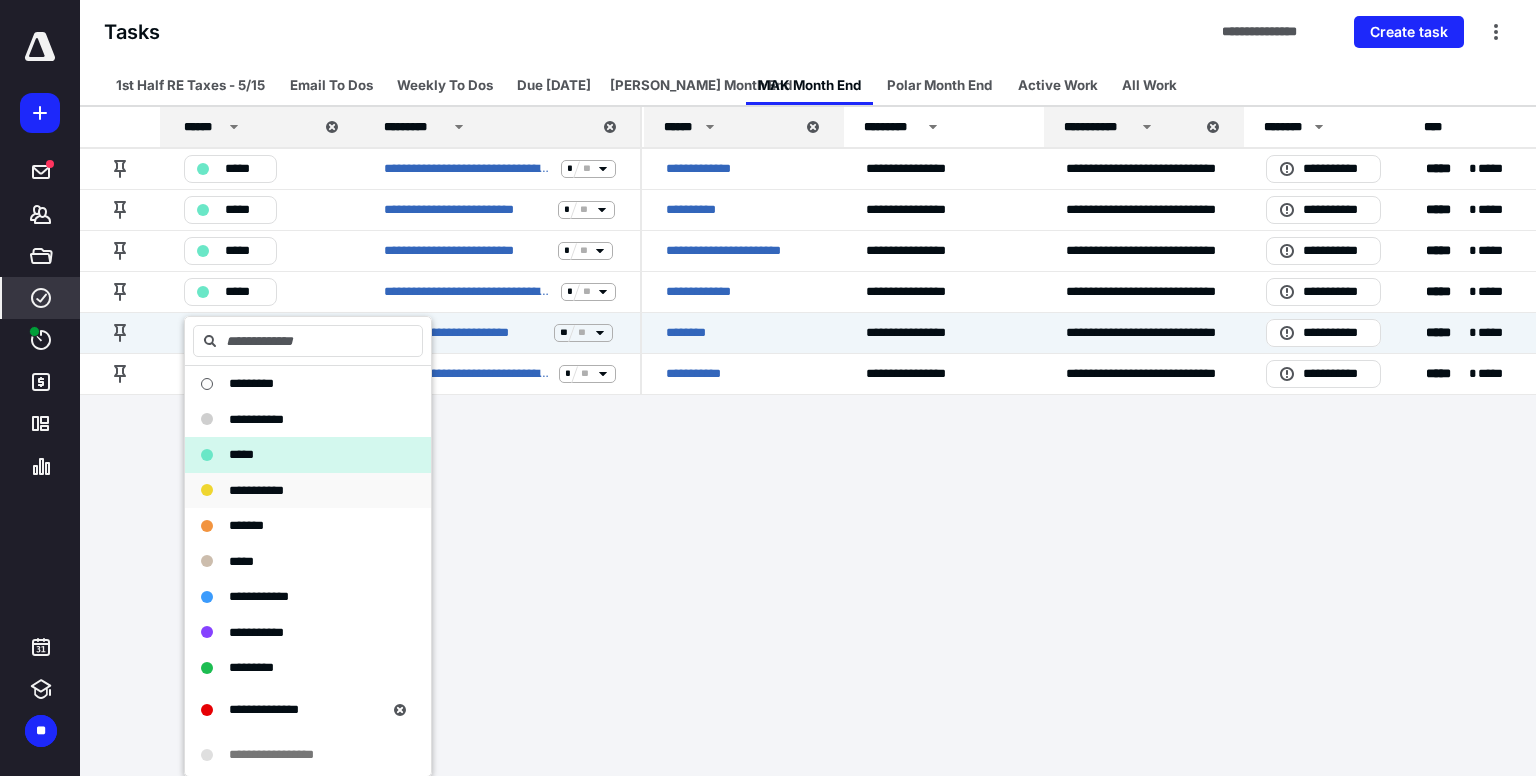 click on "**********" at bounding box center [296, 491] 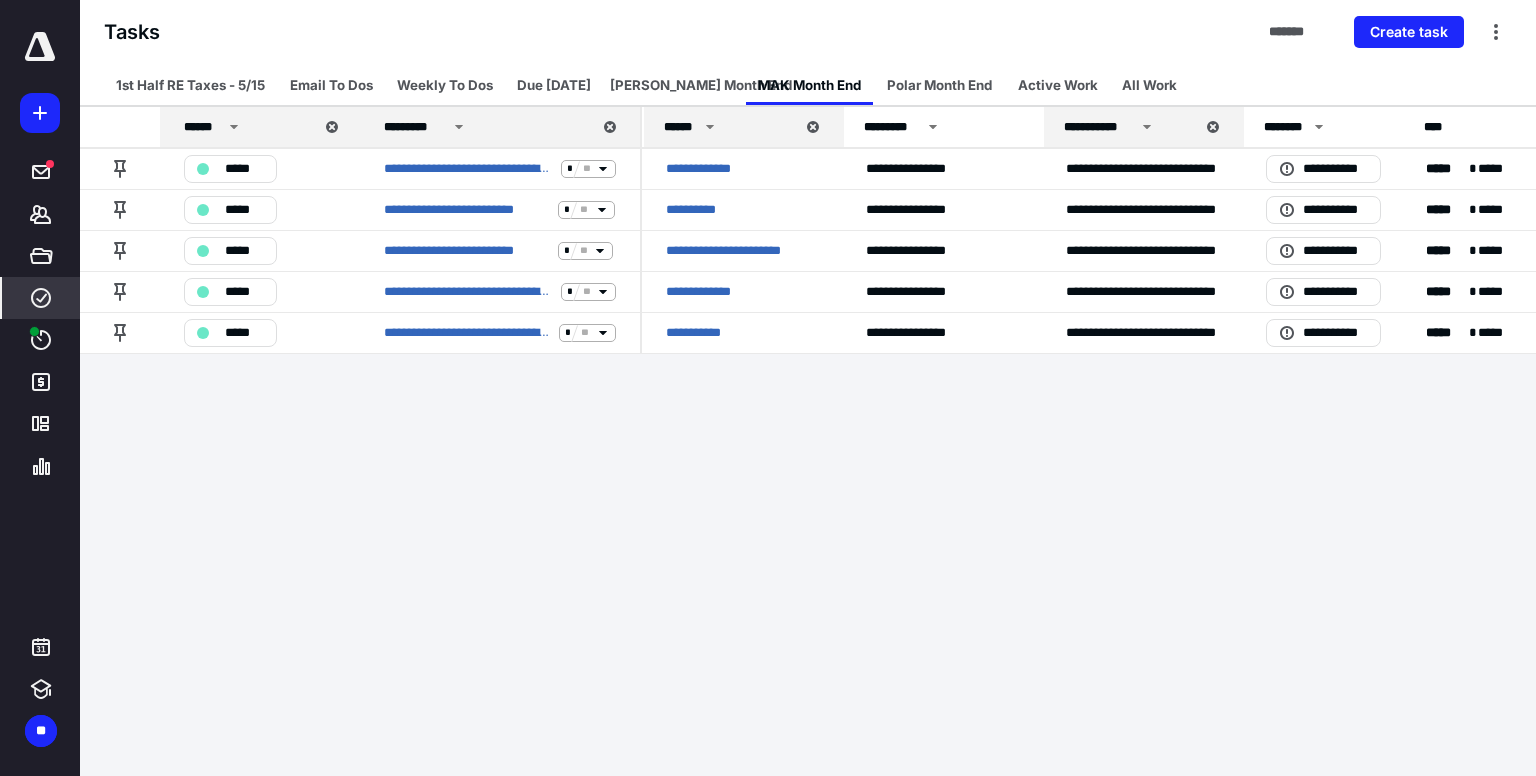 click on "**********" at bounding box center (768, 388) 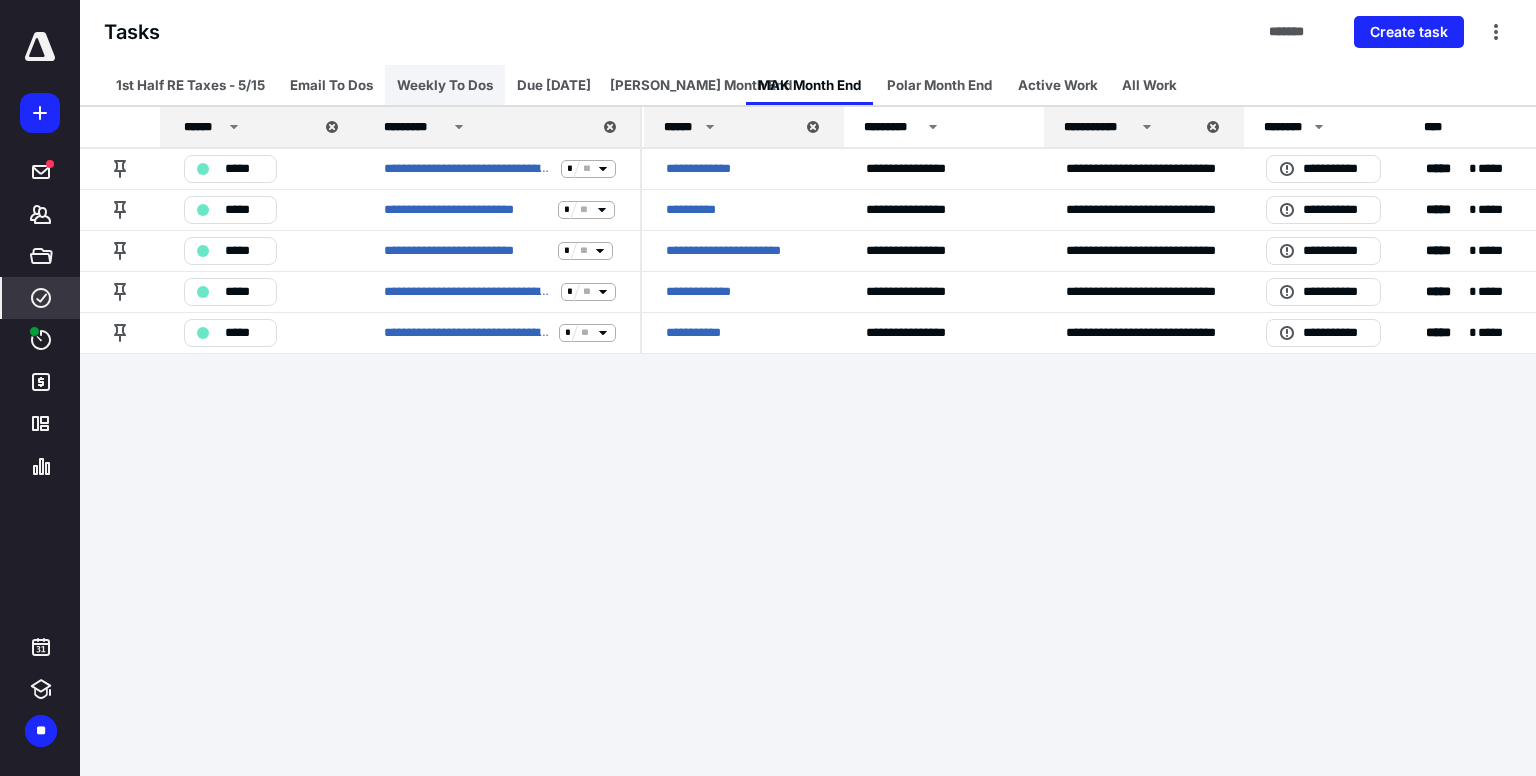 click on "Weekly To Dos" at bounding box center (445, 85) 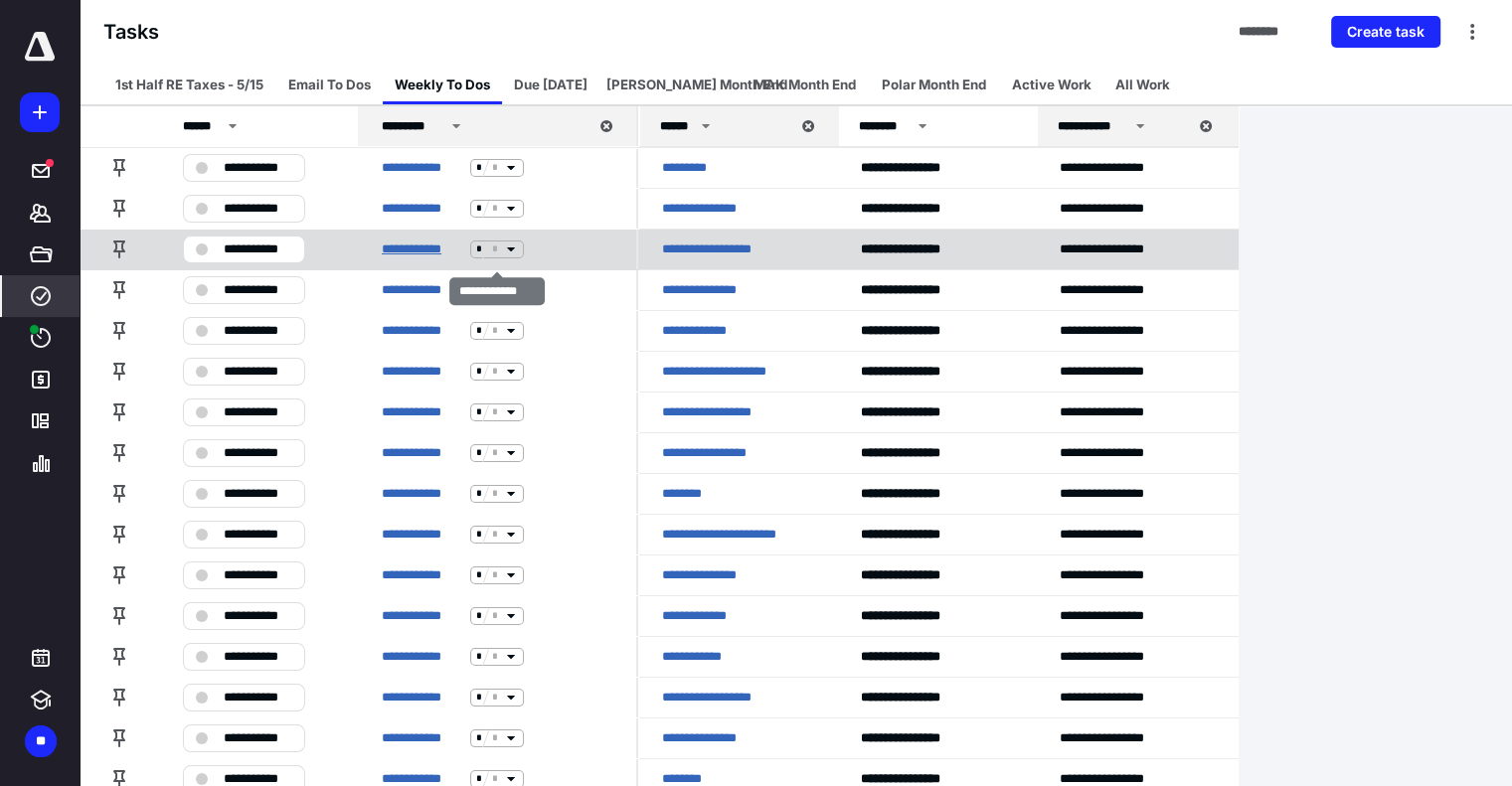 click on "**********" at bounding box center (421, 249) 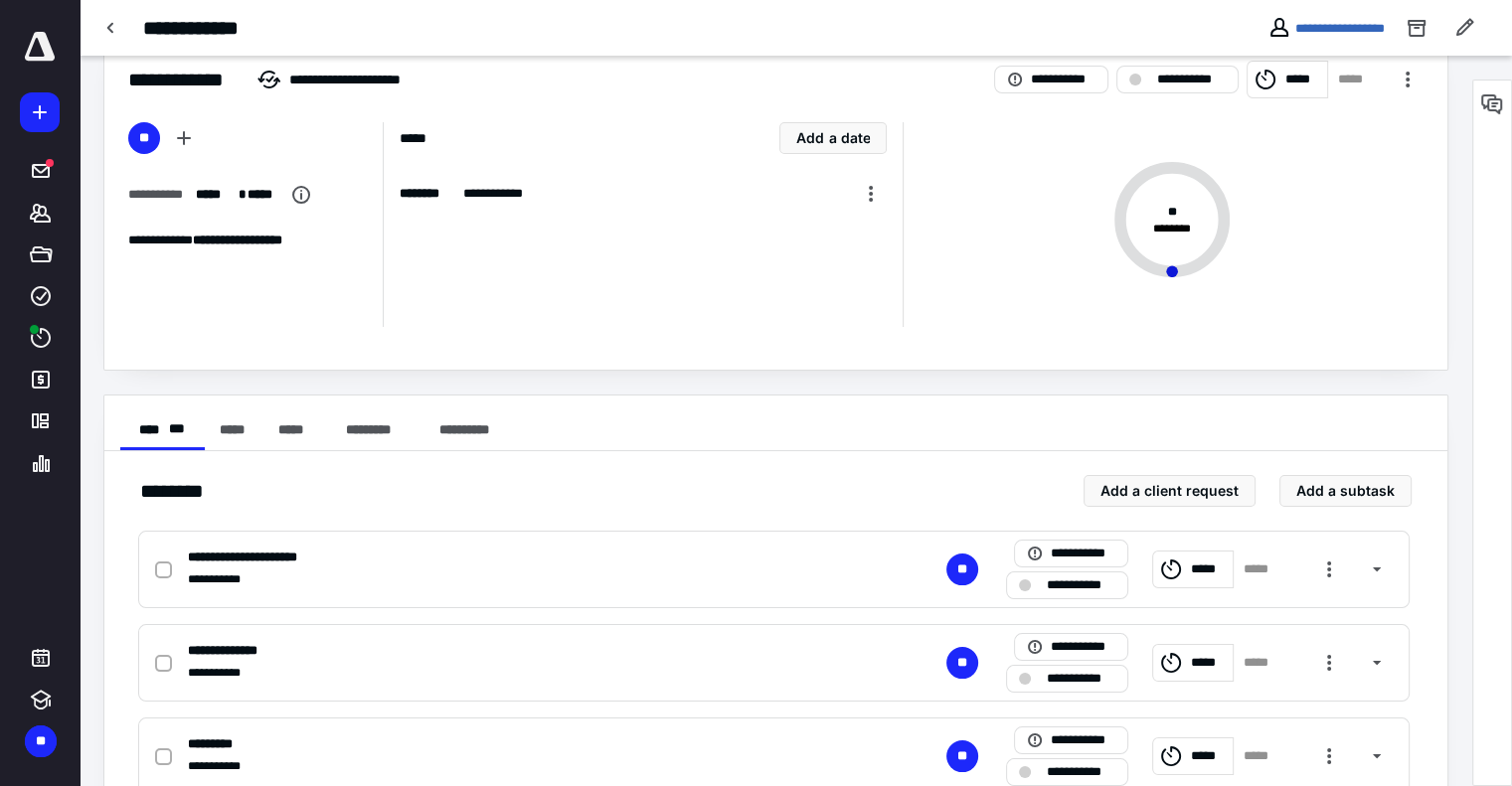 scroll, scrollTop: 100, scrollLeft: 0, axis: vertical 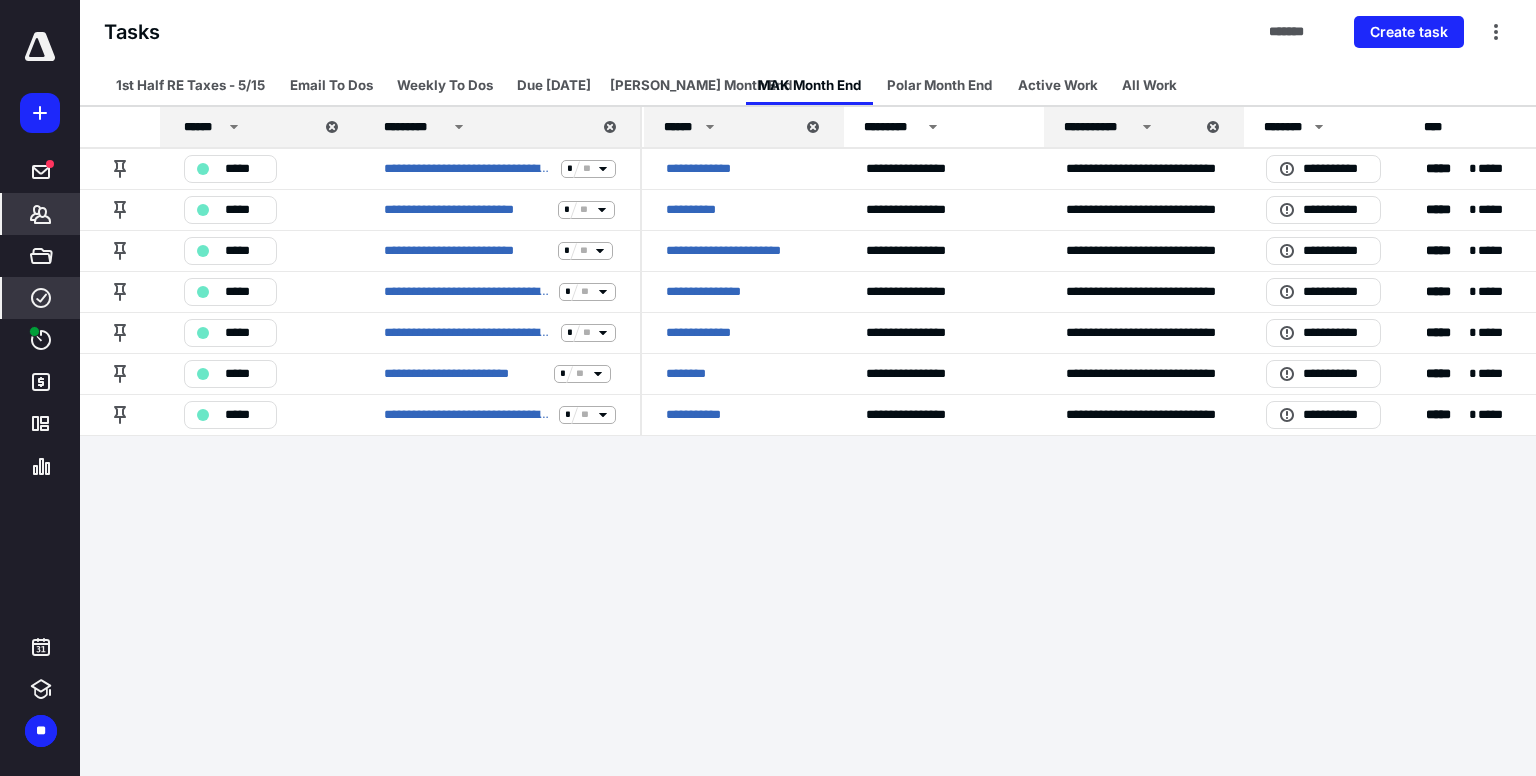 click 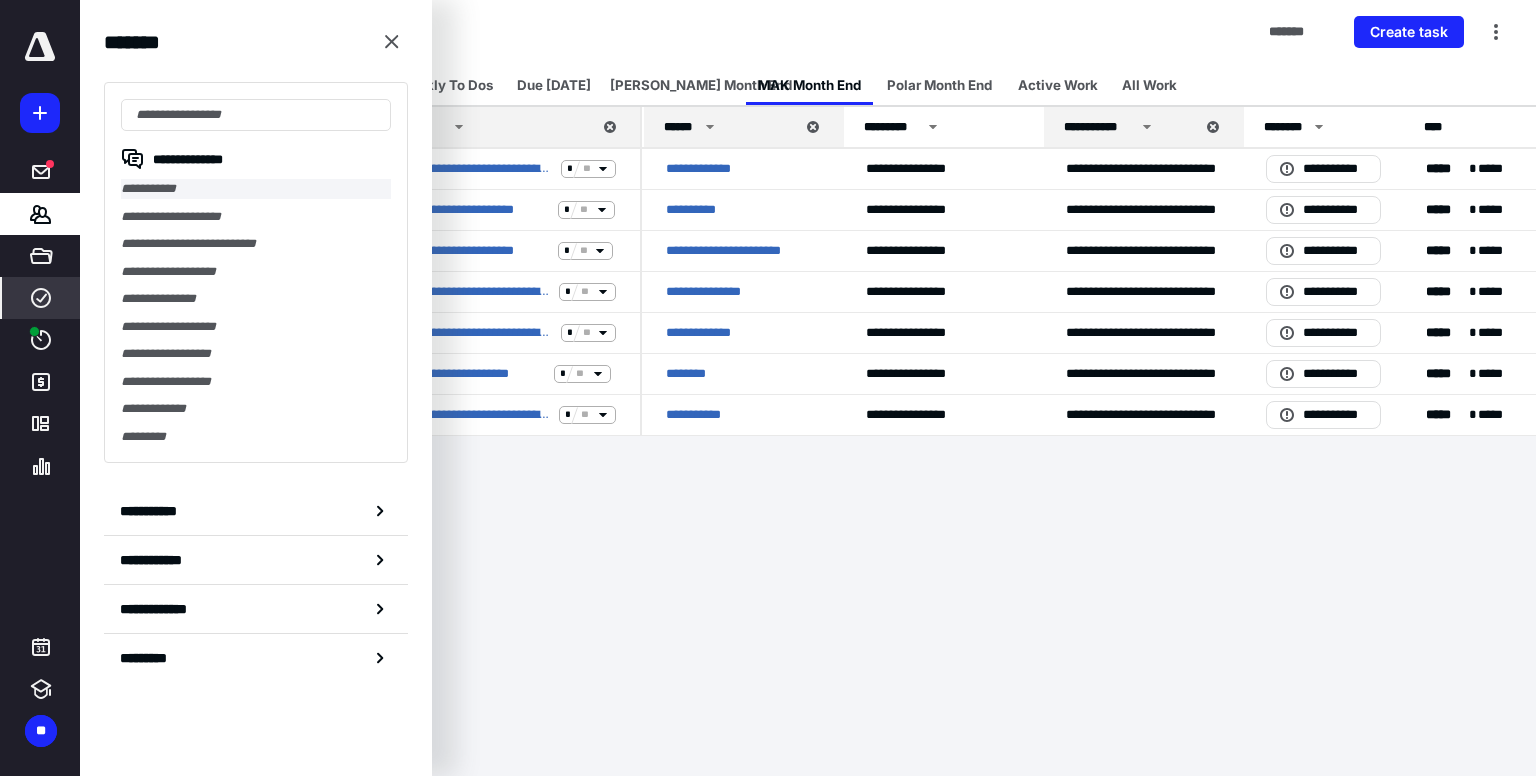 click on "**********" at bounding box center [256, 189] 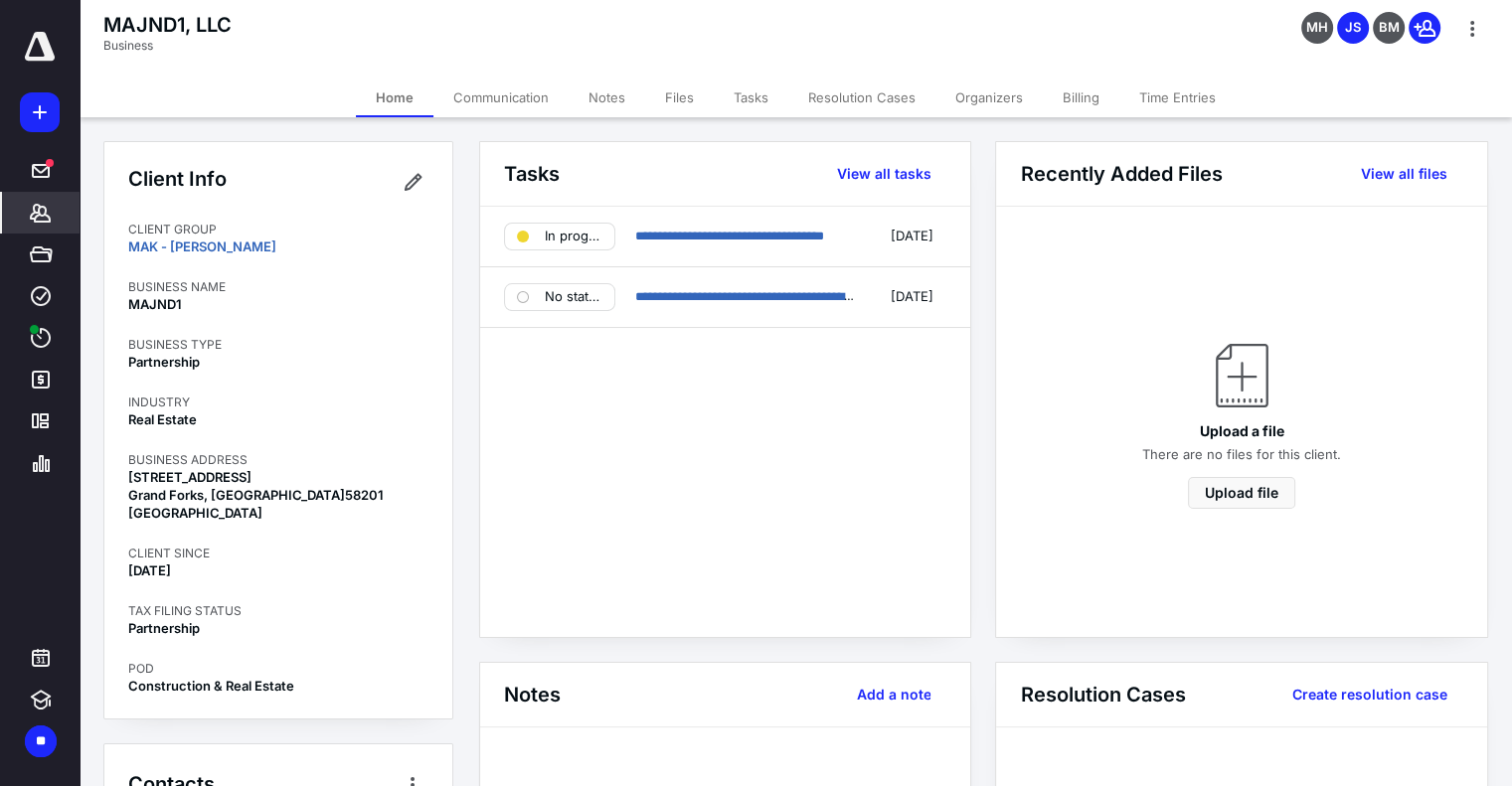 click on "Tasks" at bounding box center [751, 97] 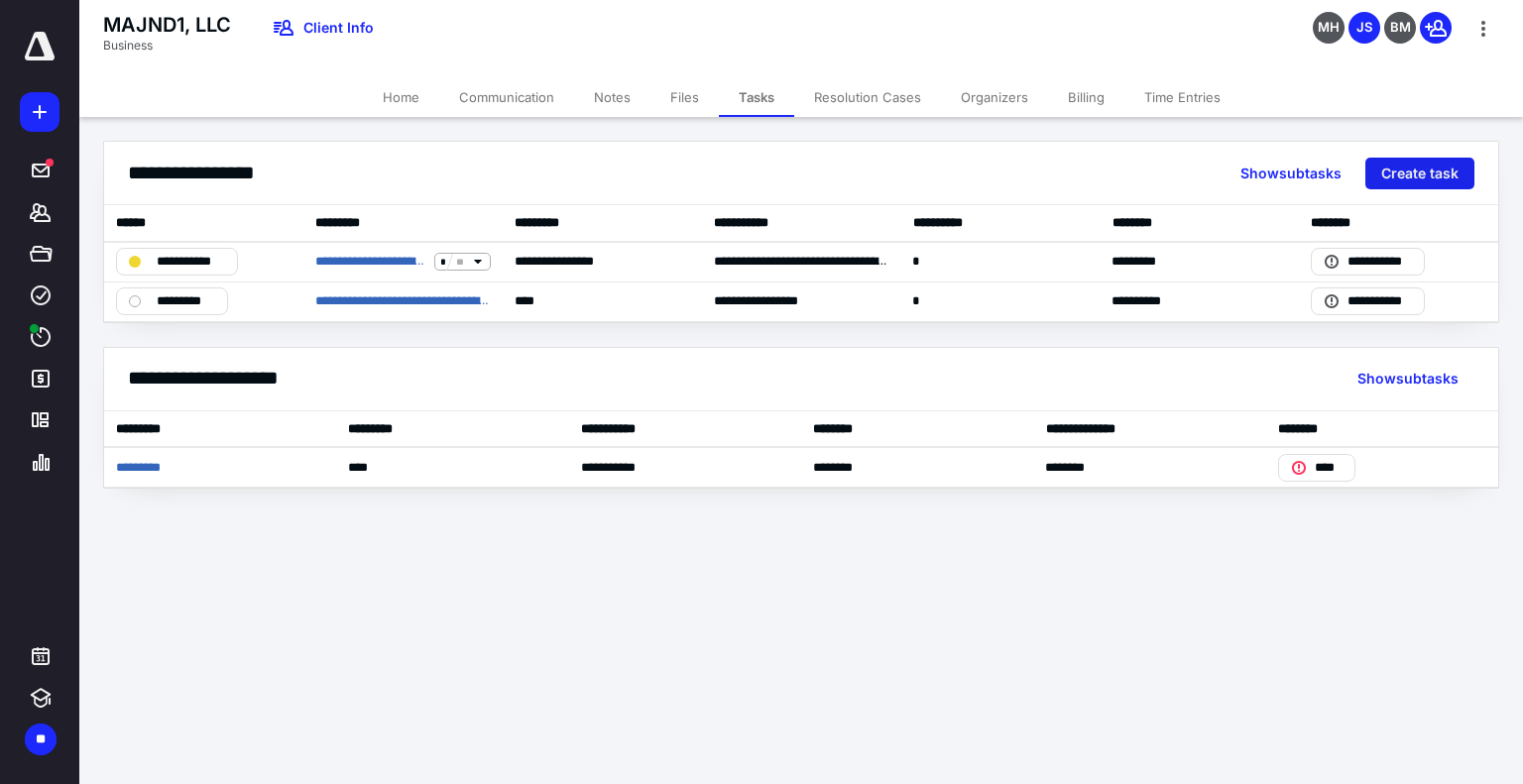 click on "Create task" at bounding box center (1420, 173) 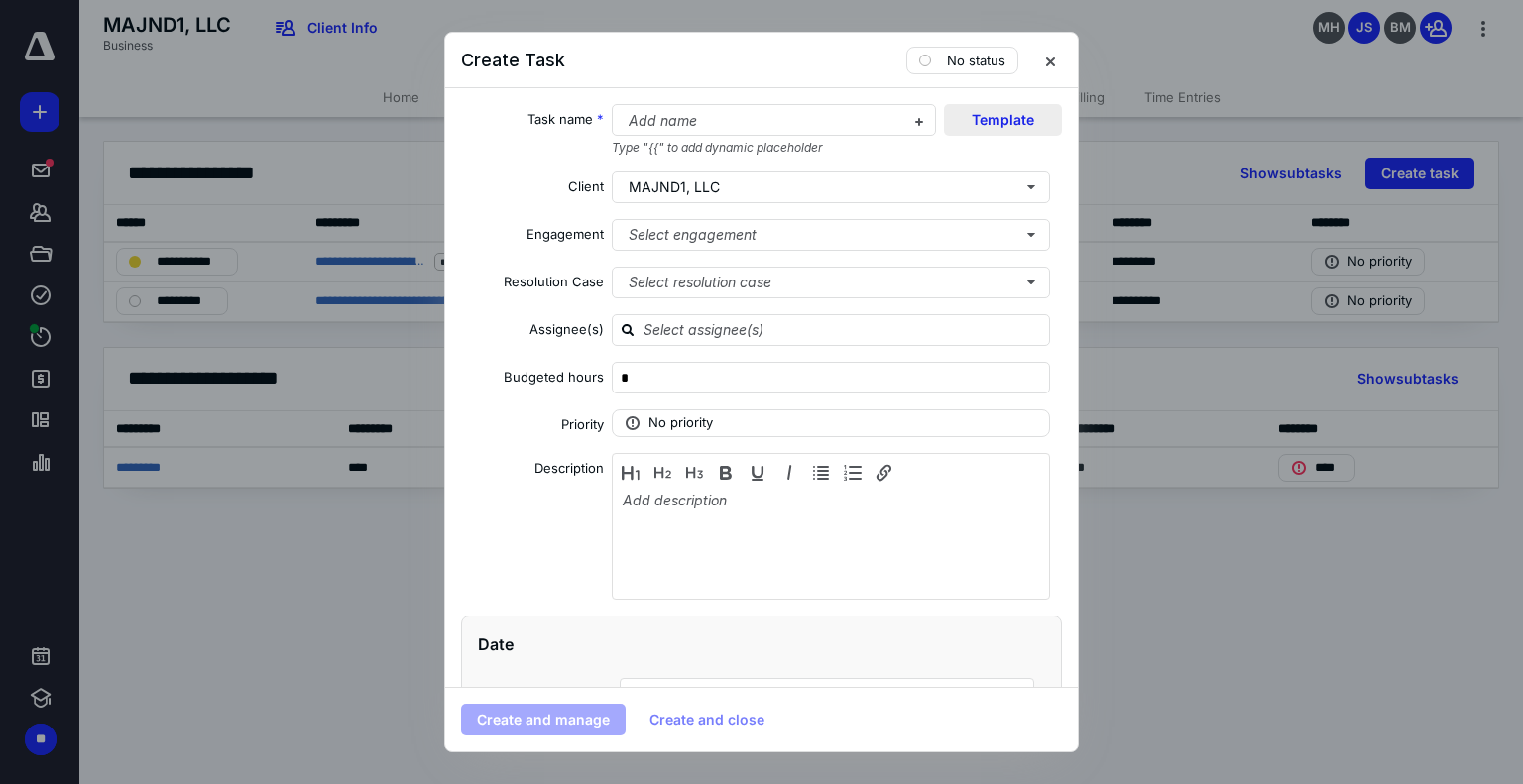 click on "Template" at bounding box center [1002, 120] 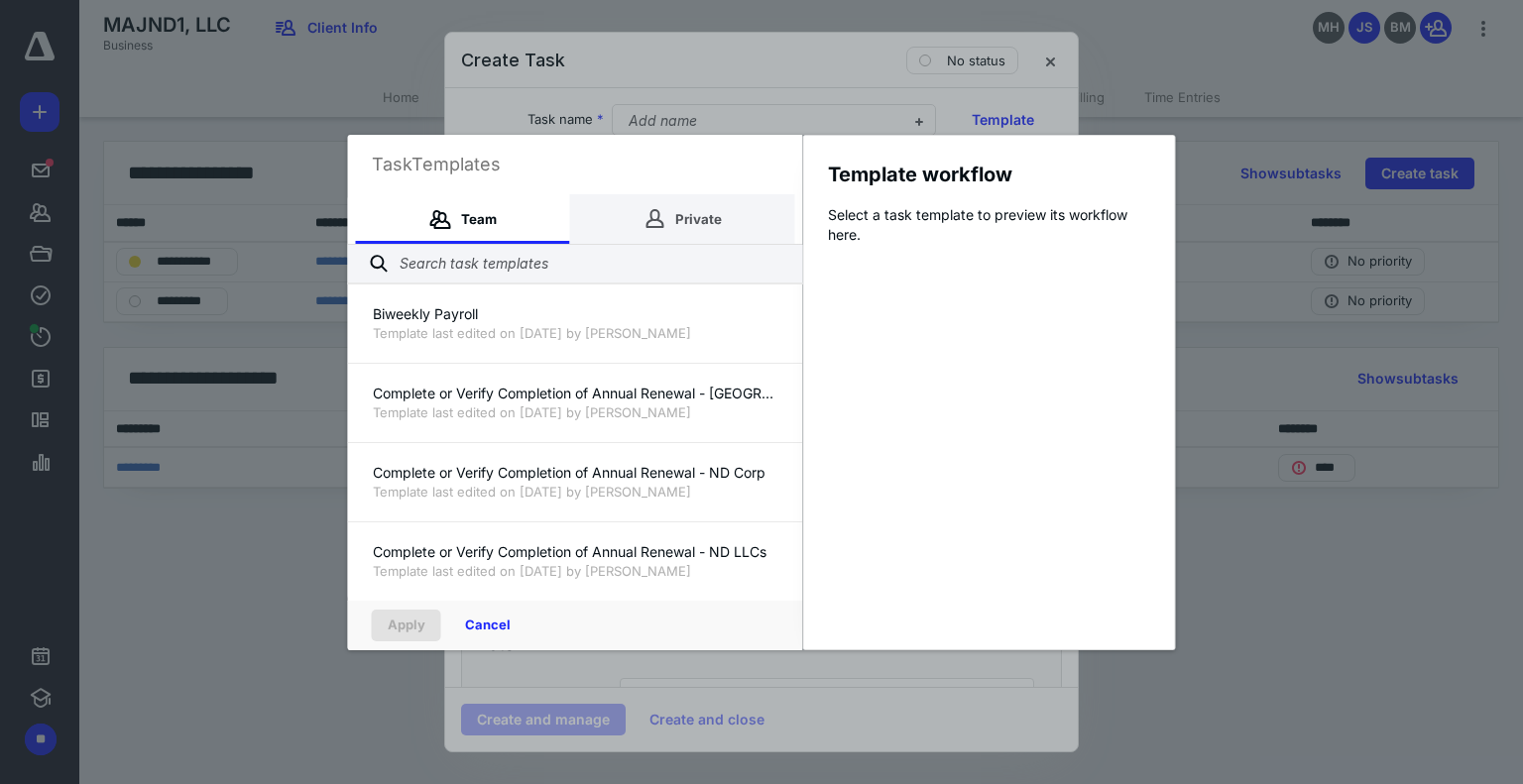 click 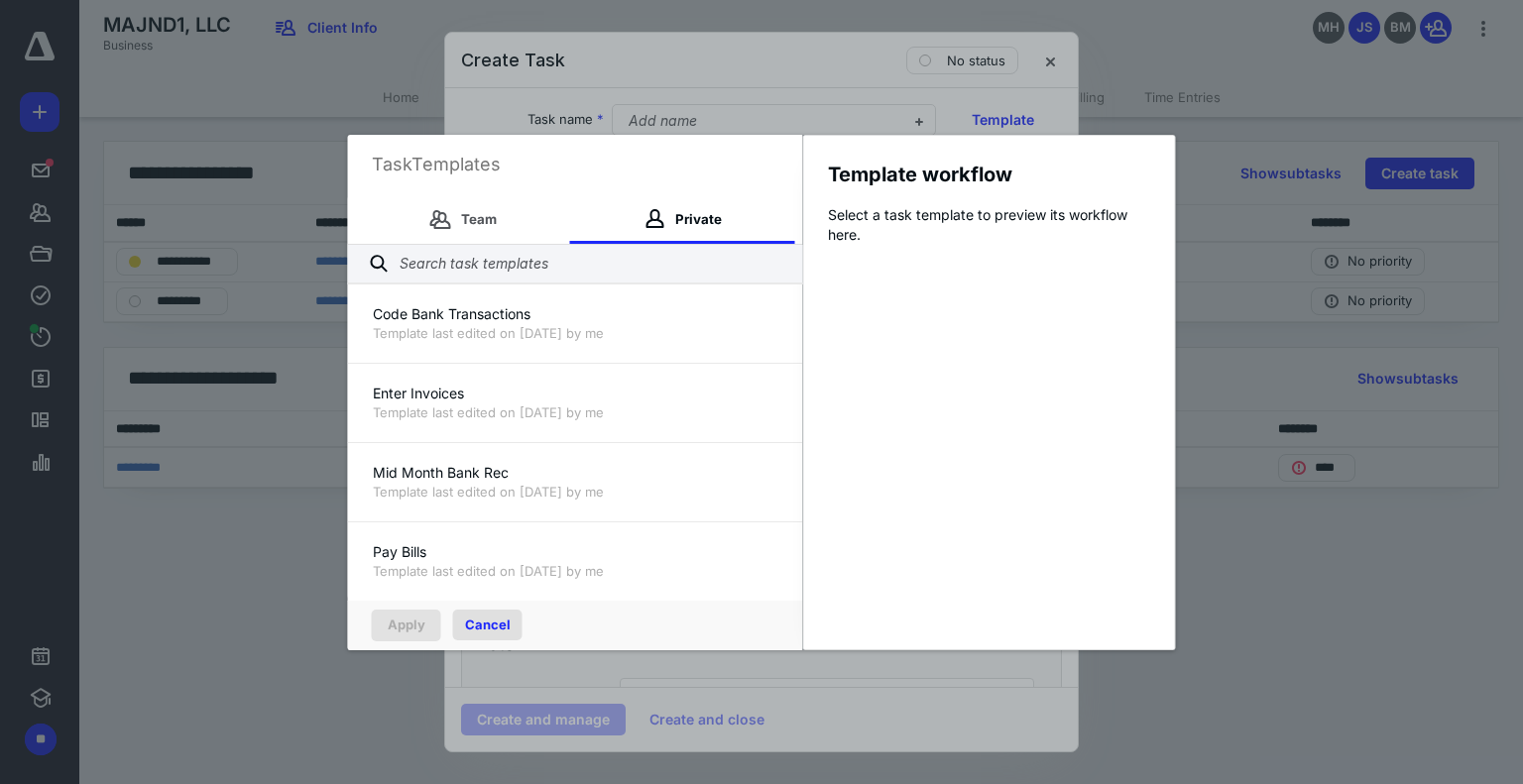 click on "Cancel" at bounding box center [488, 624] 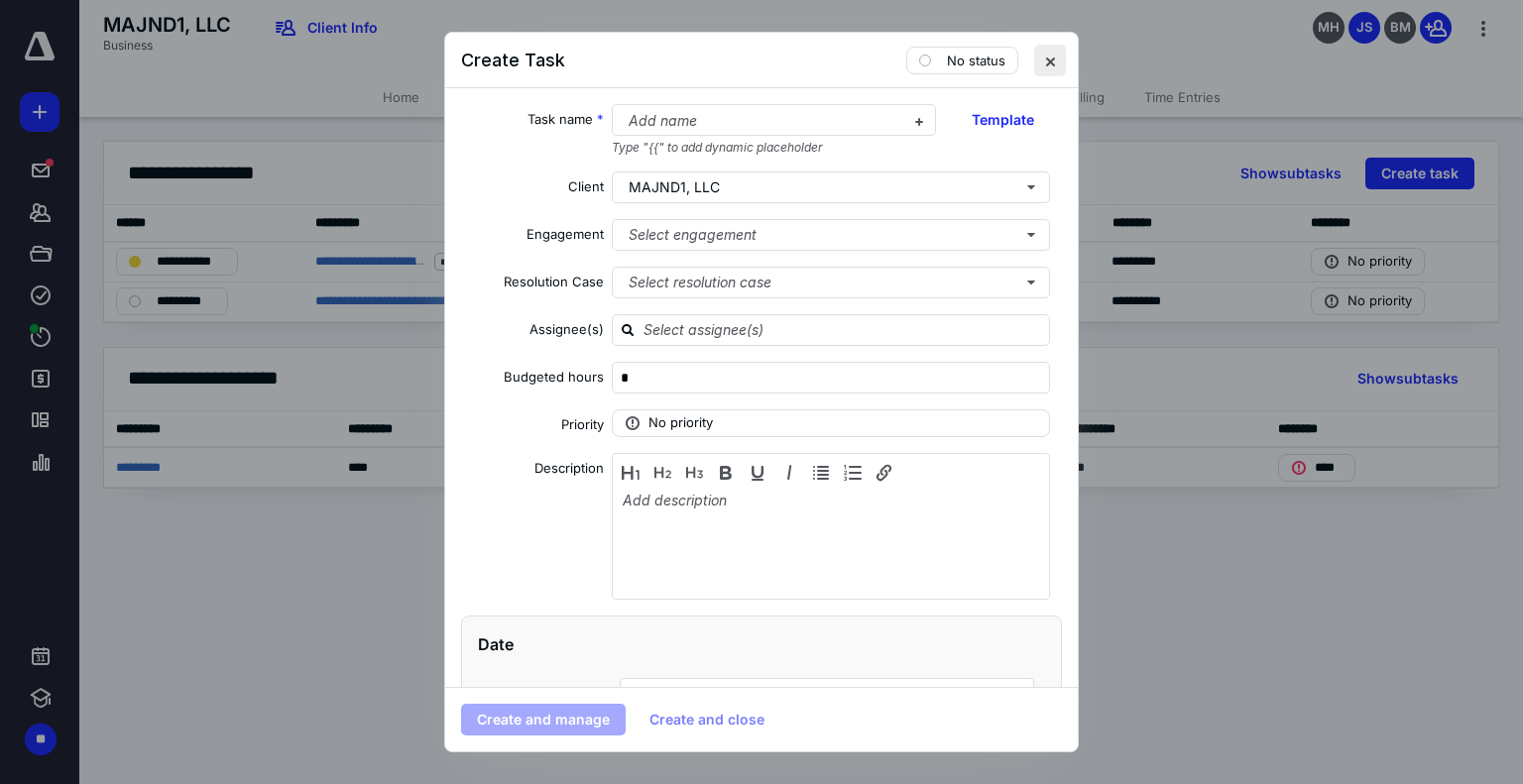 click at bounding box center [1050, 60] 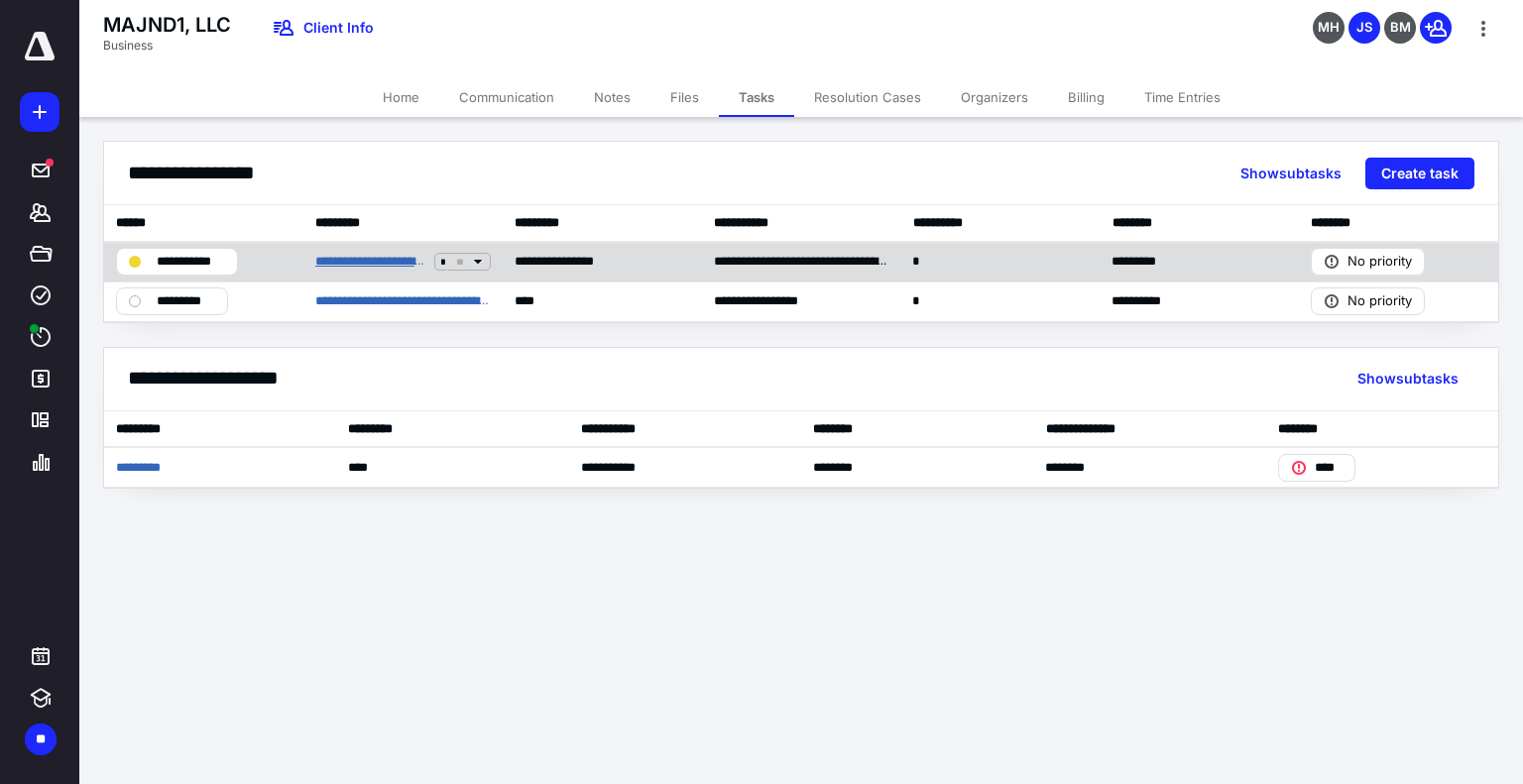 click on "**********" at bounding box center (371, 262) 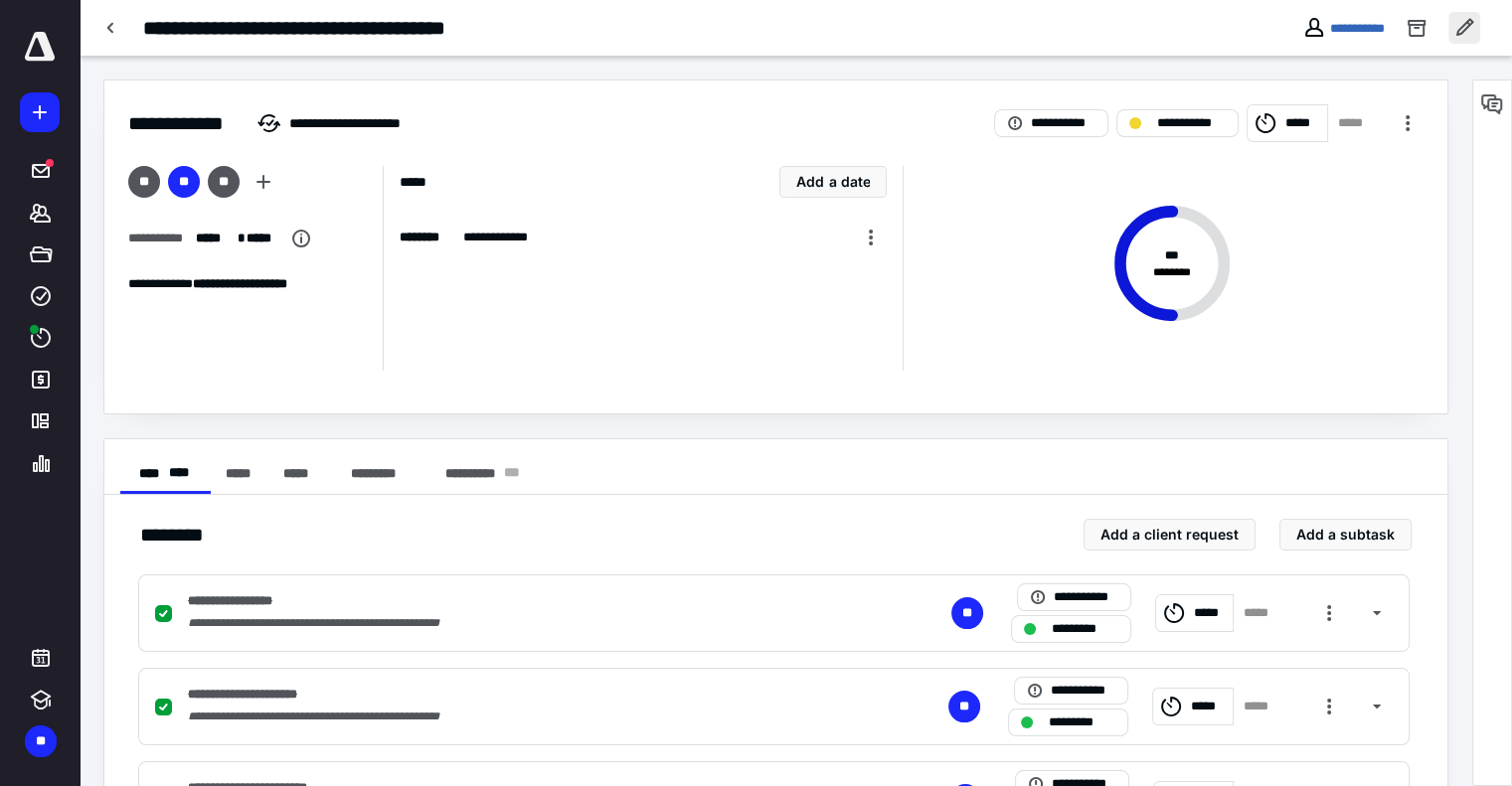 click at bounding box center (1464, 28) 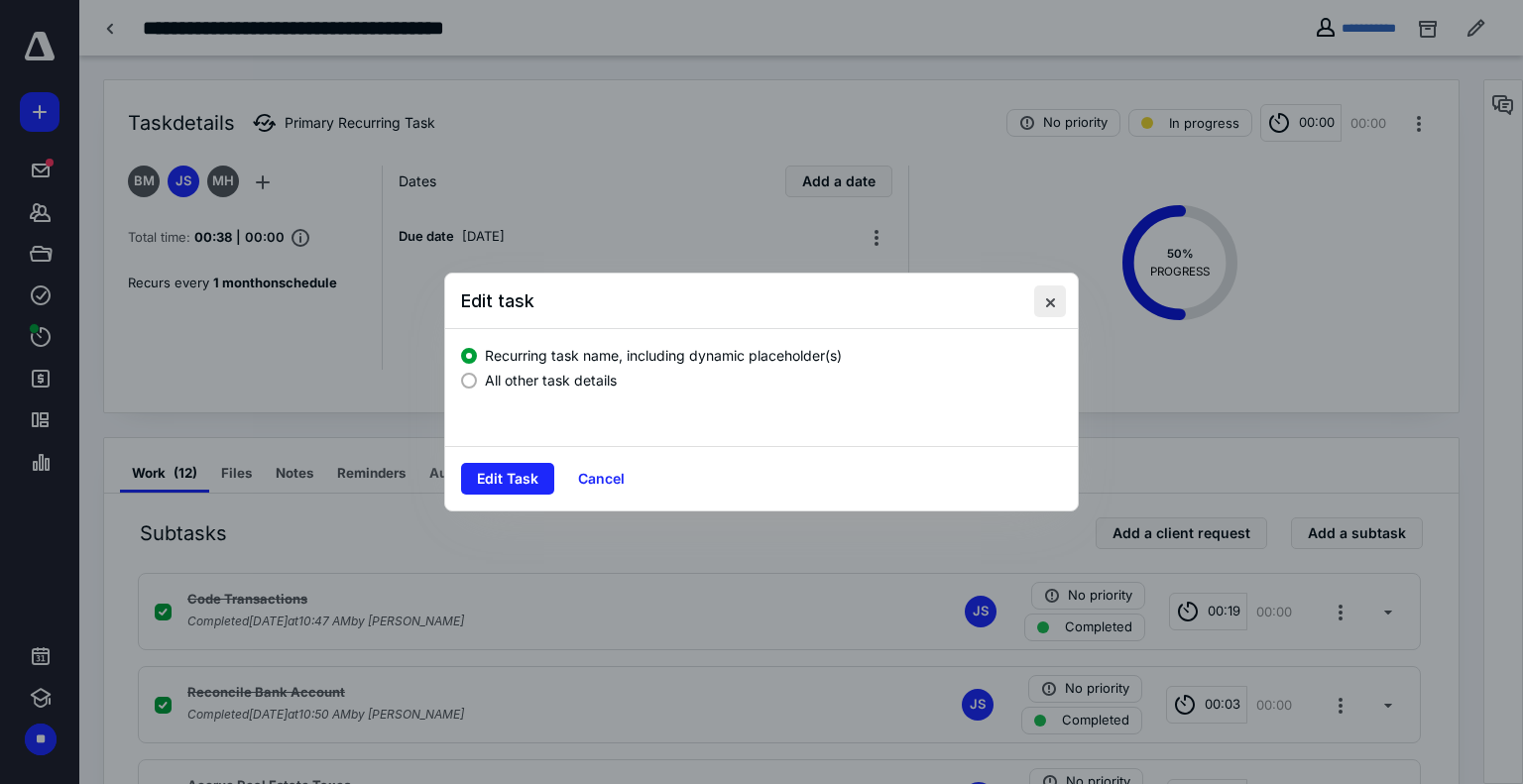 click at bounding box center [1050, 301] 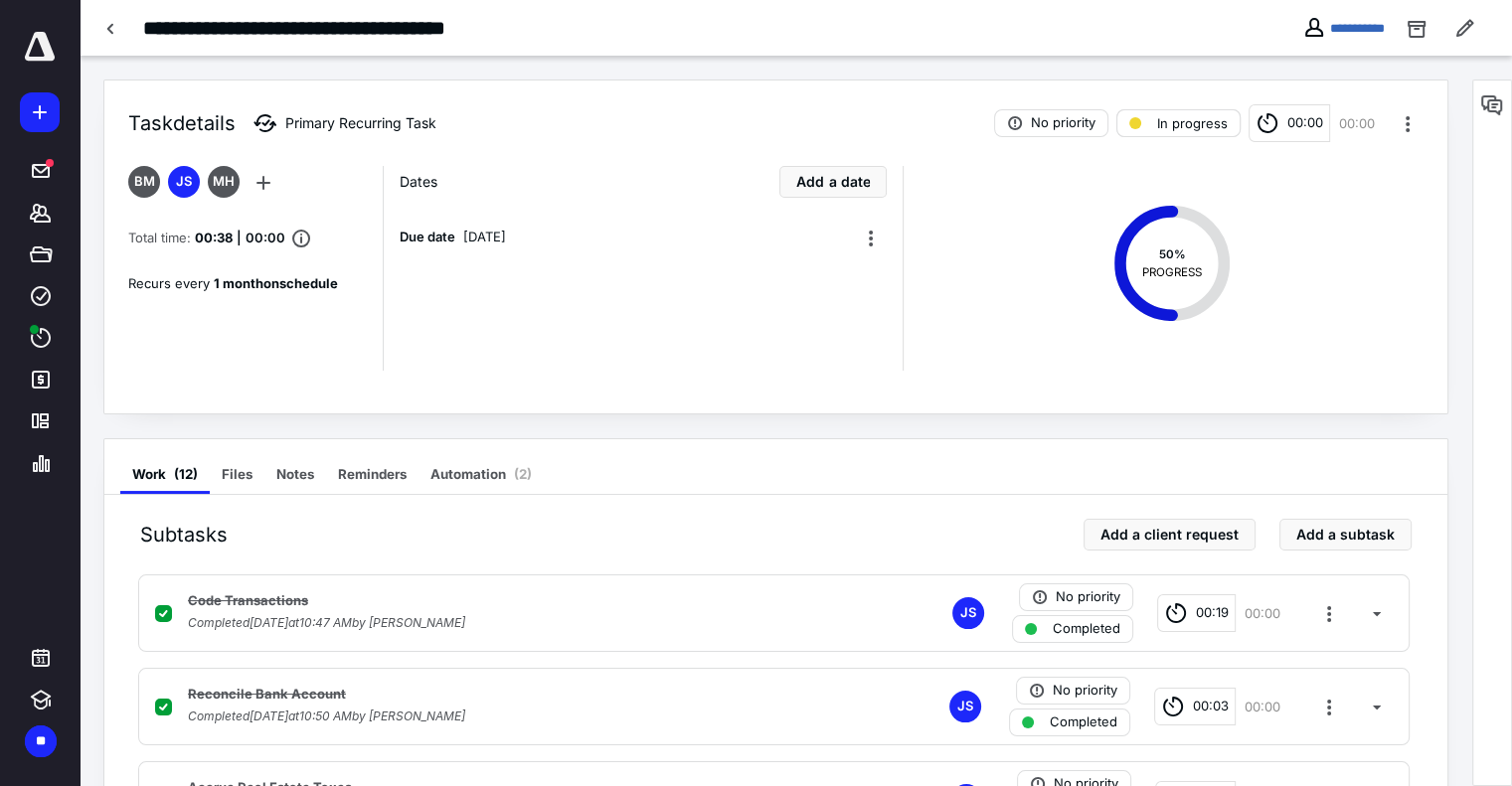 click on "In progress" at bounding box center [1178, 123] 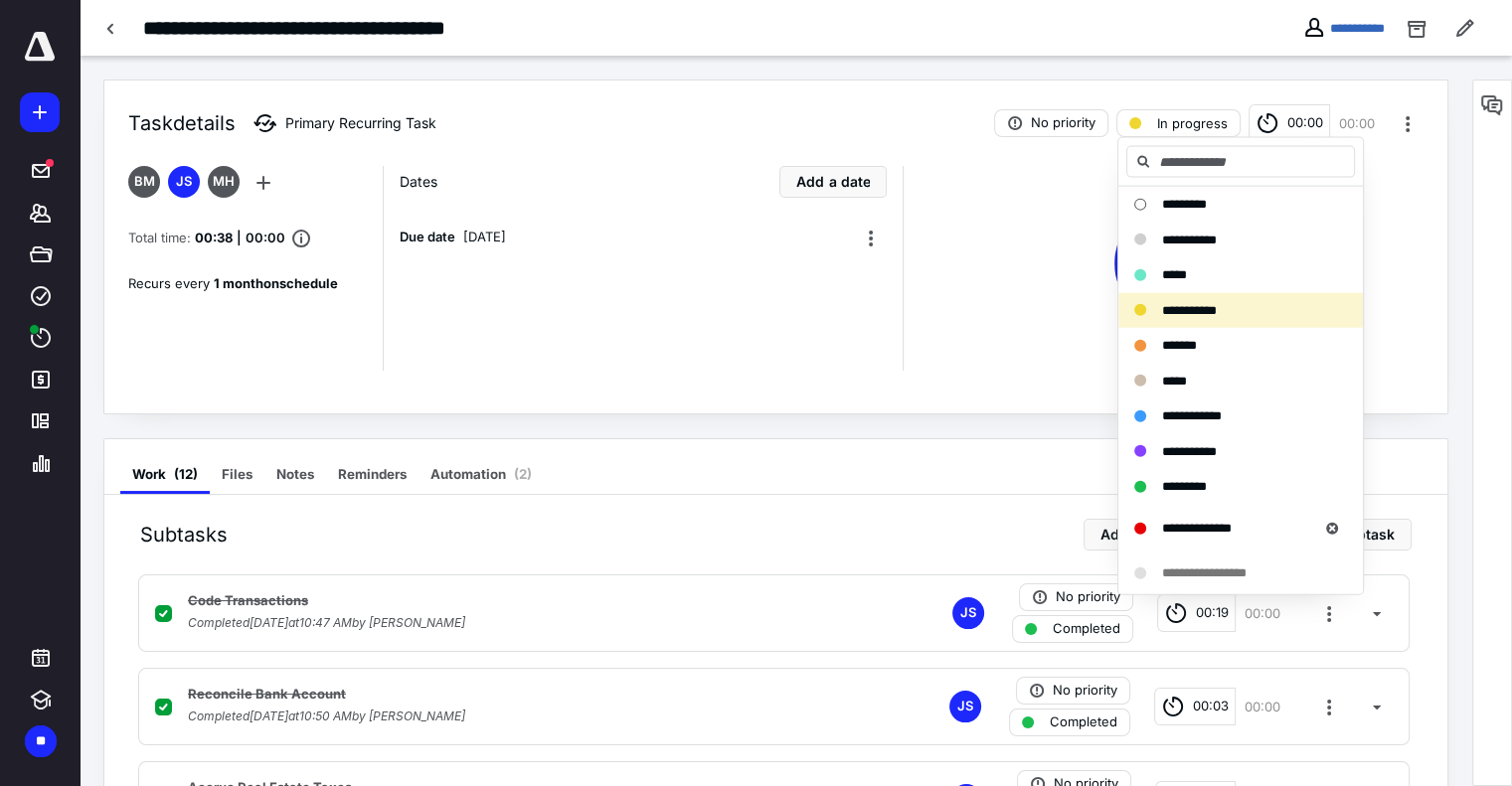 click on "50 % PROGRESS" at bounding box center (1162, 268) 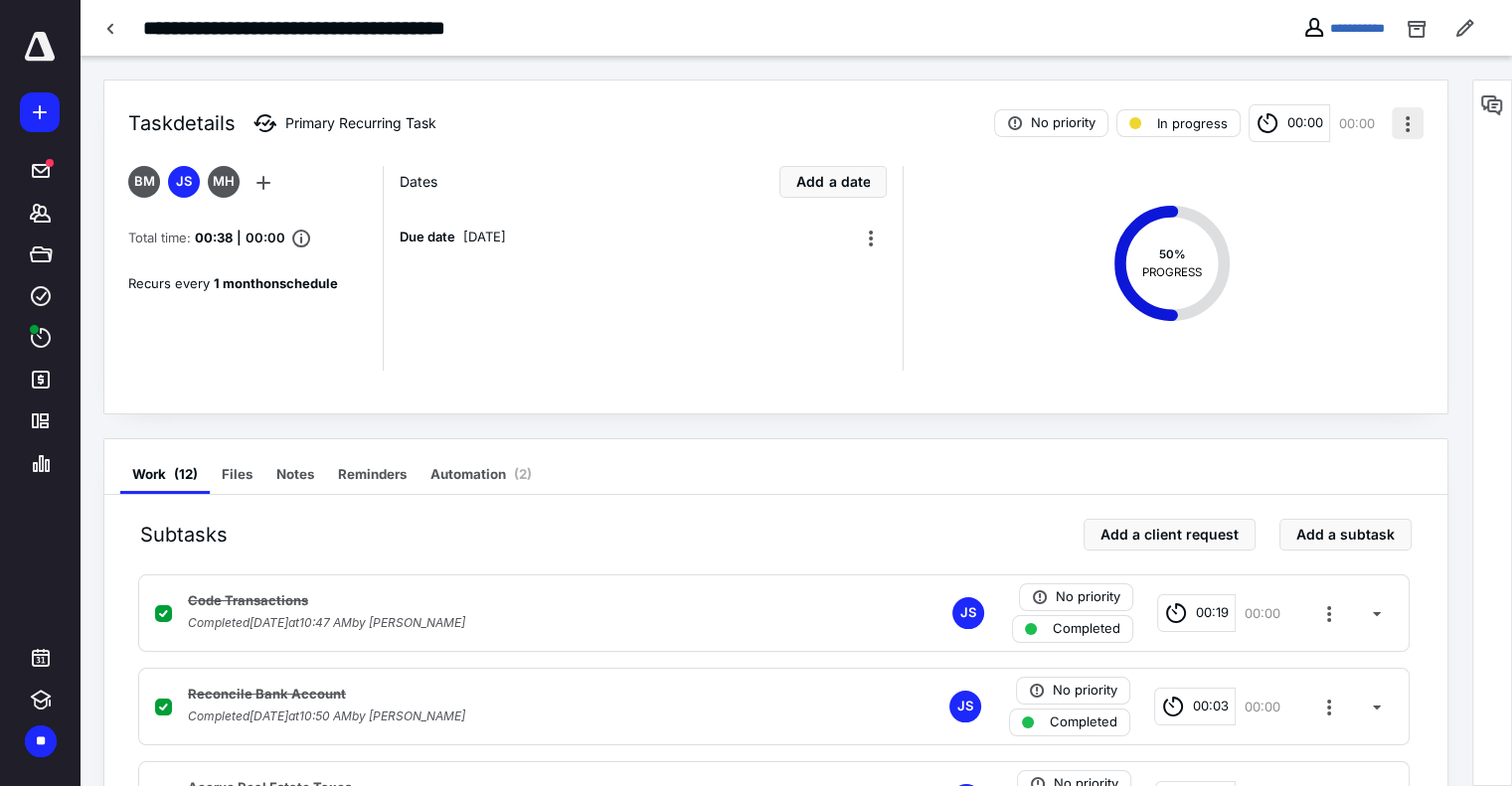 click at bounding box center (1408, 123) 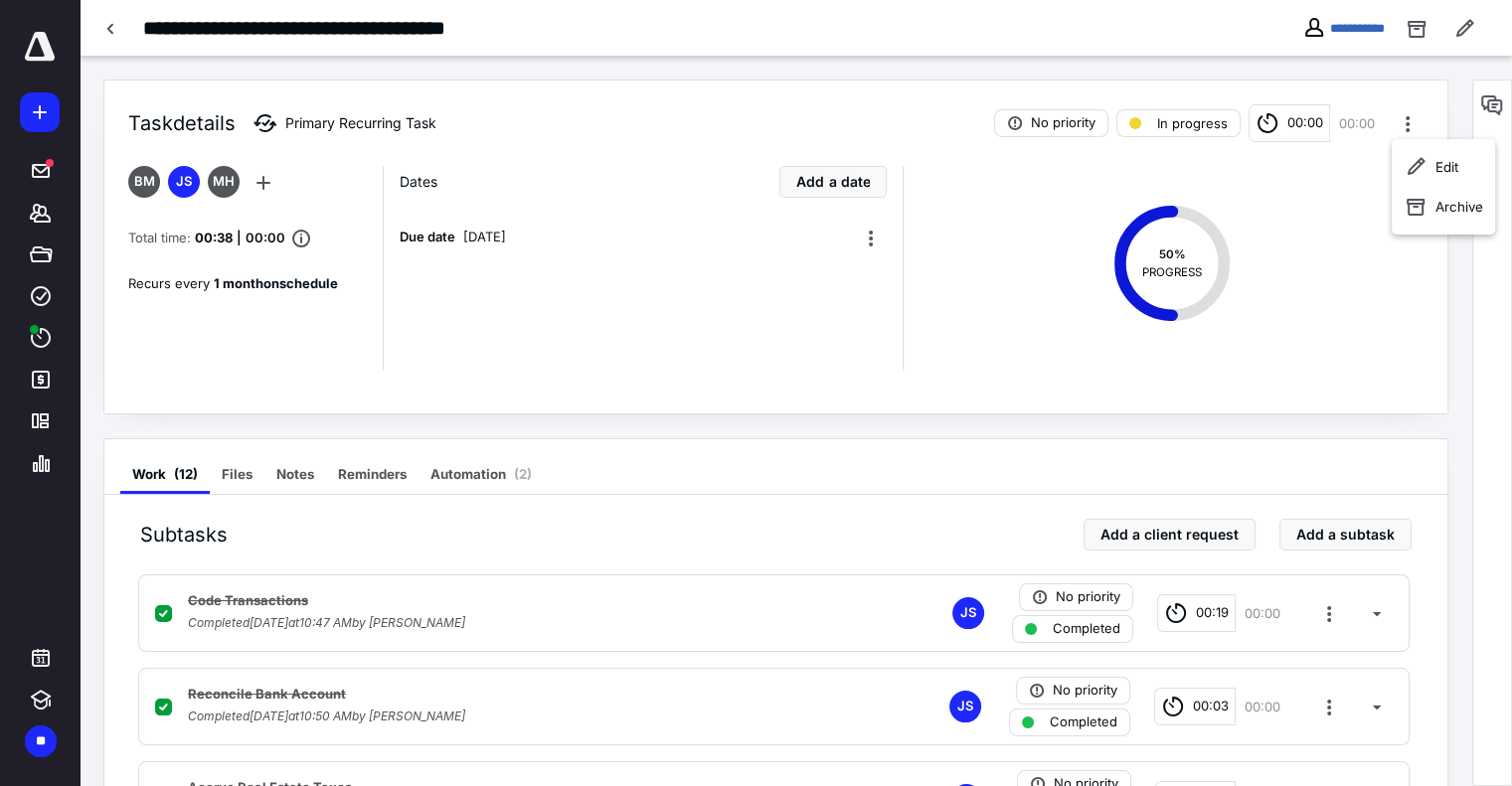 click on "Dates Add a date Due date July 23, 2025" at bounding box center (642, 268) 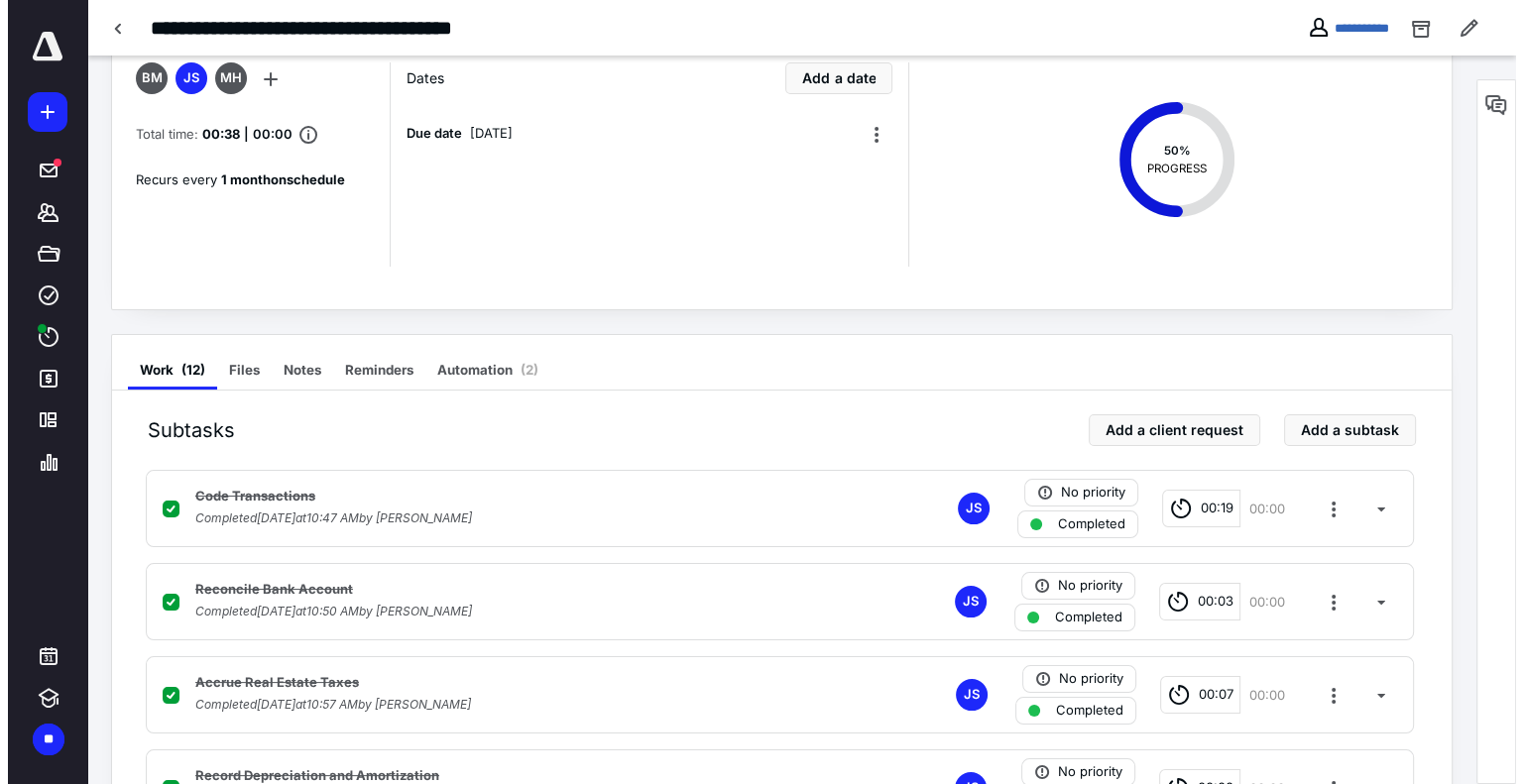 scroll, scrollTop: 0, scrollLeft: 0, axis: both 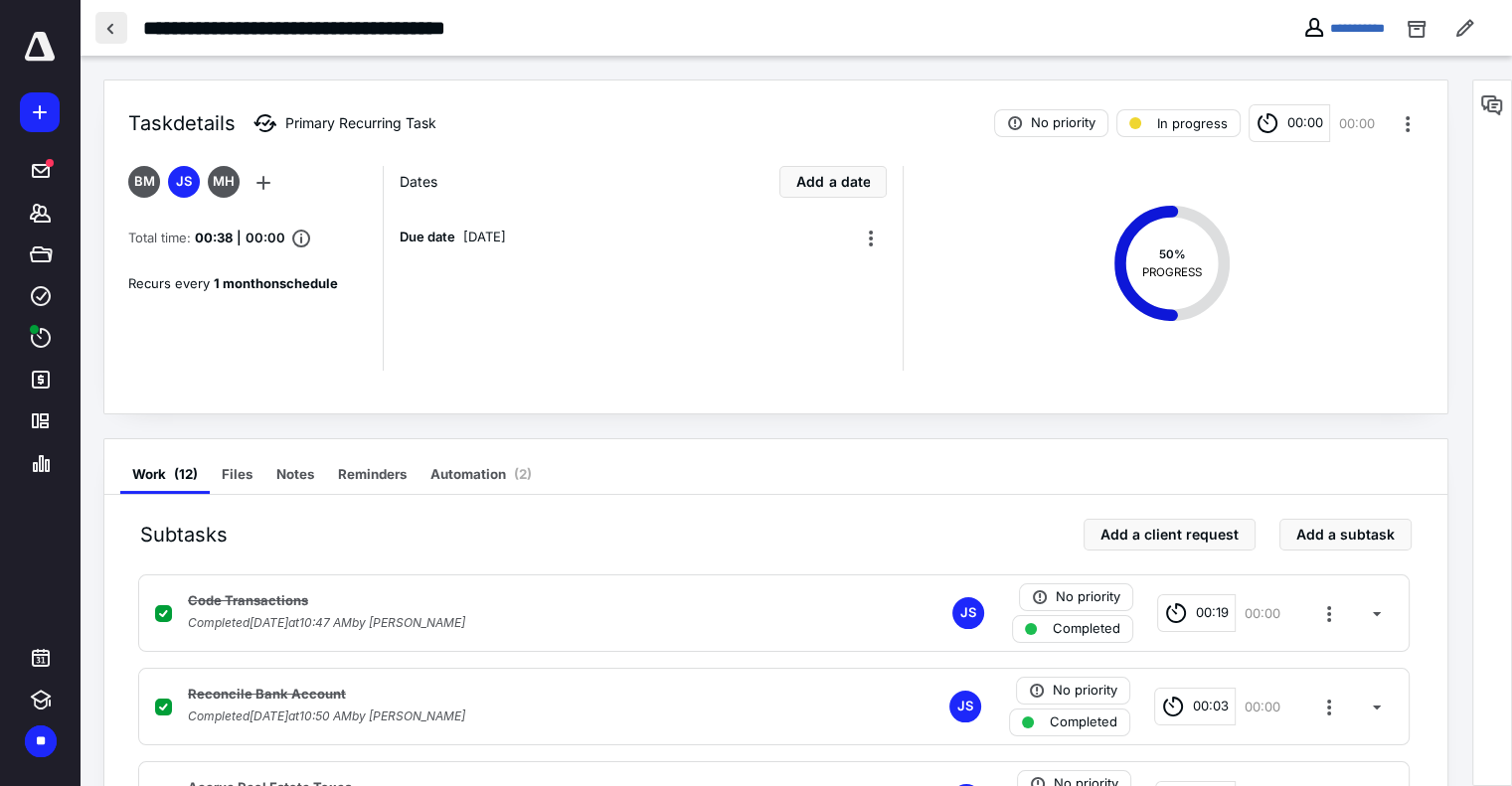 click at bounding box center (111, 28) 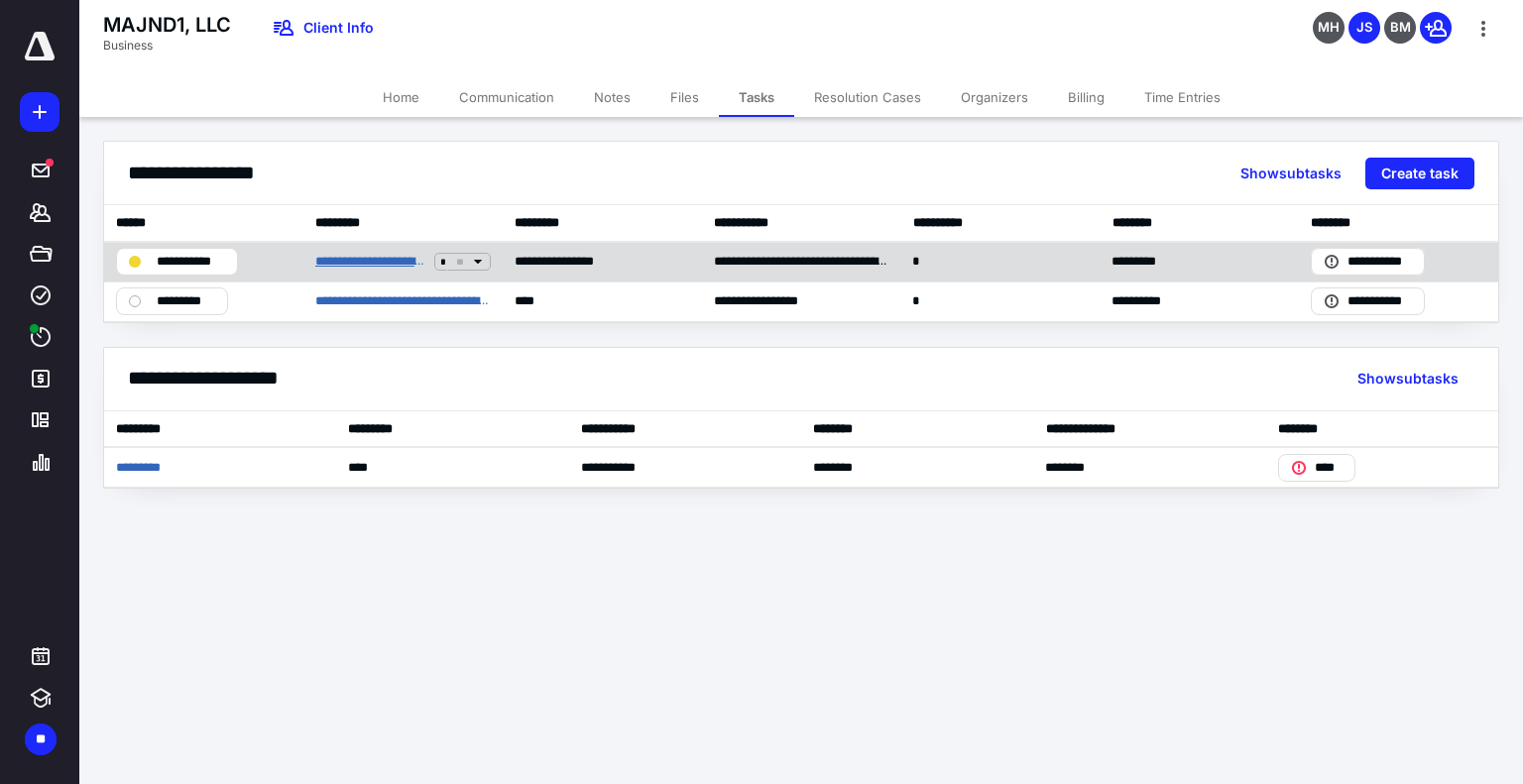 click on "**********" at bounding box center [371, 262] 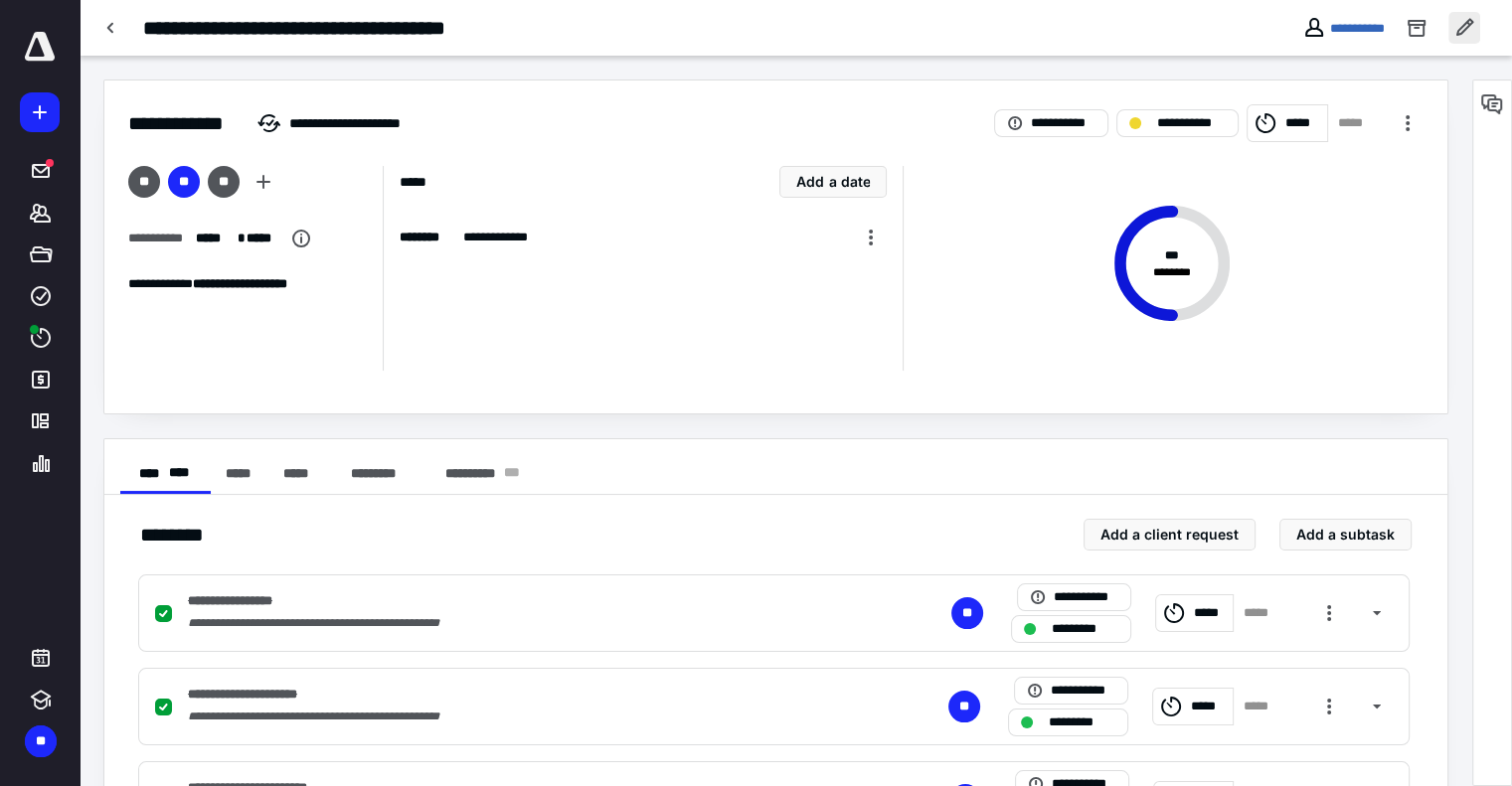 click on "**********" at bounding box center [795, 28] 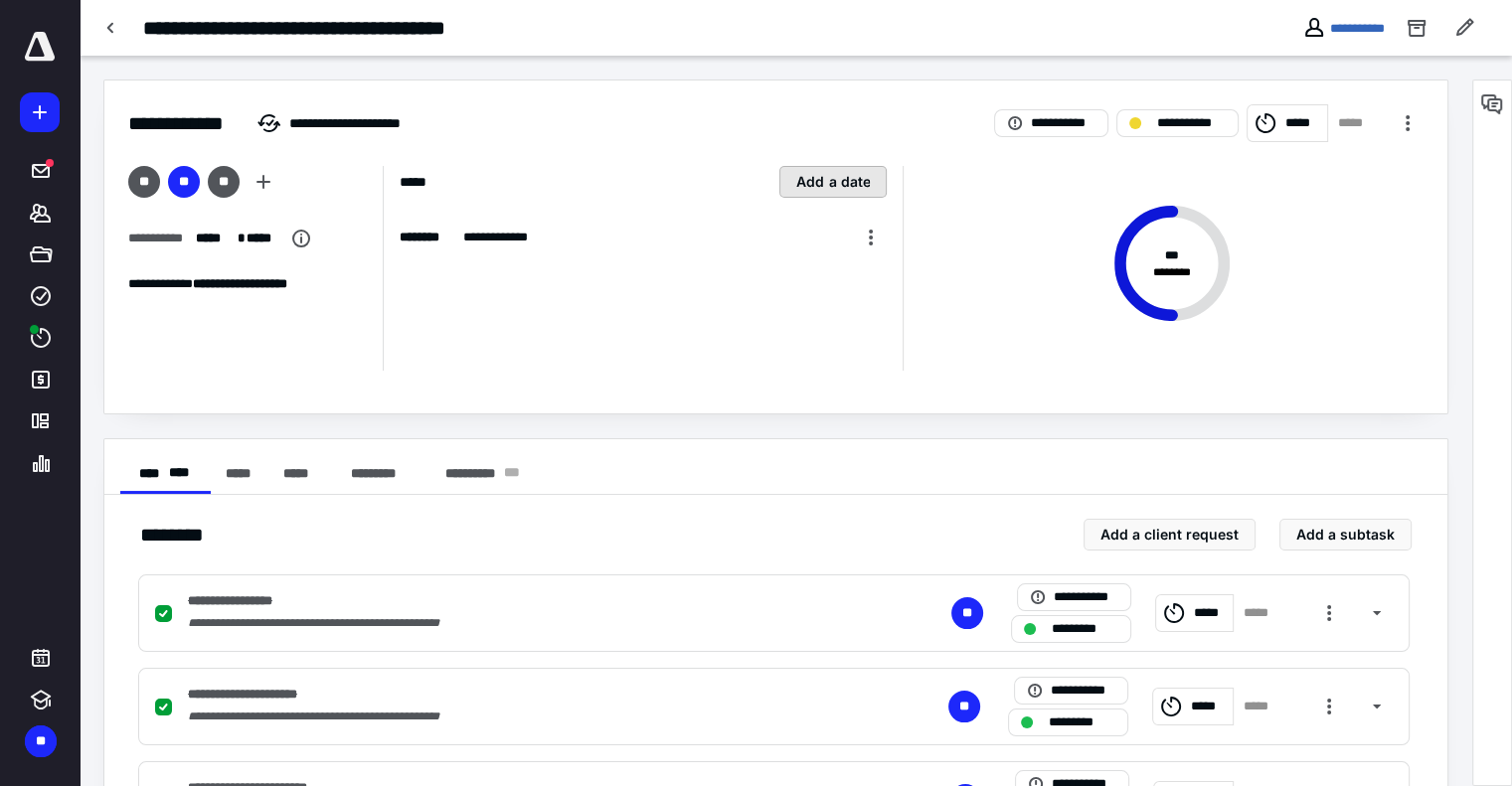 click on "Add a date" at bounding box center [833, 182] 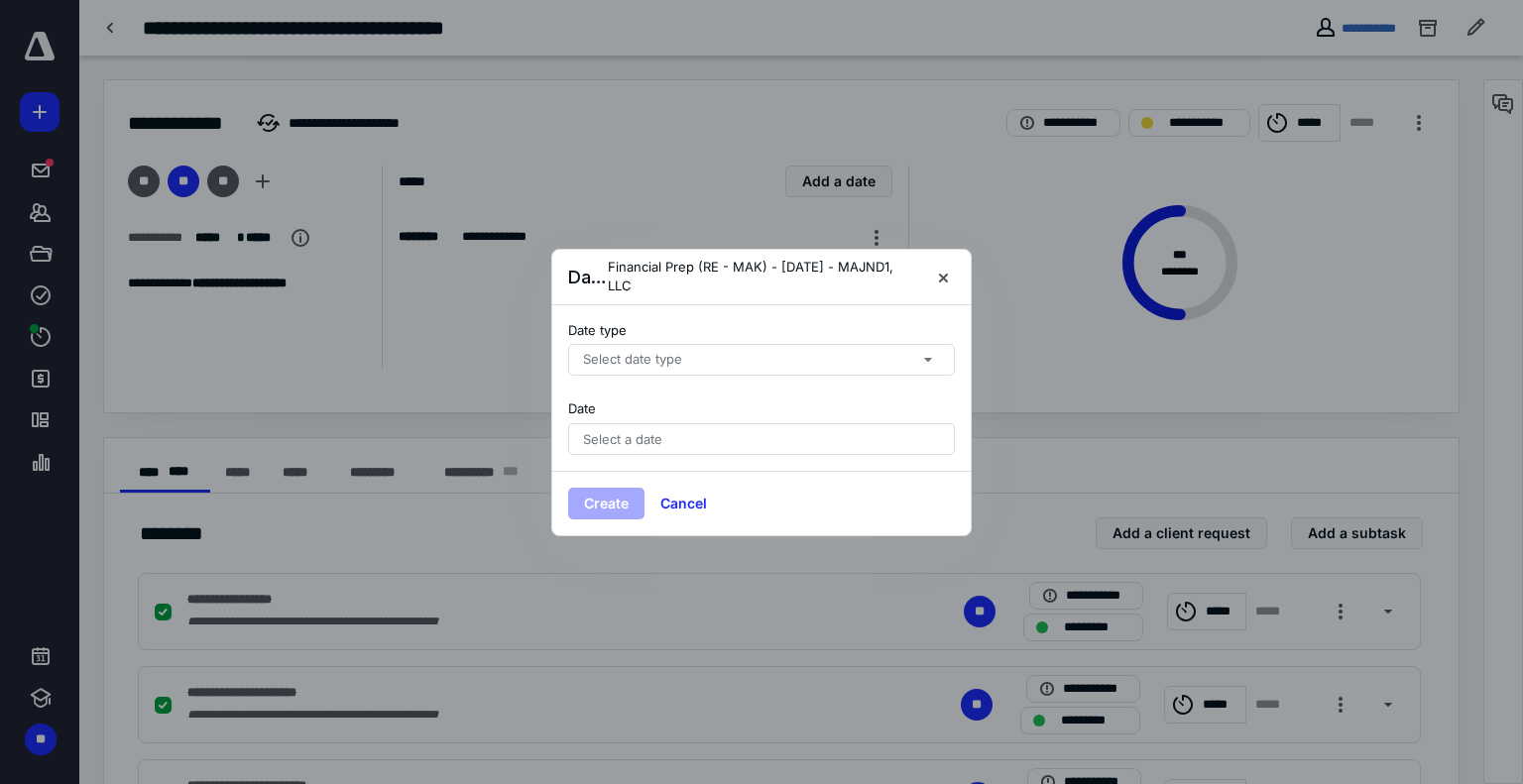 click on "Select date type" at bounding box center (633, 360) 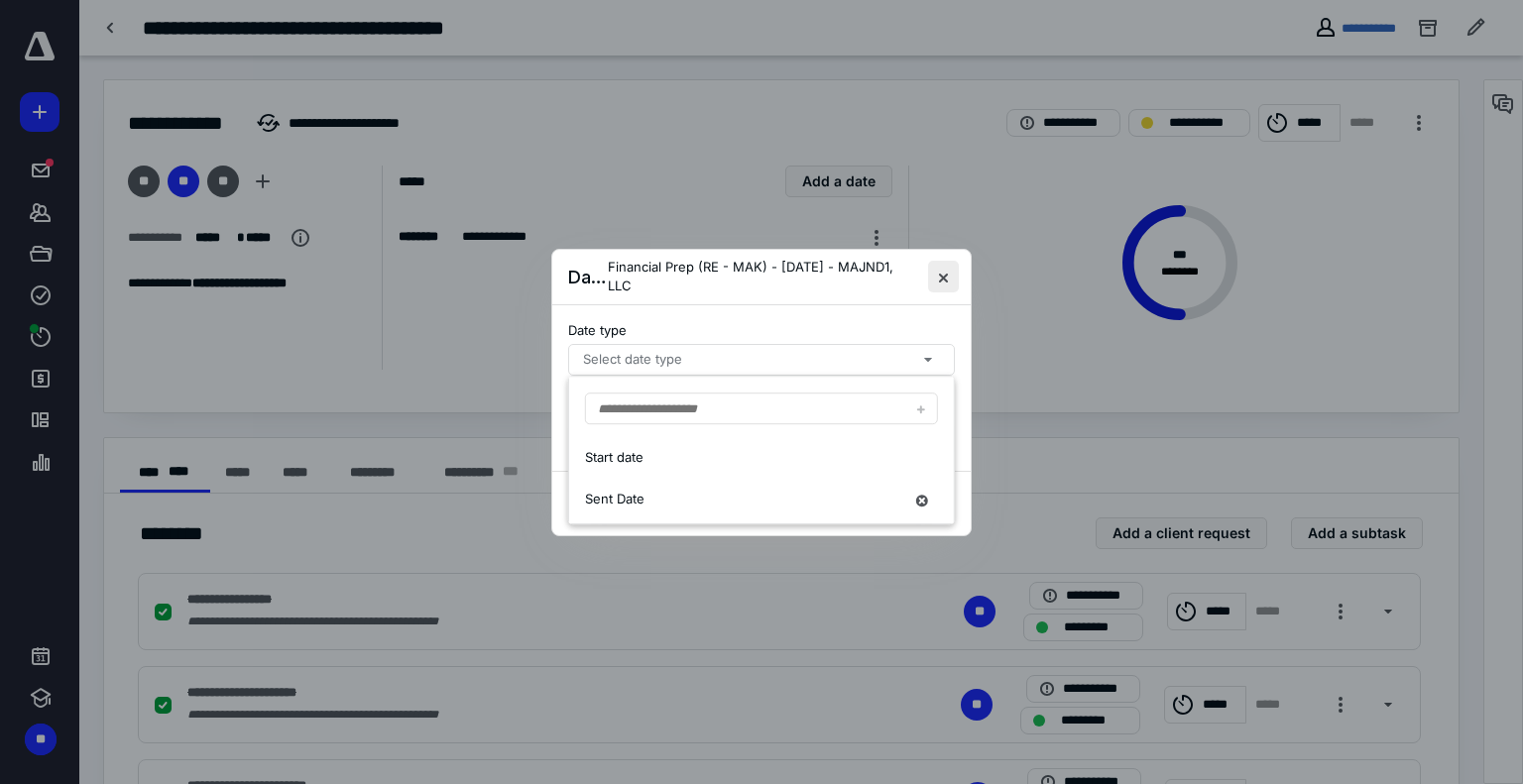 click at bounding box center [943, 277] 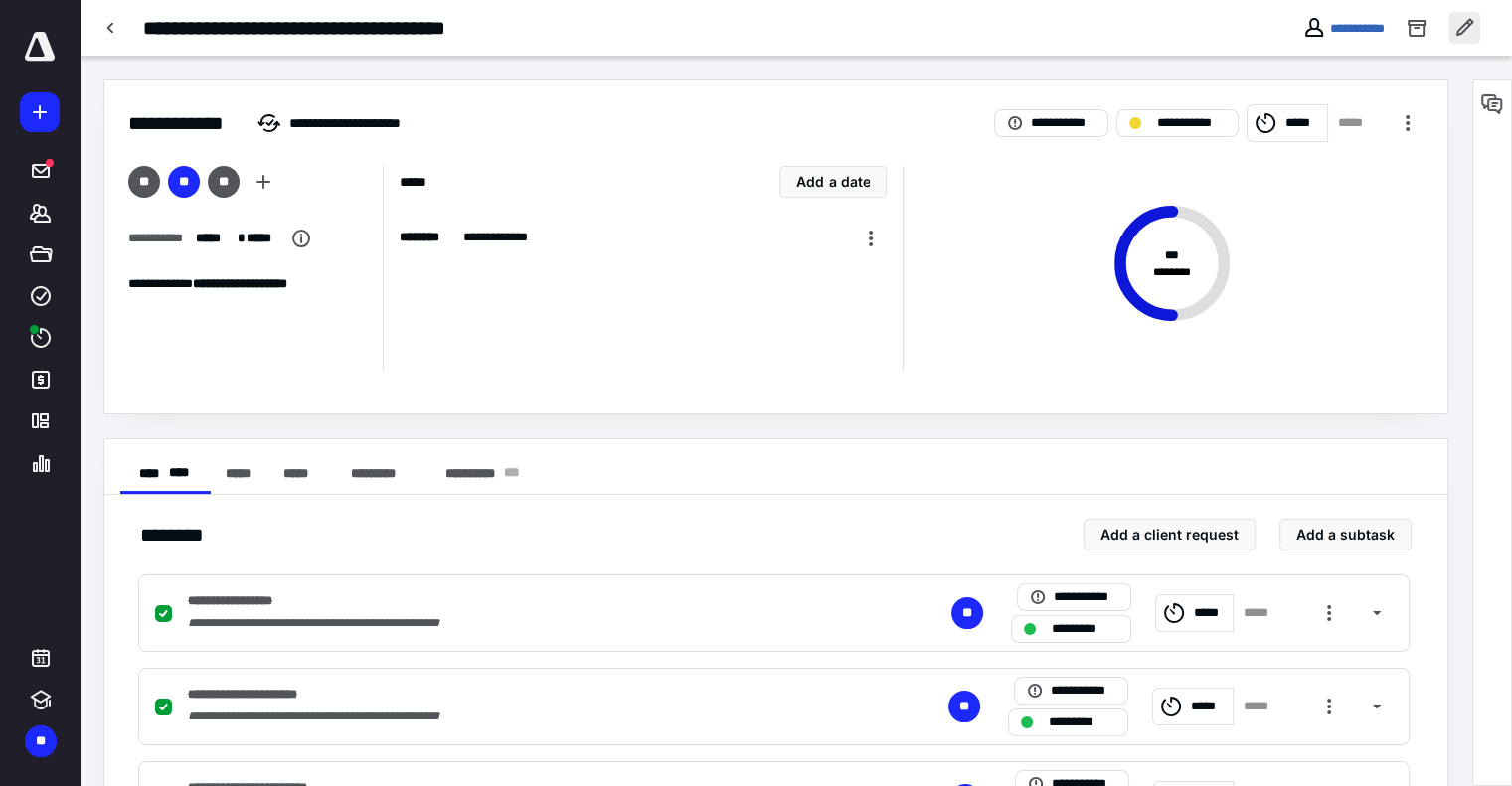 click at bounding box center [1464, 28] 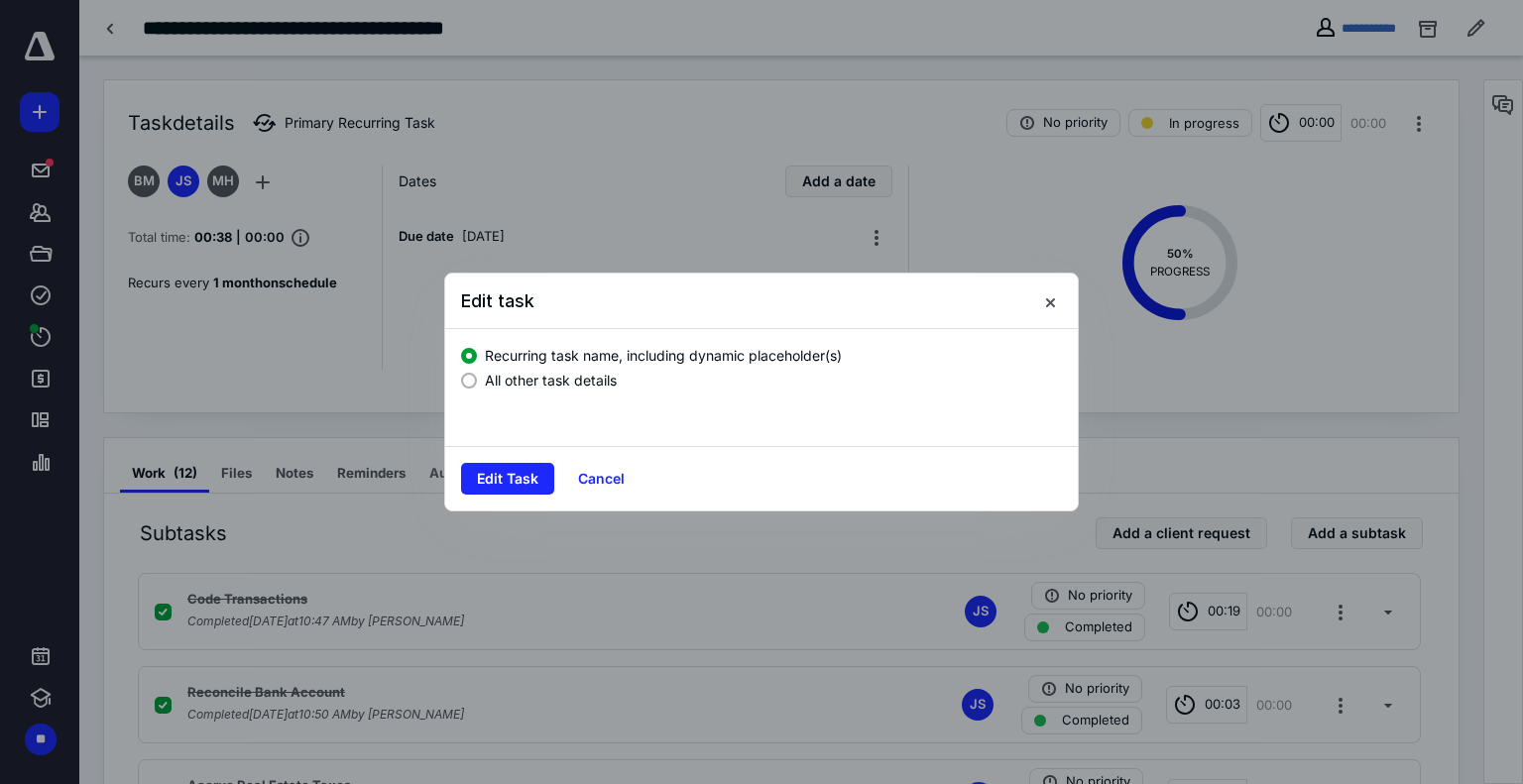 click on "All other task details" at bounding box center (550, 380) 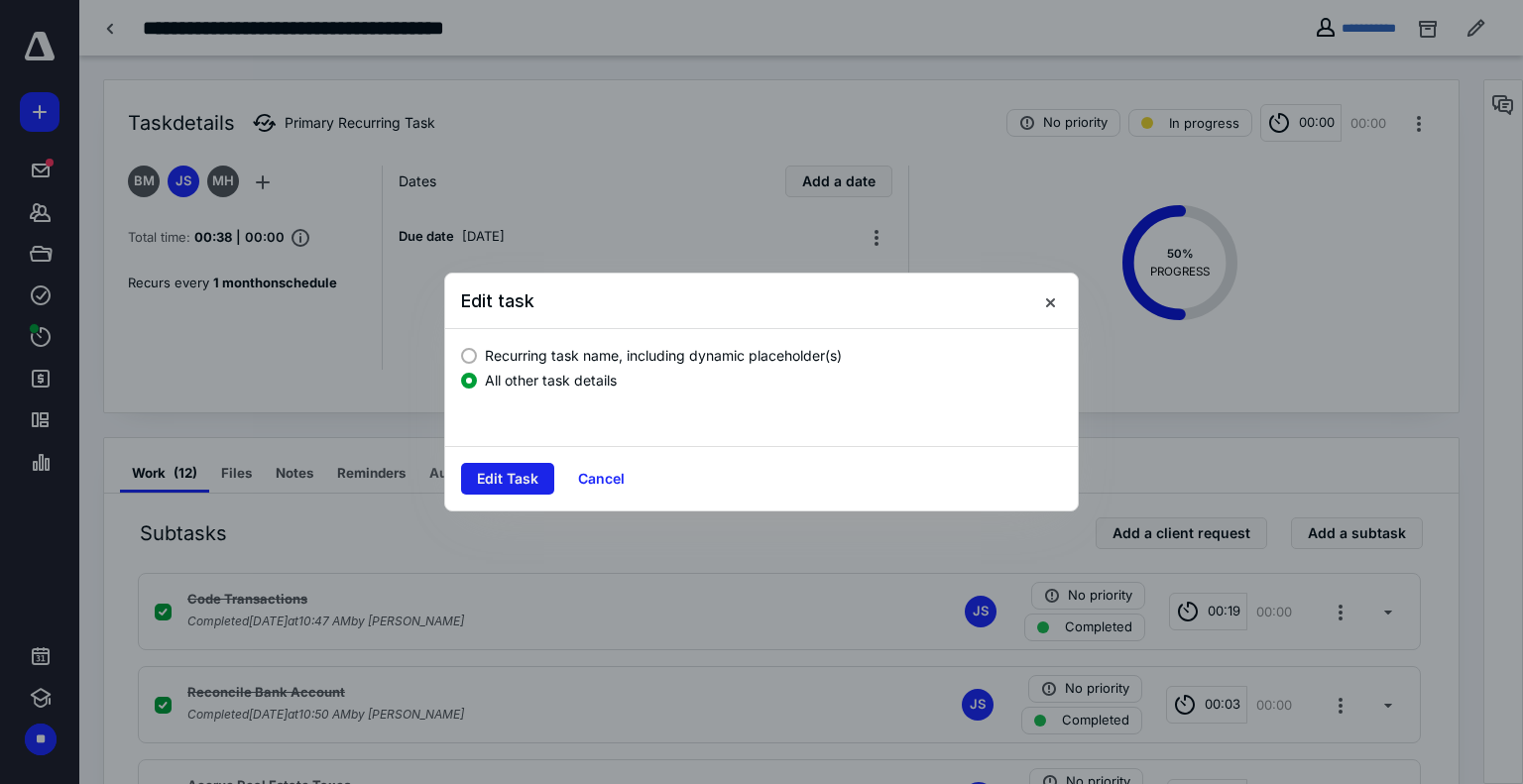 click on "Edit Task" at bounding box center (508, 479) 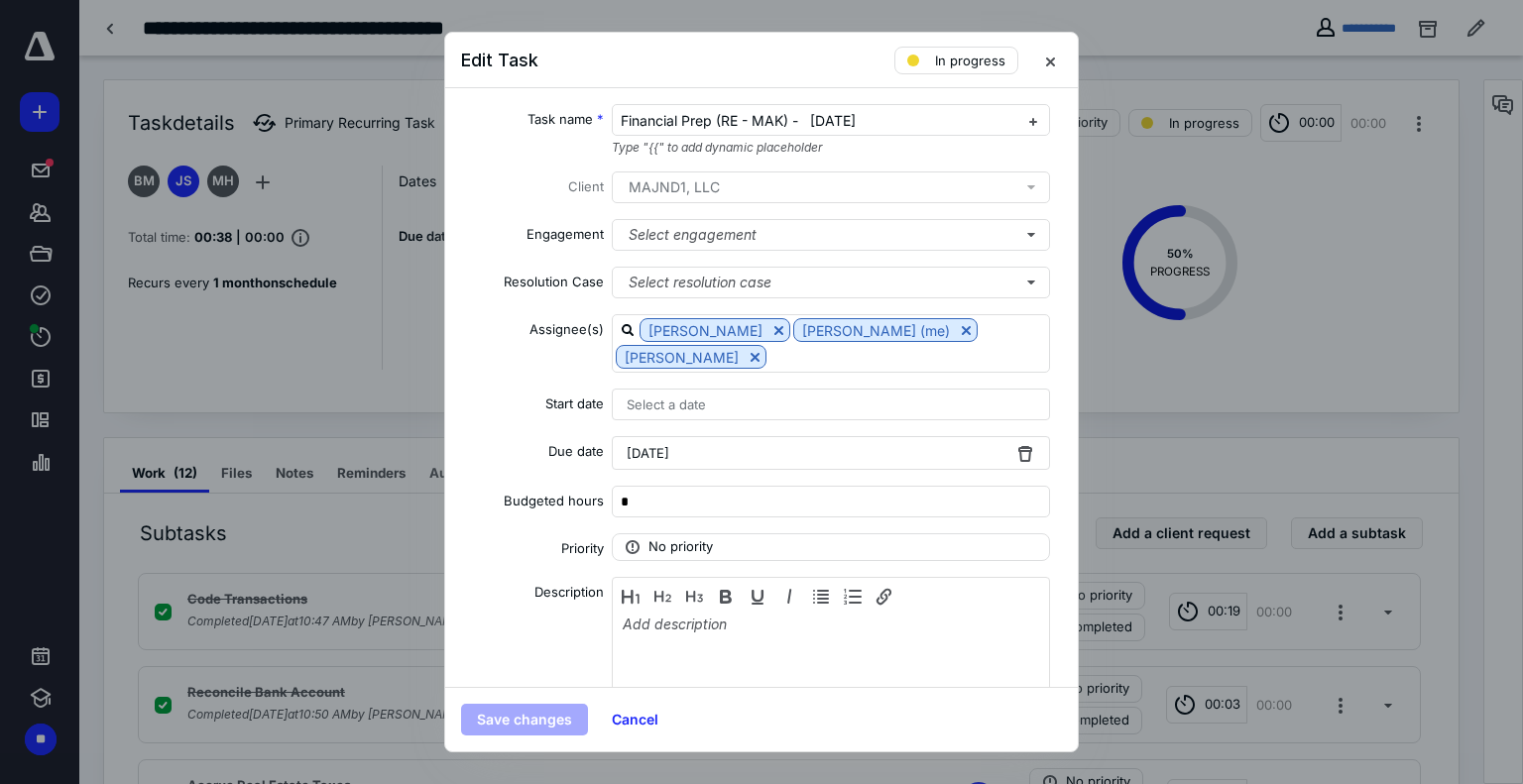 click on "July 23, 2025" at bounding box center [831, 453] 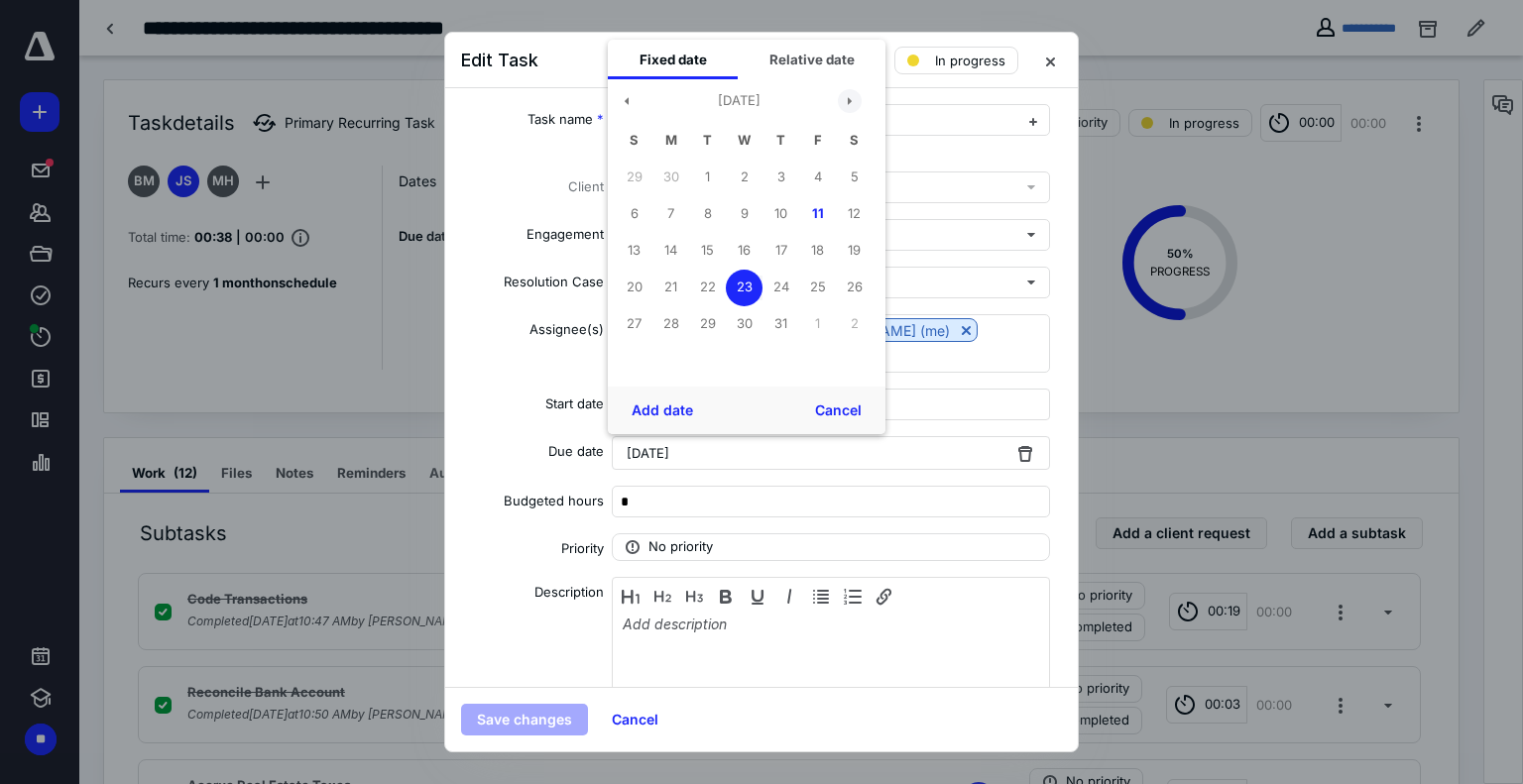 click at bounding box center [850, 101] 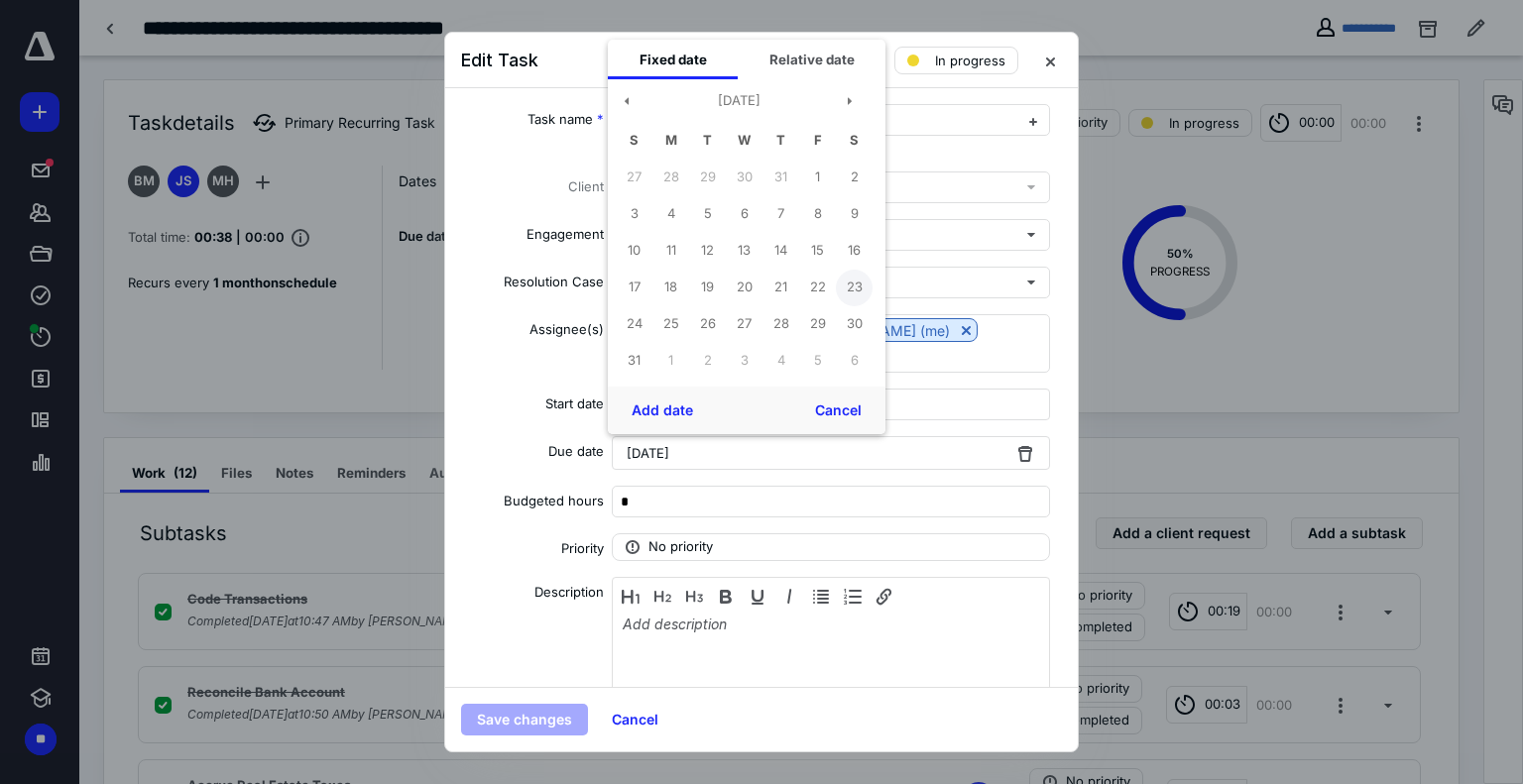 click on "23" at bounding box center [854, 287] 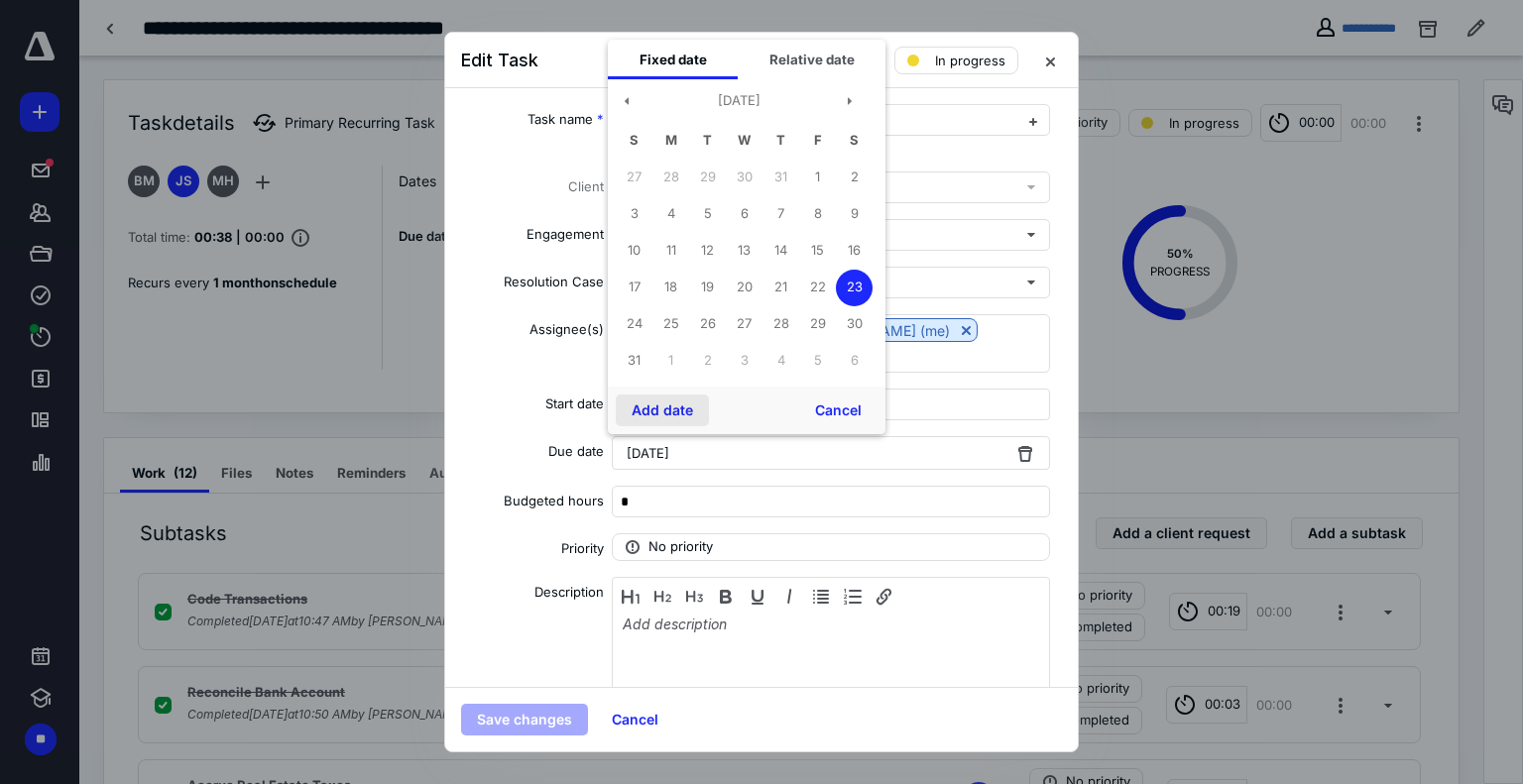 click on "Add date" at bounding box center [662, 410] 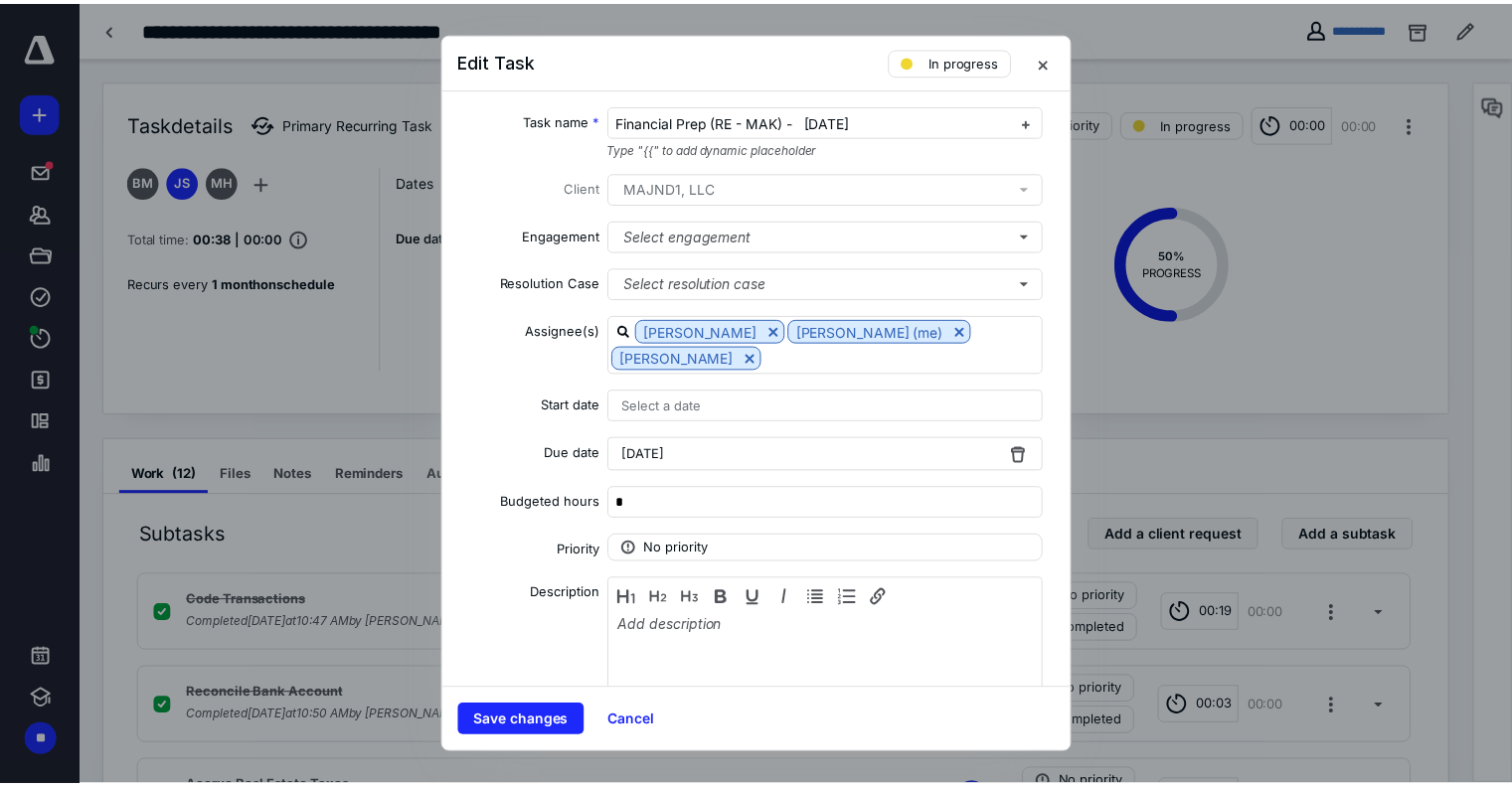 scroll, scrollTop: 378, scrollLeft: 0, axis: vertical 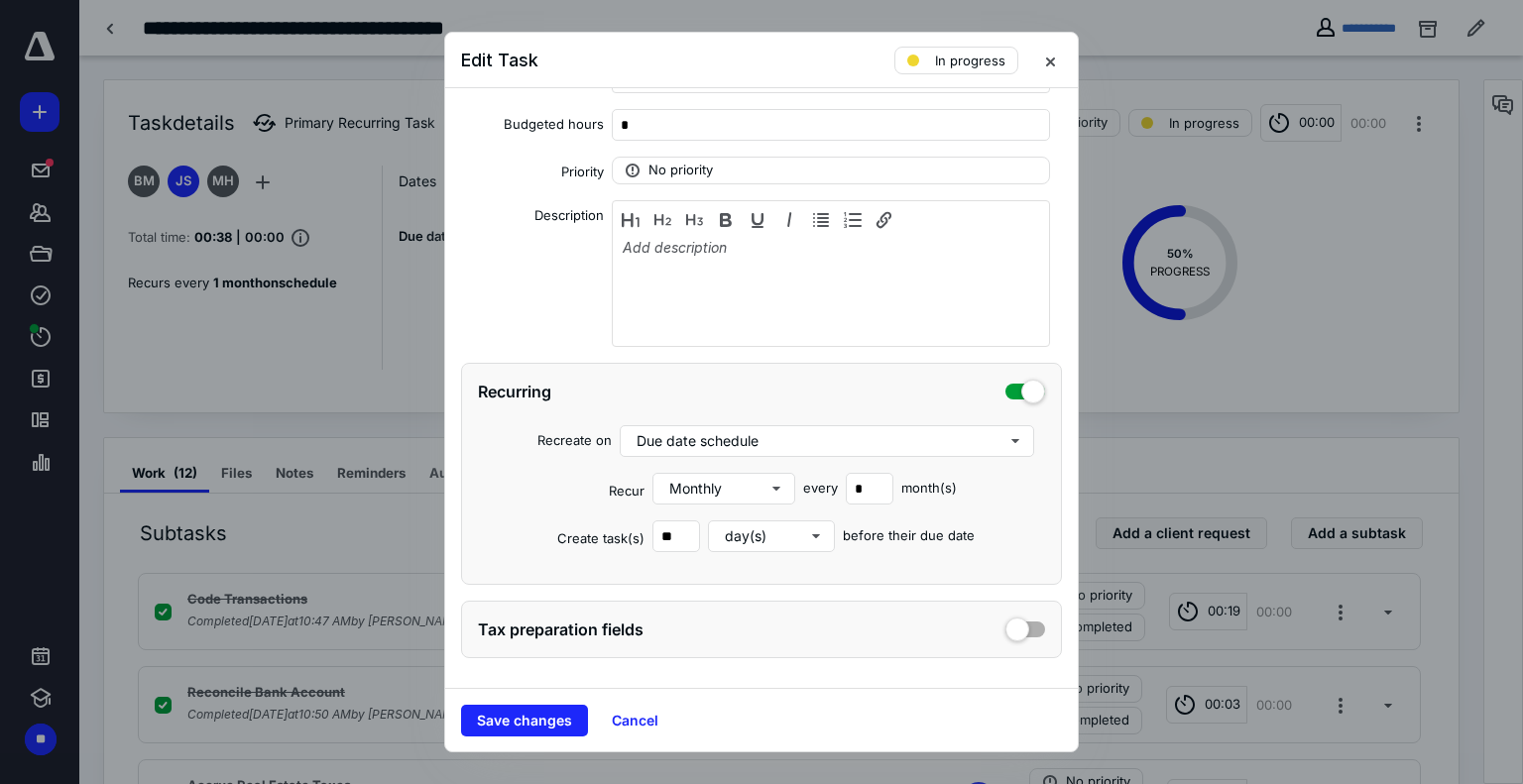drag, startPoint x: 563, startPoint y: 720, endPoint x: 609, endPoint y: 652, distance: 82.0975 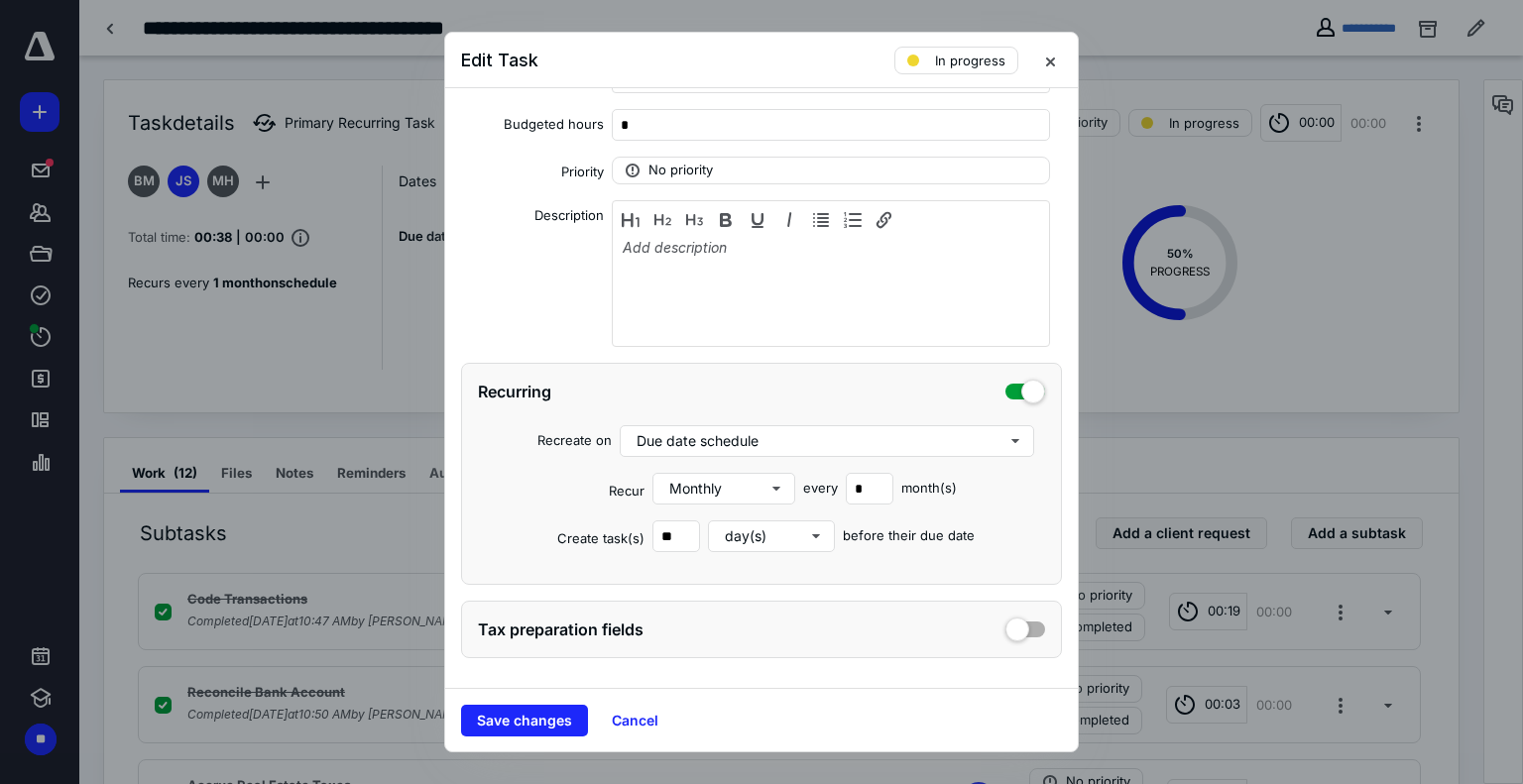 click on "Save changes" at bounding box center (525, 721) 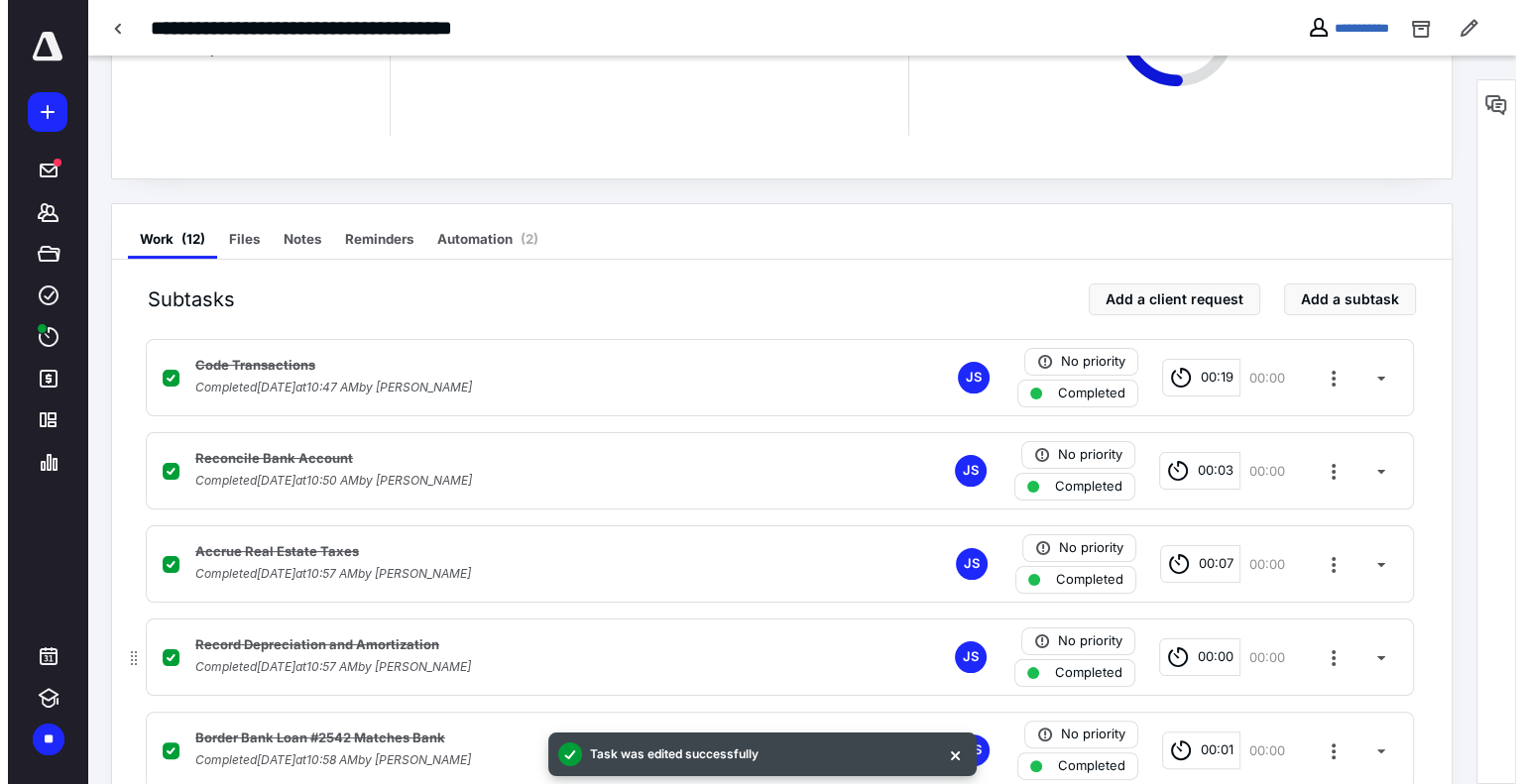 scroll, scrollTop: 396, scrollLeft: 0, axis: vertical 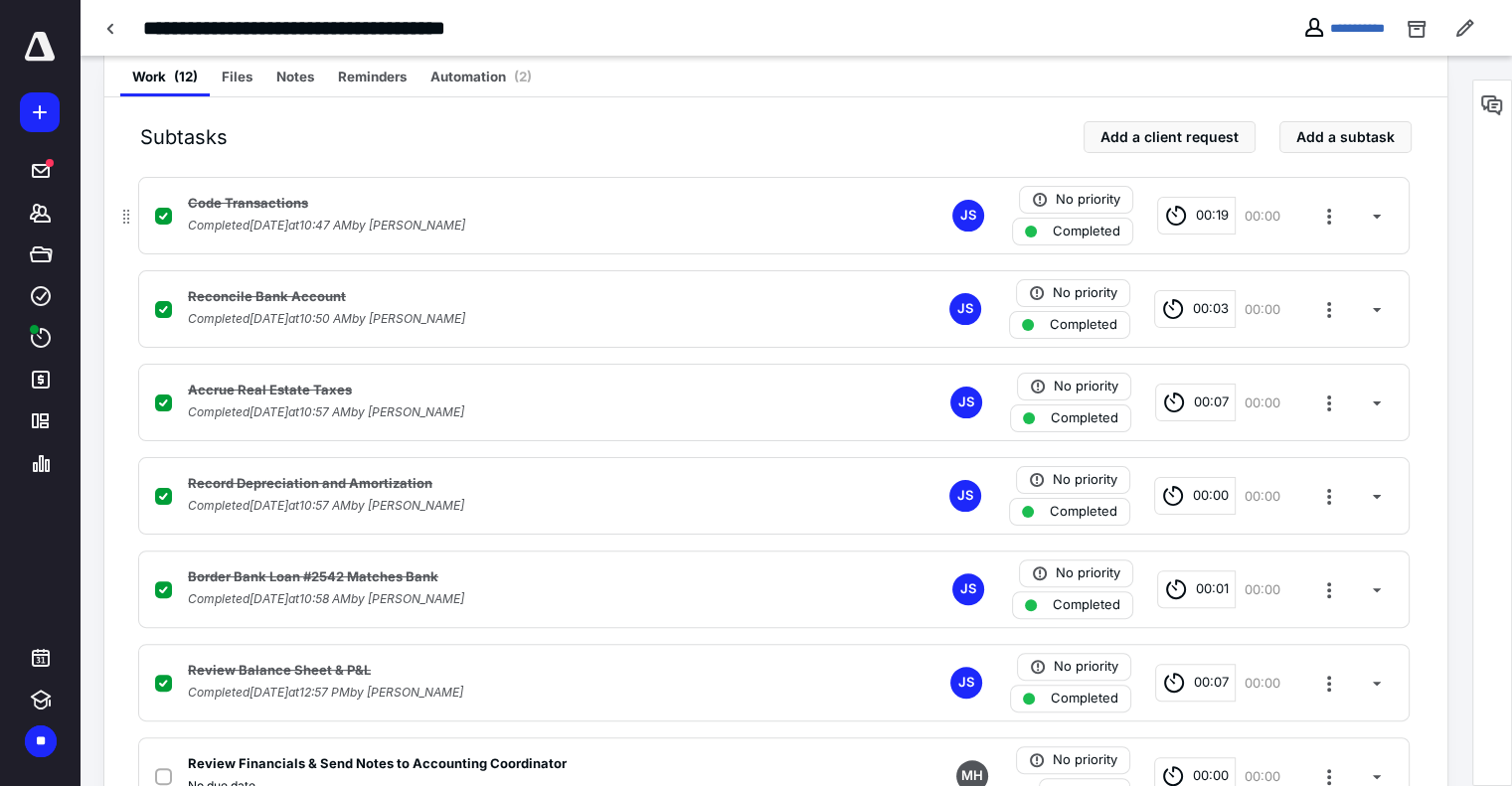 click at bounding box center (167, 216) 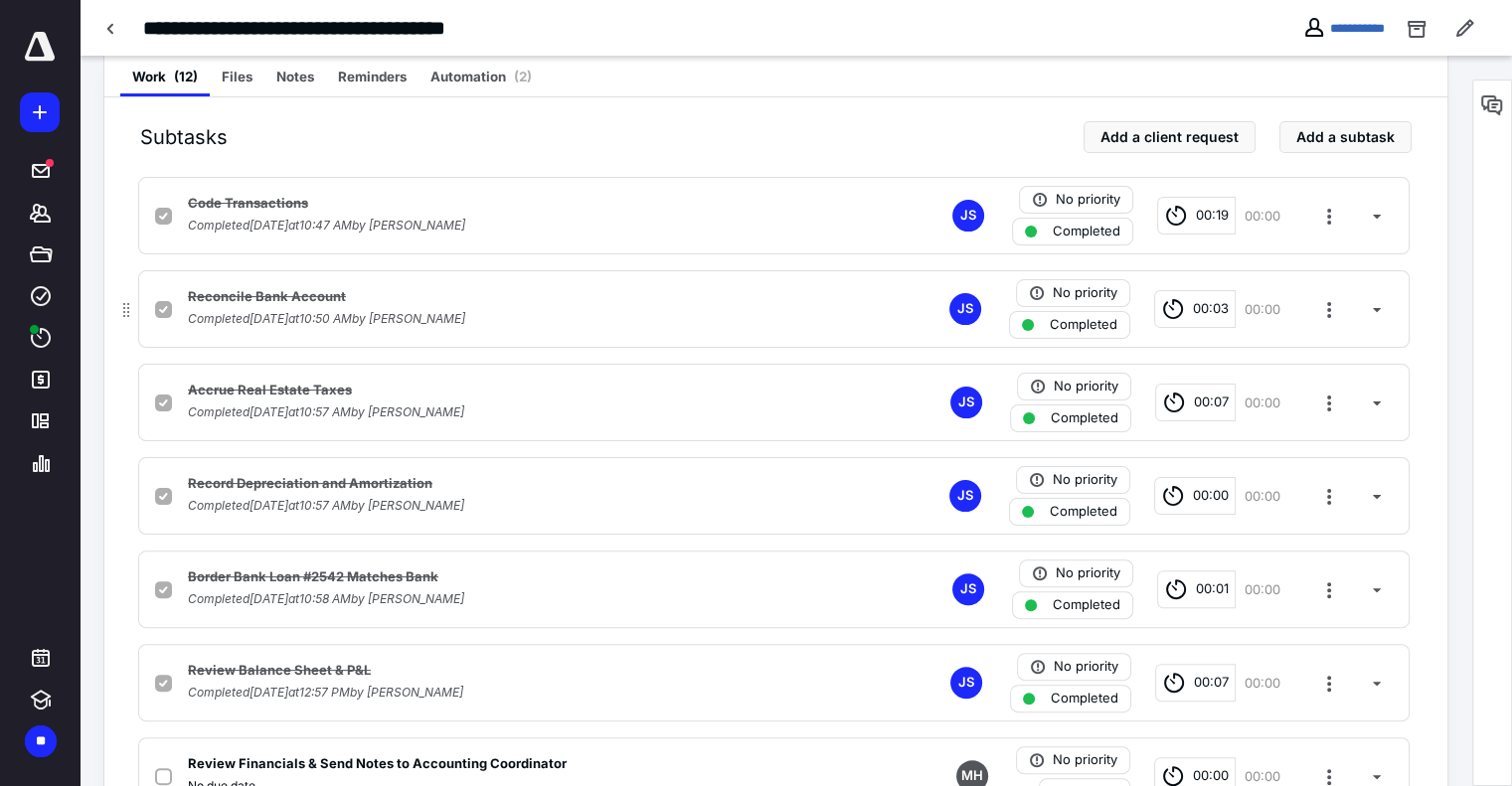 checkbox on "false" 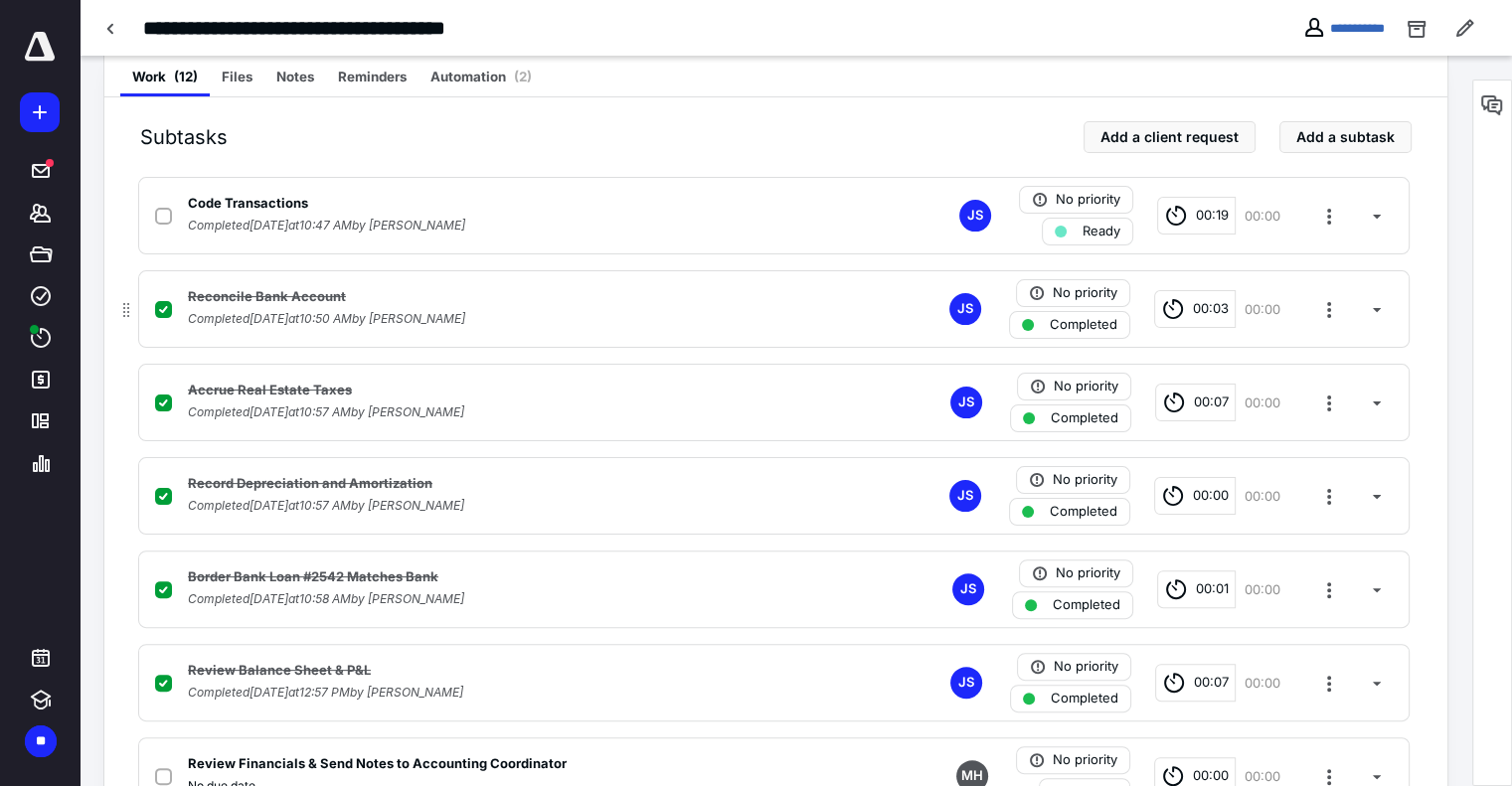 click 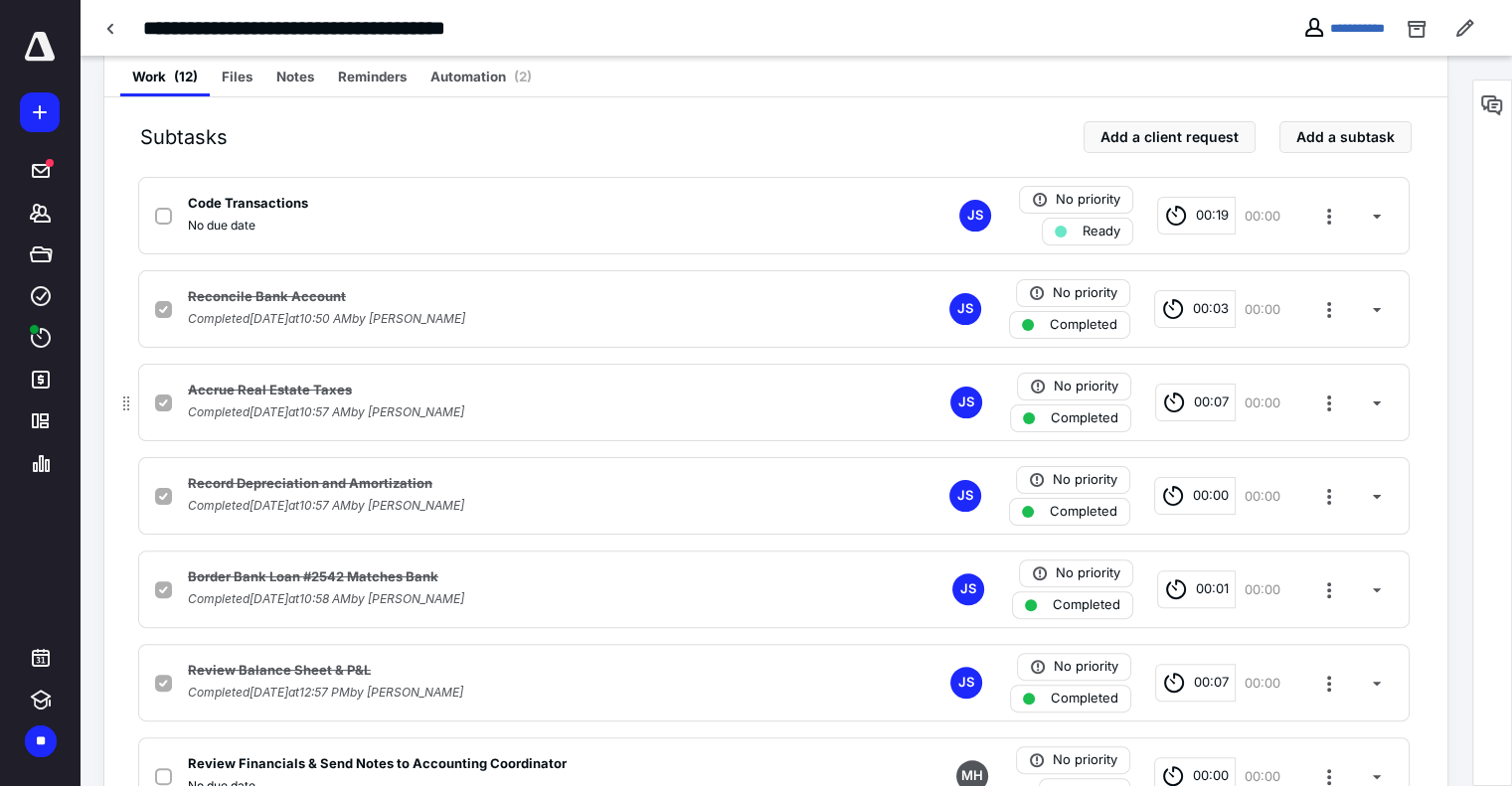 click 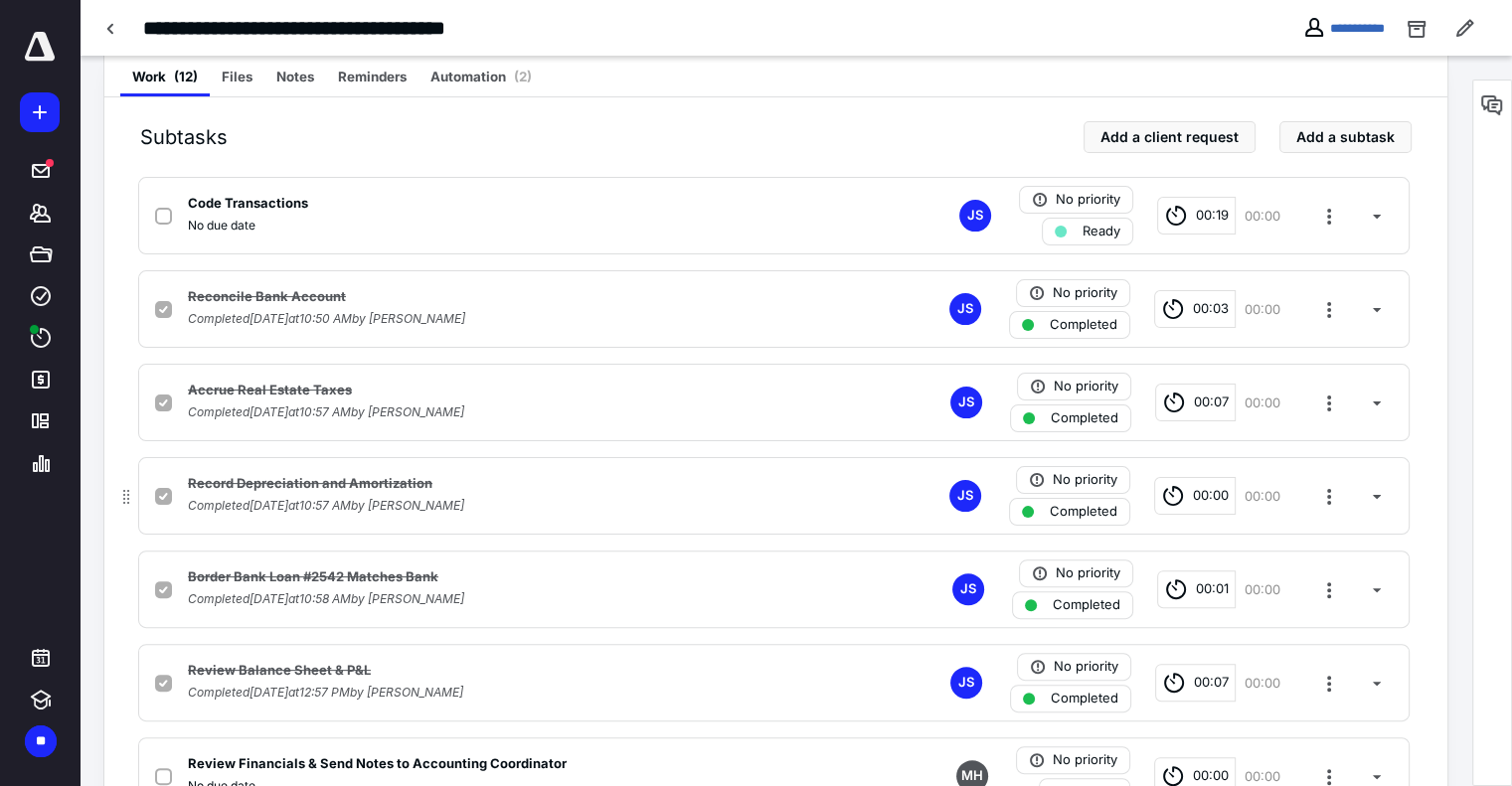 checkbox on "false" 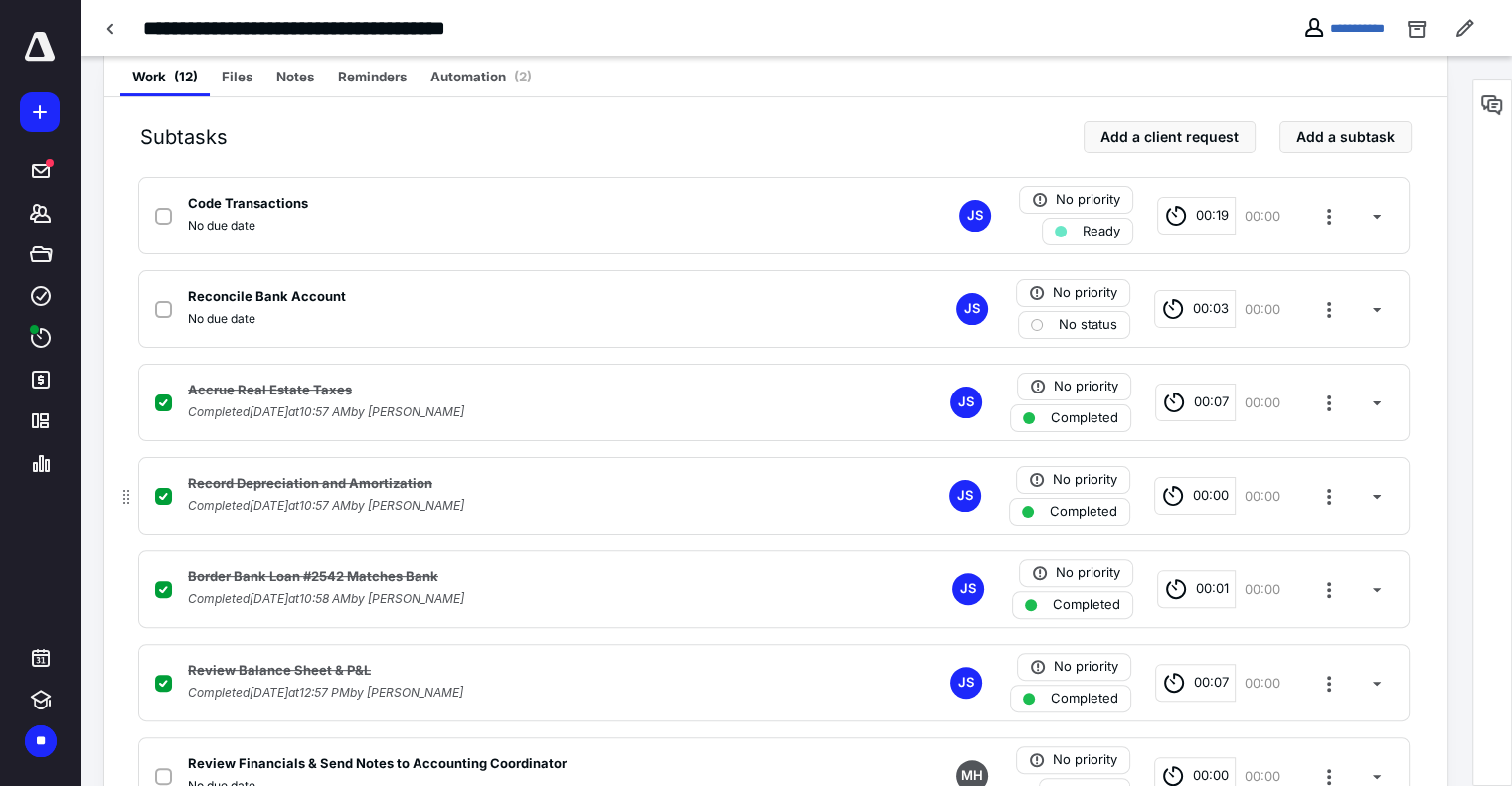 click at bounding box center (163, 497) 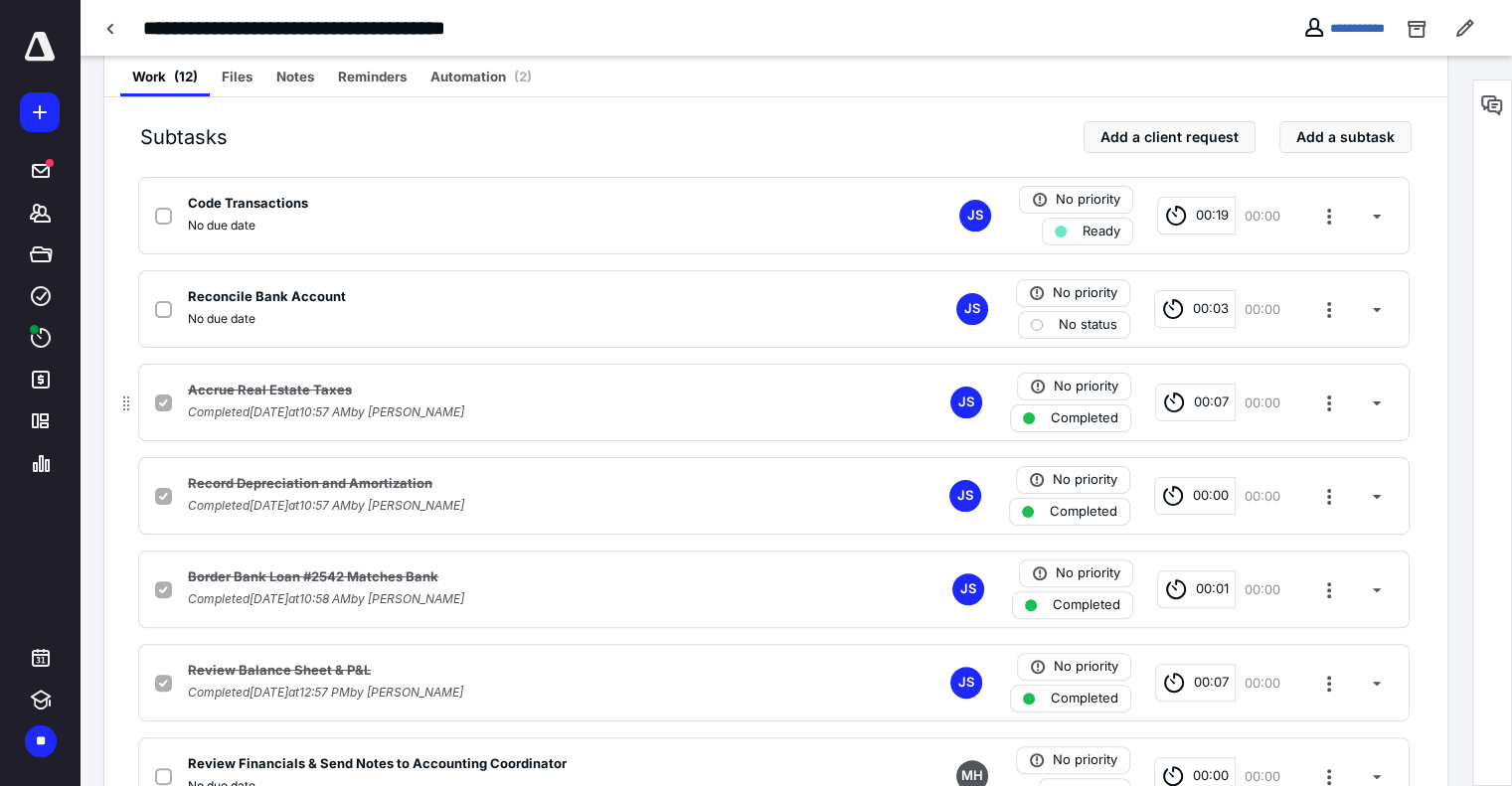 checkbox on "false" 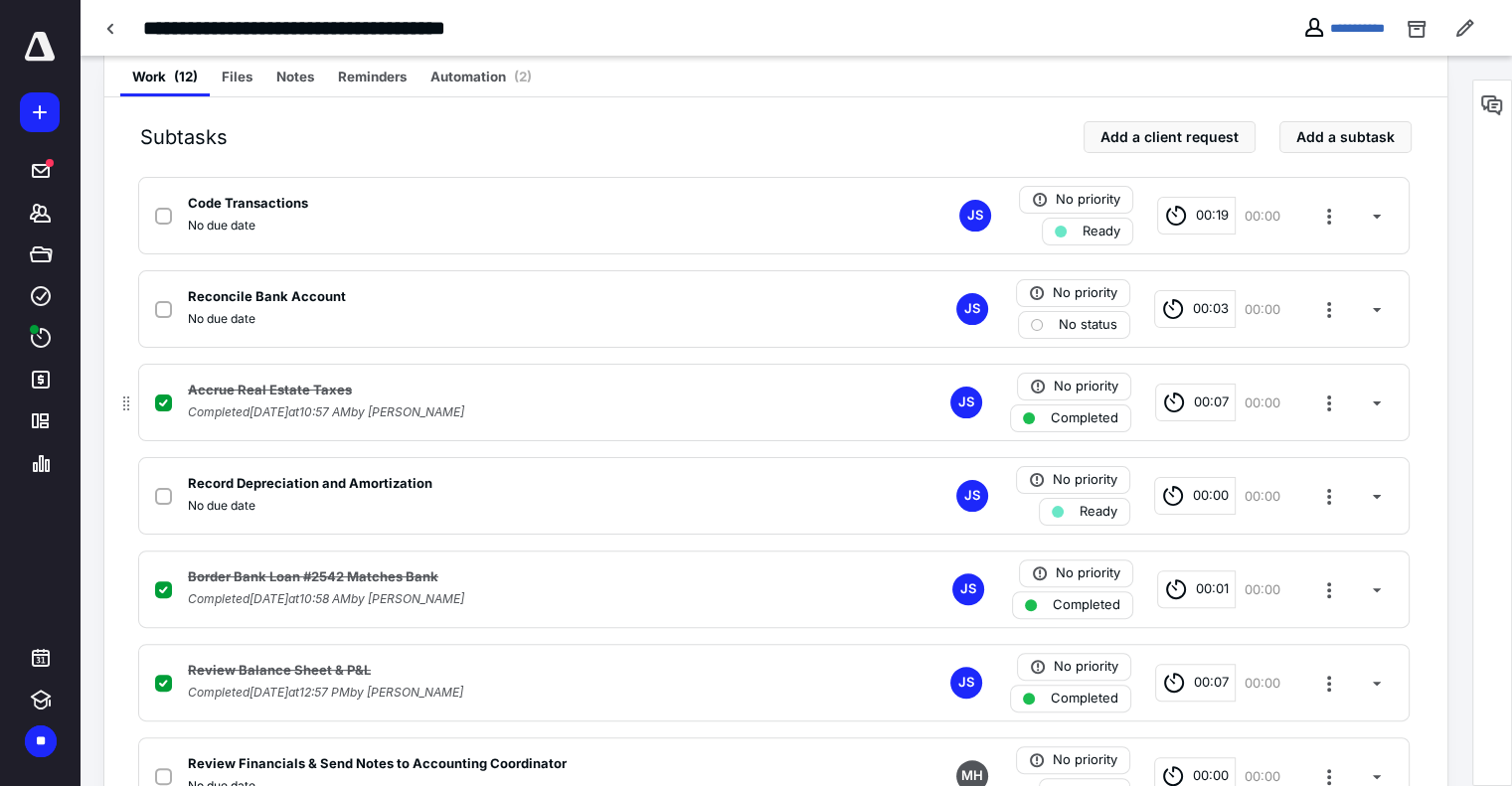 click 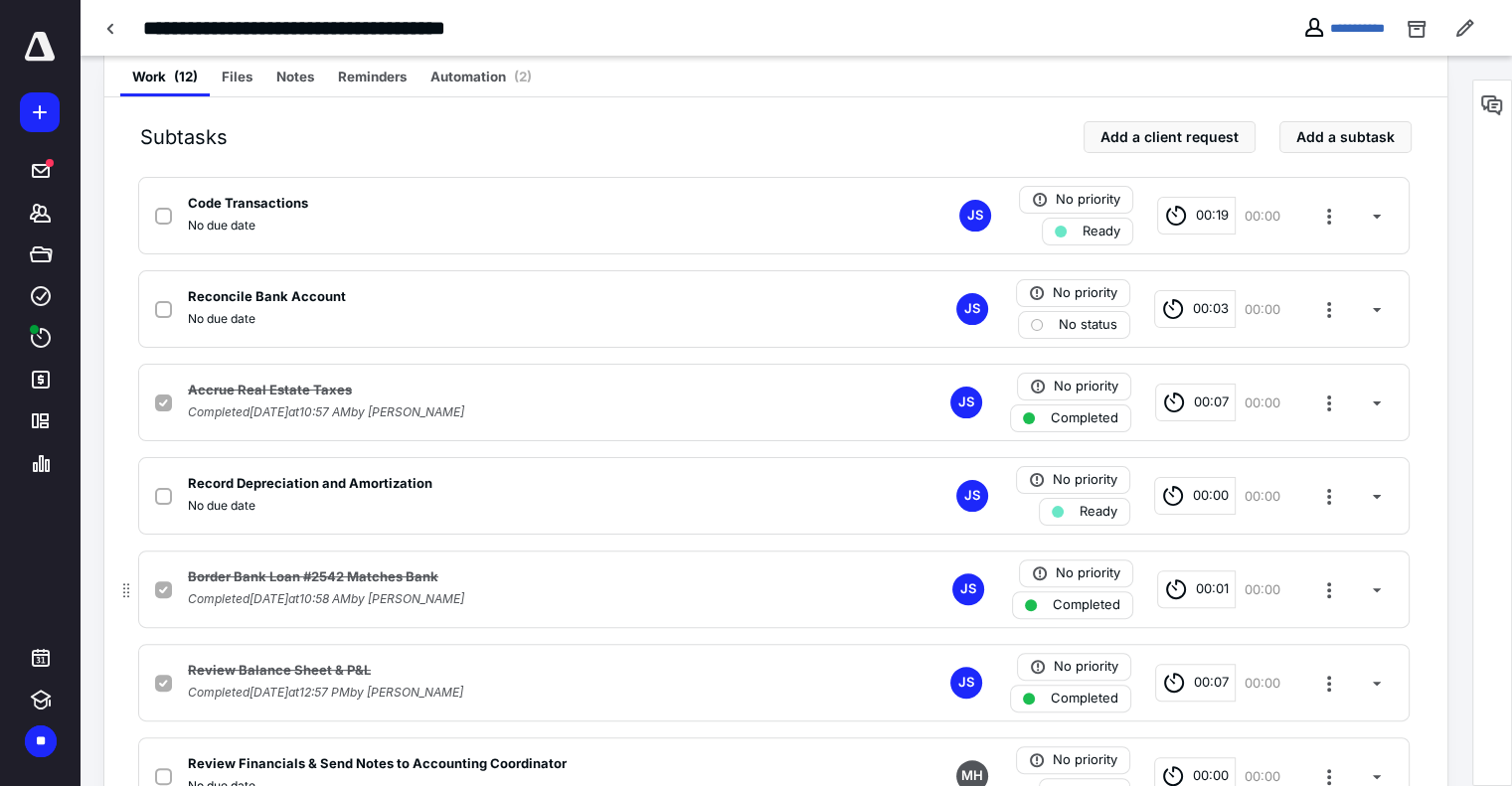 checkbox on "false" 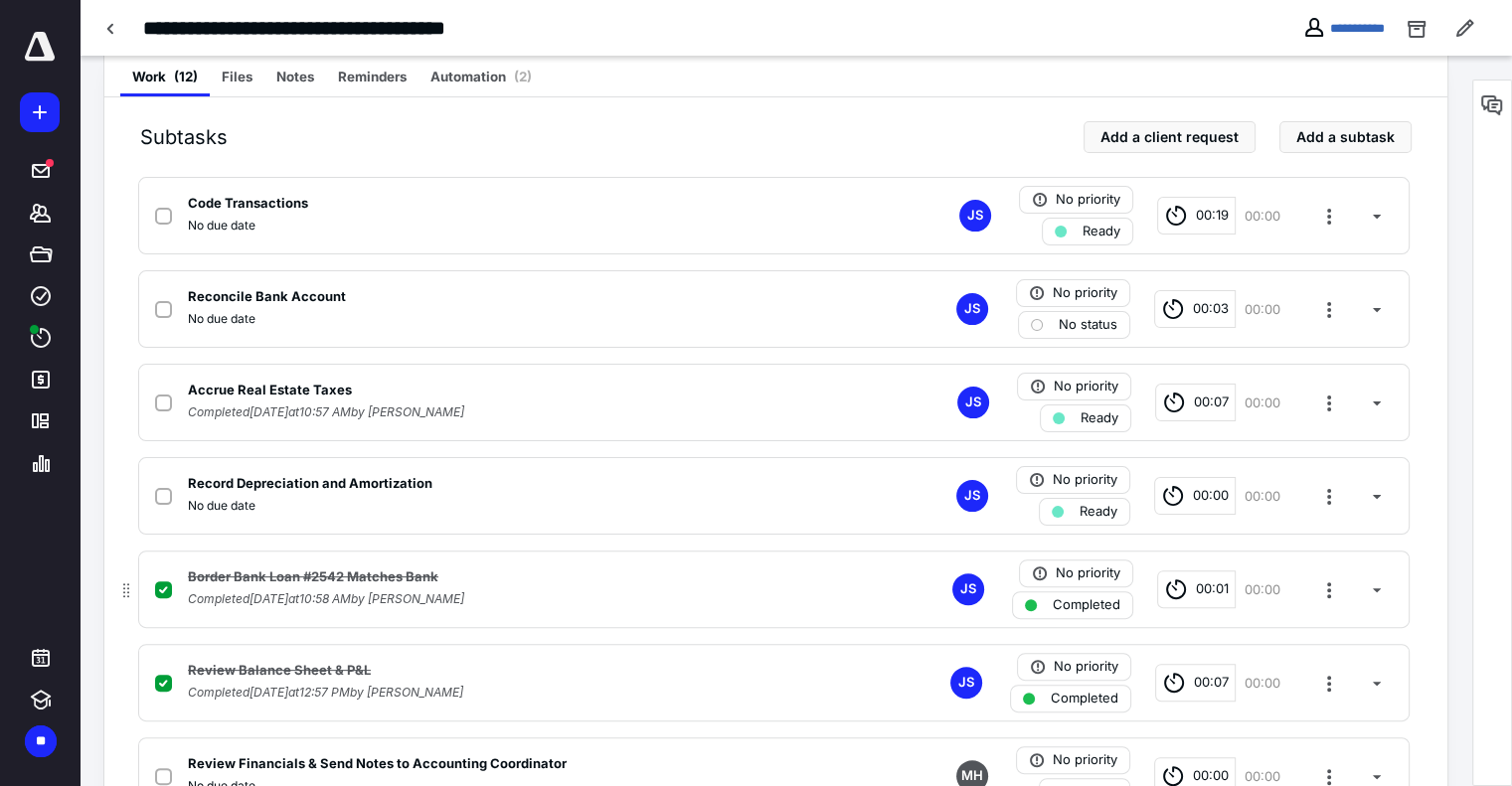 click 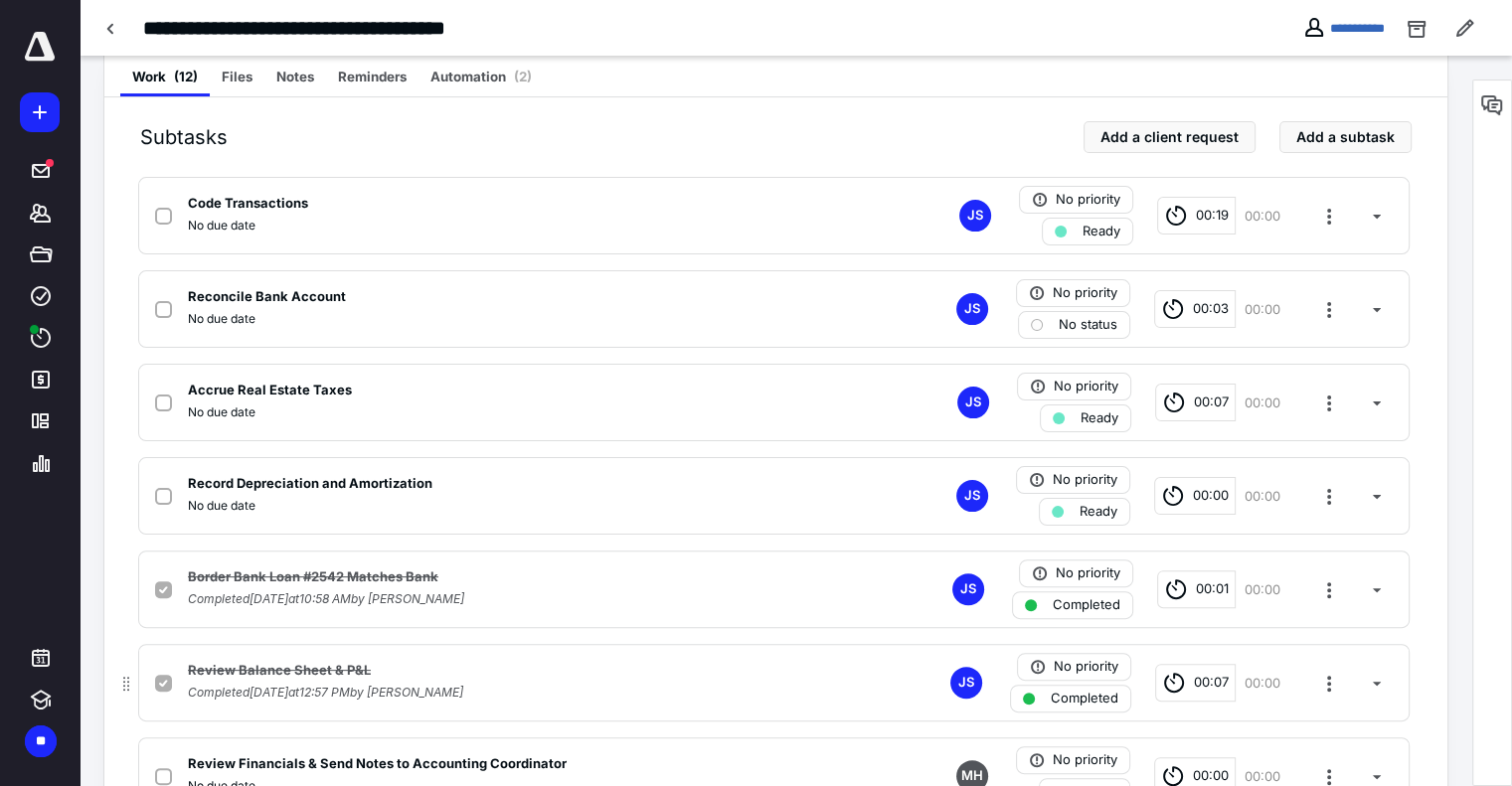checkbox on "false" 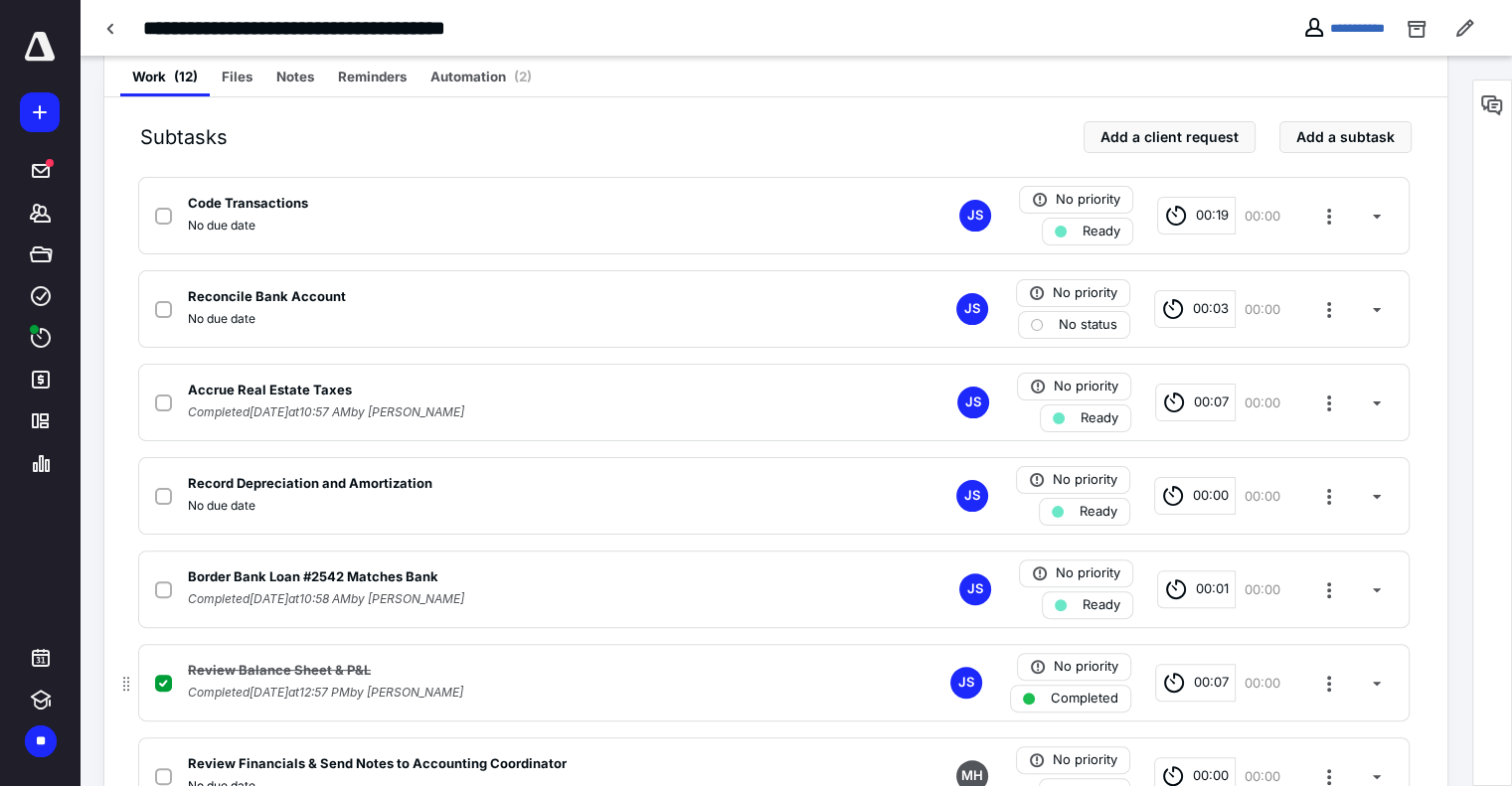 click 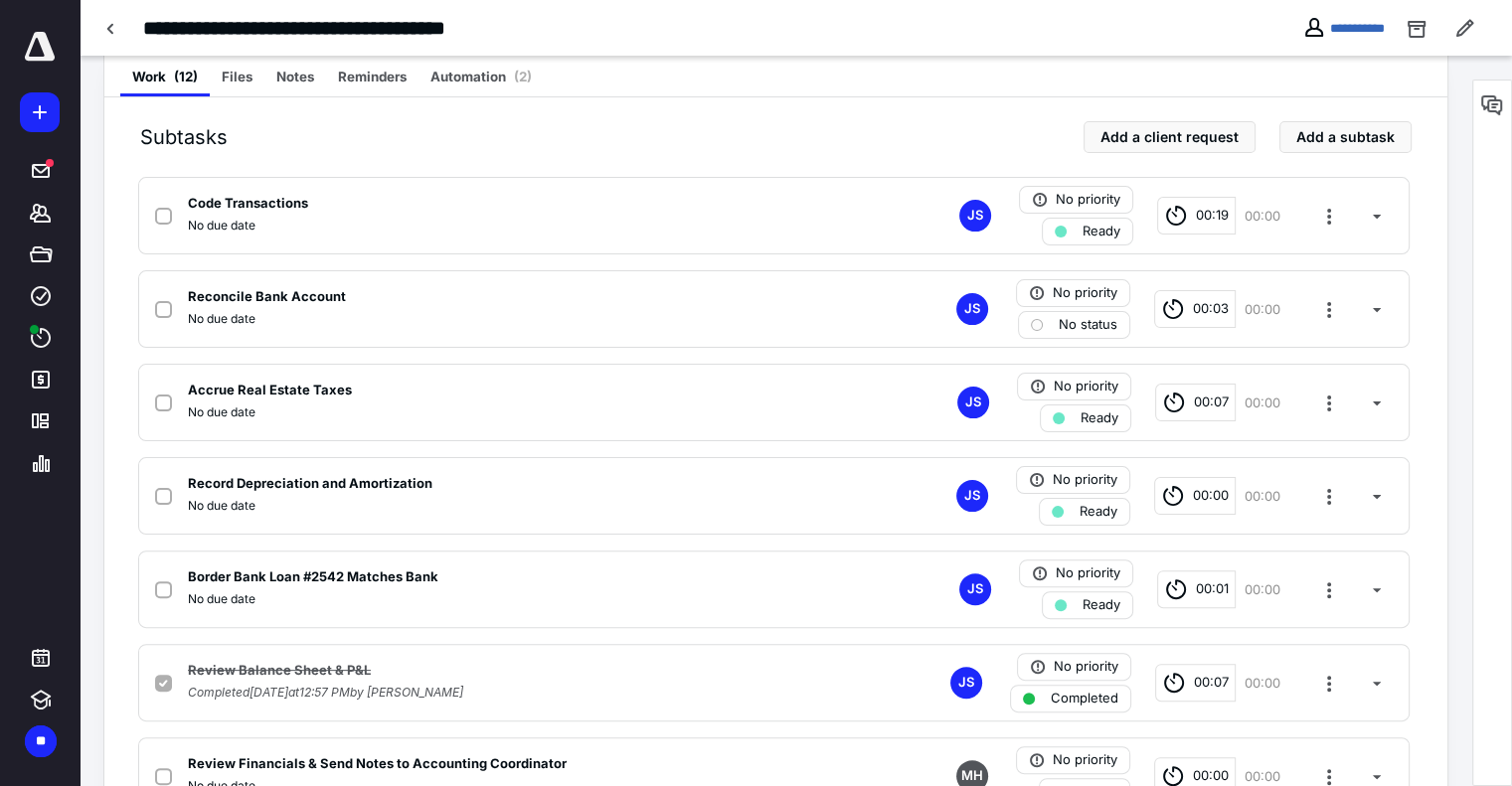 checkbox on "false" 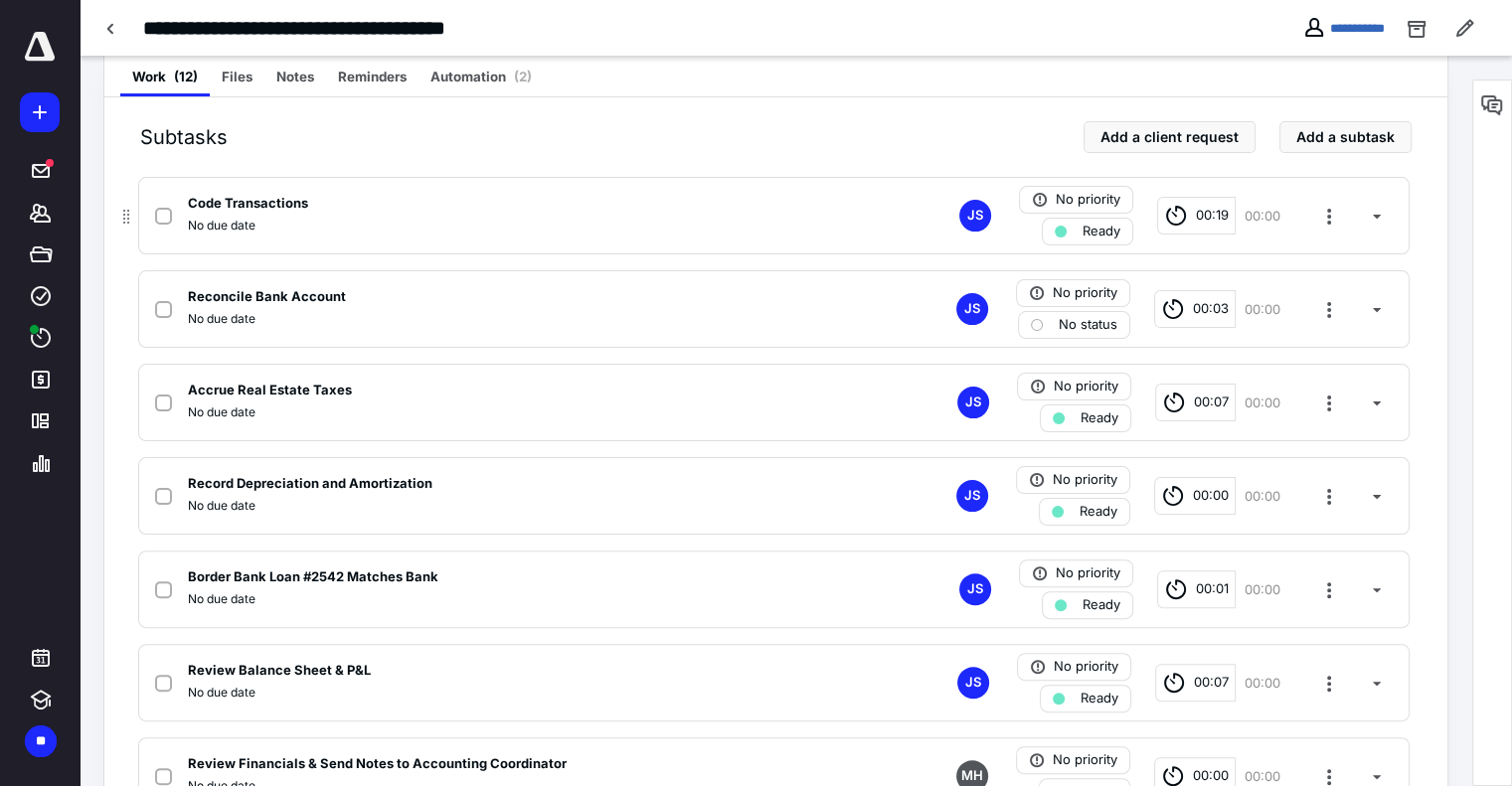 click at bounding box center (163, 217) 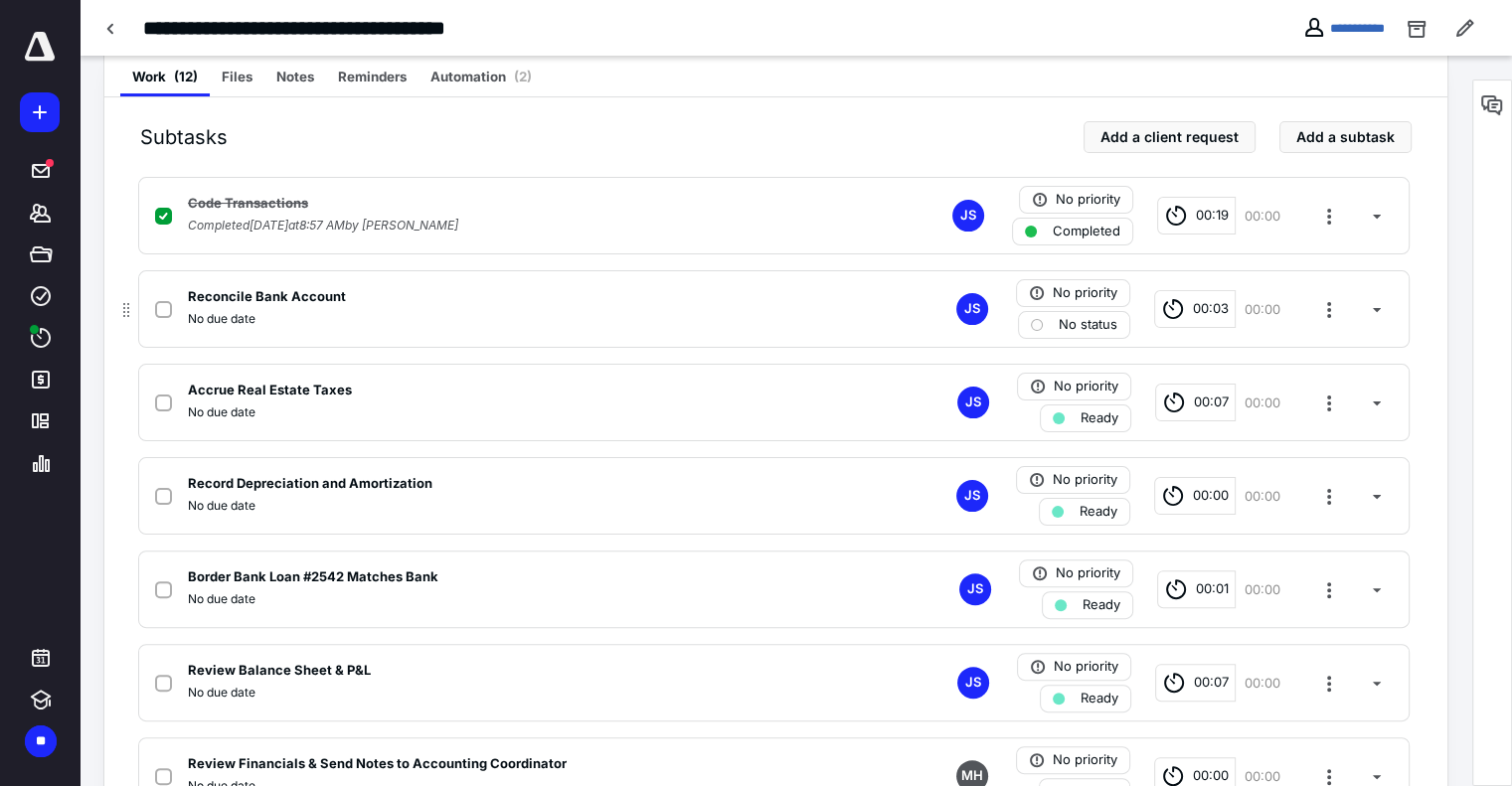 click 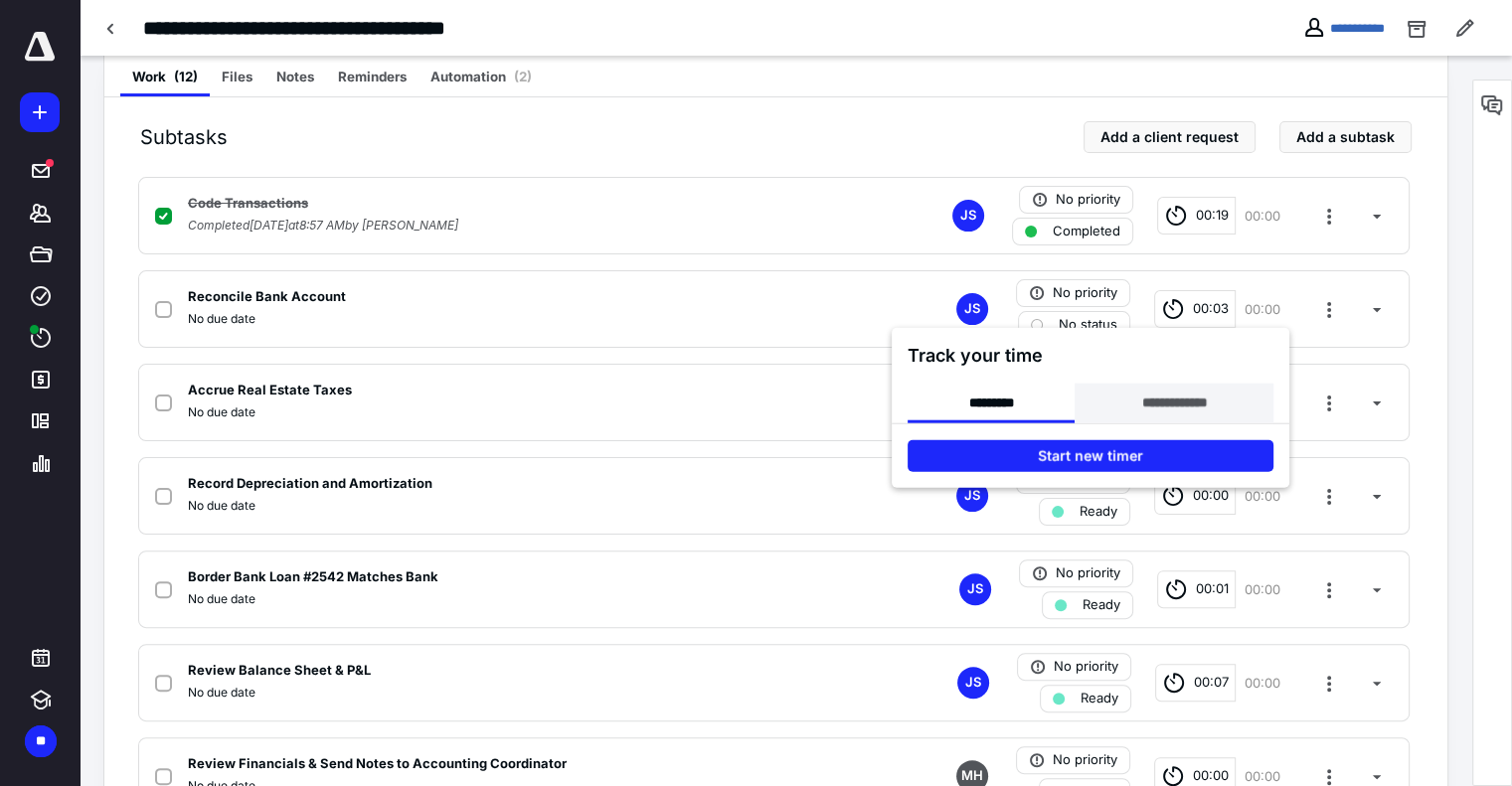click on "**********" at bounding box center [1173, 403] 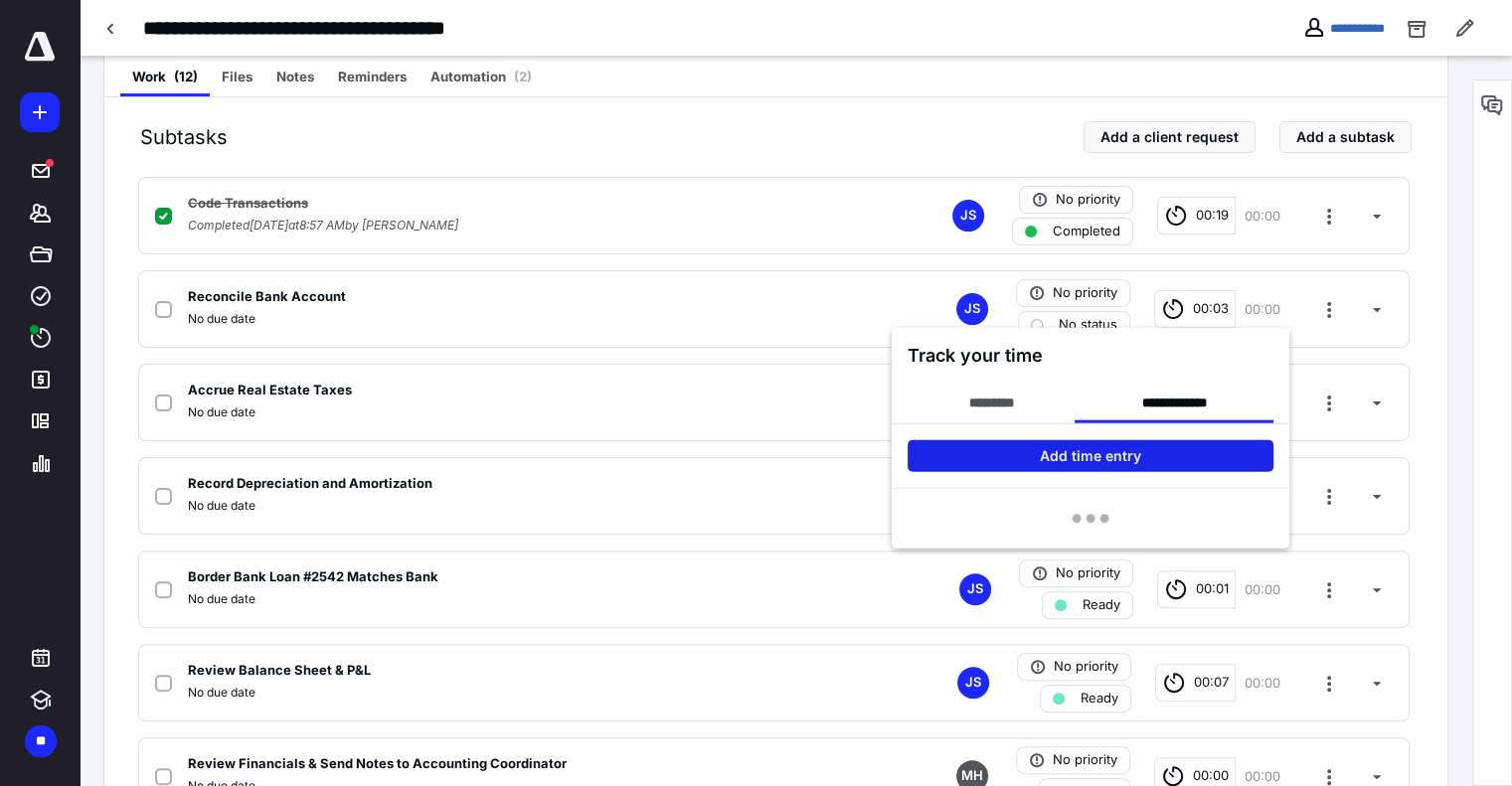click on "Add time entry" at bounding box center (1091, 456) 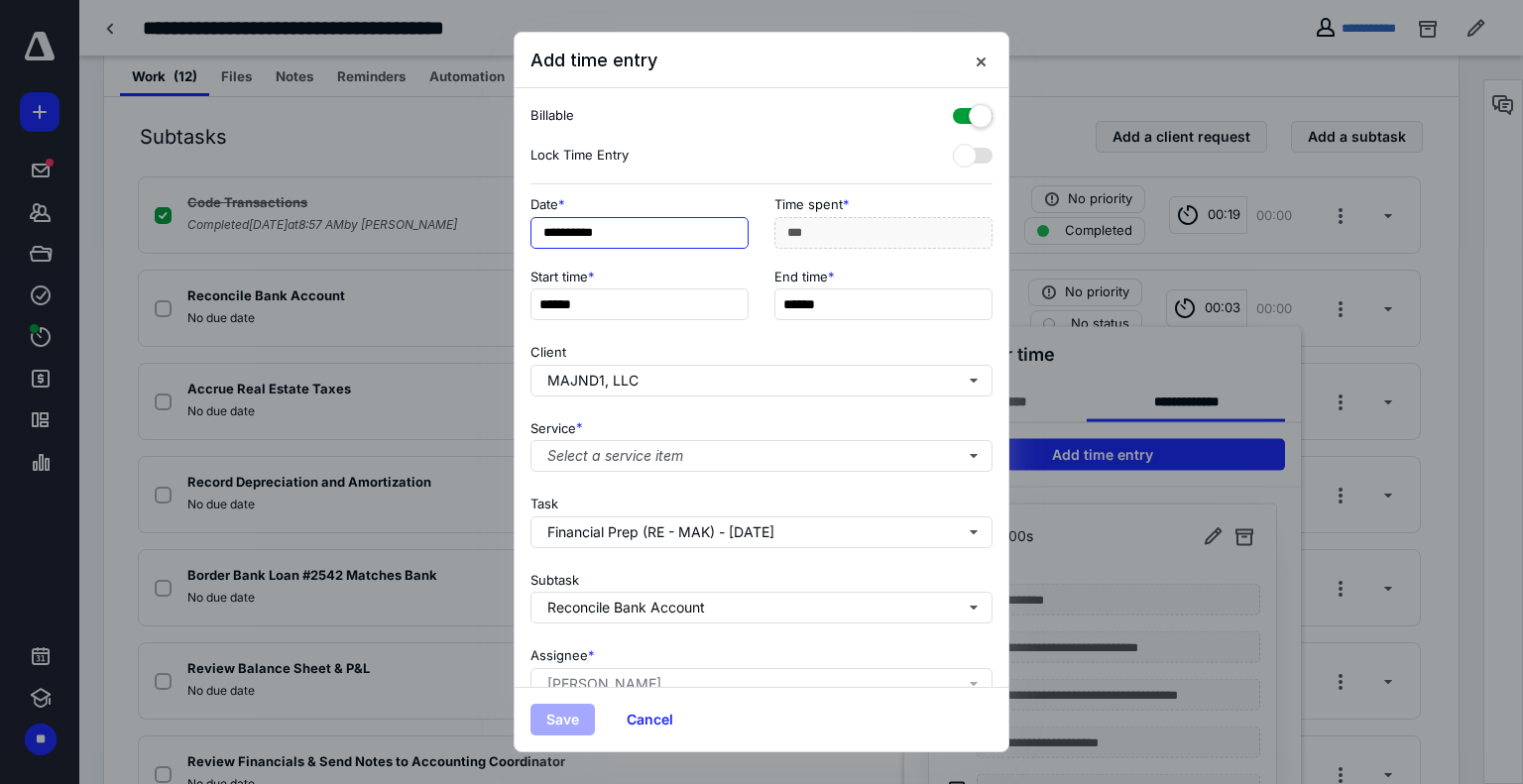 click on "**********" at bounding box center [640, 233] 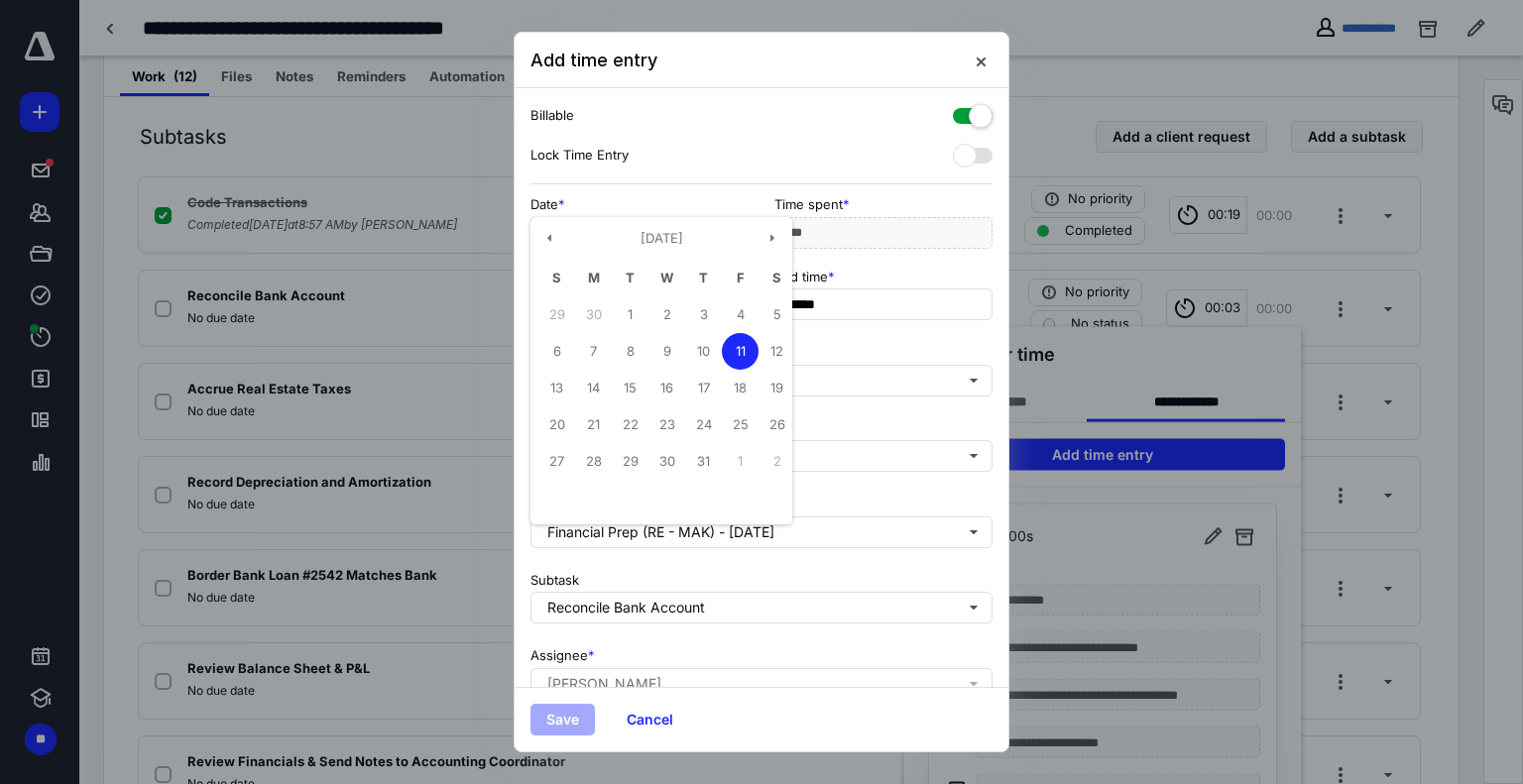 click on "10" at bounding box center (703, 351) 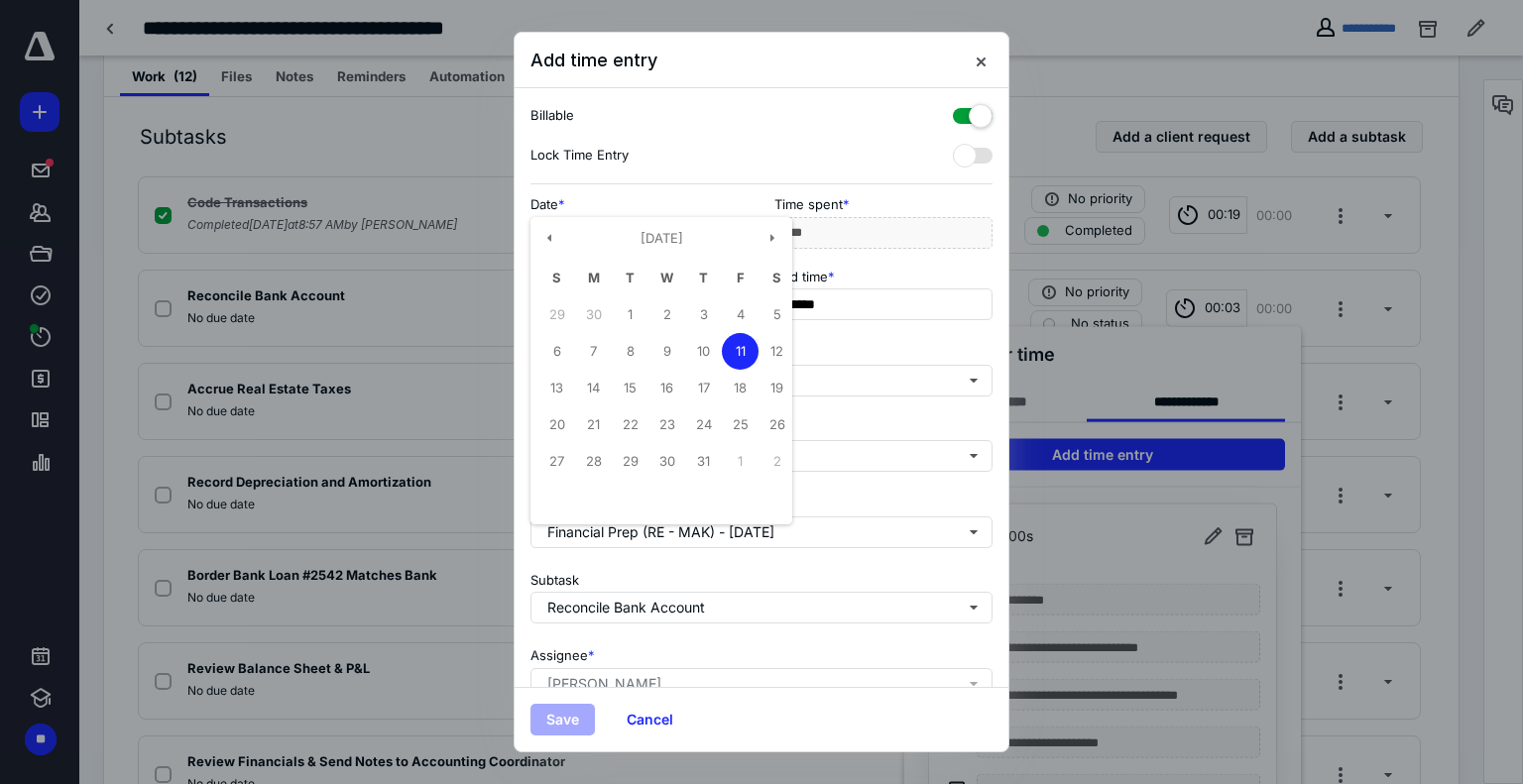type on "**********" 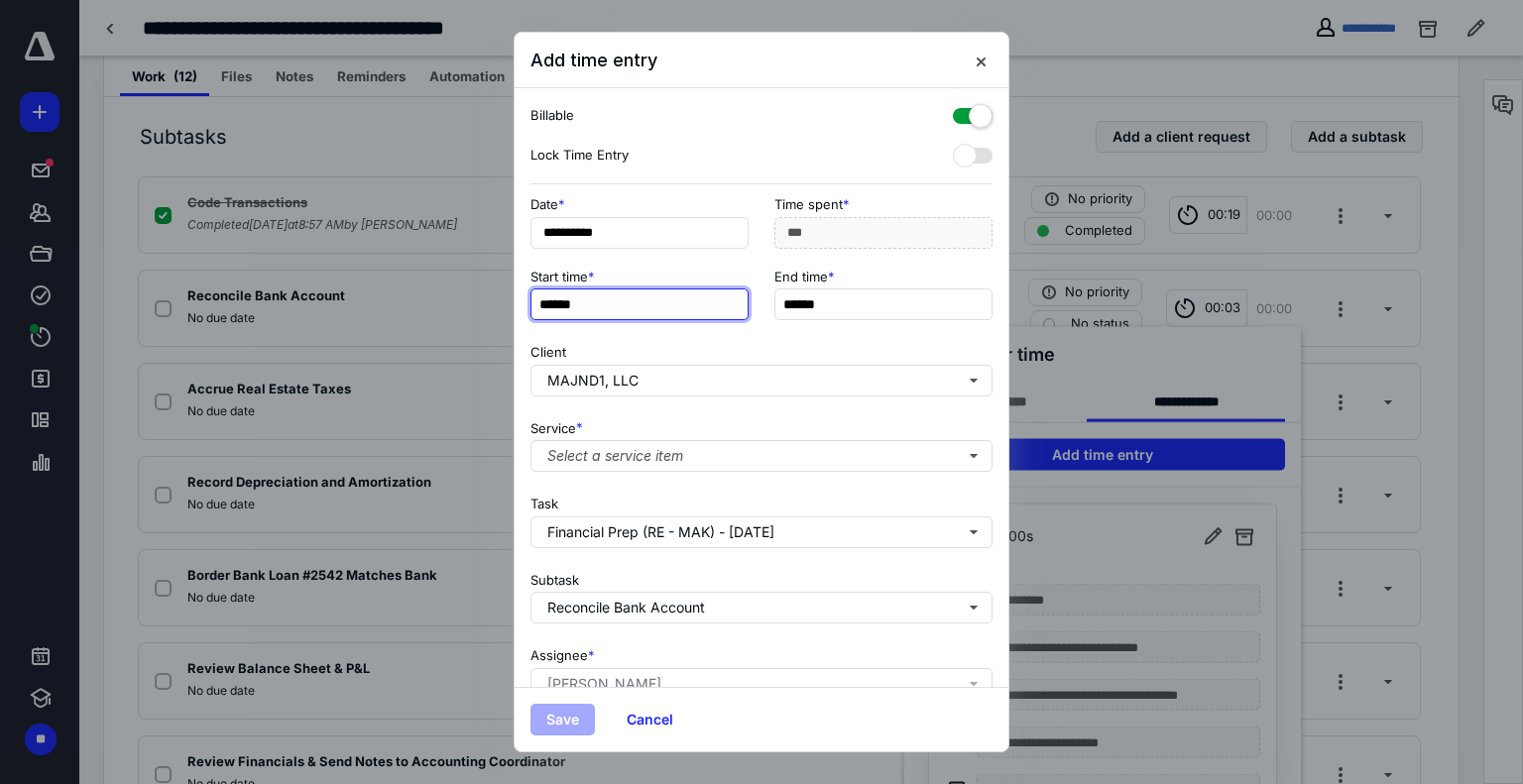 click on "******" at bounding box center [640, 304] 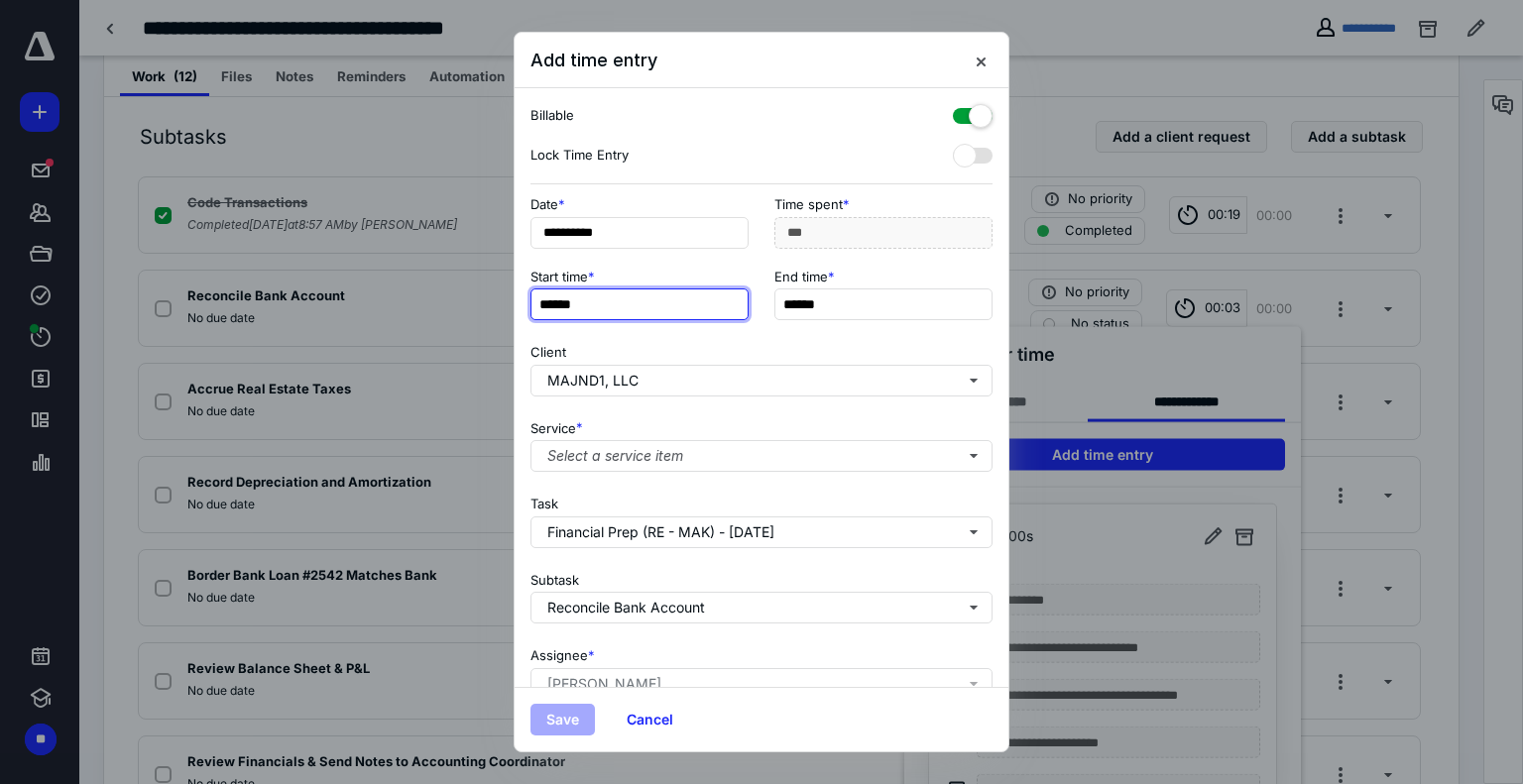 type on "******" 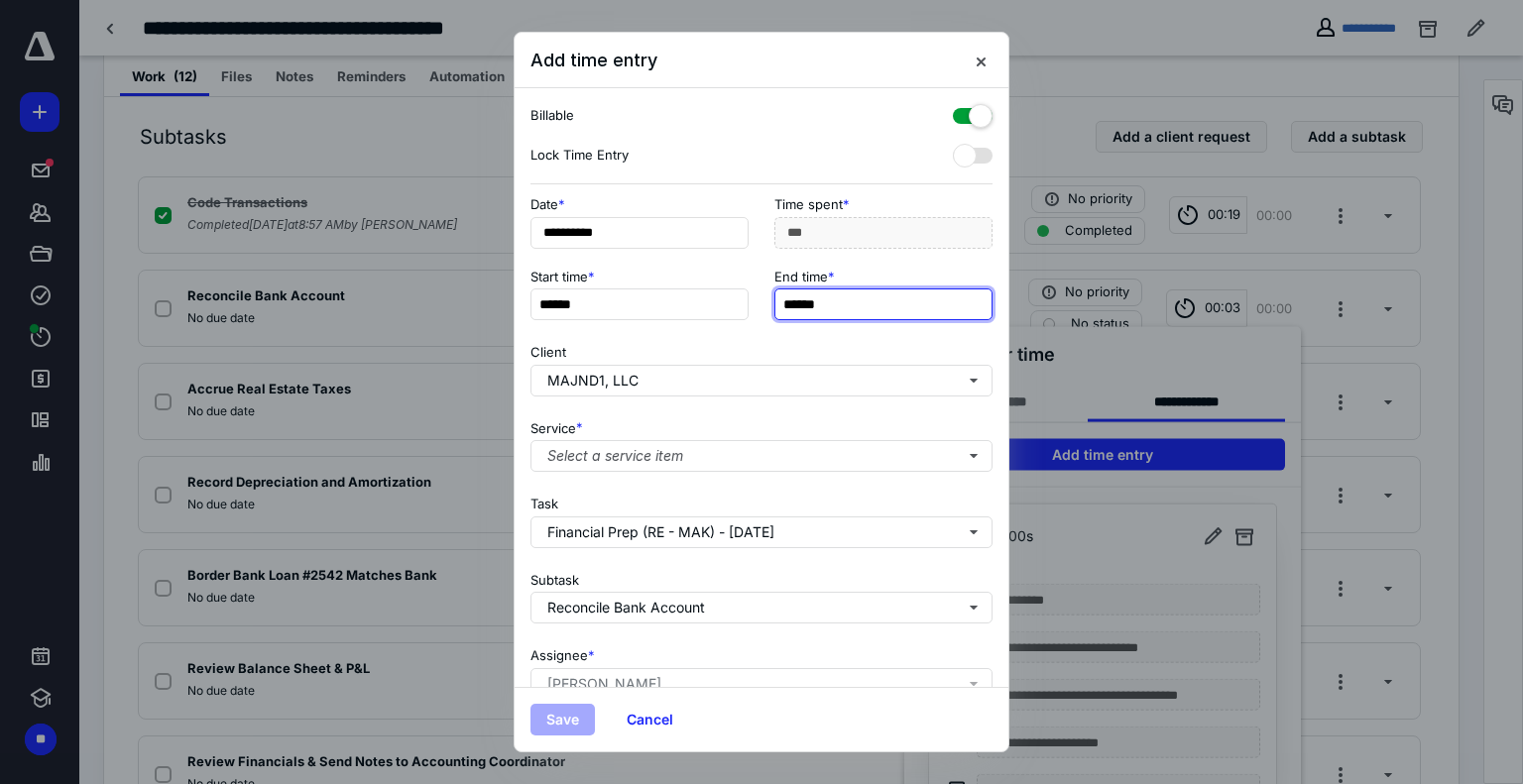 type on "*******" 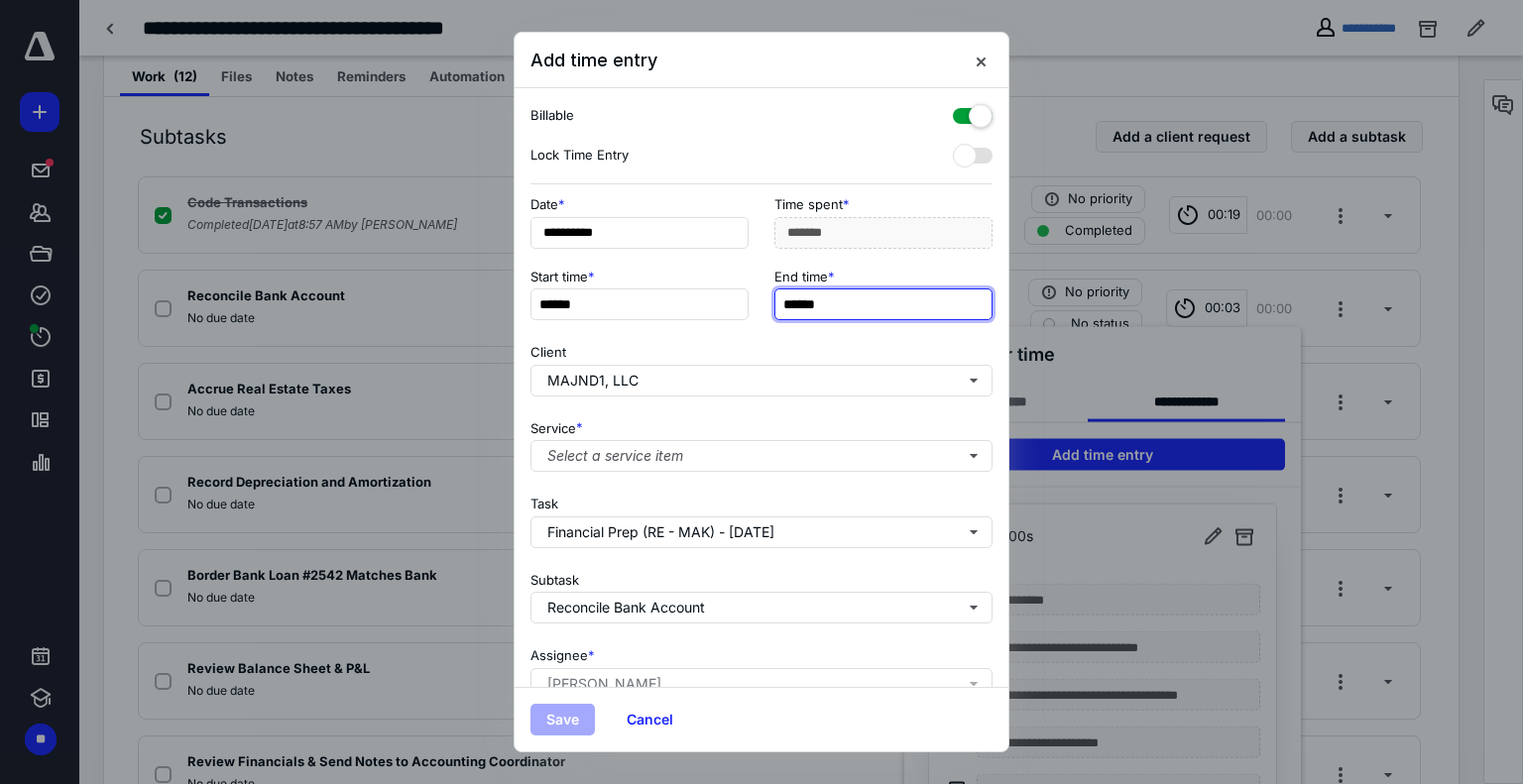 type on "******" 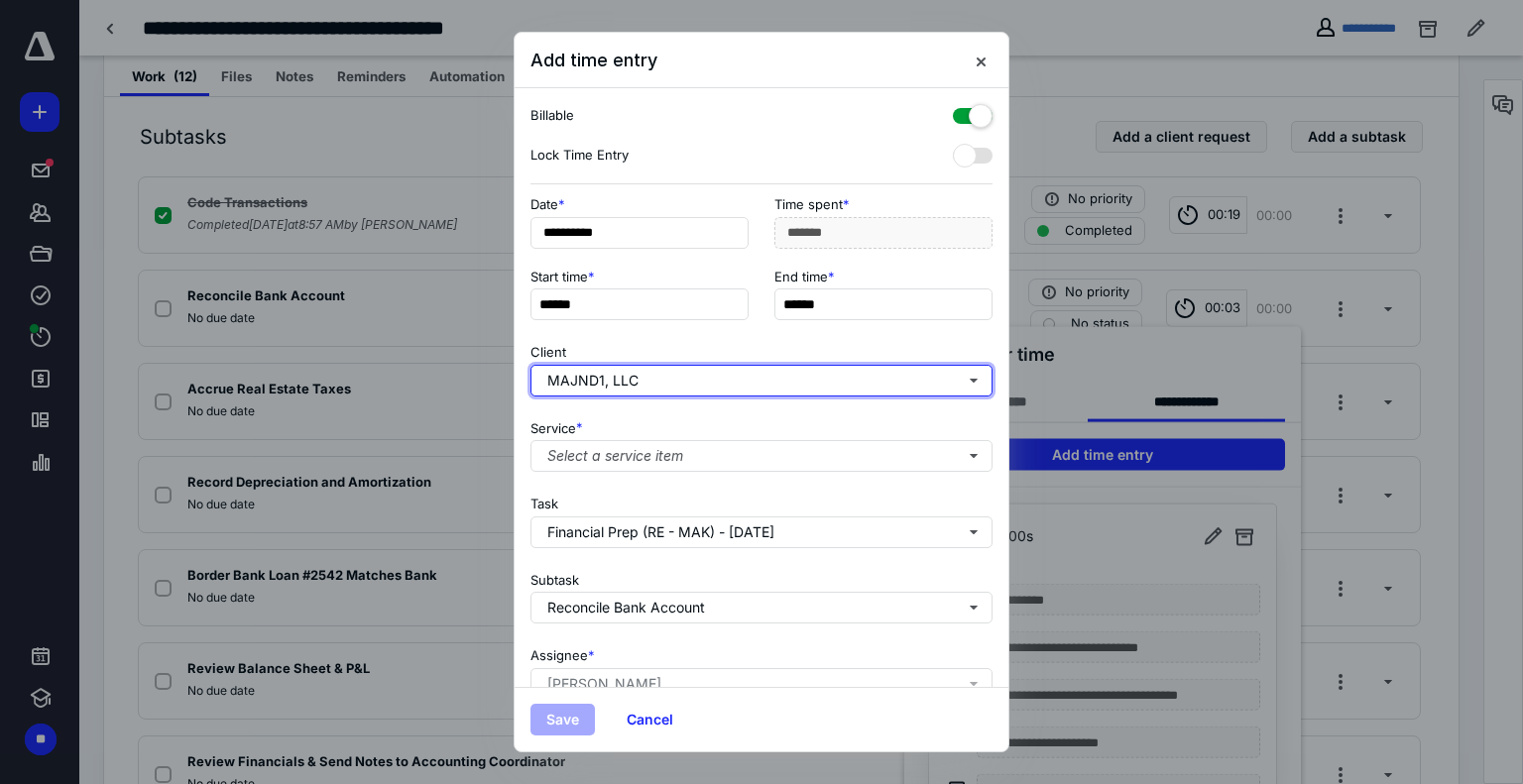 type on "**" 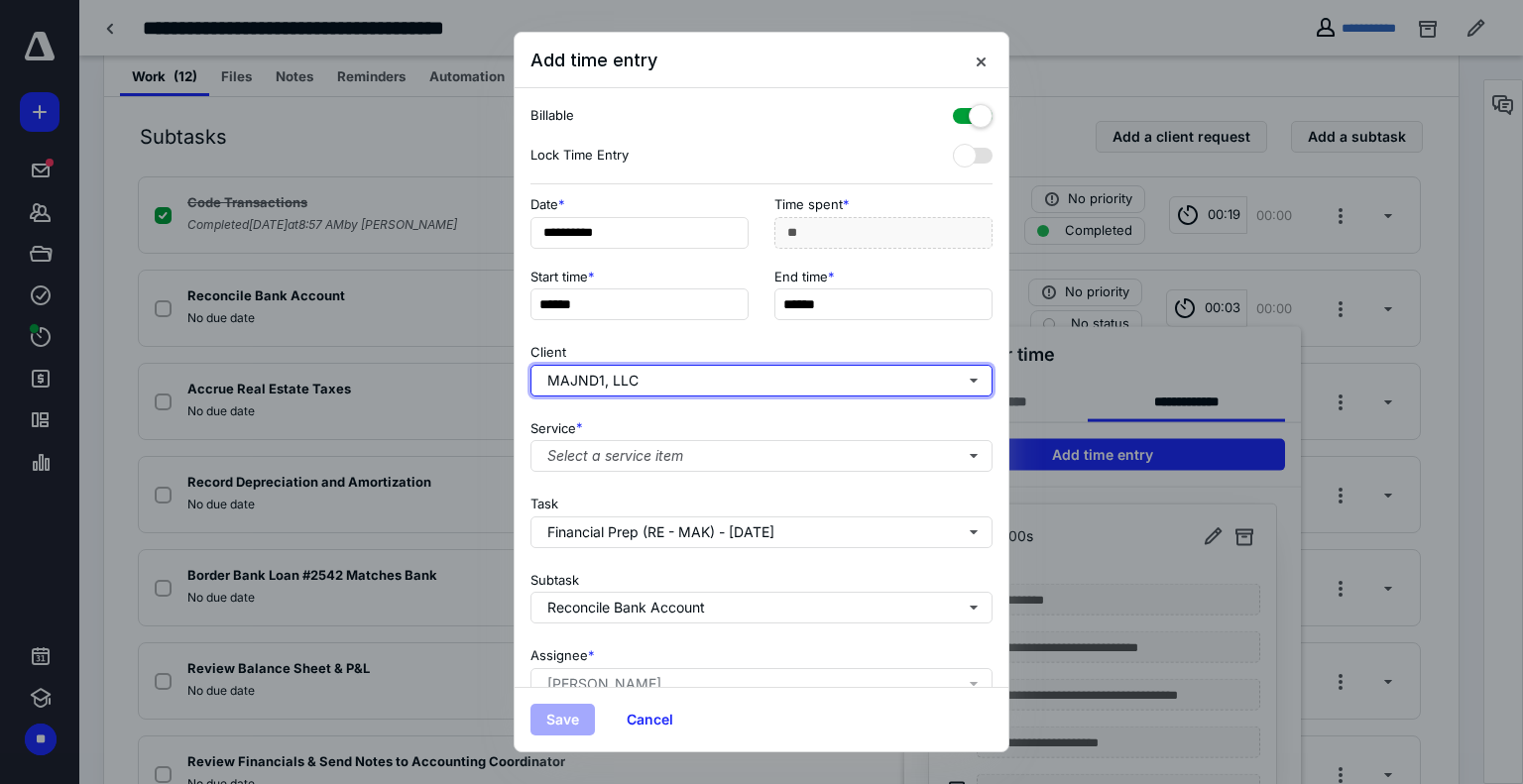 type 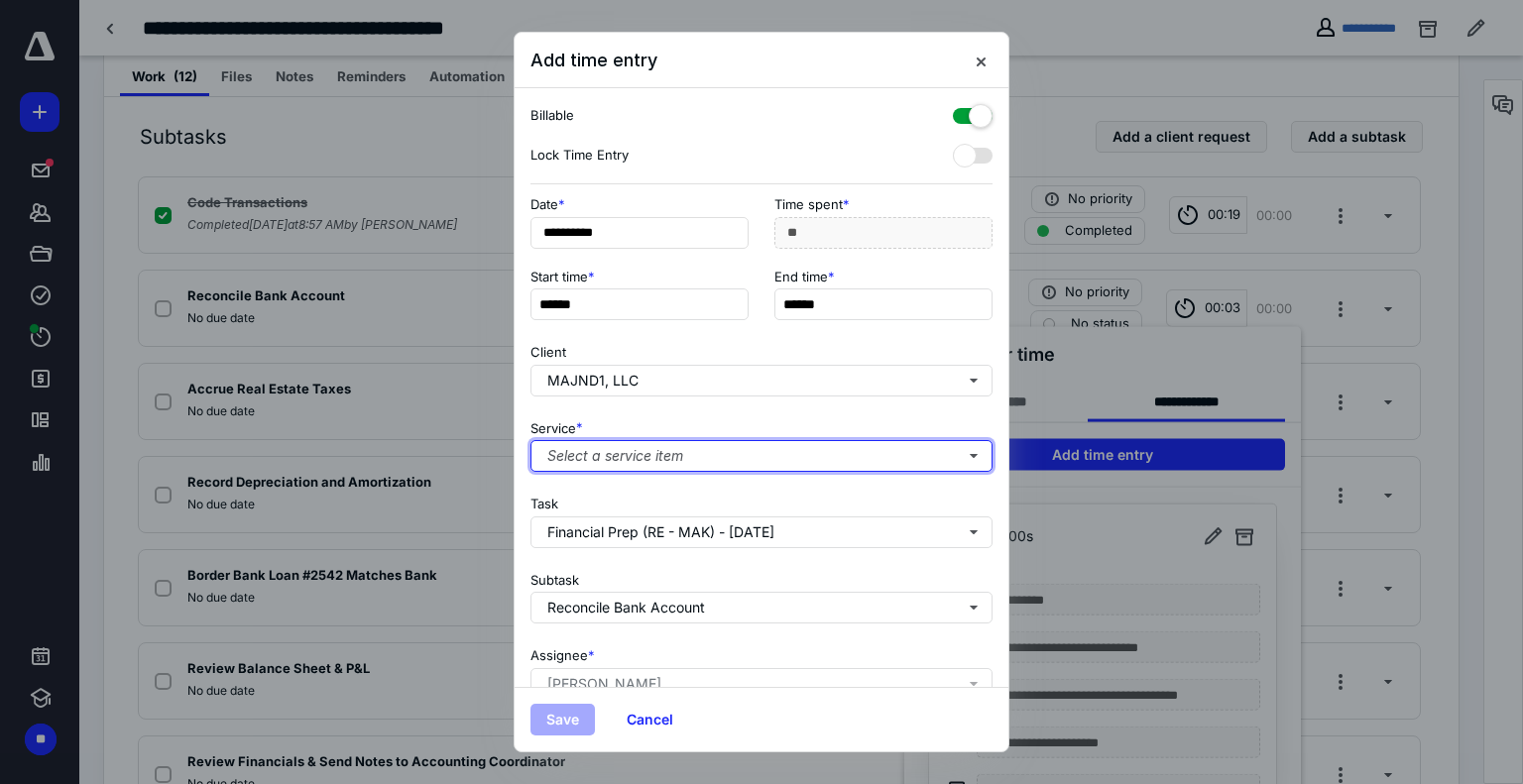 type 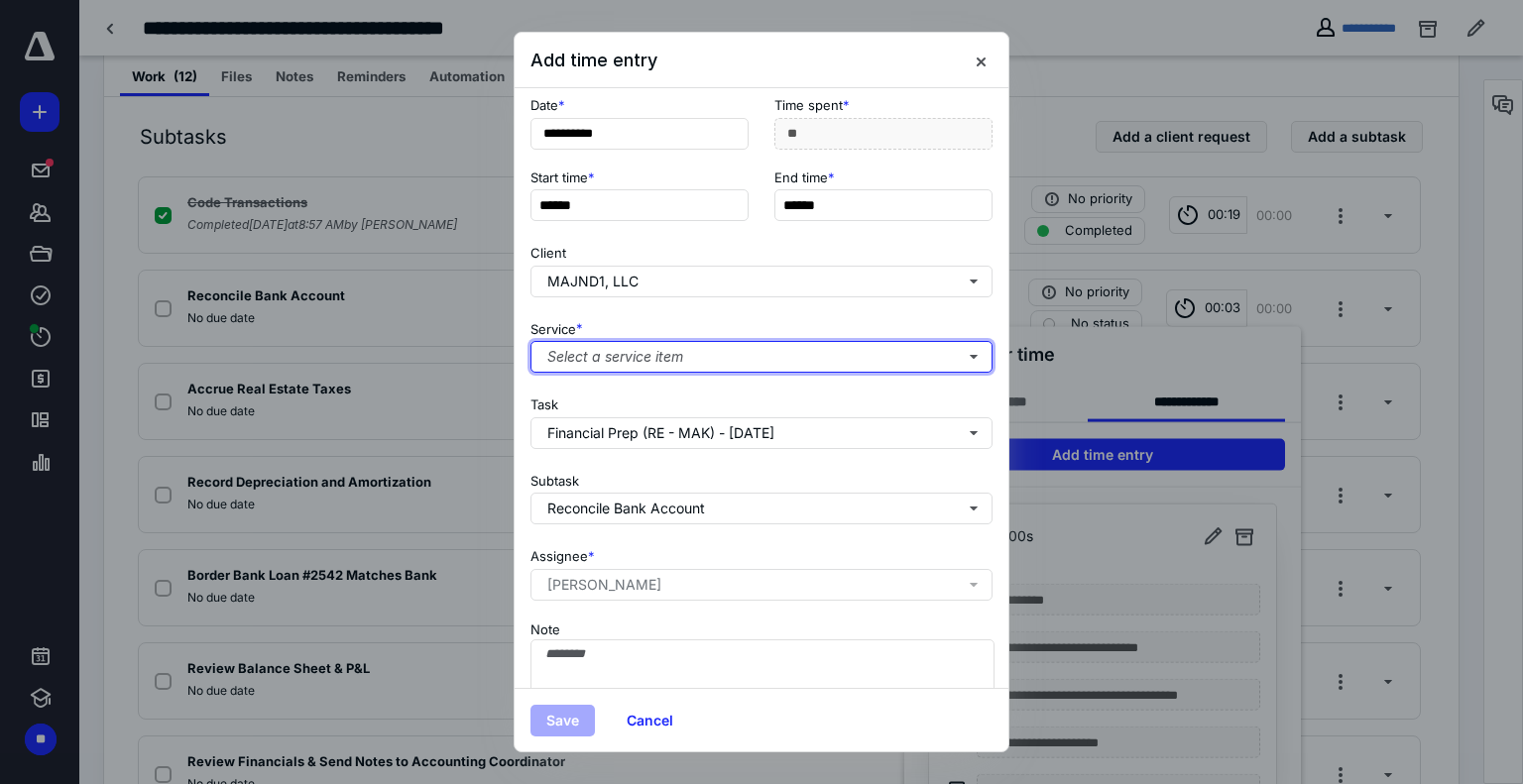 scroll, scrollTop: 180, scrollLeft: 0, axis: vertical 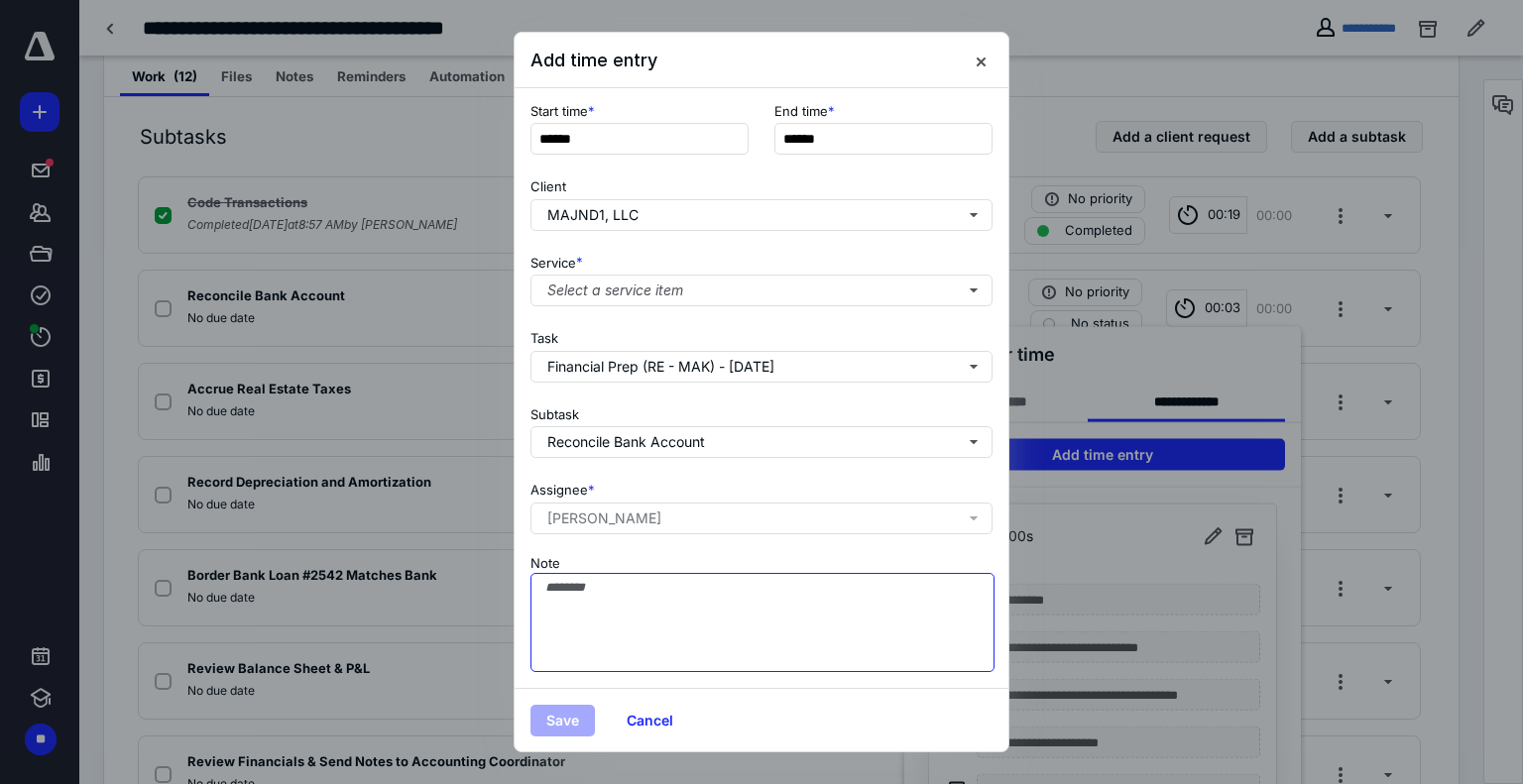 click on "Note" at bounding box center (762, 622) 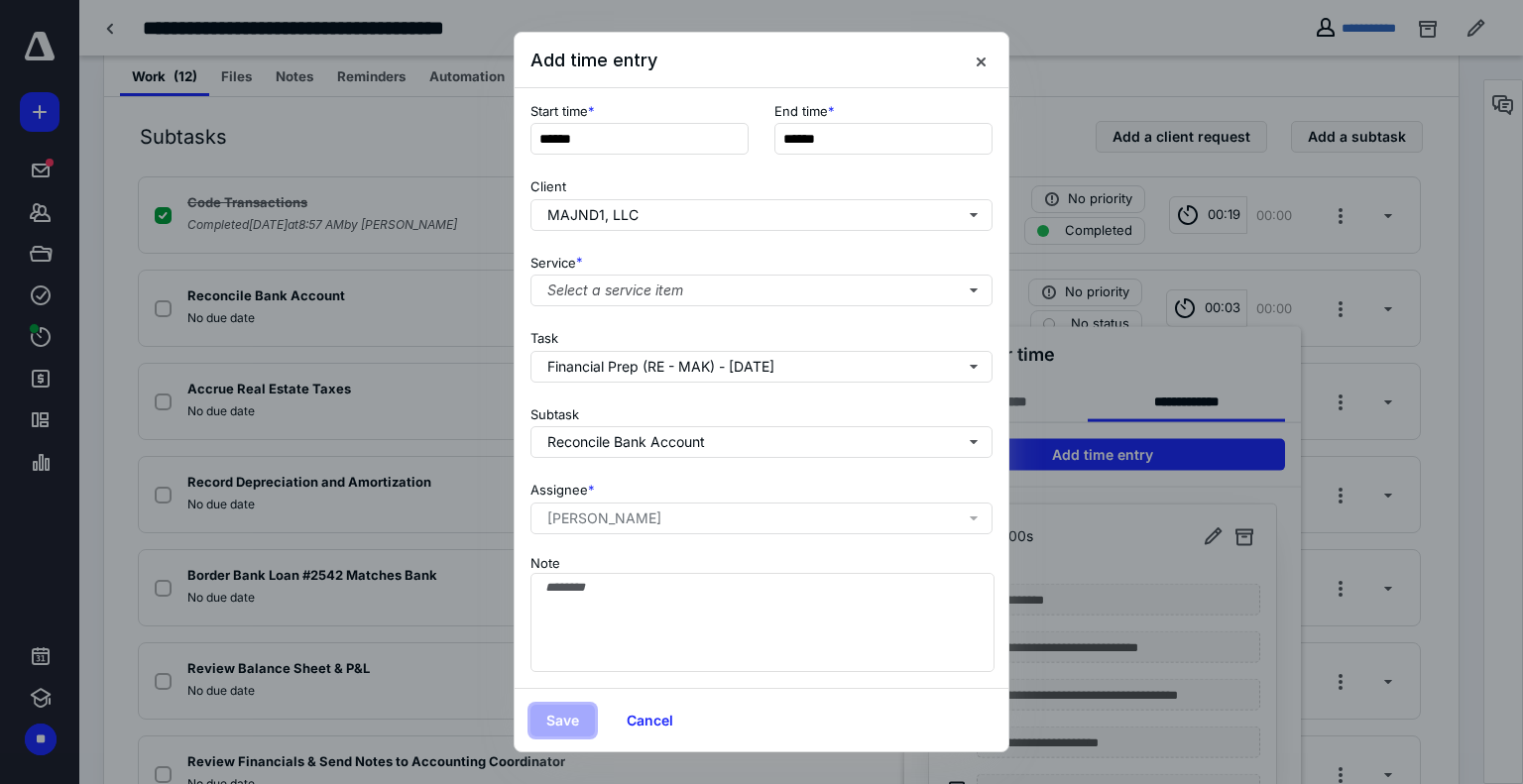 click on "Save" at bounding box center [562, 721] 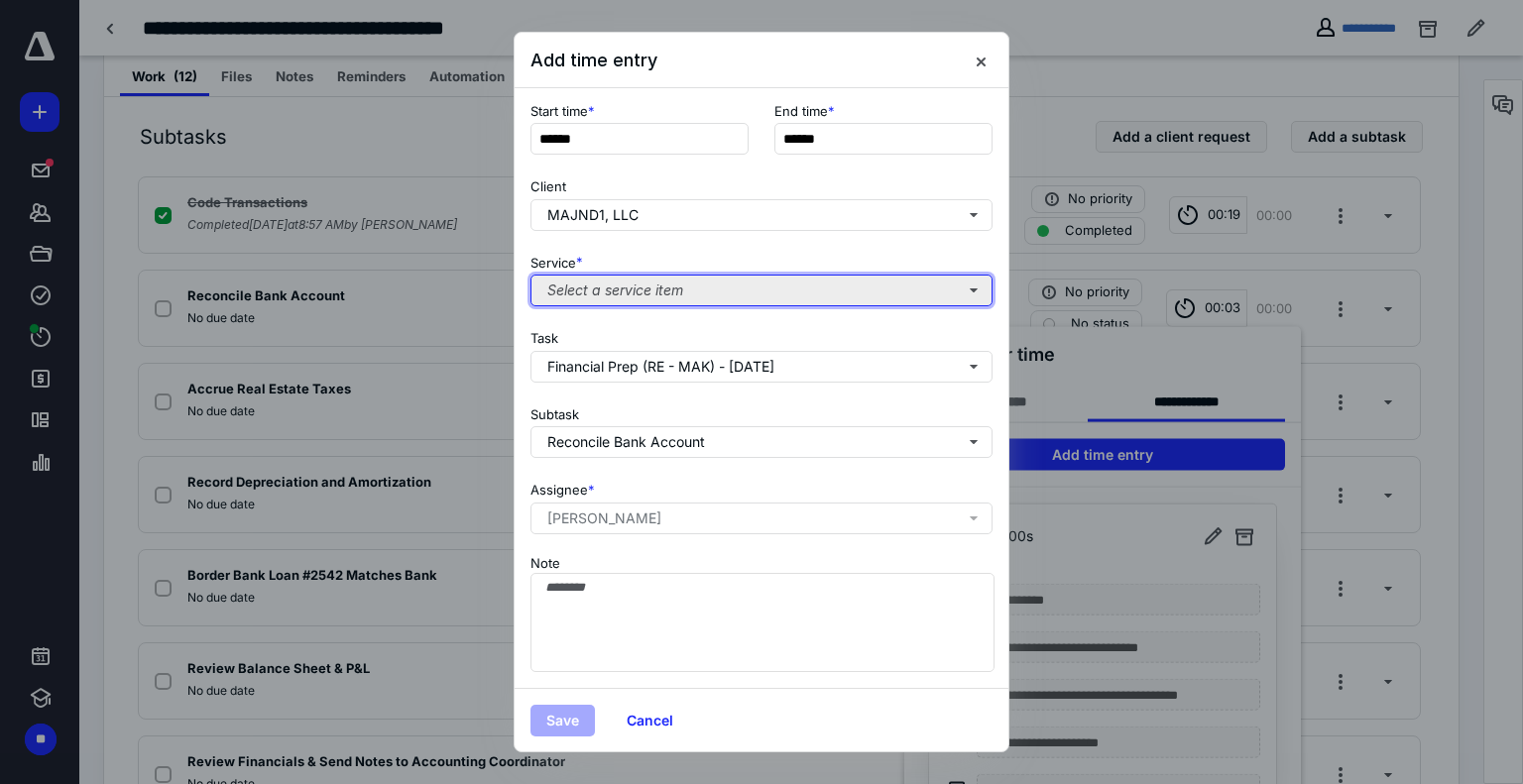 click on "Select a service item" at bounding box center (762, 290) 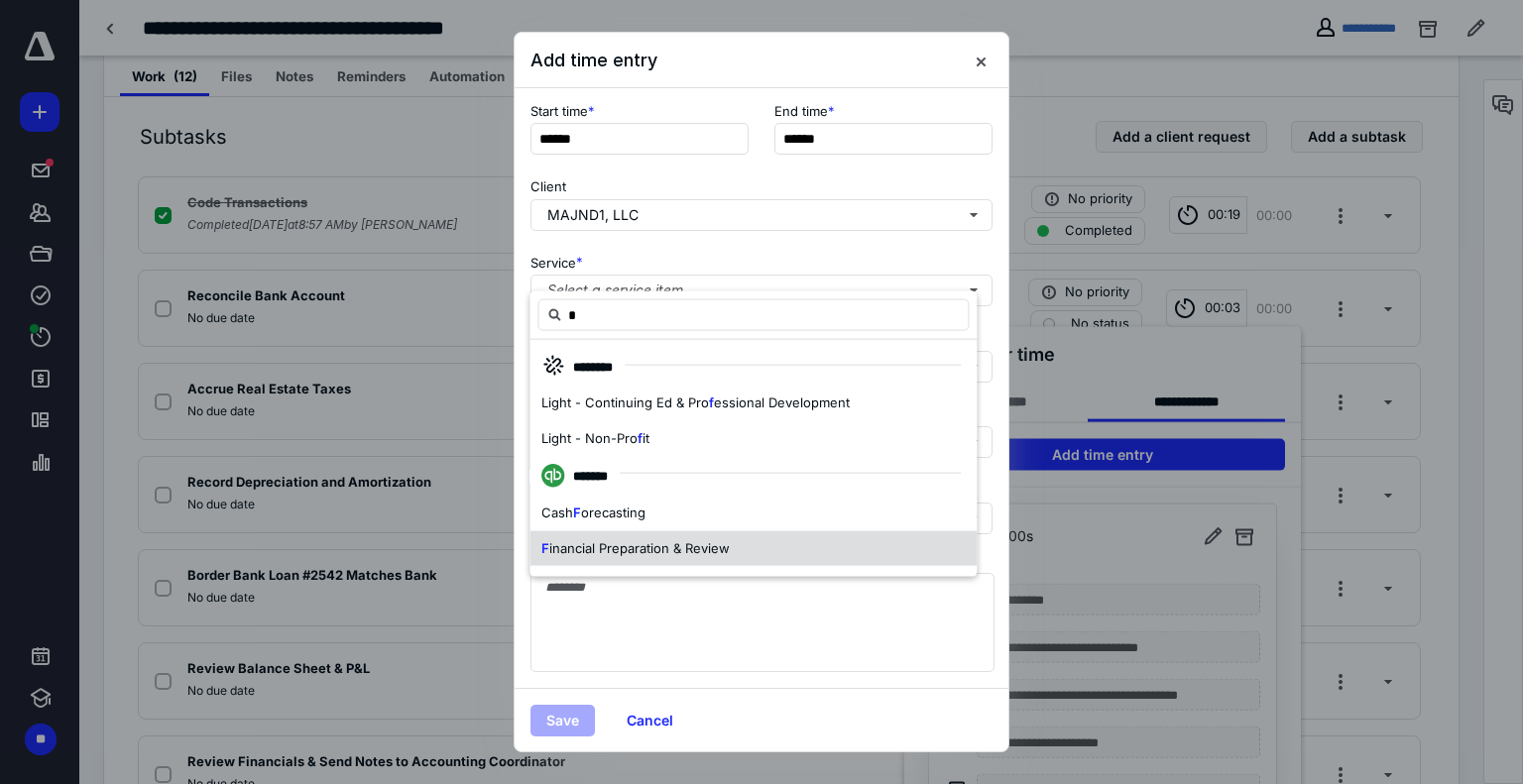 click on "F inancial Preparation & Review" at bounding box center [636, 548] 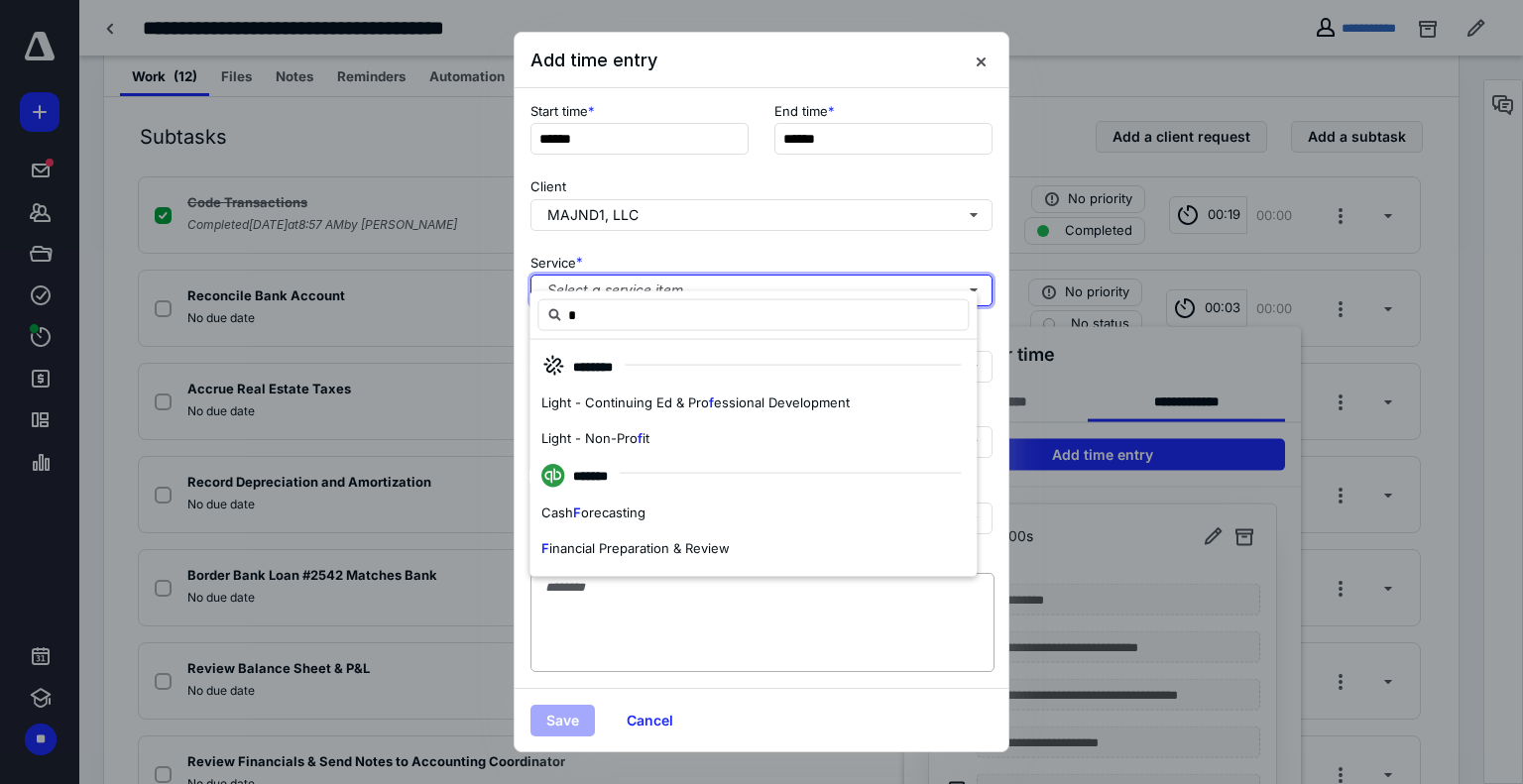 type 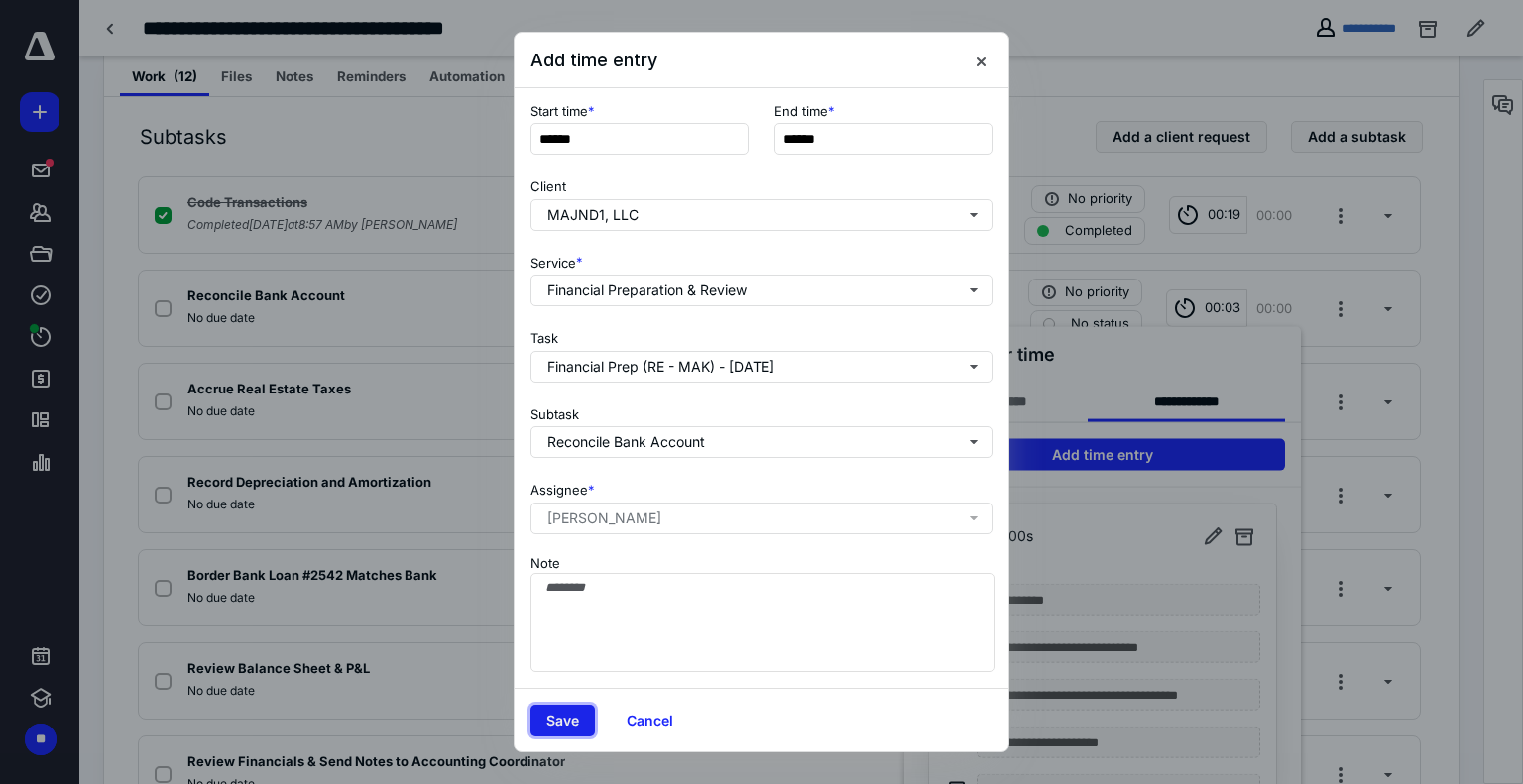click on "Save" at bounding box center [562, 721] 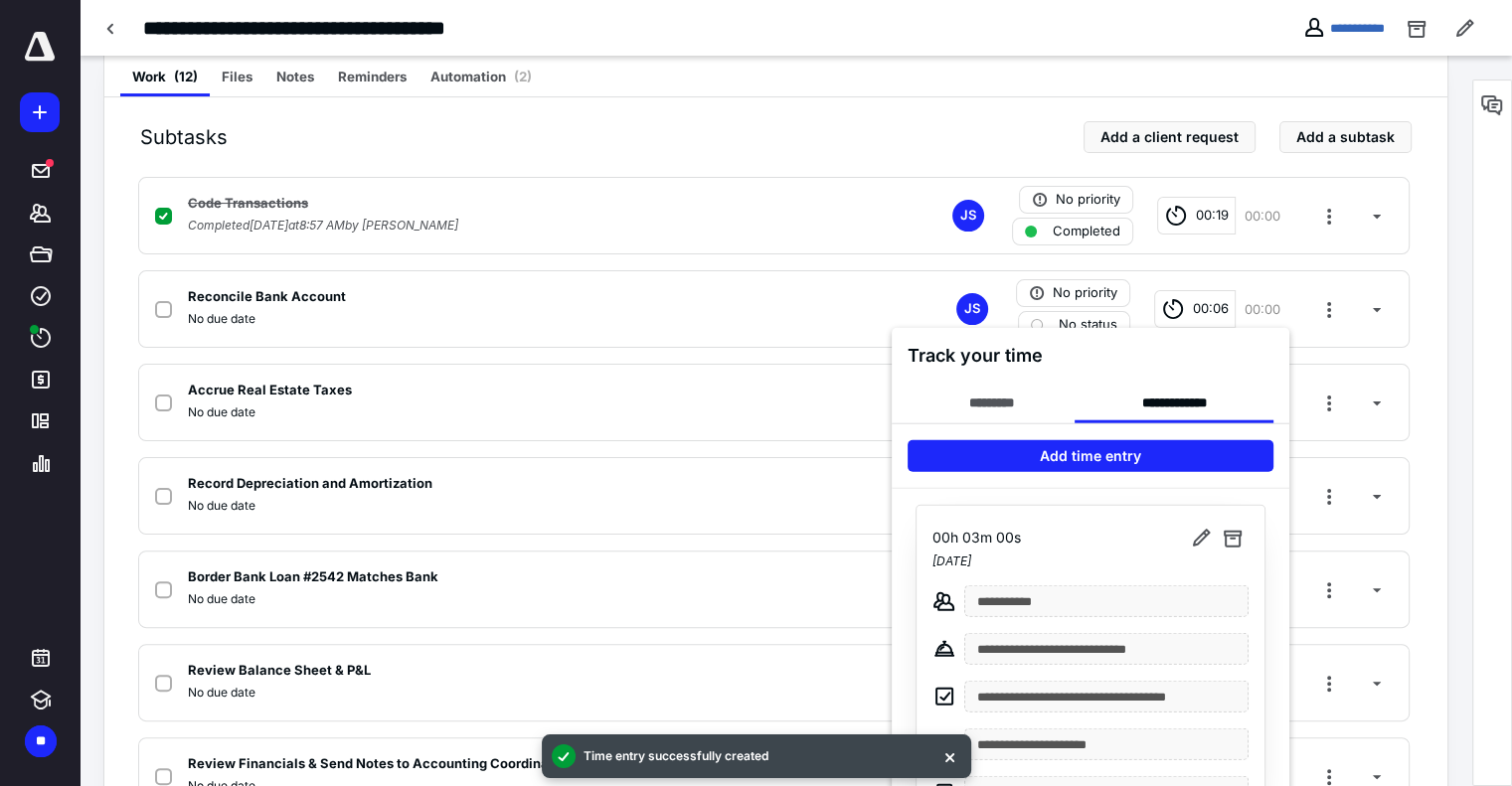 click at bounding box center [756, 393] 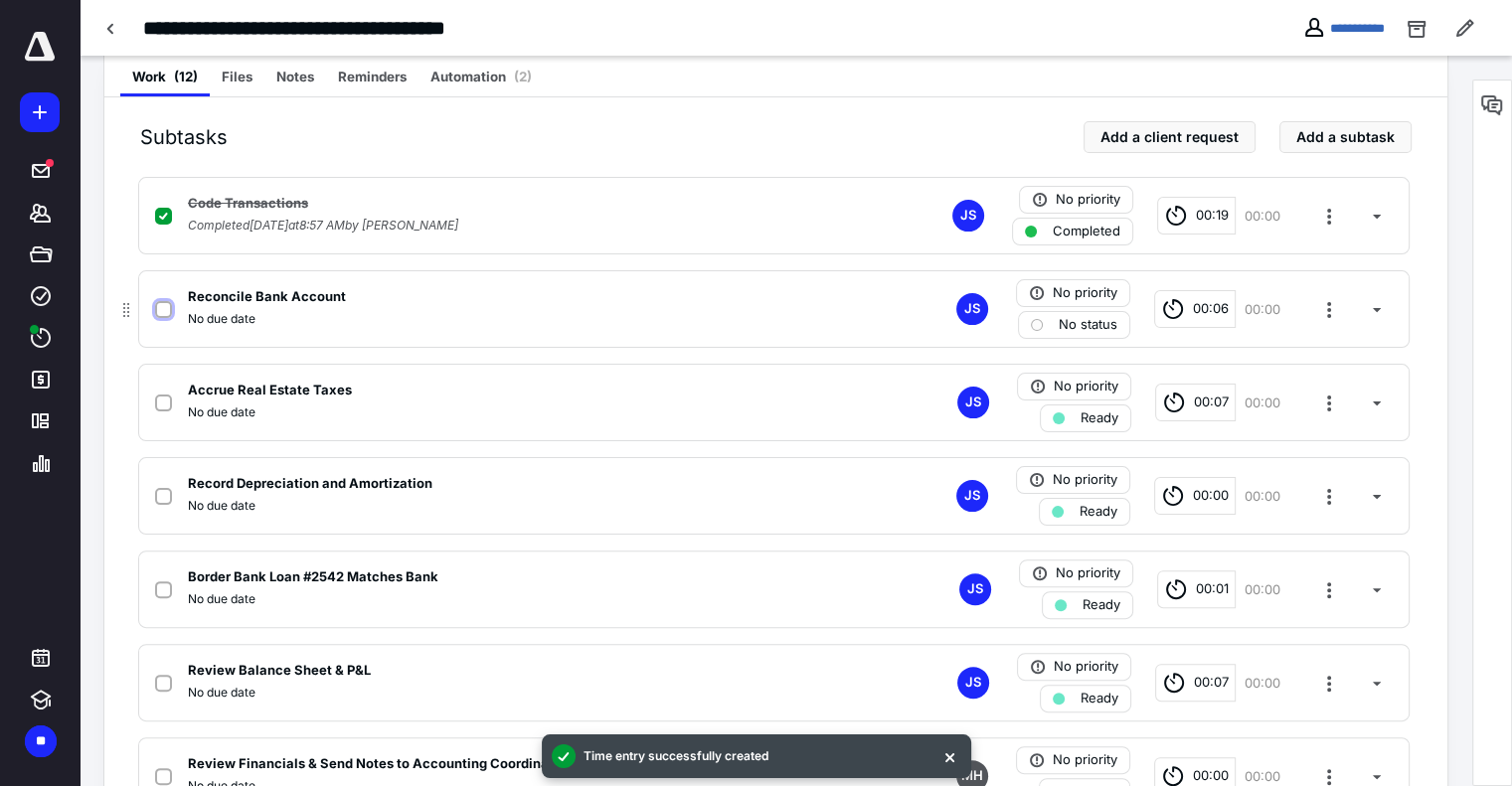 click at bounding box center [163, 310] 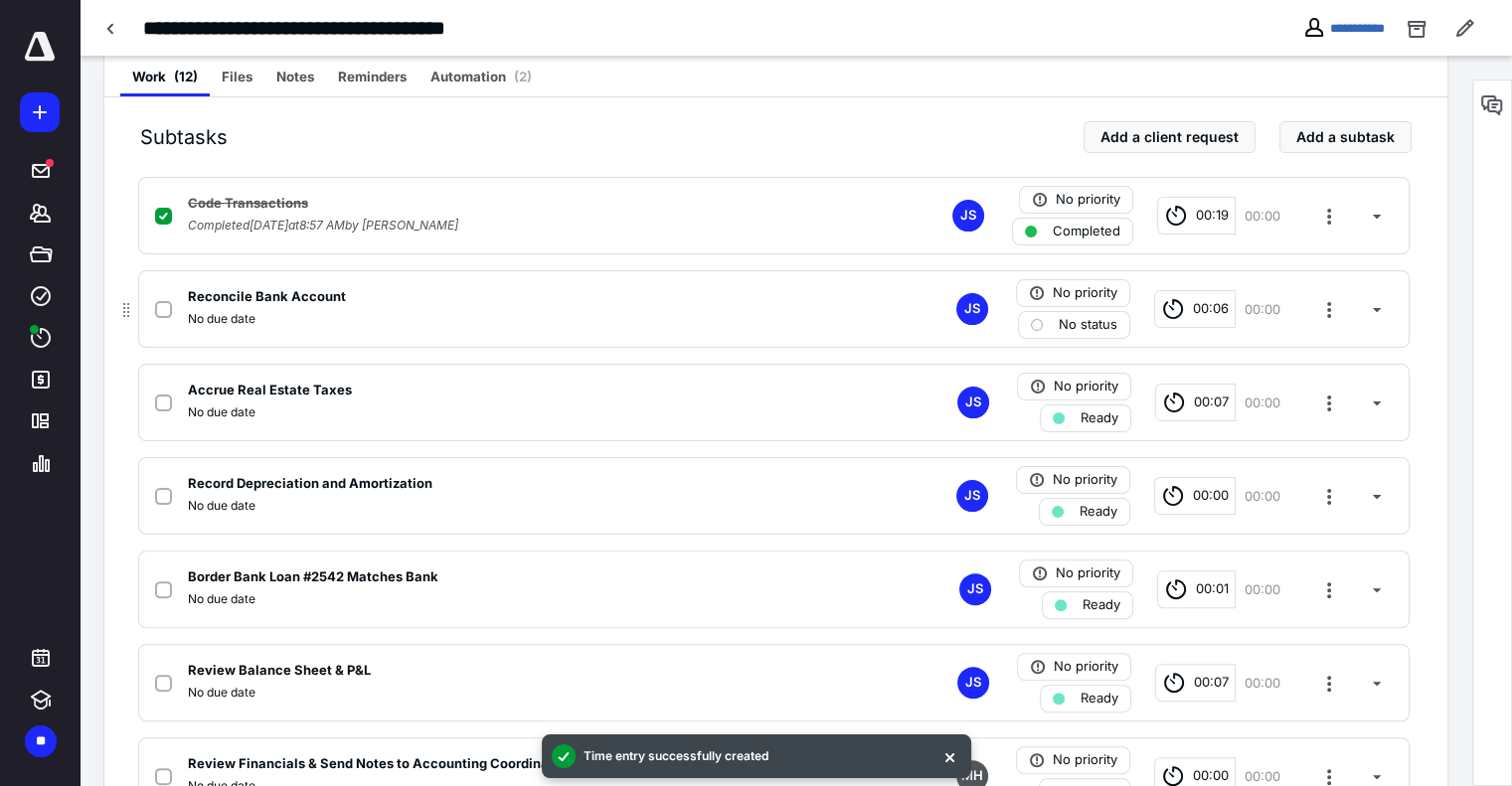 checkbox on "true" 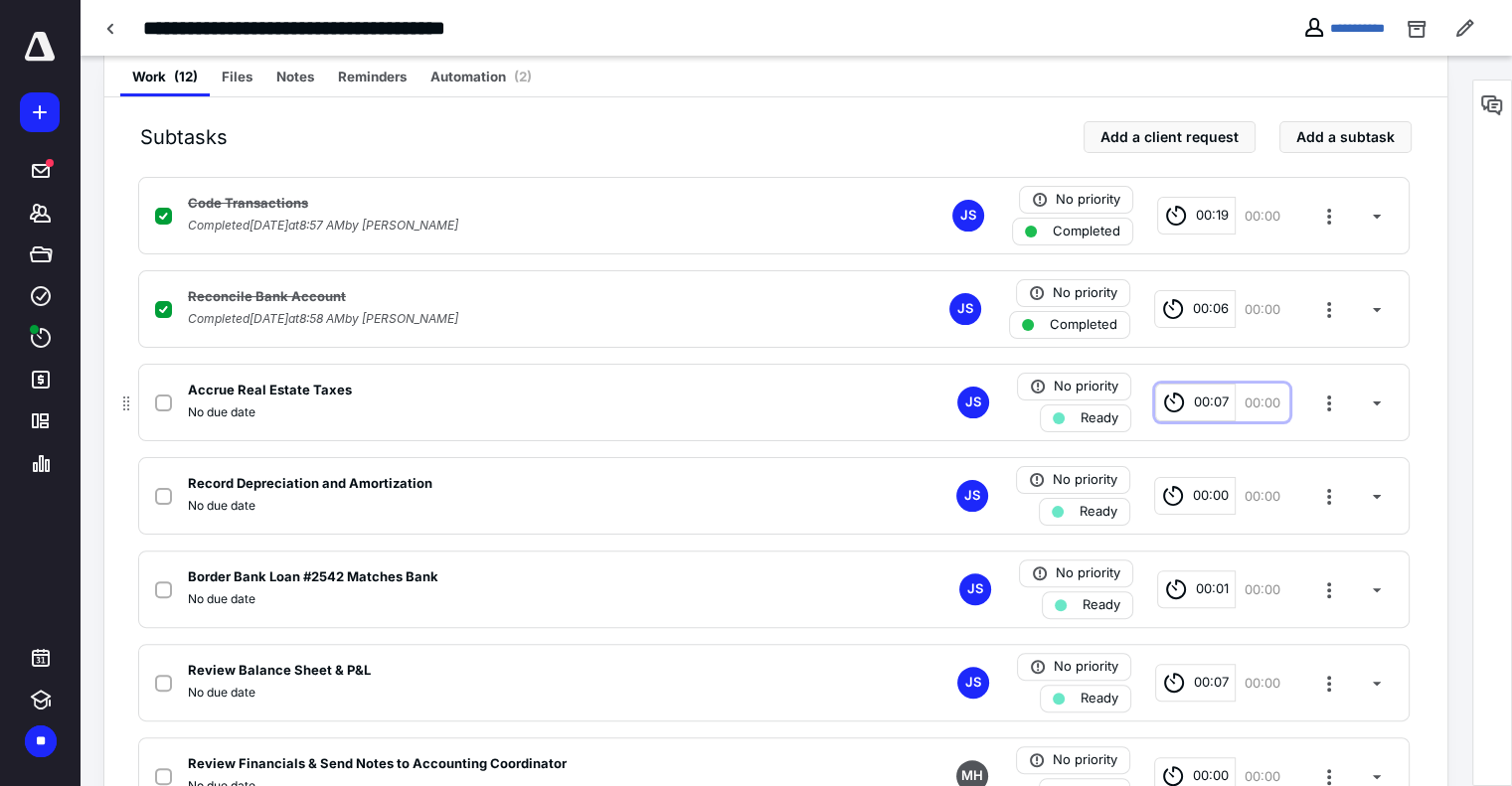 click 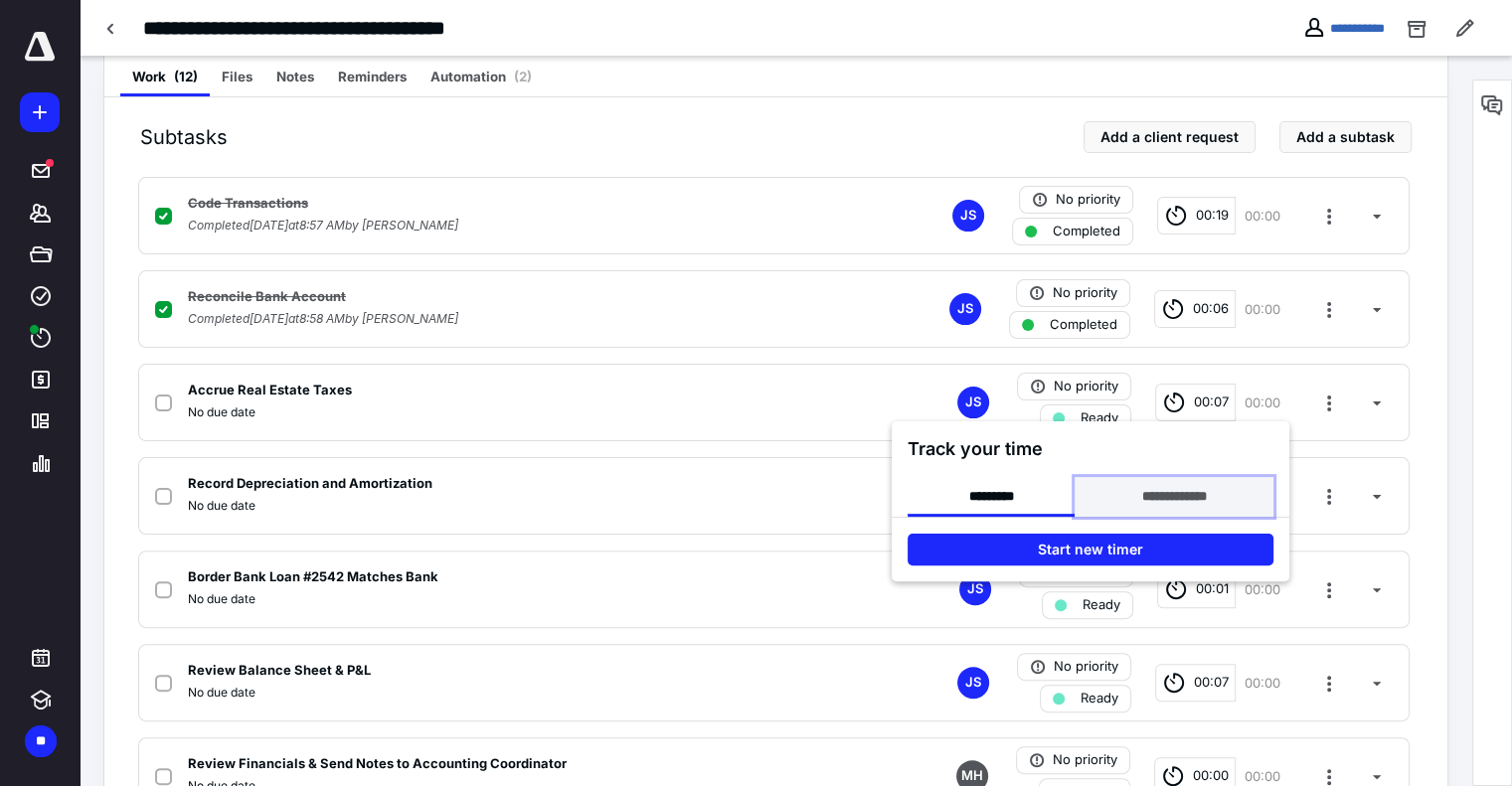 click on "**********" at bounding box center [1173, 497] 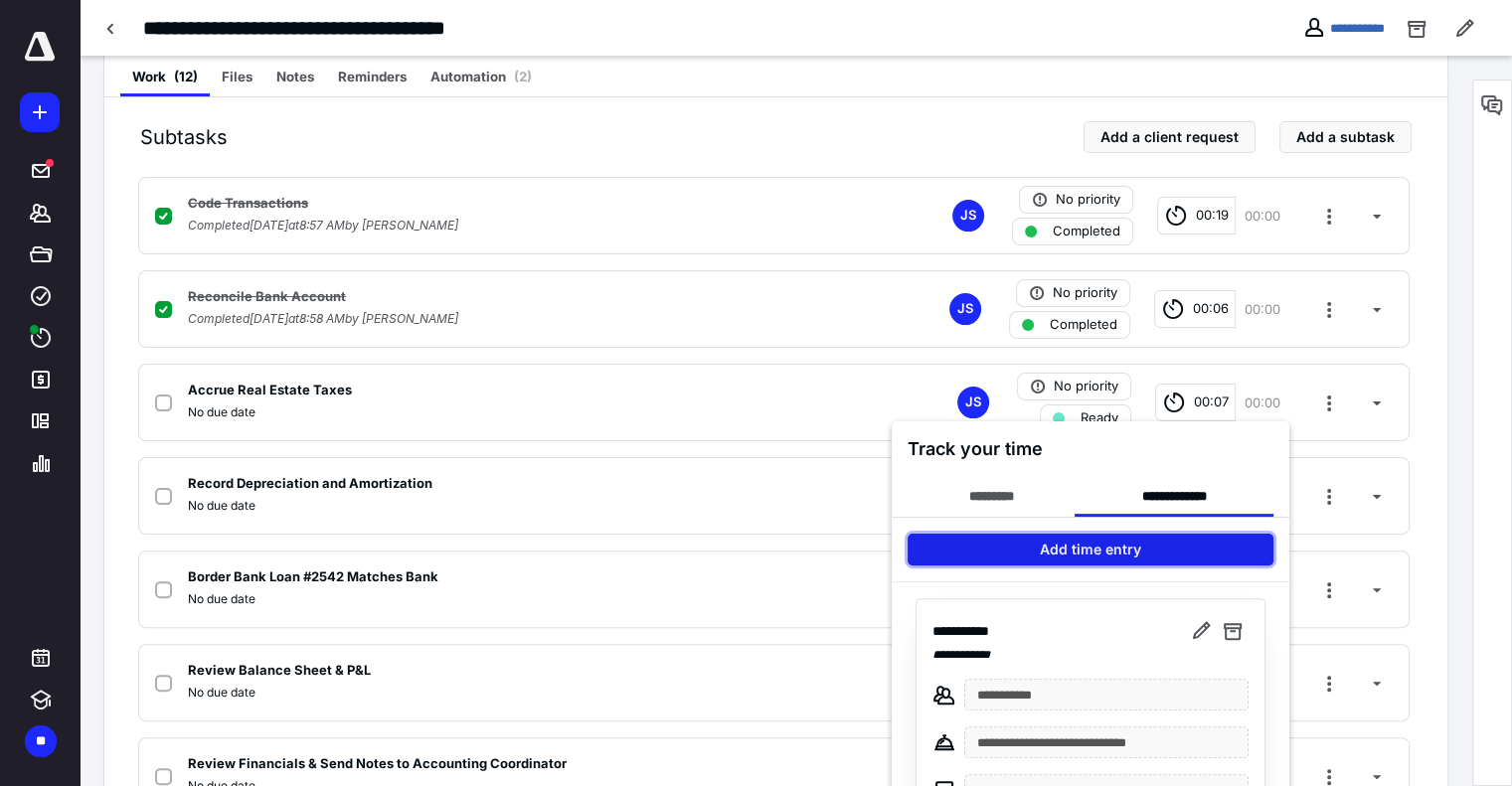 click on "Add time entry" at bounding box center (1091, 550) 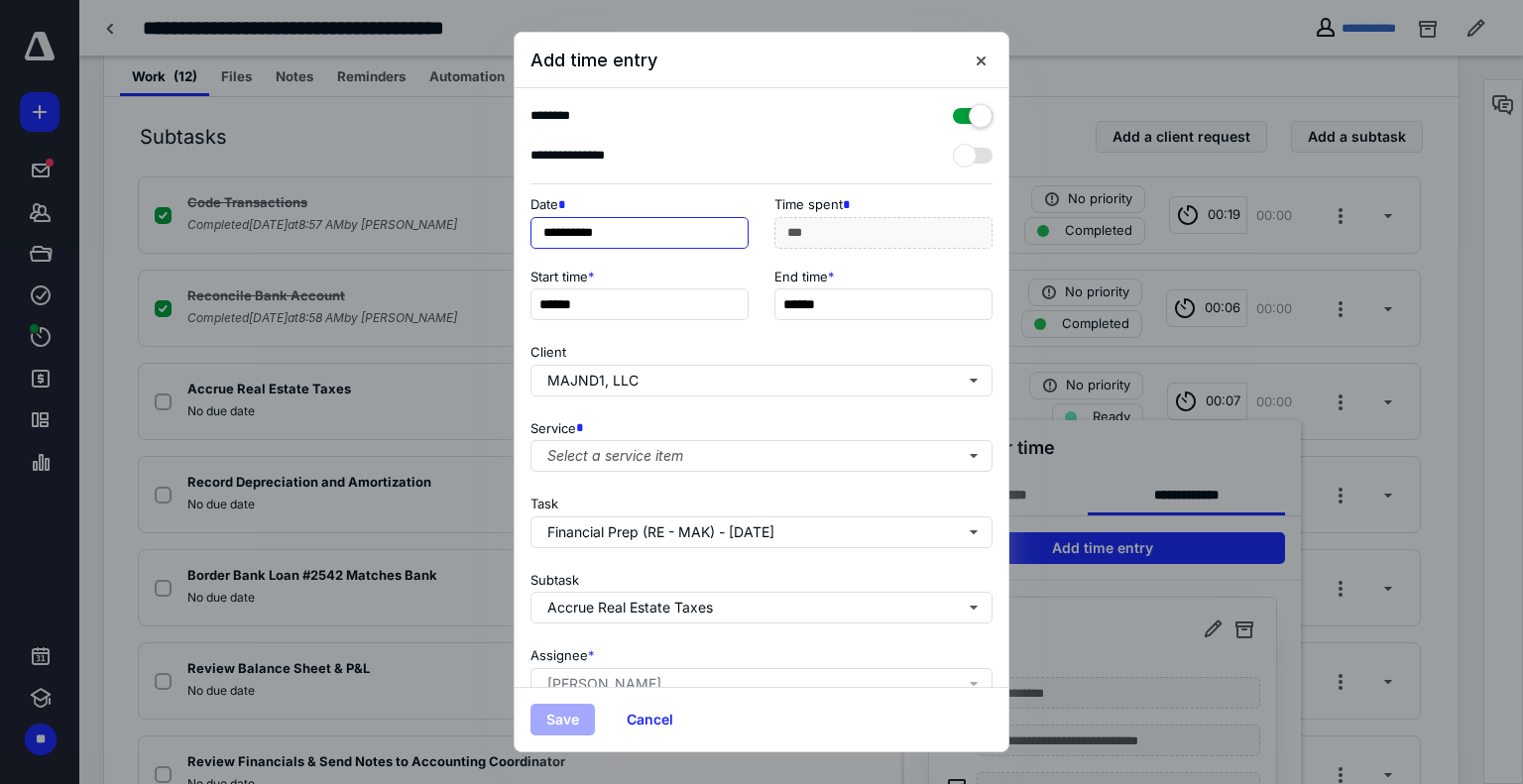 click on "**********" at bounding box center (640, 233) 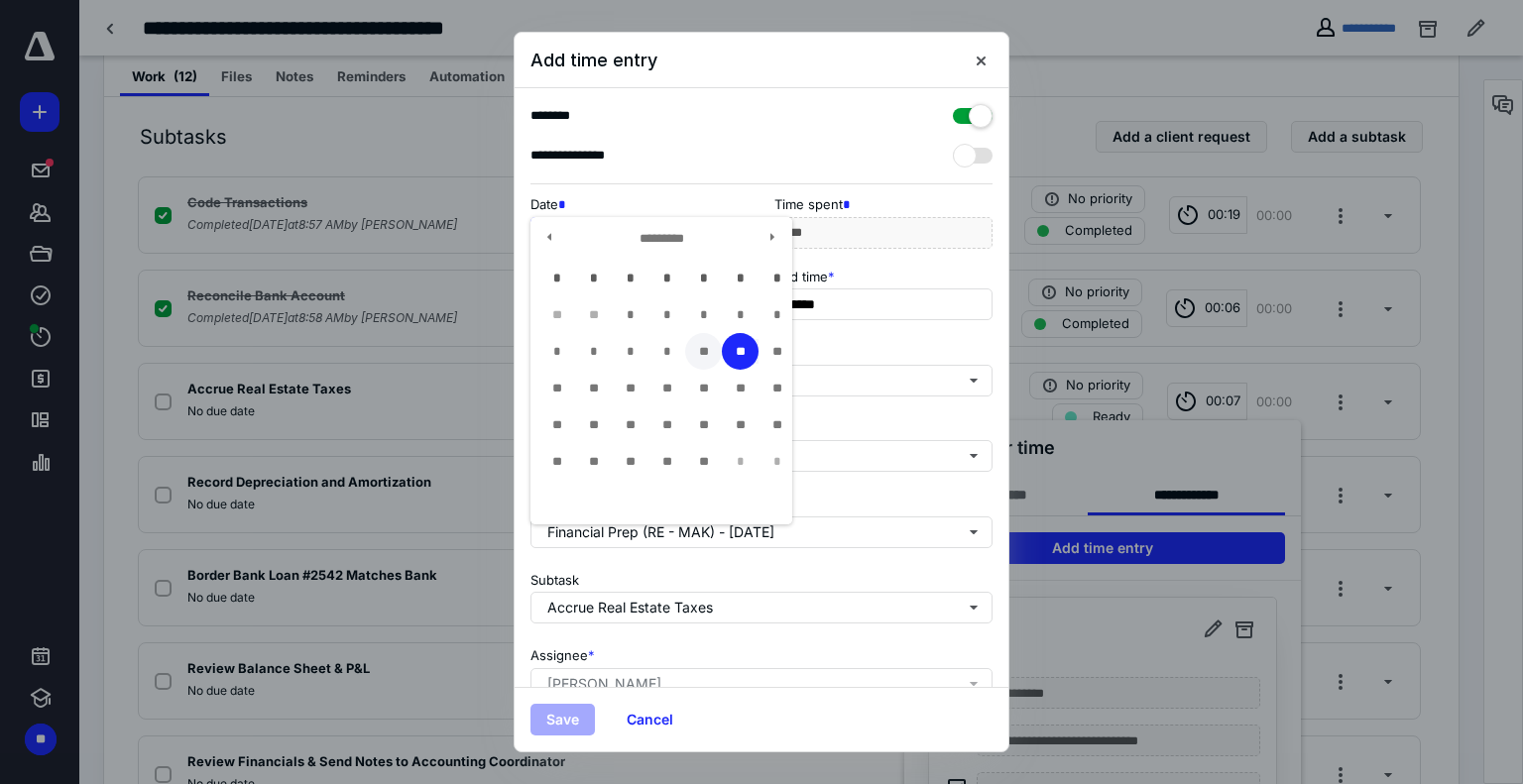 click on "**" at bounding box center (703, 351) 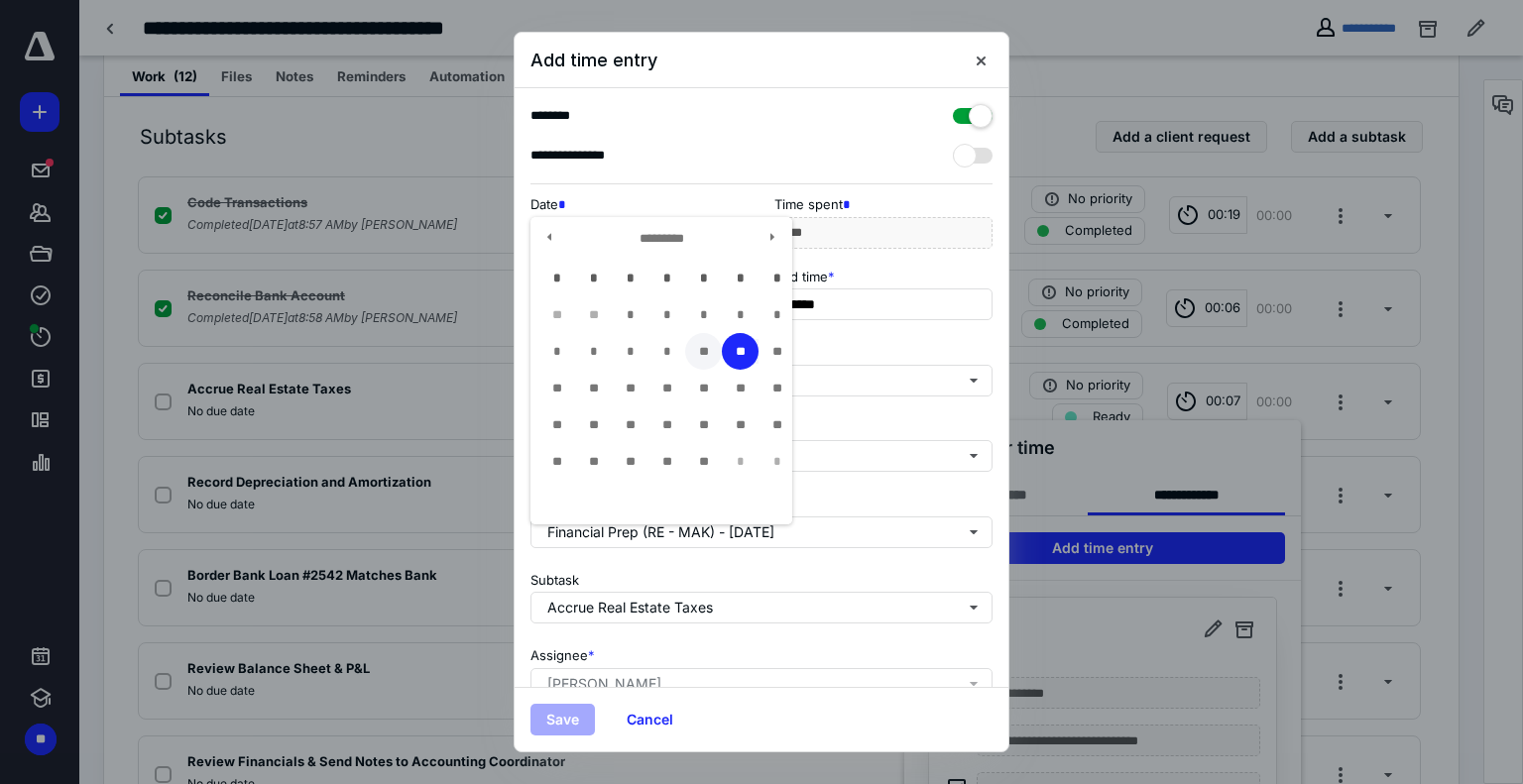 type on "**********" 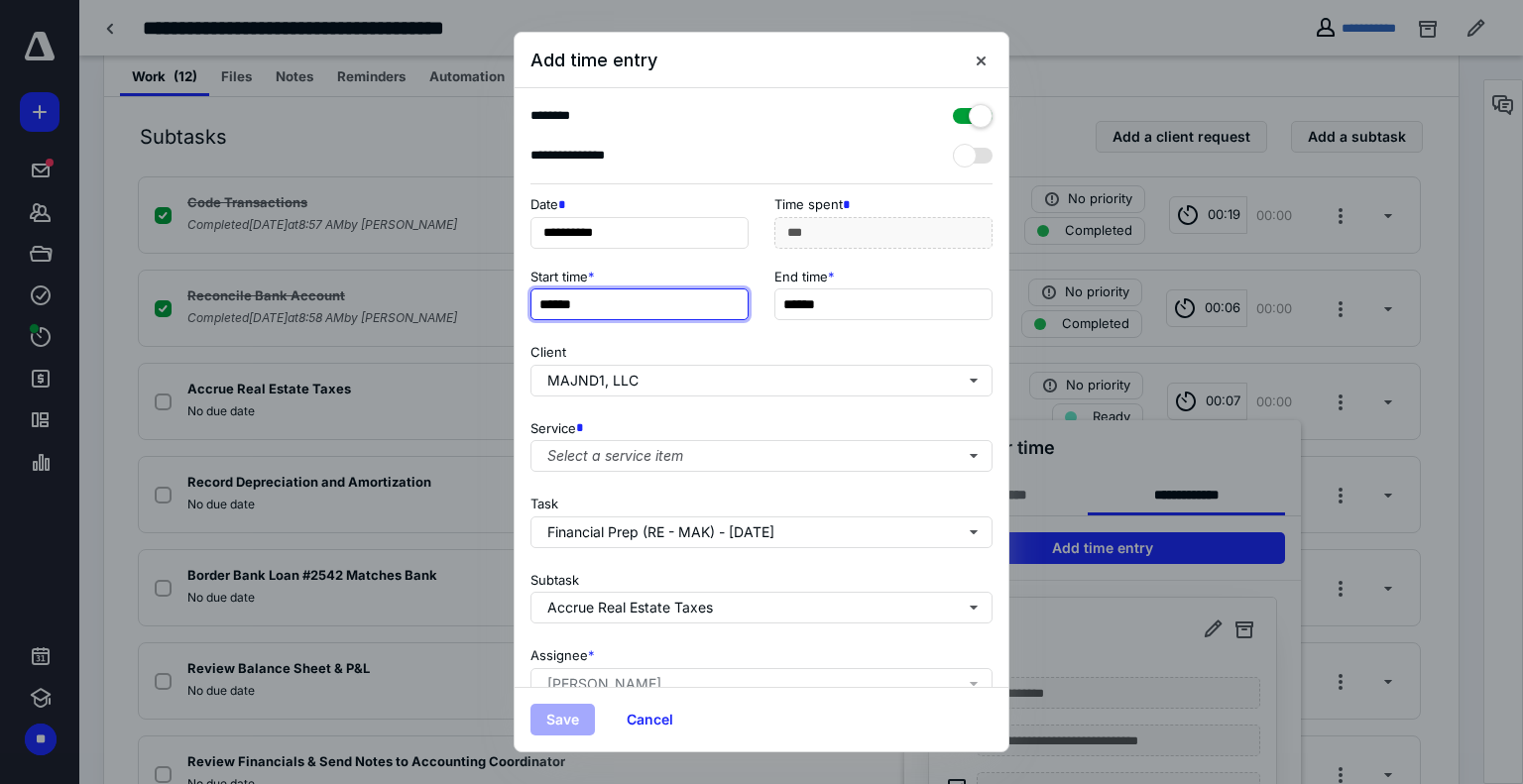 click on "******" at bounding box center (640, 304) 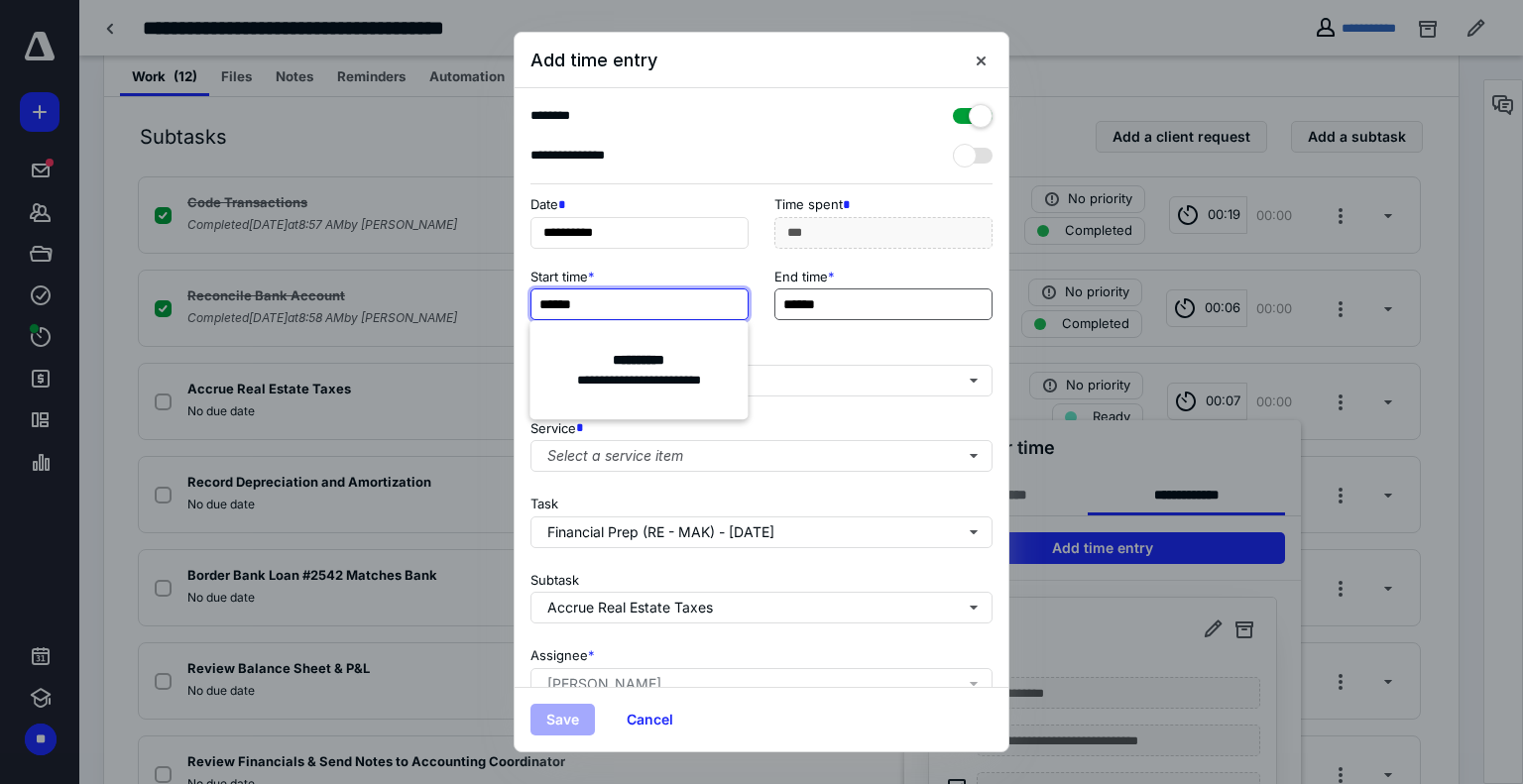 type on "******" 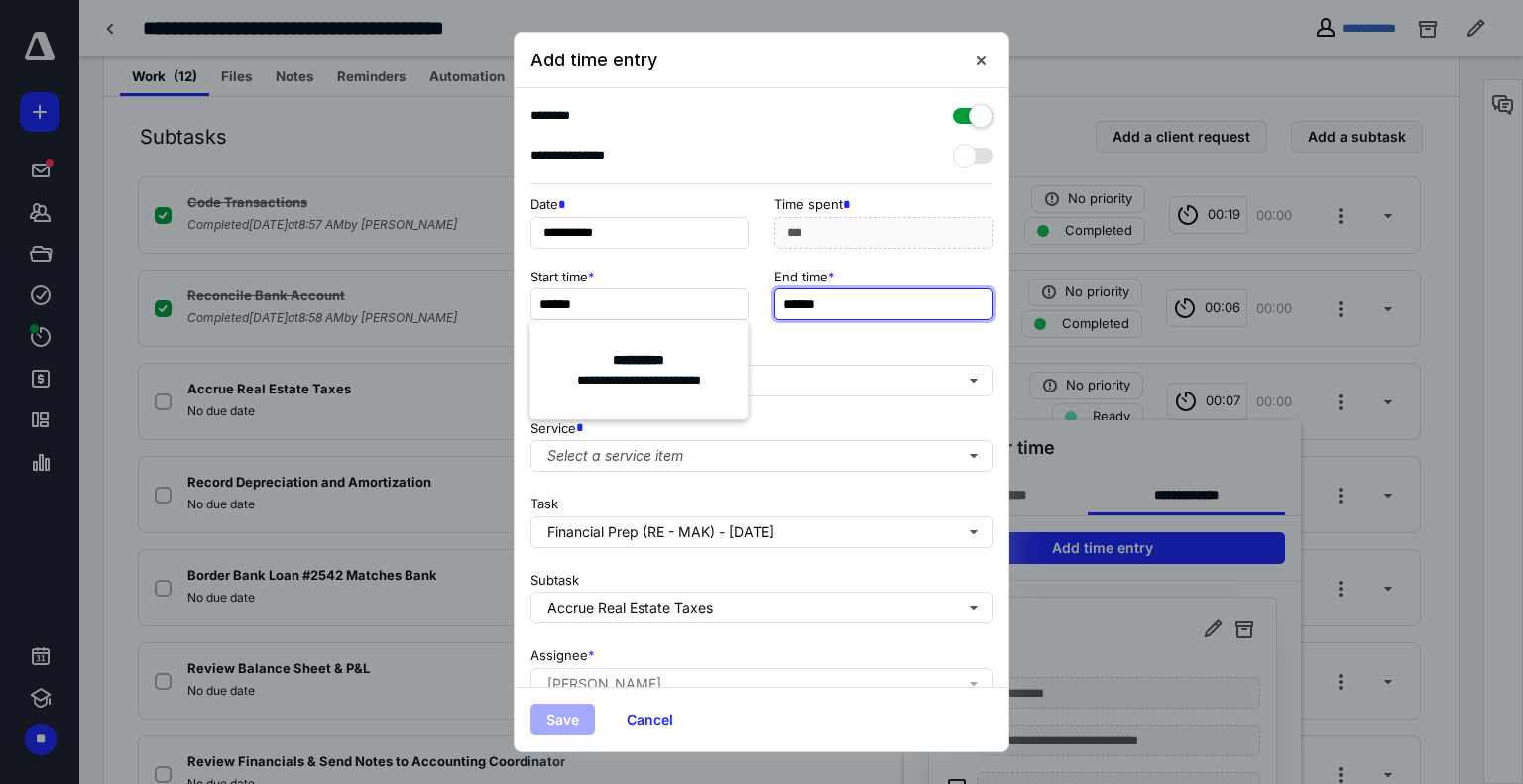 type on "*******" 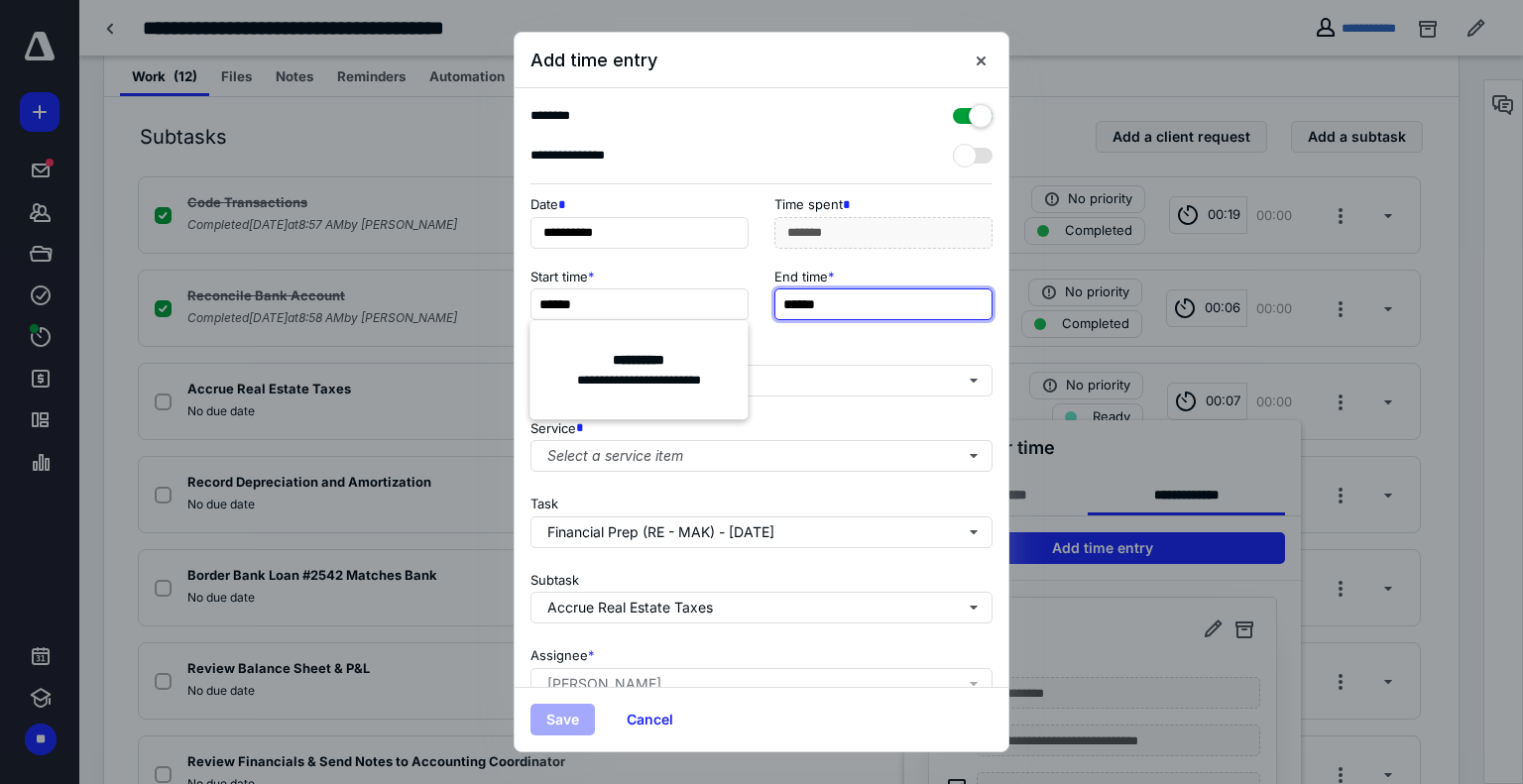 click on "******" at bounding box center [883, 304] 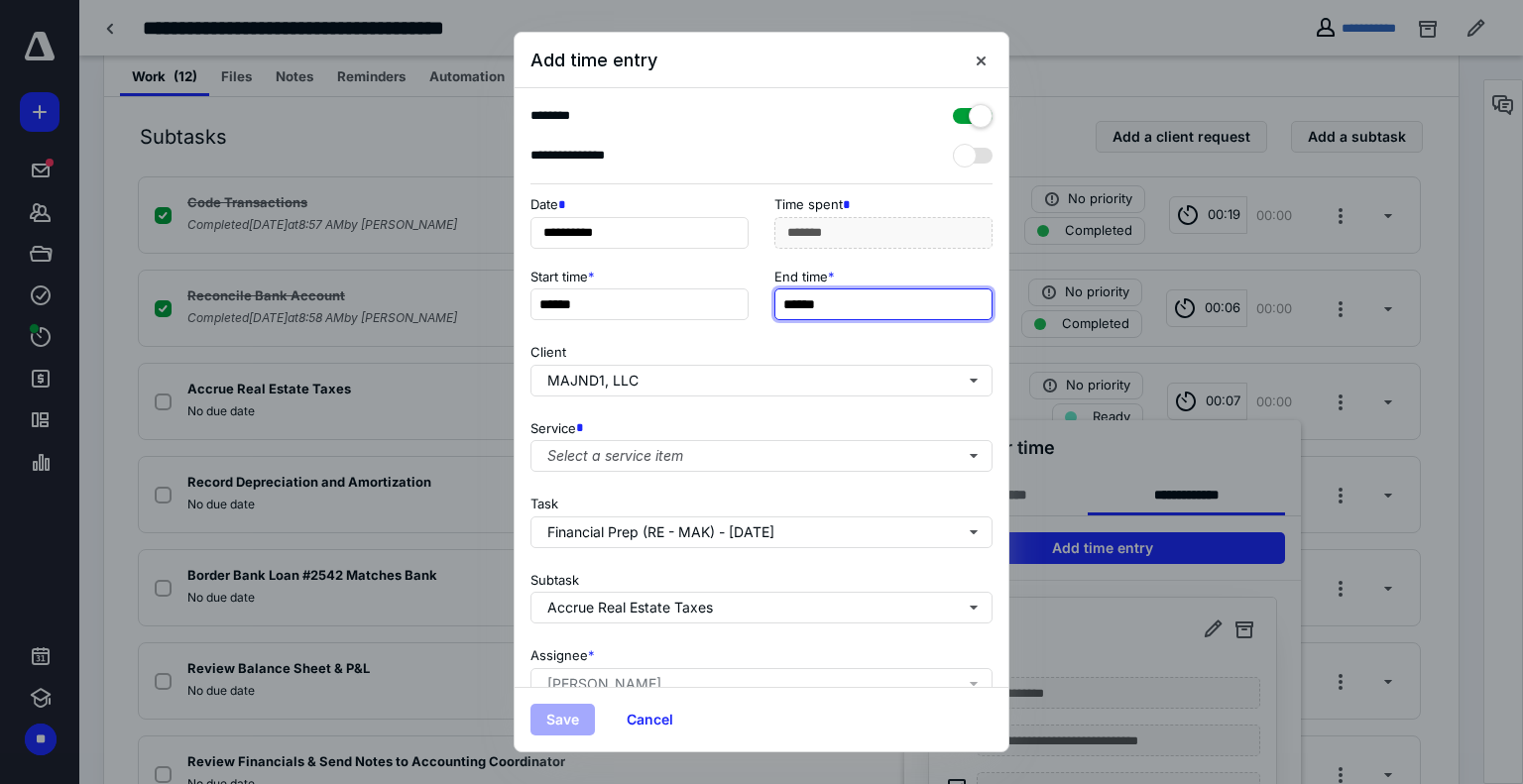 type on "******" 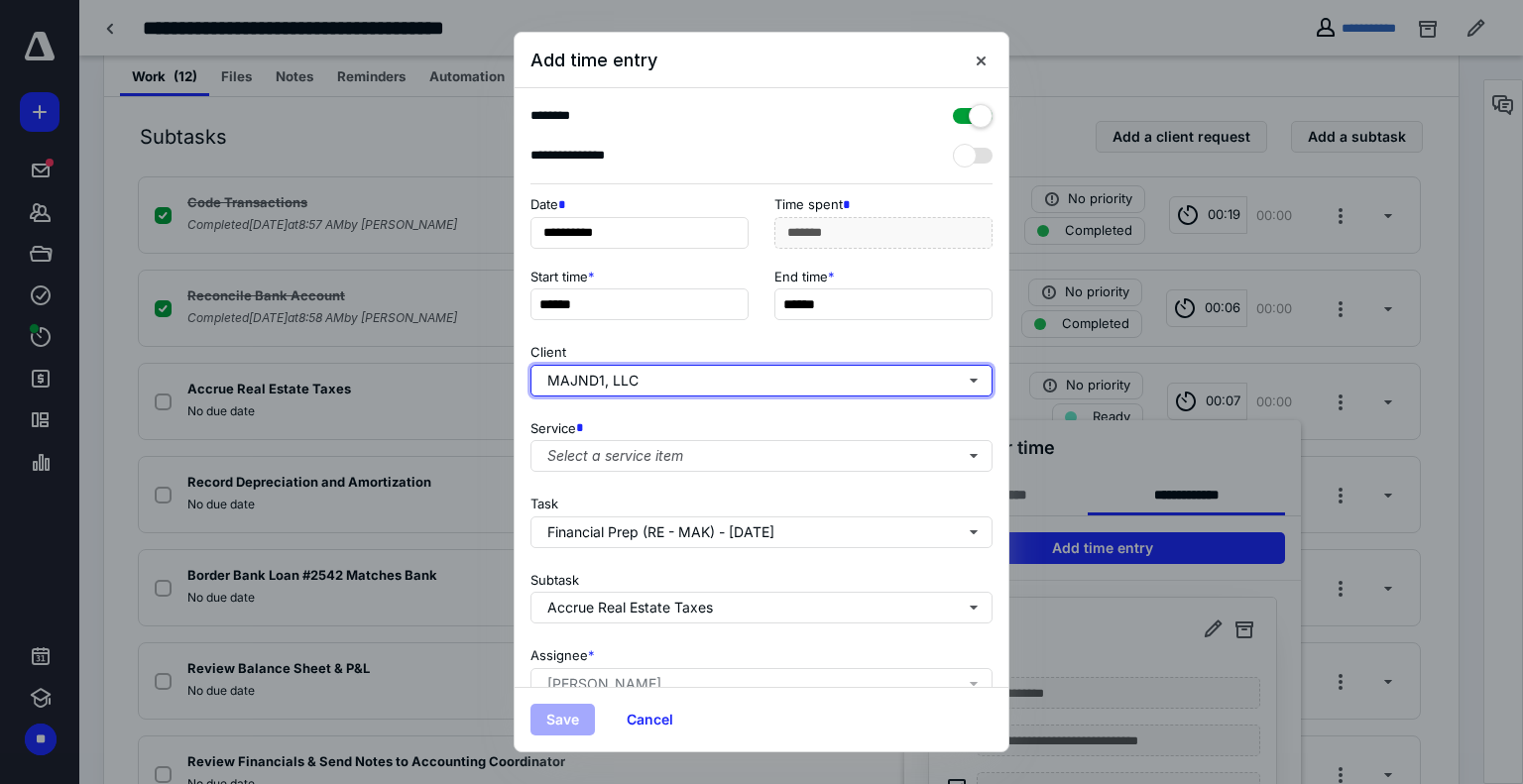 type on "**" 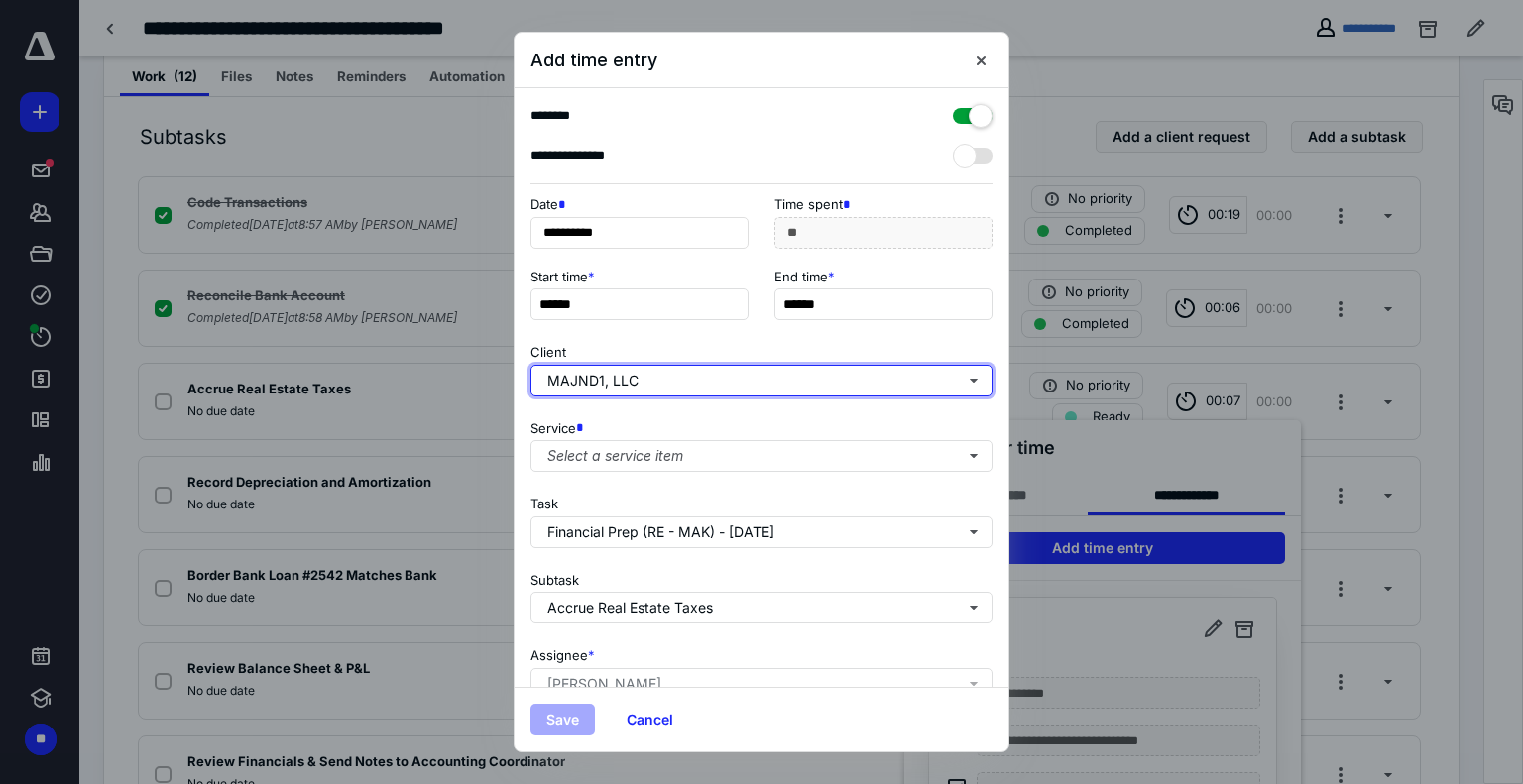 type 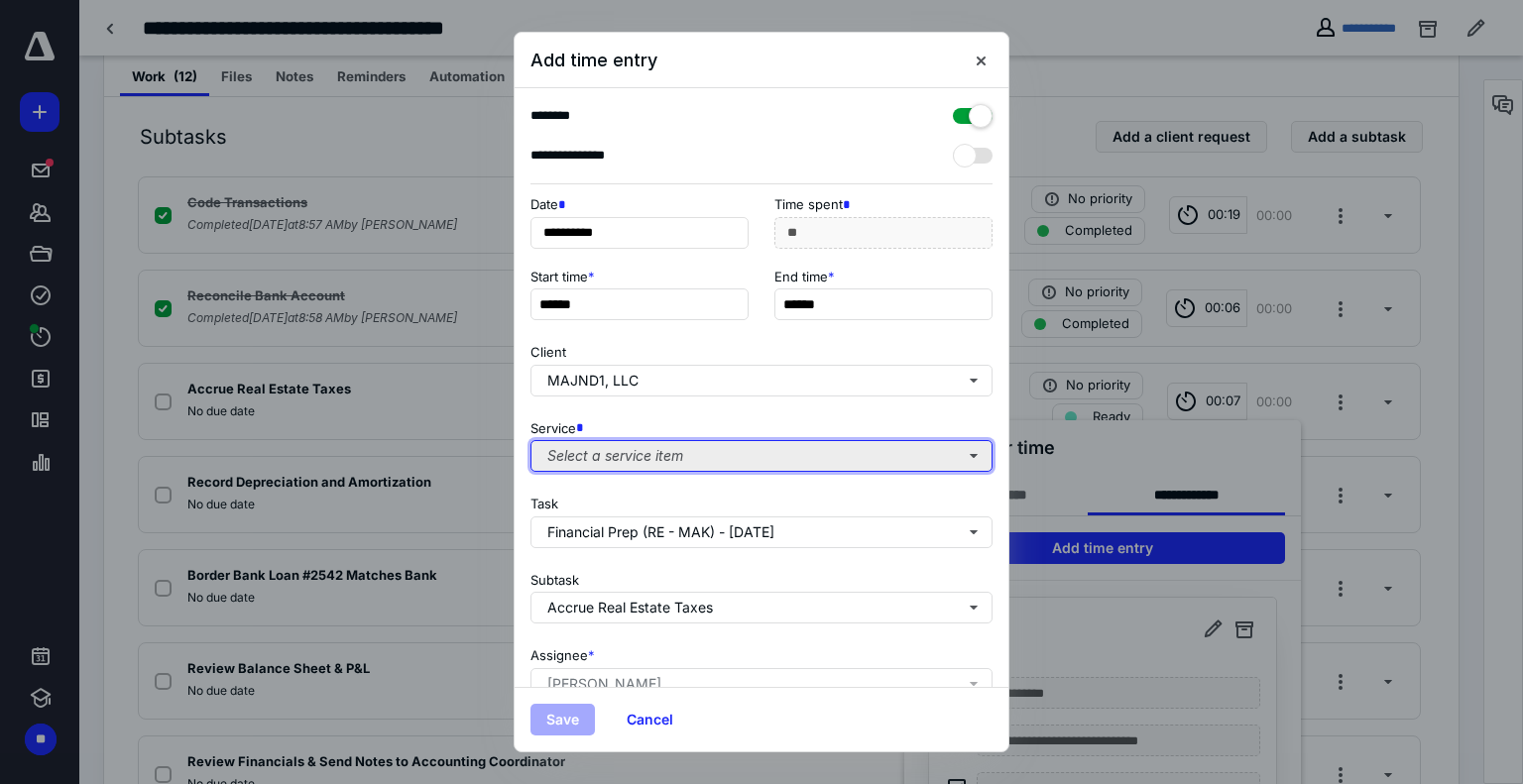 click on "Select a service item" at bounding box center (762, 456) 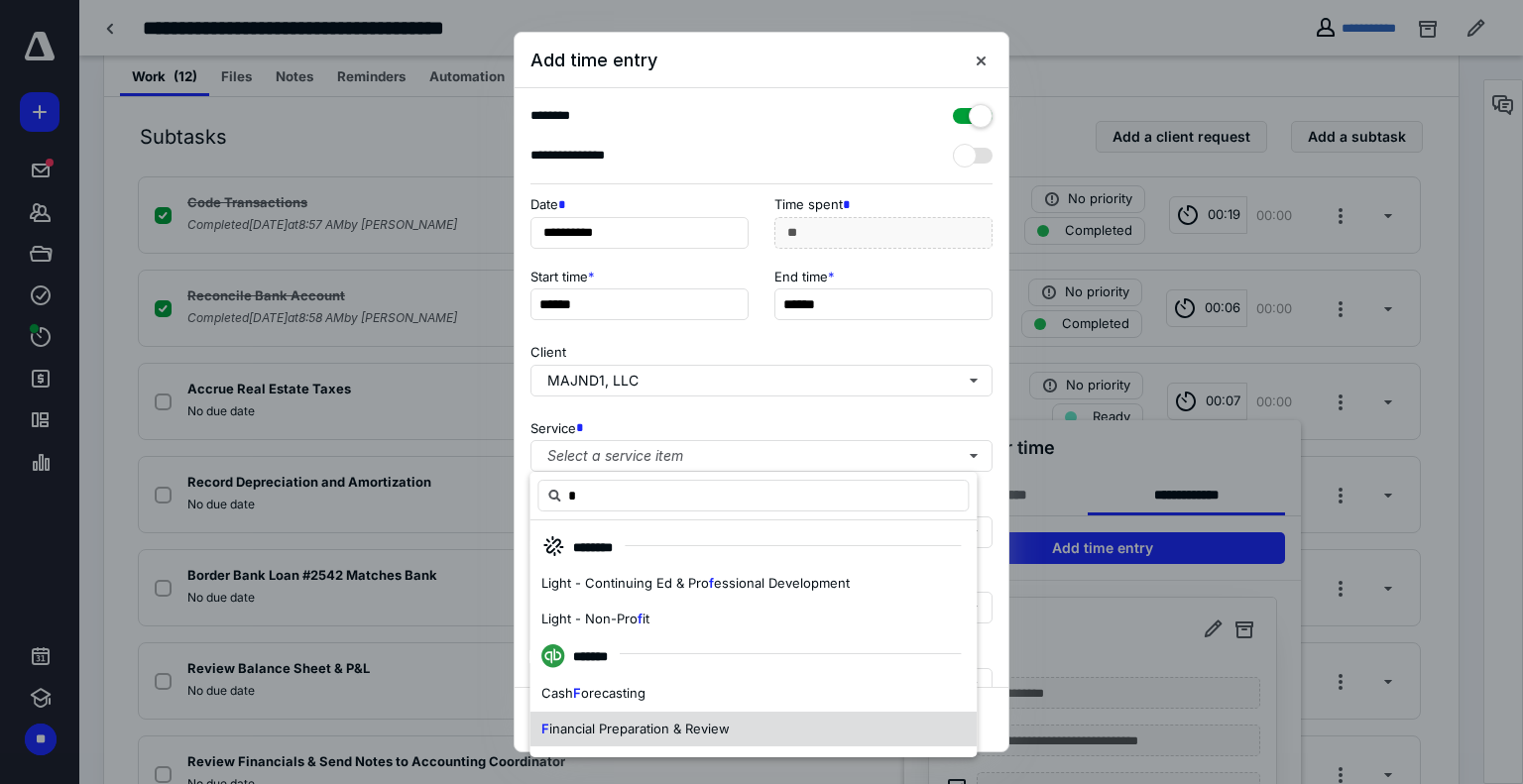 click on "F inancial Preparation & Review" at bounding box center (636, 729) 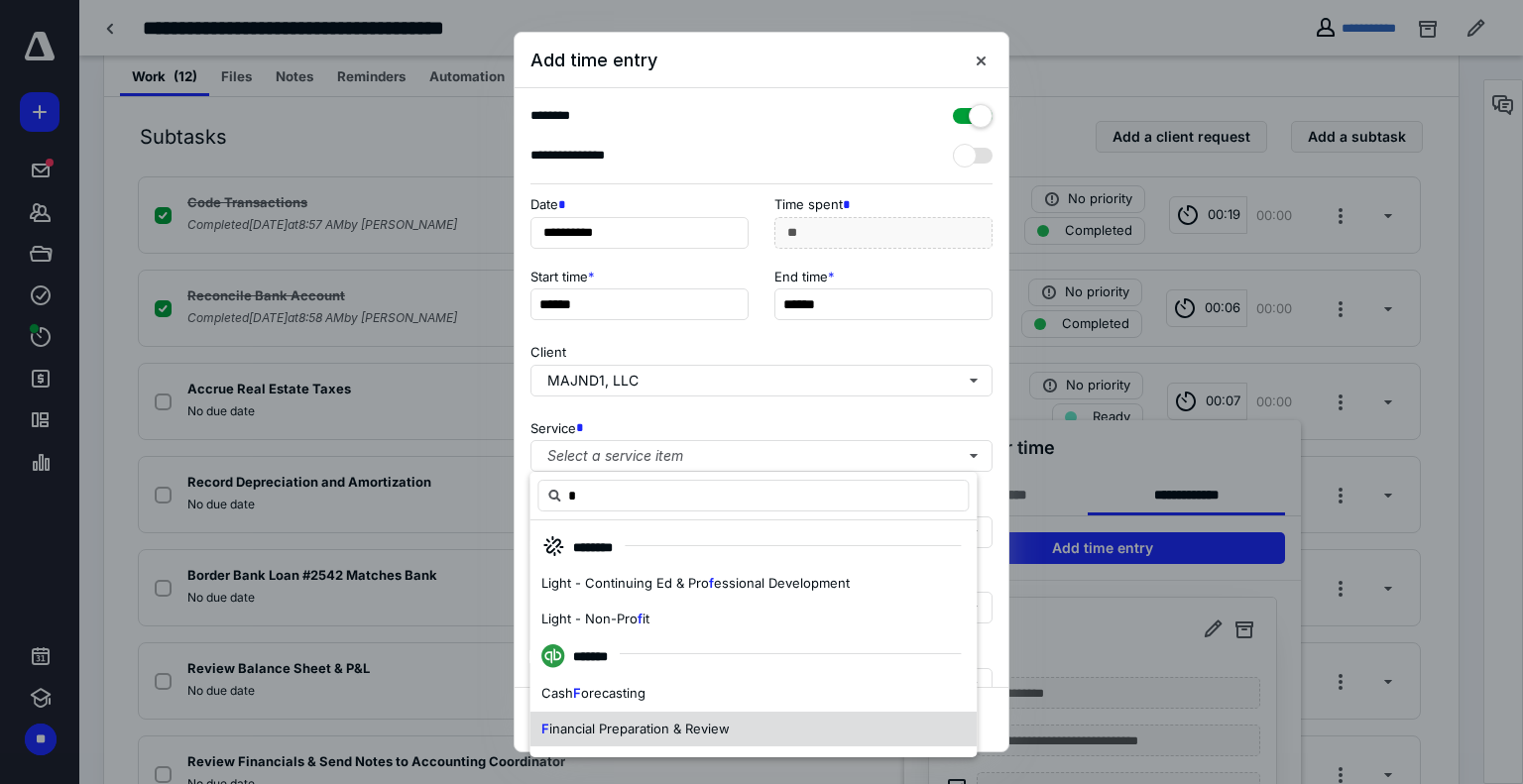type on "*" 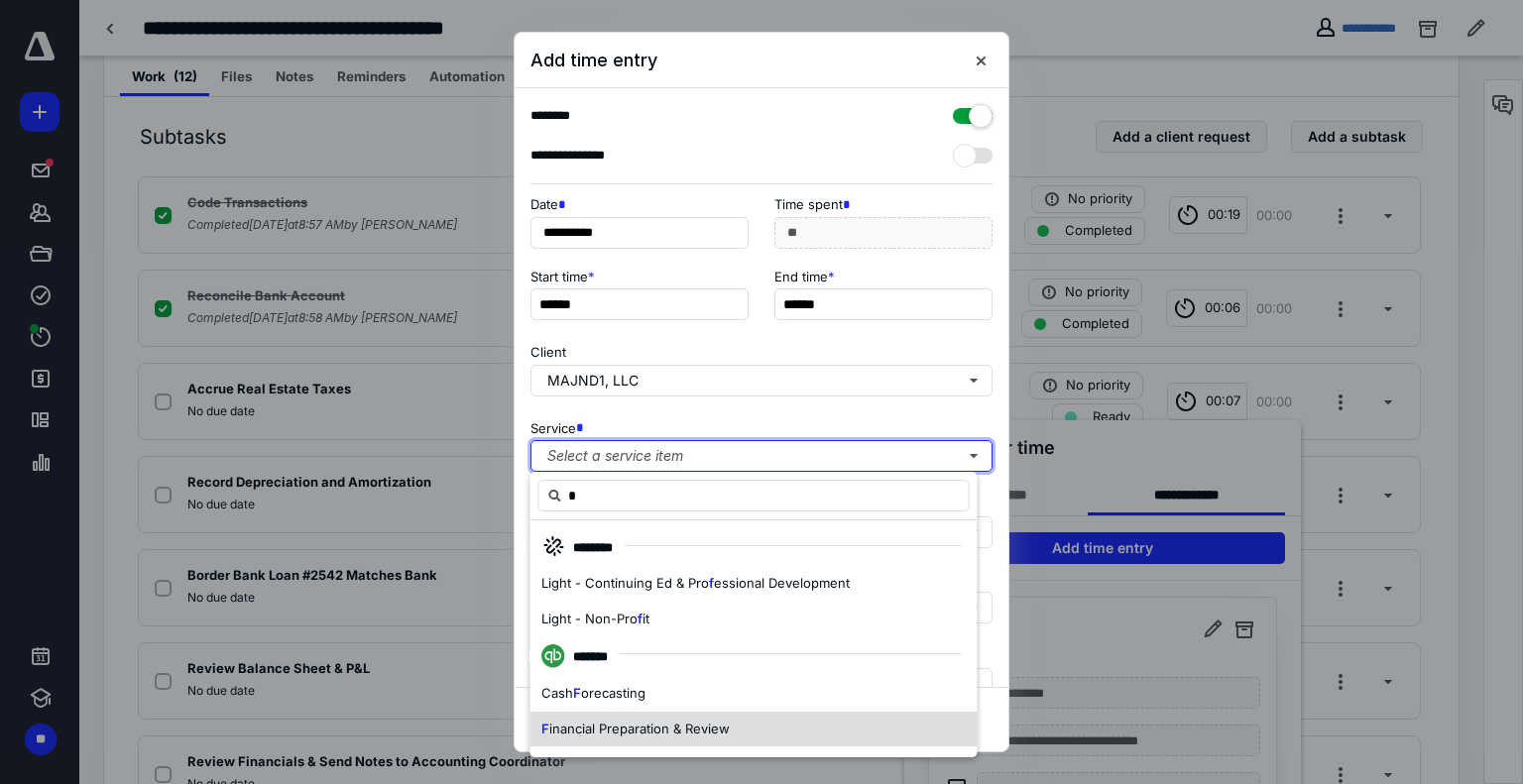 type 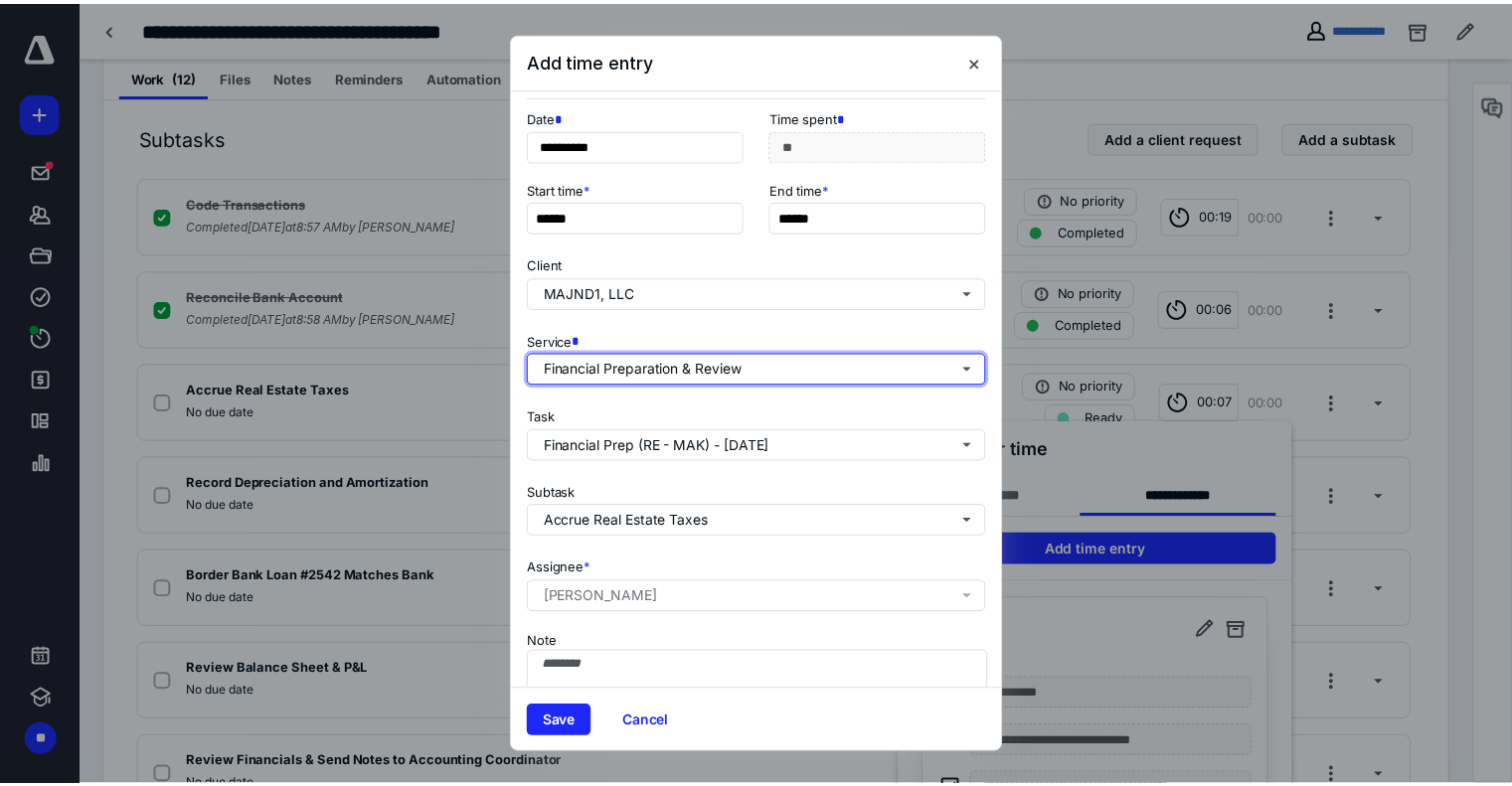 scroll, scrollTop: 181, scrollLeft: 0, axis: vertical 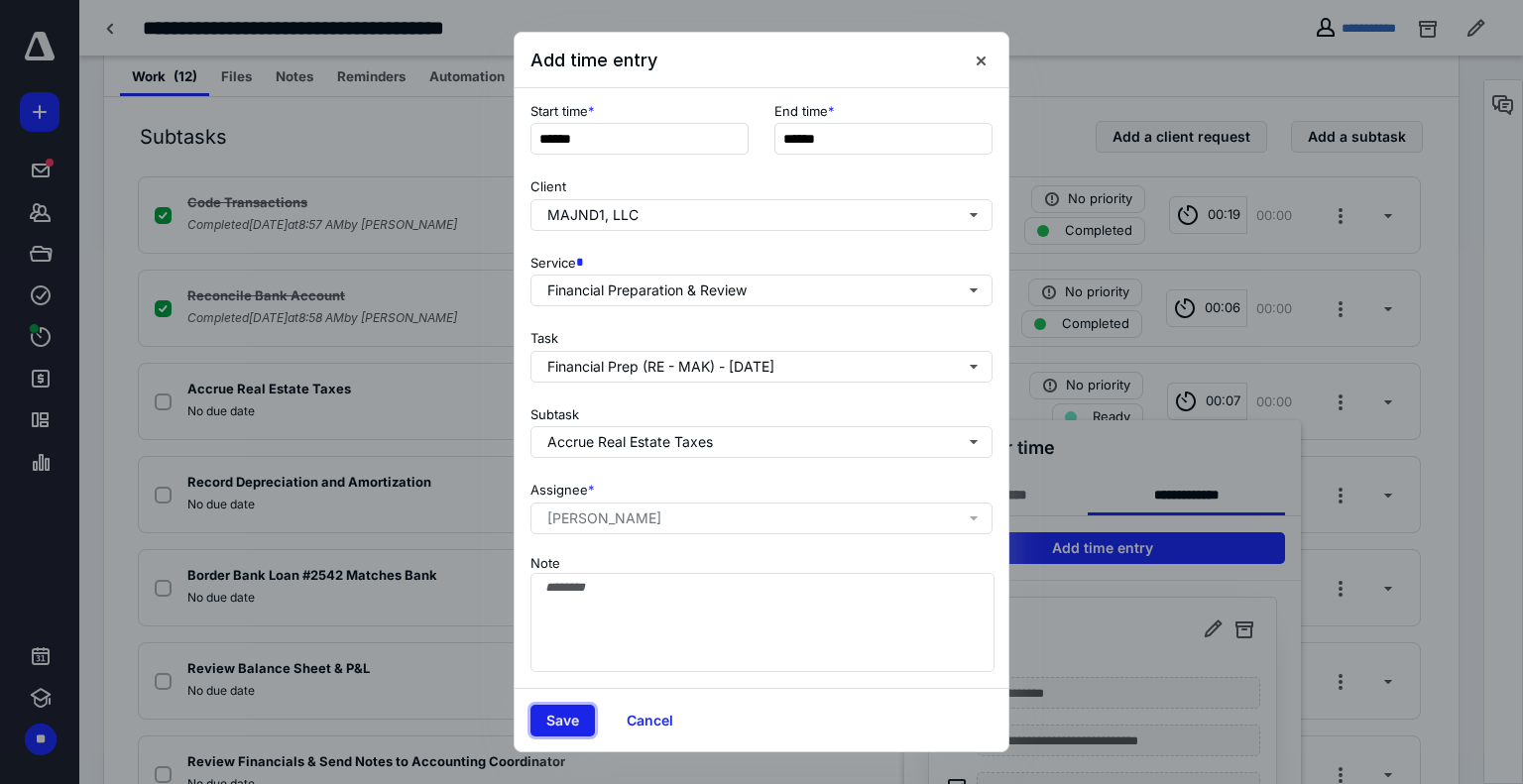 click on "Save" at bounding box center (562, 721) 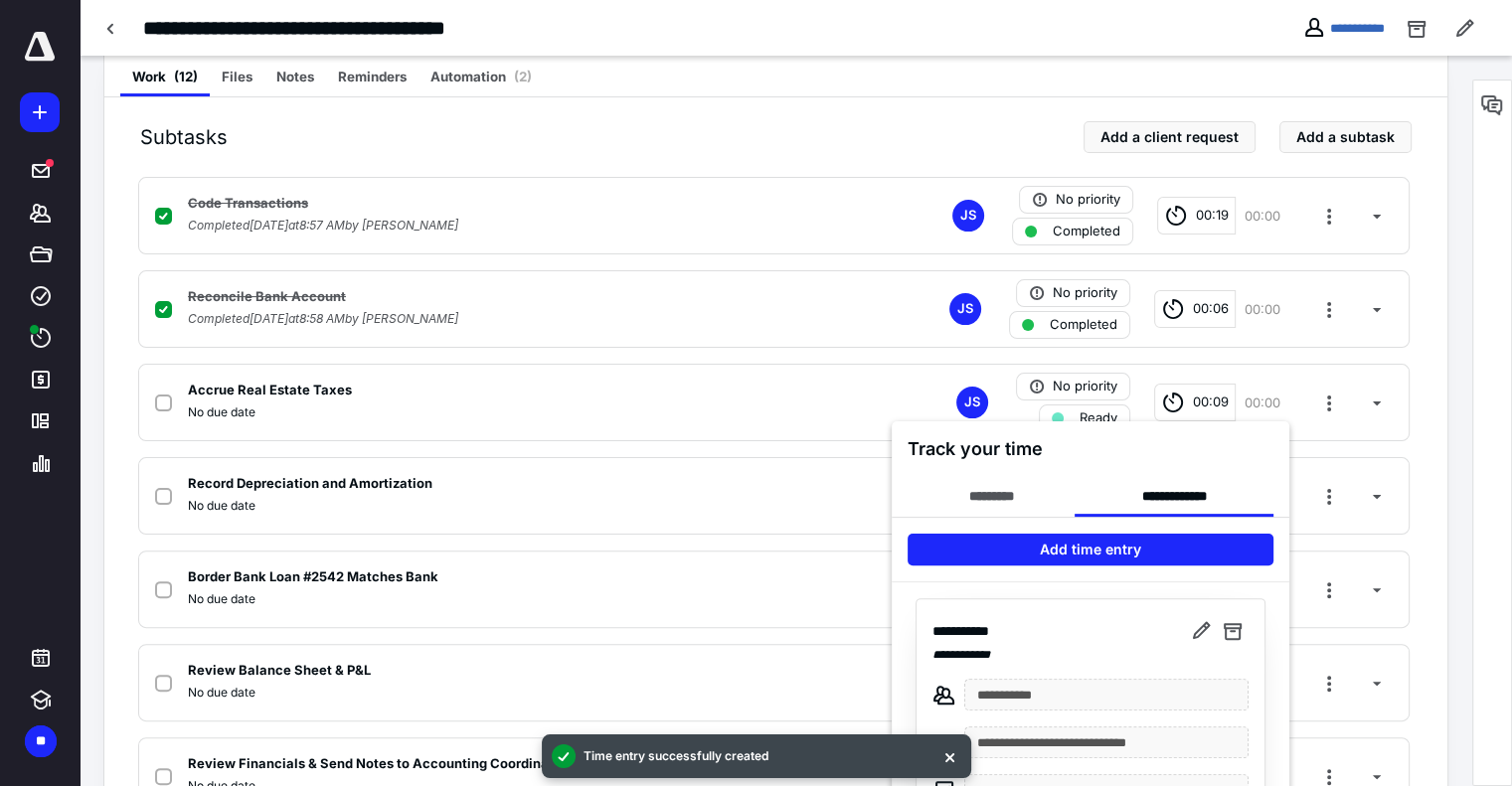 click at bounding box center [756, 393] 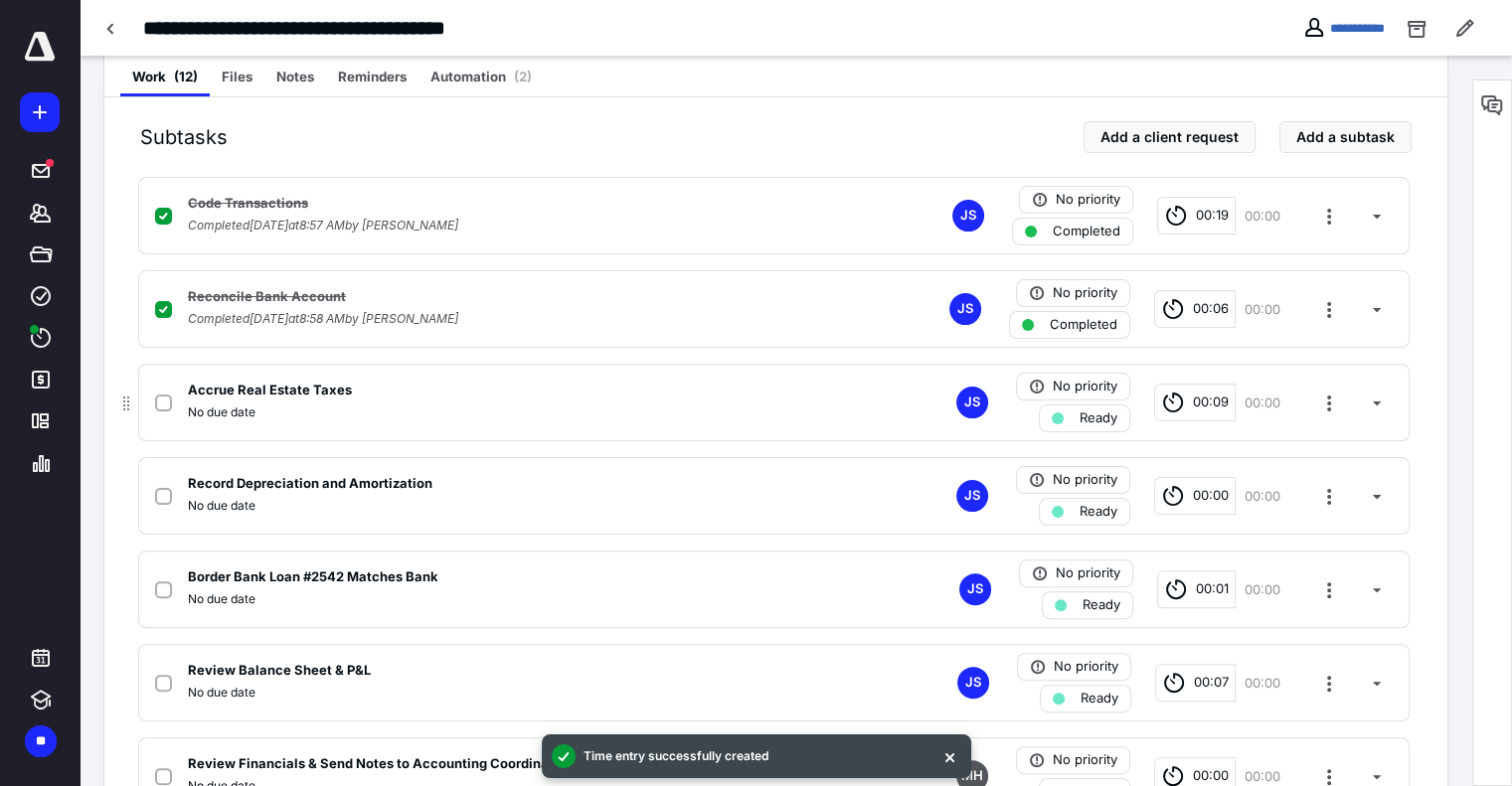 click 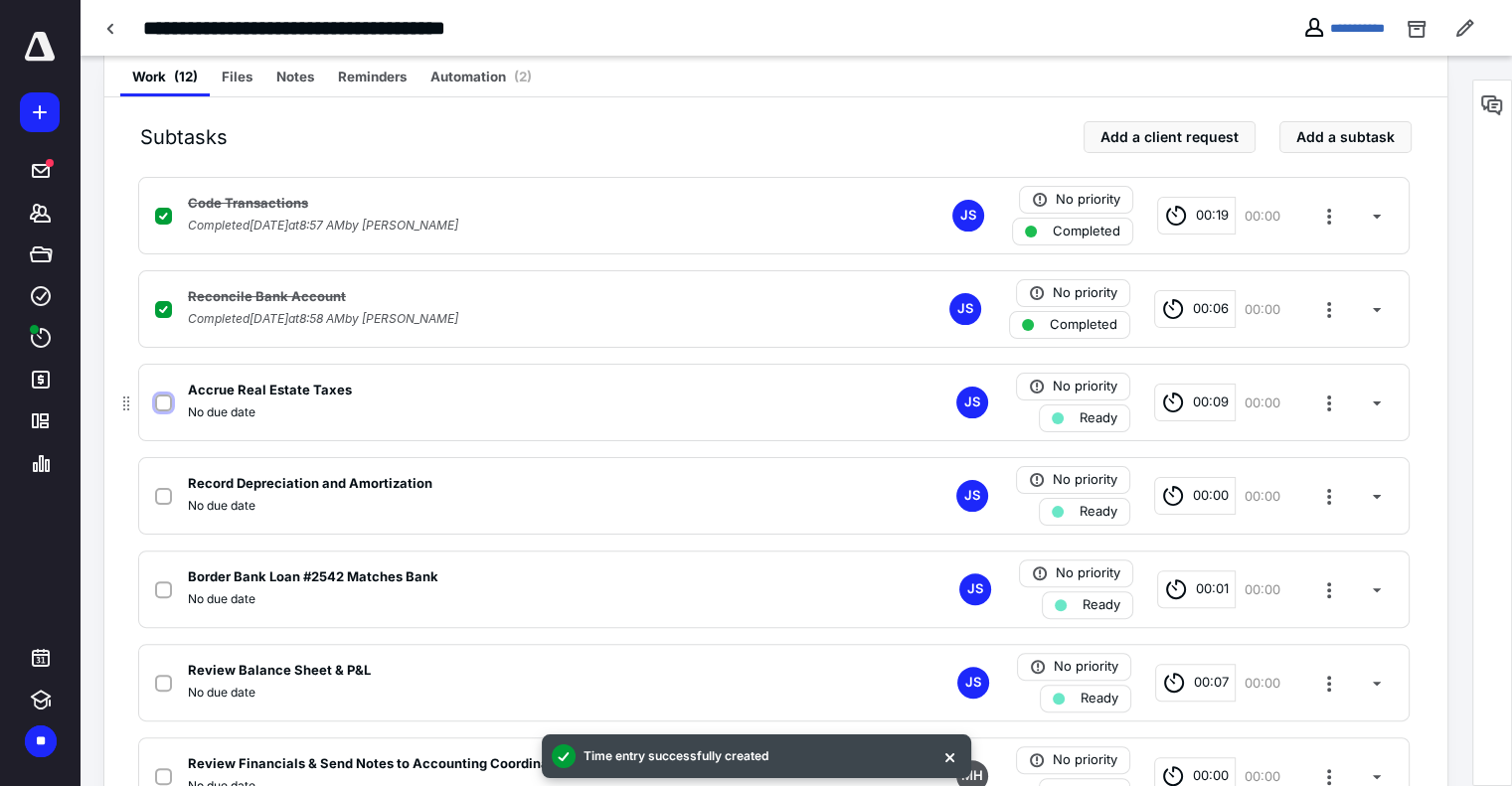 click at bounding box center (163, 403) 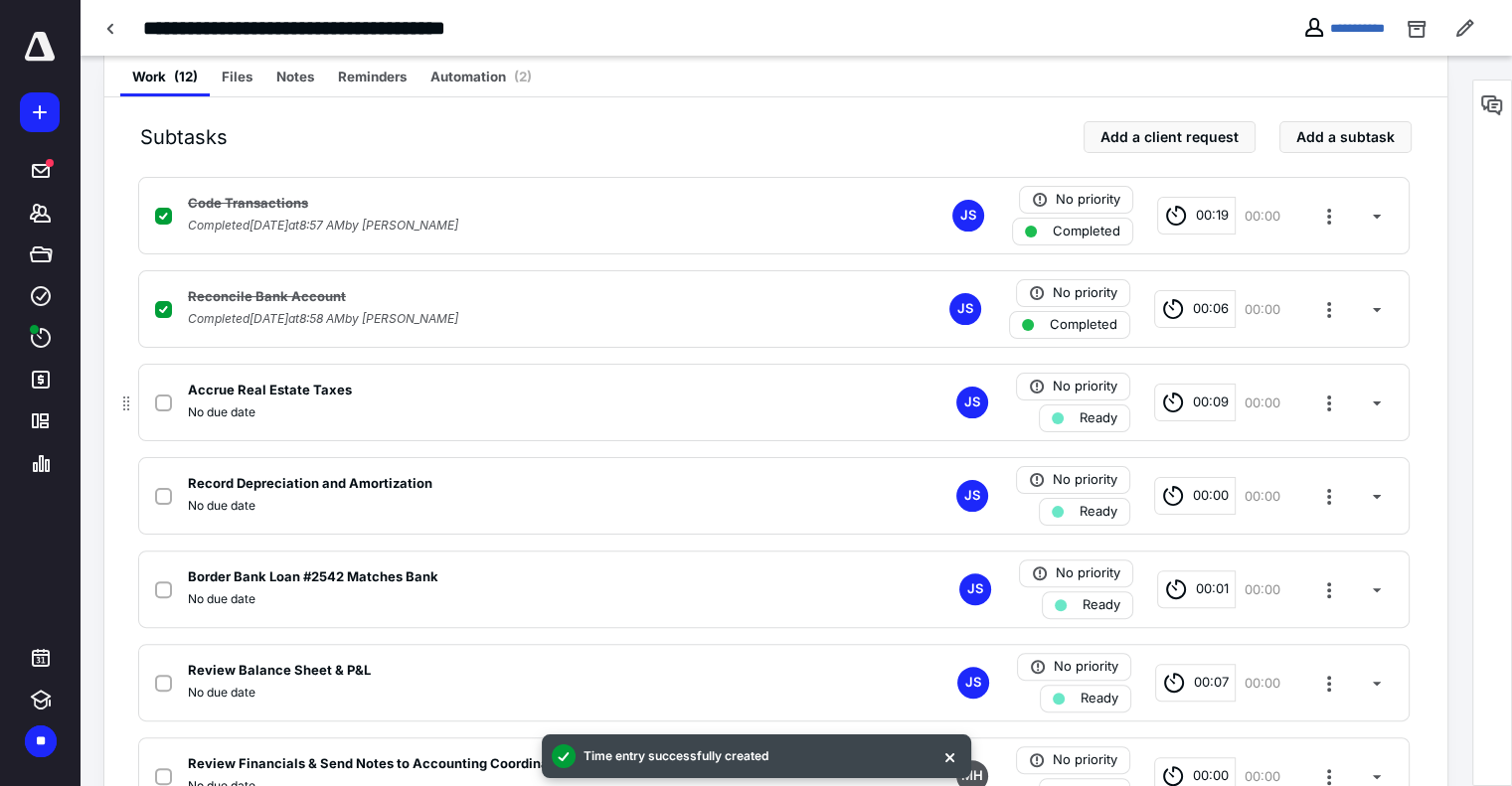 checkbox on "true" 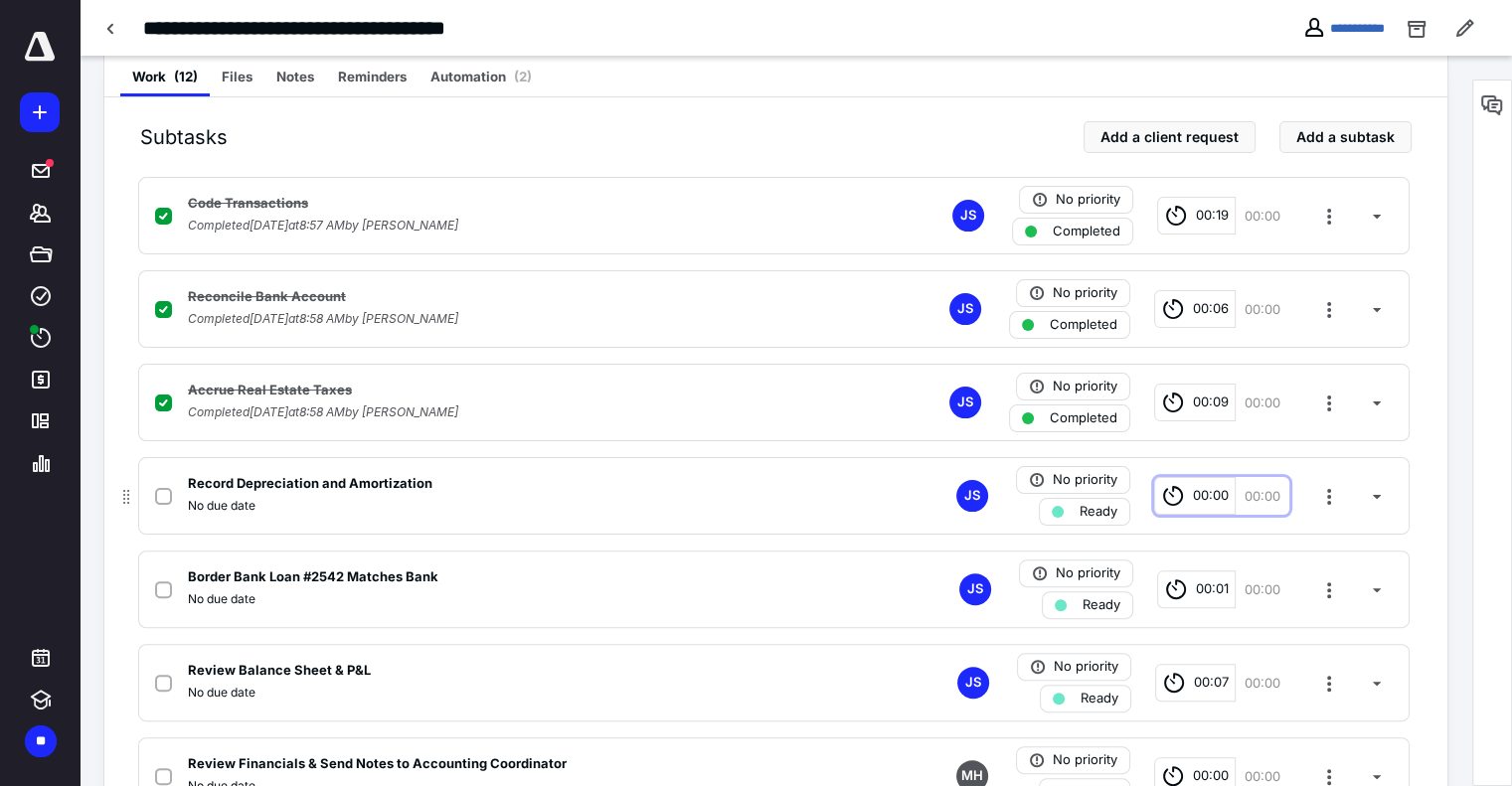 click on "00:00" at bounding box center (1211, 496) 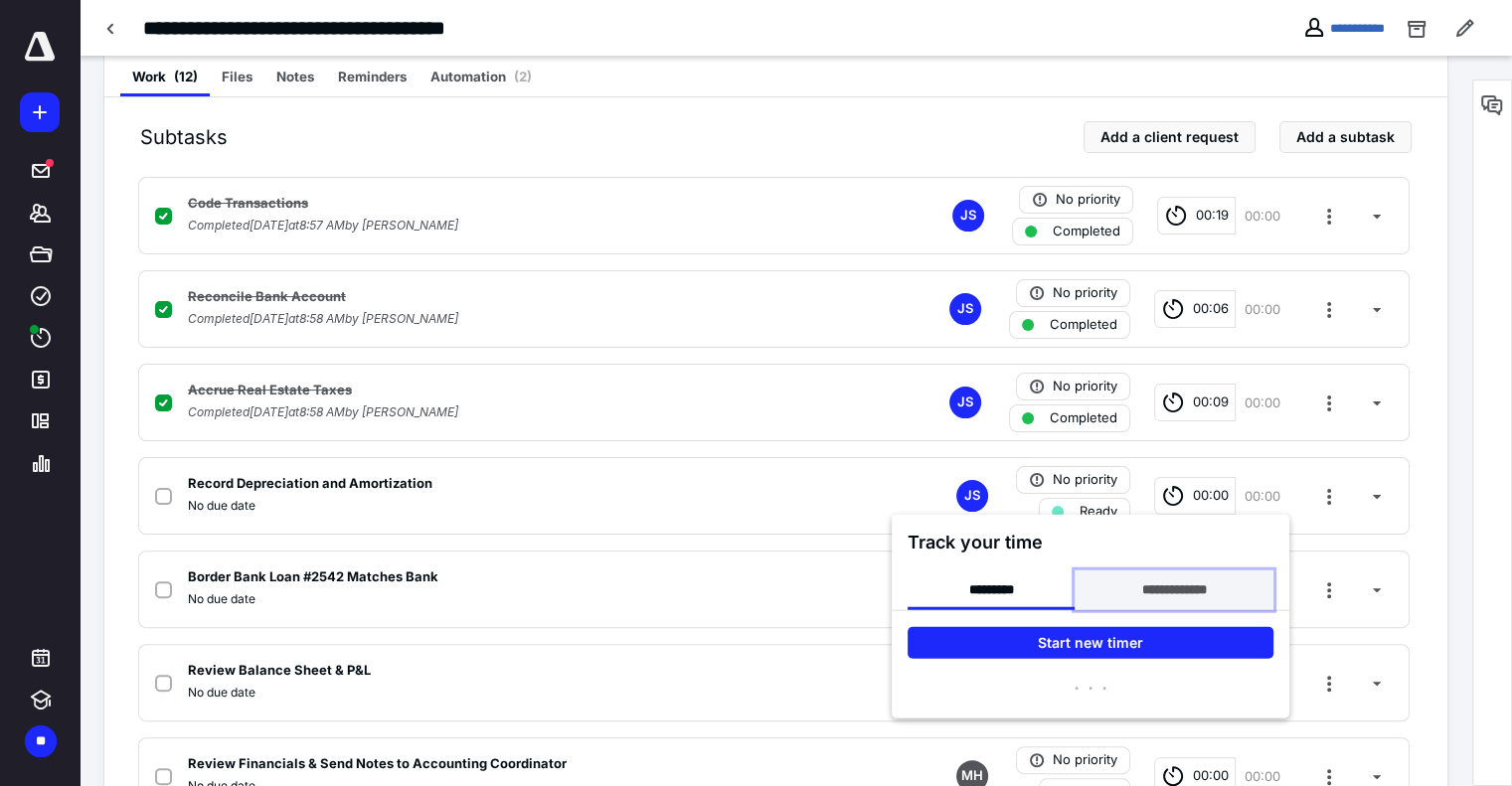 click on "**********" at bounding box center [1173, 590] 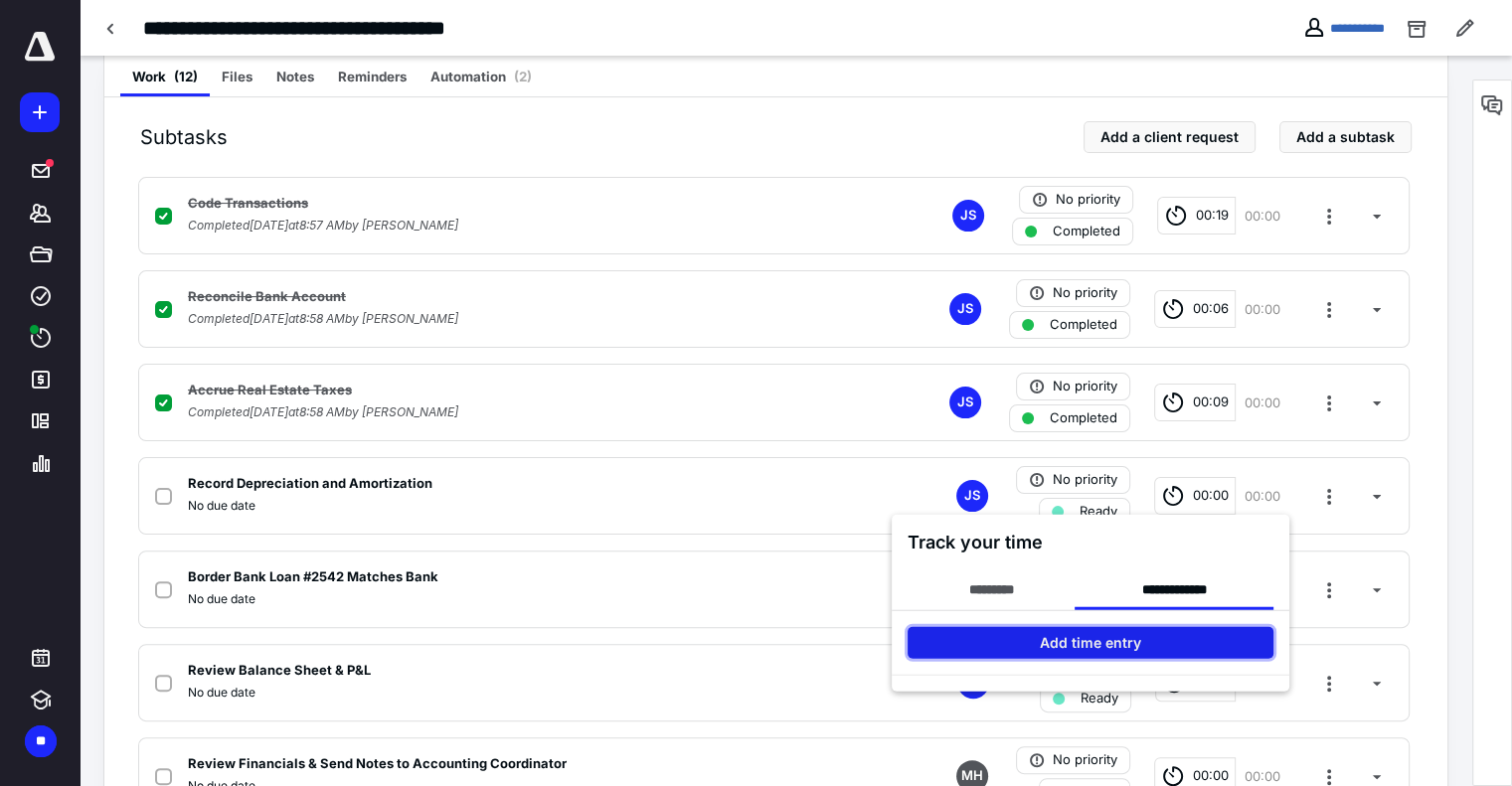click on "Add time entry" at bounding box center [1091, 643] 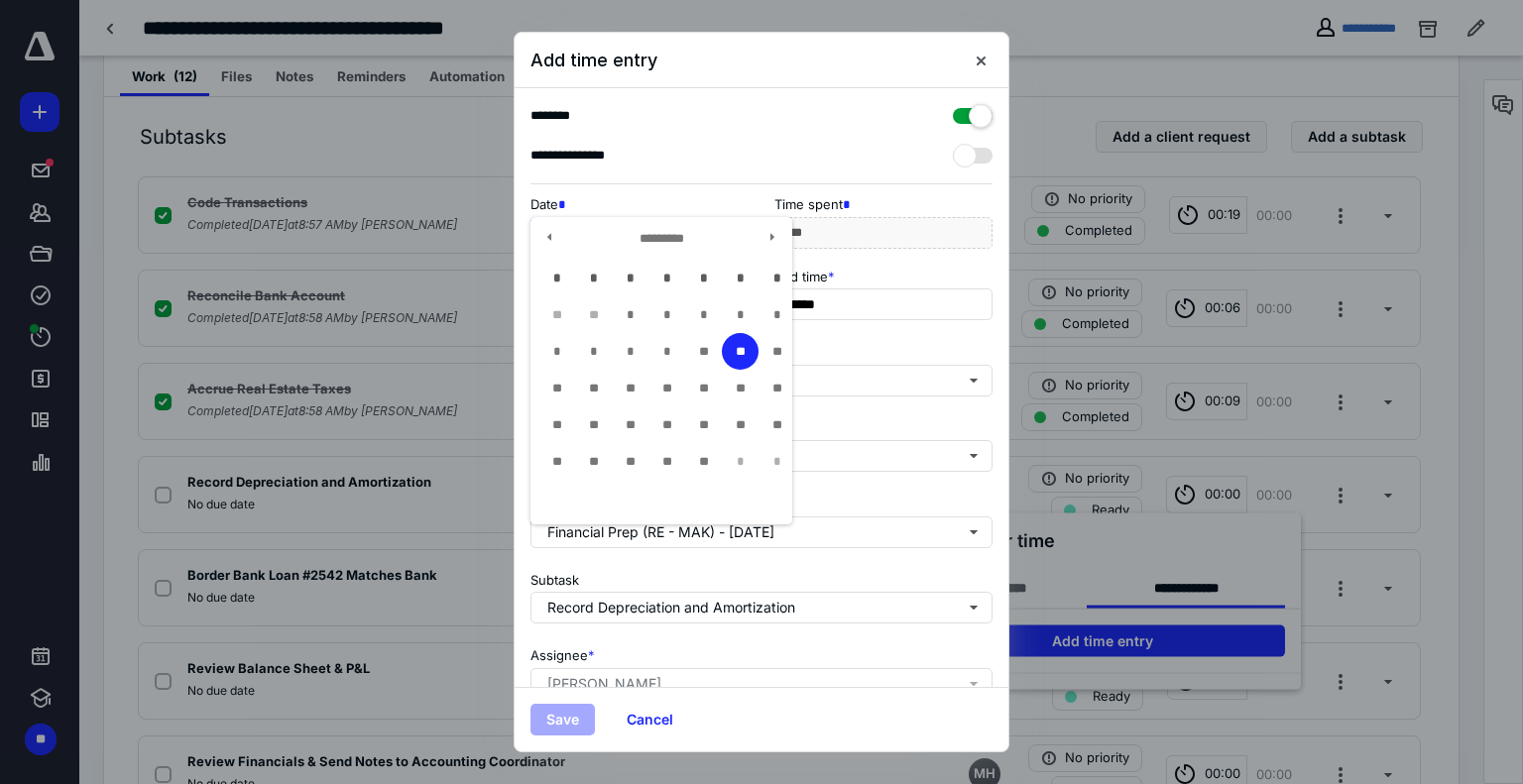click on "**********" at bounding box center (640, 233) 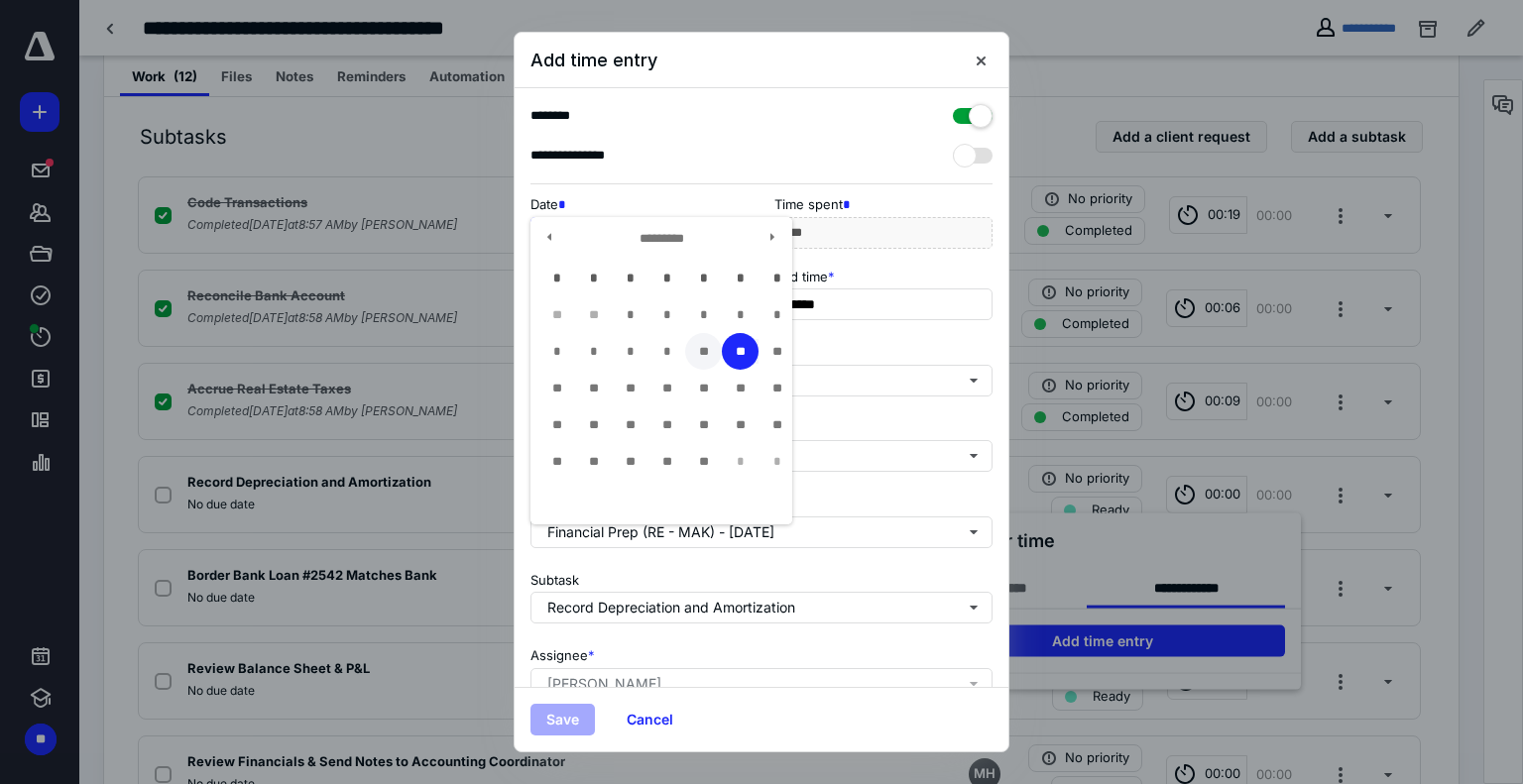 click on "**" at bounding box center (703, 351) 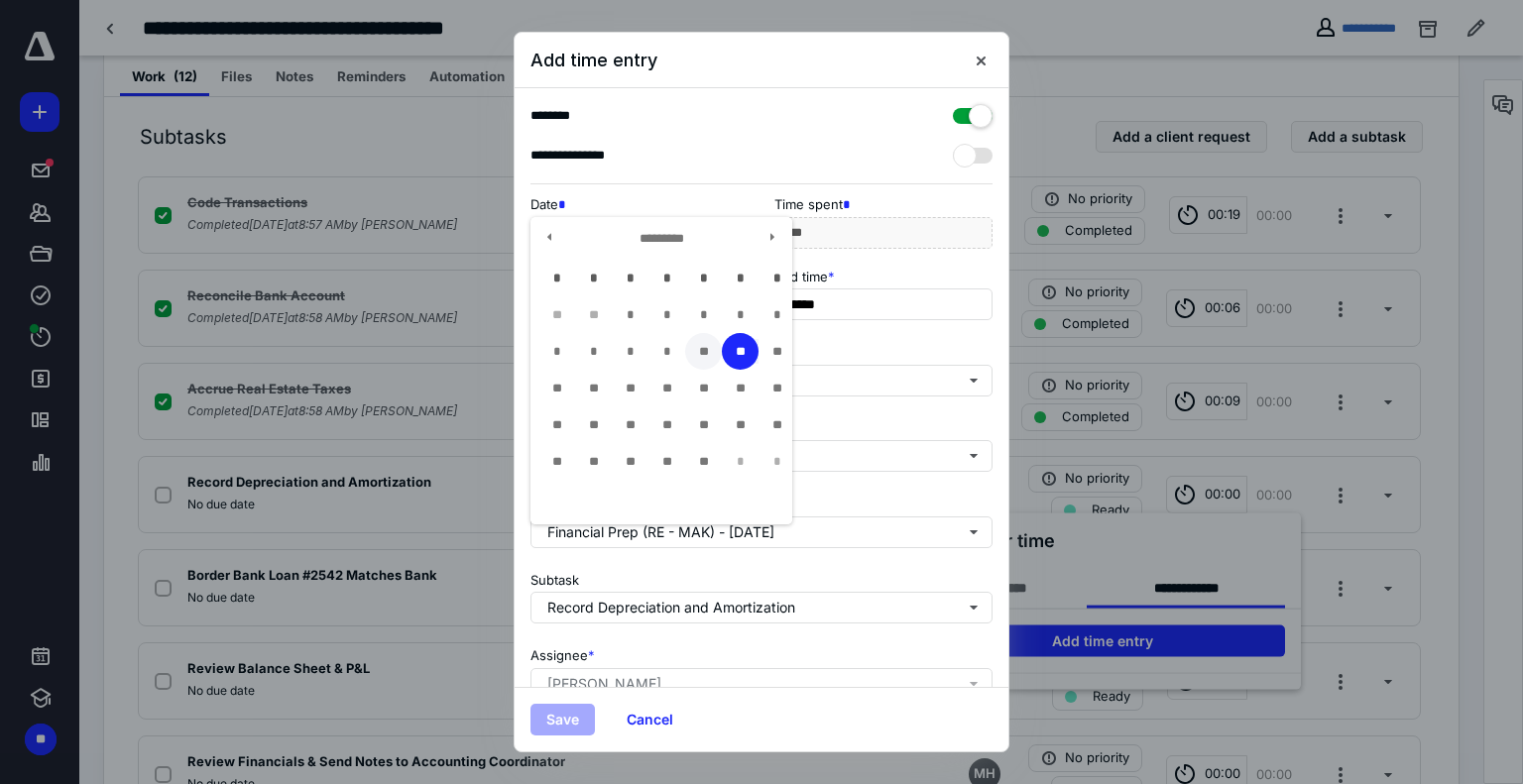 type on "**********" 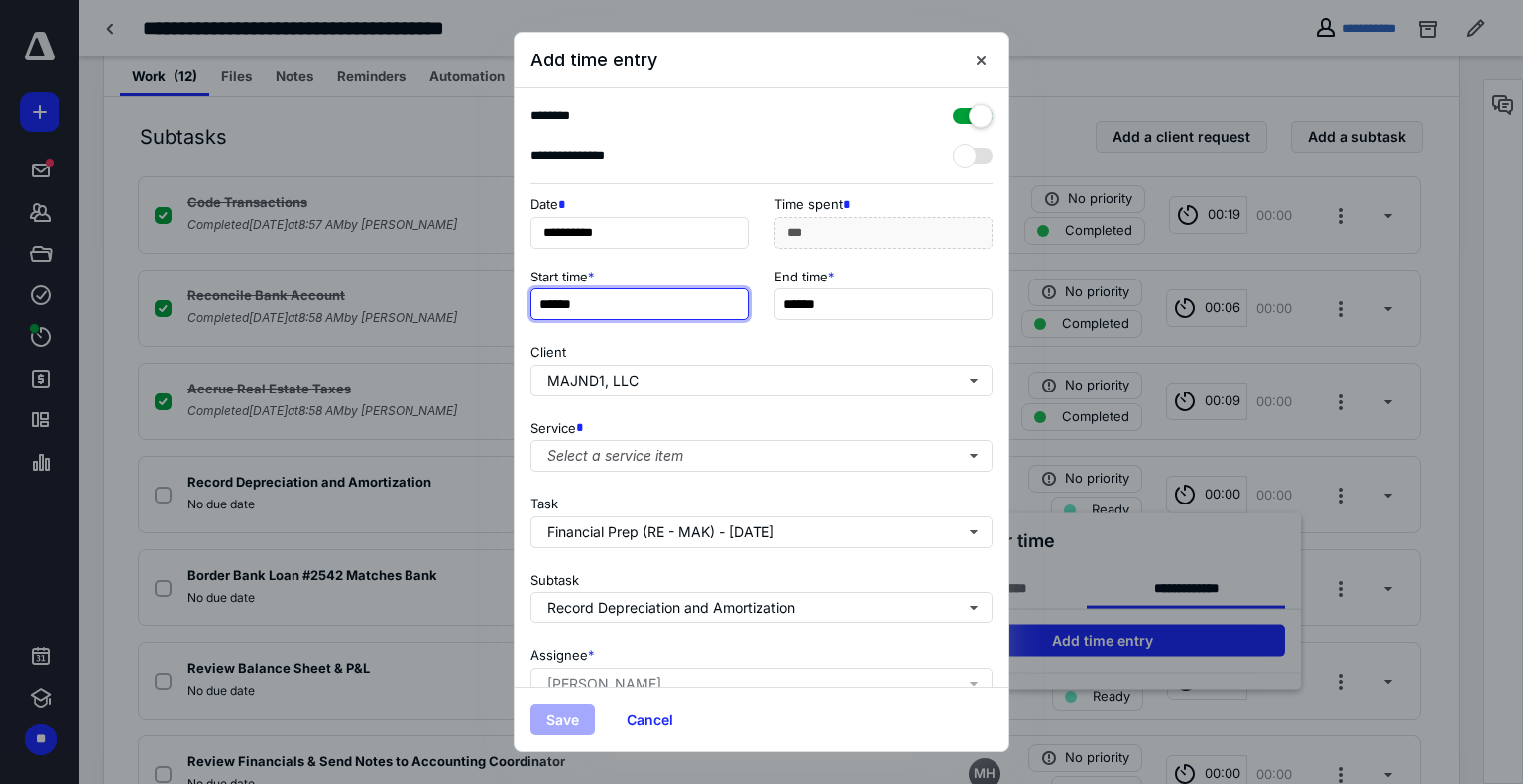 click on "******" at bounding box center [640, 304] 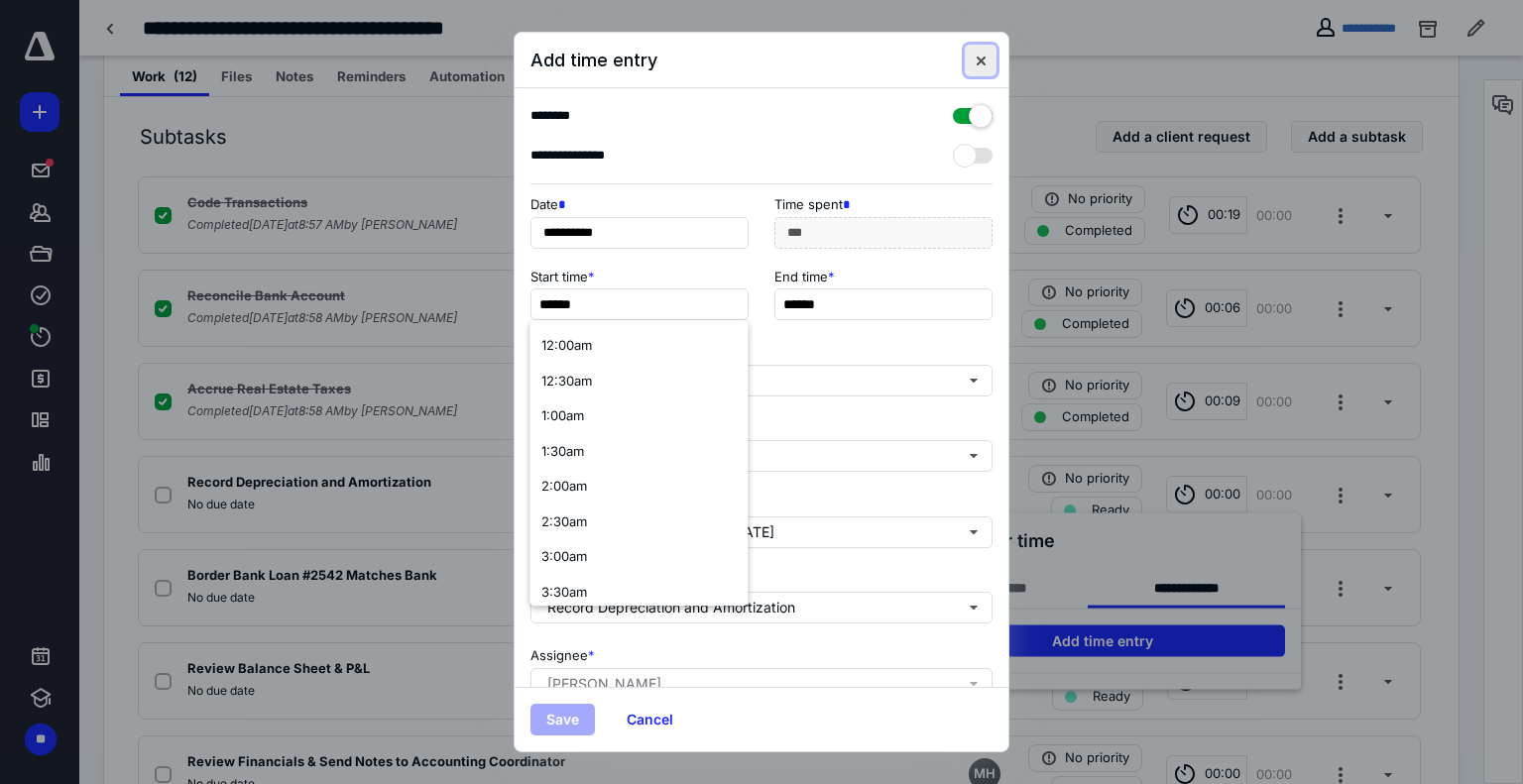click at bounding box center (981, 60) 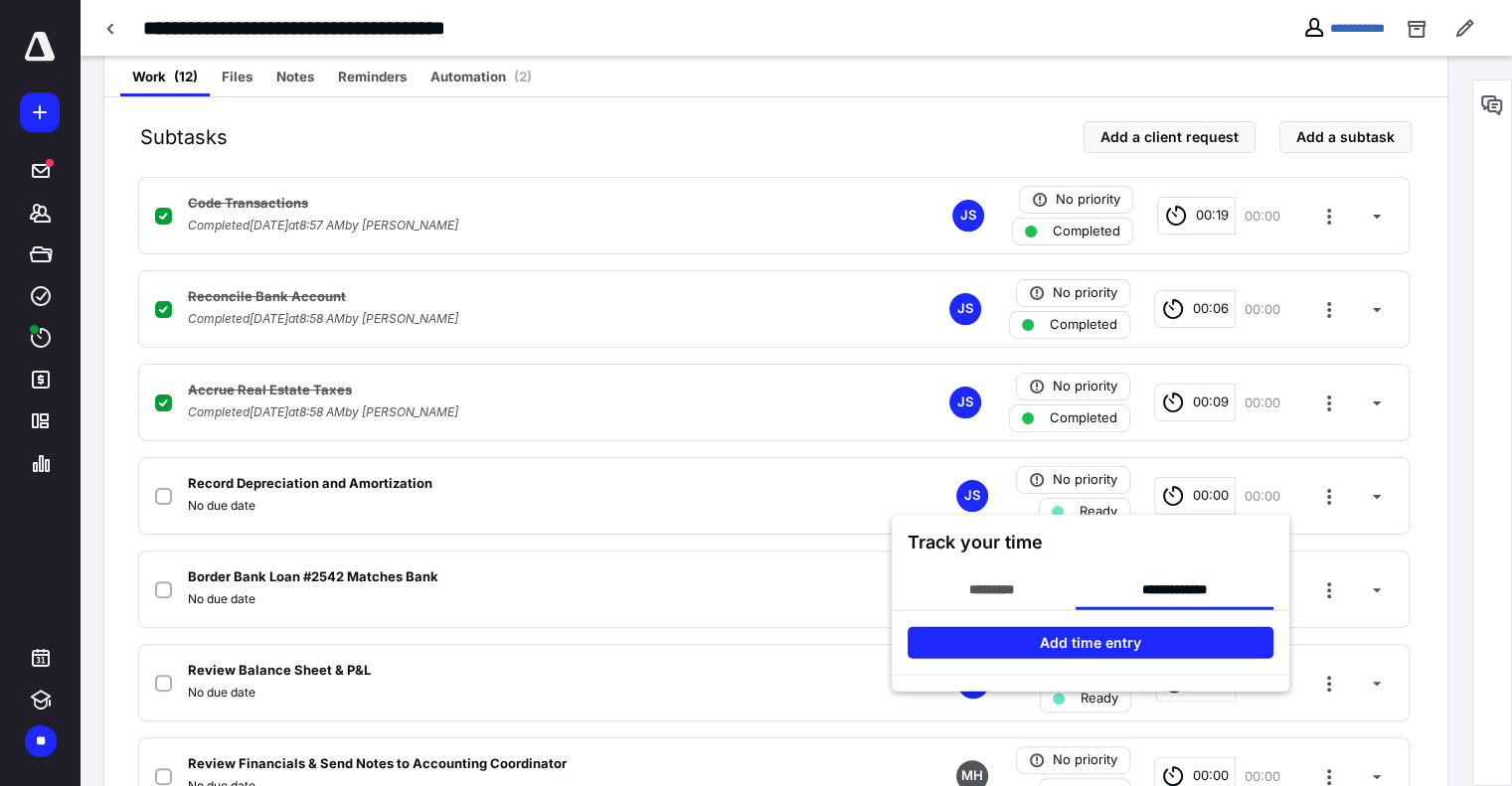 click at bounding box center (756, 393) 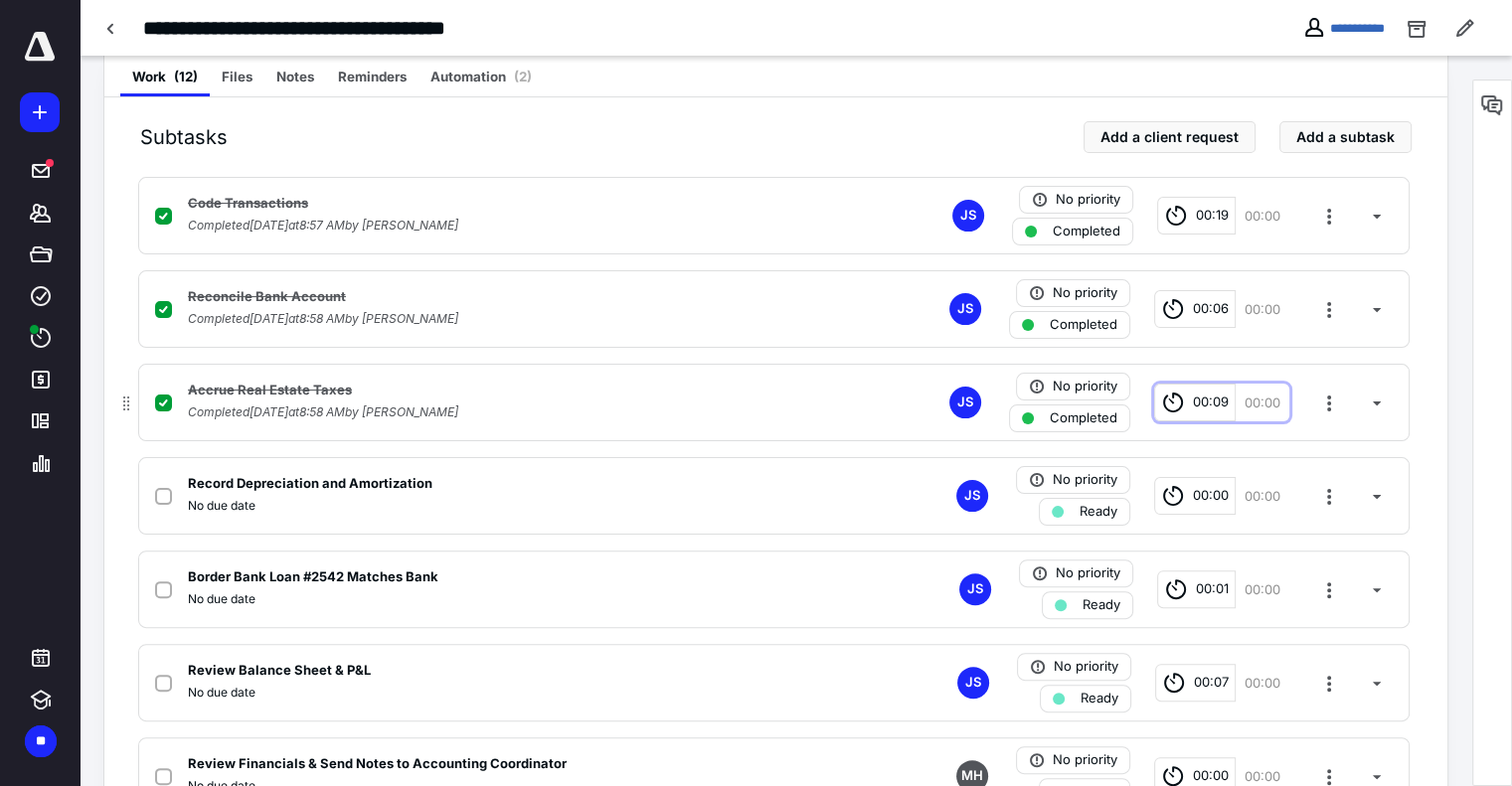 click on "00:09" at bounding box center (1211, 402) 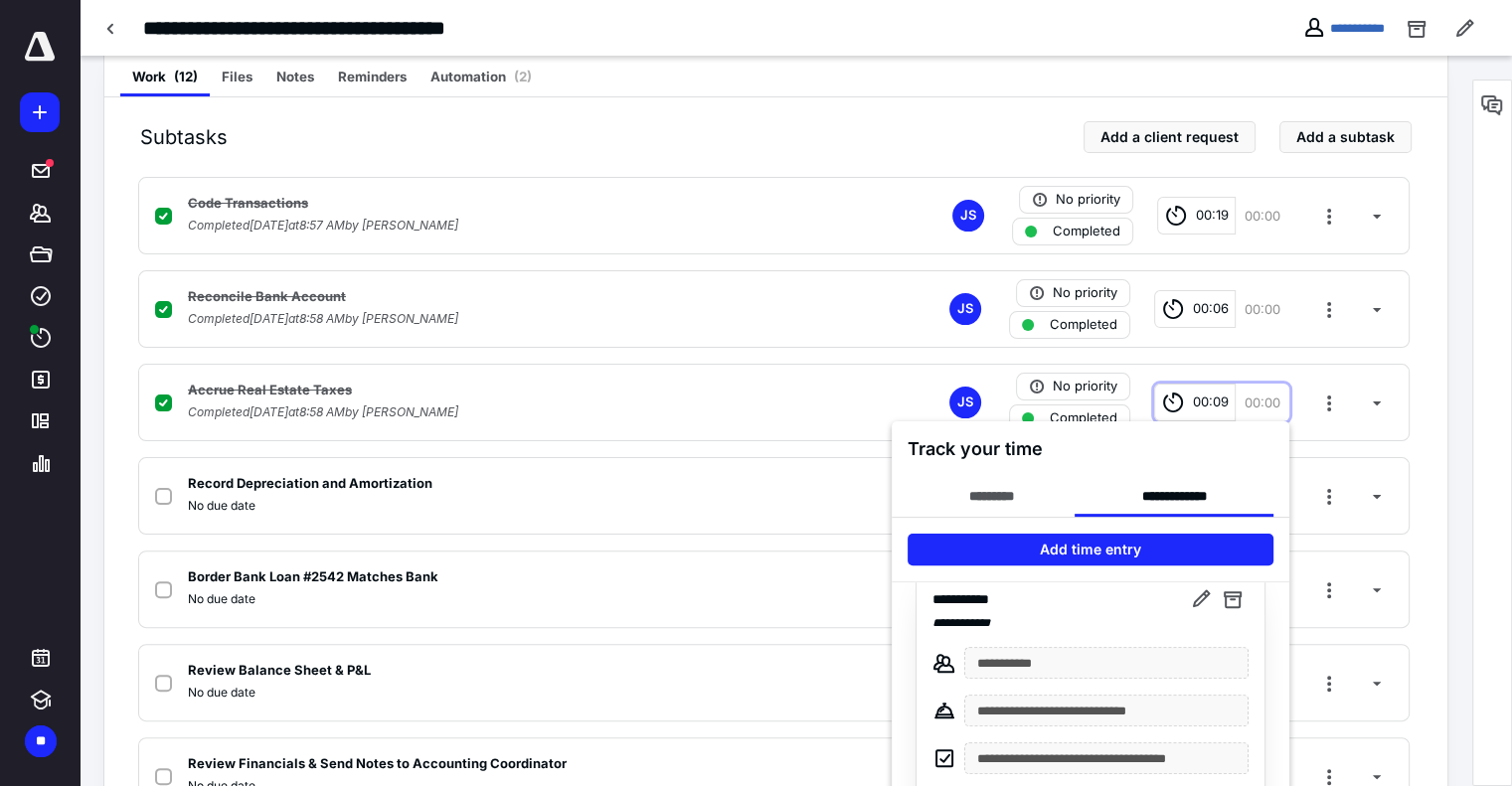 scroll, scrollTop: 90, scrollLeft: 0, axis: vertical 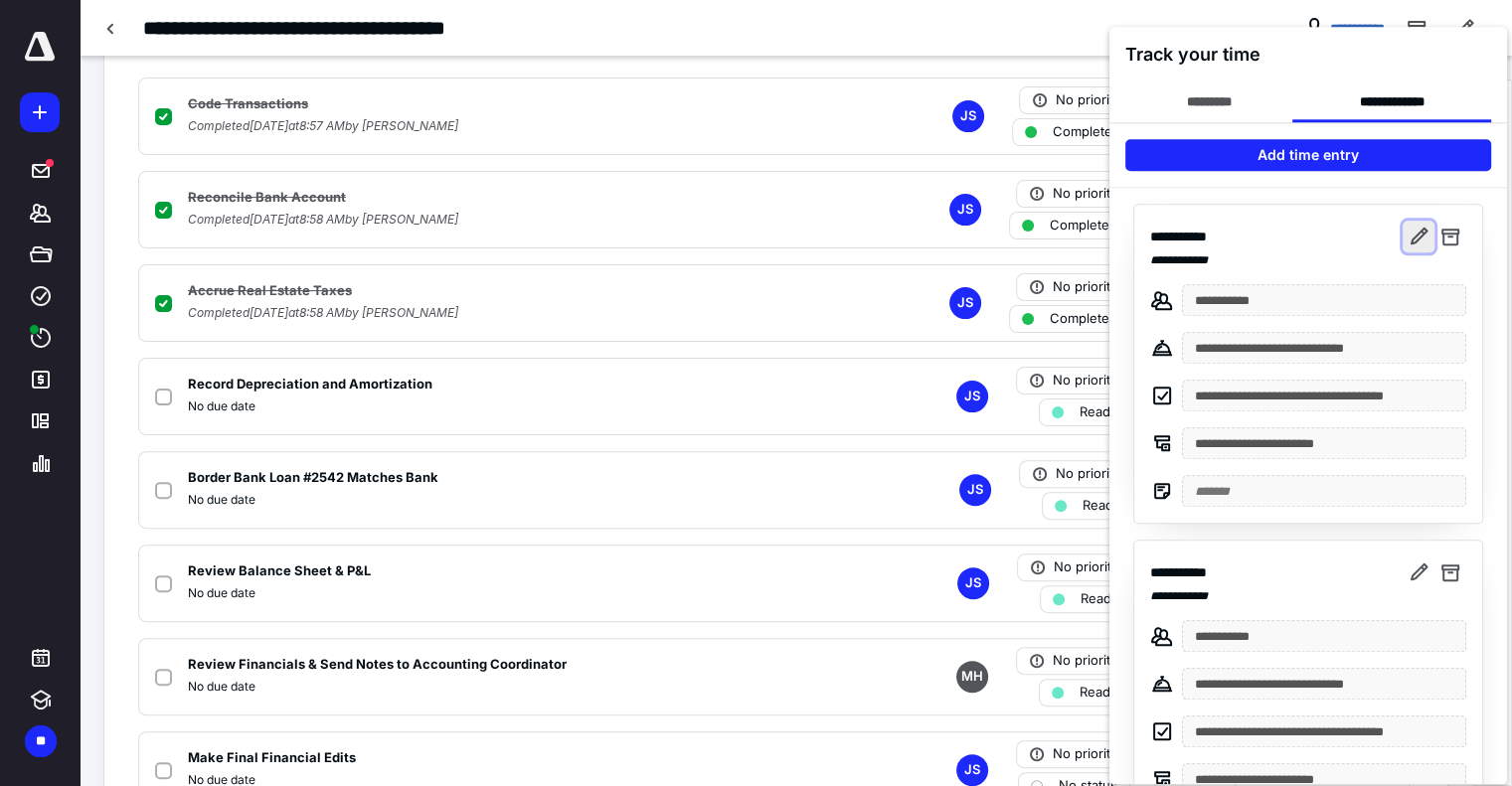 click at bounding box center [1419, 236] 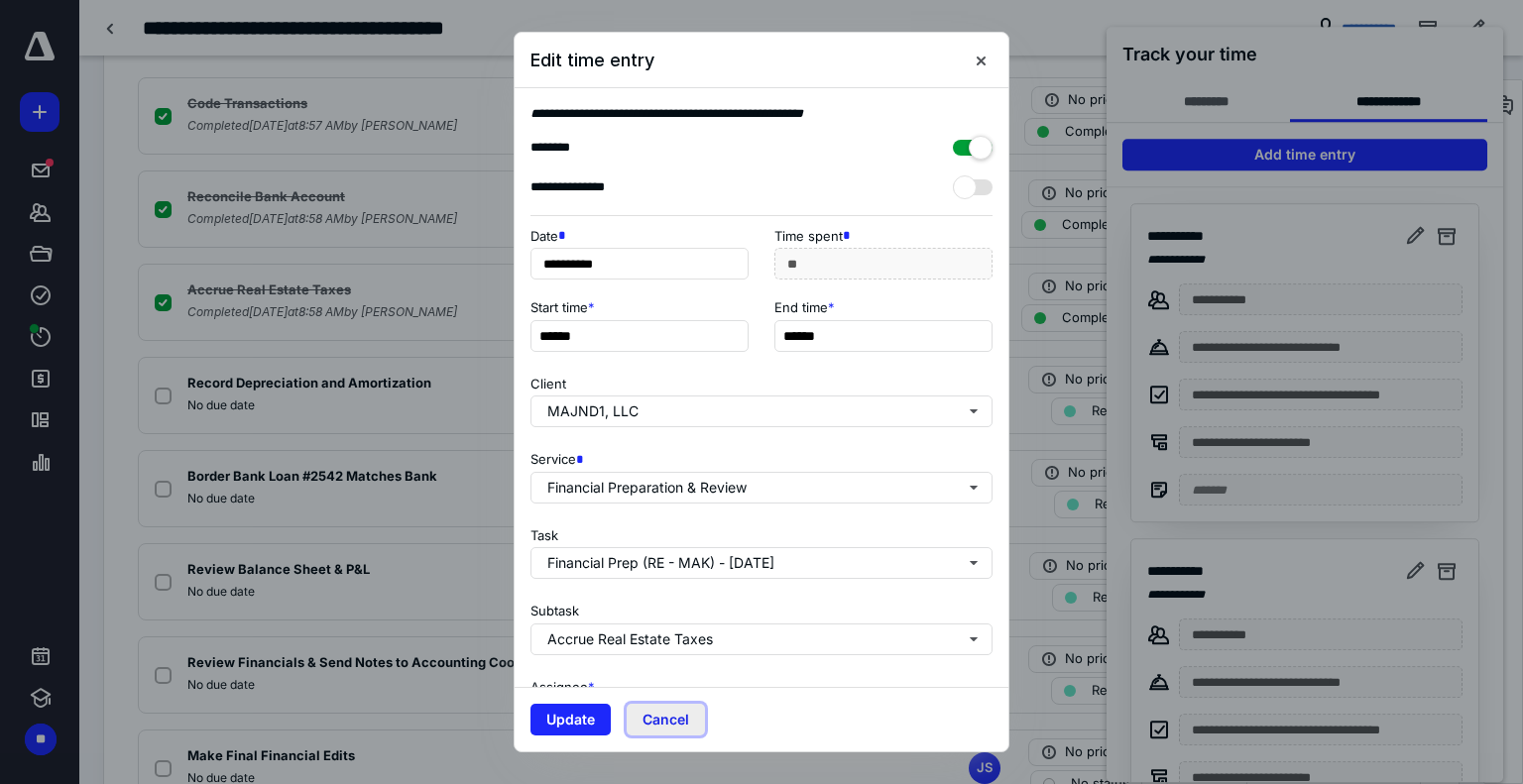 click on "Cancel" at bounding box center (665, 720) 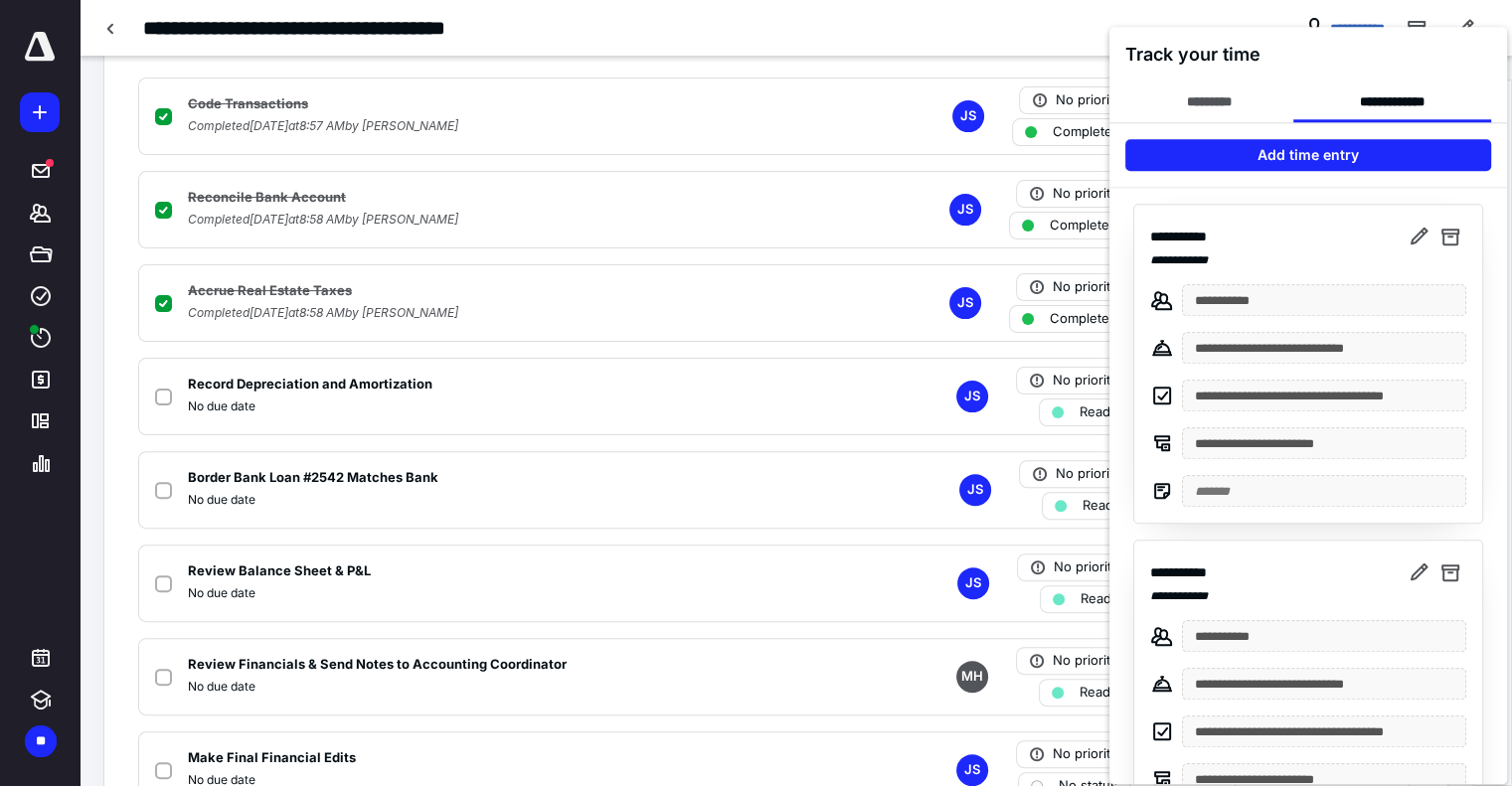 click at bounding box center [756, 393] 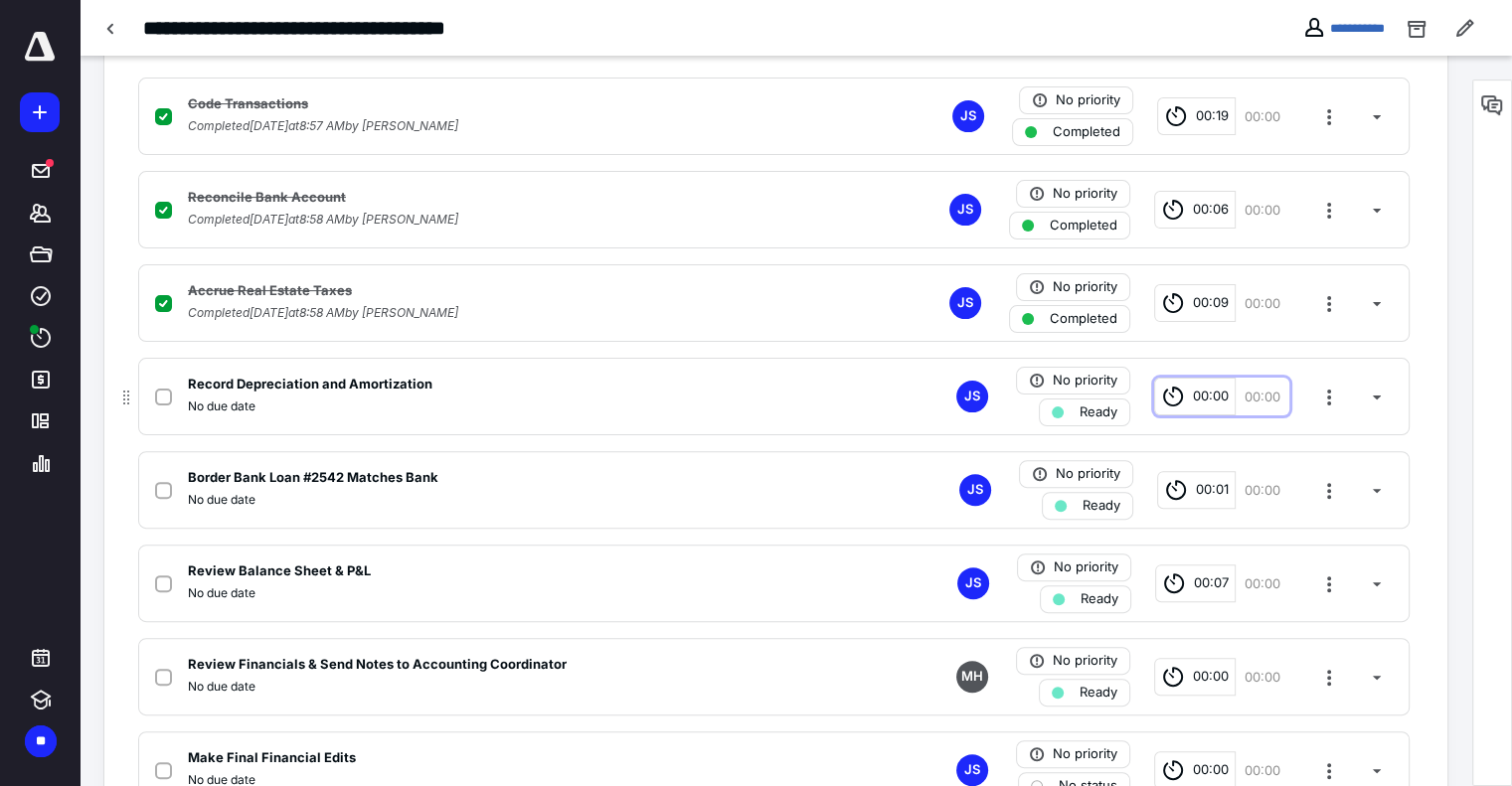 click 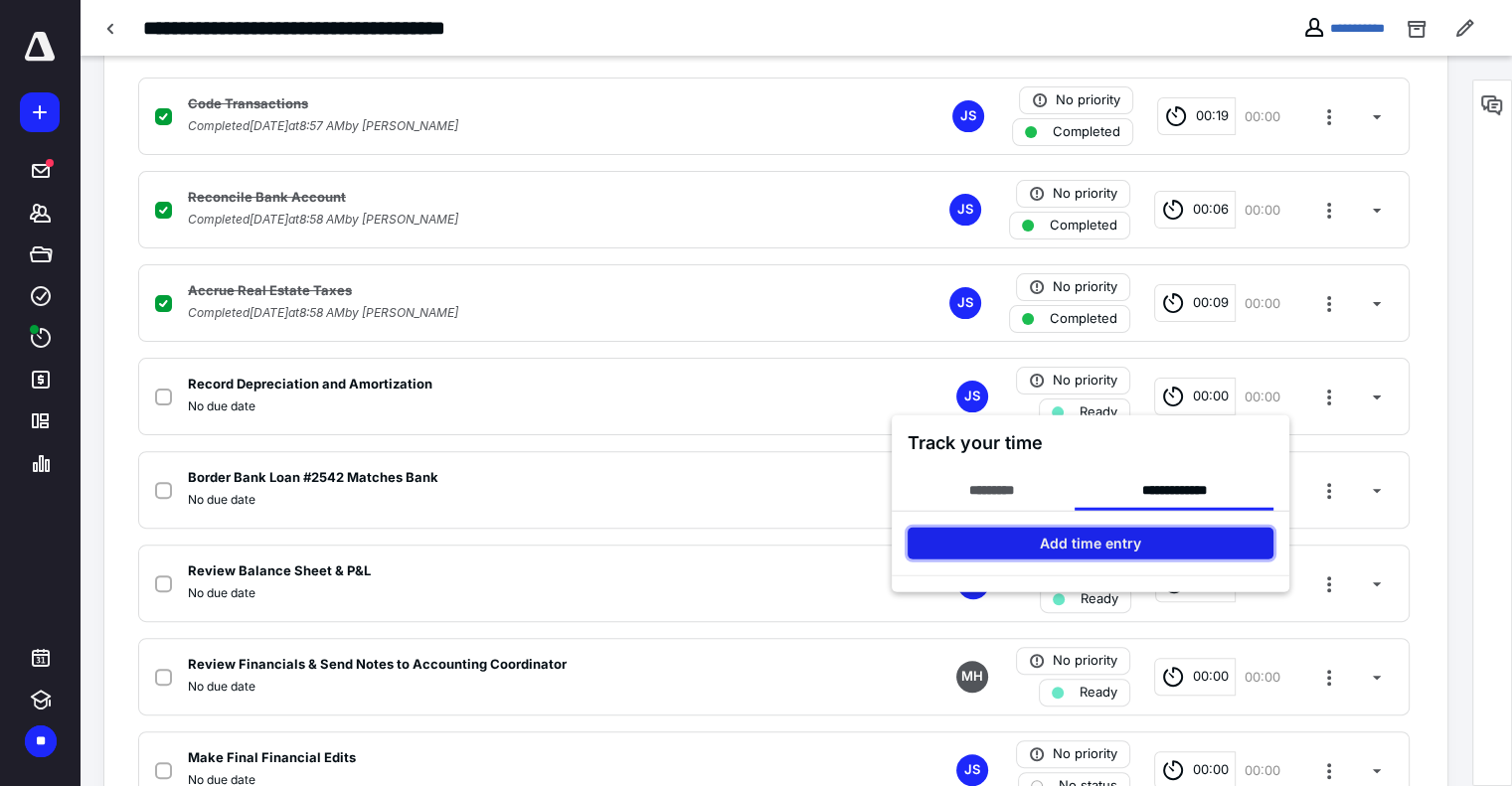 click on "Add time entry" at bounding box center [1091, 544] 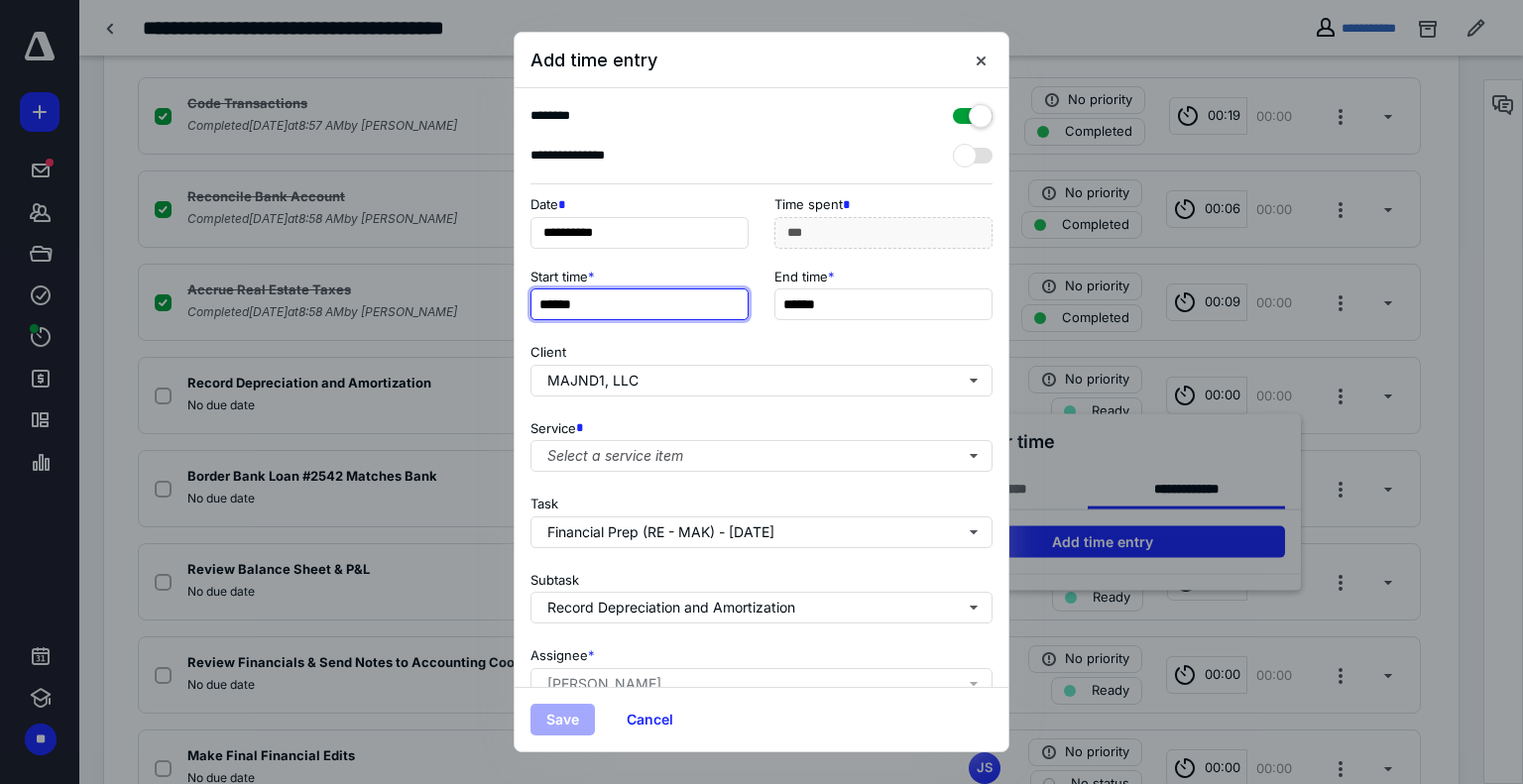 click on "******" at bounding box center [640, 304] 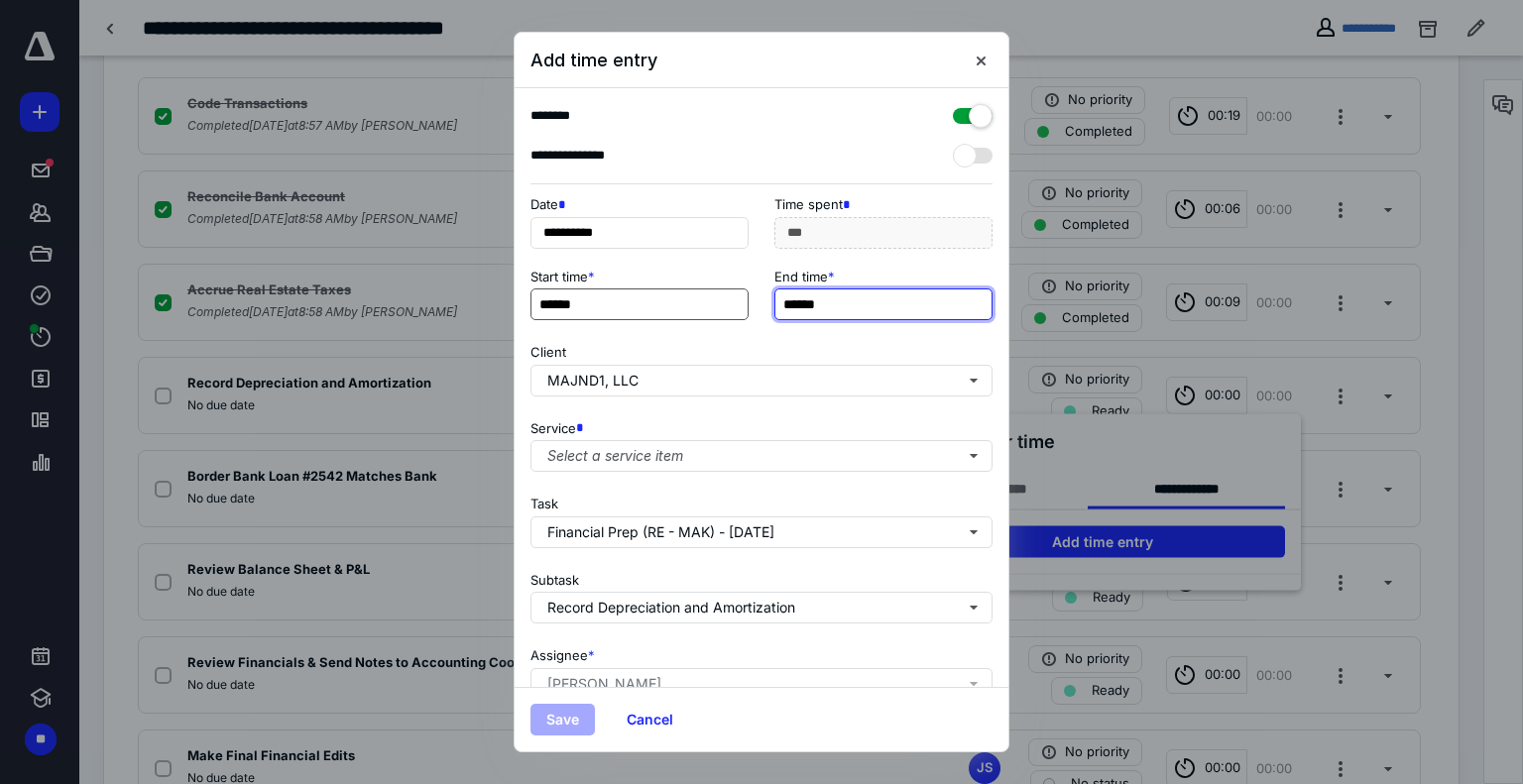 type on "*******" 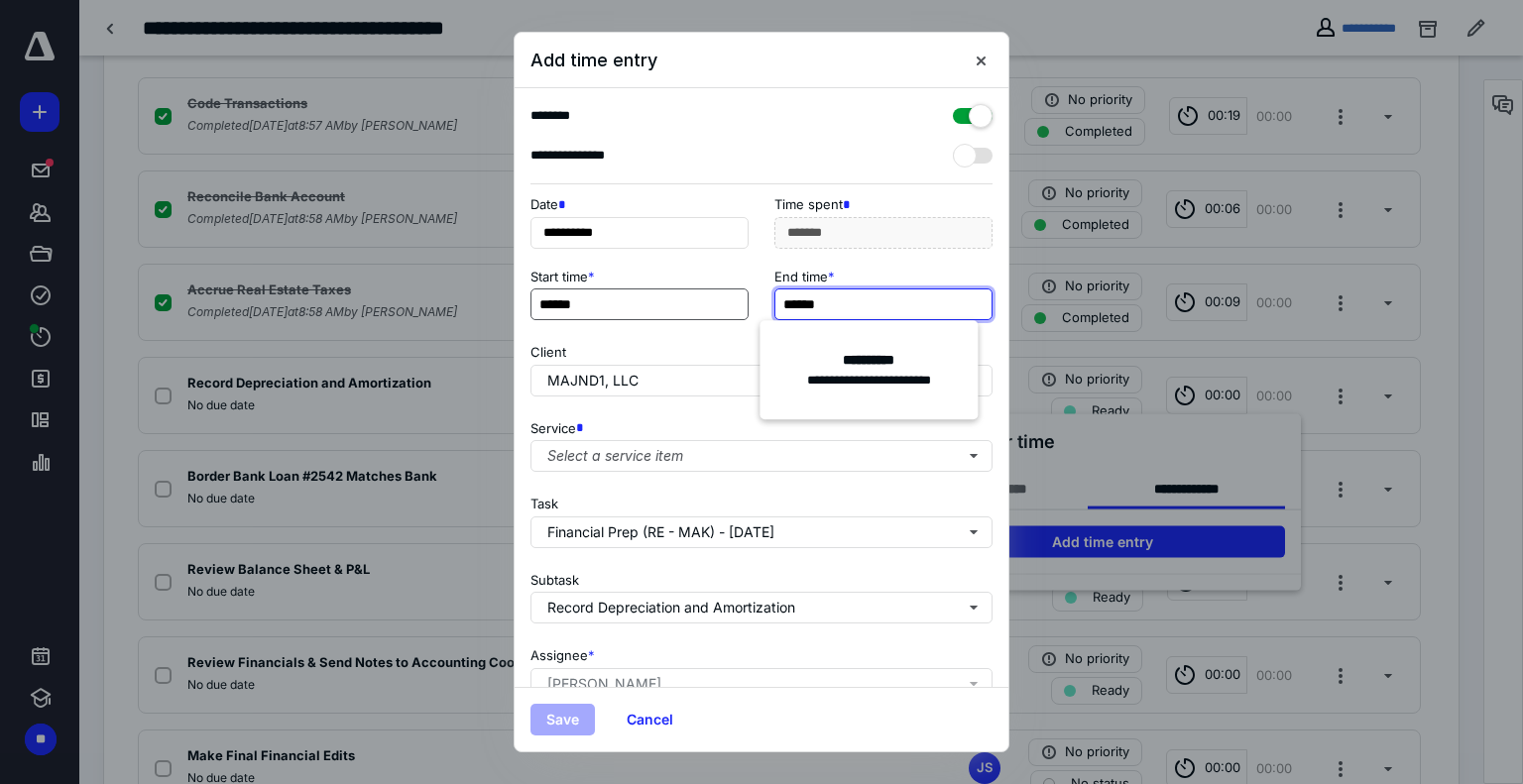 type on "******" 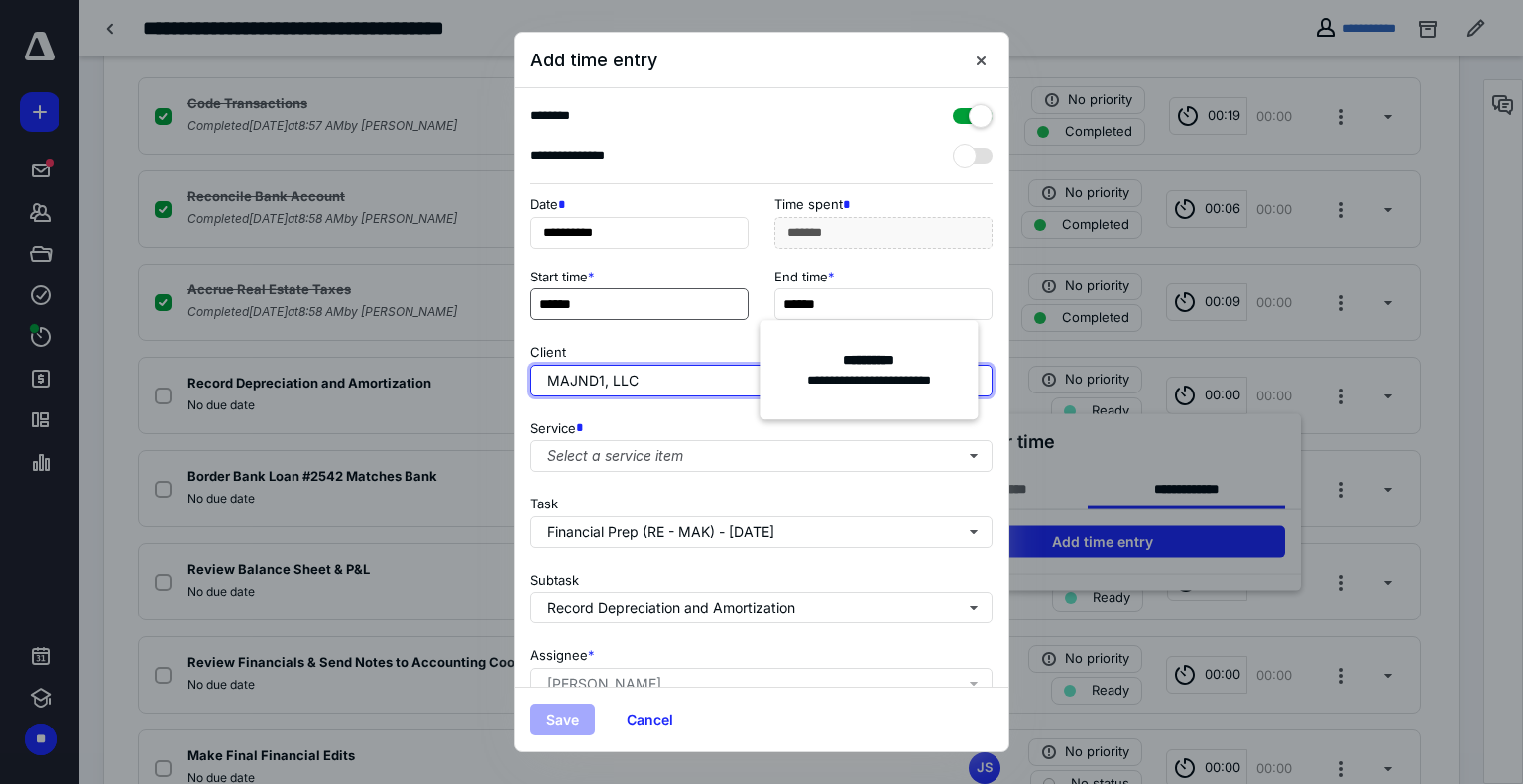 type on "**" 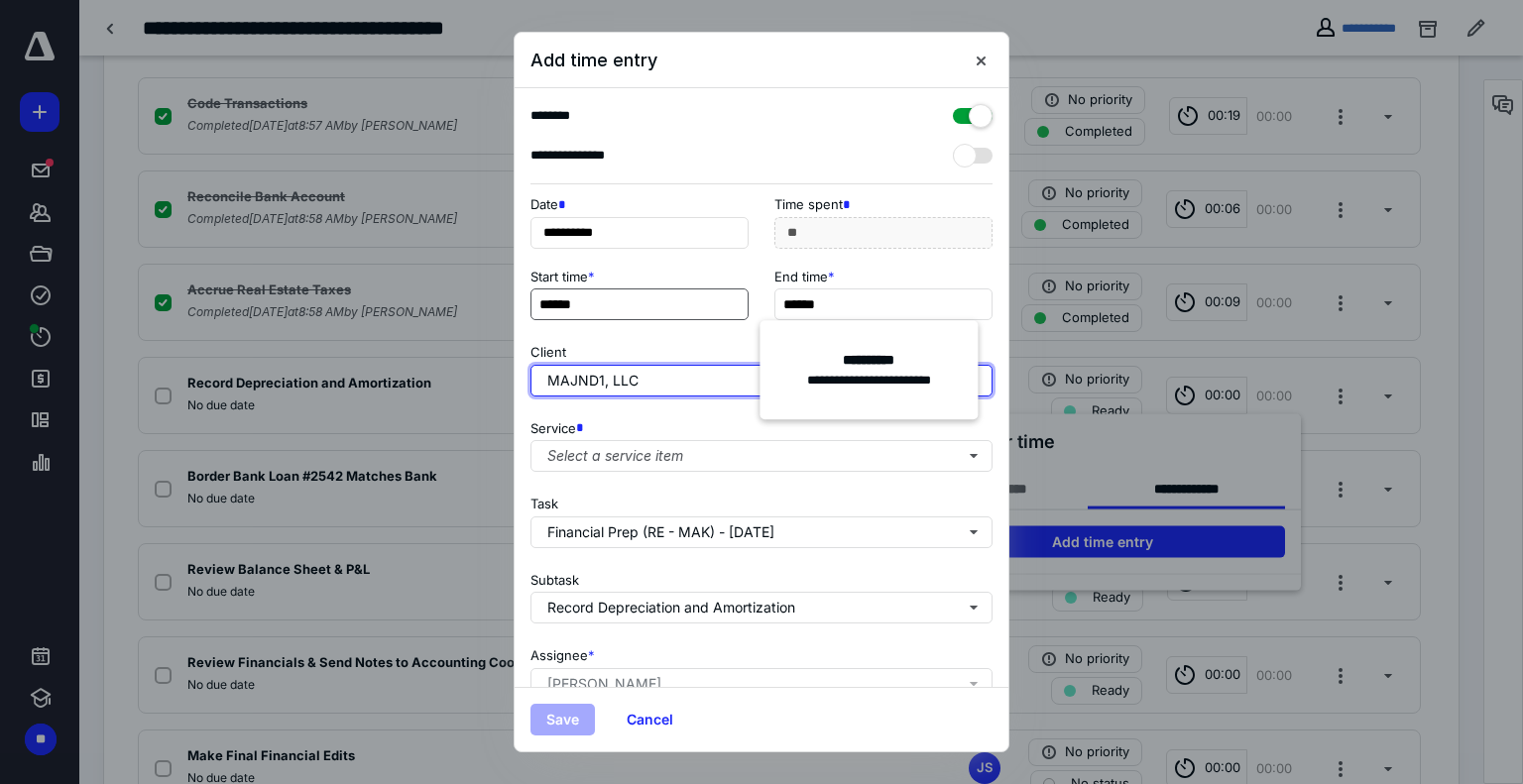 type 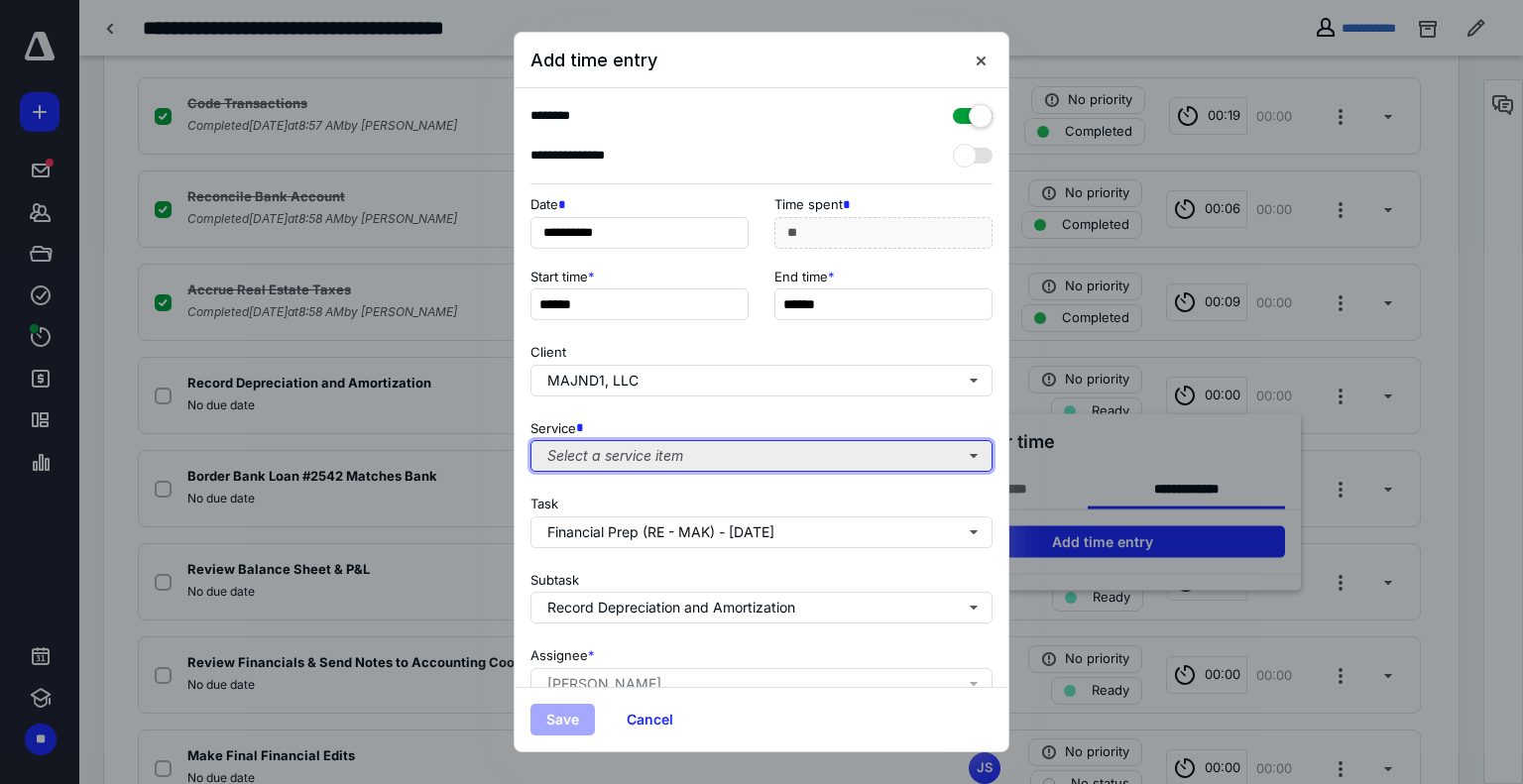 click on "Select a service item" at bounding box center (762, 456) 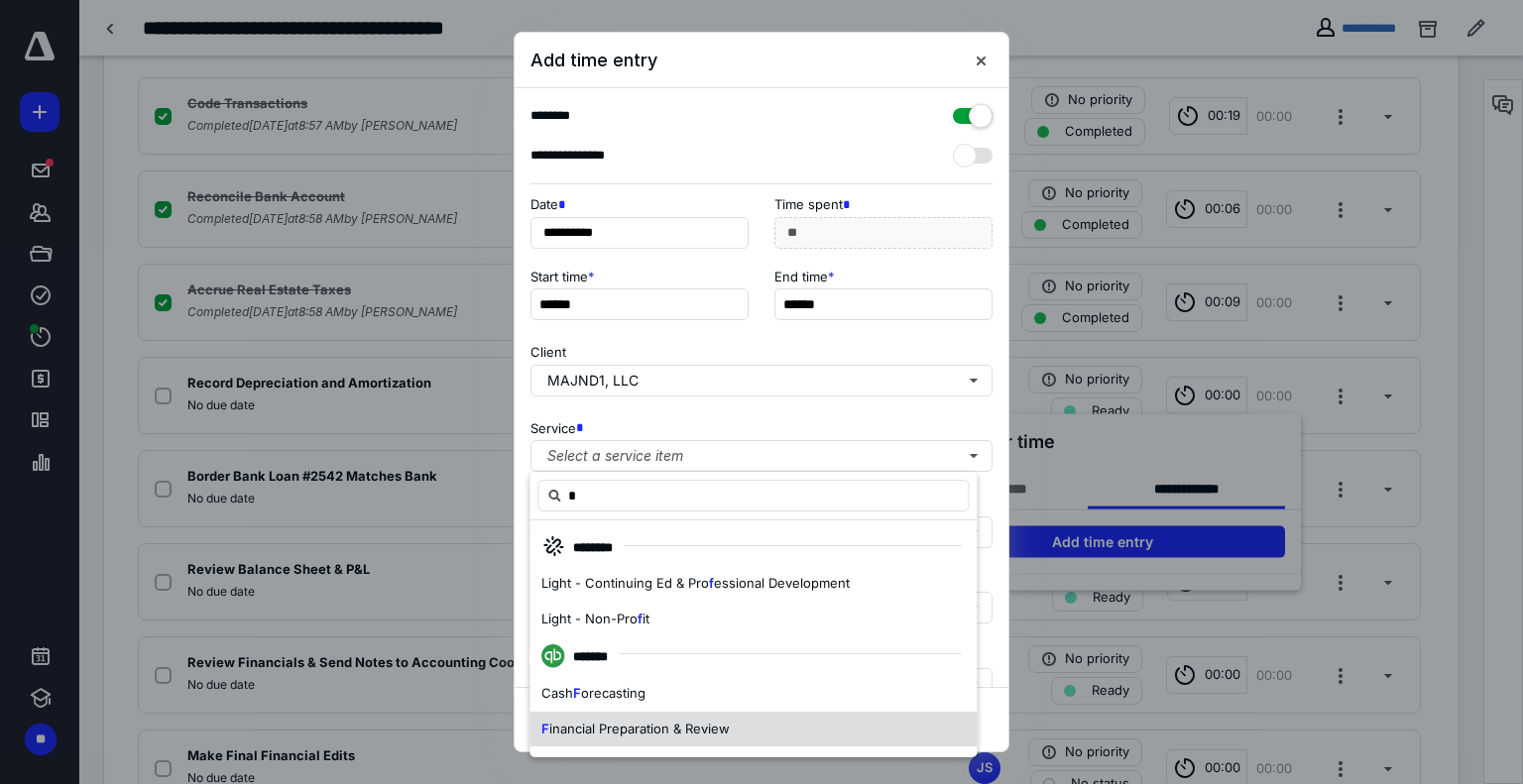 click on "F inancial Preparation & Review" at bounding box center [753, 729] 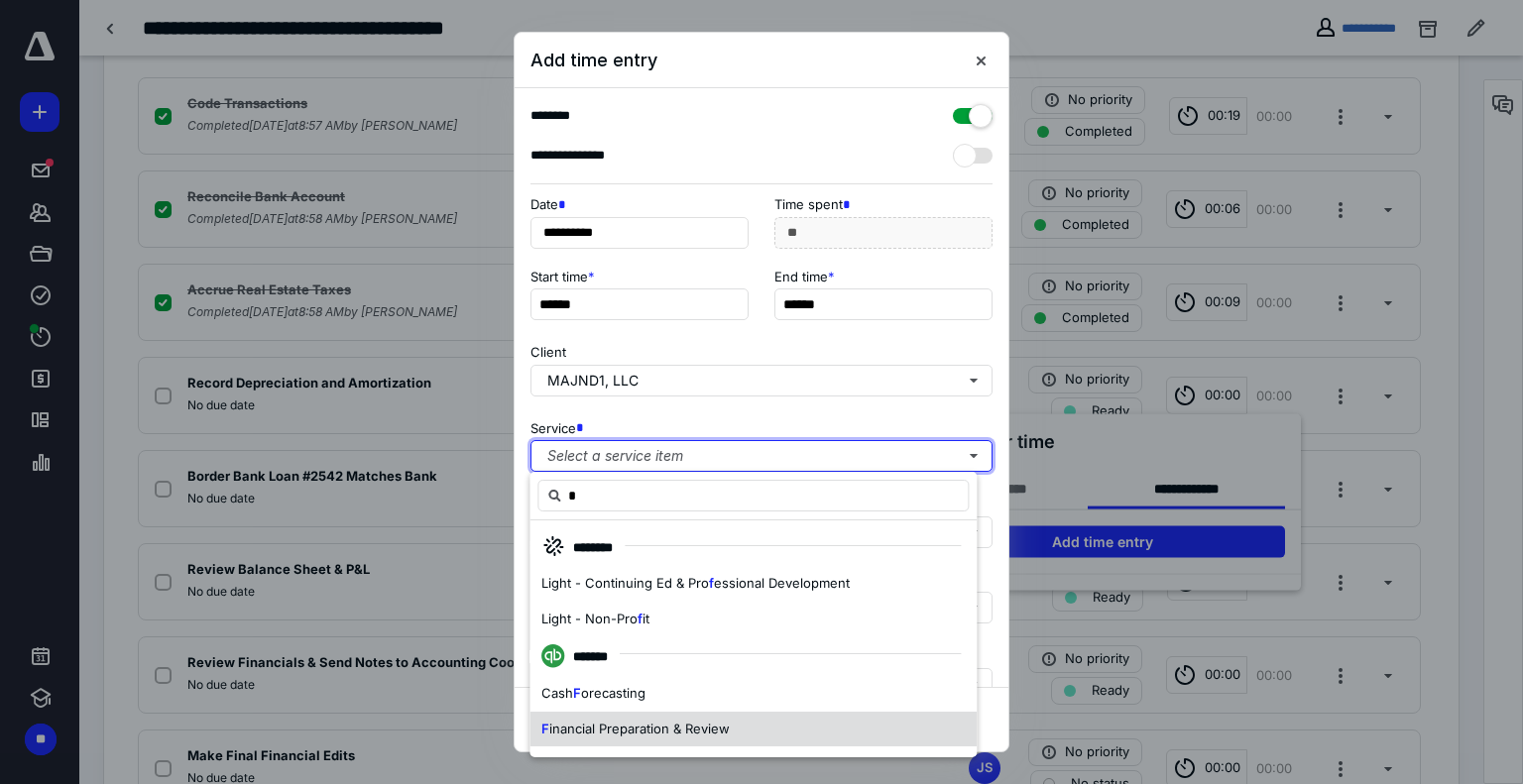 type 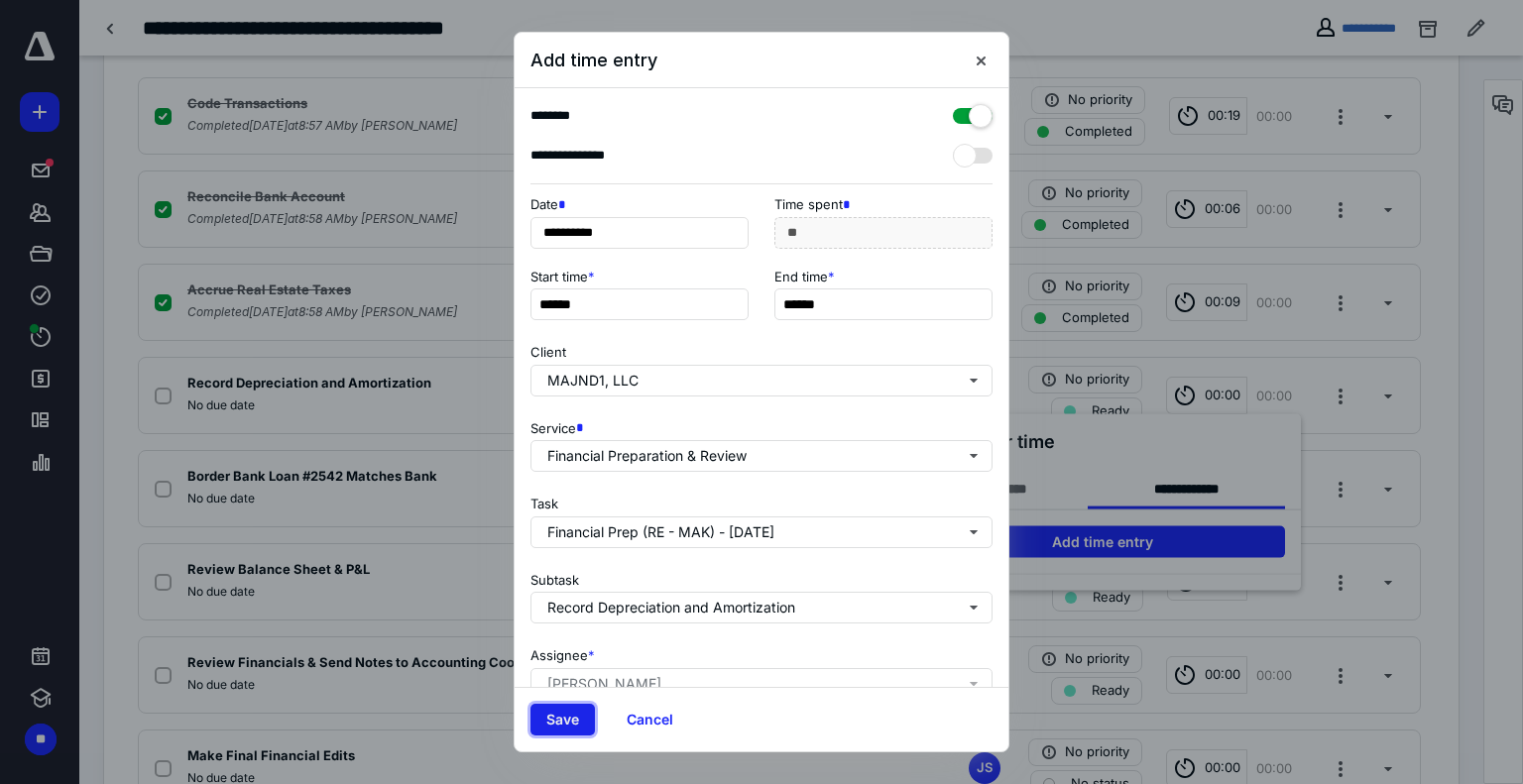 click on "Save" at bounding box center (562, 720) 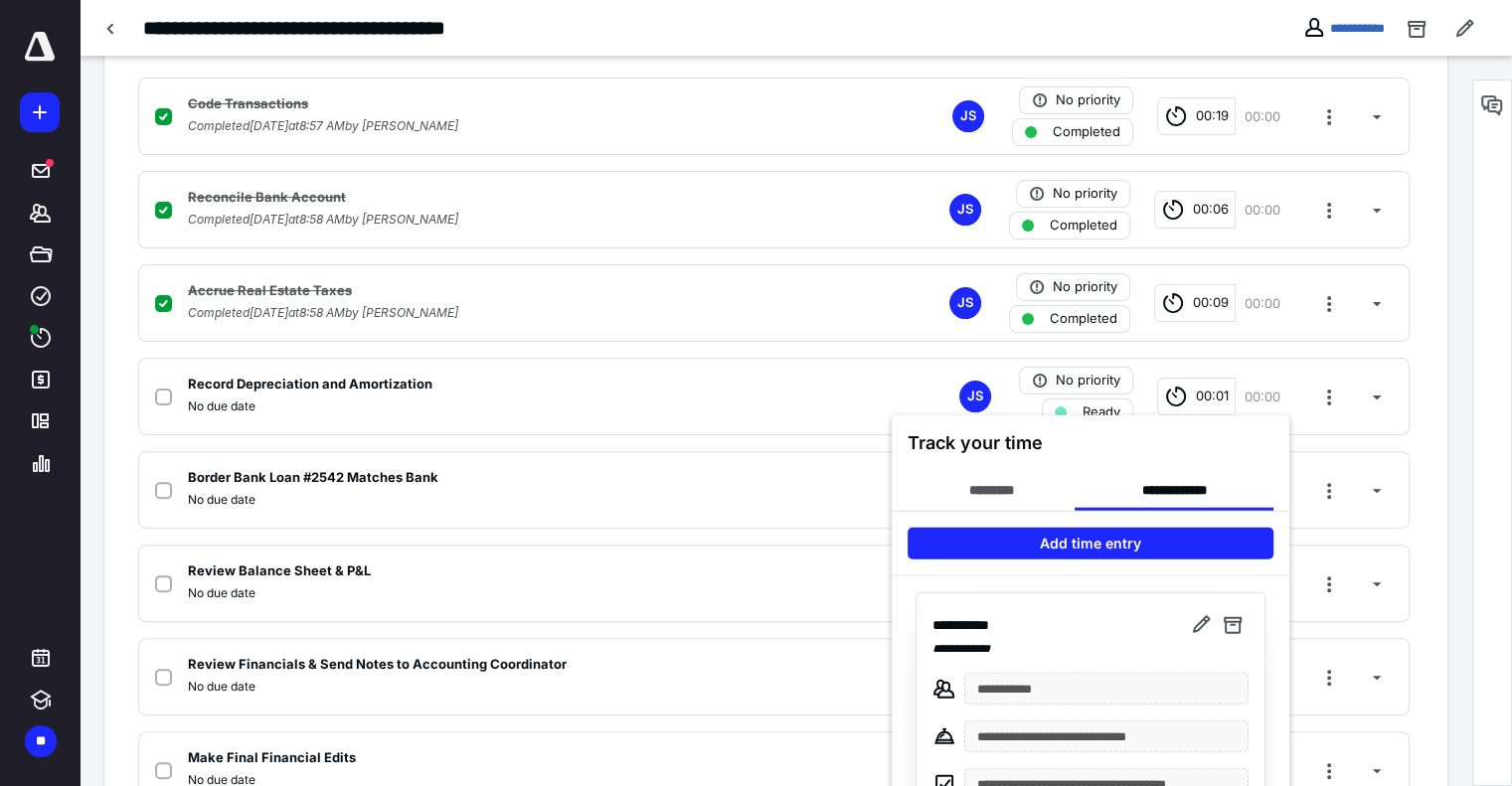 click at bounding box center (756, 393) 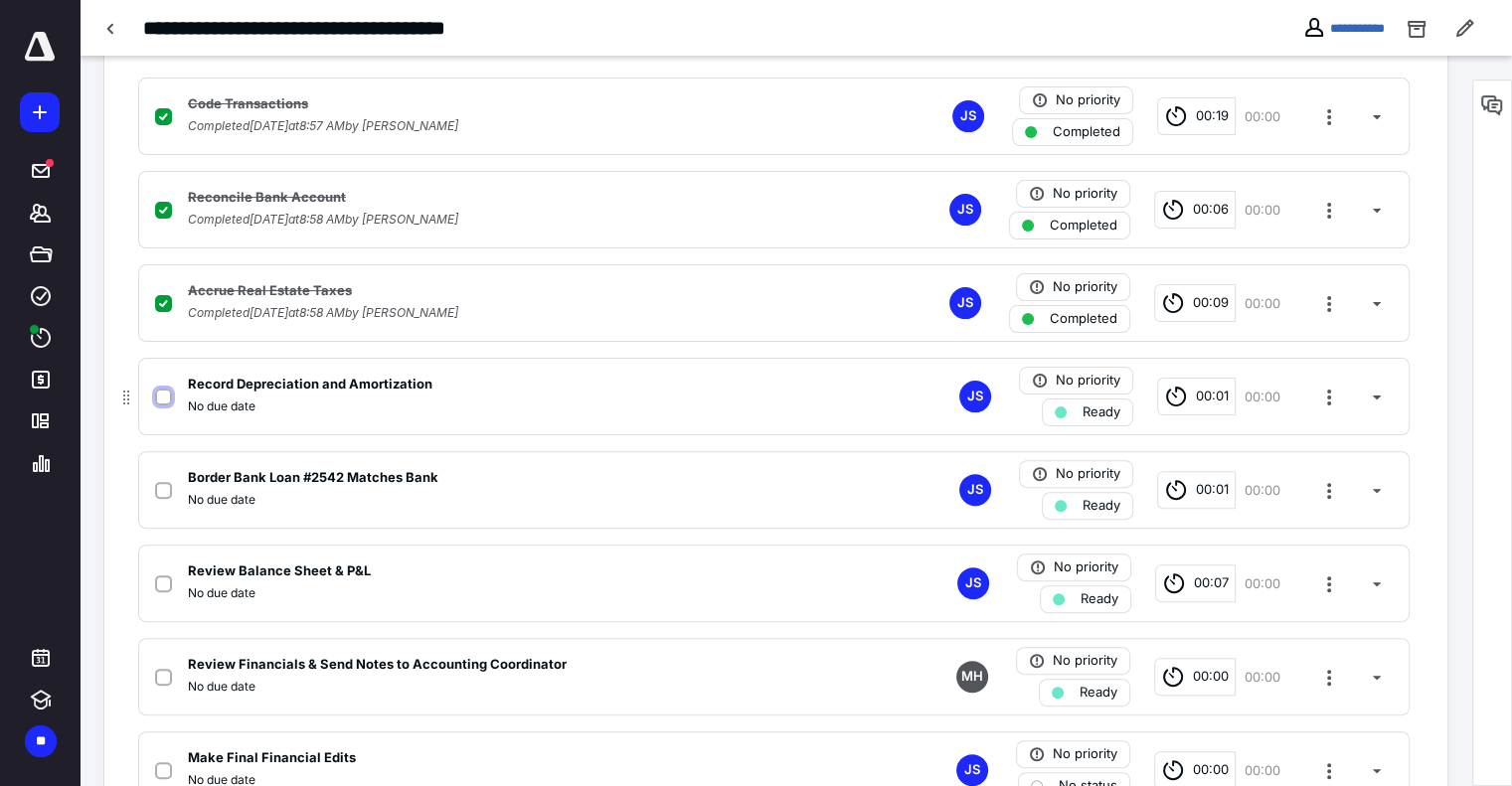 click at bounding box center (163, 397) 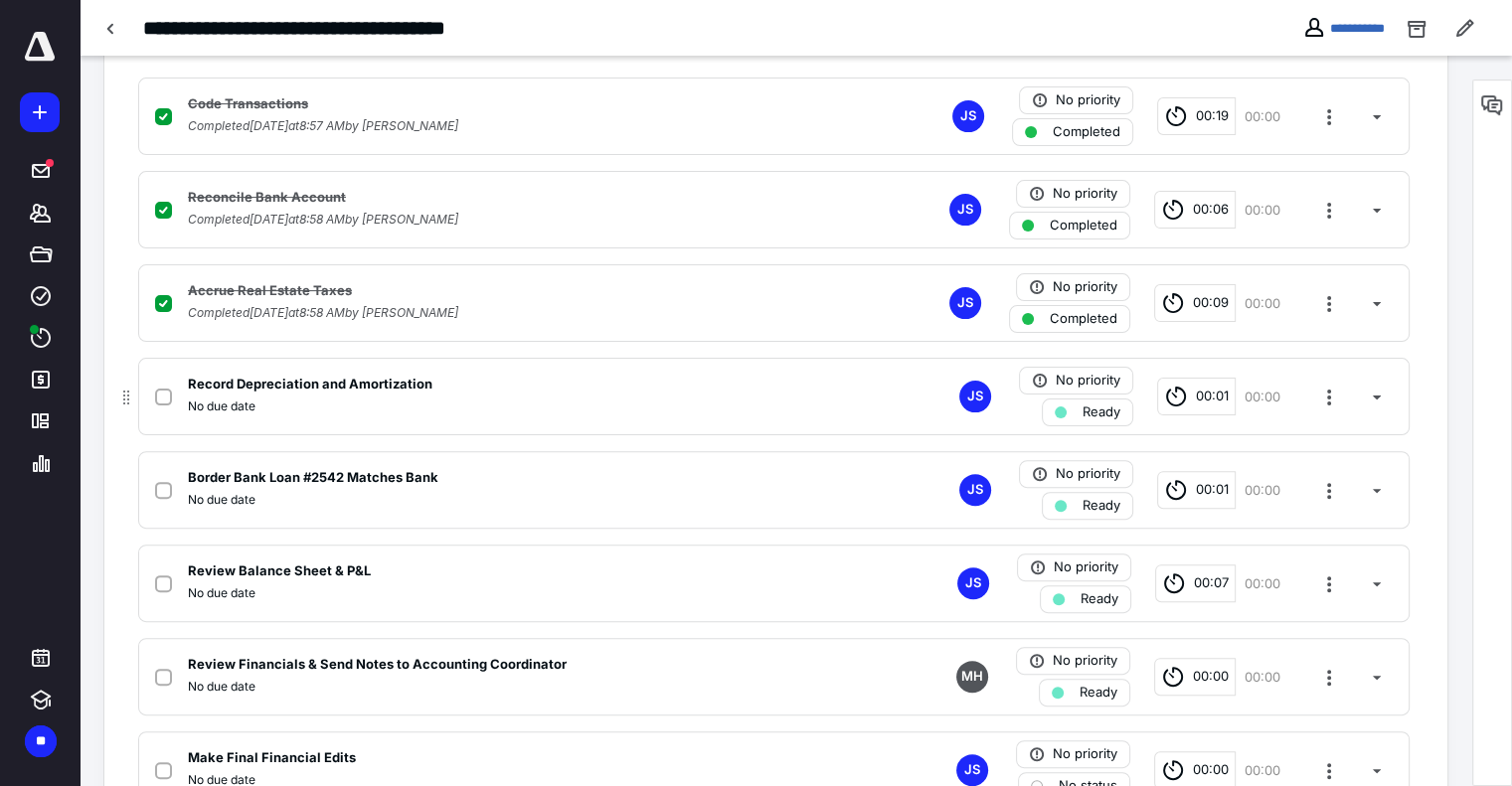 checkbox on "true" 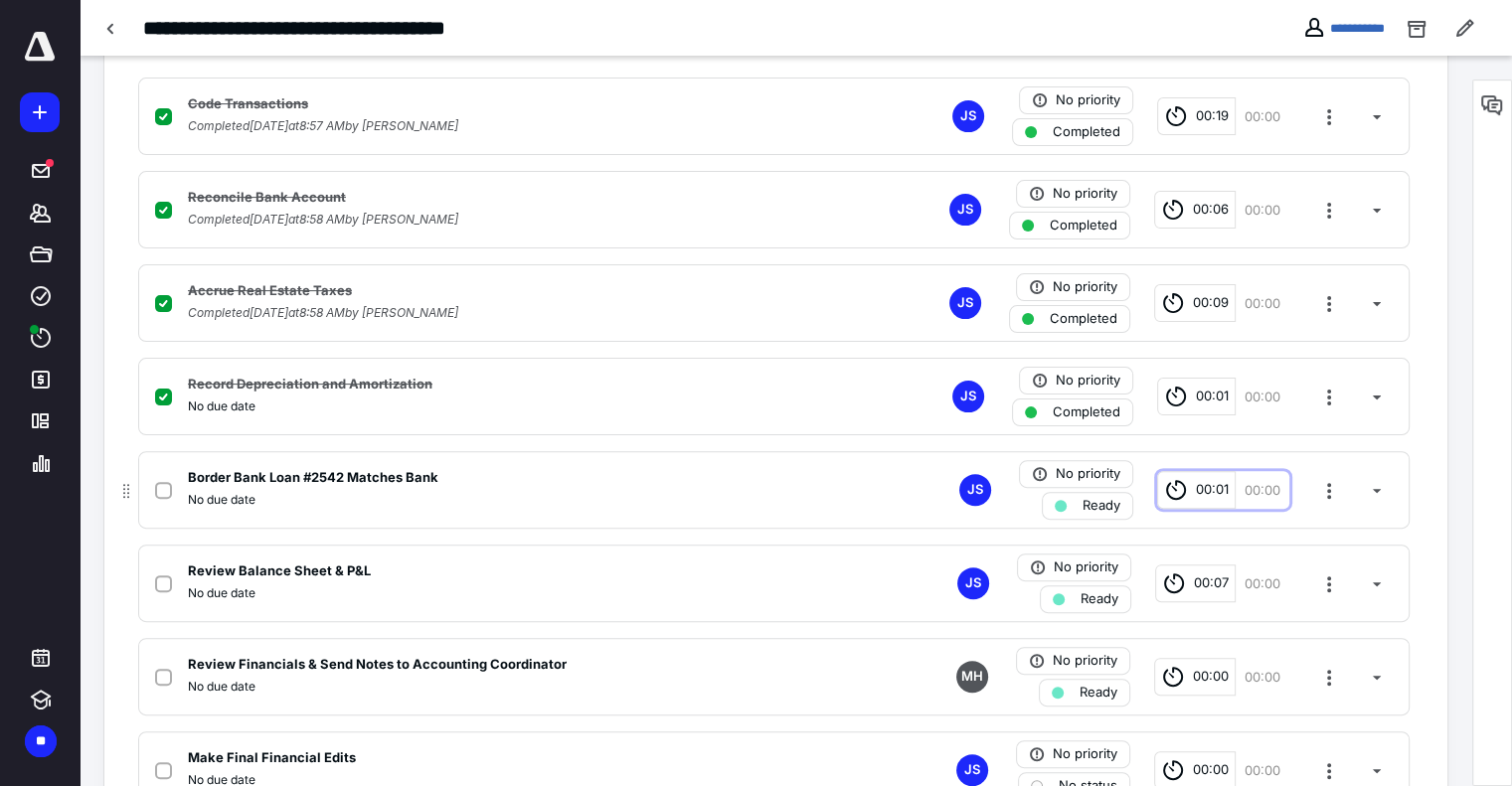 click on "00:01" at bounding box center (1212, 490) 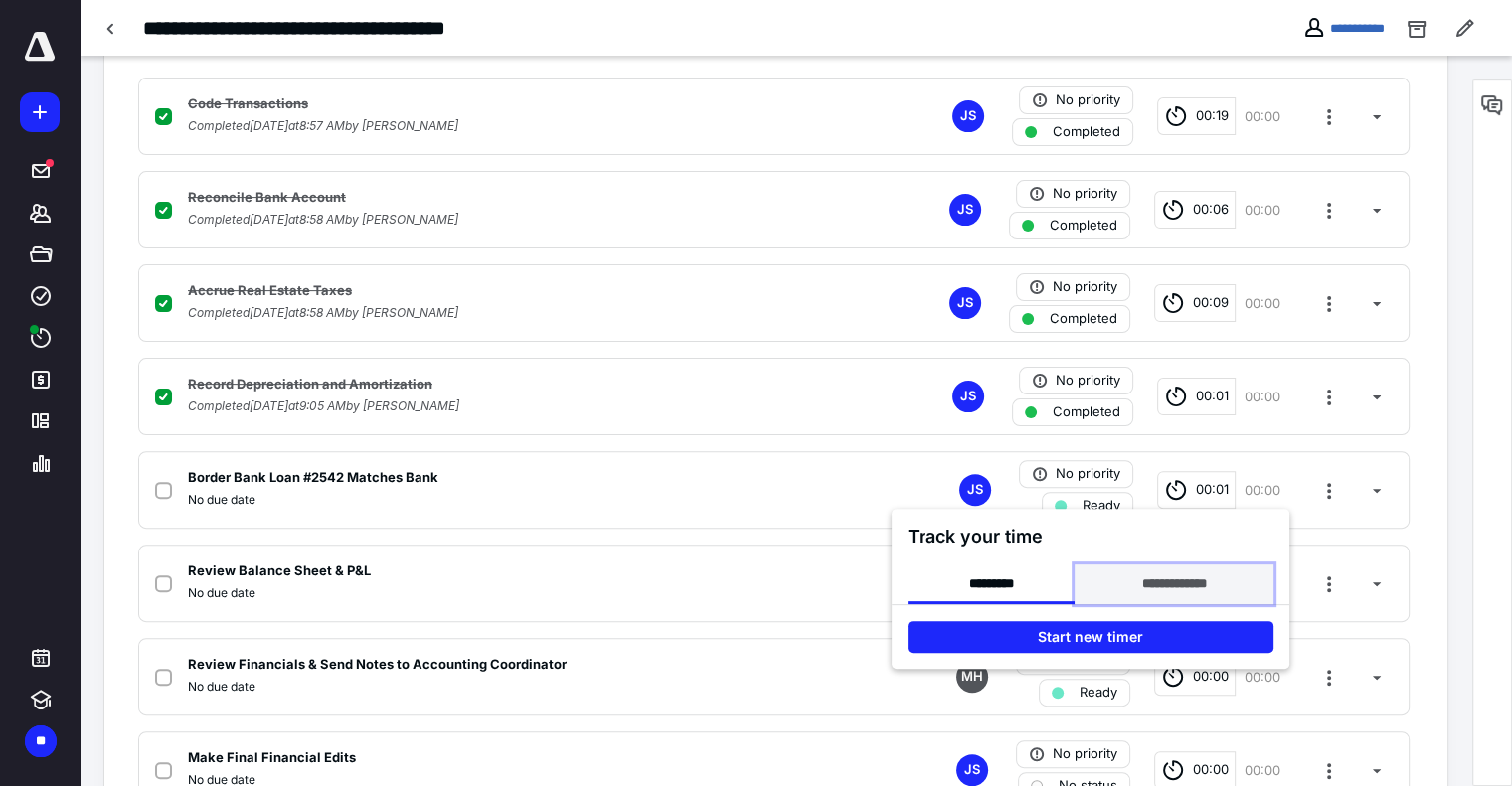 click on "**********" at bounding box center (1173, 584) 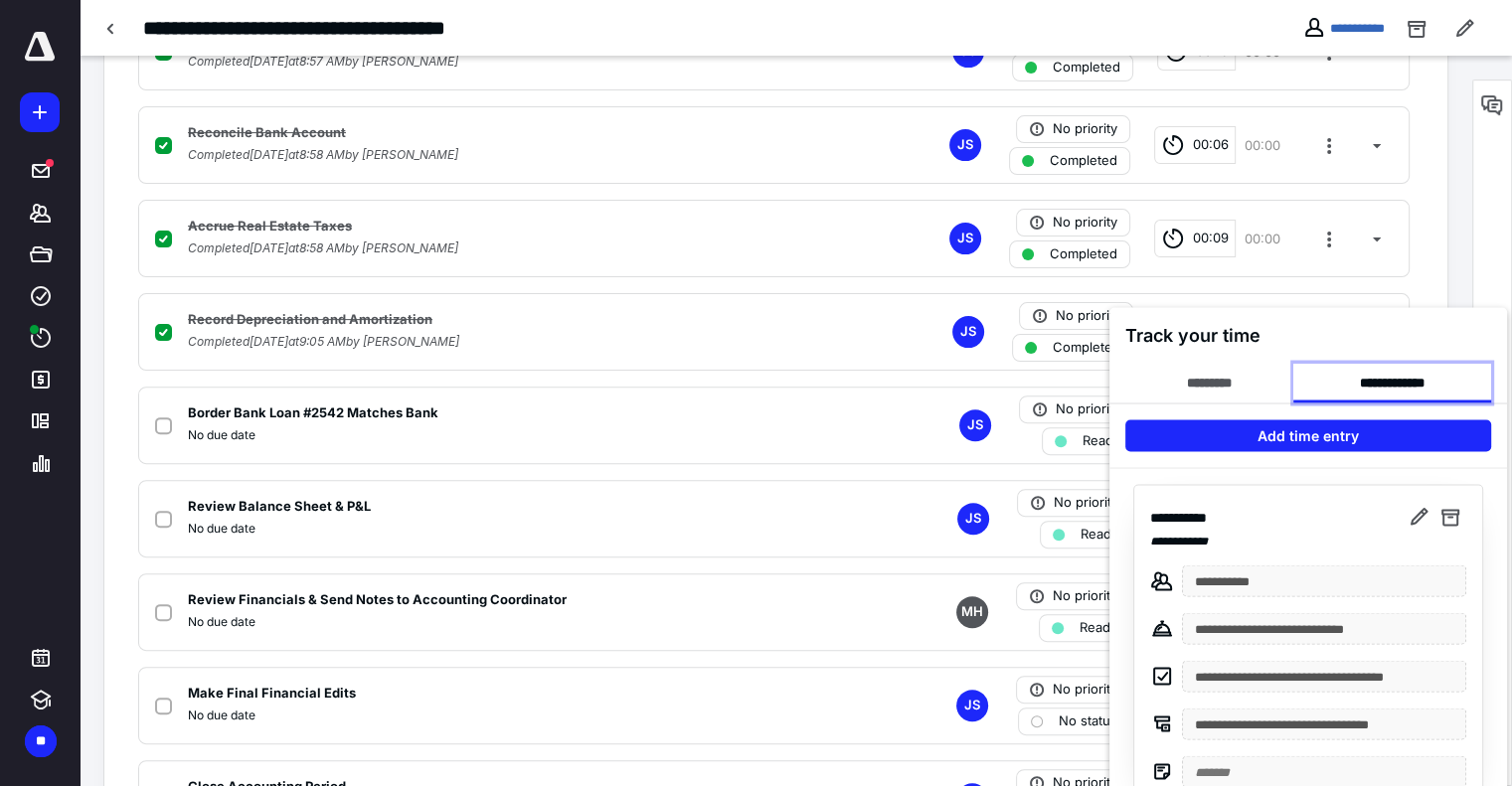scroll, scrollTop: 596, scrollLeft: 0, axis: vertical 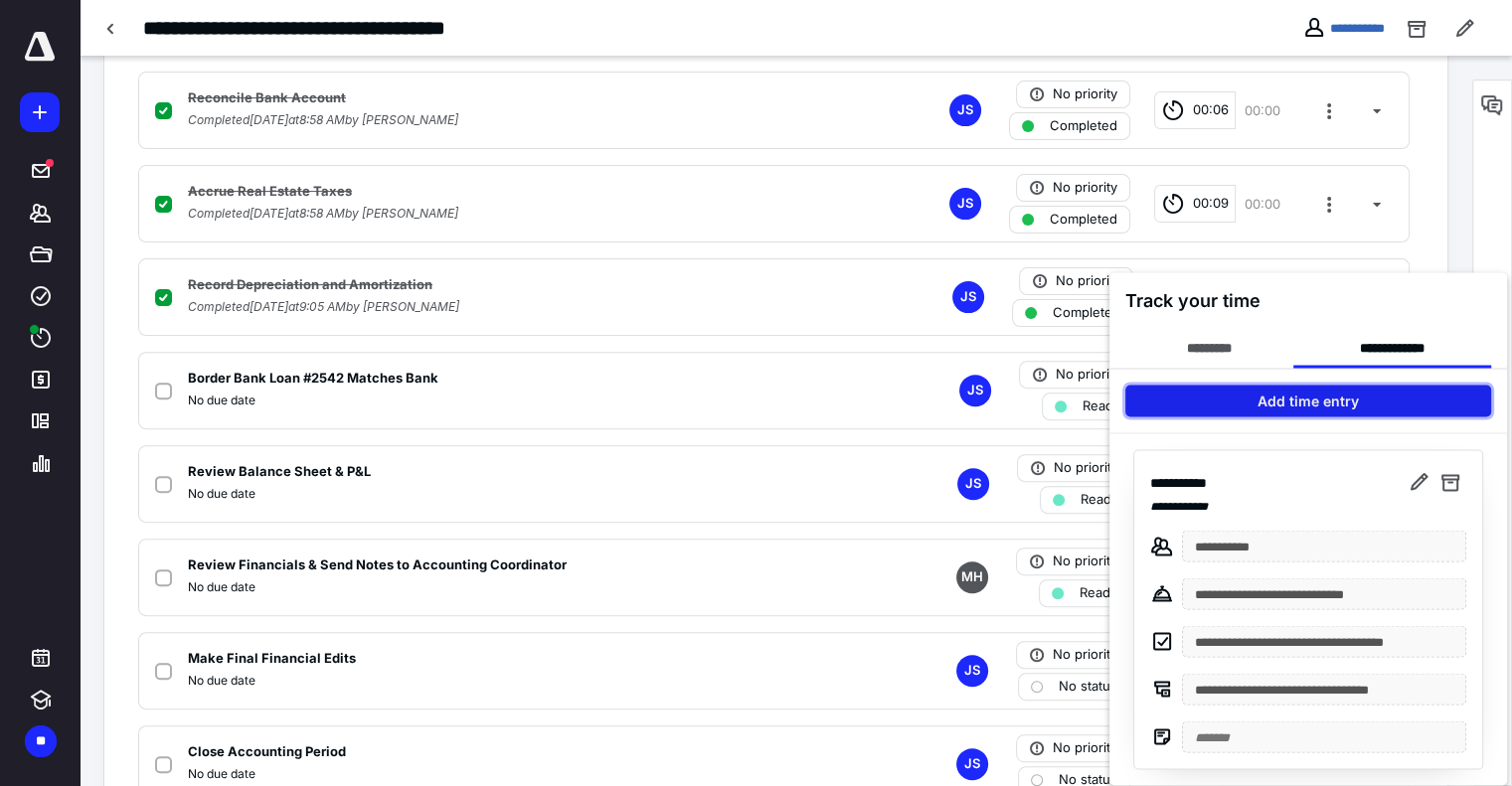 click on "Add time entry" at bounding box center [1308, 400] 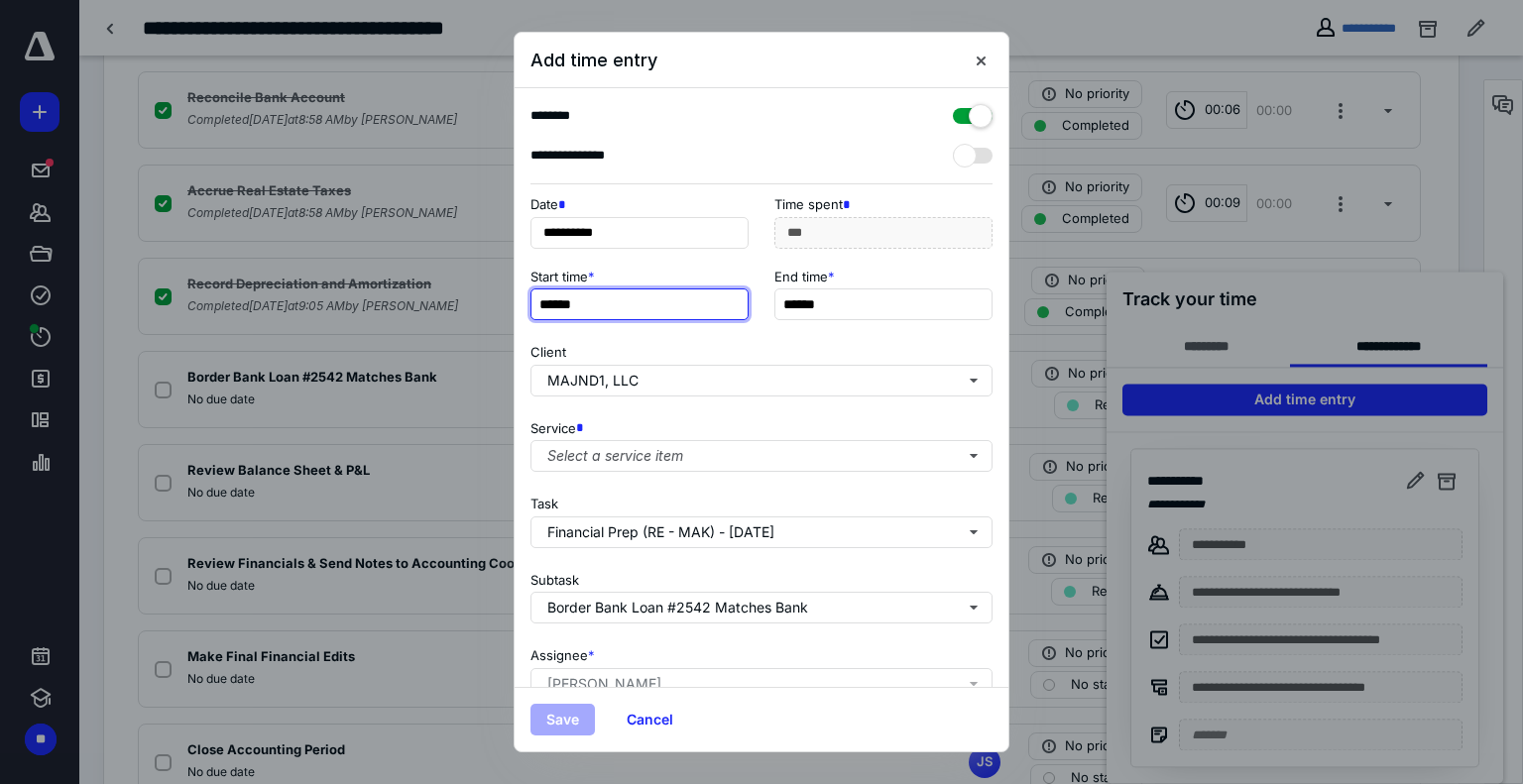 click on "******" at bounding box center (640, 304) 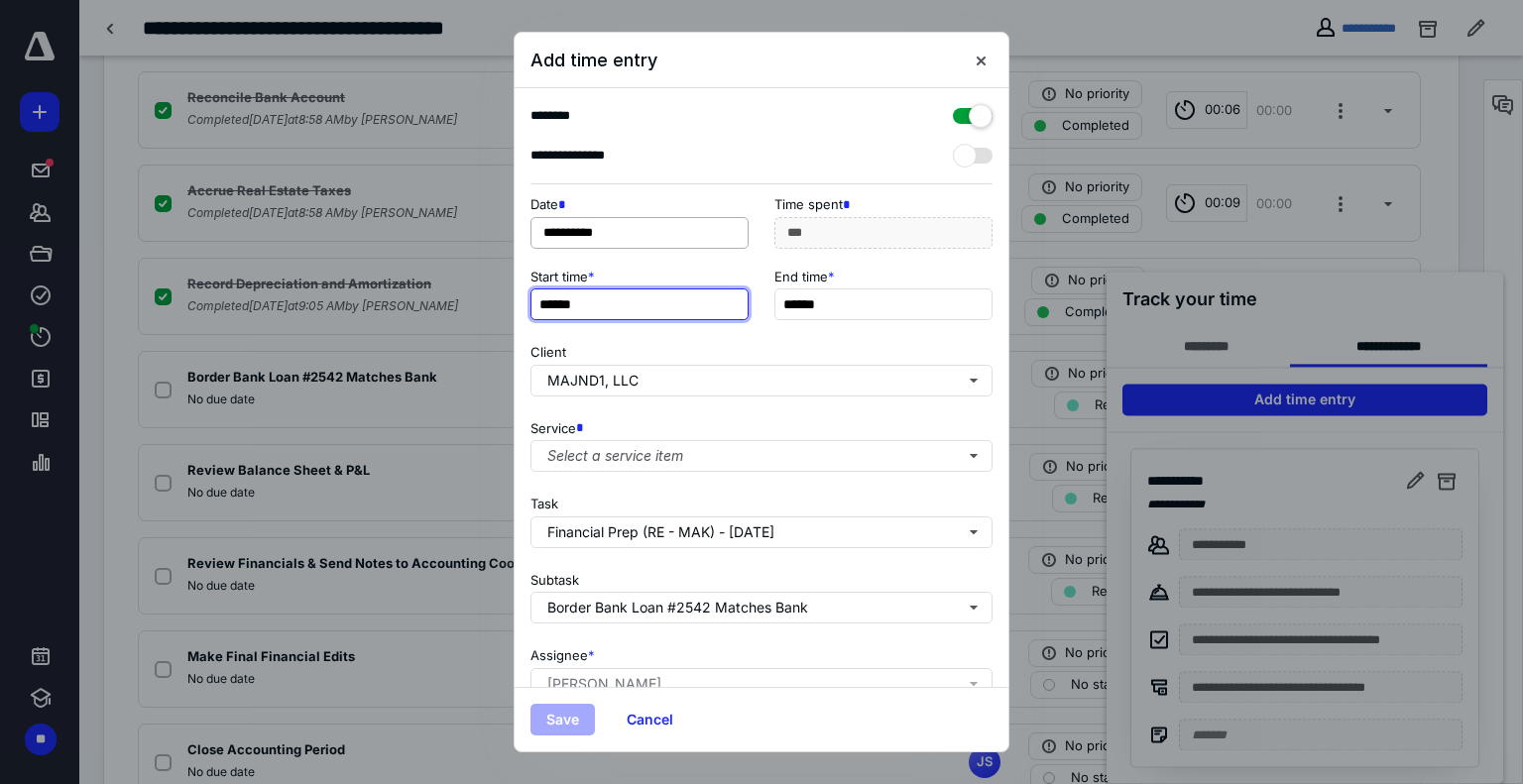 type on "******" 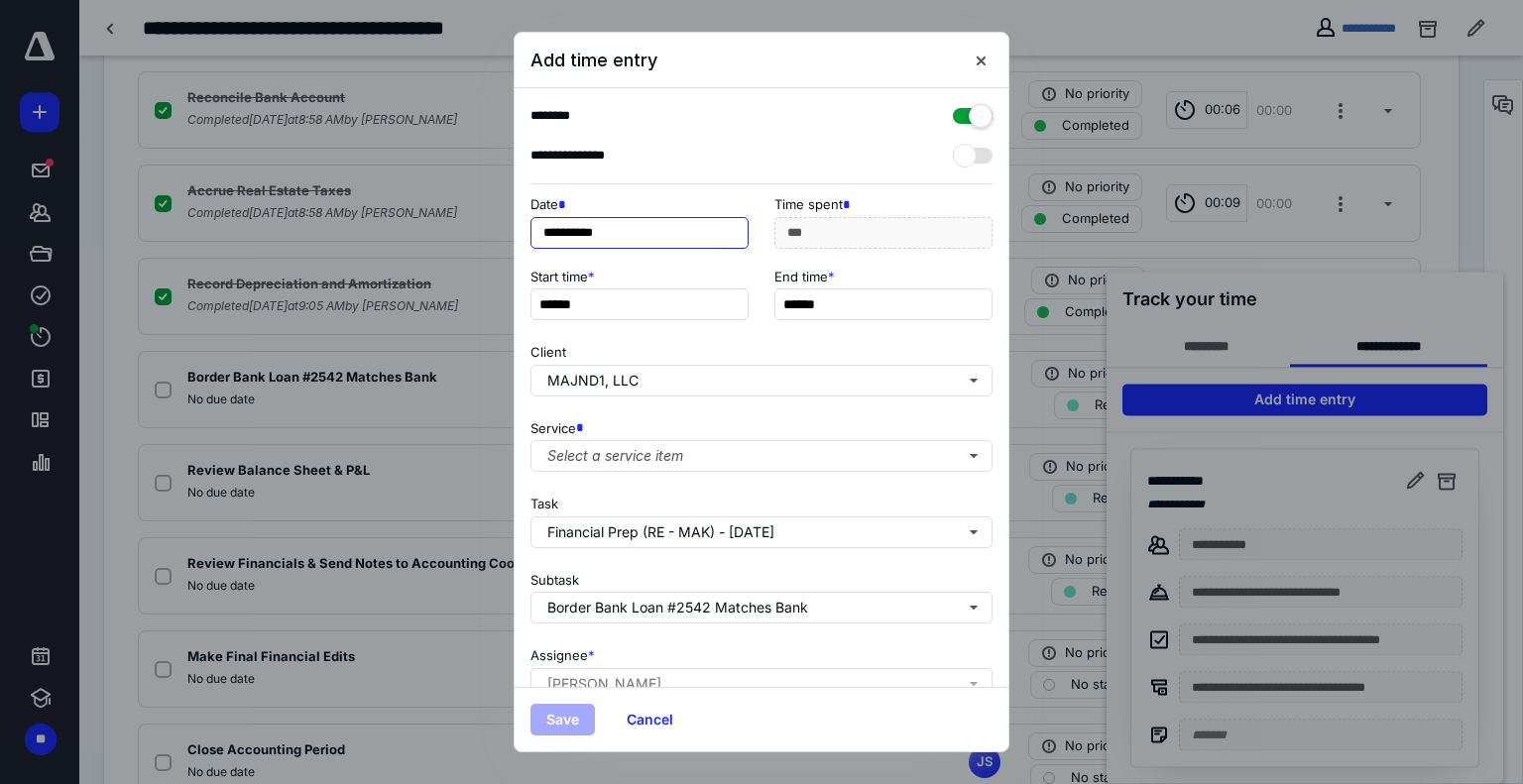 type on "*******" 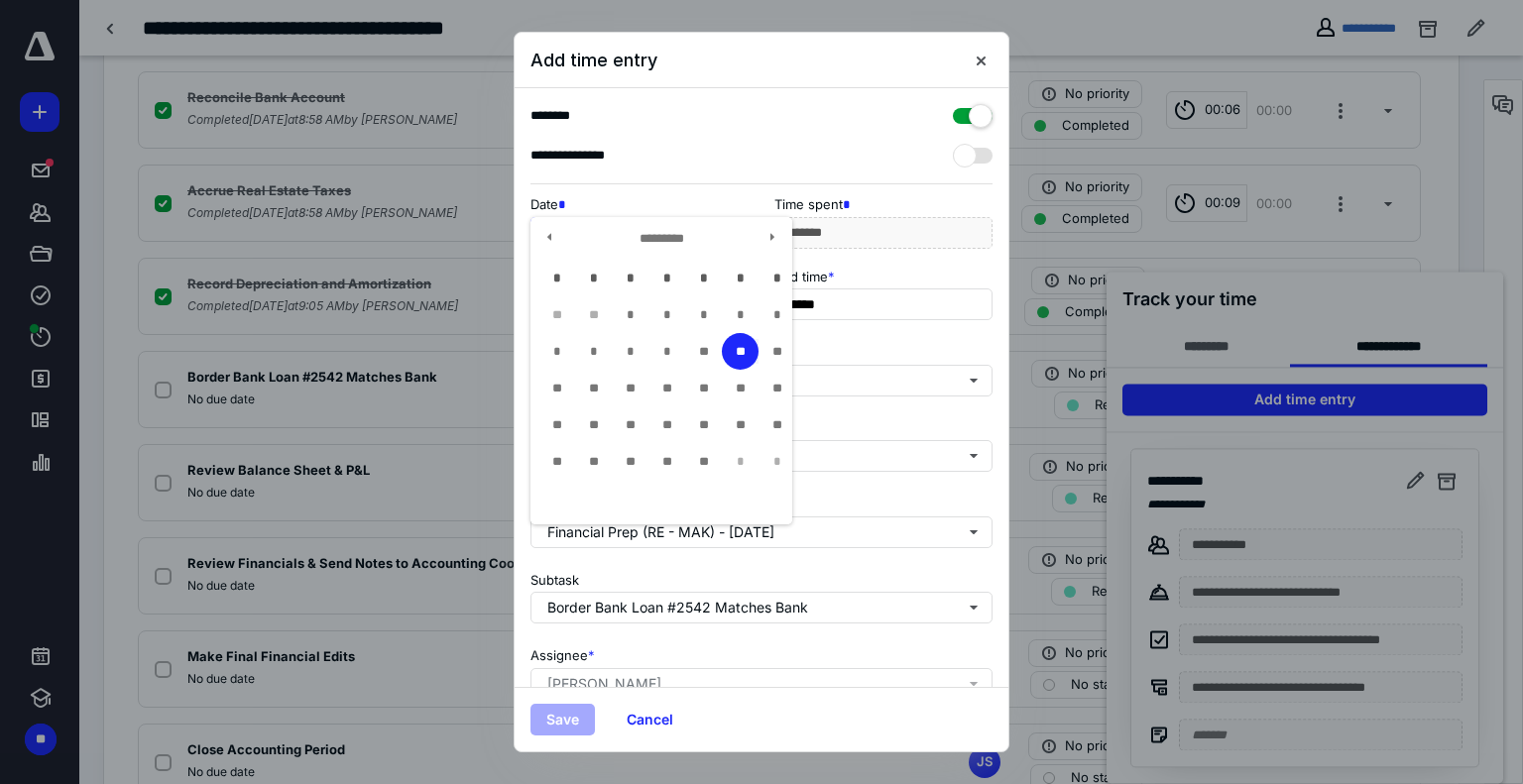 click on "**********" at bounding box center [640, 233] 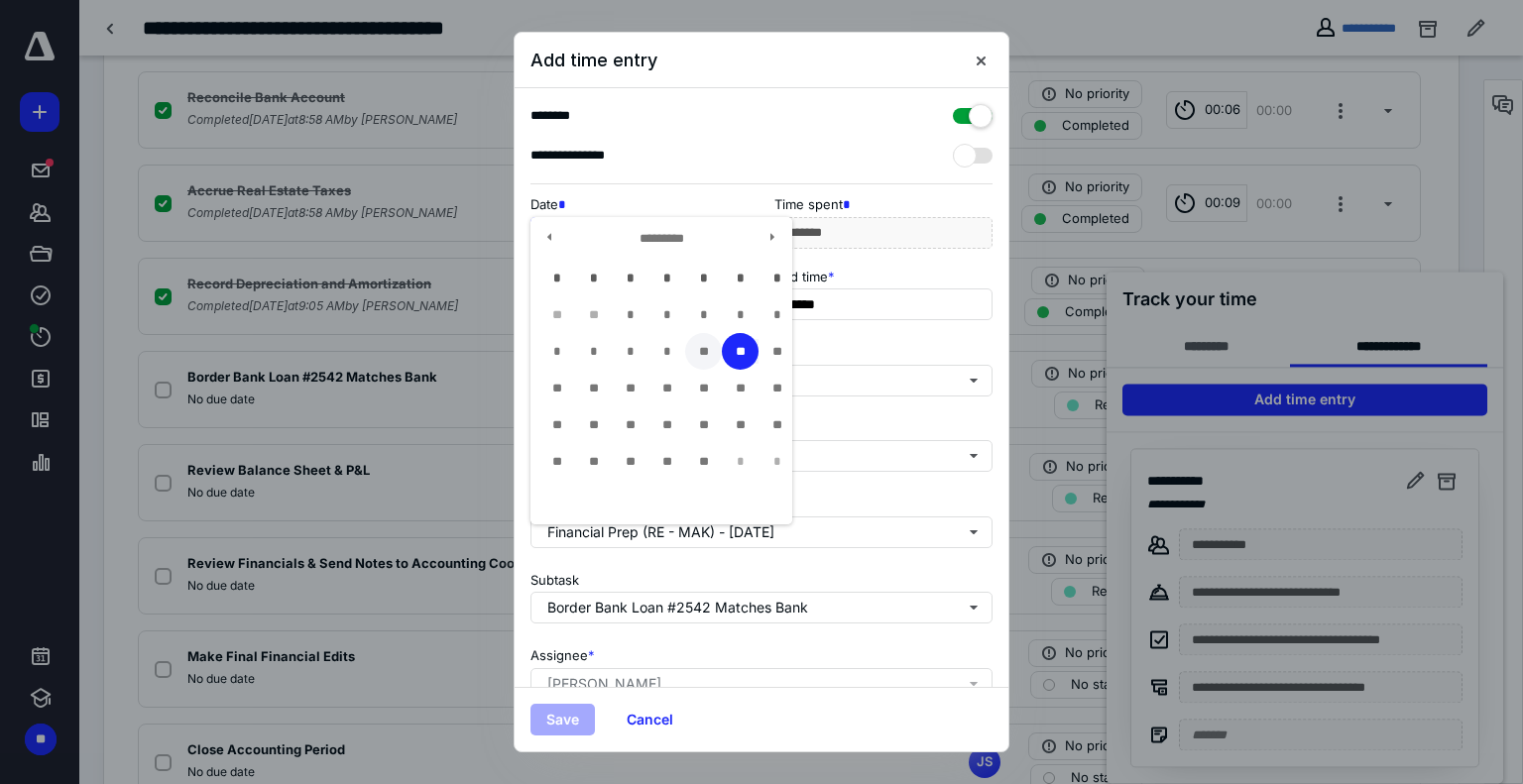 click on "**" at bounding box center (703, 351) 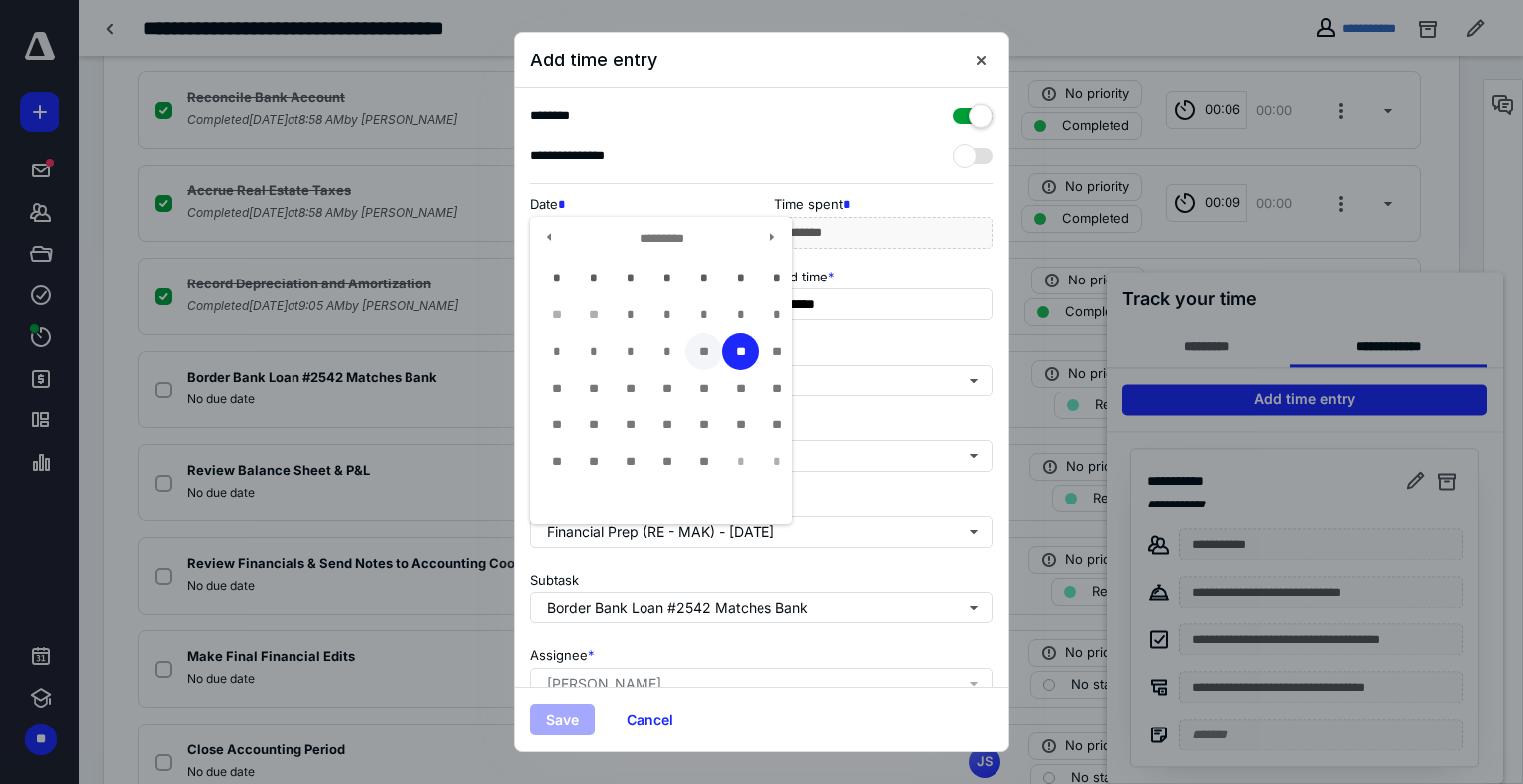 type on "**********" 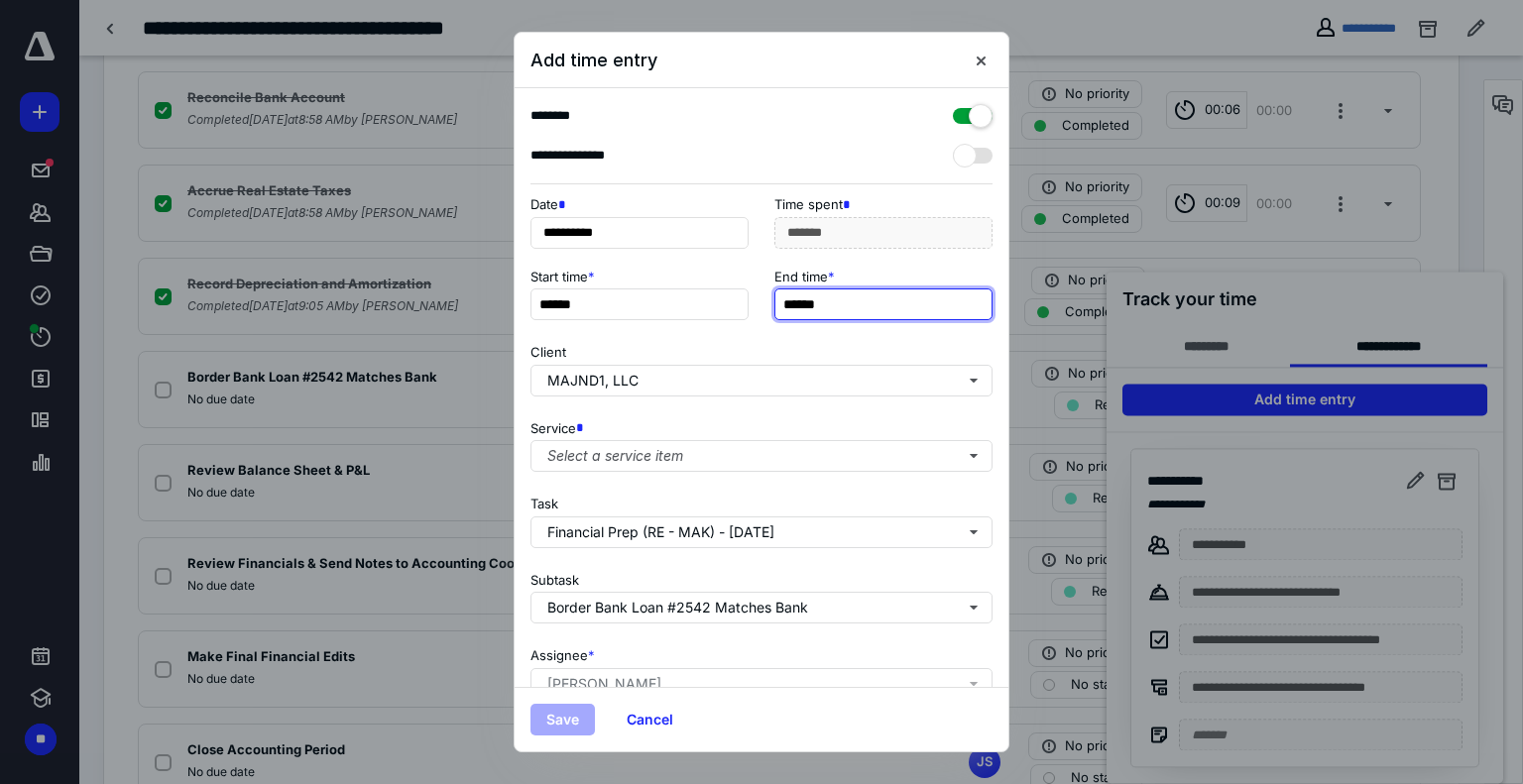 click on "******" at bounding box center [883, 304] 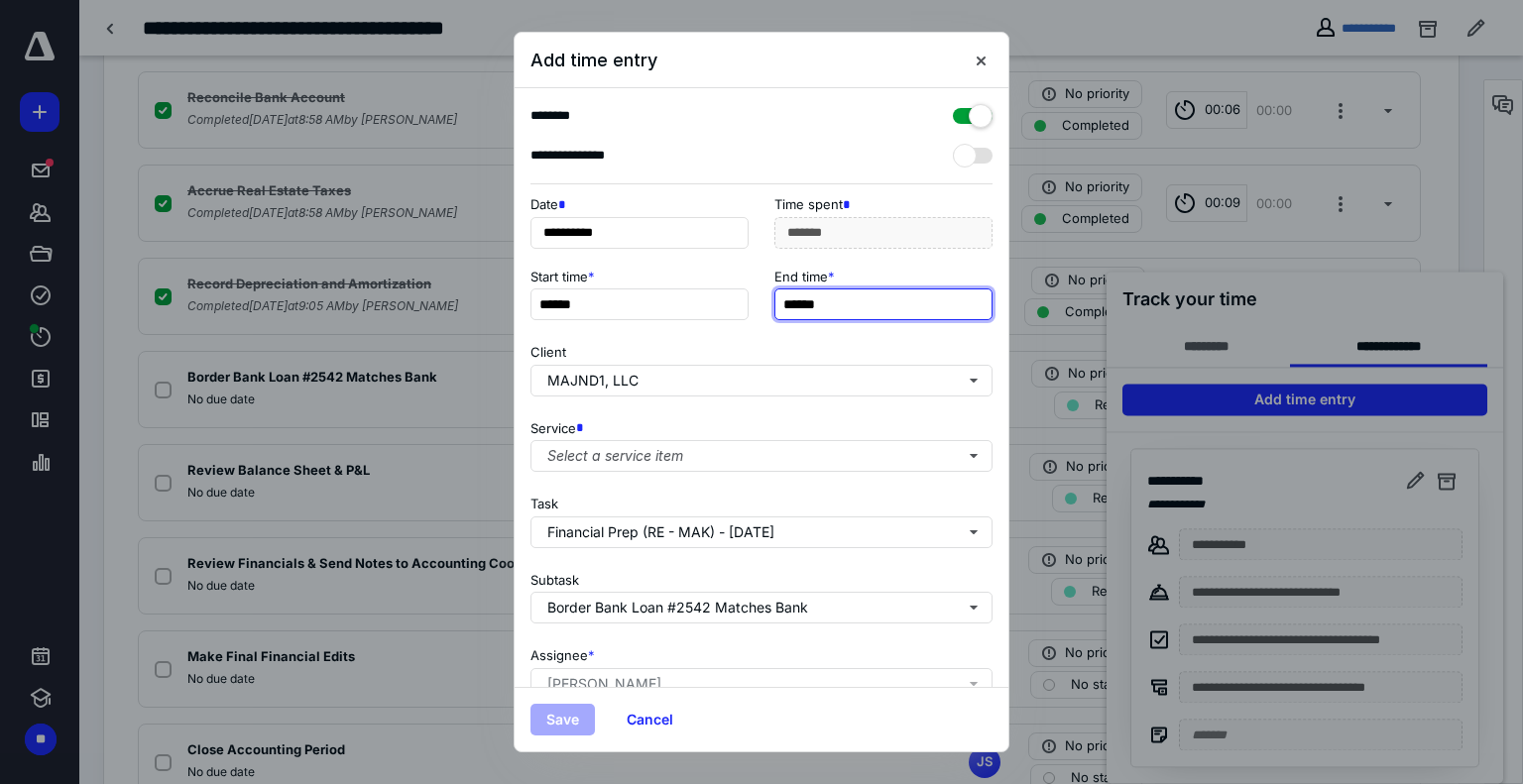 type on "******" 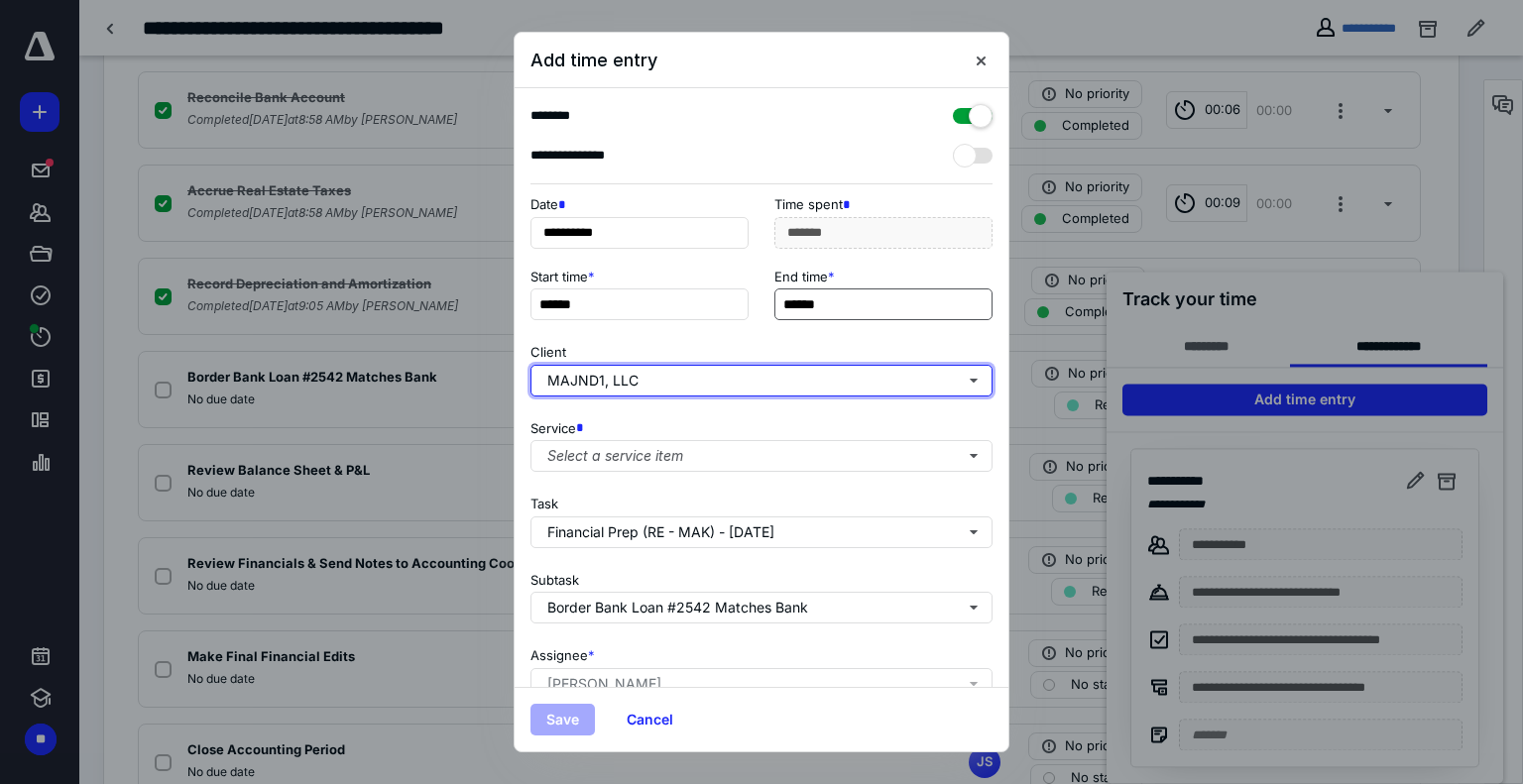 type on "**" 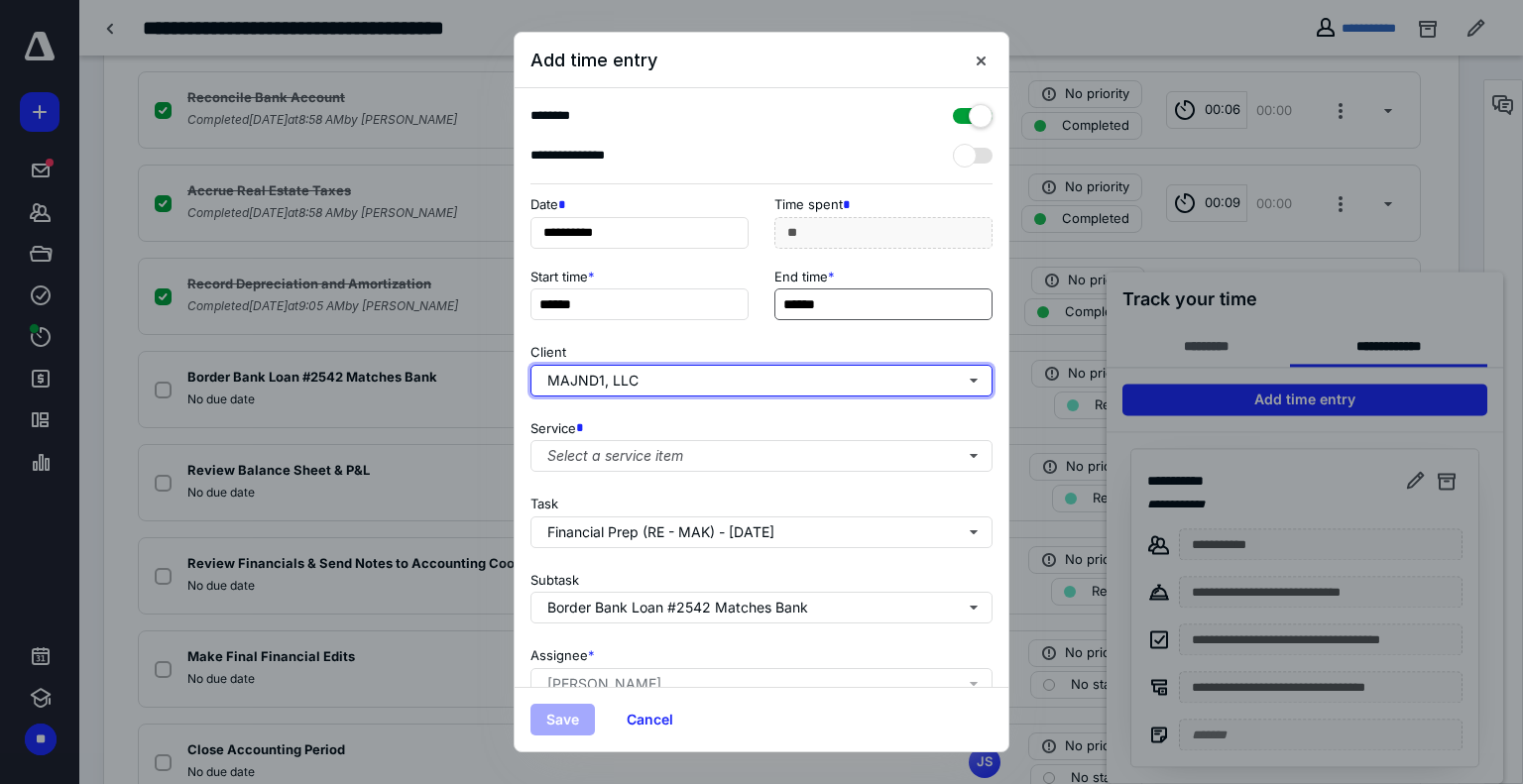 type 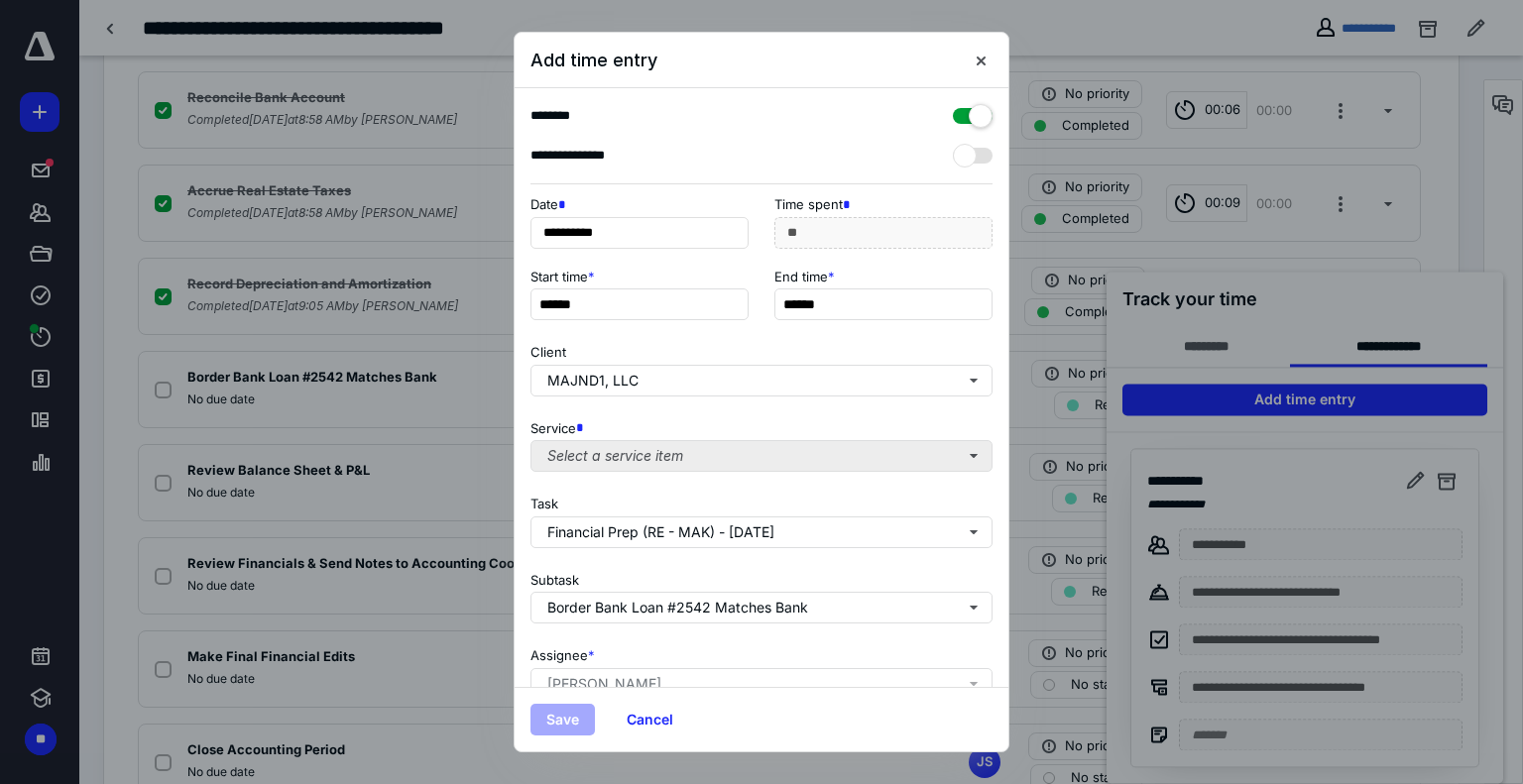 drag, startPoint x: 770, startPoint y: 435, endPoint x: 775, endPoint y: 465, distance: 30.413813 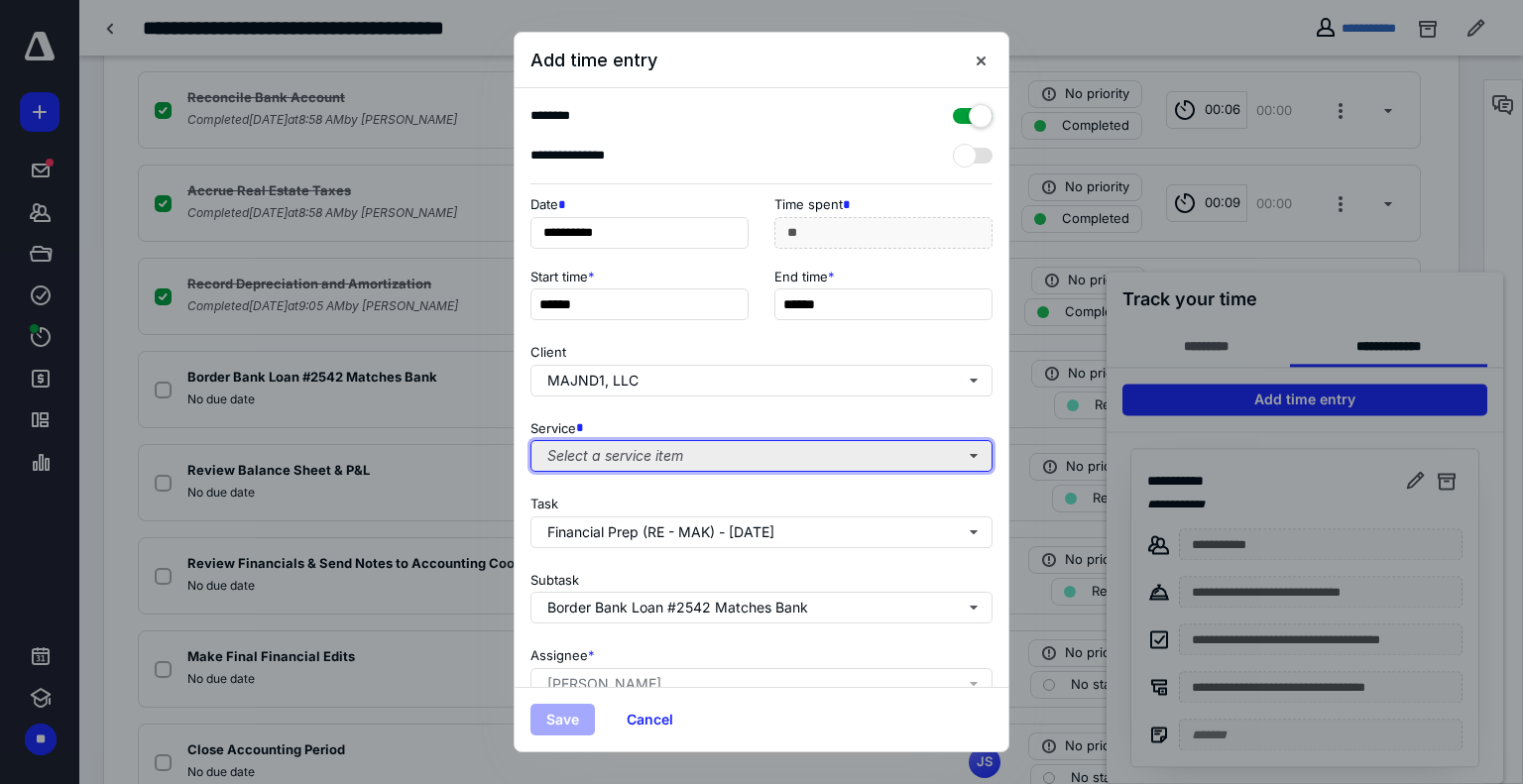 click on "Select a service item" at bounding box center (762, 456) 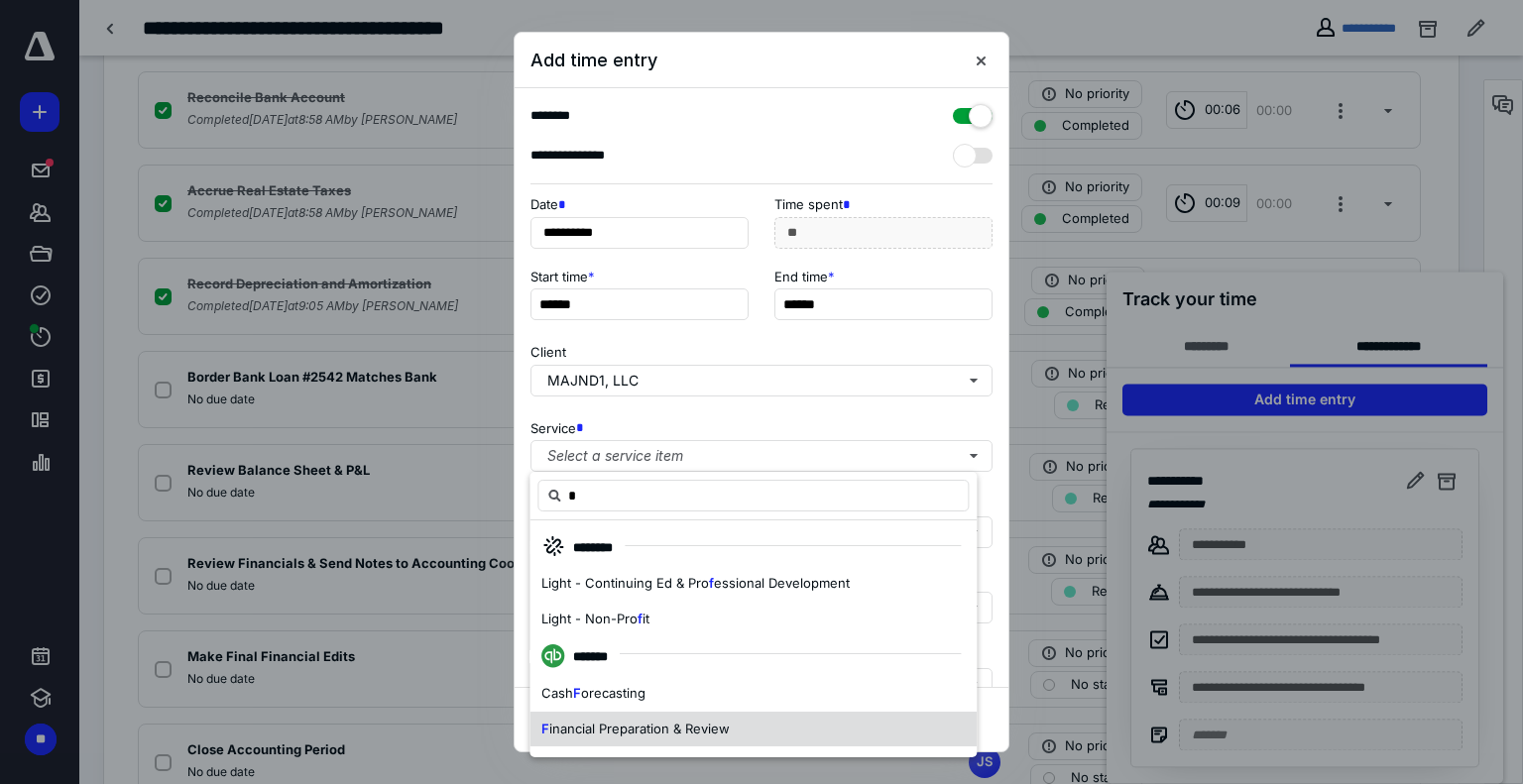 drag, startPoint x: 634, startPoint y: 724, endPoint x: 571, endPoint y: 721, distance: 63.07139 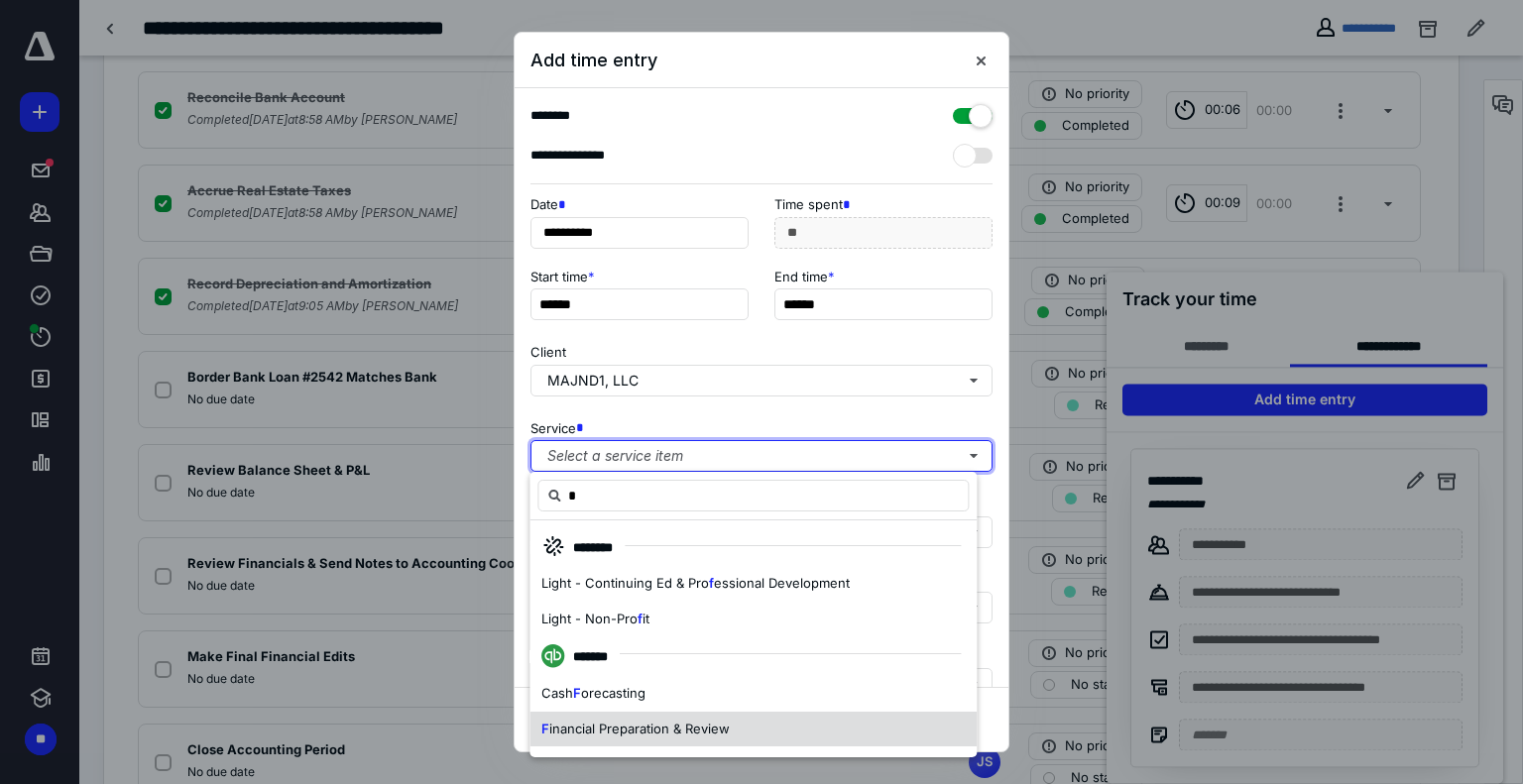 type 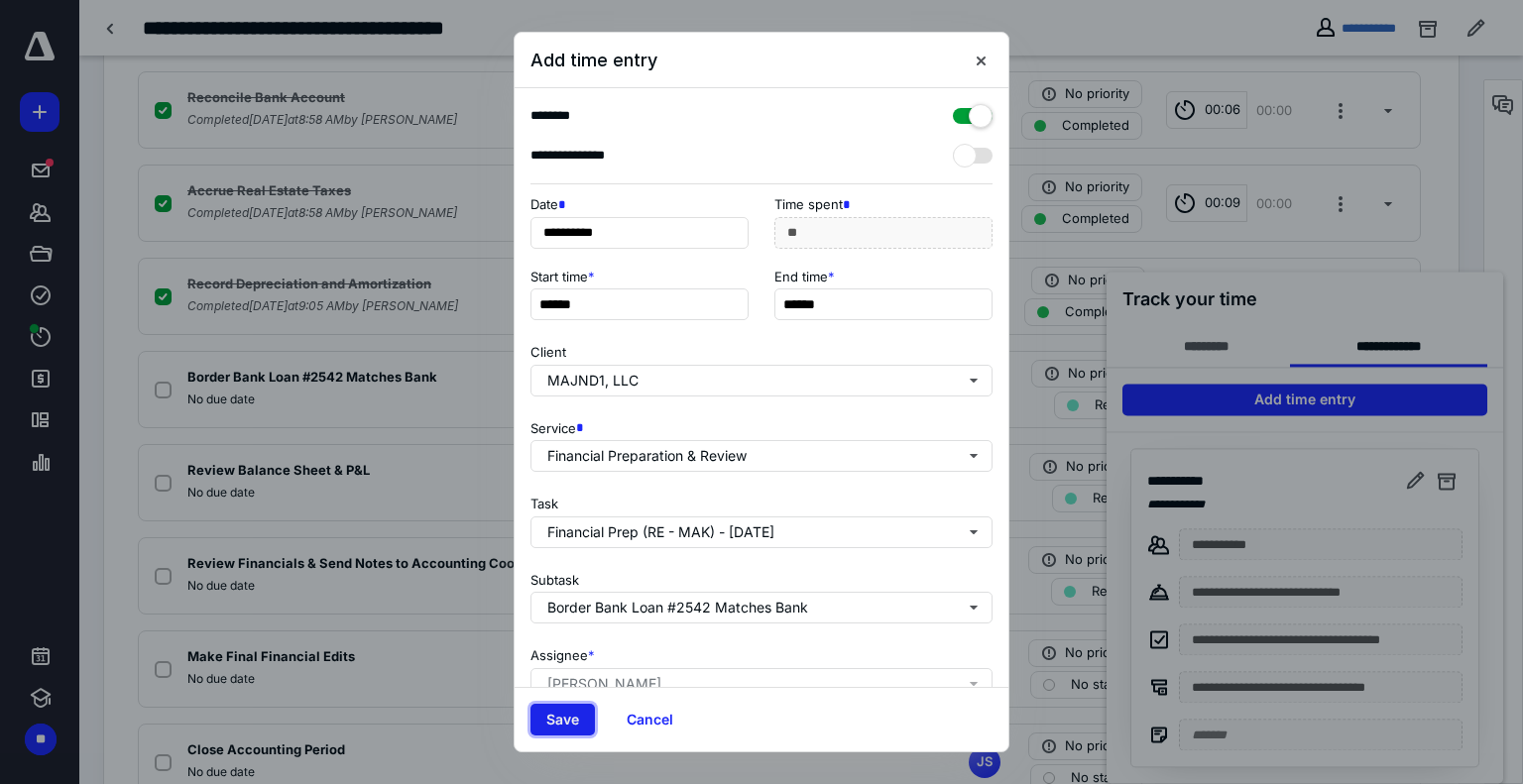 click on "Save" at bounding box center (562, 720) 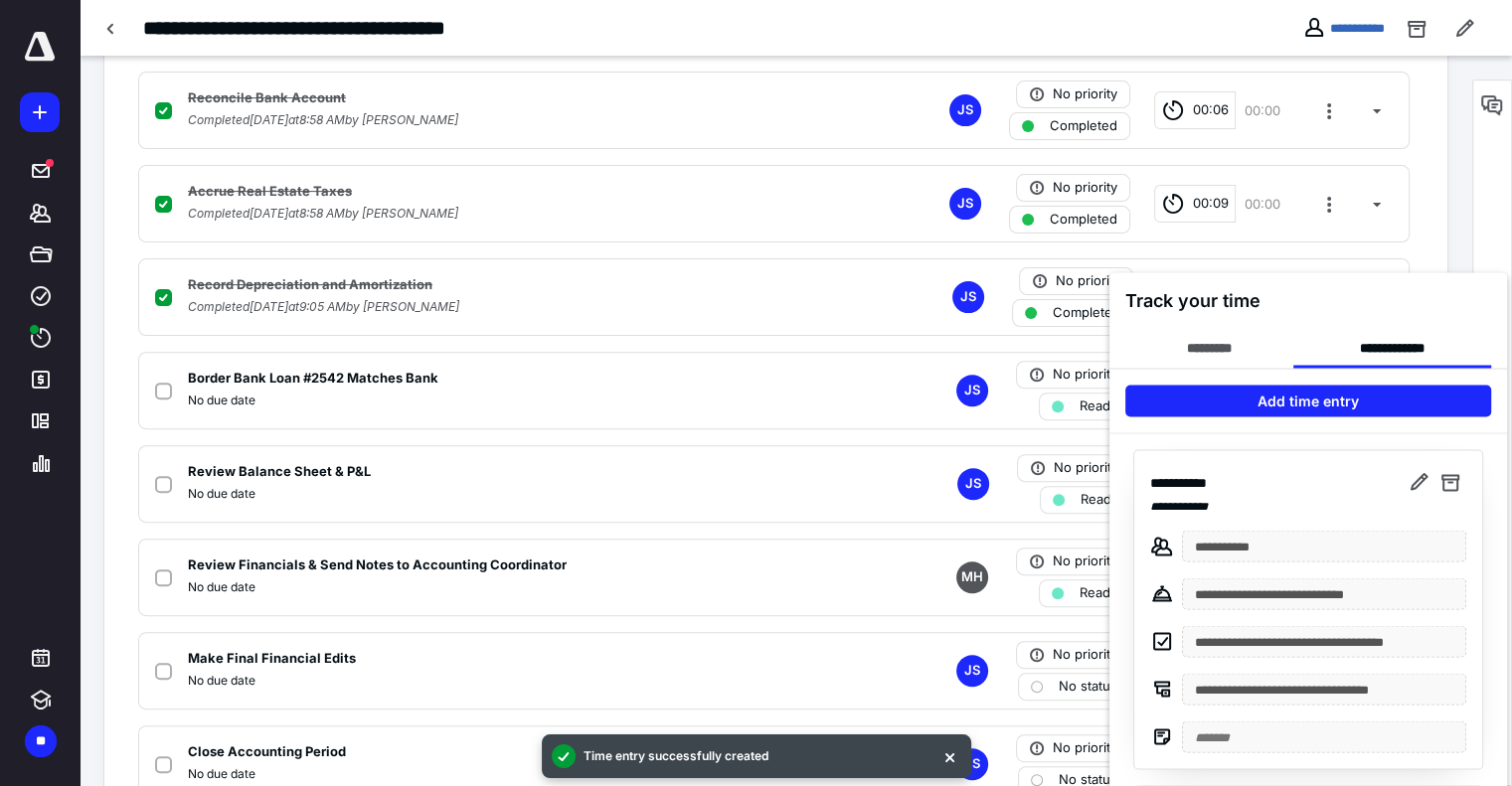click at bounding box center [756, 393] 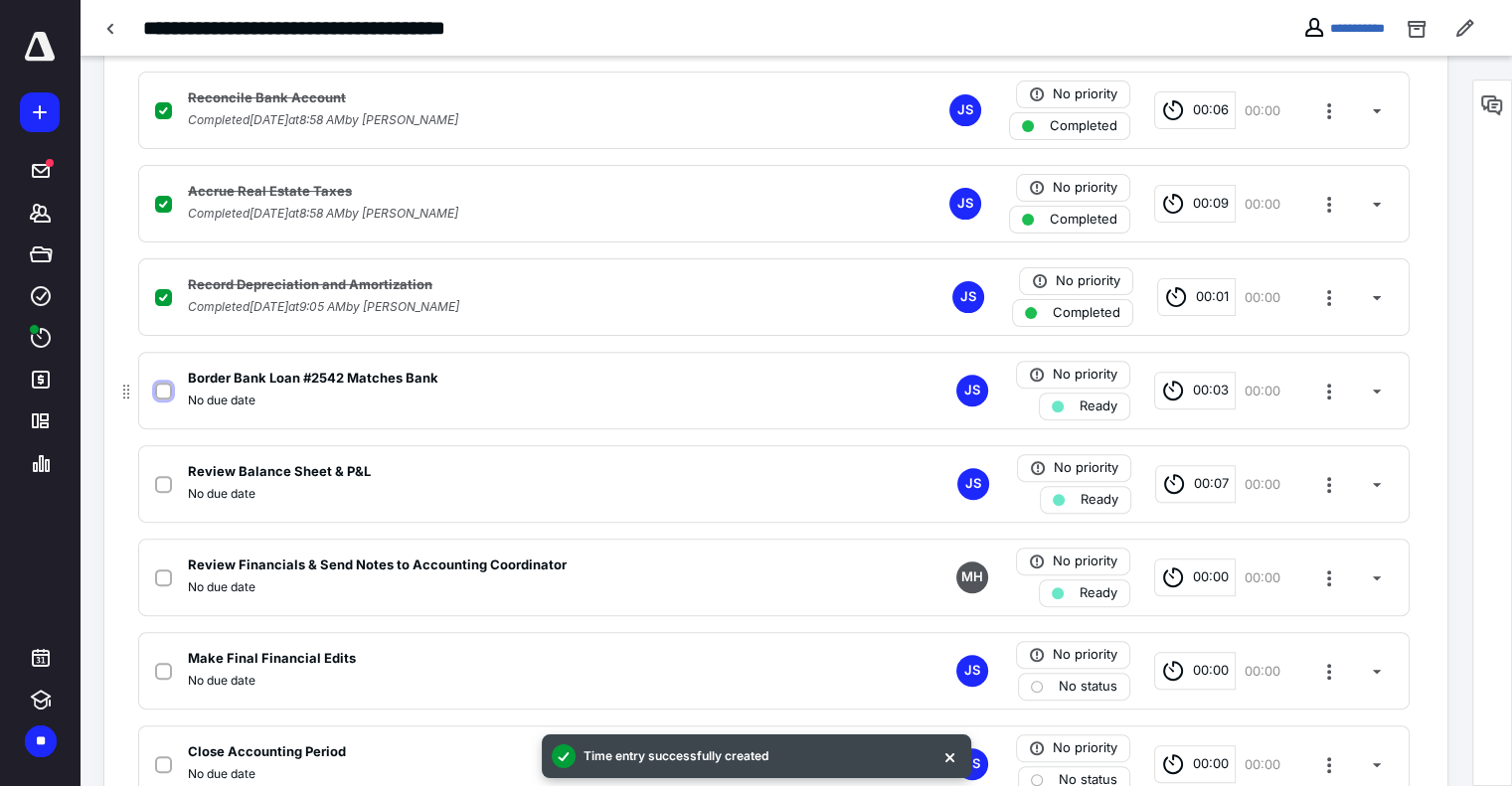 click at bounding box center (163, 392) 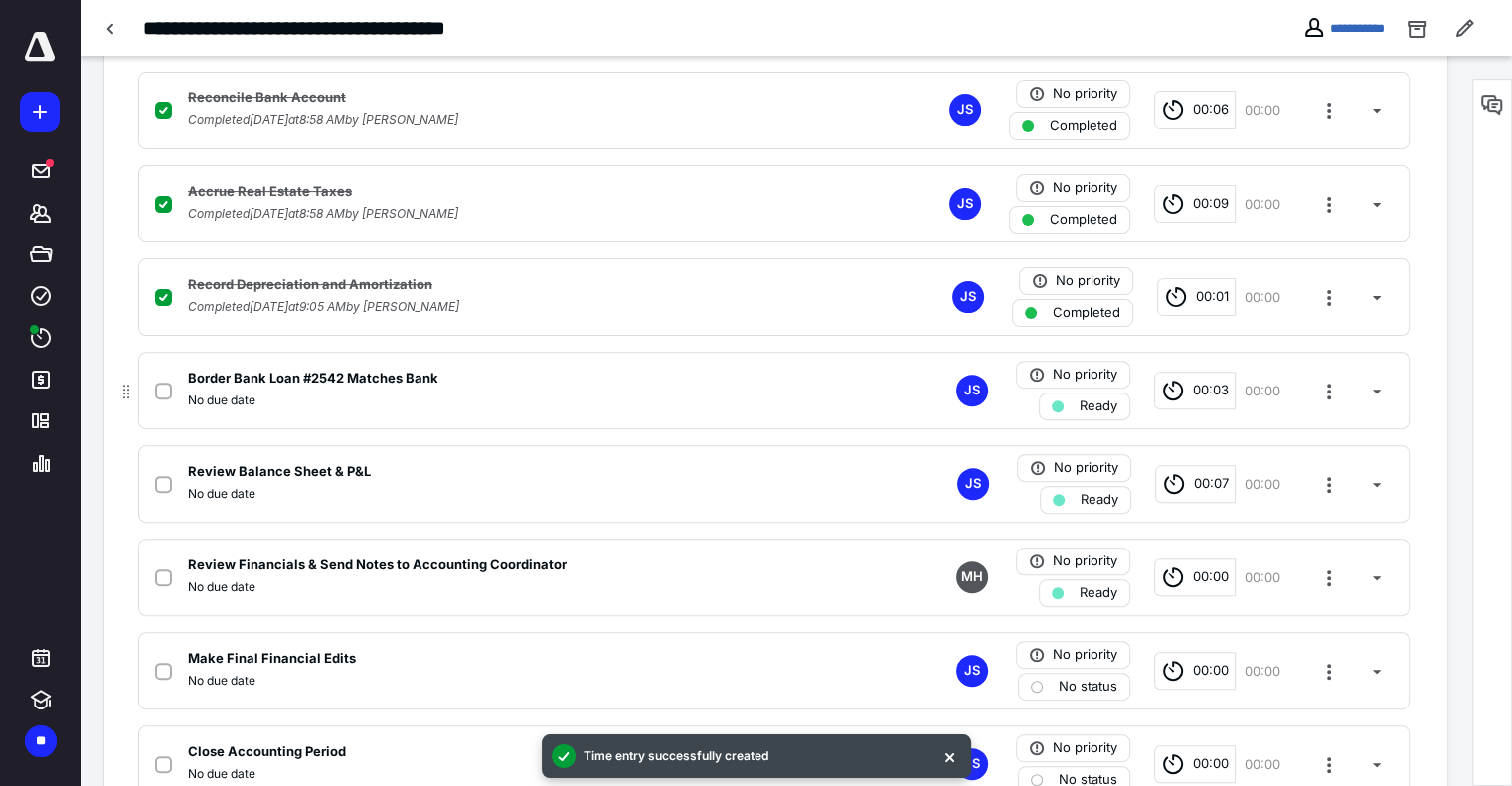 checkbox on "true" 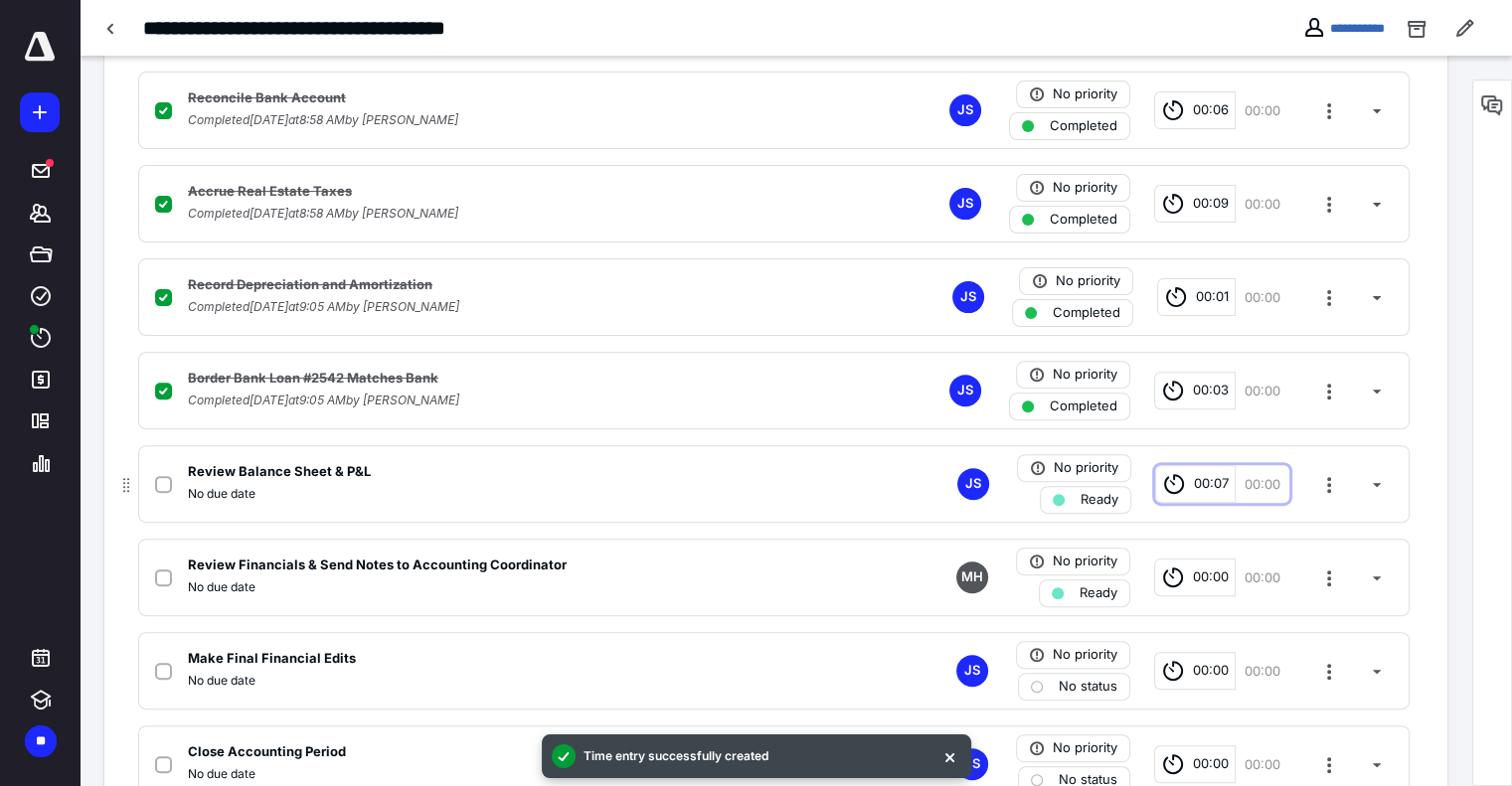 click on "00:07" at bounding box center (1211, 484) 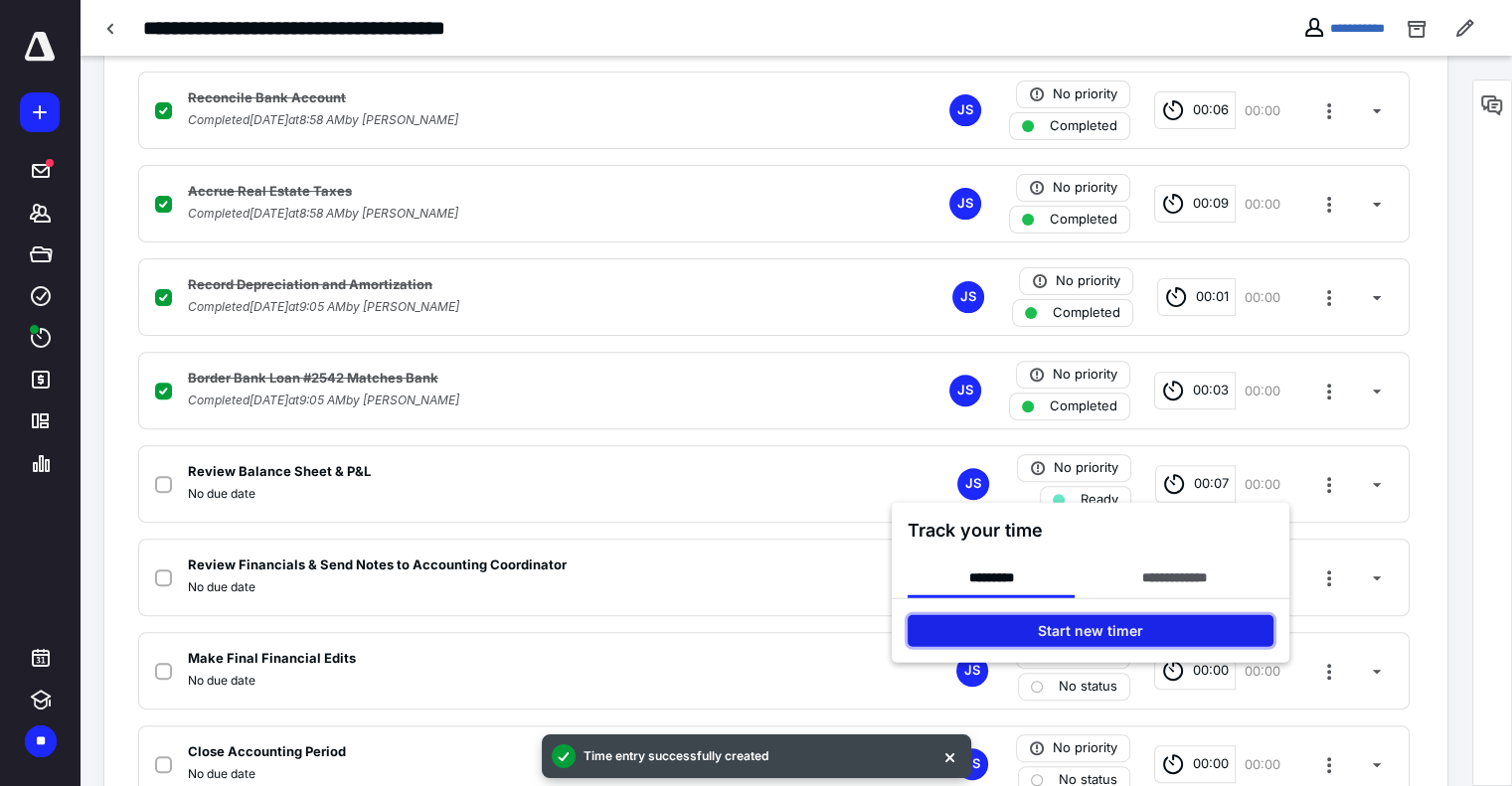 click on "Start new timer" at bounding box center [1091, 631] 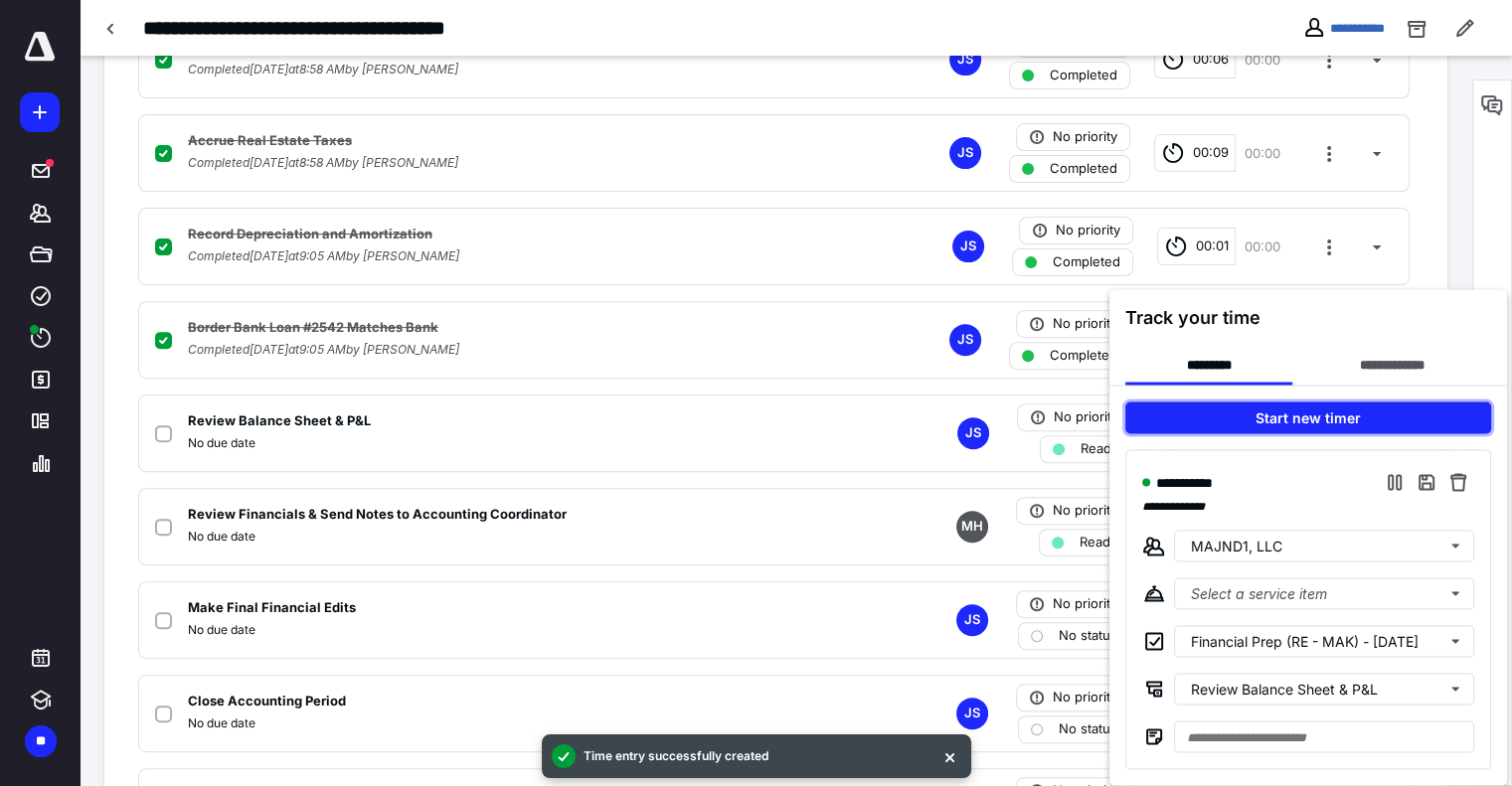 scroll, scrollTop: 696, scrollLeft: 0, axis: vertical 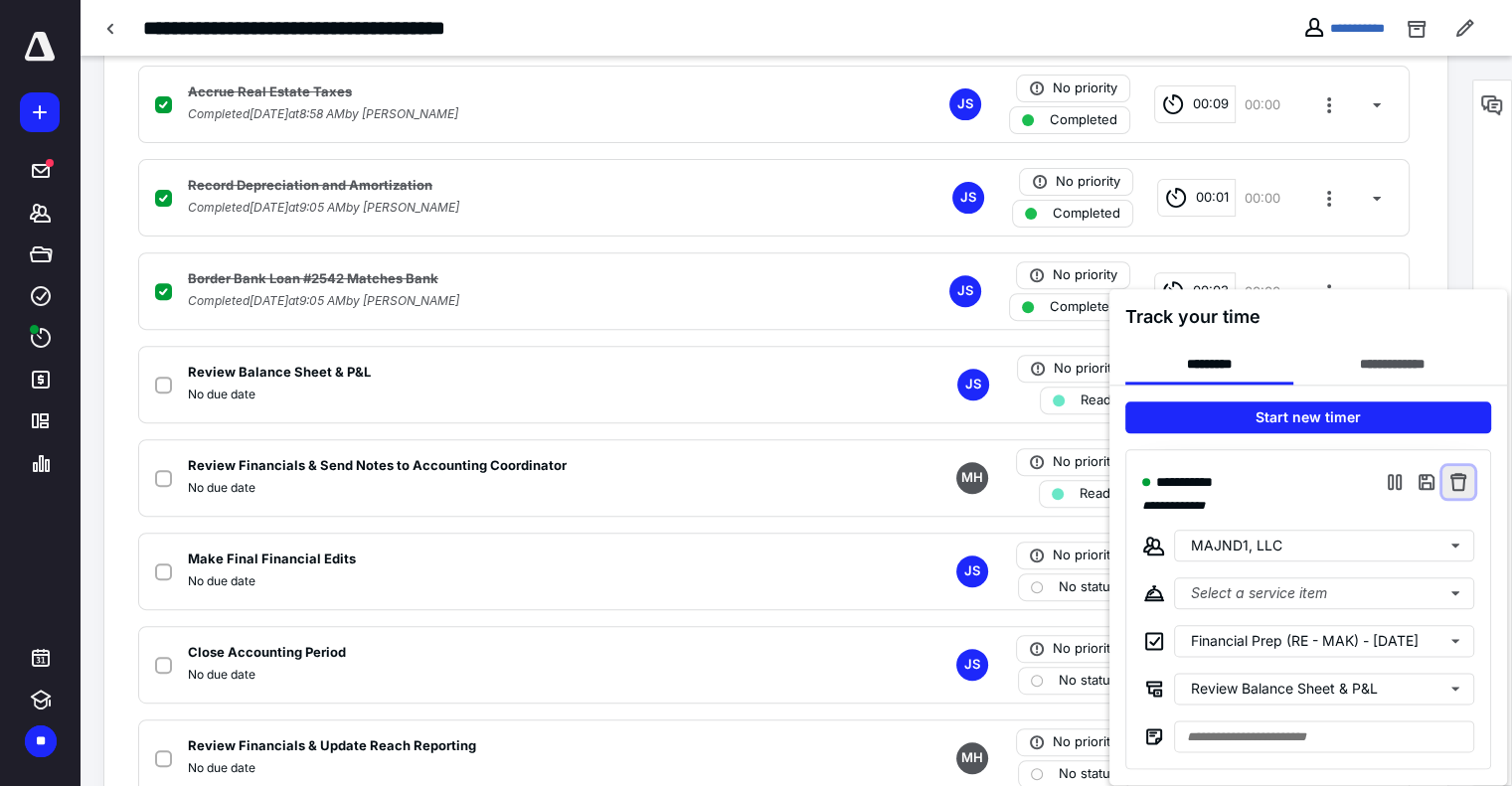 click at bounding box center [1458, 482] 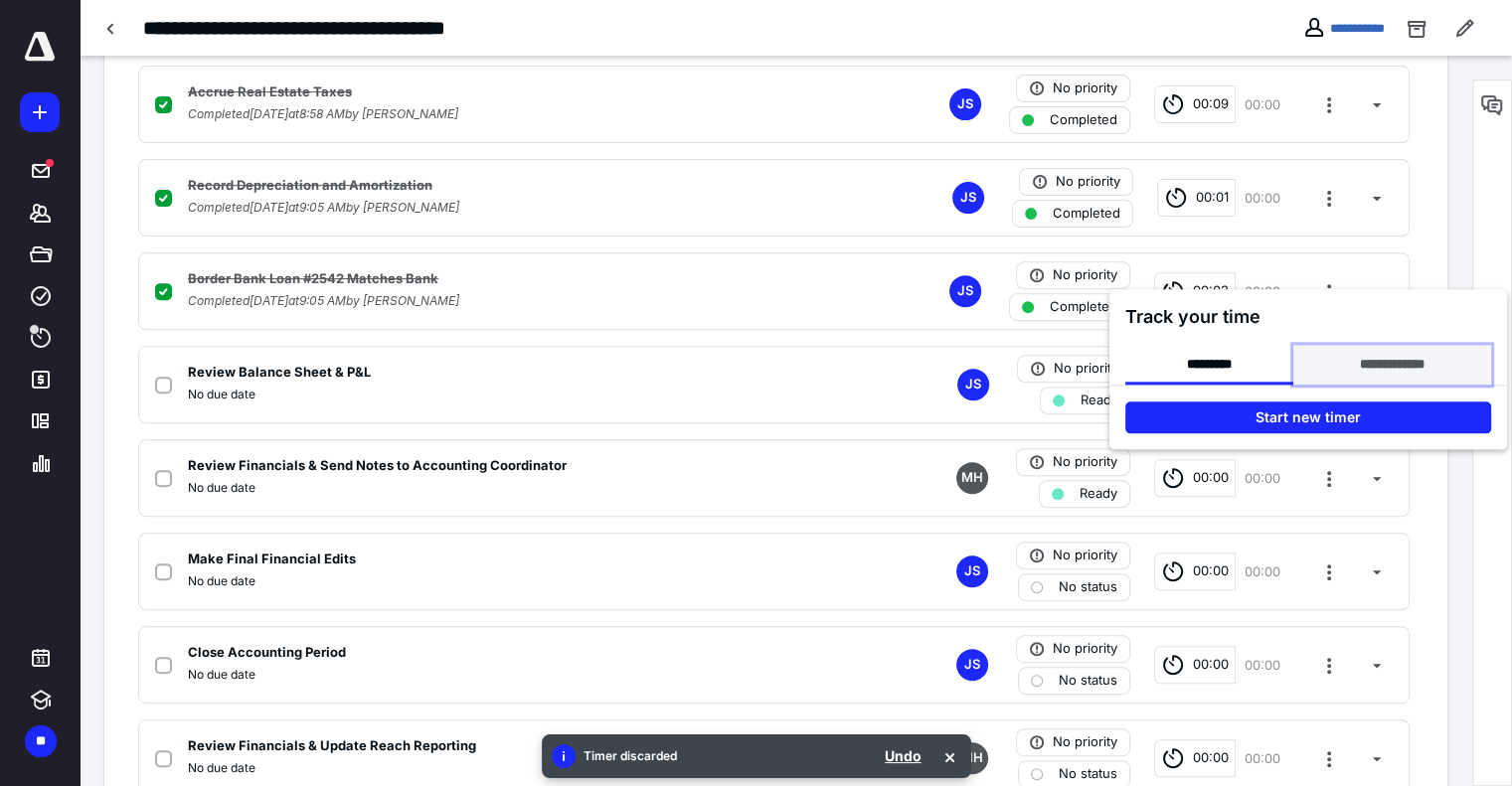 click on "**********" at bounding box center [1392, 365] 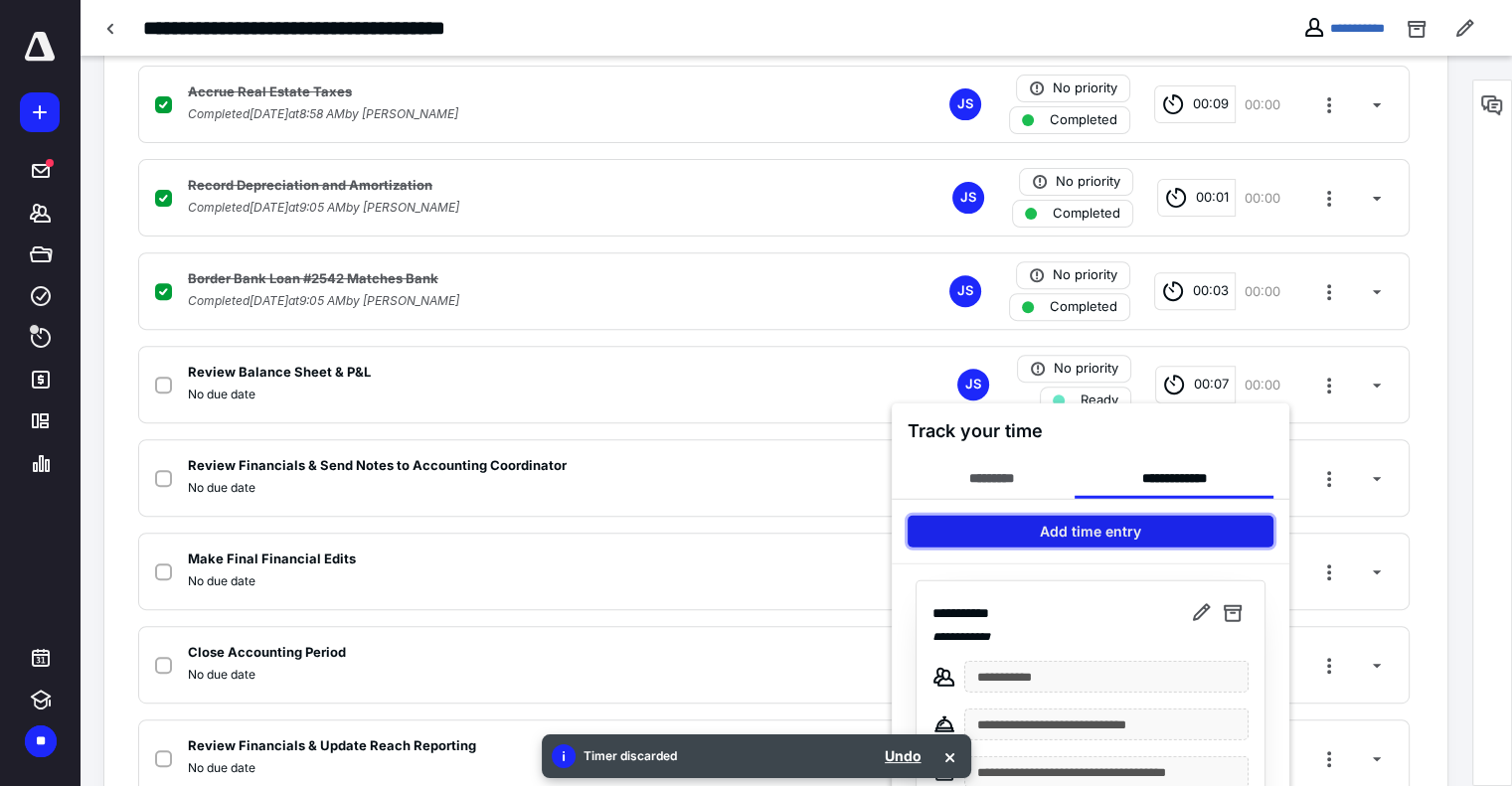 click on "Add time entry" at bounding box center [1091, 532] 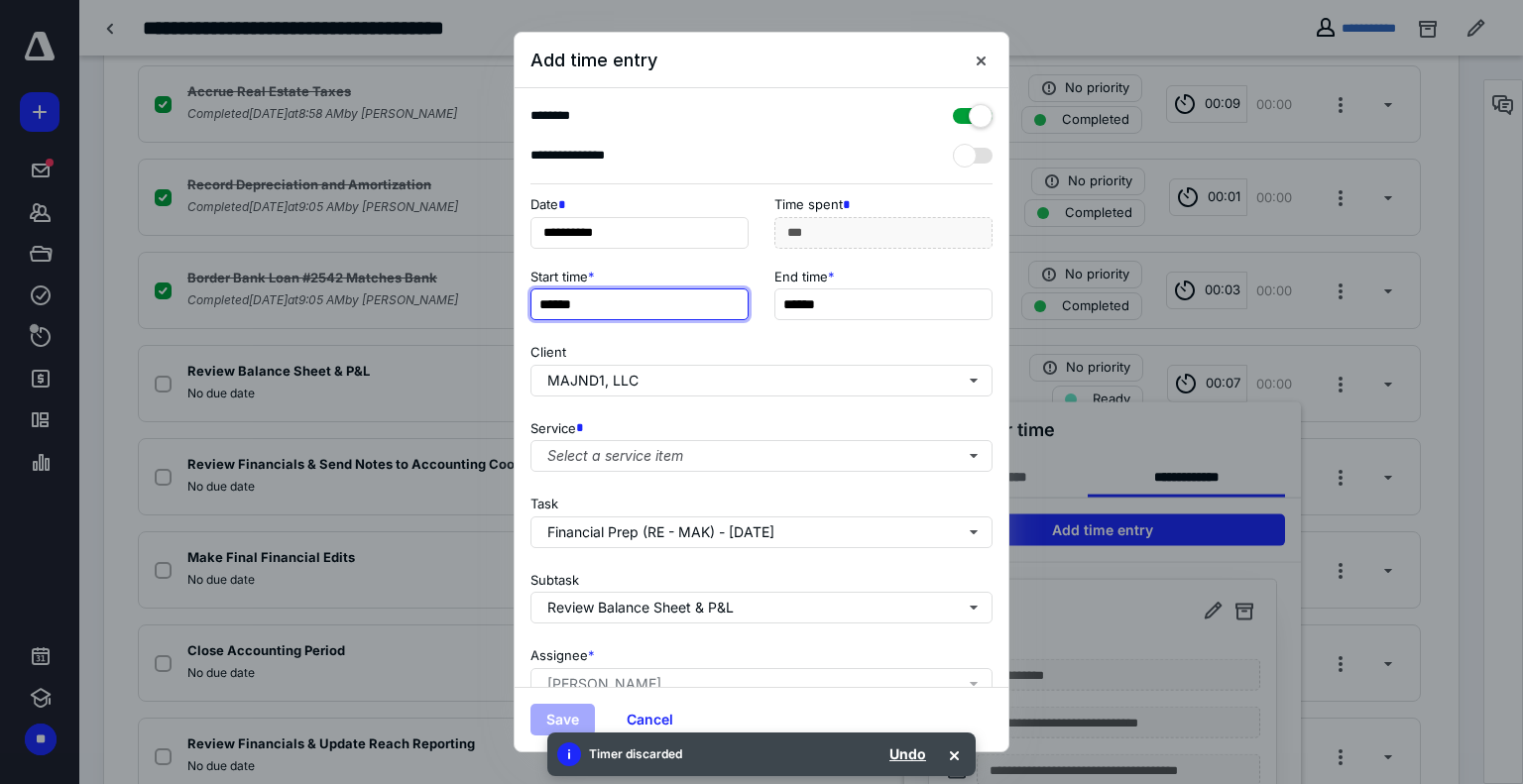 click on "******" at bounding box center [640, 304] 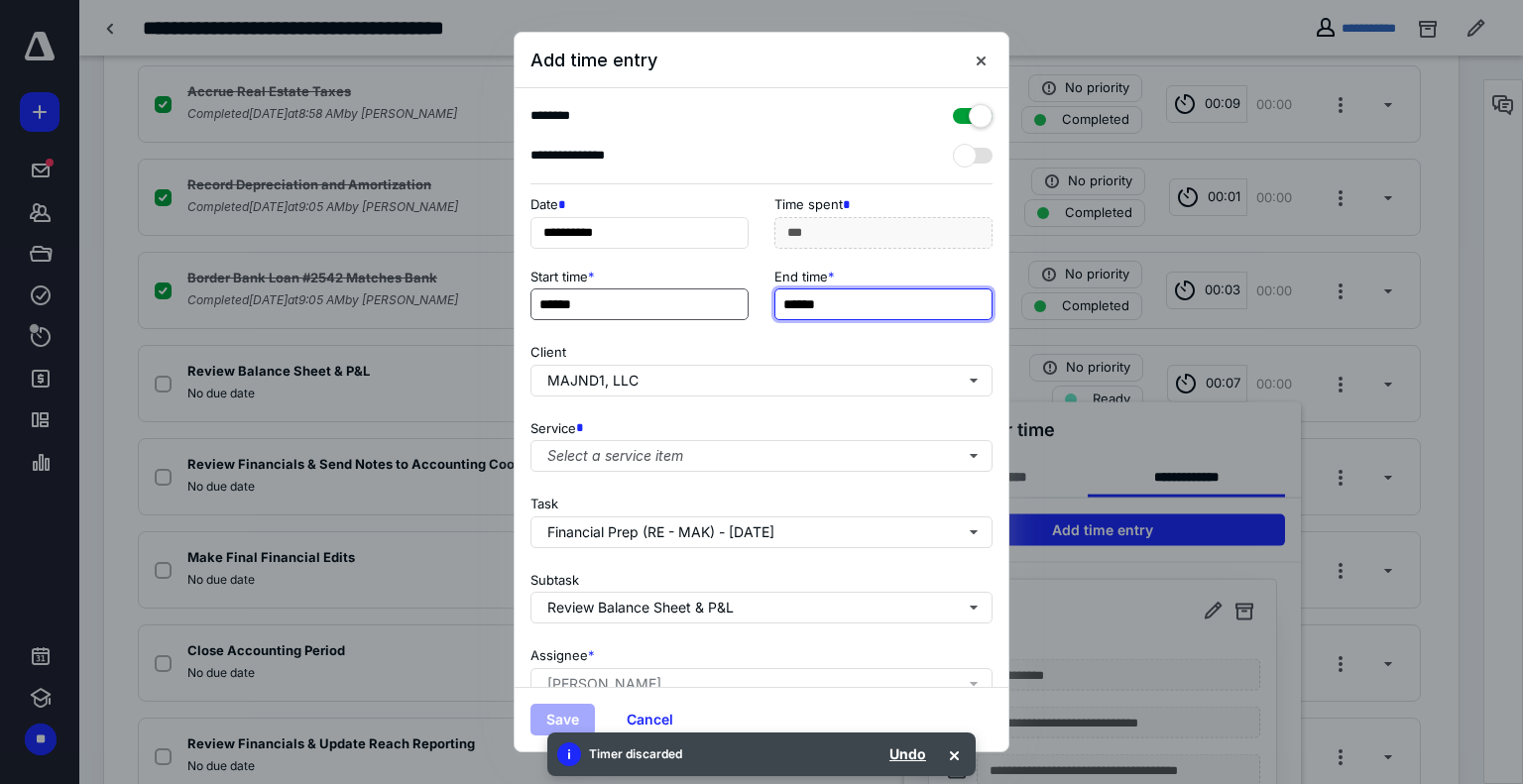 type on "*******" 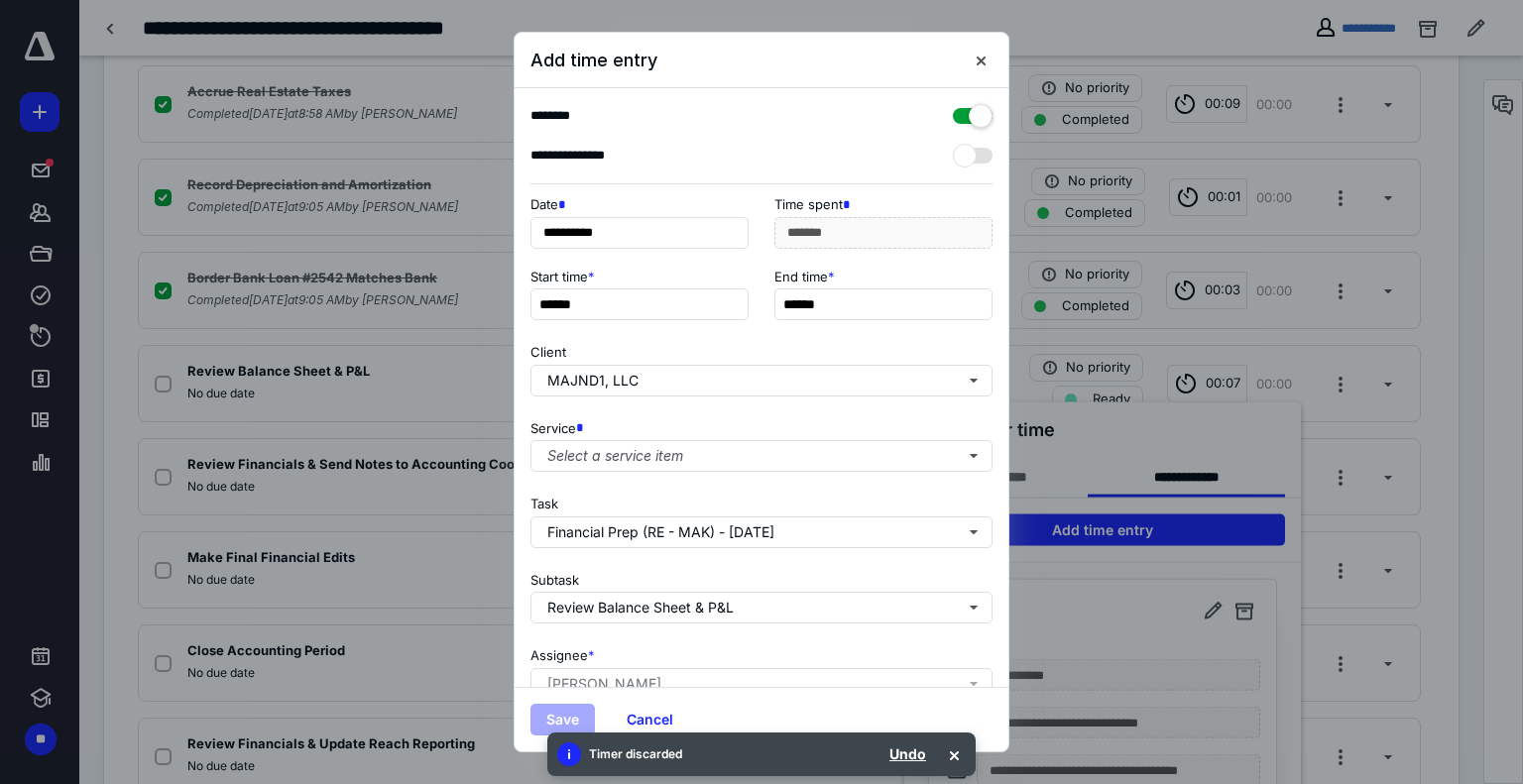 click on "**********" at bounding box center (762, 228) 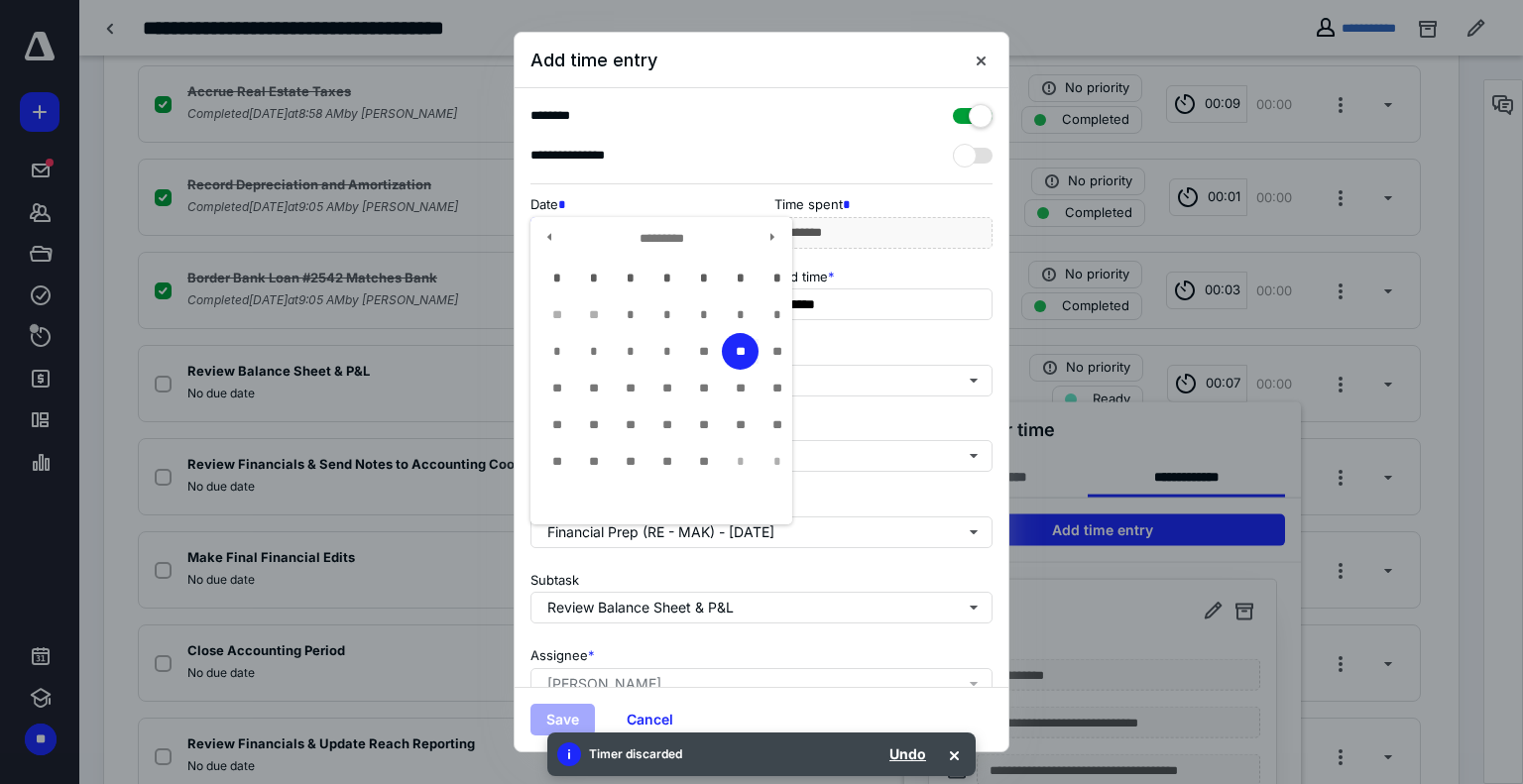 click on "**********" at bounding box center (640, 233) 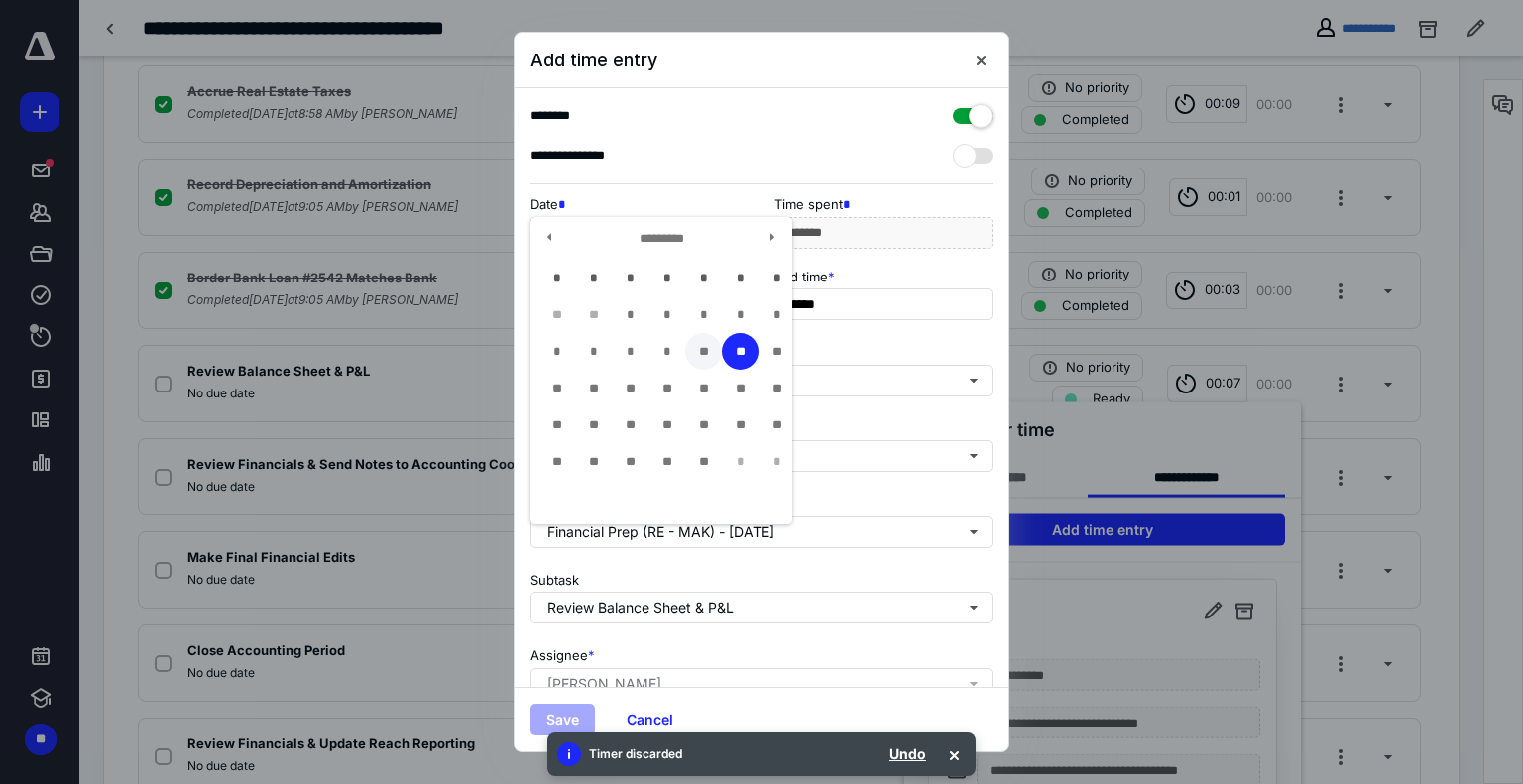 click on "**" at bounding box center (703, 351) 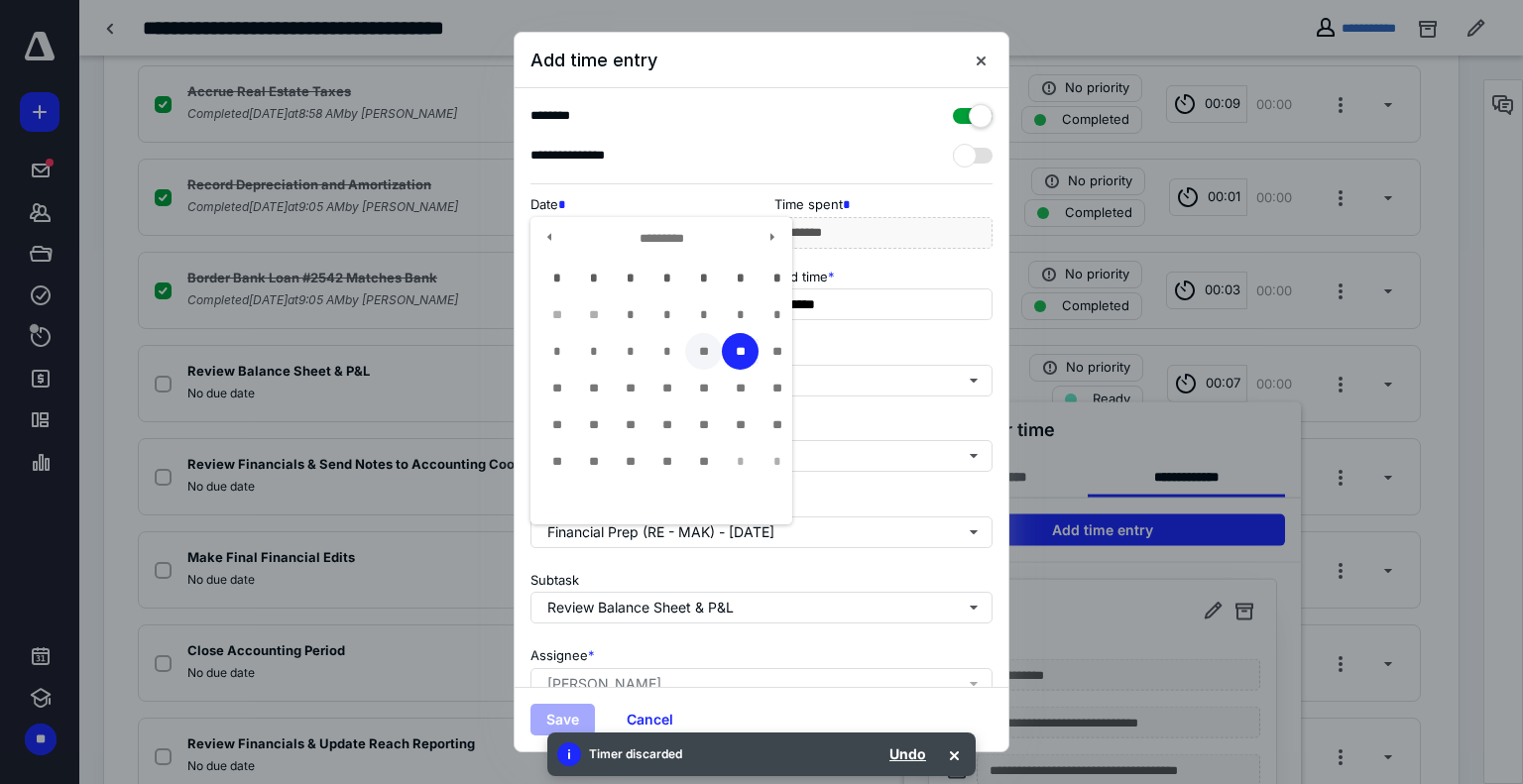 type on "**********" 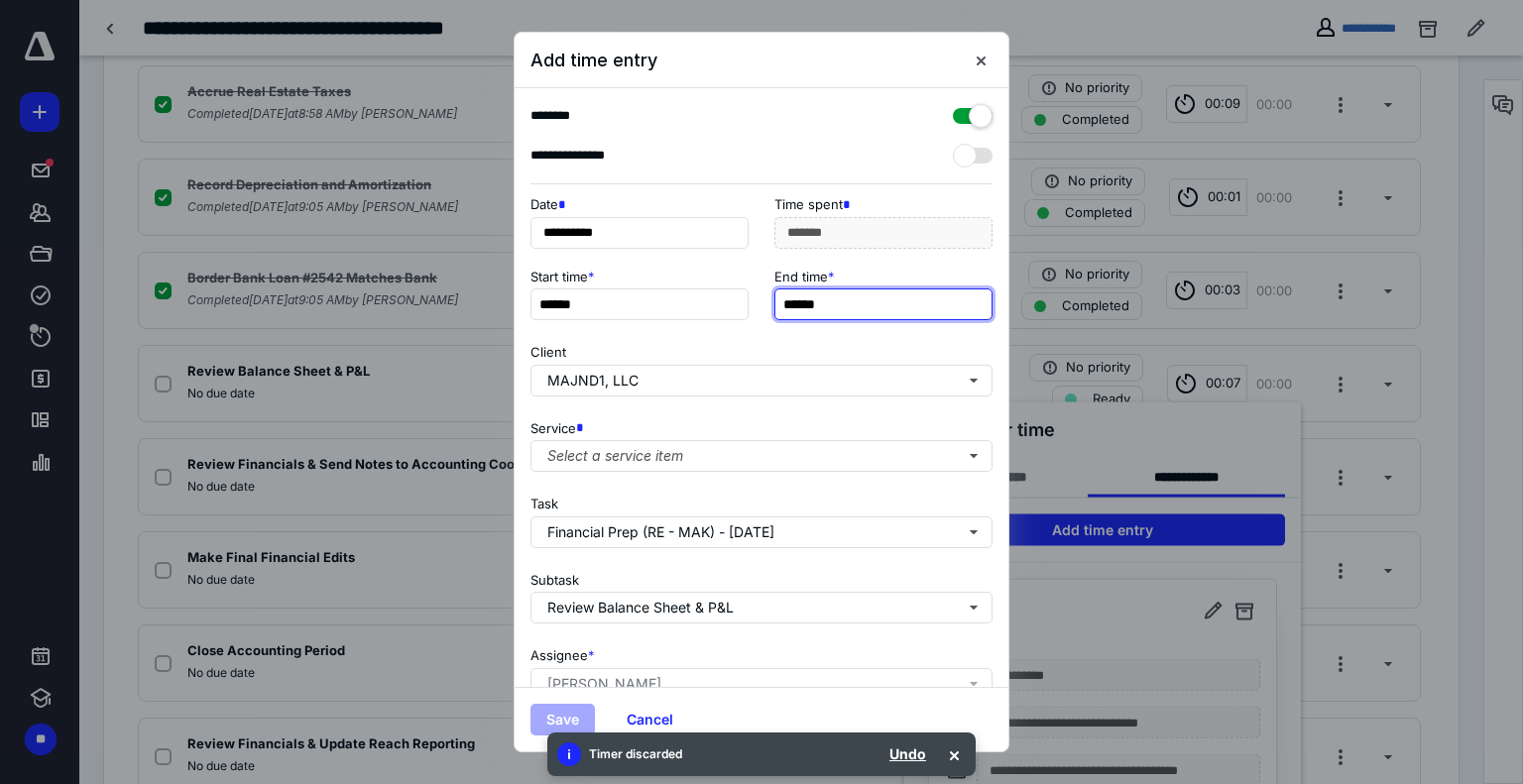 click on "******" at bounding box center (883, 304) 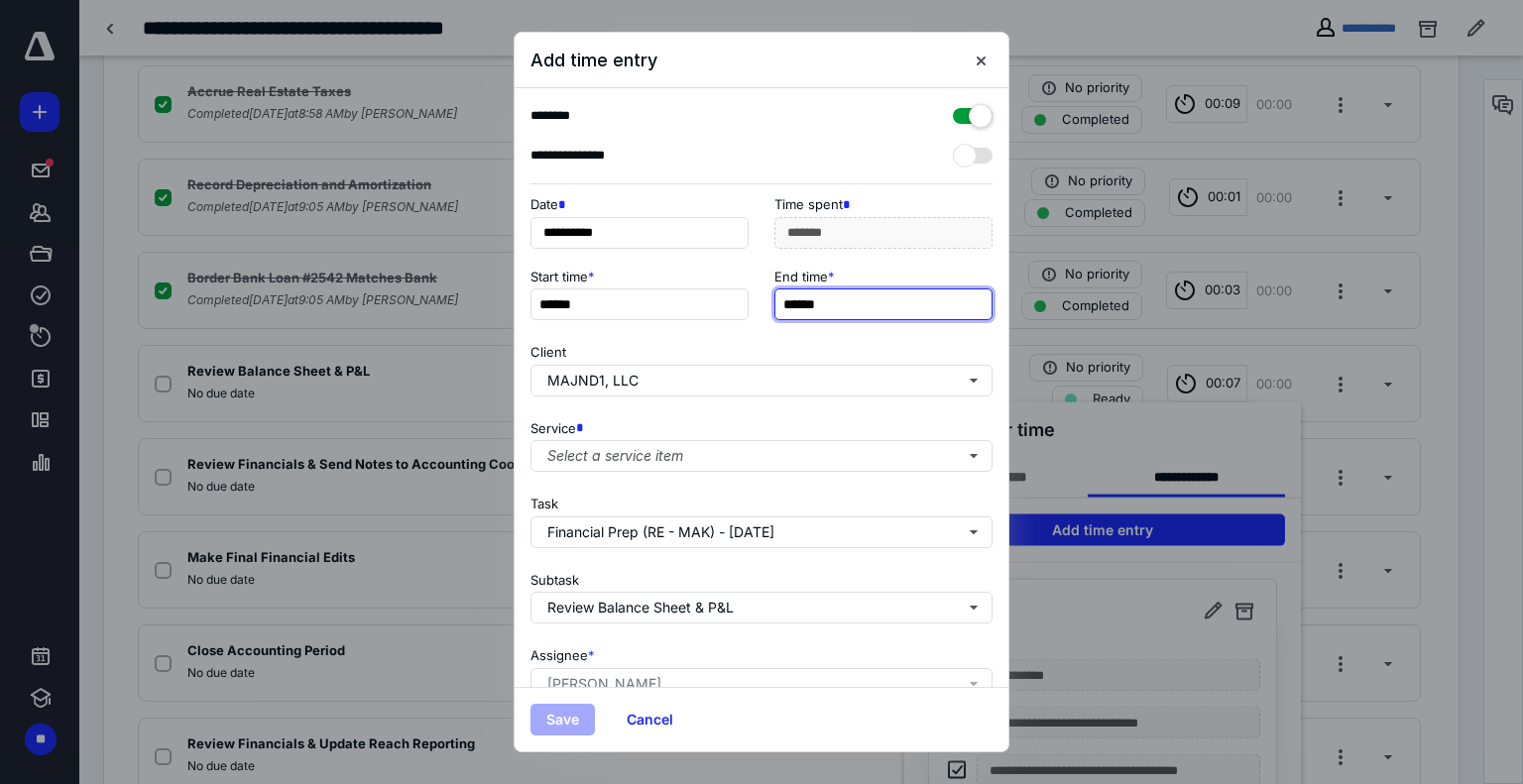 type on "******" 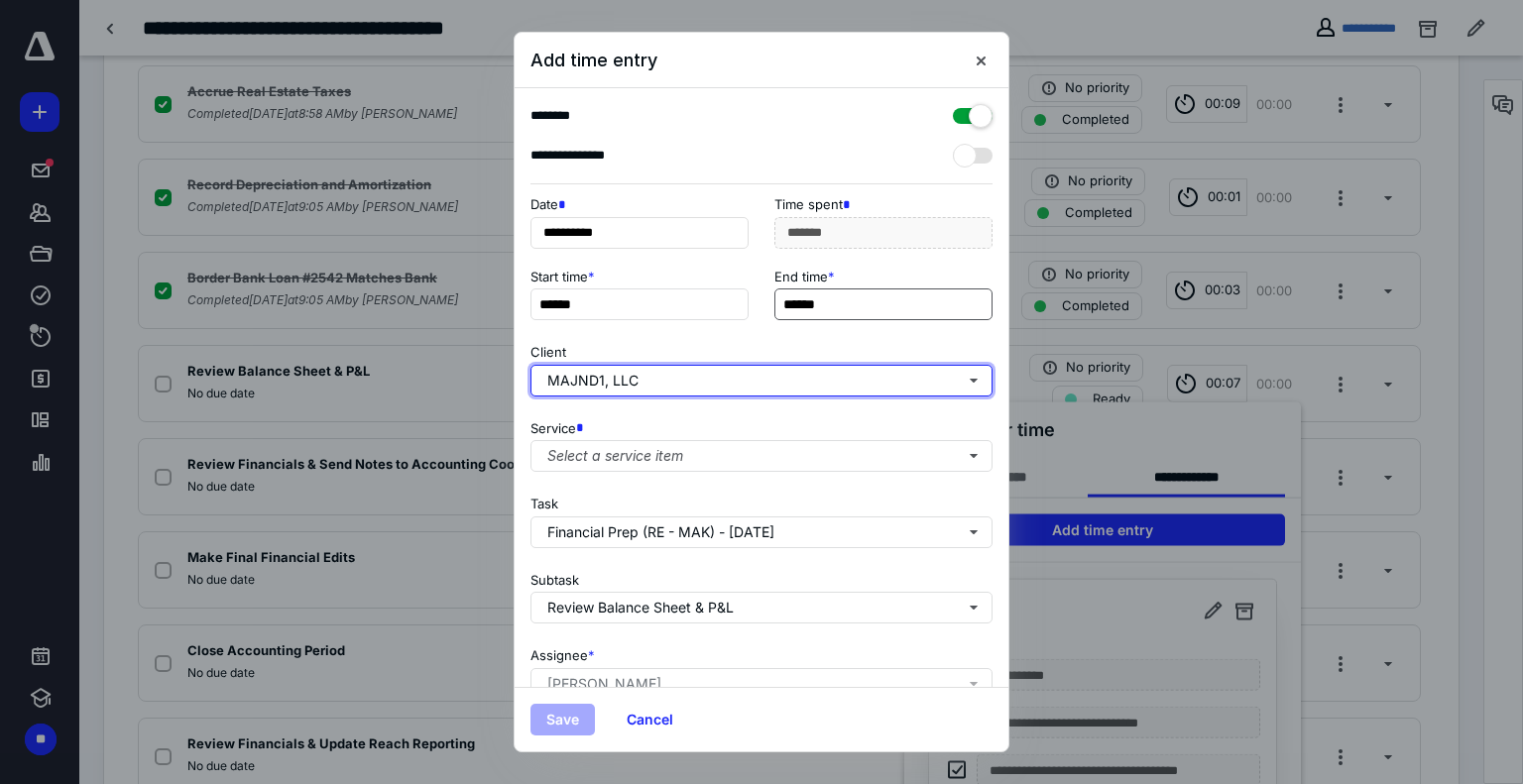 type on "***" 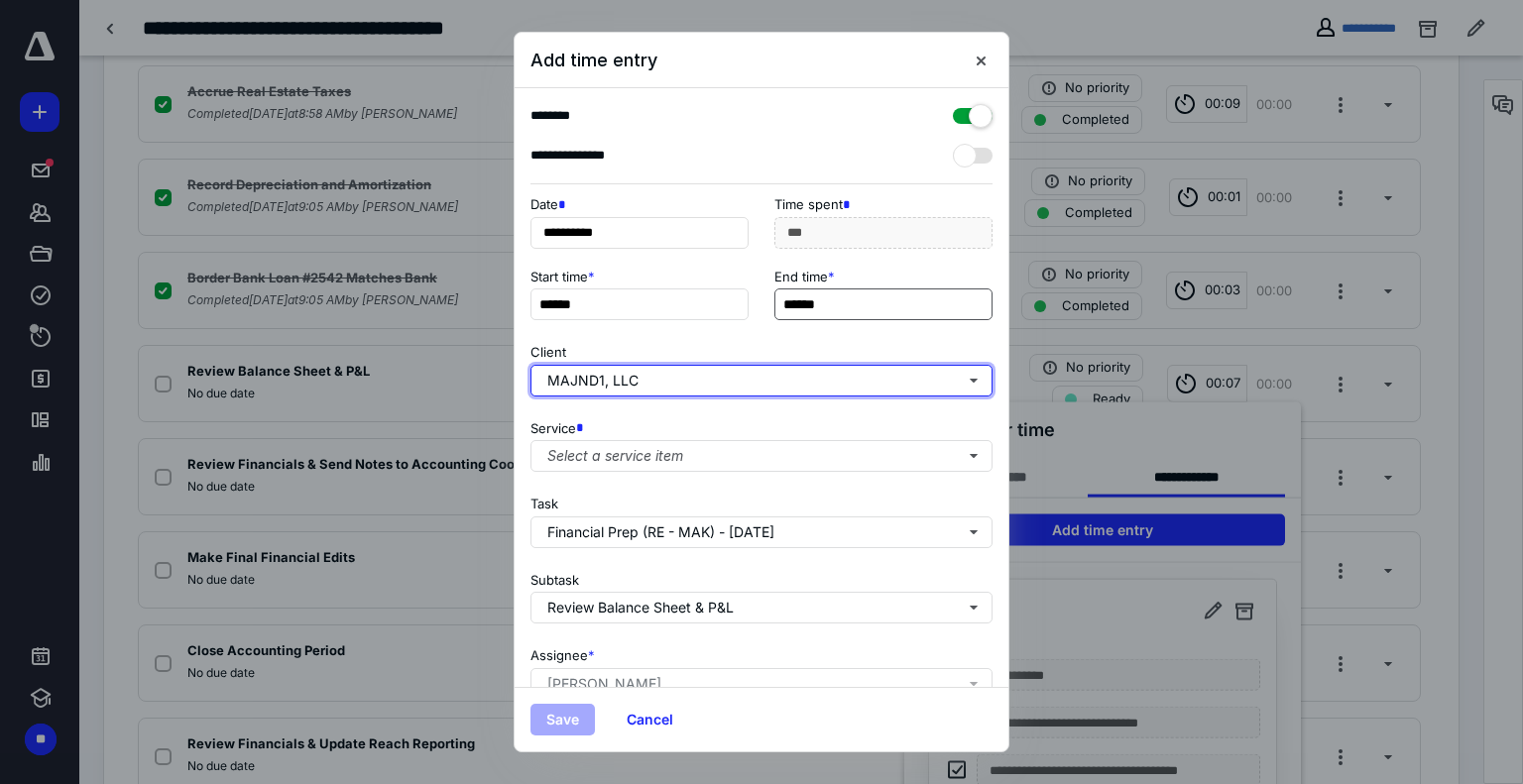 type 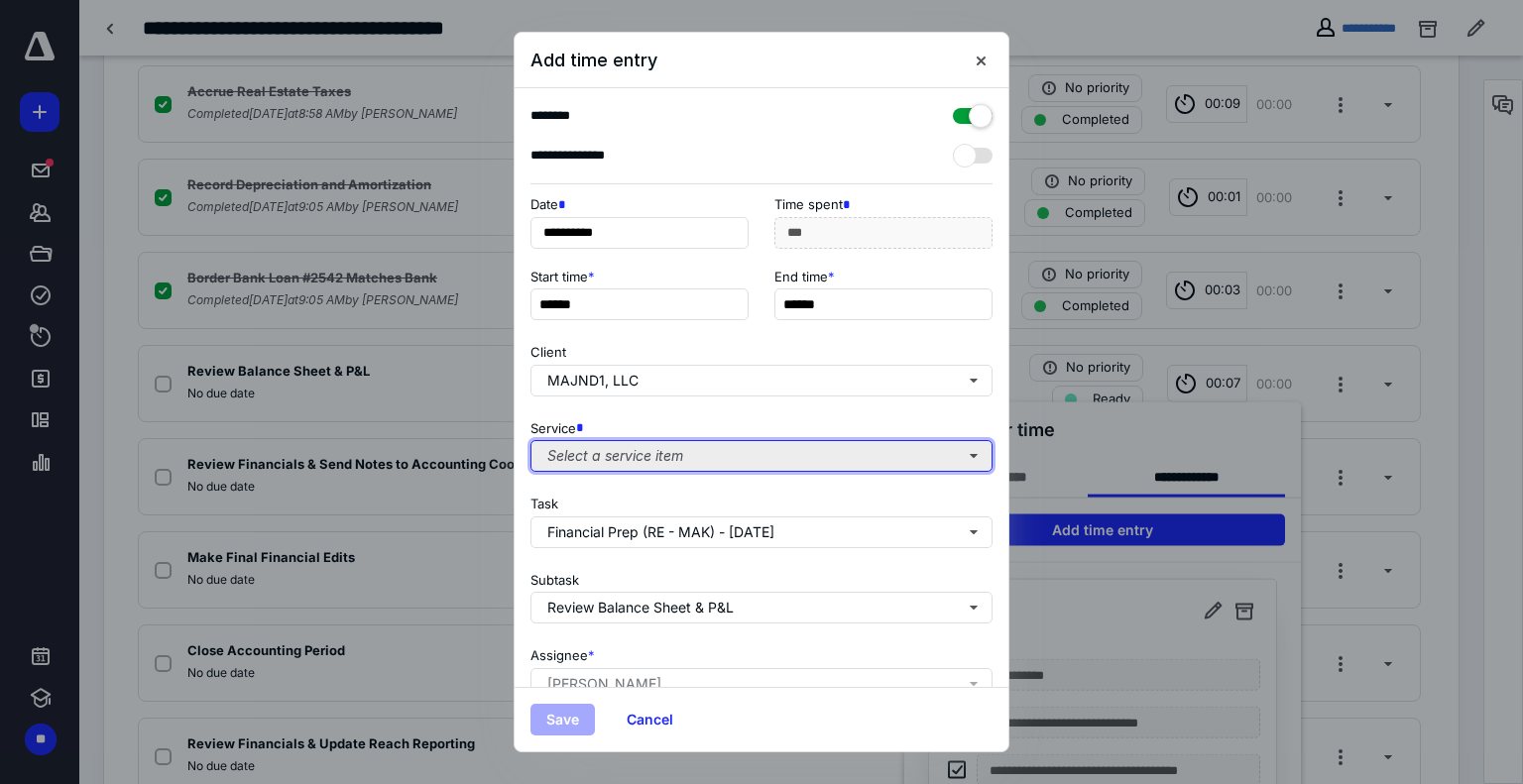 click on "Select a service item" at bounding box center [762, 456] 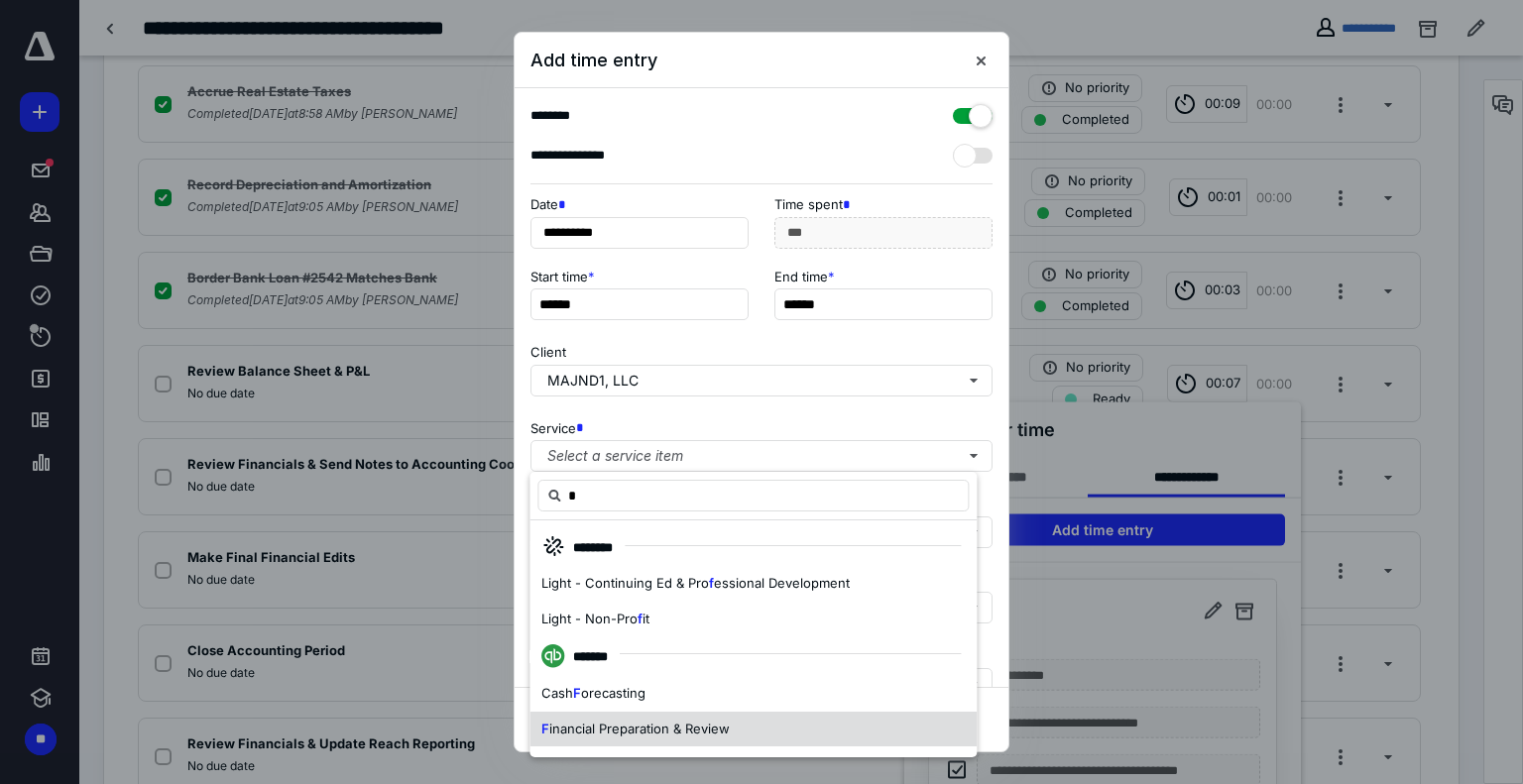 click on "inancial Preparation & Review" at bounding box center (640, 728) 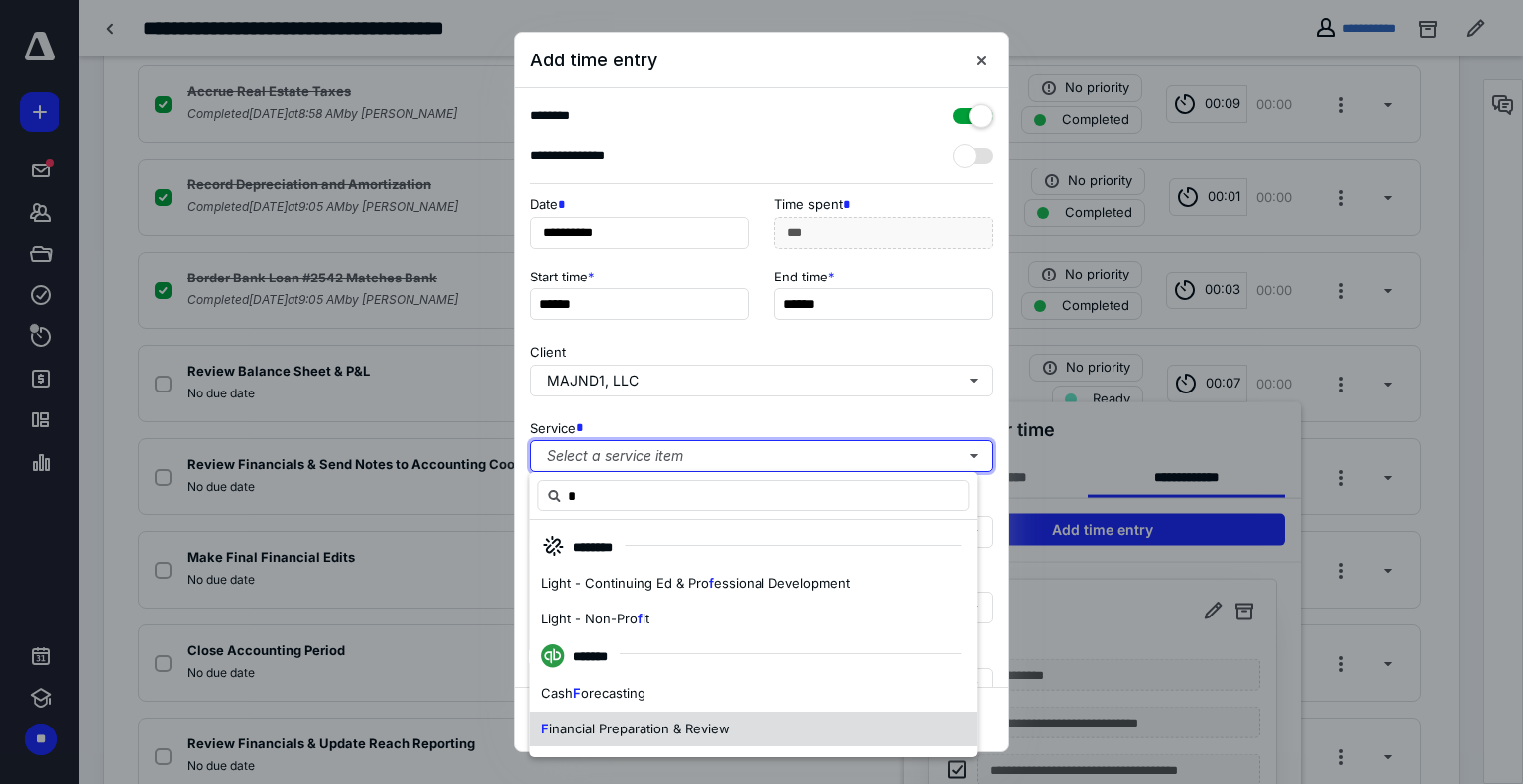 type 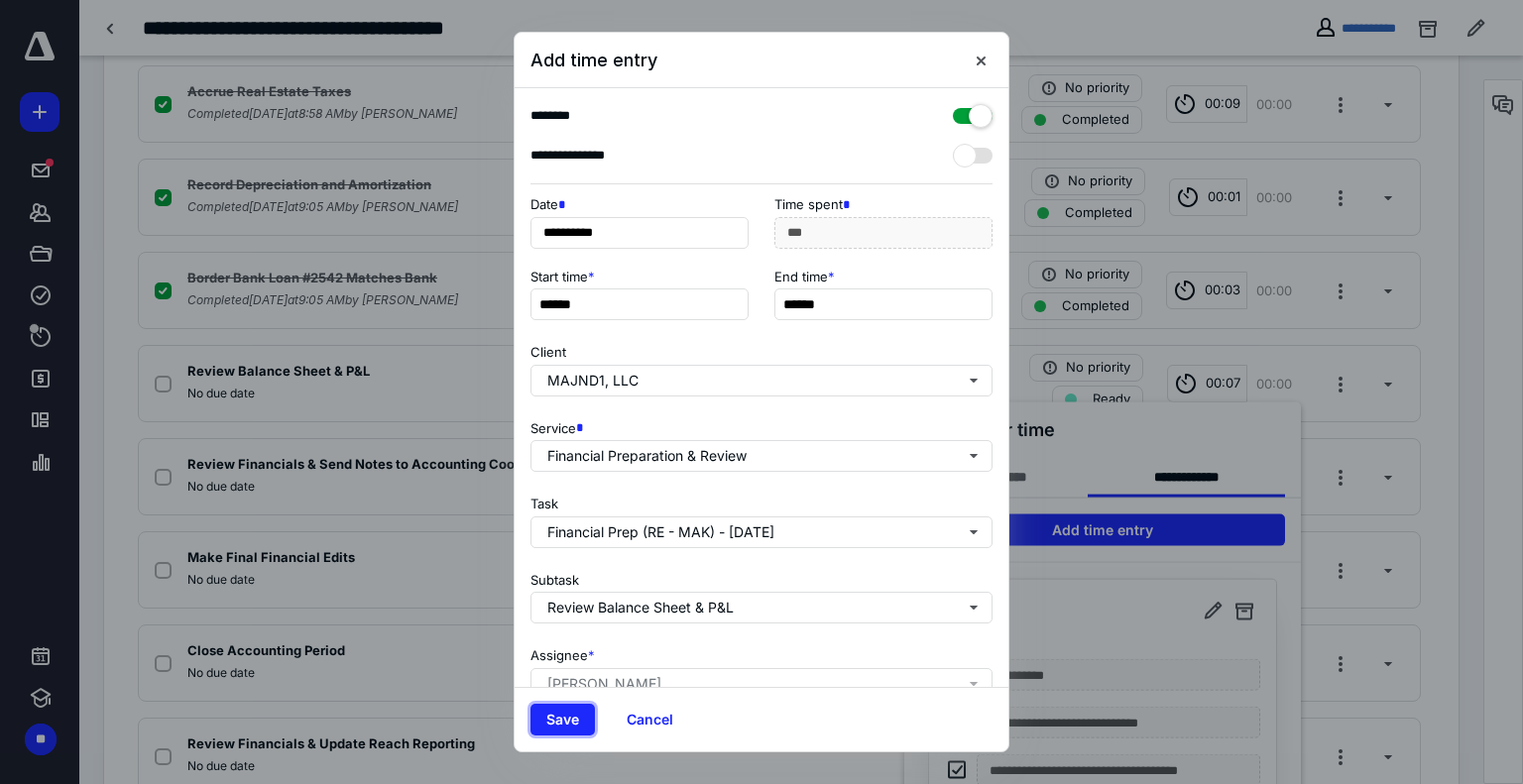 click on "Save" at bounding box center [562, 720] 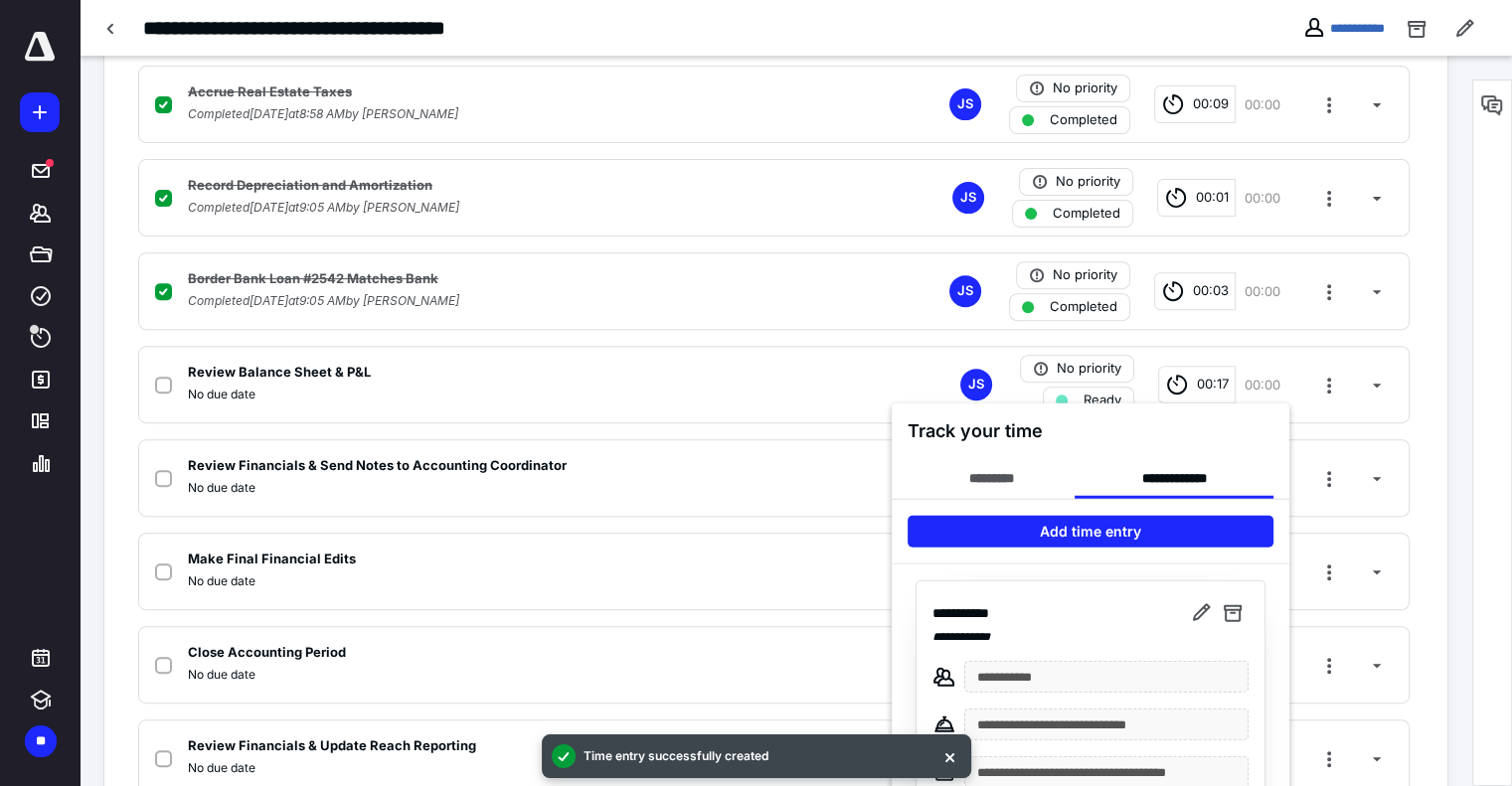 click at bounding box center [756, 393] 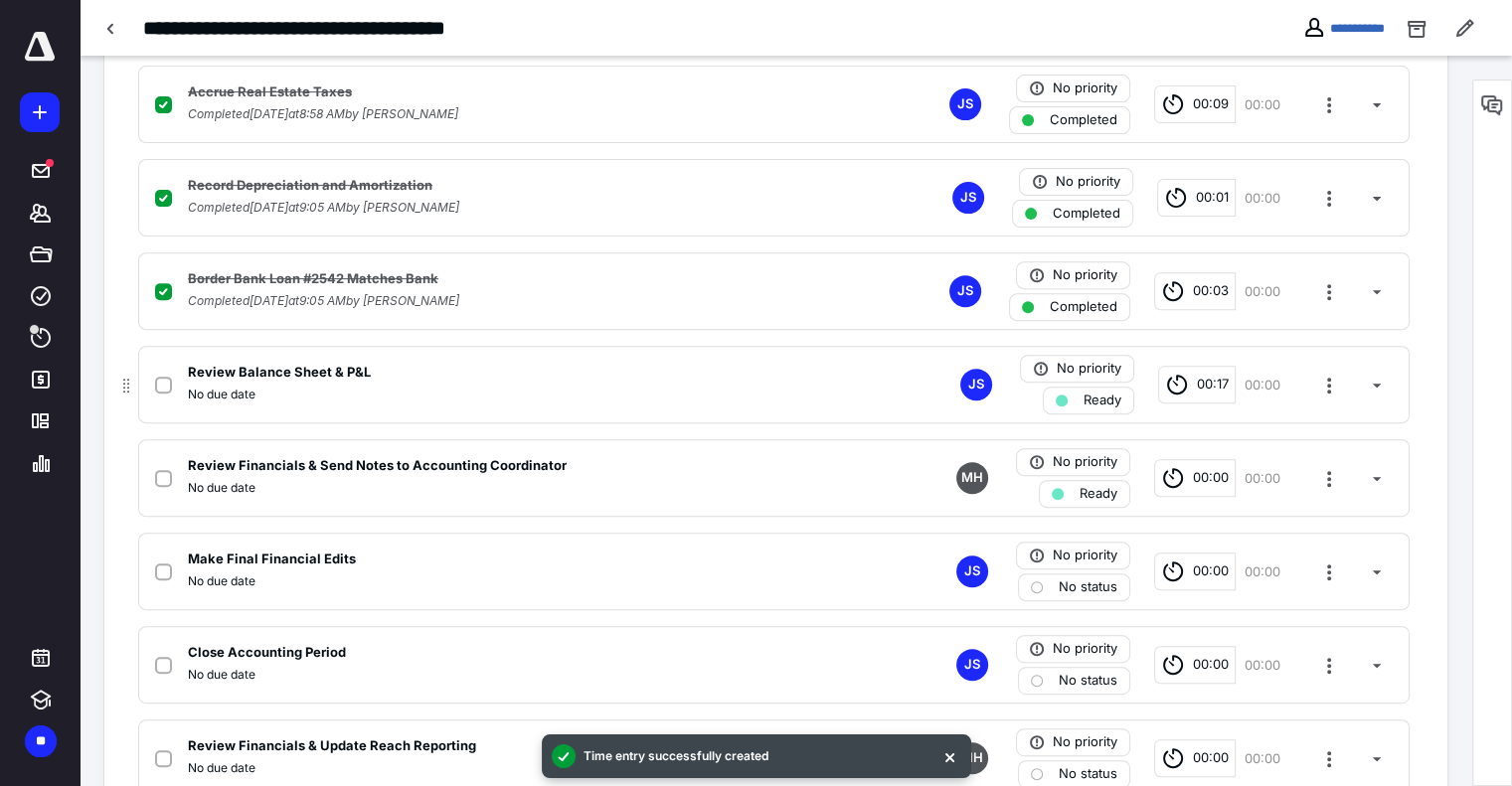 click 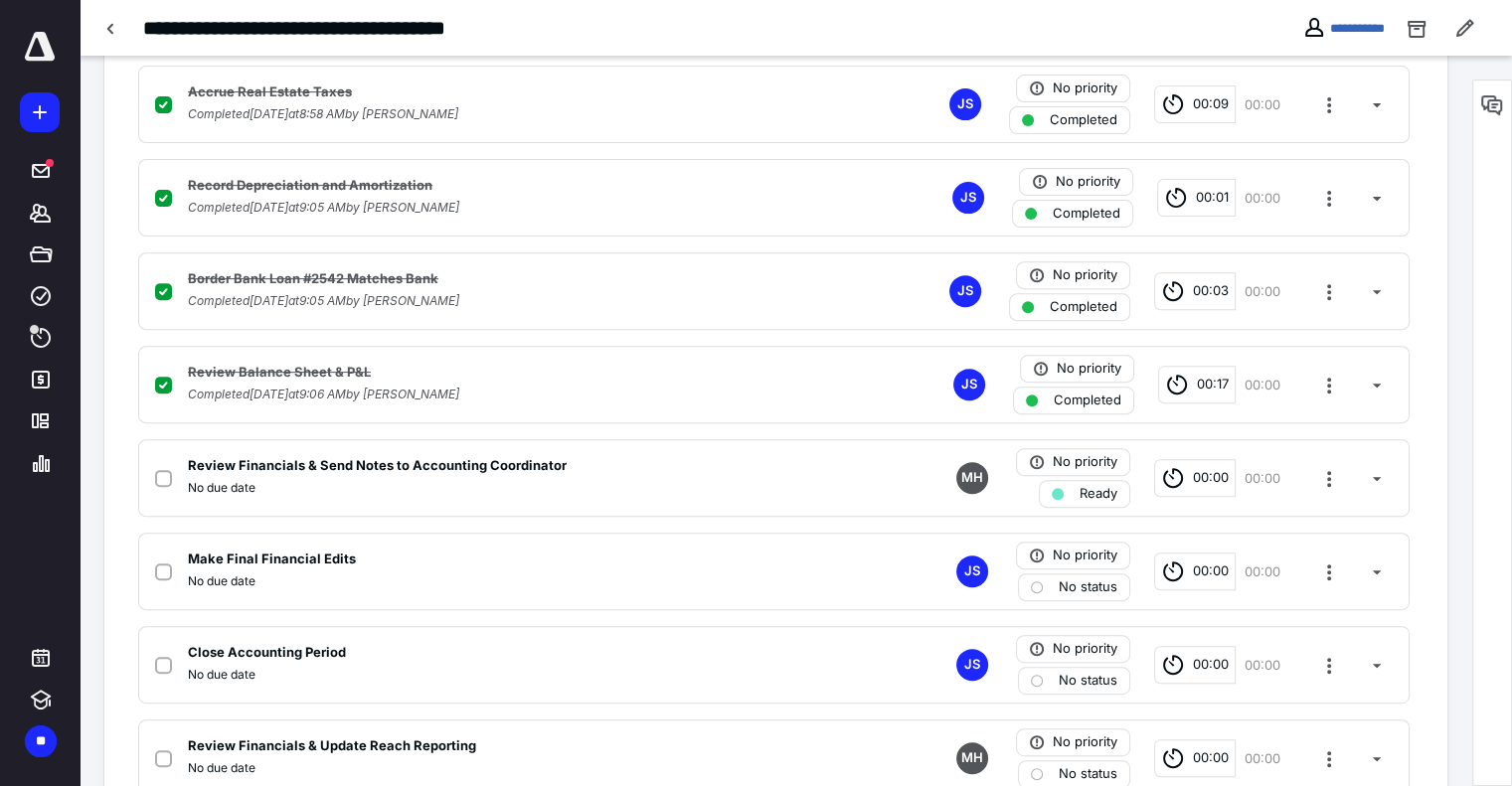 click on "**********" at bounding box center [795, 28] 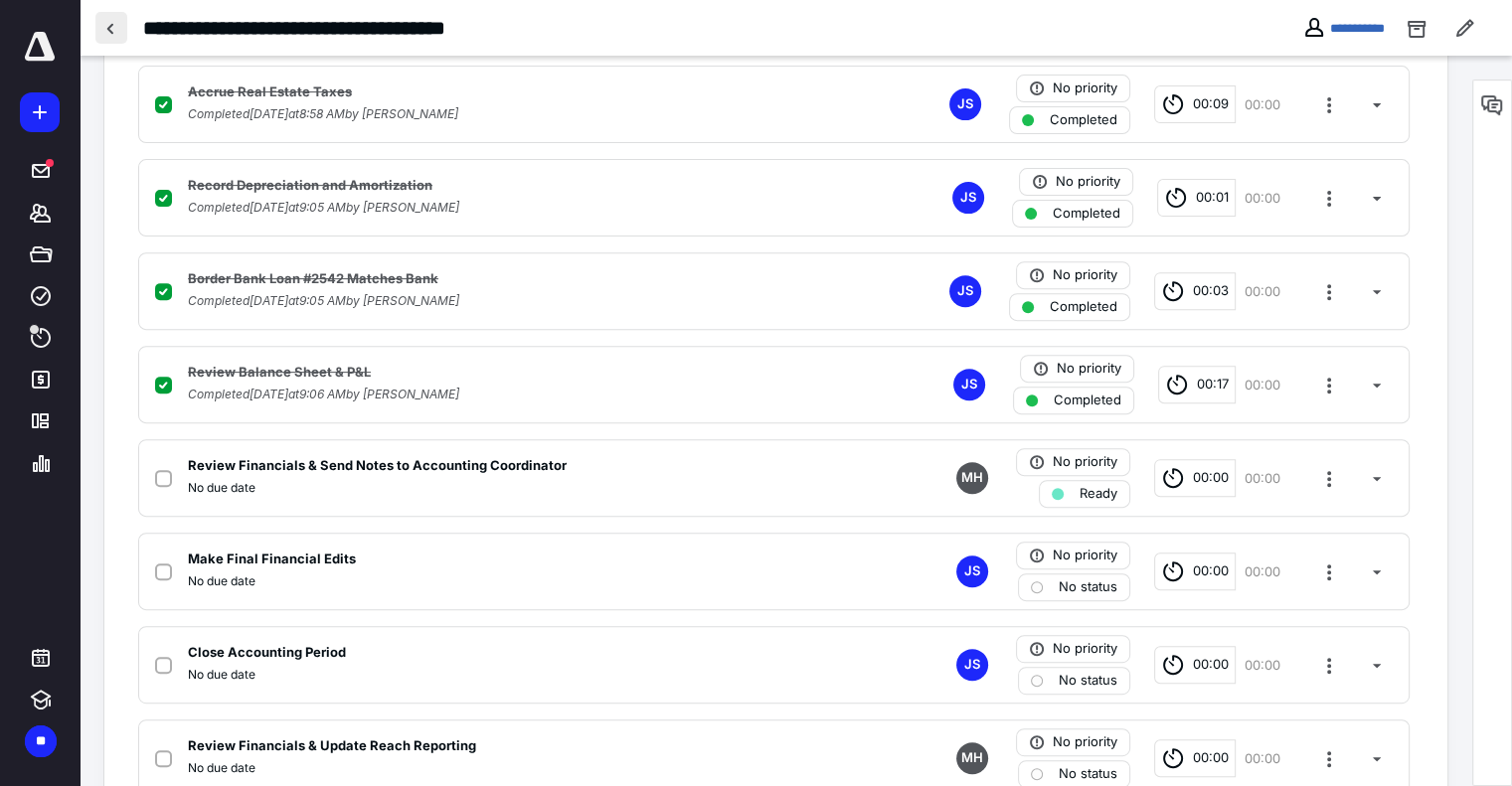 click at bounding box center (111, 28) 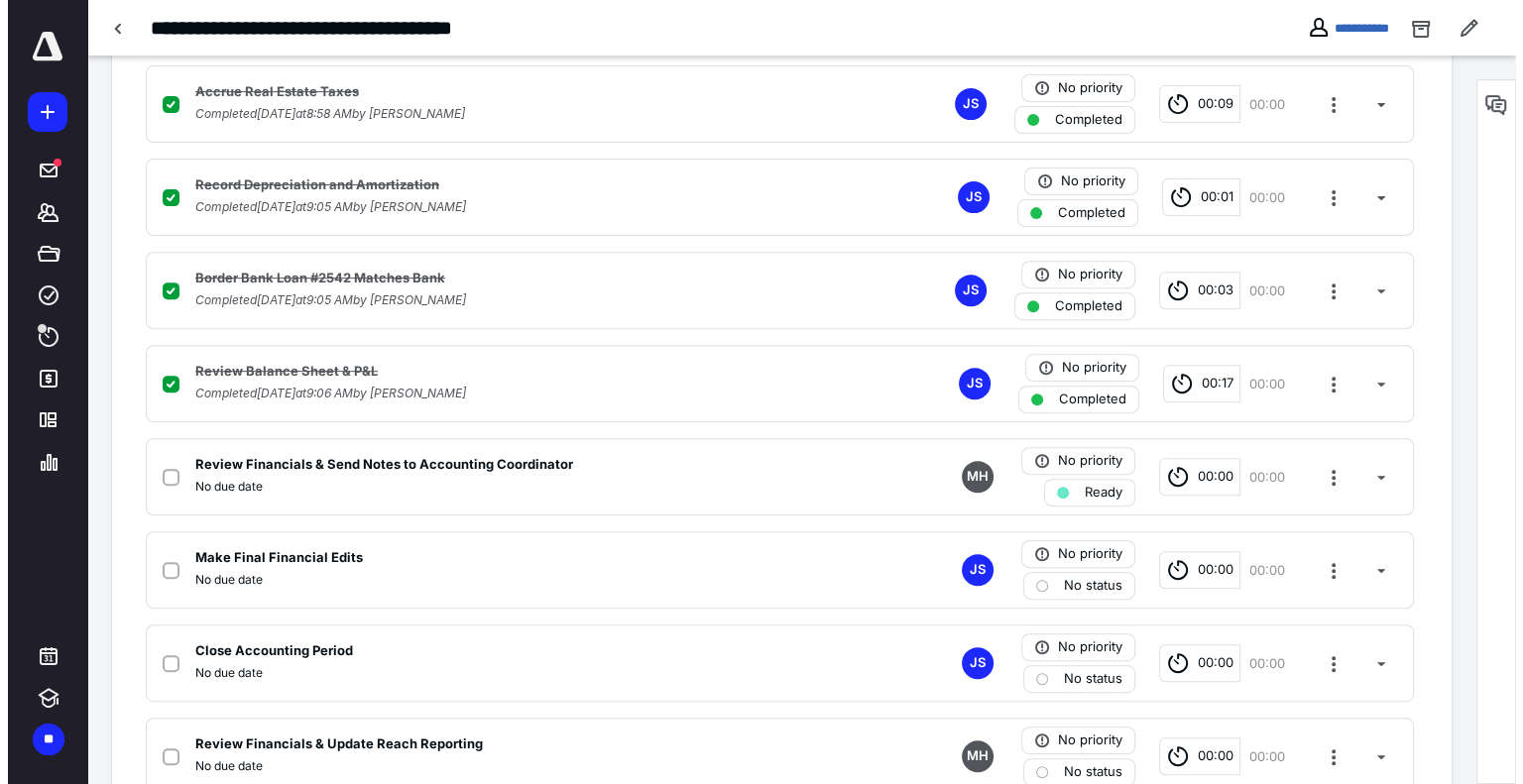 scroll, scrollTop: 0, scrollLeft: 0, axis: both 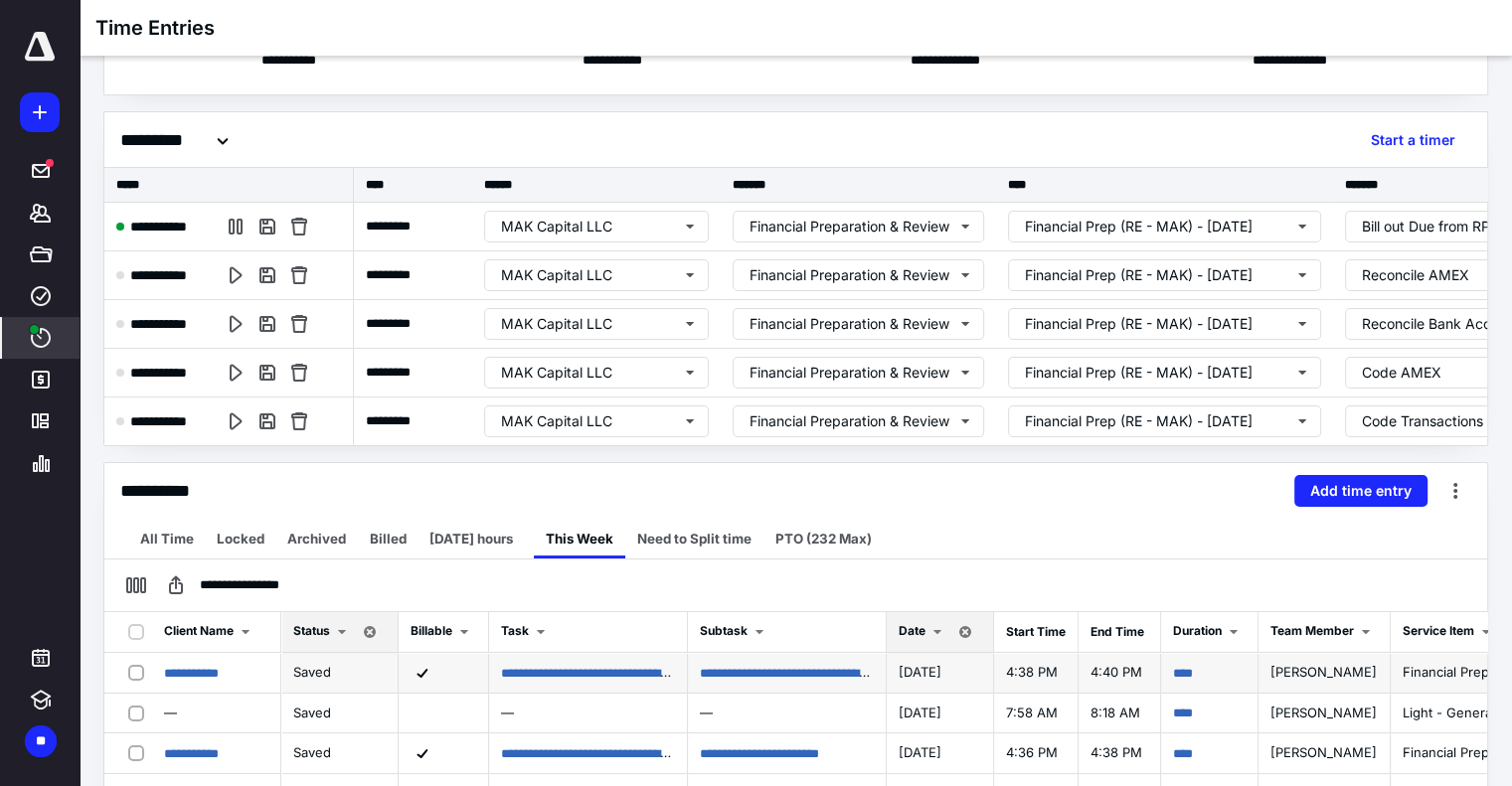 click on "****" at bounding box center [1210, 673] 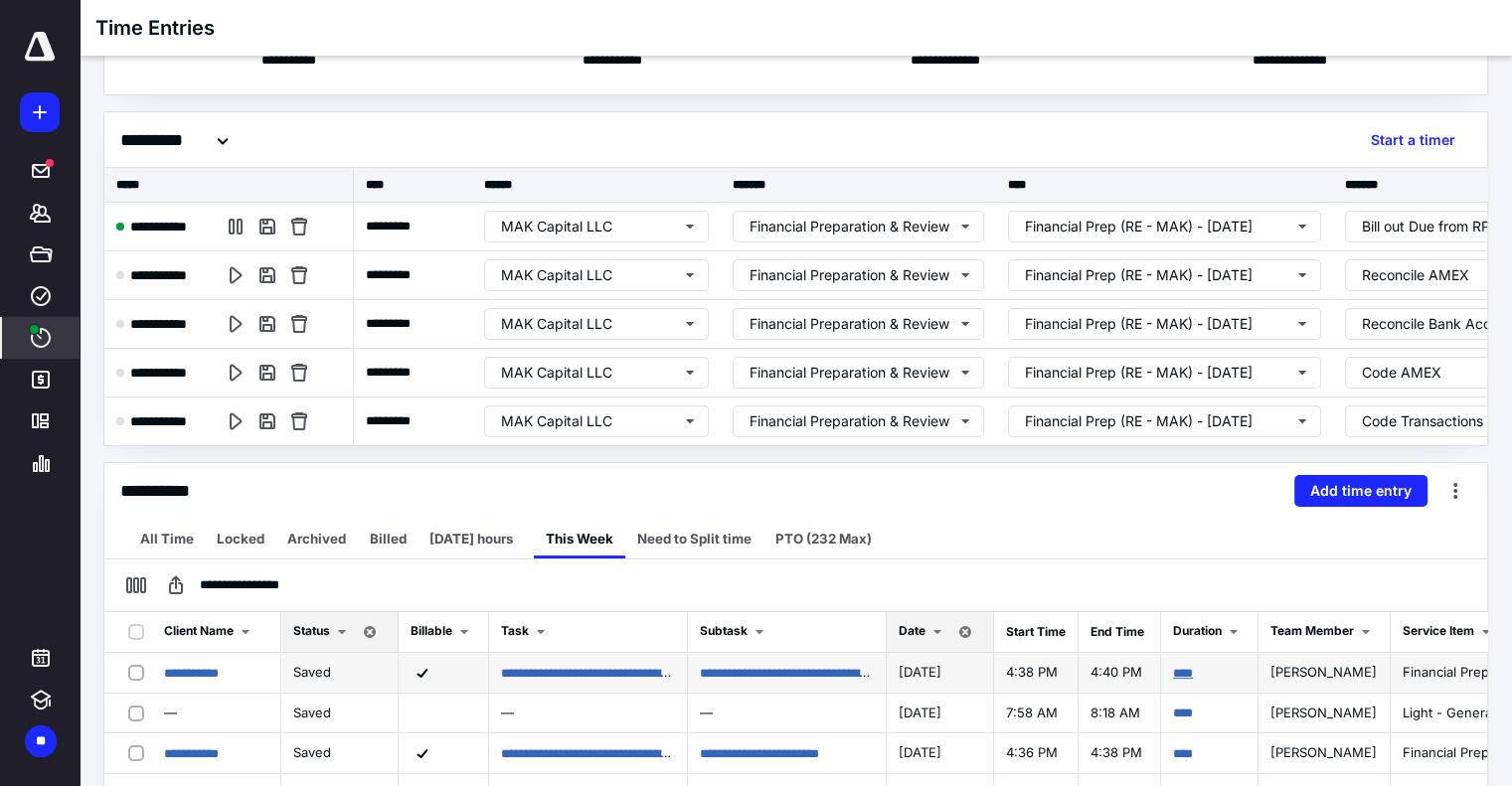click on "****" at bounding box center [1183, 673] 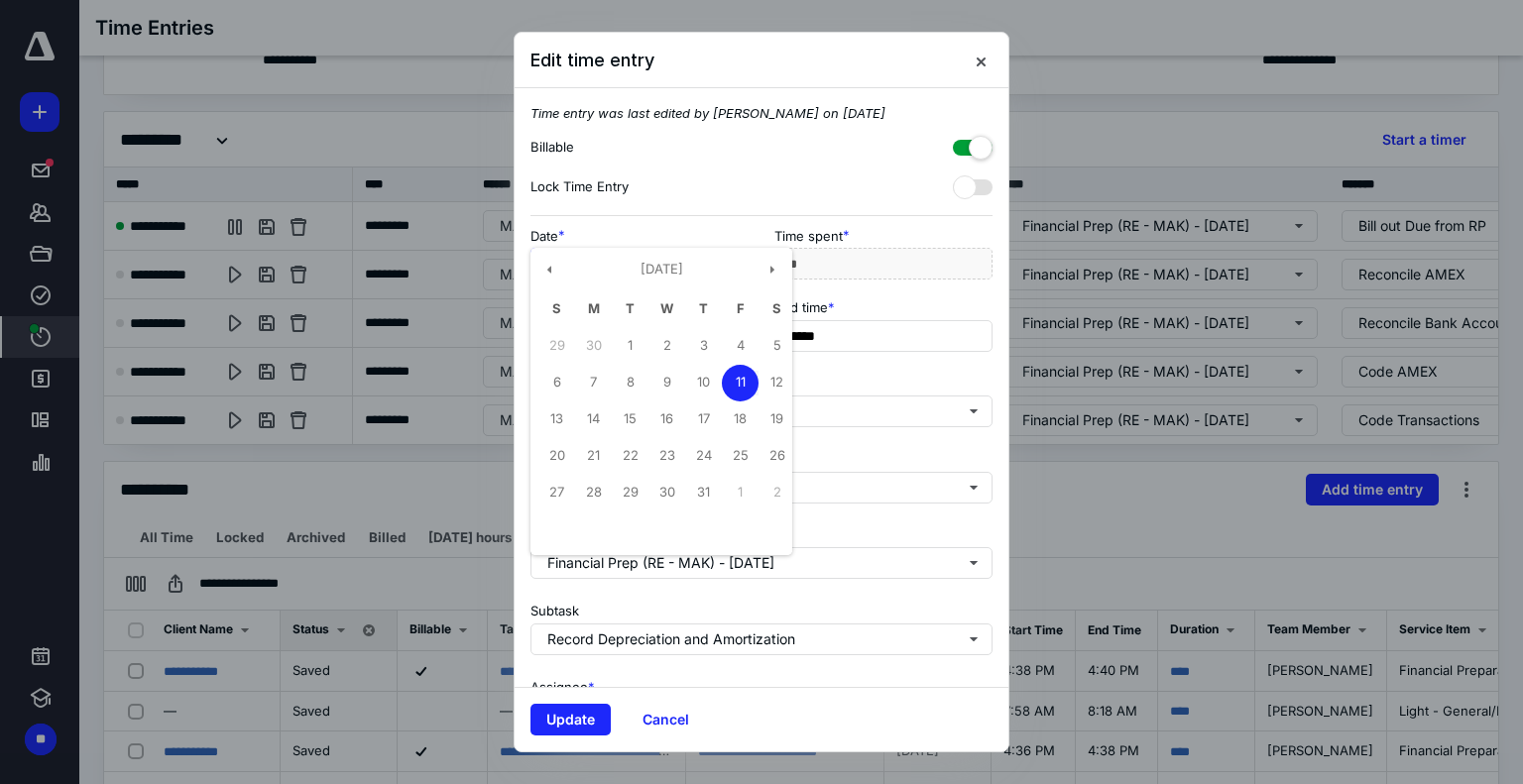 click on "**********" at bounding box center (640, 264) 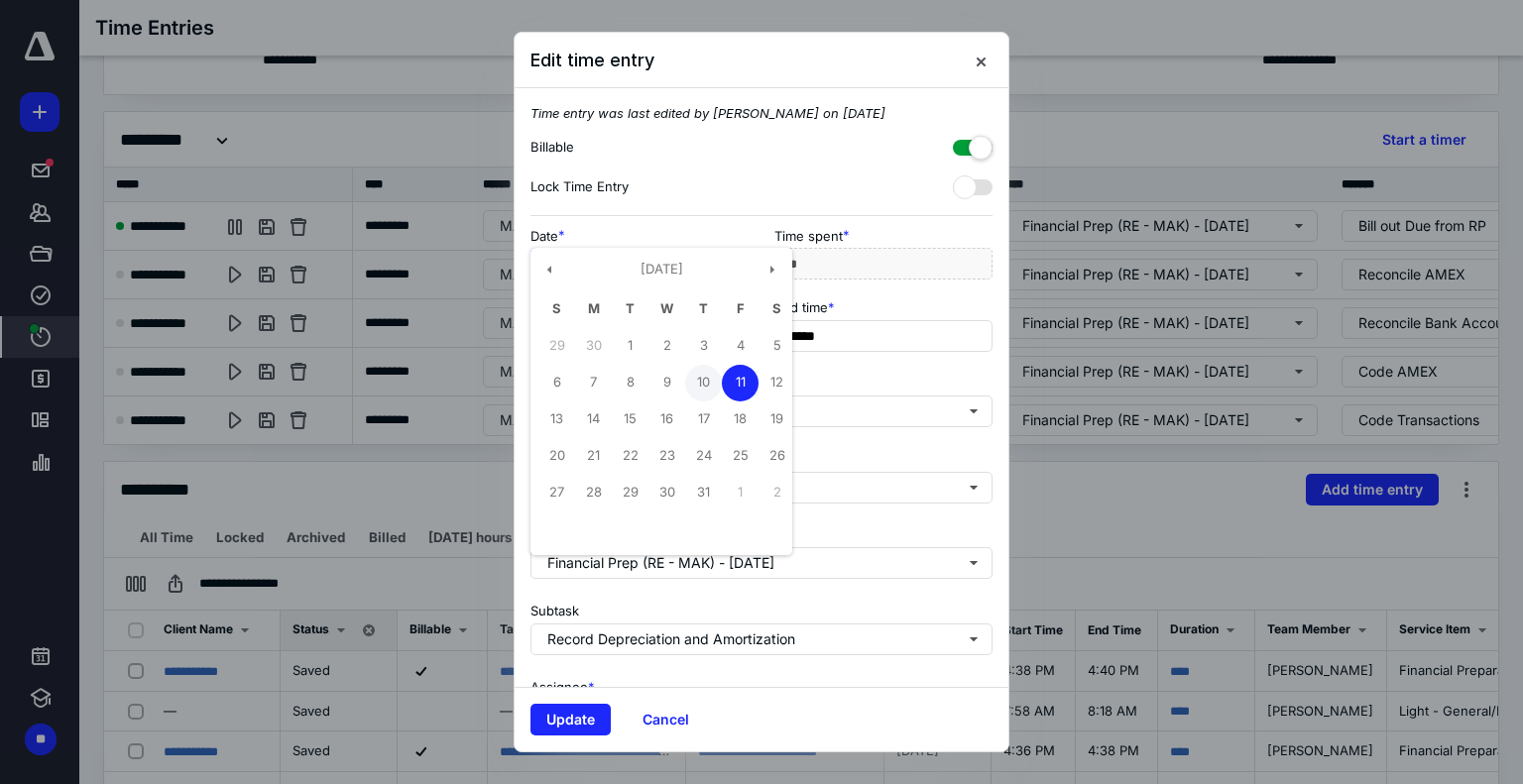 click on "10" at bounding box center (703, 383) 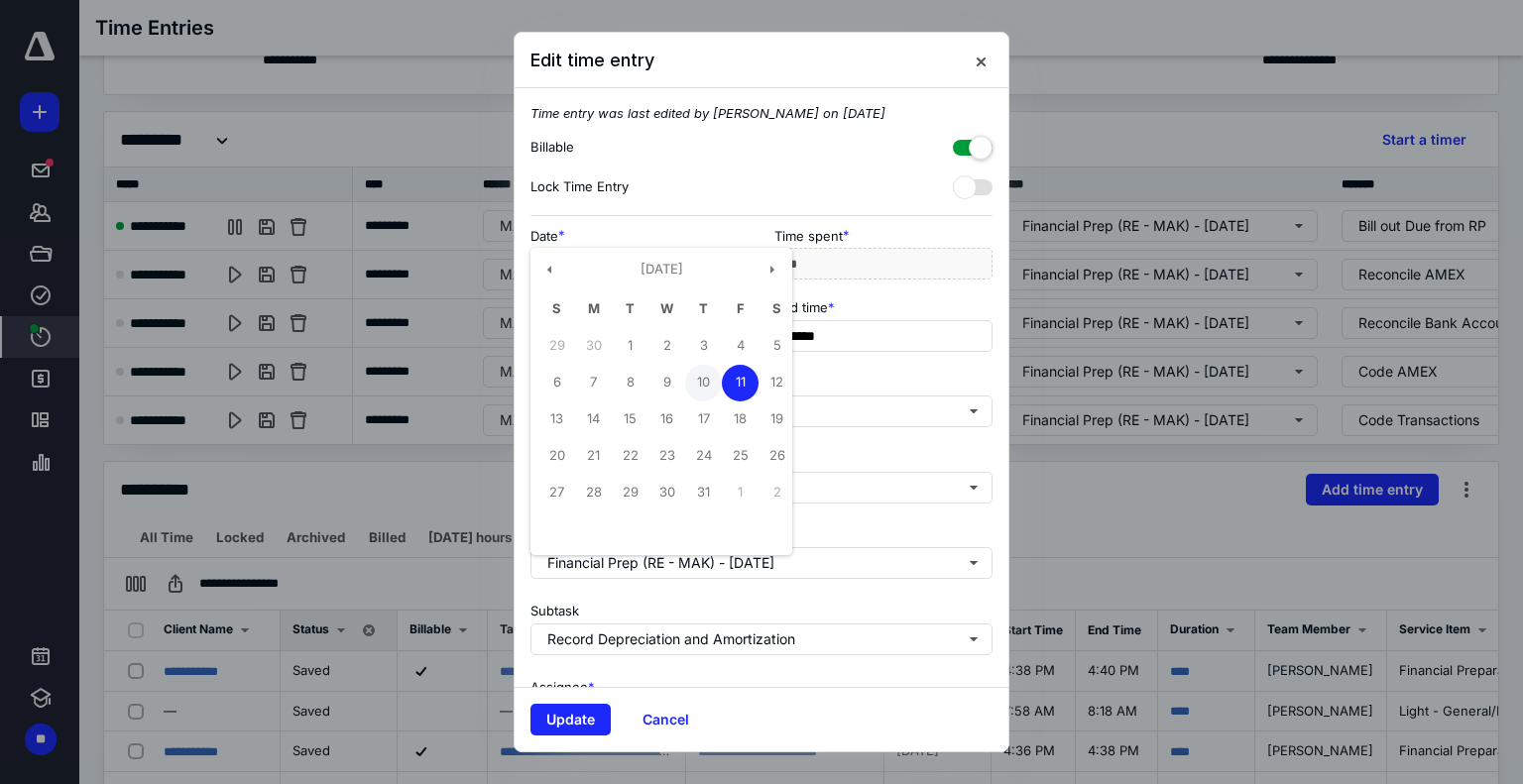 type on "**********" 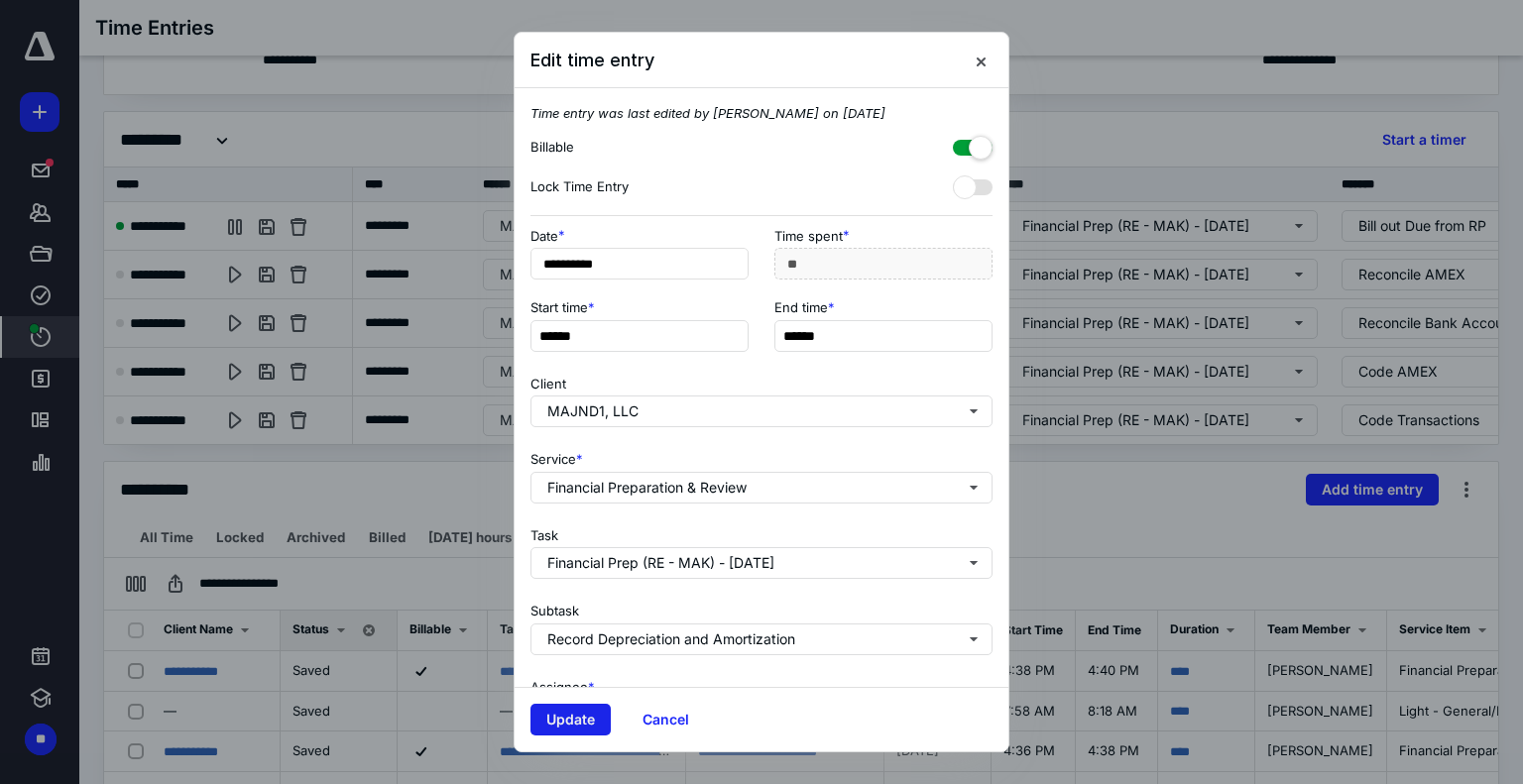 click on "Update" at bounding box center [570, 720] 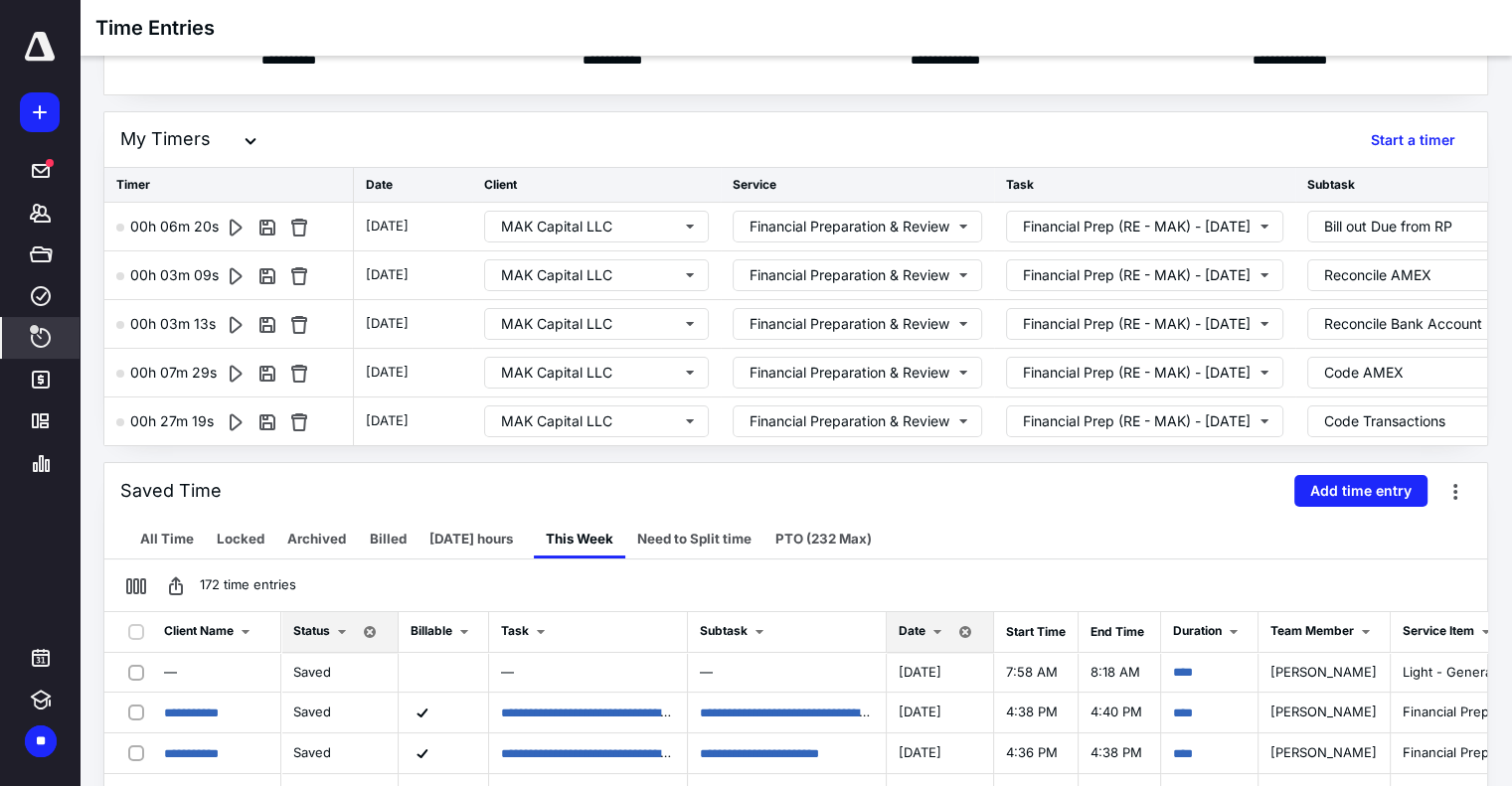 scroll, scrollTop: 0, scrollLeft: 0, axis: both 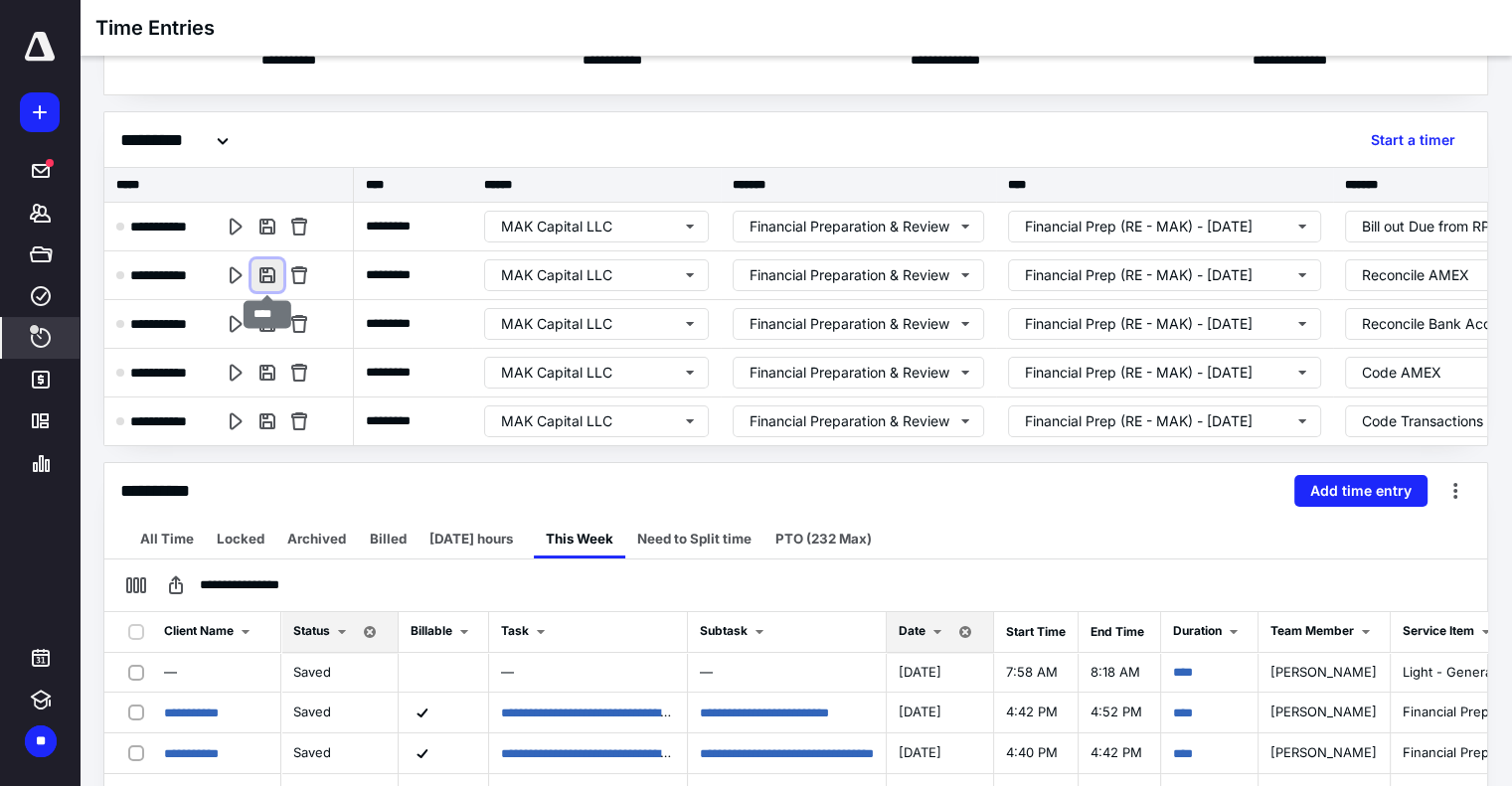 click at bounding box center (267, 275) 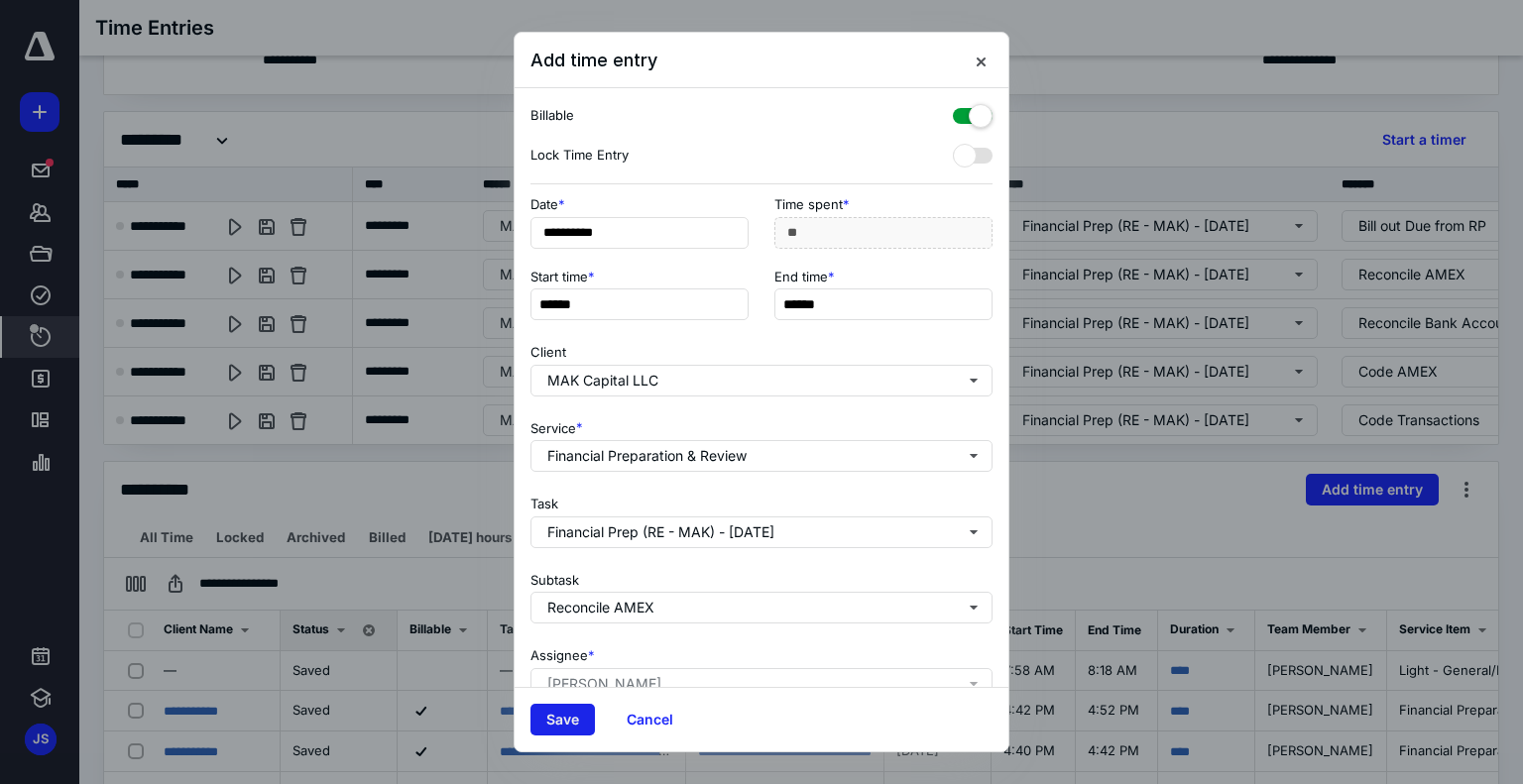 drag, startPoint x: 555, startPoint y: 739, endPoint x: 552, endPoint y: 717, distance: 22.203603 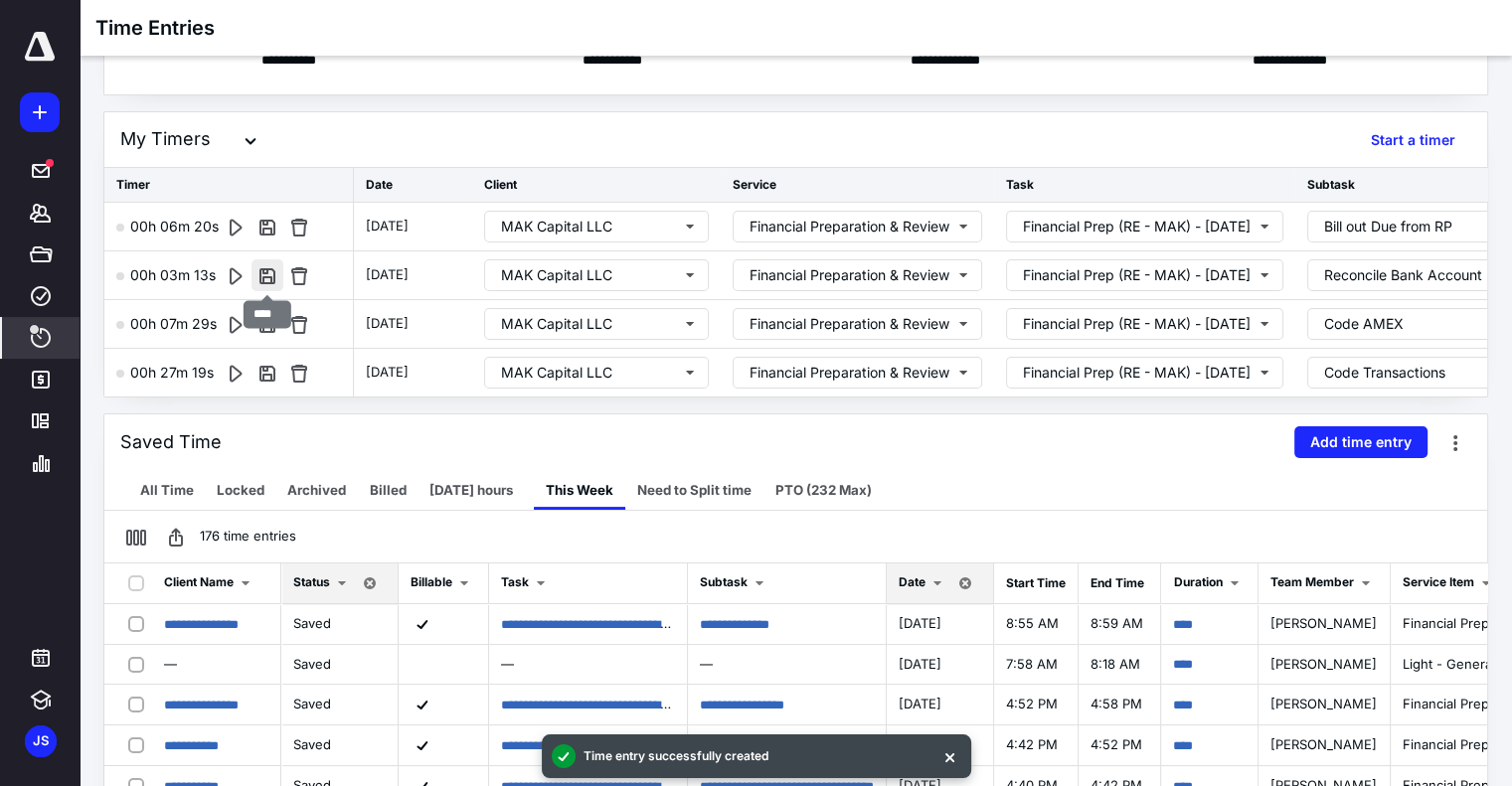 click at bounding box center (267, 275) 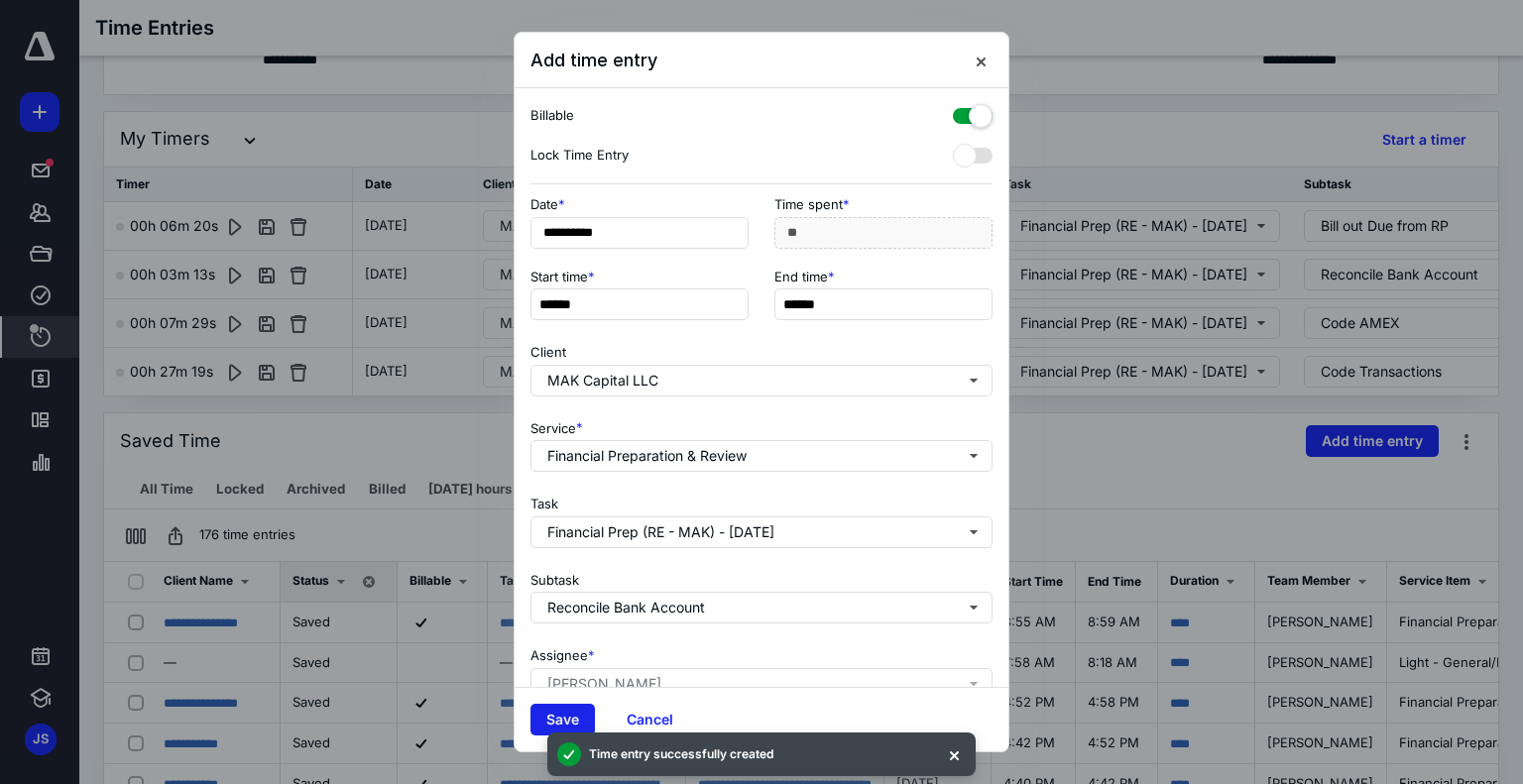 click on "Save" at bounding box center (562, 720) 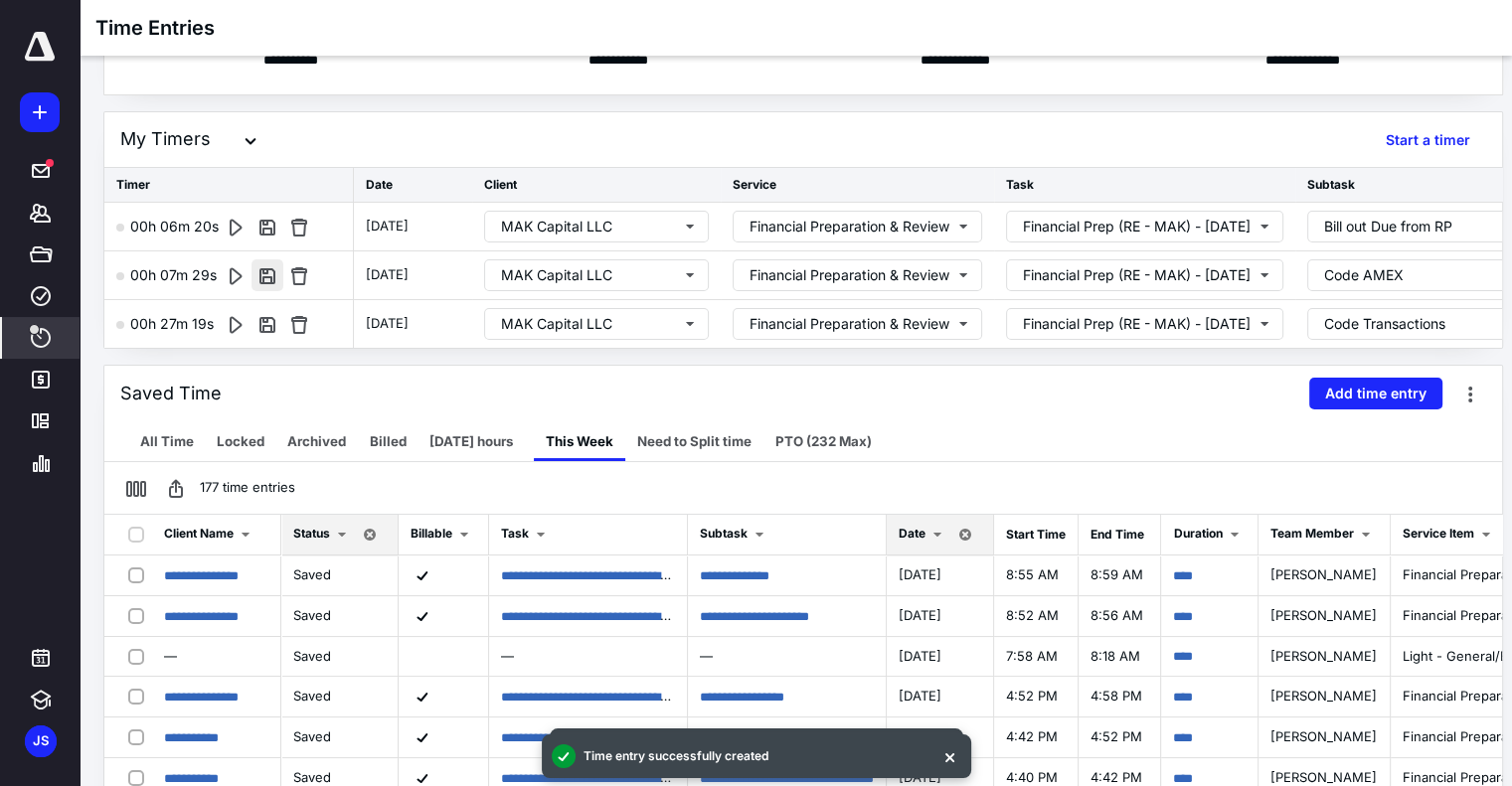 click at bounding box center (267, 275) 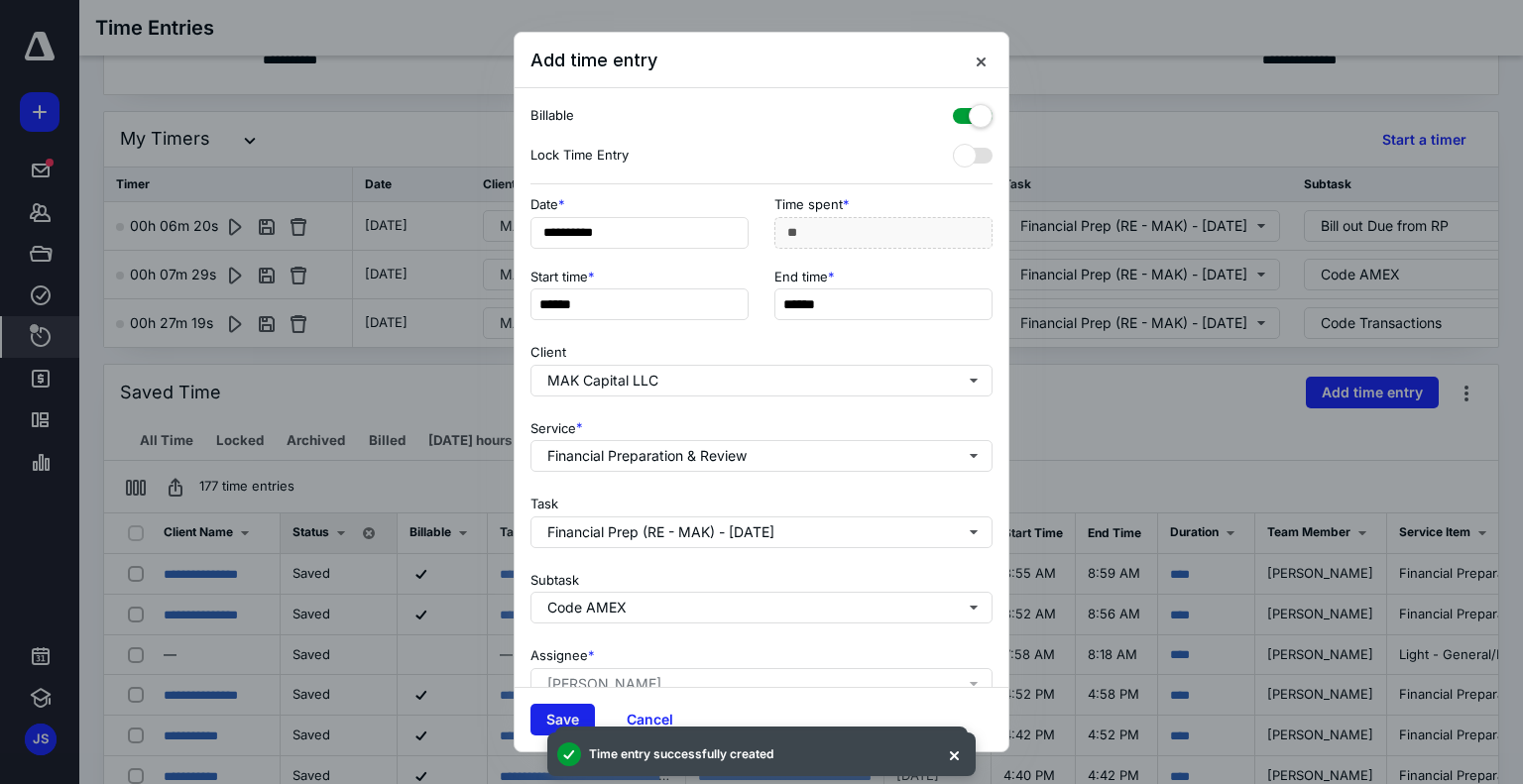 click on "Save" at bounding box center (562, 720) 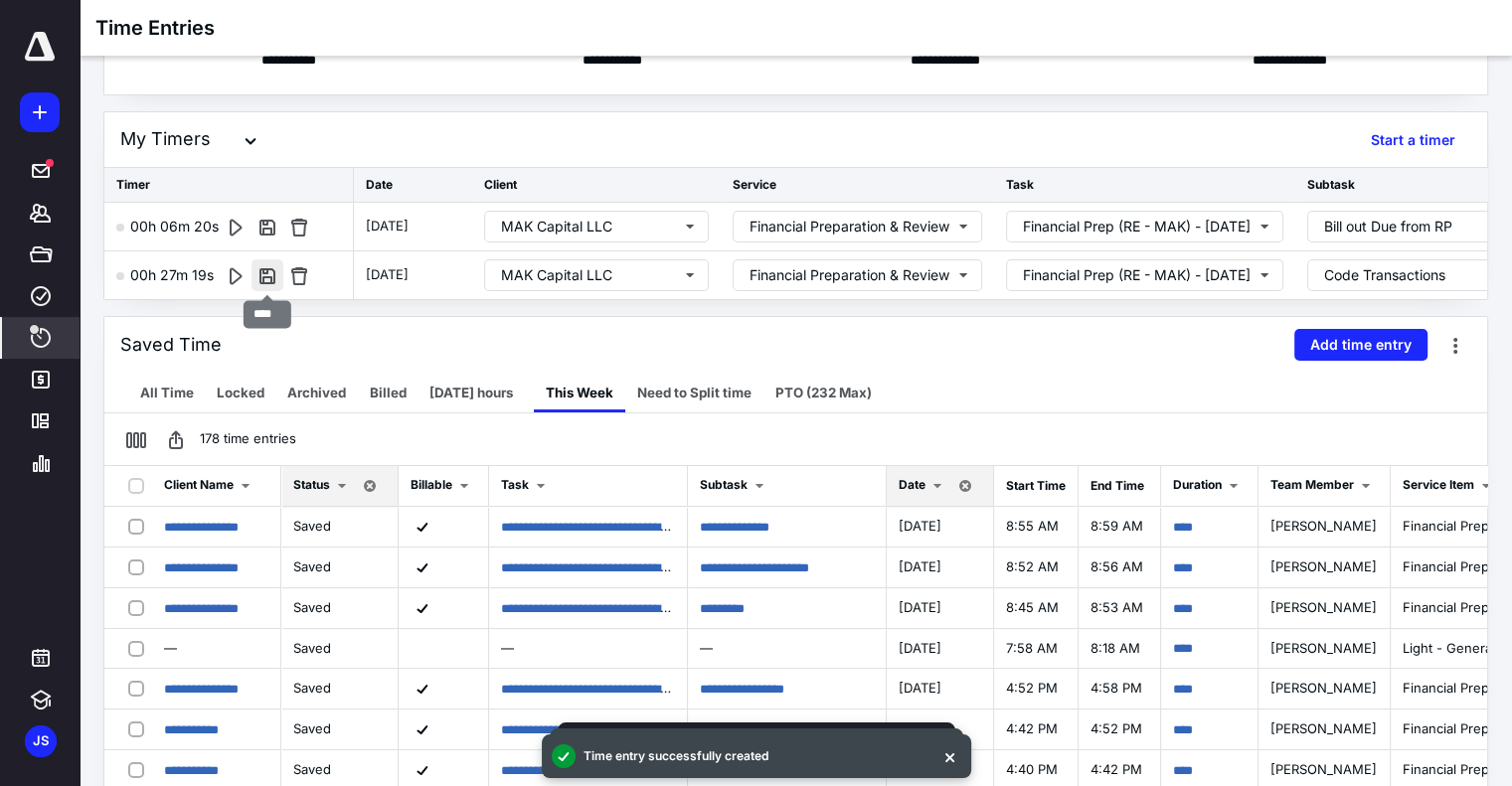 click at bounding box center [267, 275] 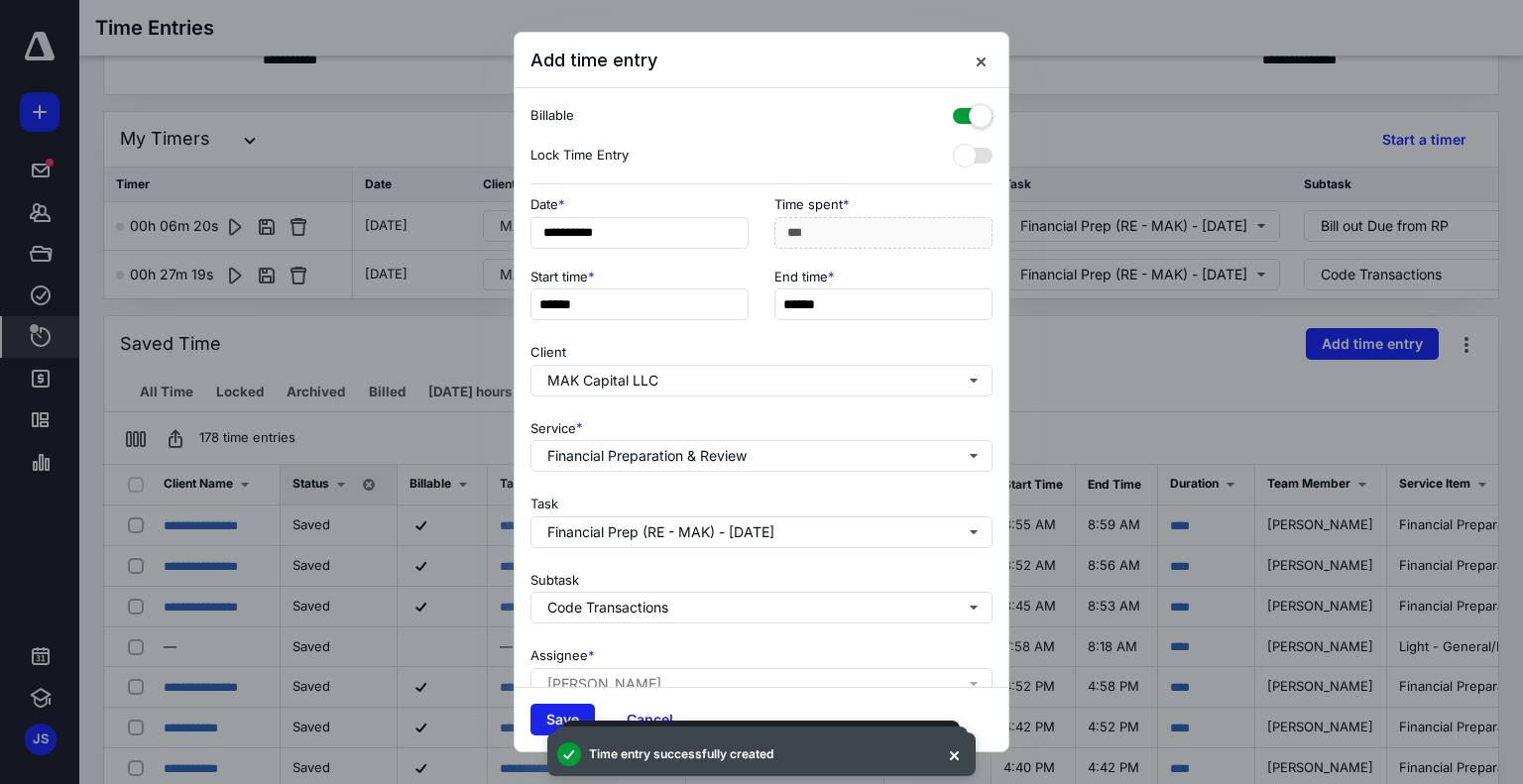 click on "Save" at bounding box center (562, 720) 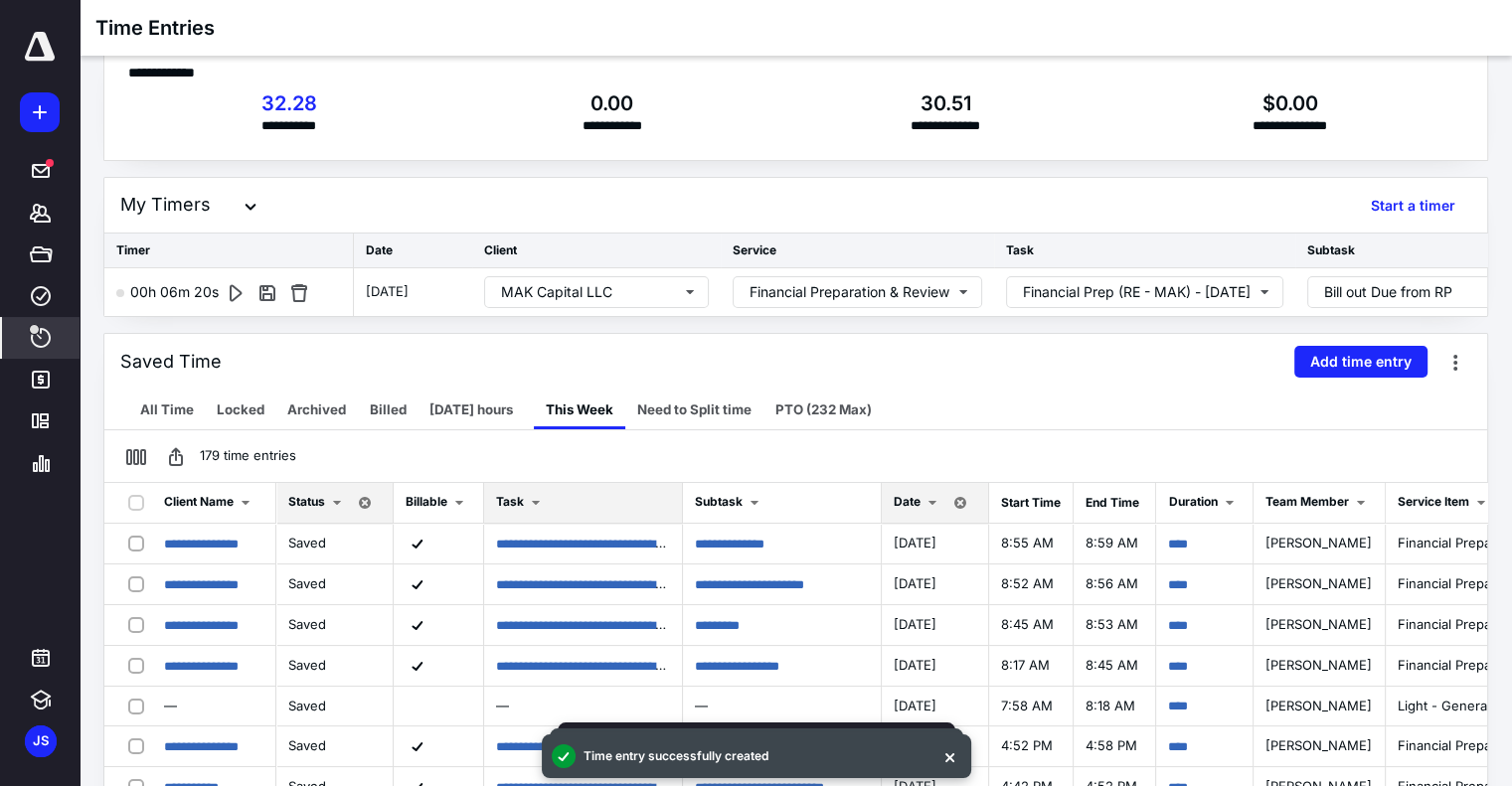 scroll, scrollTop: 0, scrollLeft: 0, axis: both 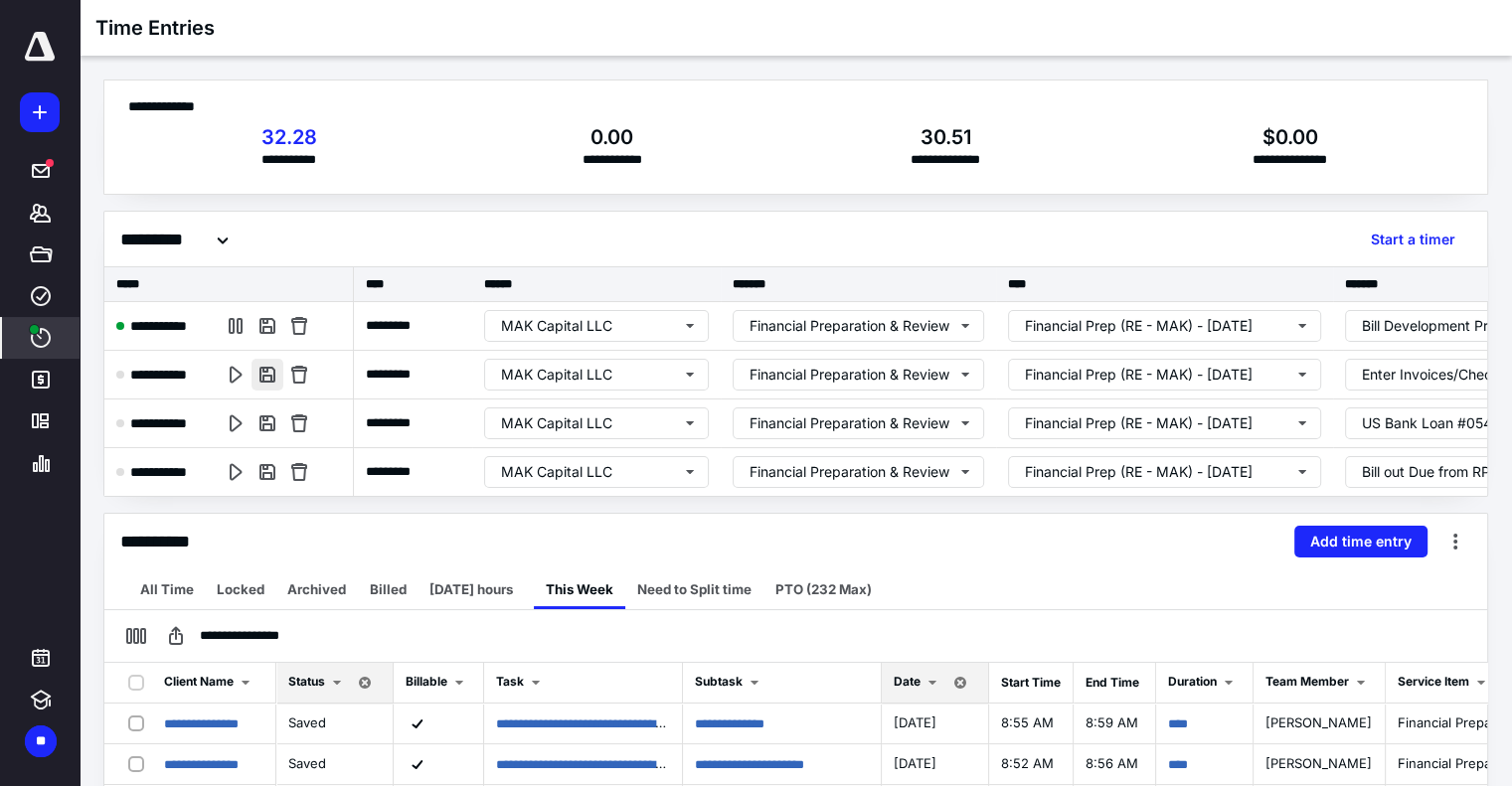 click at bounding box center (267, 375) 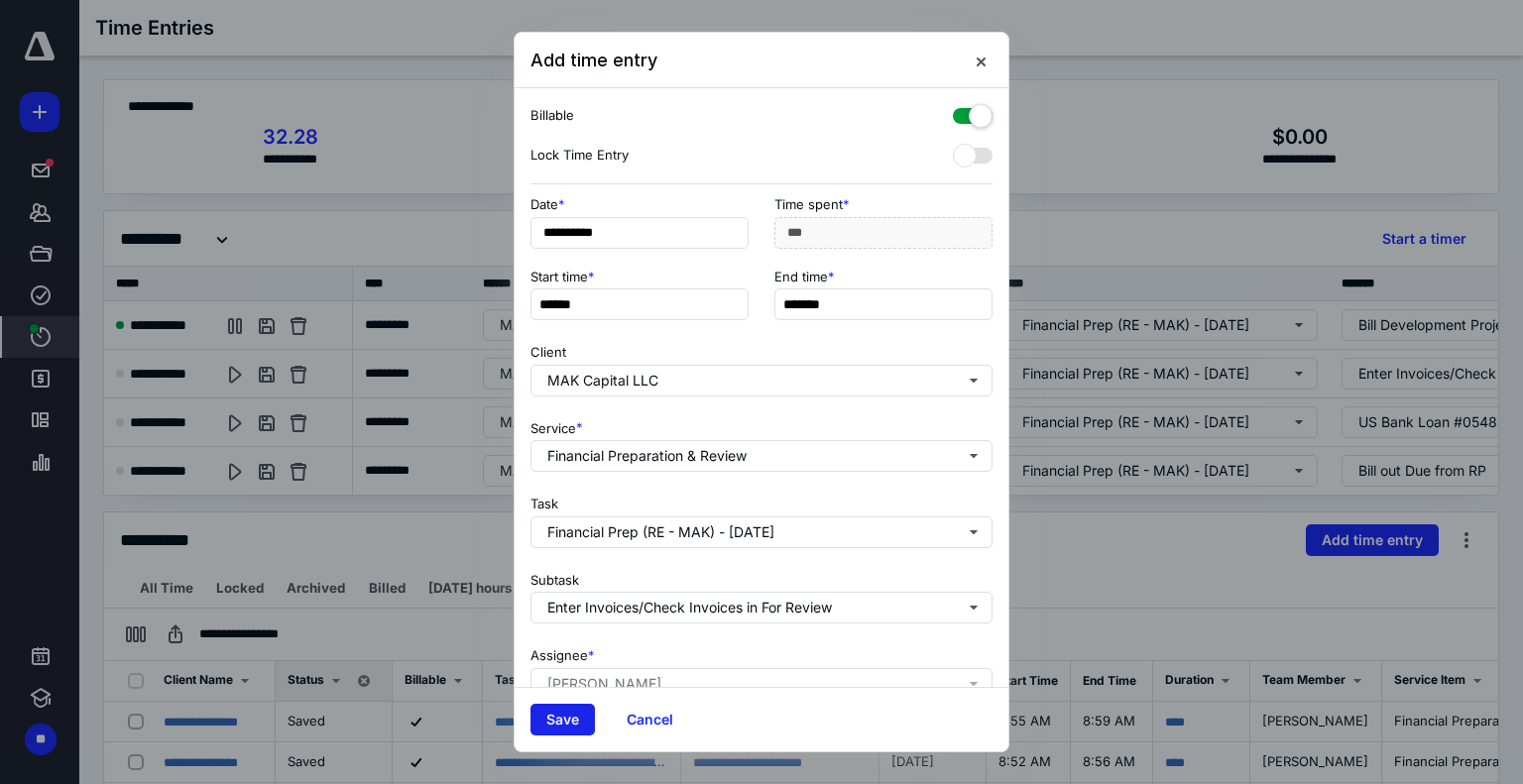 click on "Save" at bounding box center [562, 720] 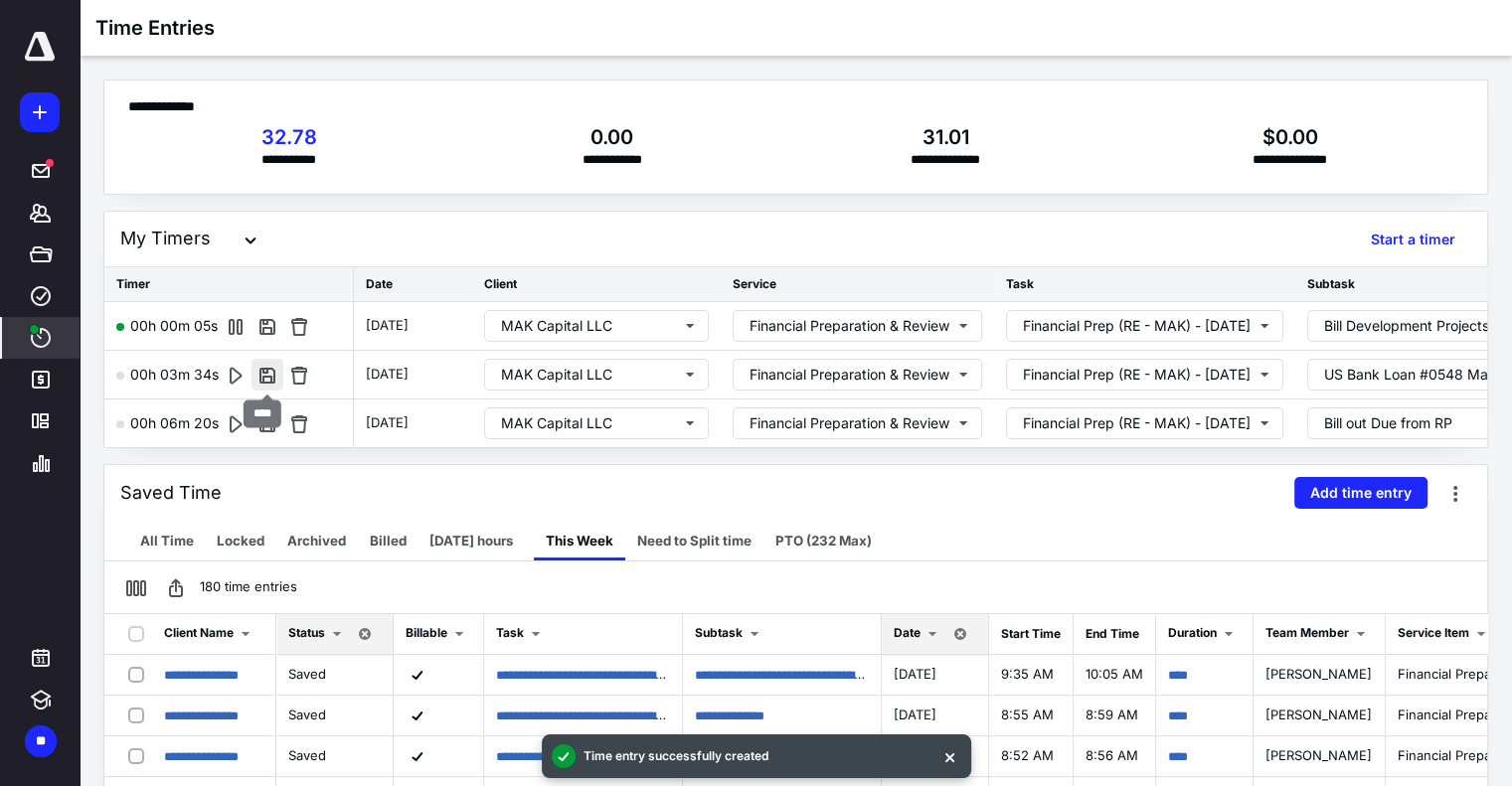 click at bounding box center [267, 375] 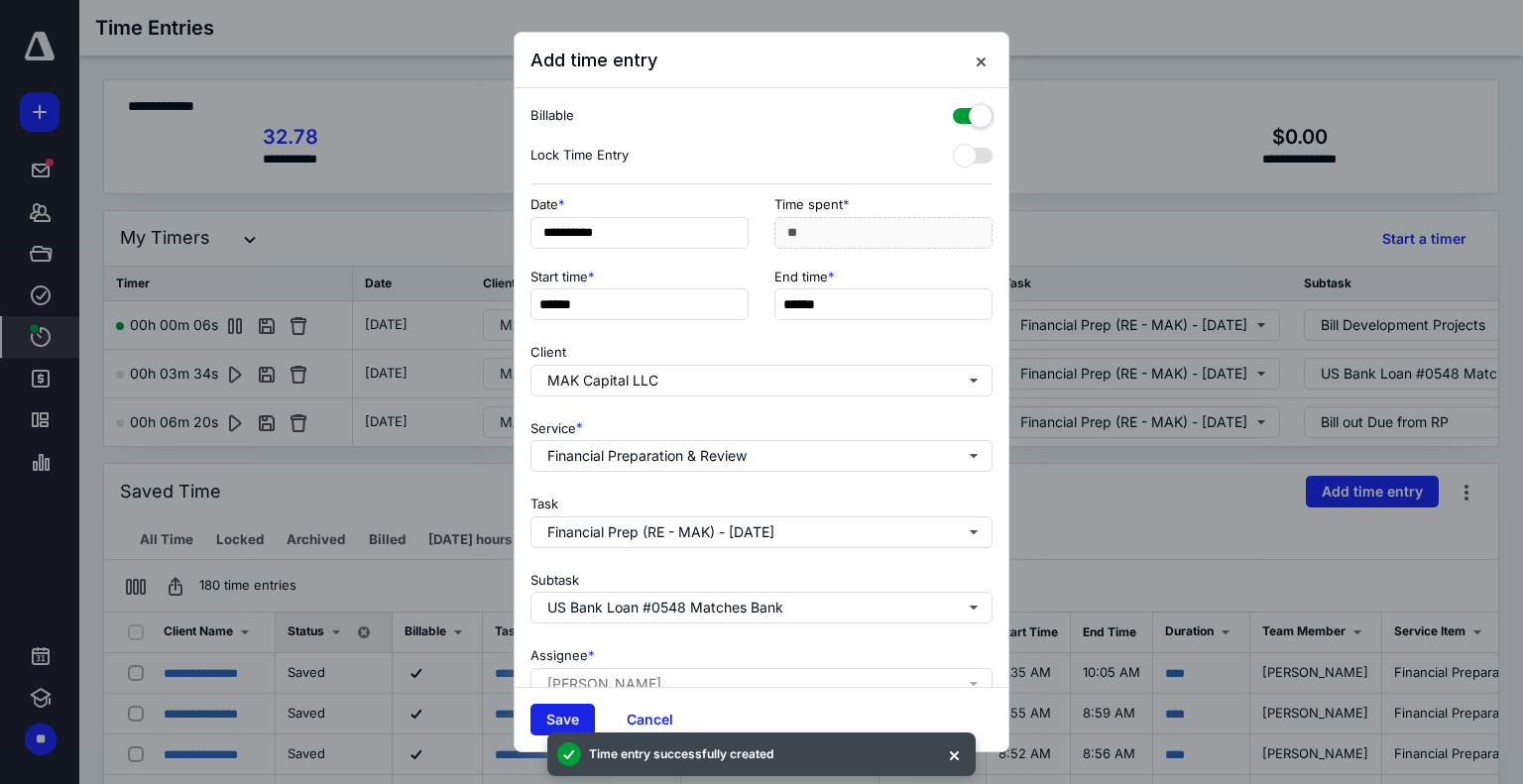click on "Save" at bounding box center (562, 720) 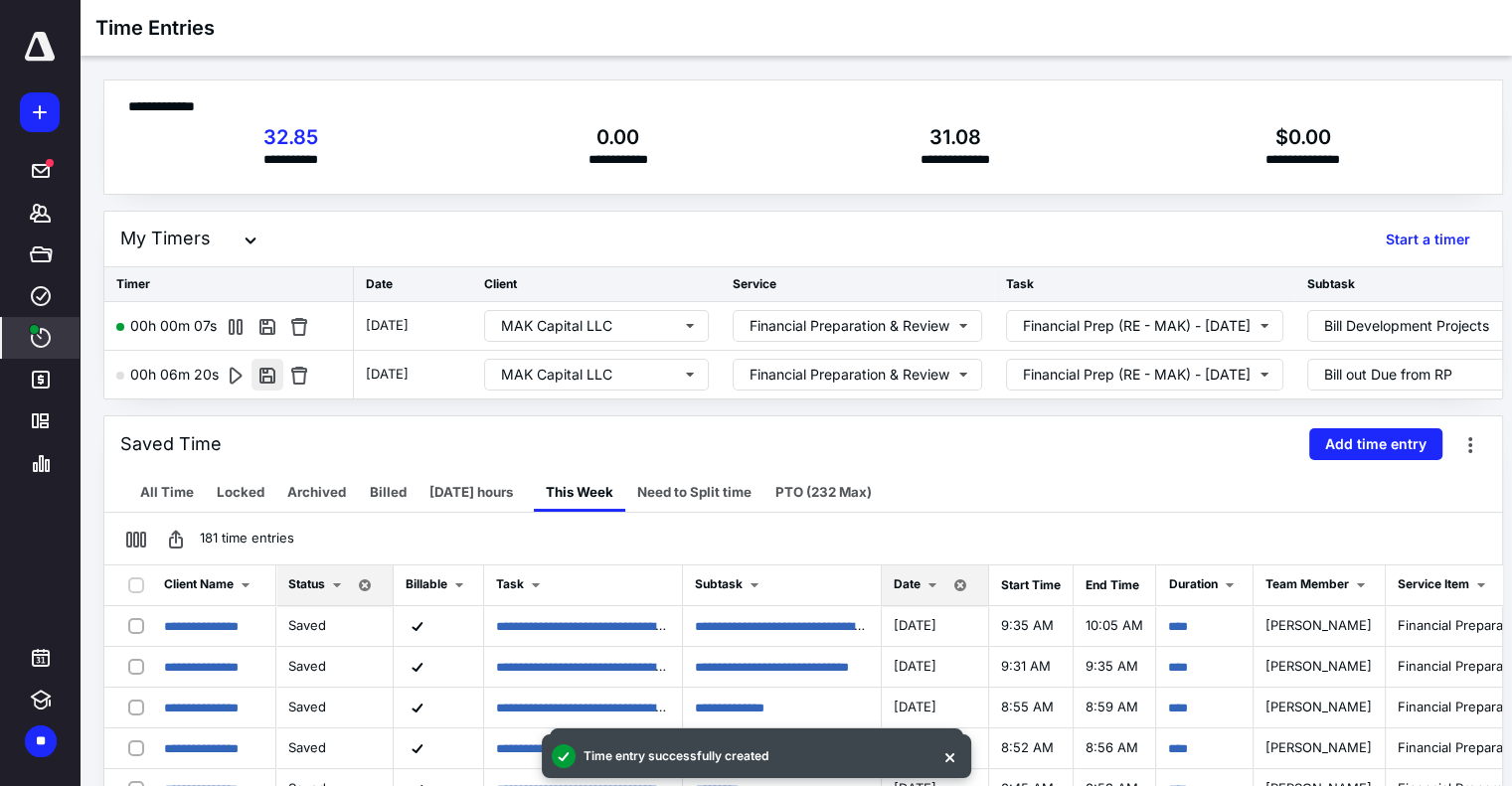 click at bounding box center [267, 375] 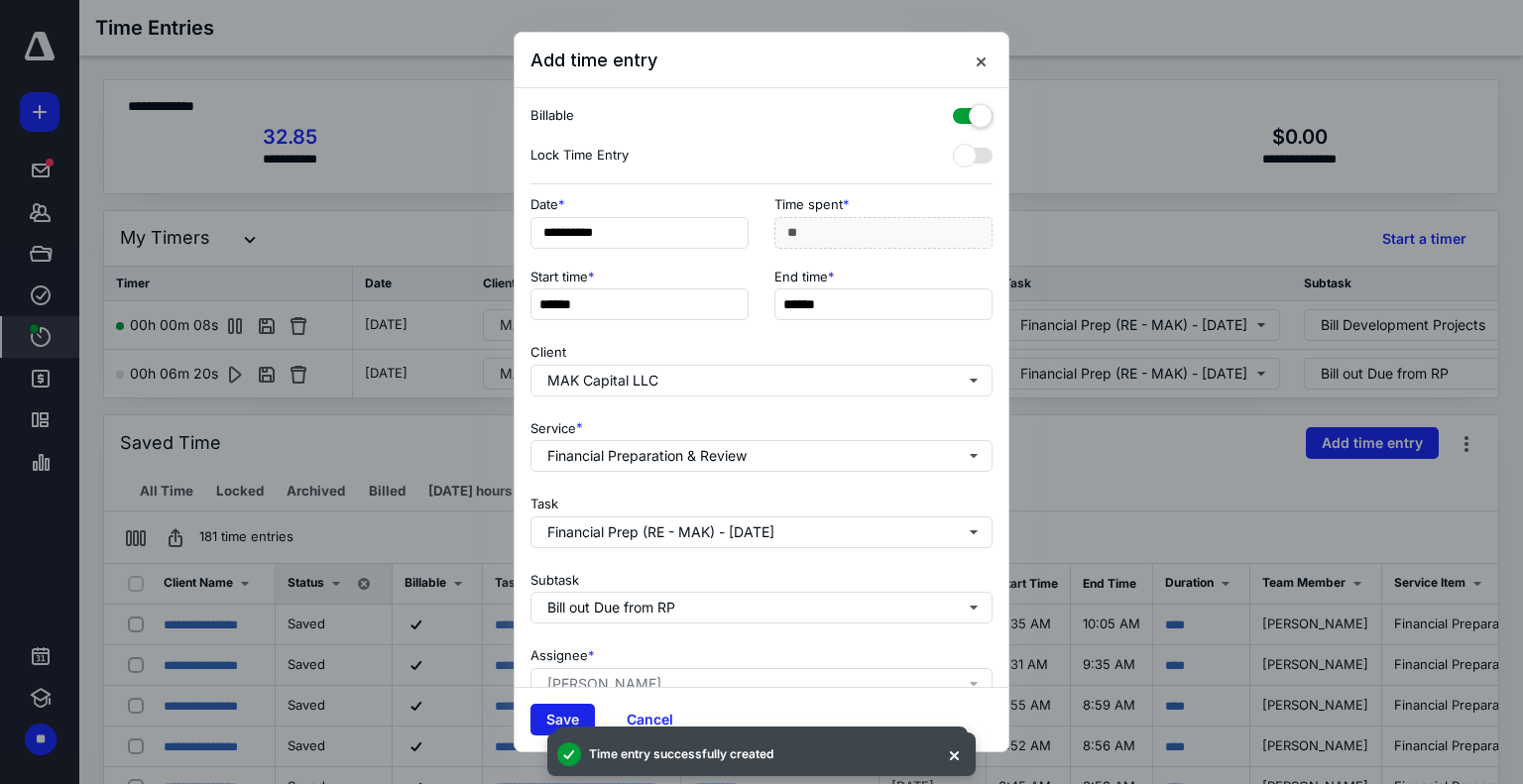 click on "Save" at bounding box center (562, 720) 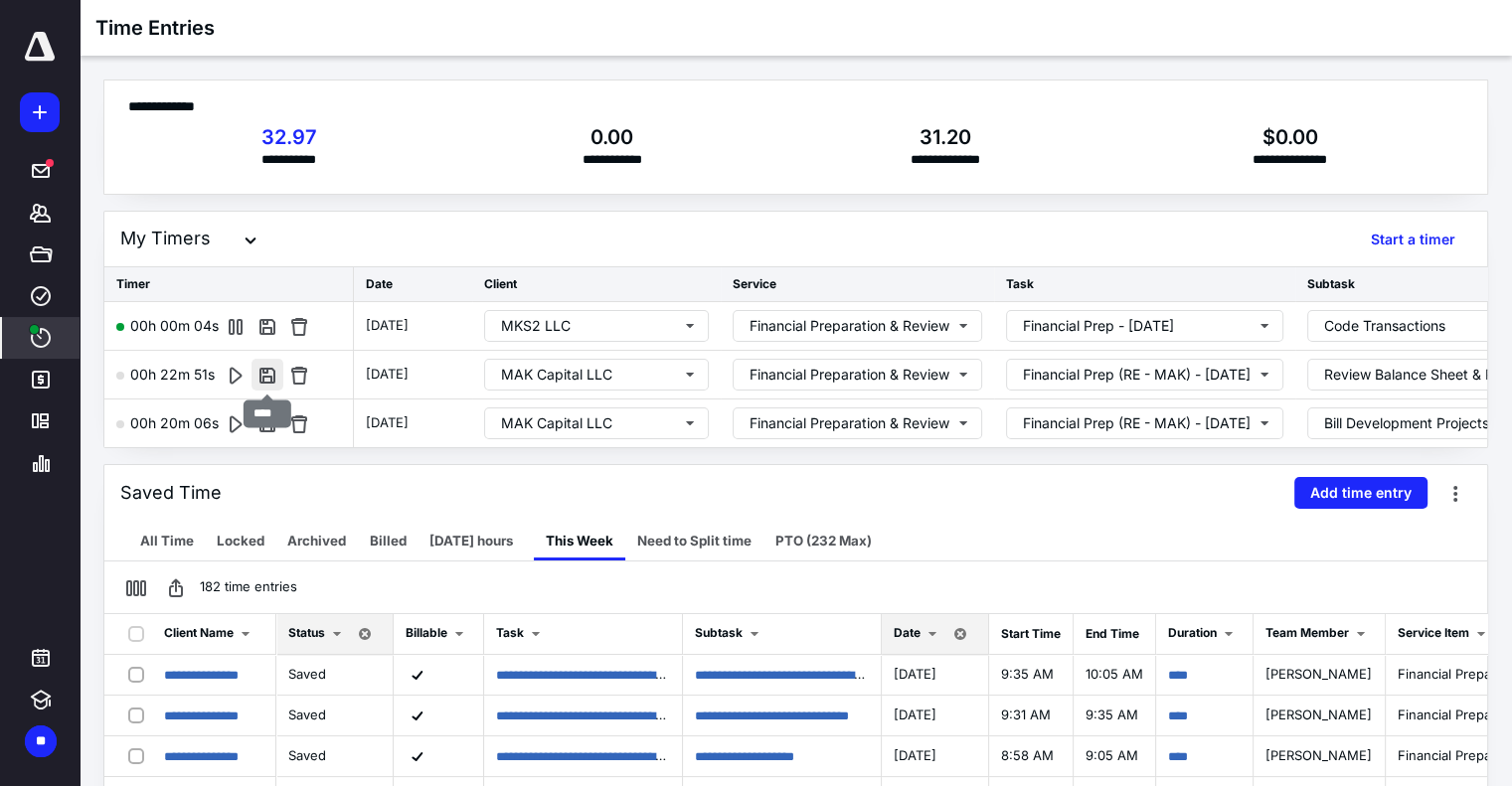 click at bounding box center [267, 375] 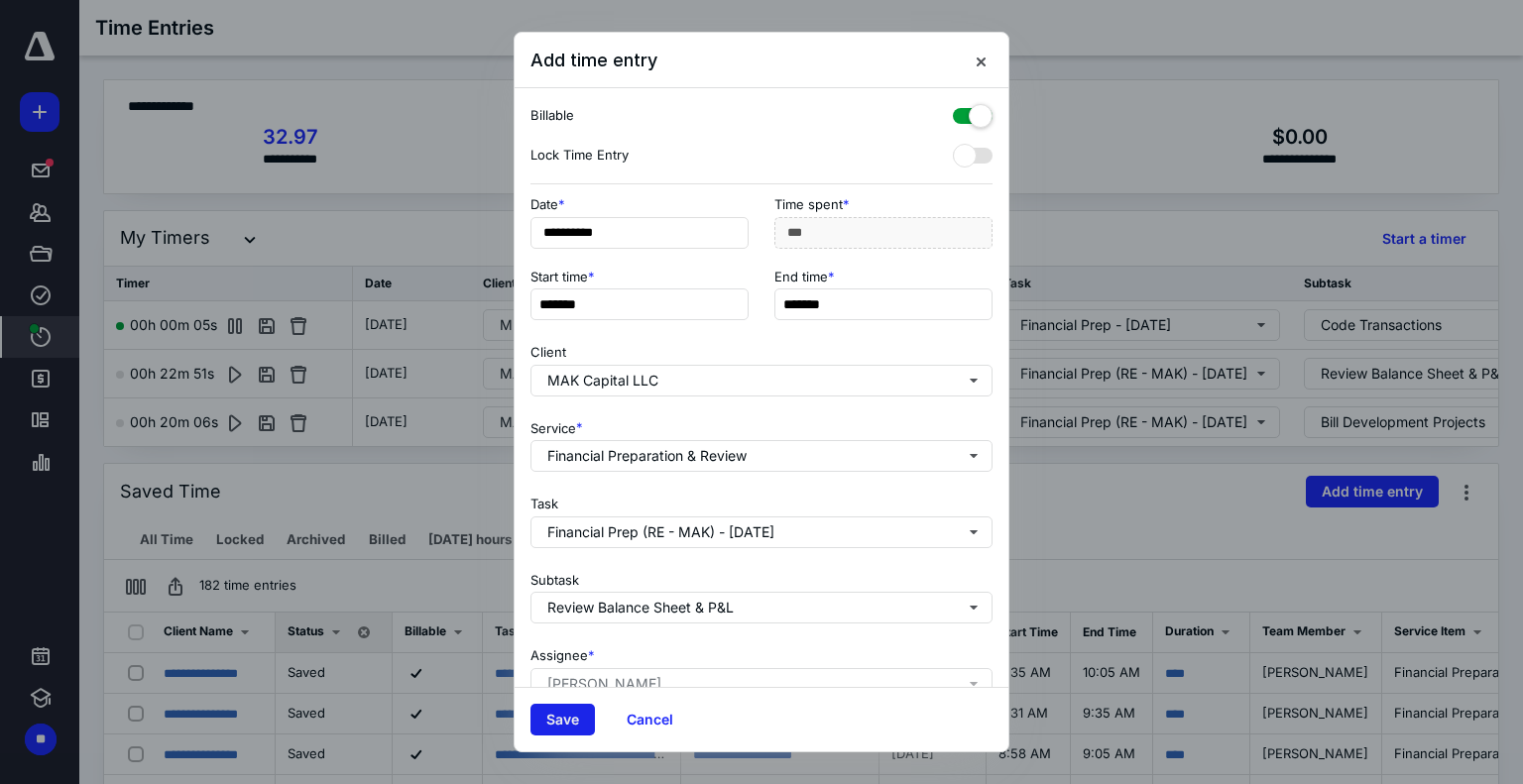 drag, startPoint x: 571, startPoint y: 721, endPoint x: 564, endPoint y: 713, distance: 10.630146 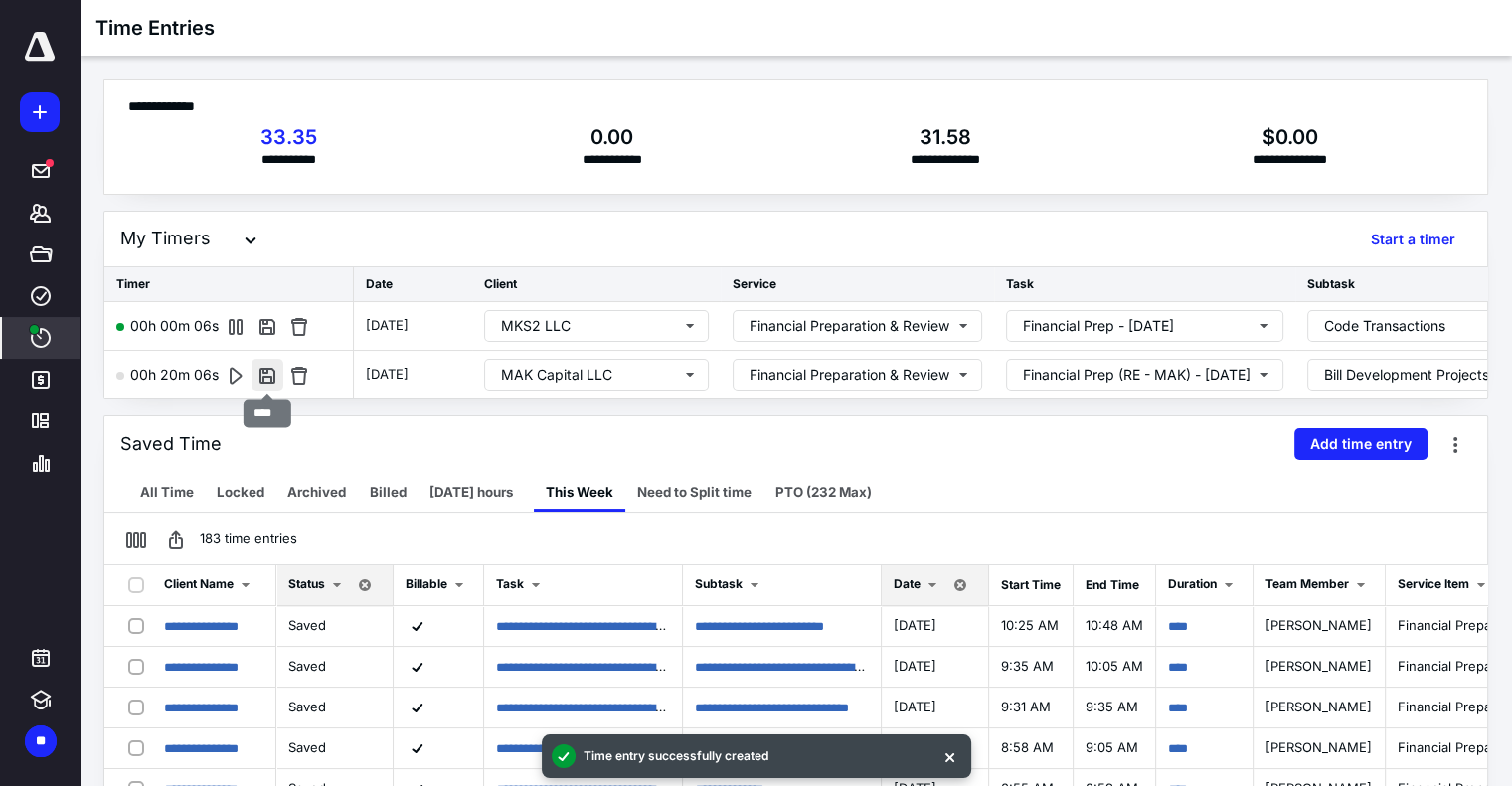 click at bounding box center (267, 375) 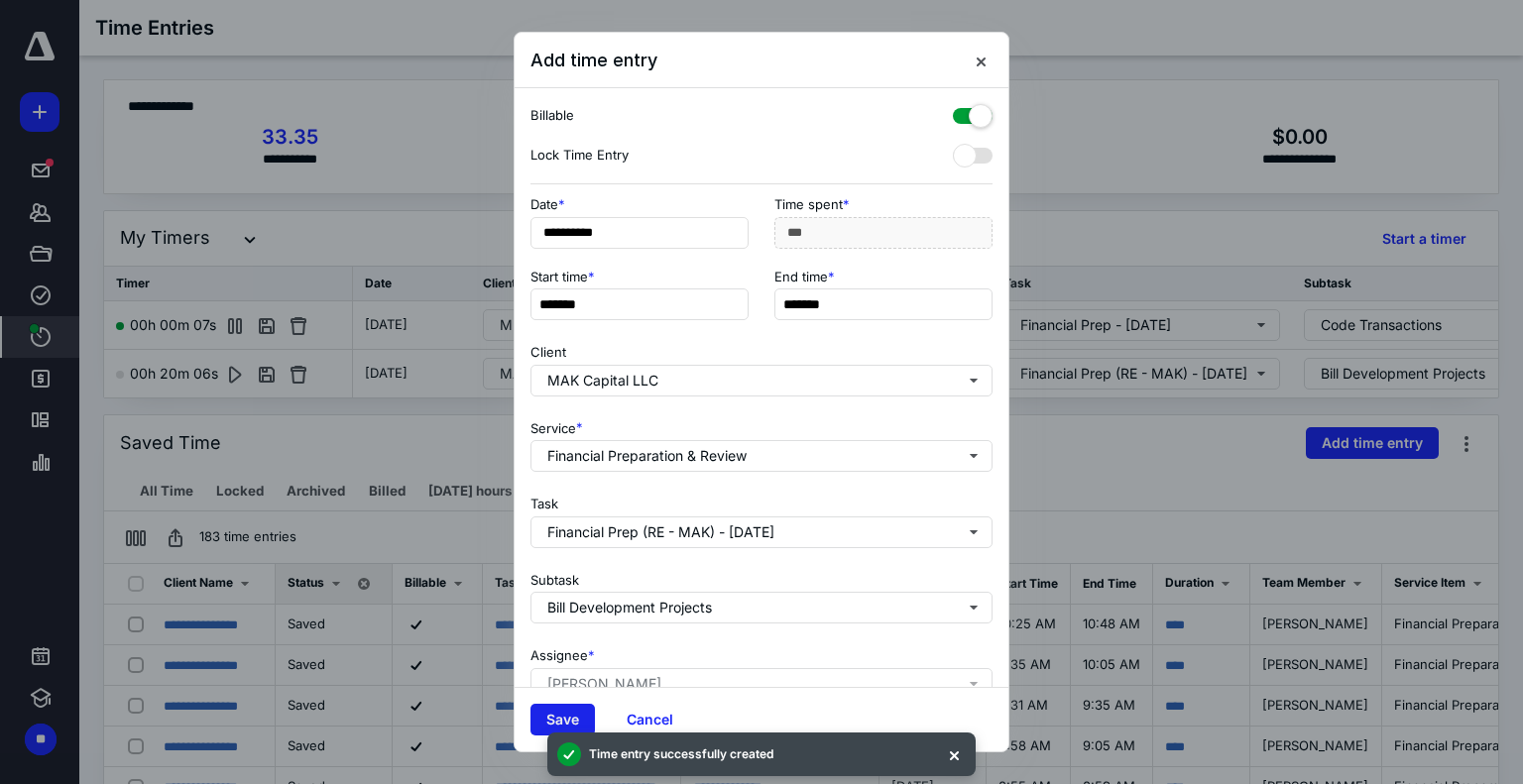 click on "Save" at bounding box center [562, 720] 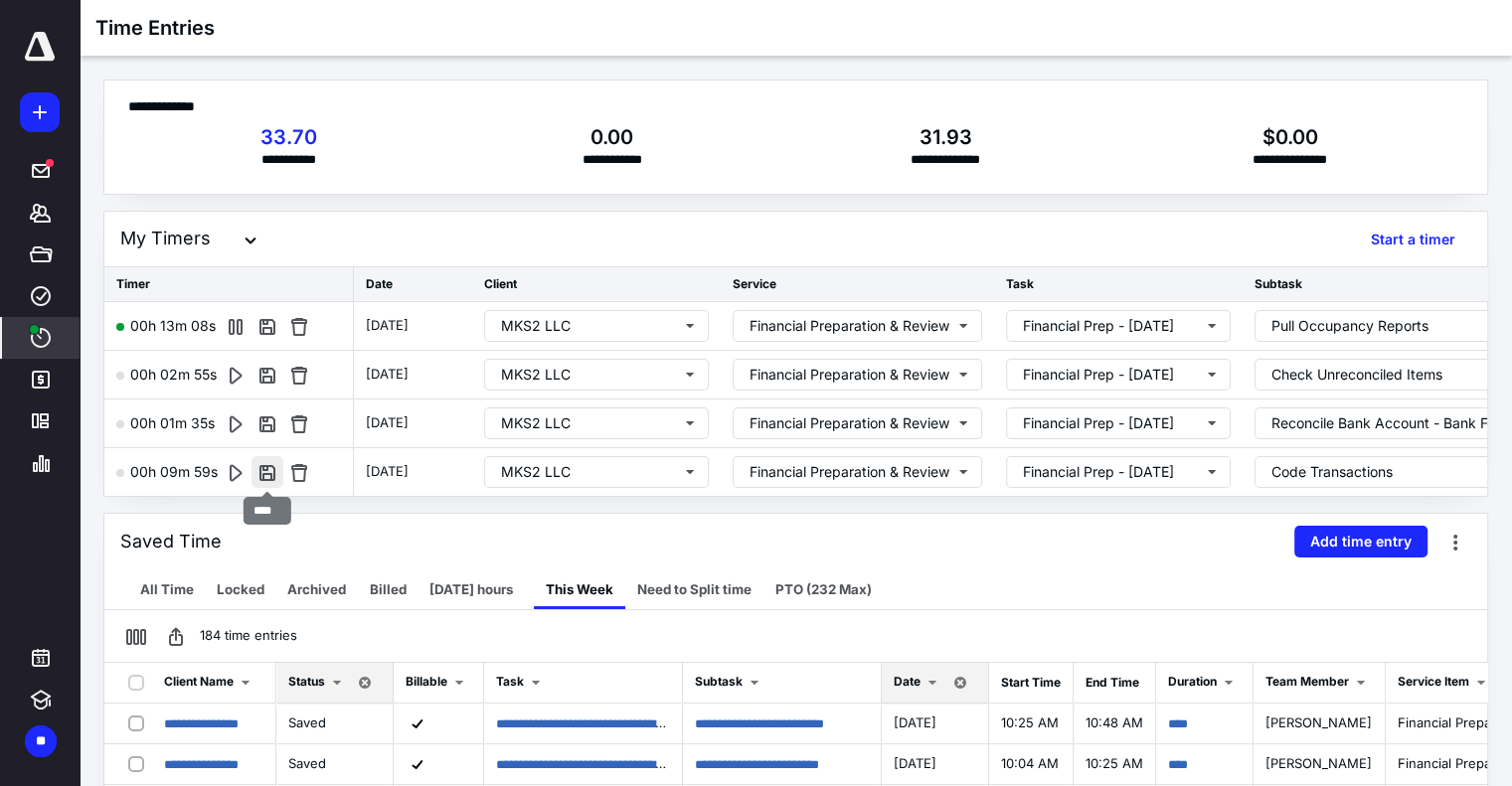 click at bounding box center [267, 472] 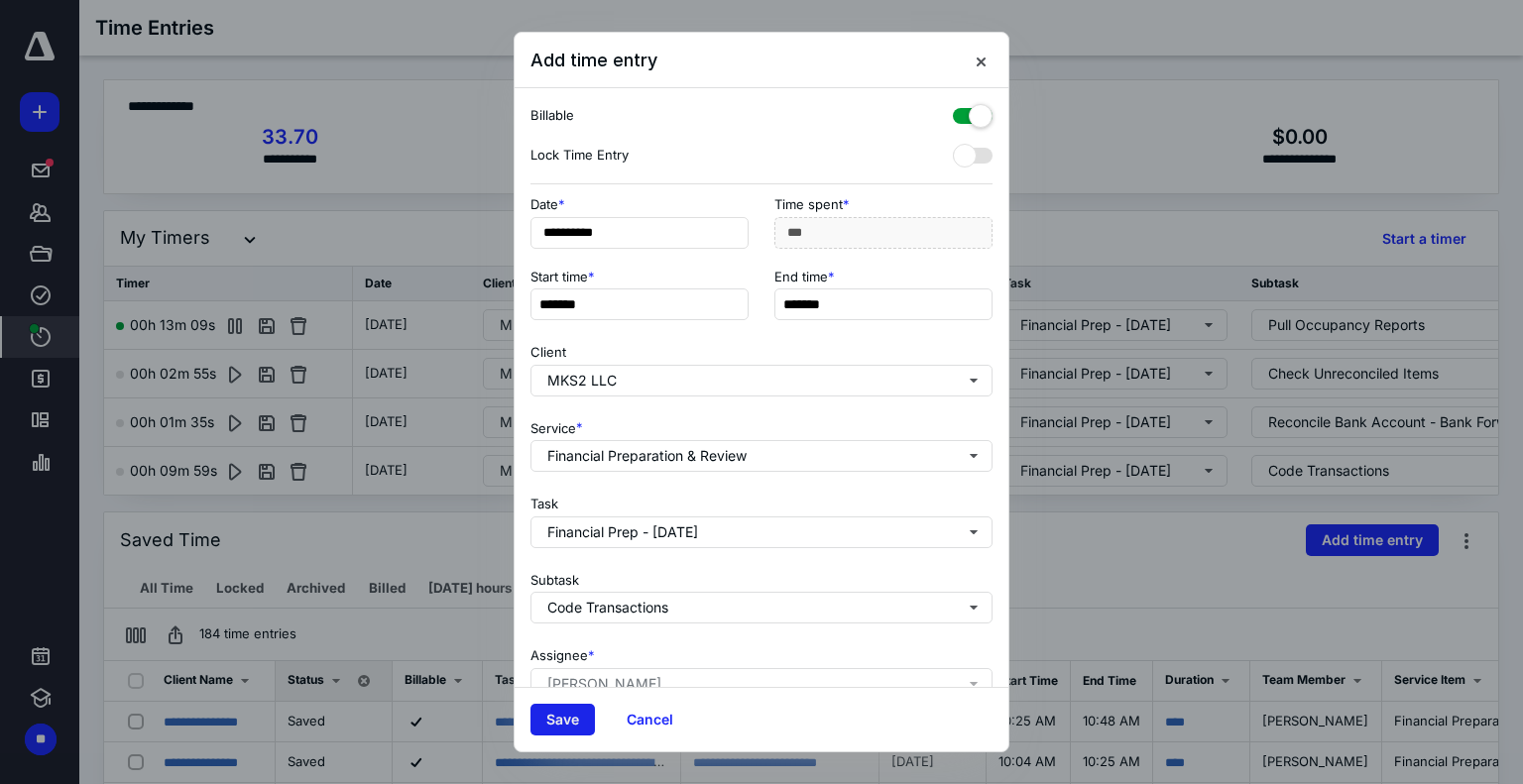 click on "Save" at bounding box center [562, 720] 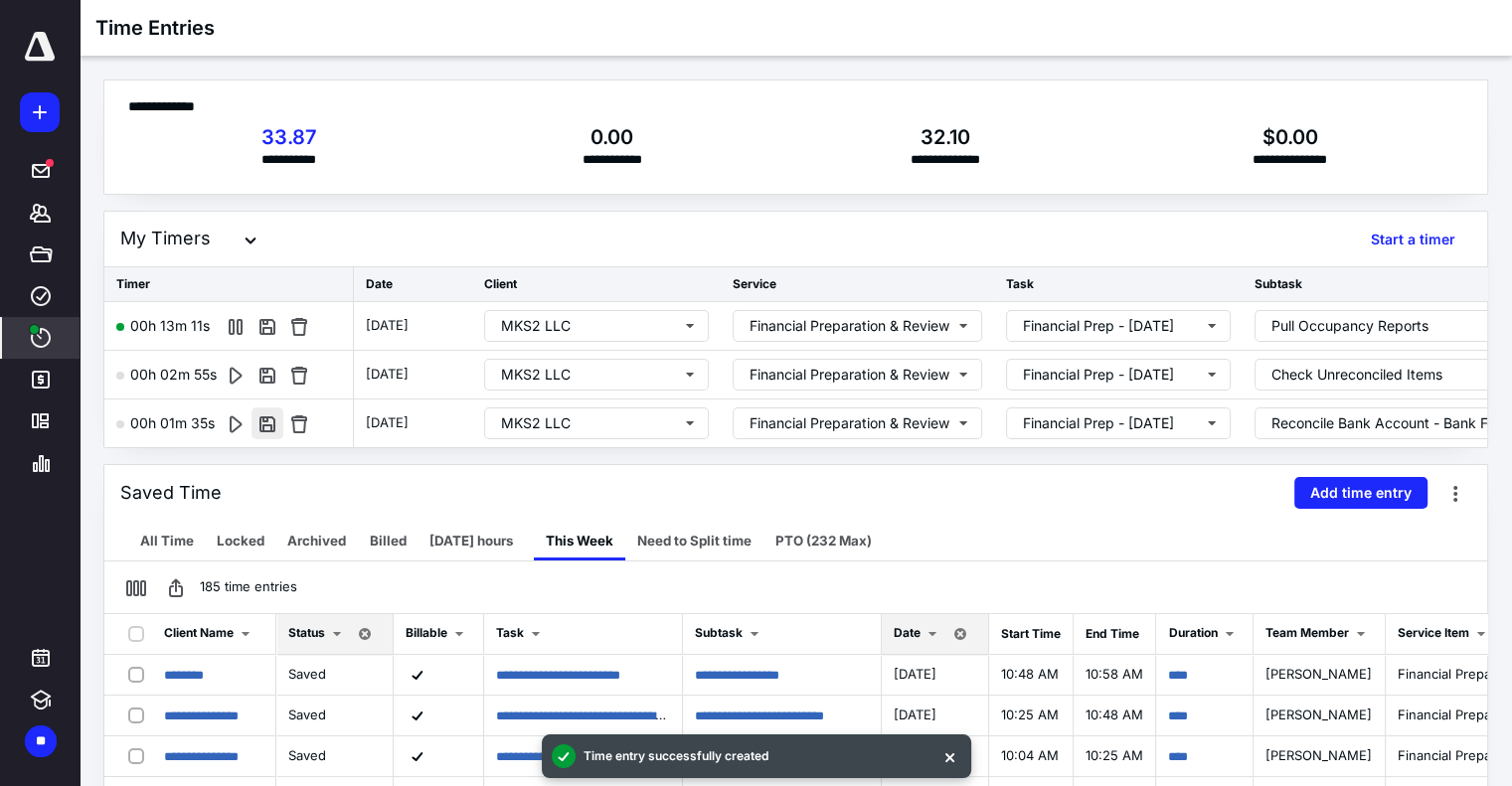 click at bounding box center [267, 423] 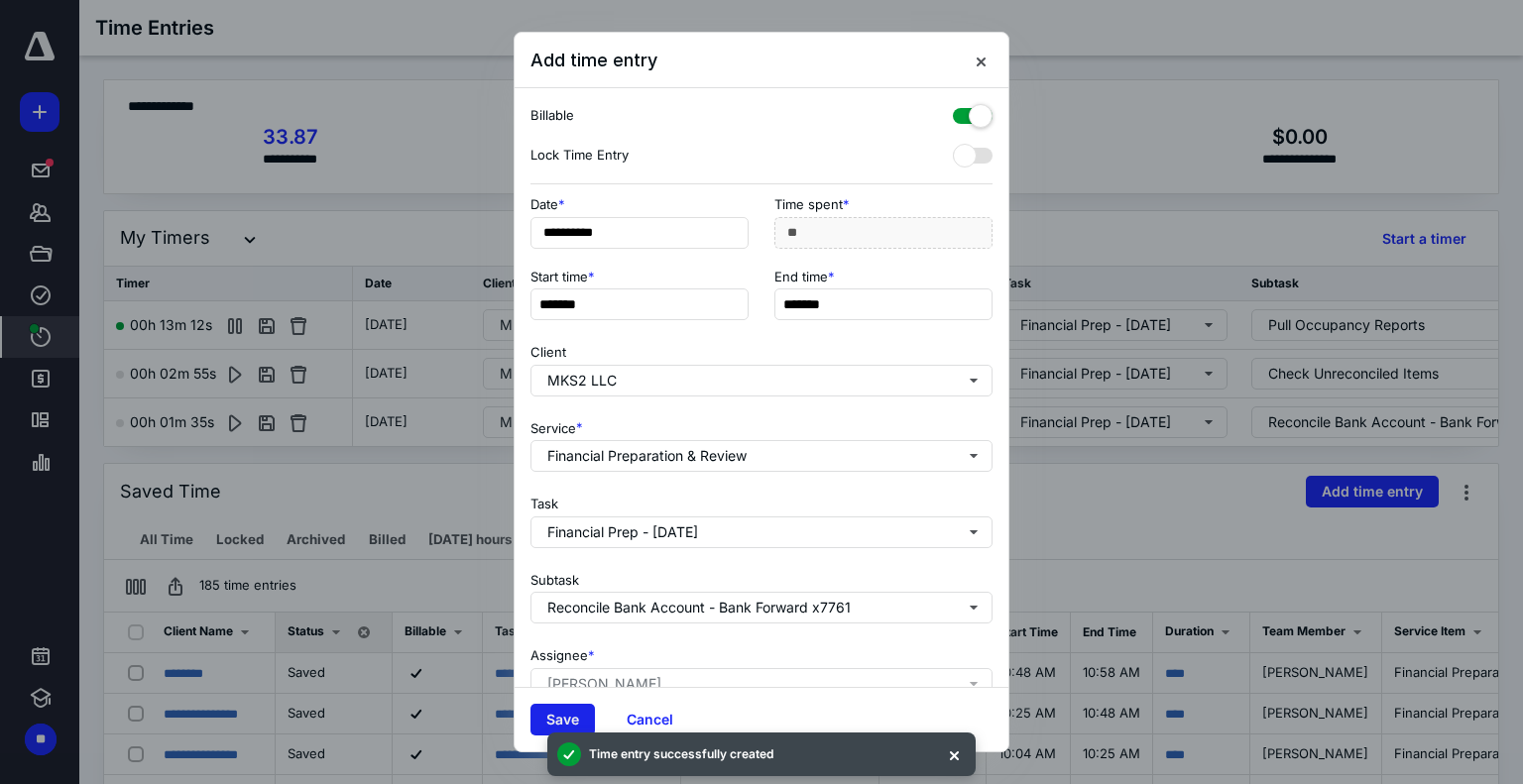 click on "Save" at bounding box center (562, 720) 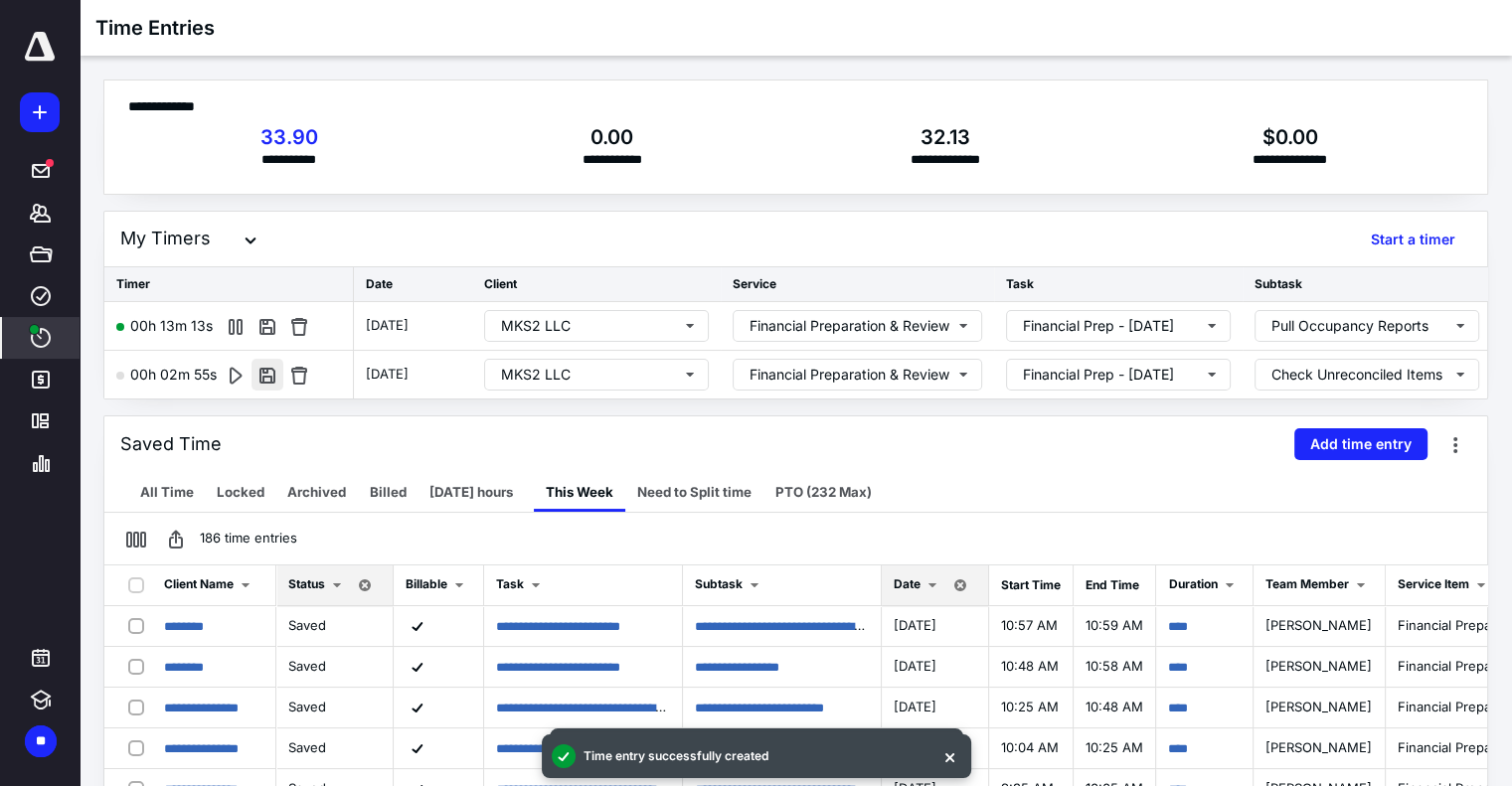 click at bounding box center (267, 375) 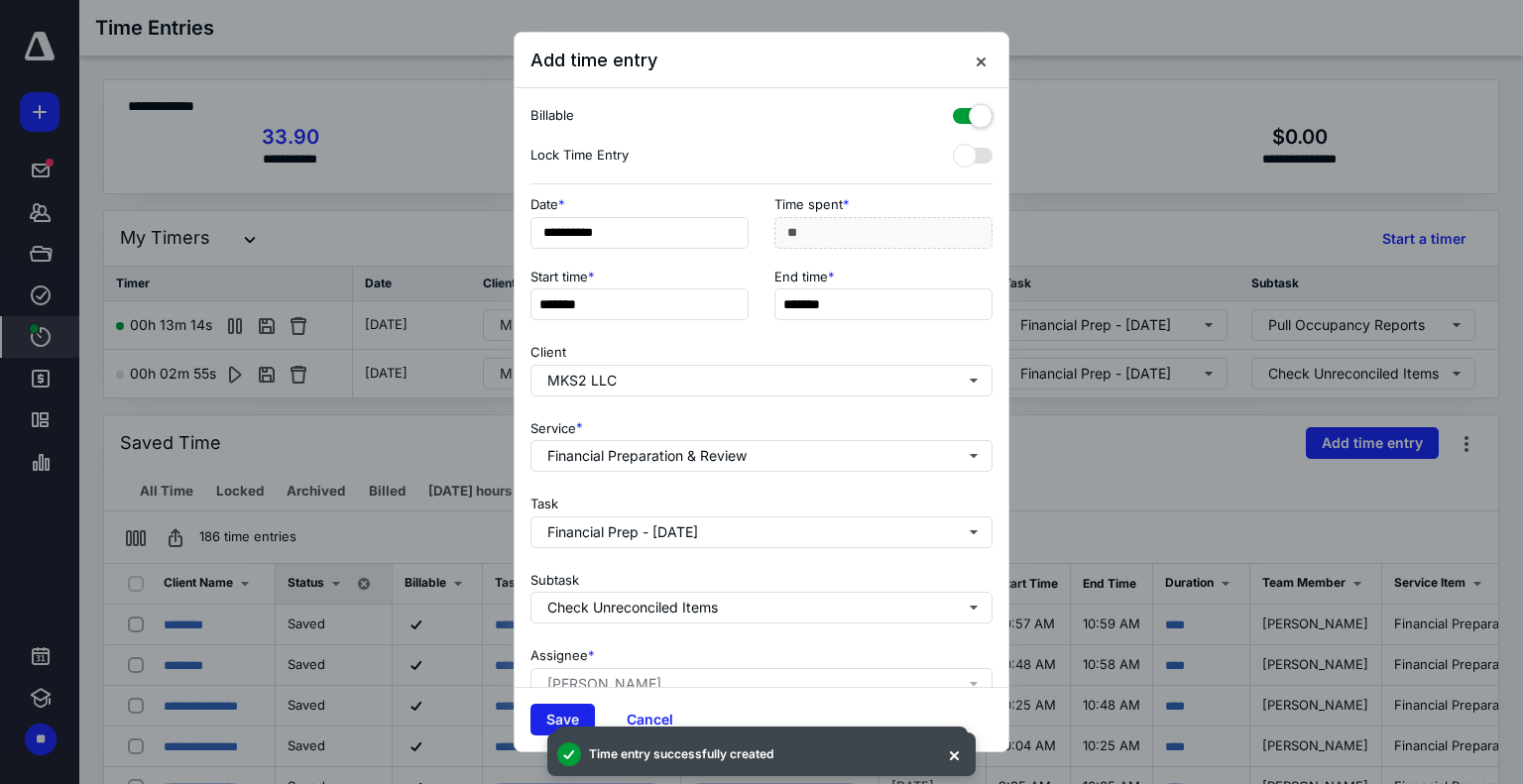 click on "Save" at bounding box center [562, 720] 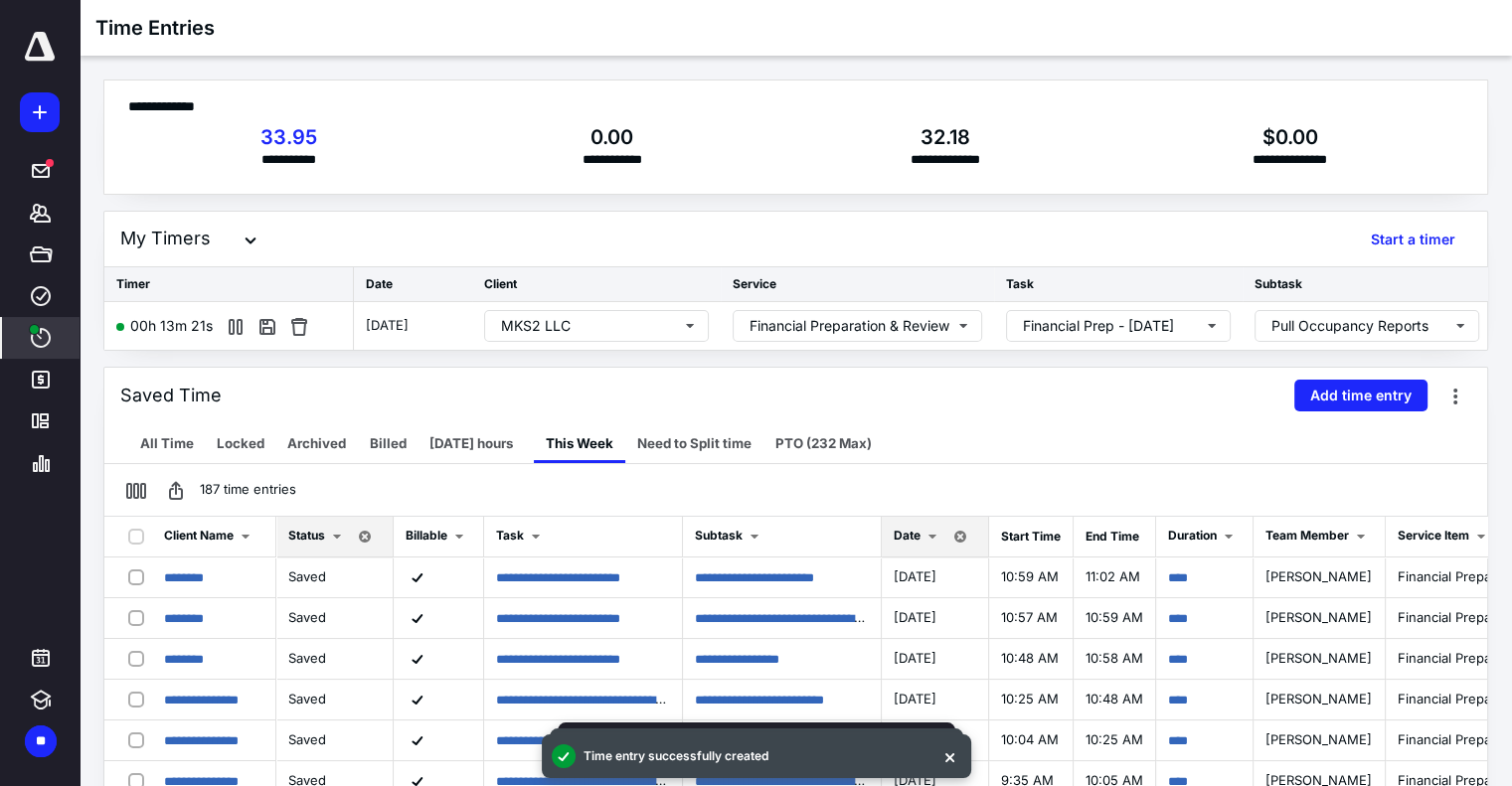 click on "187 time entries" at bounding box center [795, 490] 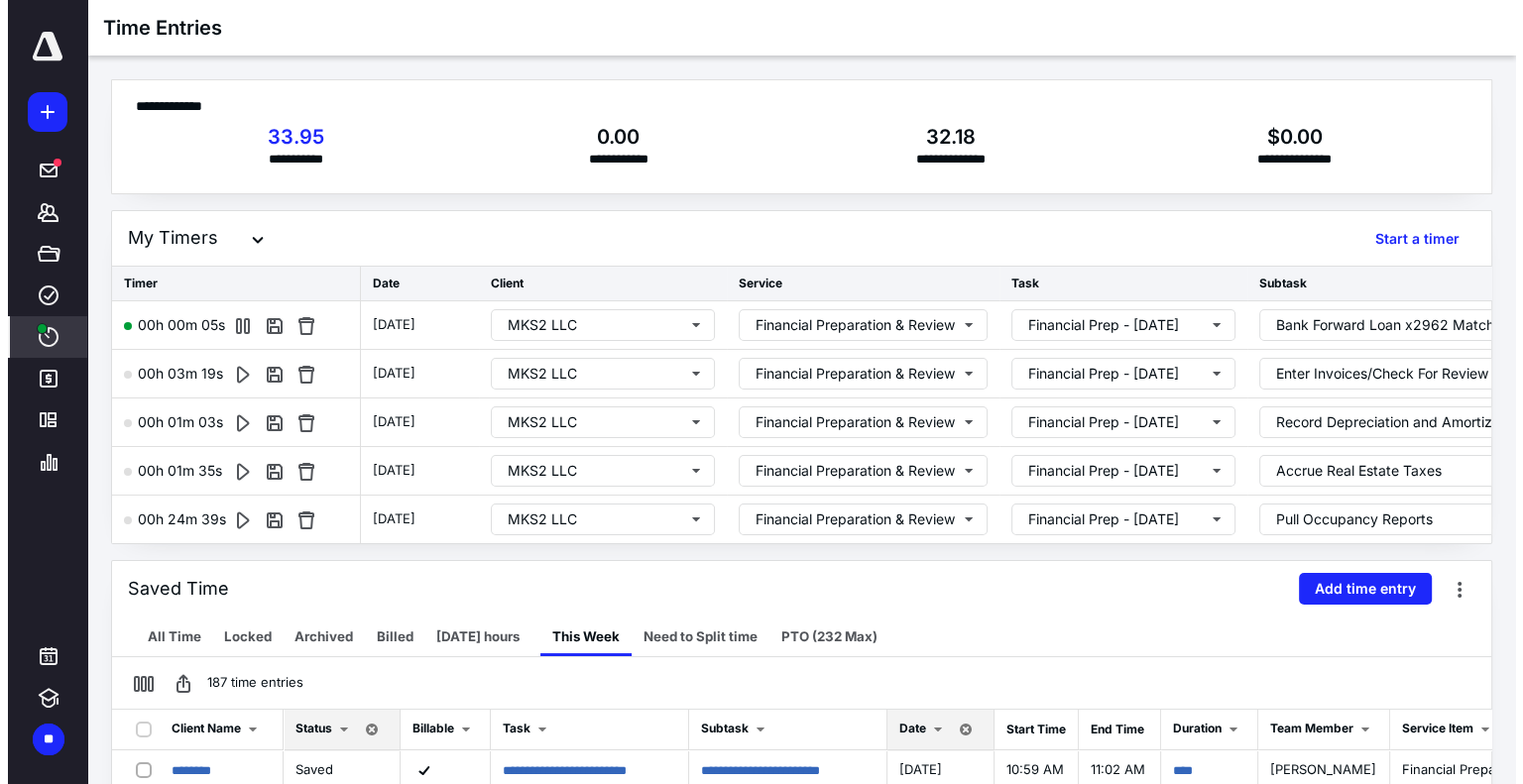 scroll, scrollTop: 14, scrollLeft: 0, axis: vertical 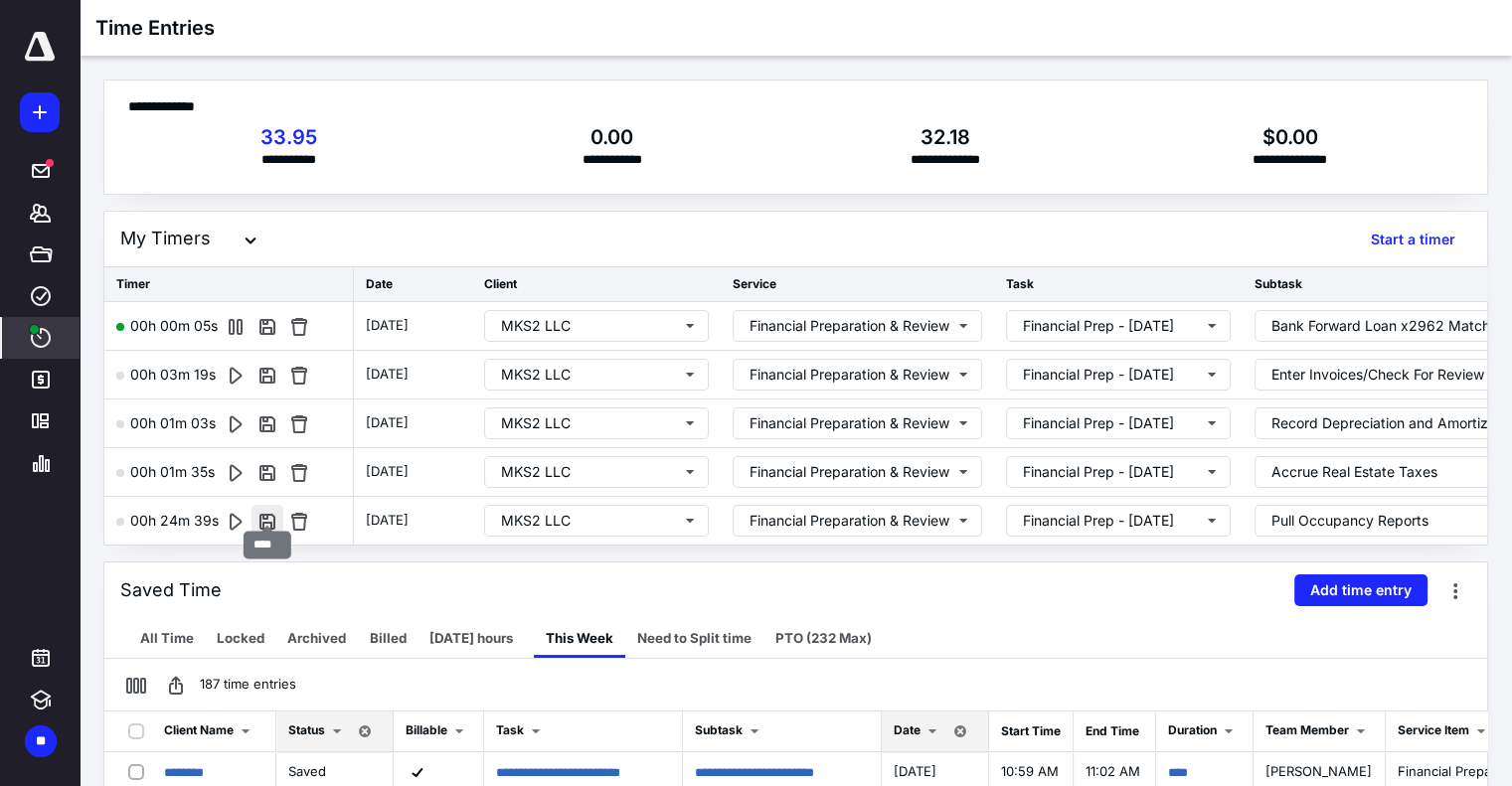 click at bounding box center [267, 521] 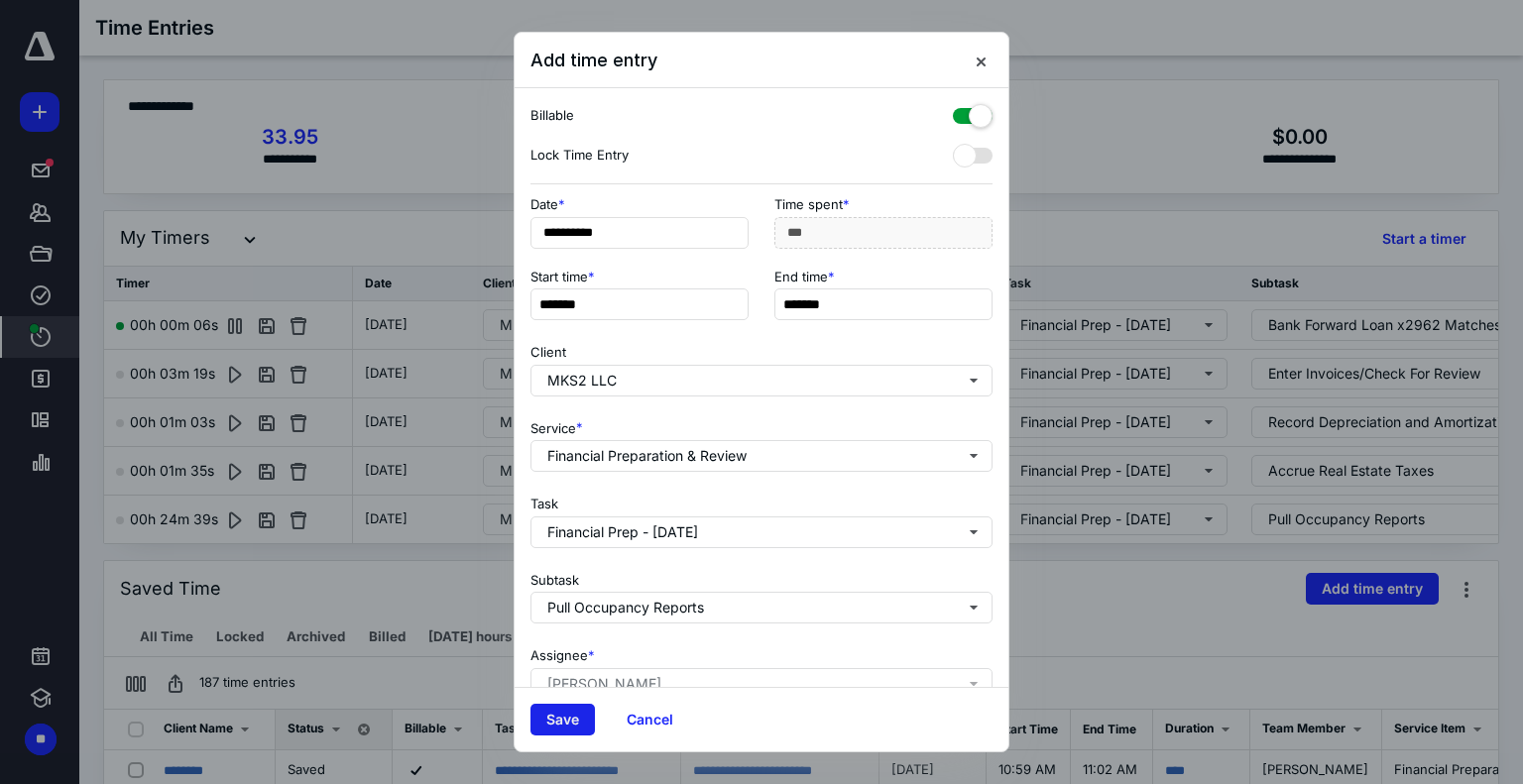 click on "Save" at bounding box center [562, 720] 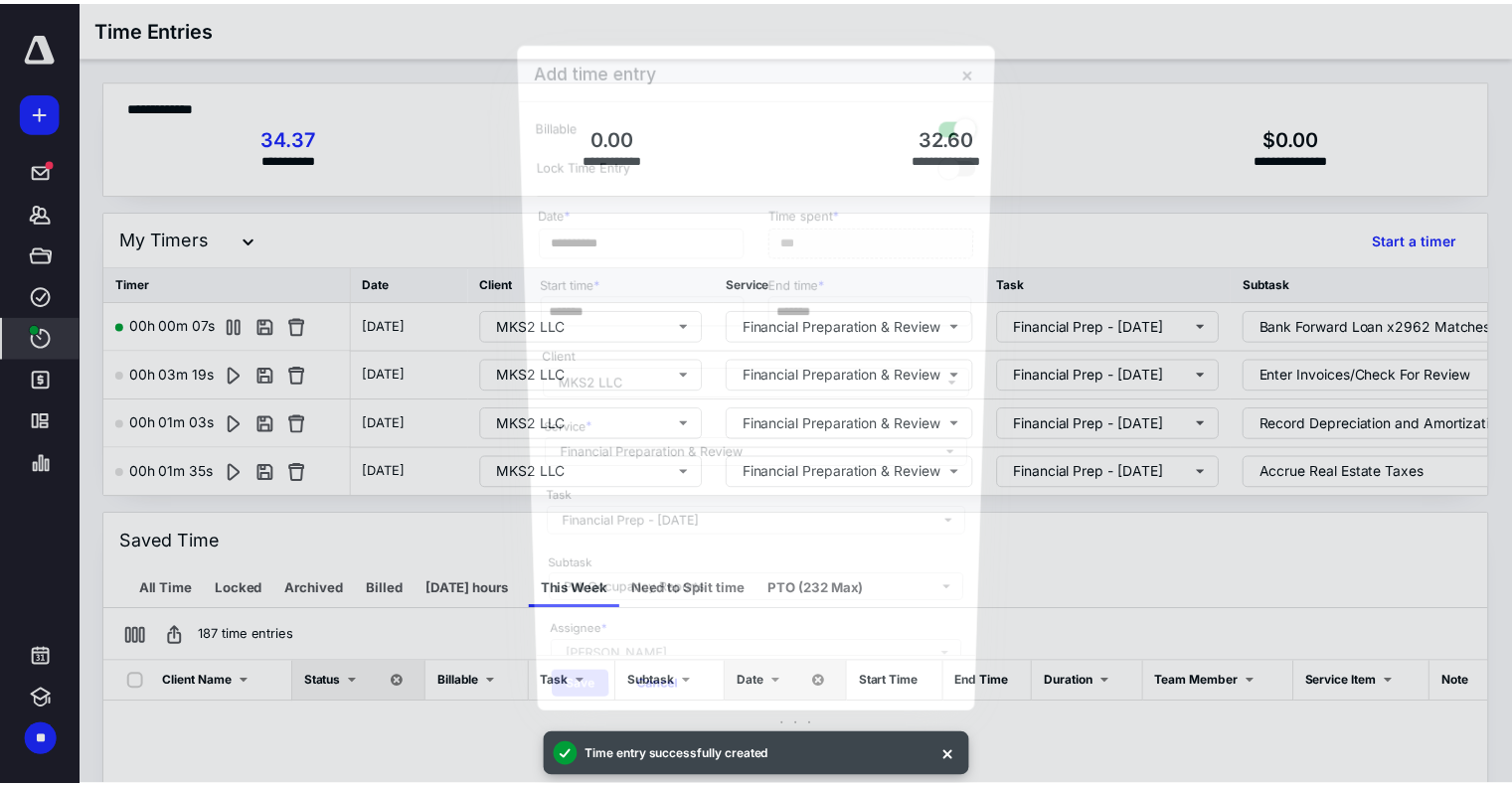 scroll, scrollTop: 0, scrollLeft: 0, axis: both 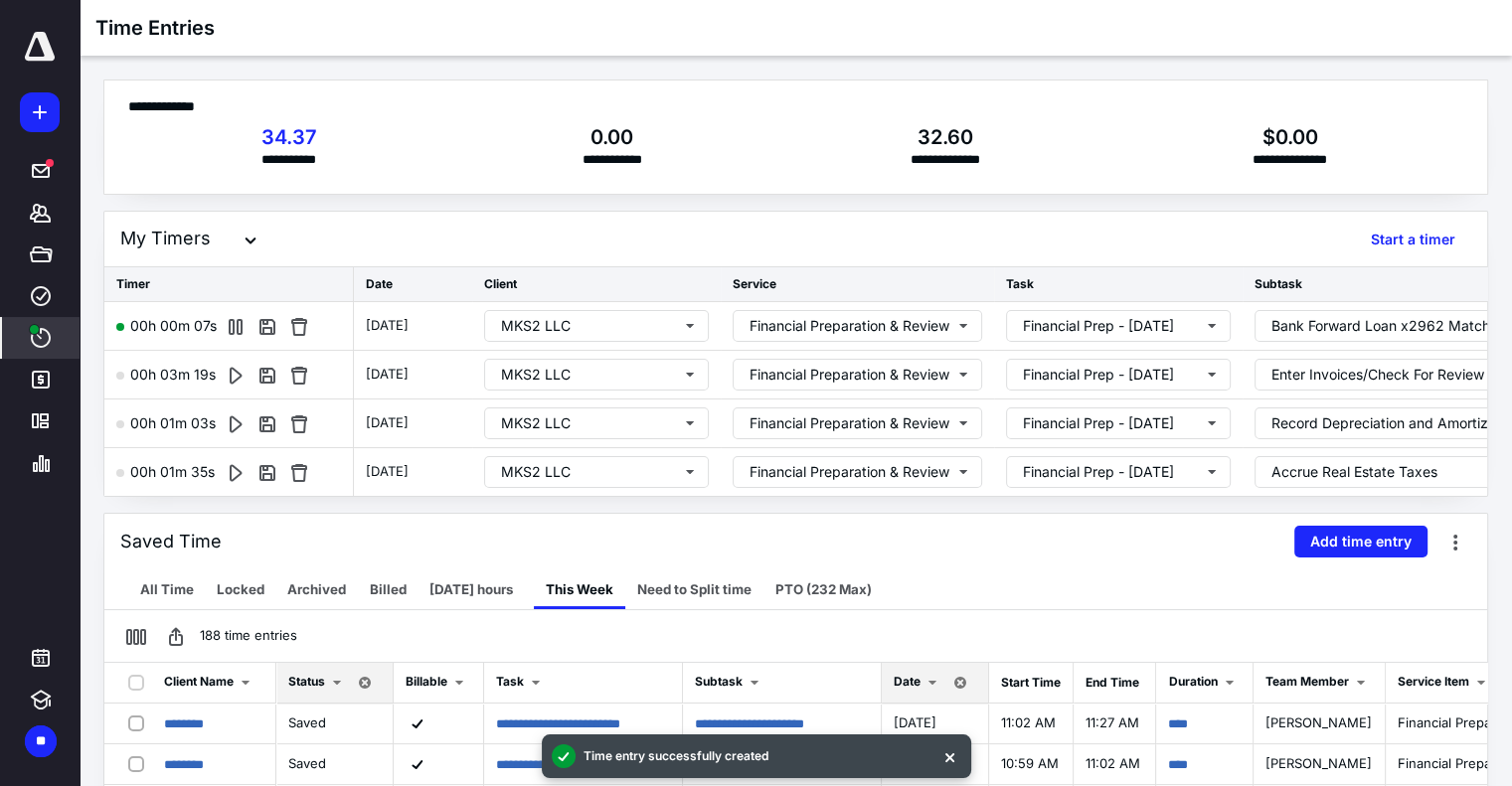 click at bounding box center (267, 472) 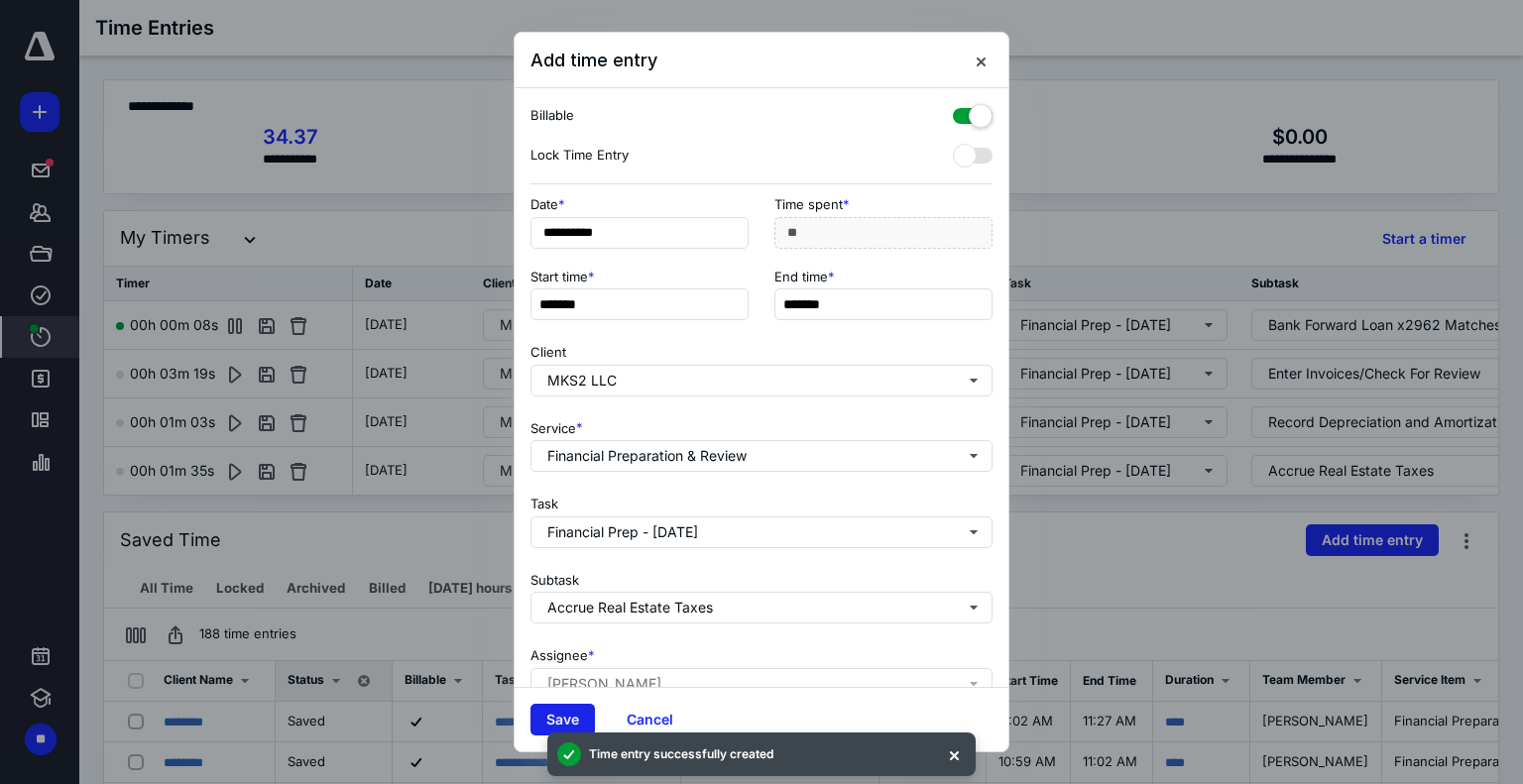 click on "Save" at bounding box center (562, 720) 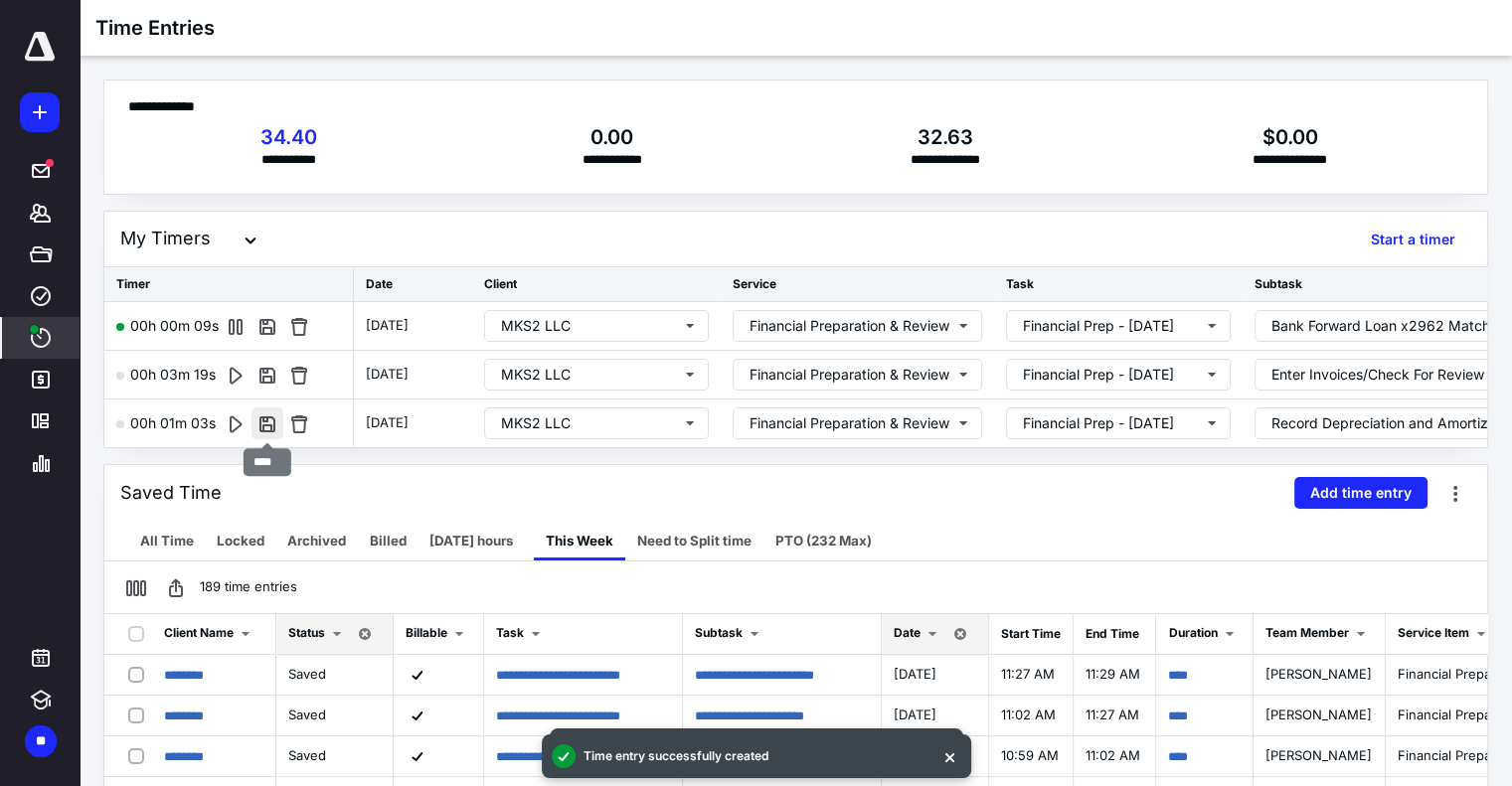 click at bounding box center [267, 423] 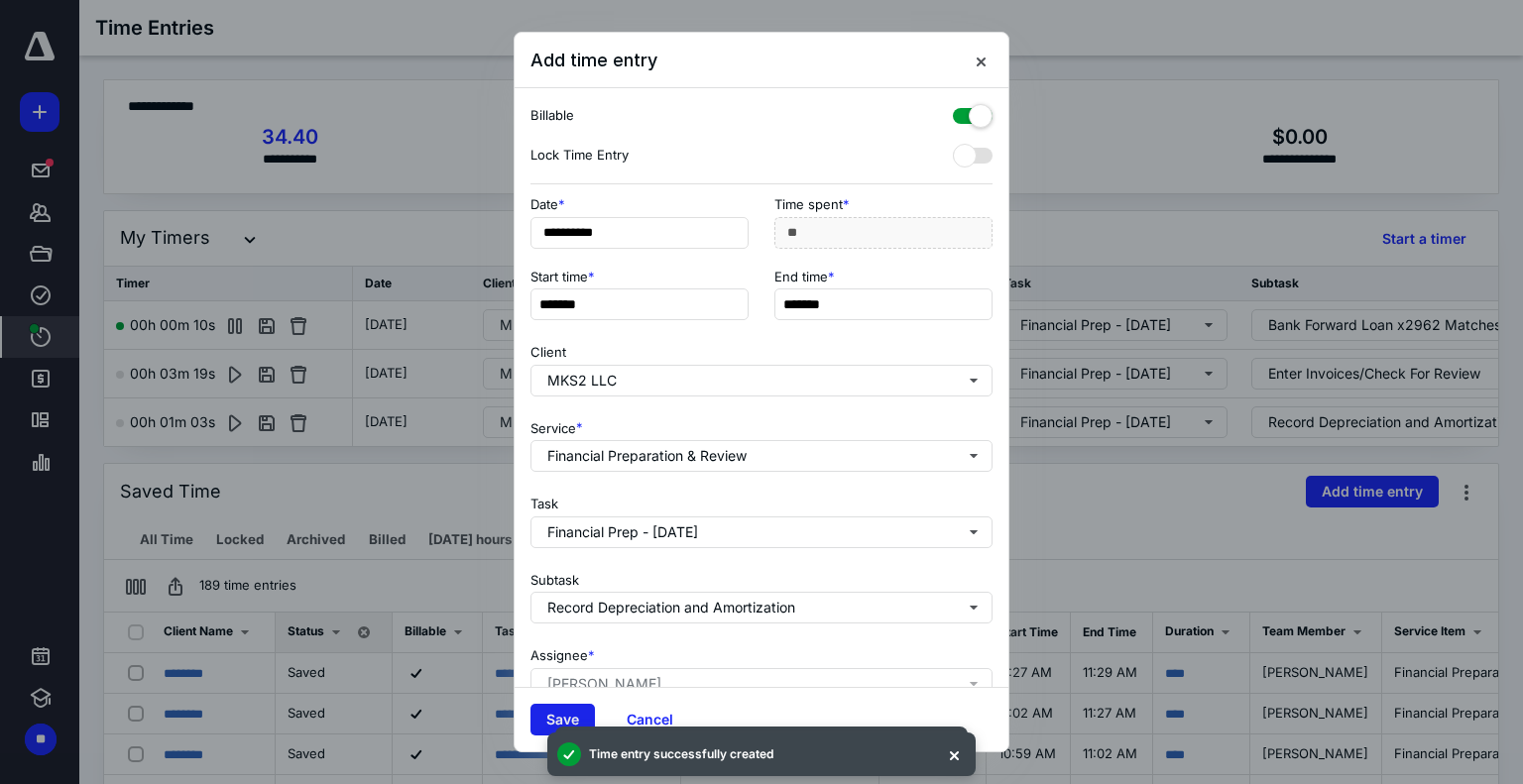 click on "Save" at bounding box center [562, 720] 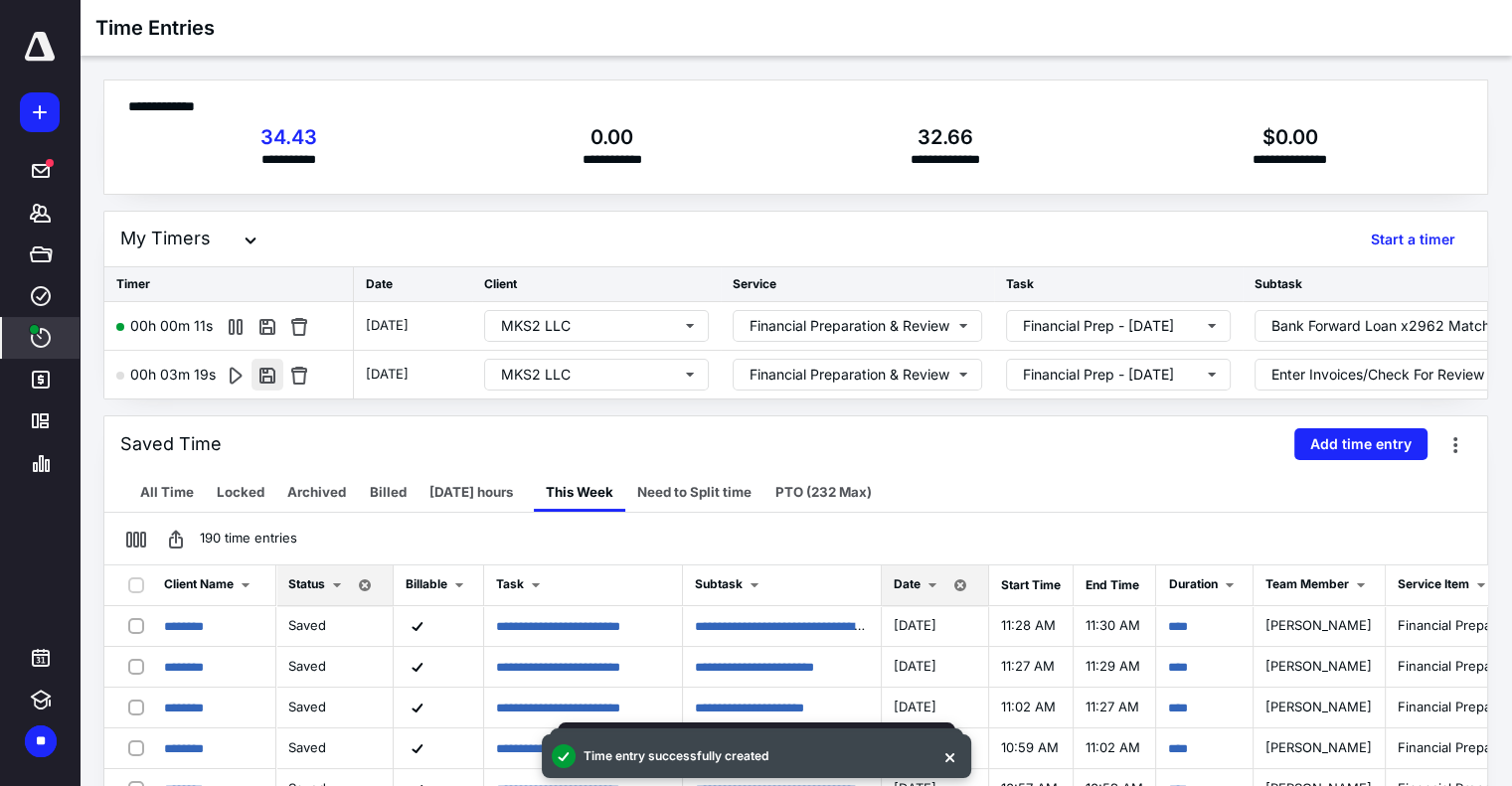 click at bounding box center (267, 375) 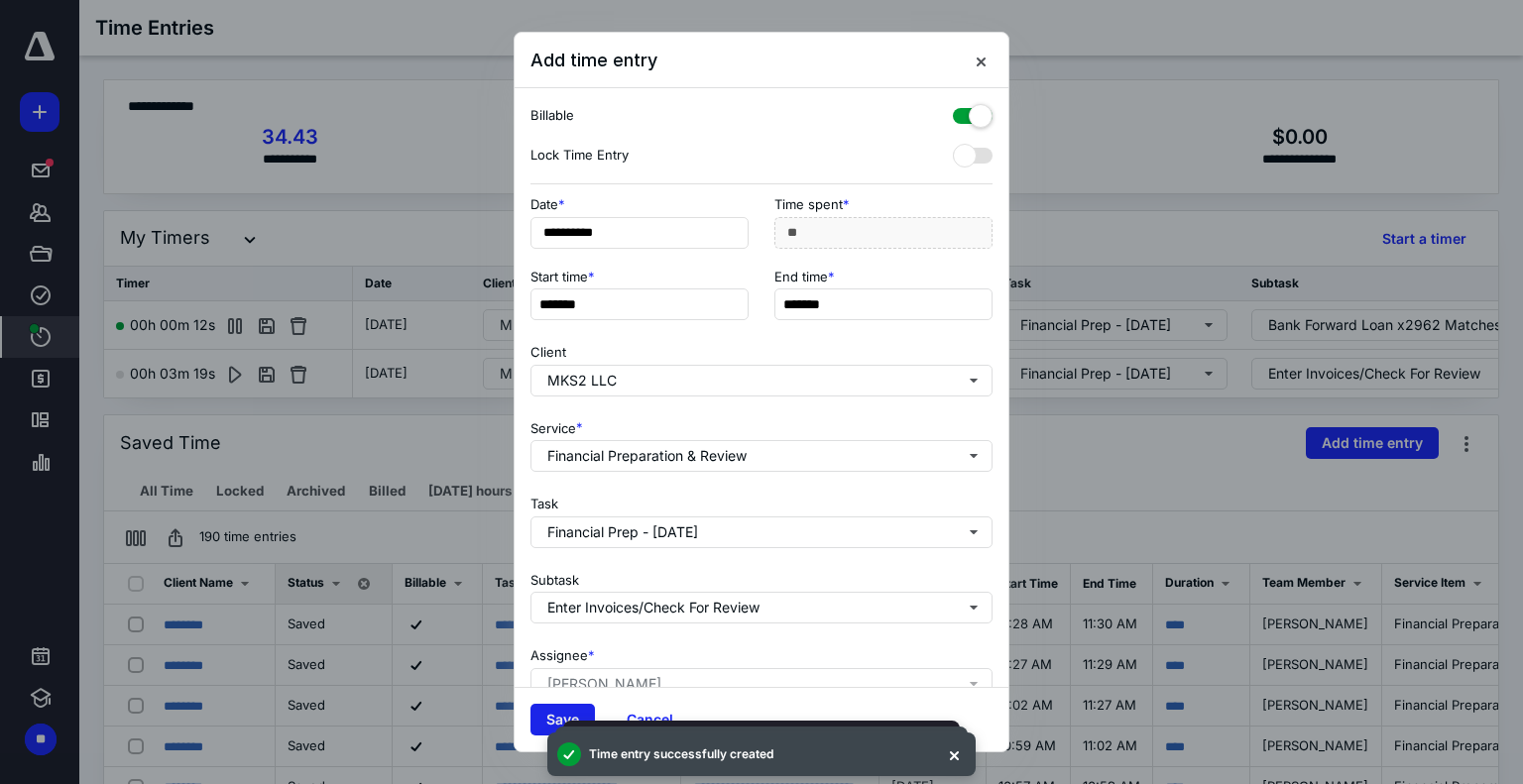 click on "Save" at bounding box center [562, 720] 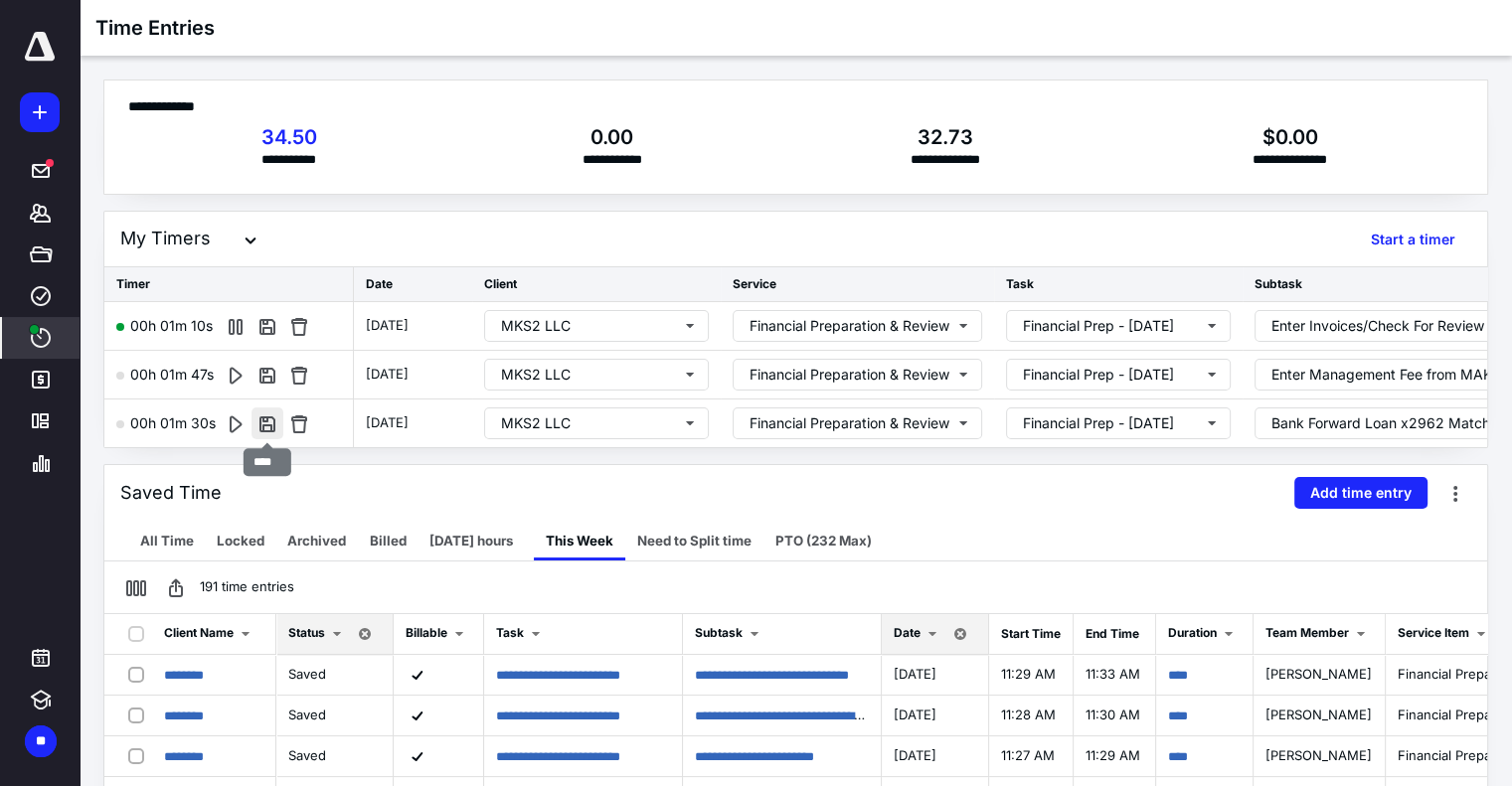 click at bounding box center [267, 423] 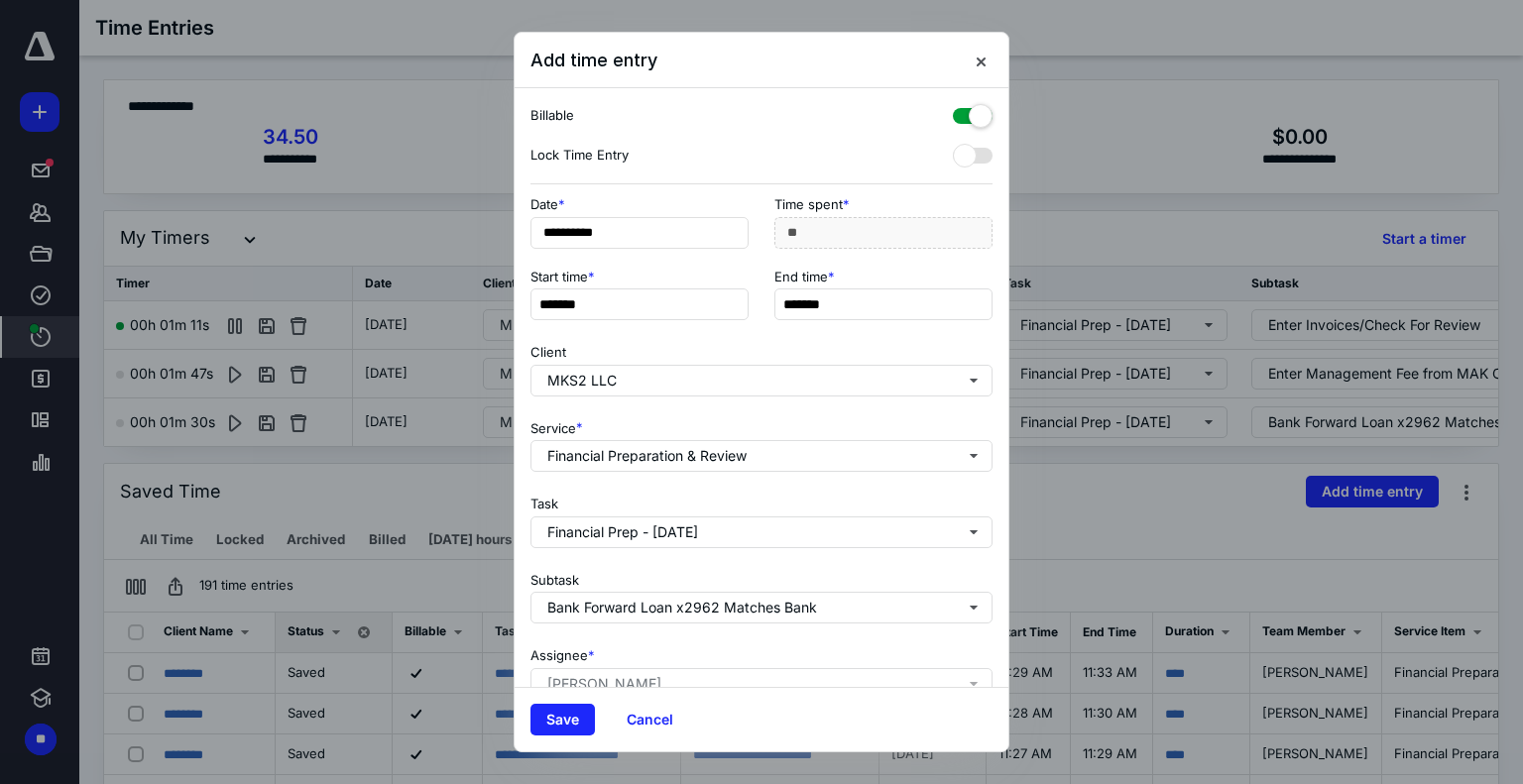 drag, startPoint x: 546, startPoint y: 727, endPoint x: 518, endPoint y: 692, distance: 44.82187 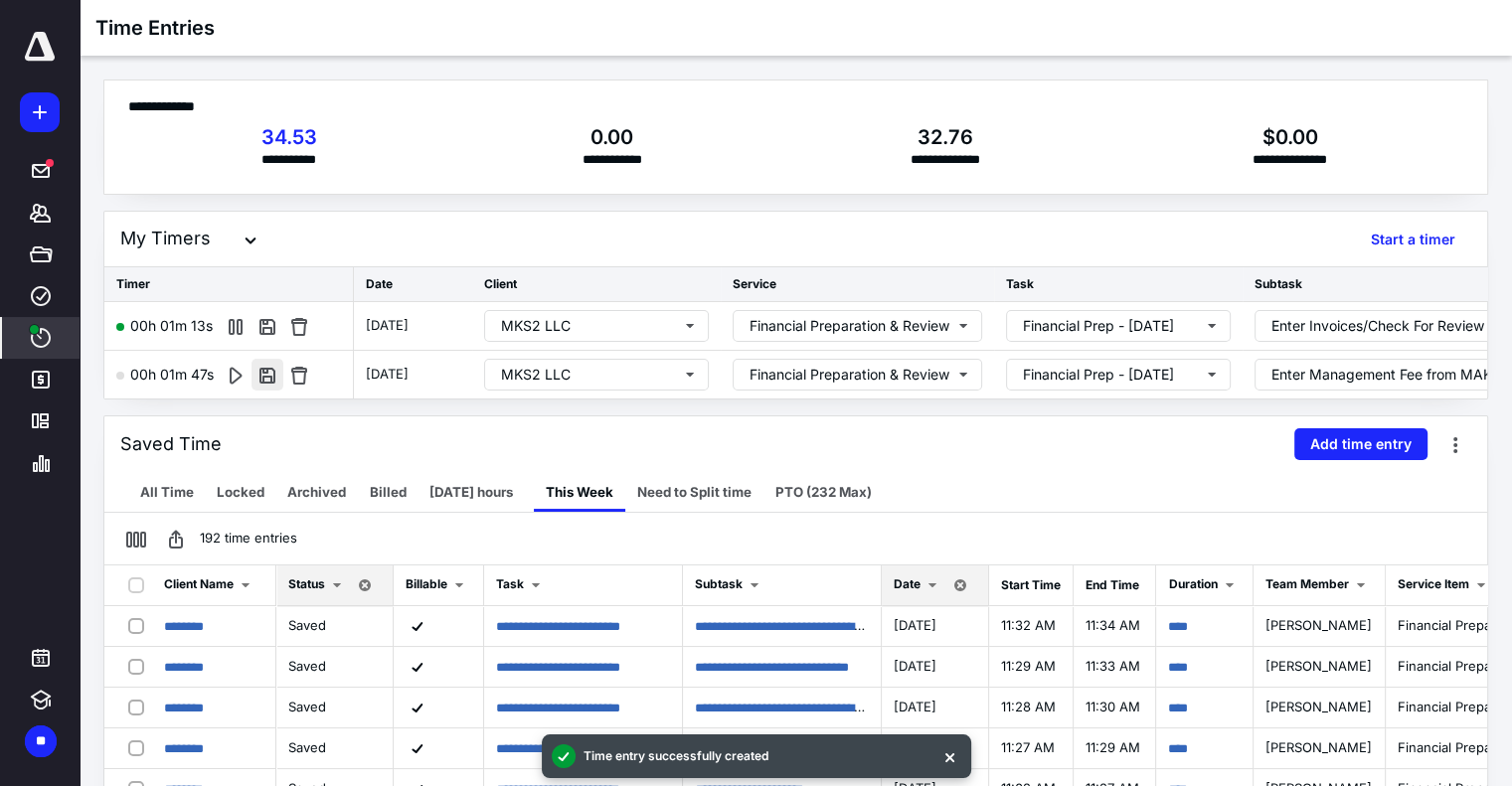 click at bounding box center (267, 375) 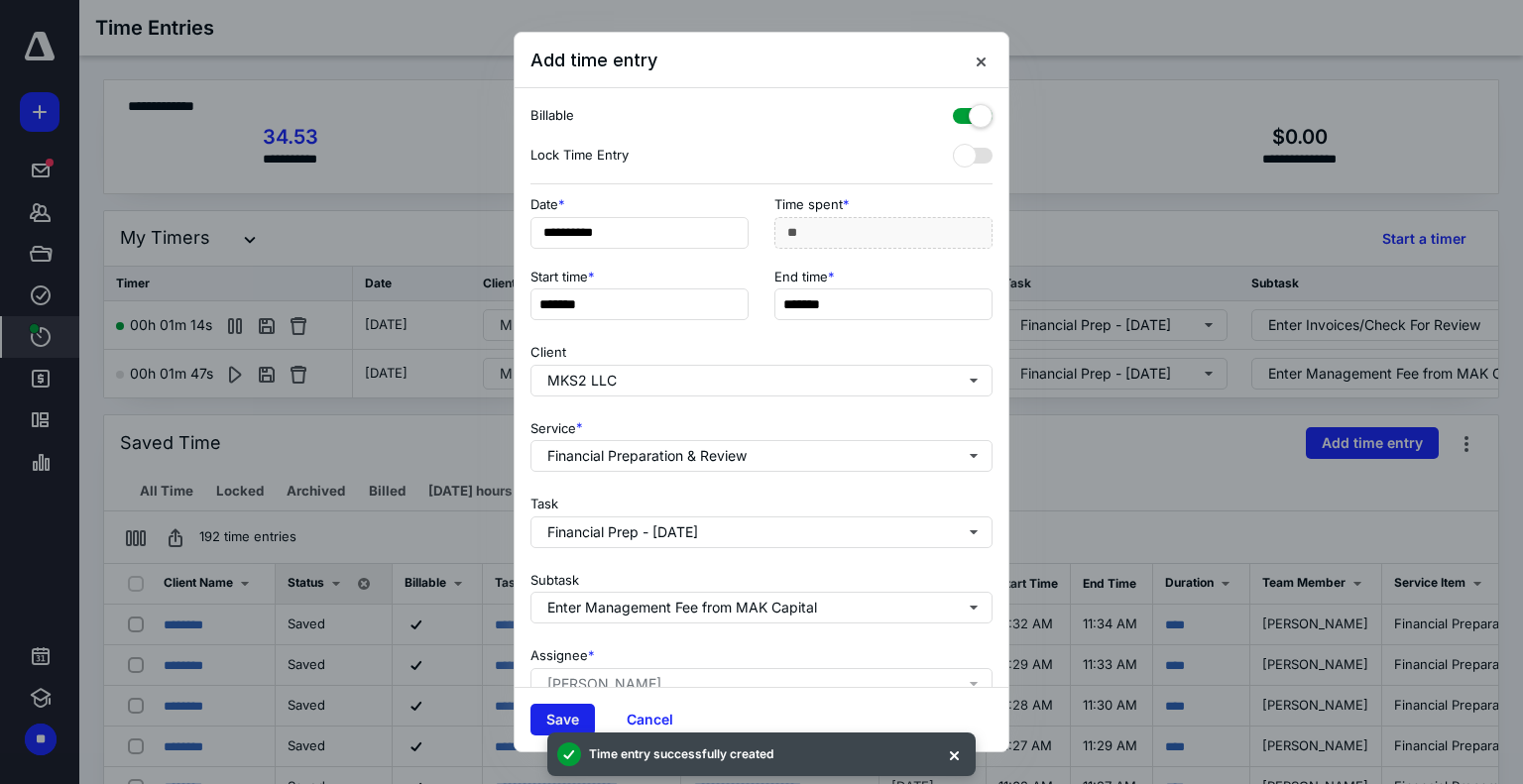 click on "Save" at bounding box center [562, 720] 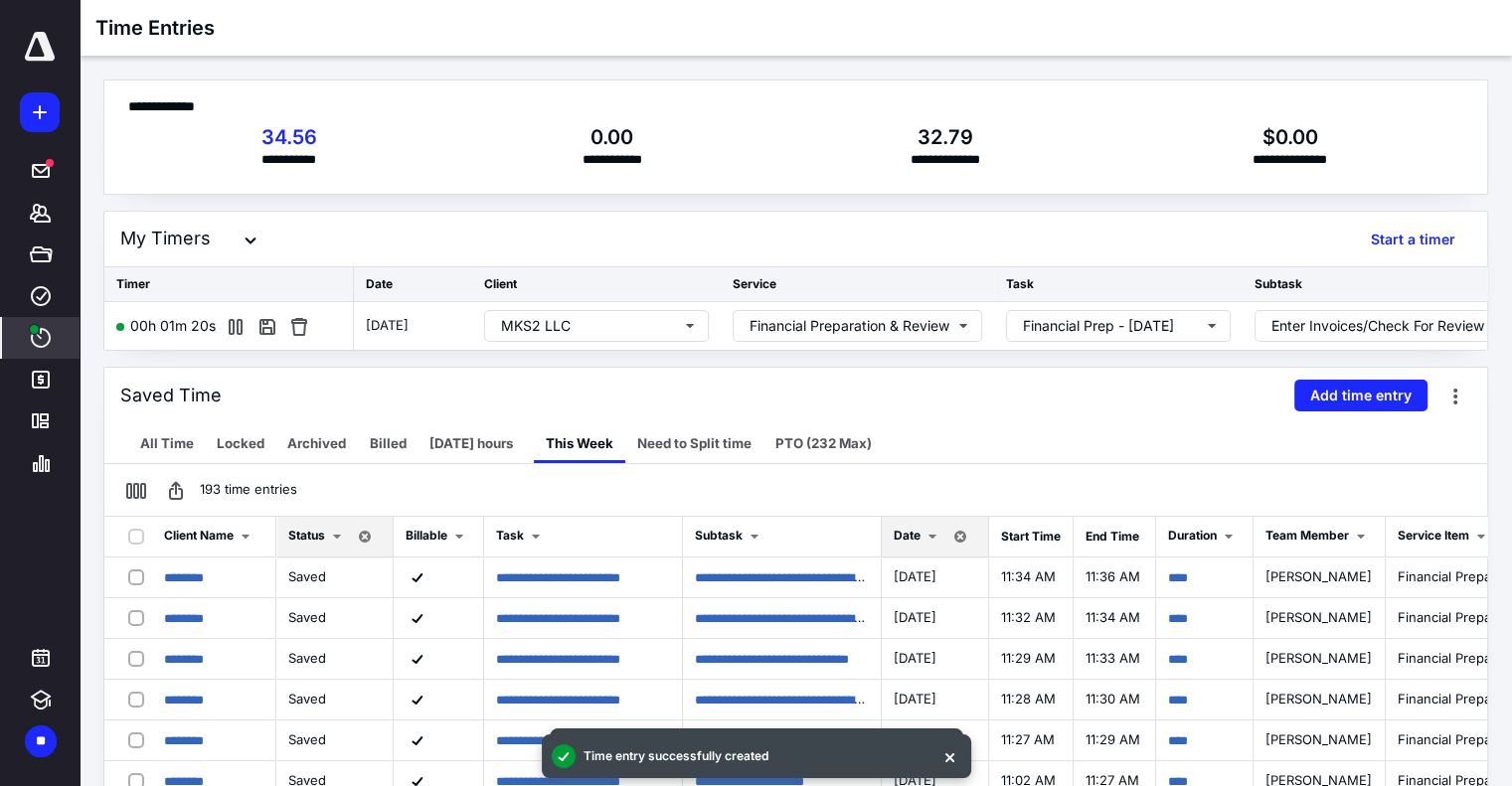 click on "**********" at bounding box center (795, 147) 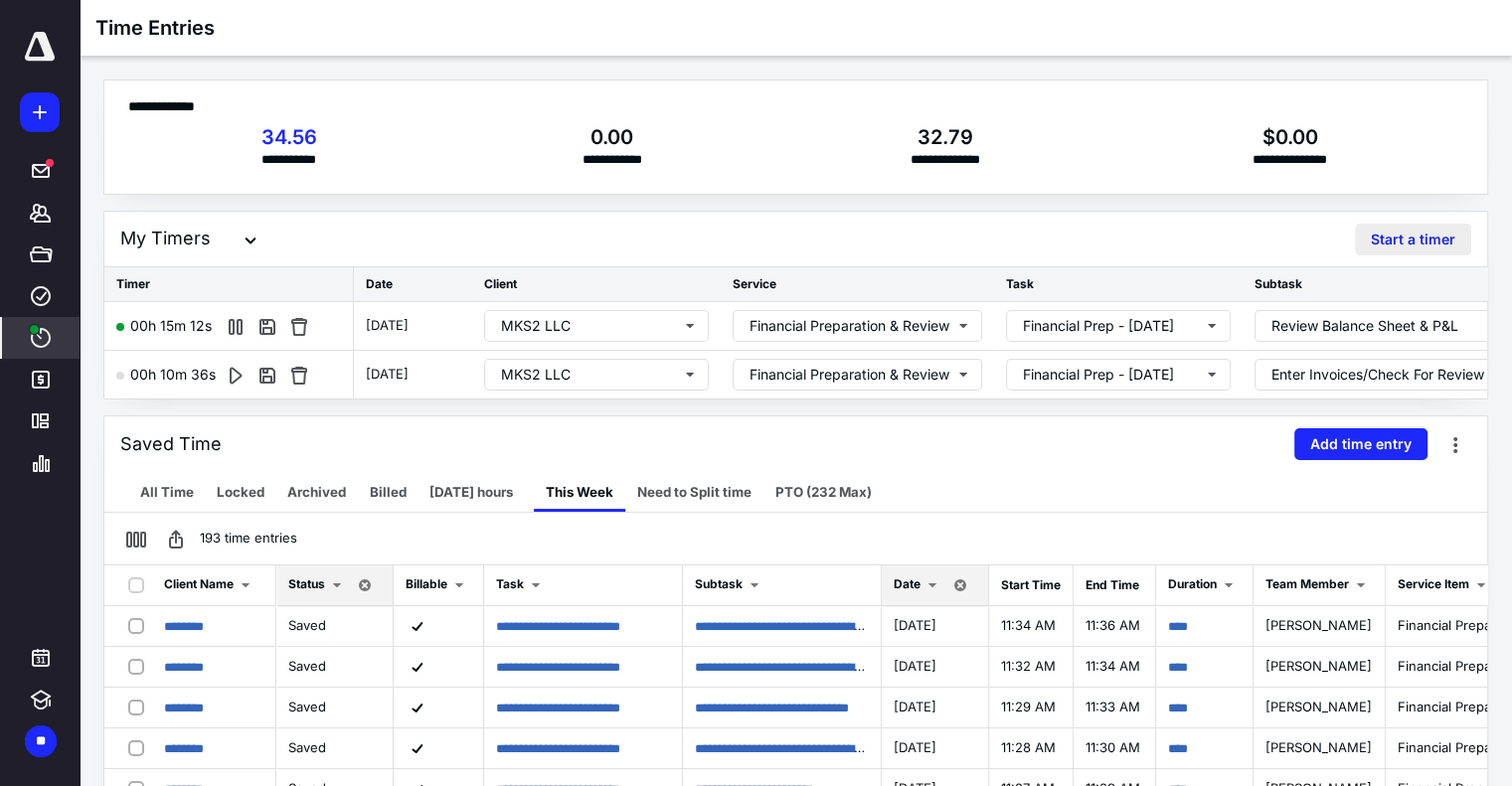 click on "Start a timer" at bounding box center (1413, 239) 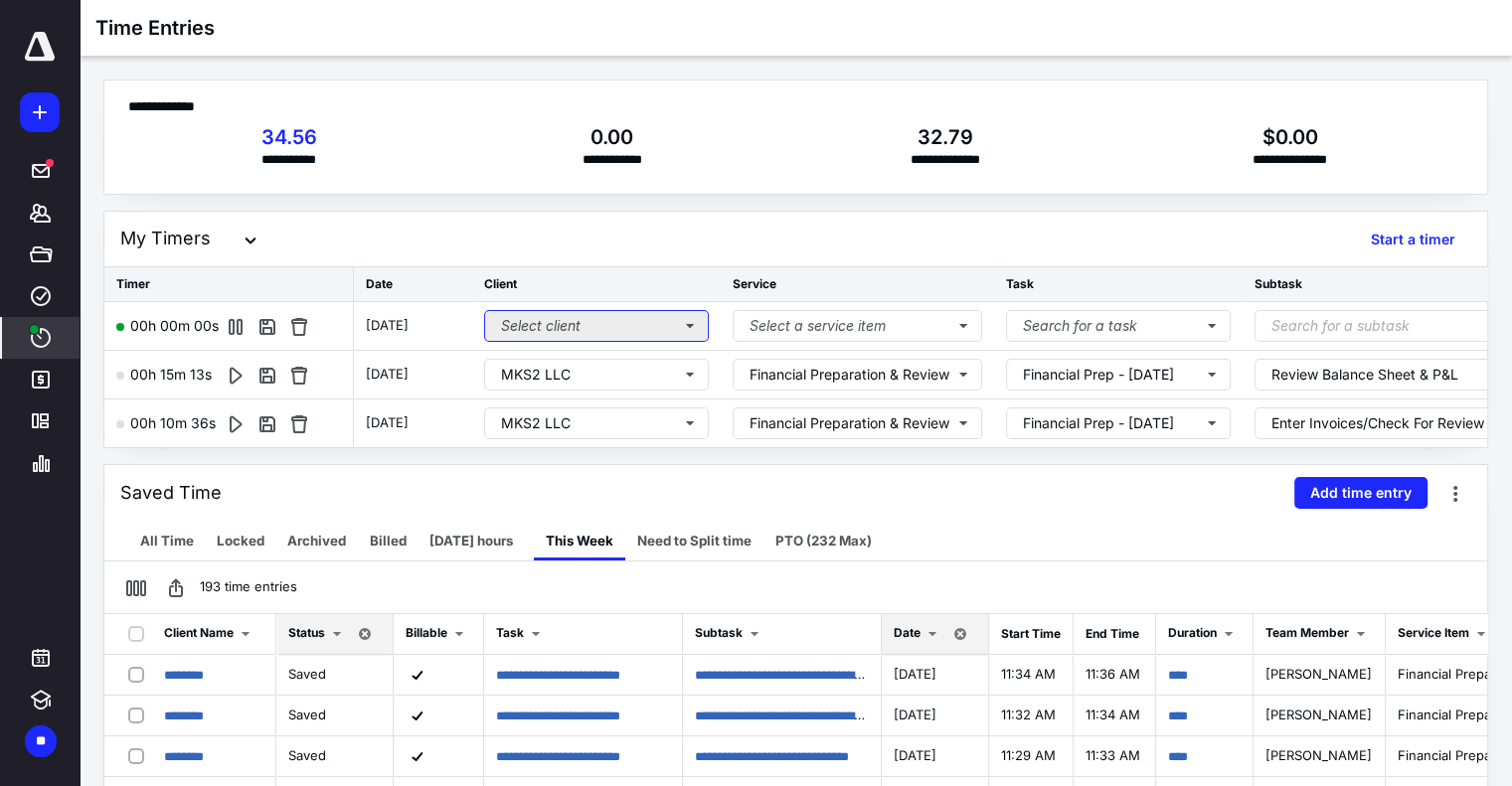 click on "Select client" at bounding box center (596, 326) 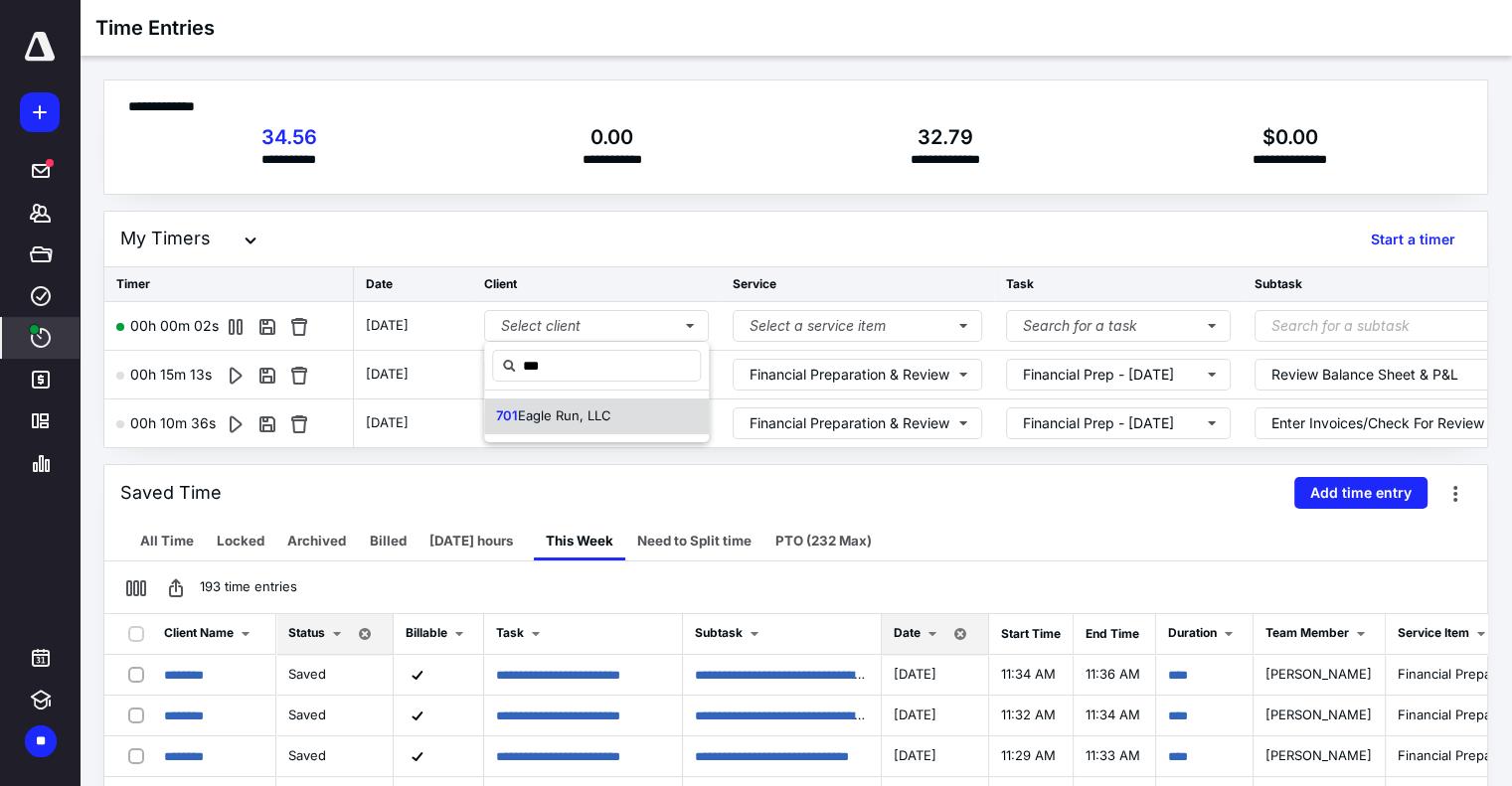 drag, startPoint x: 595, startPoint y: 419, endPoint x: 604, endPoint y: 414, distance: 10.29563 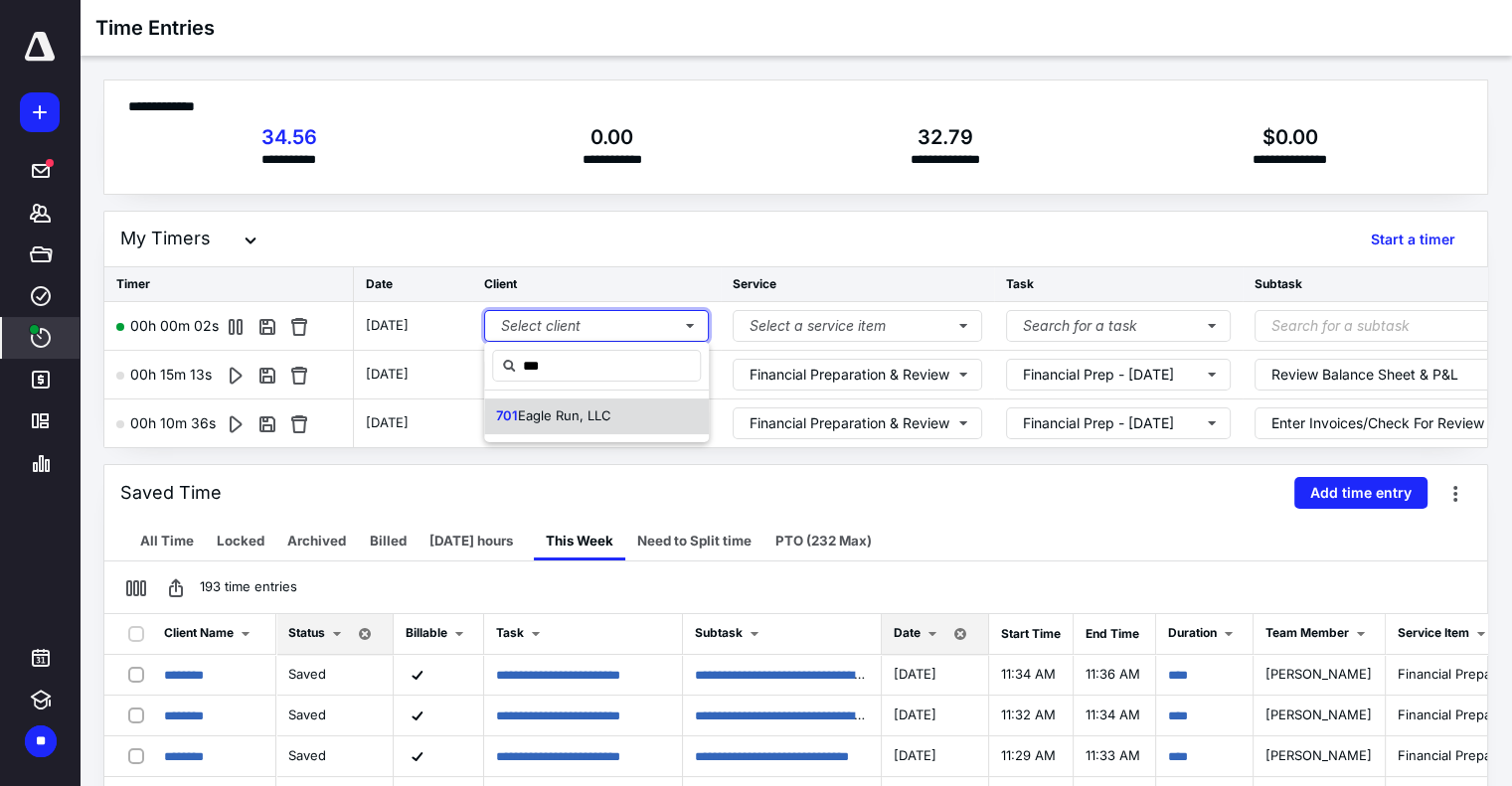 type 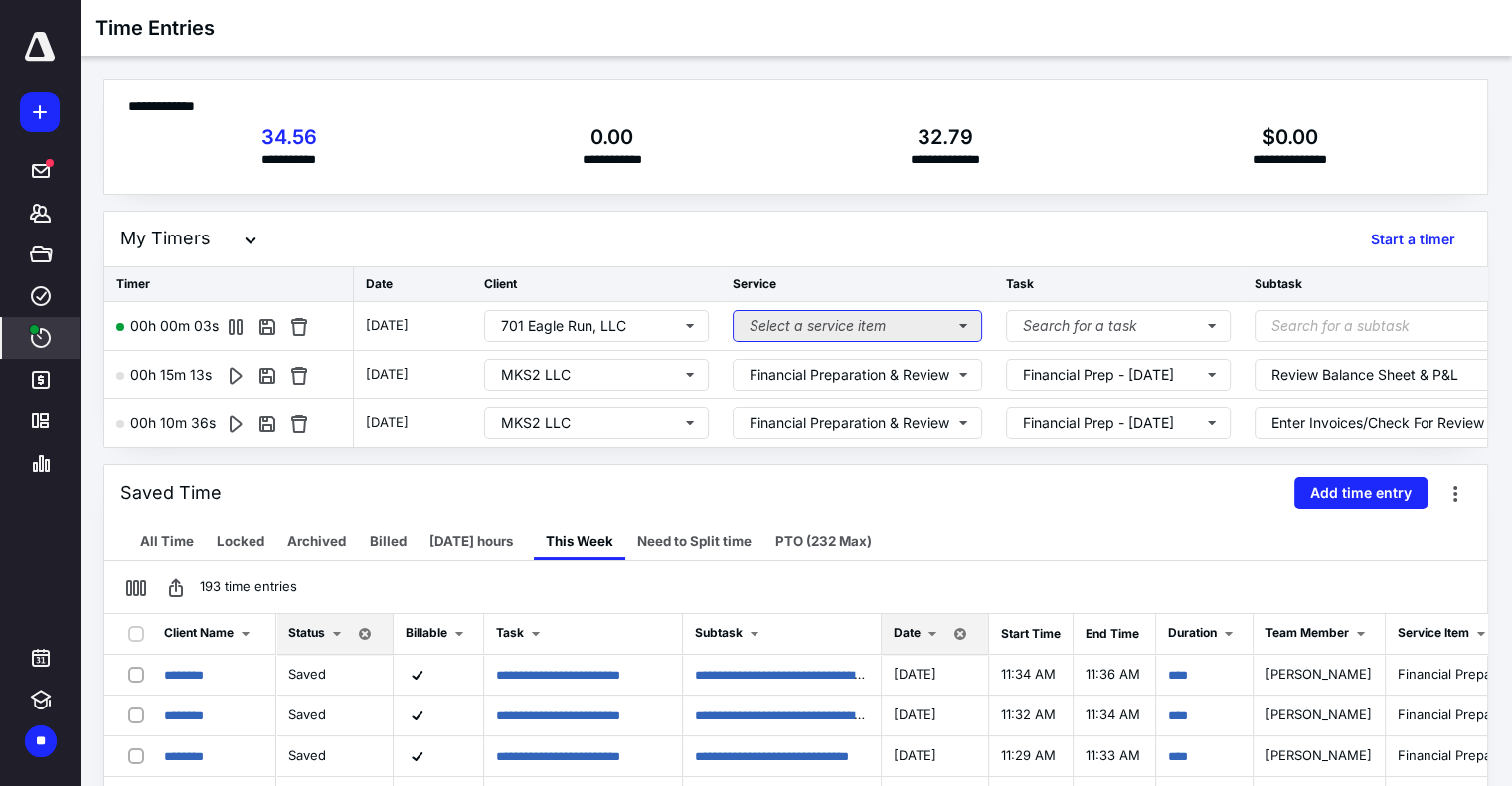 click on "Select a service item" at bounding box center (857, 326) 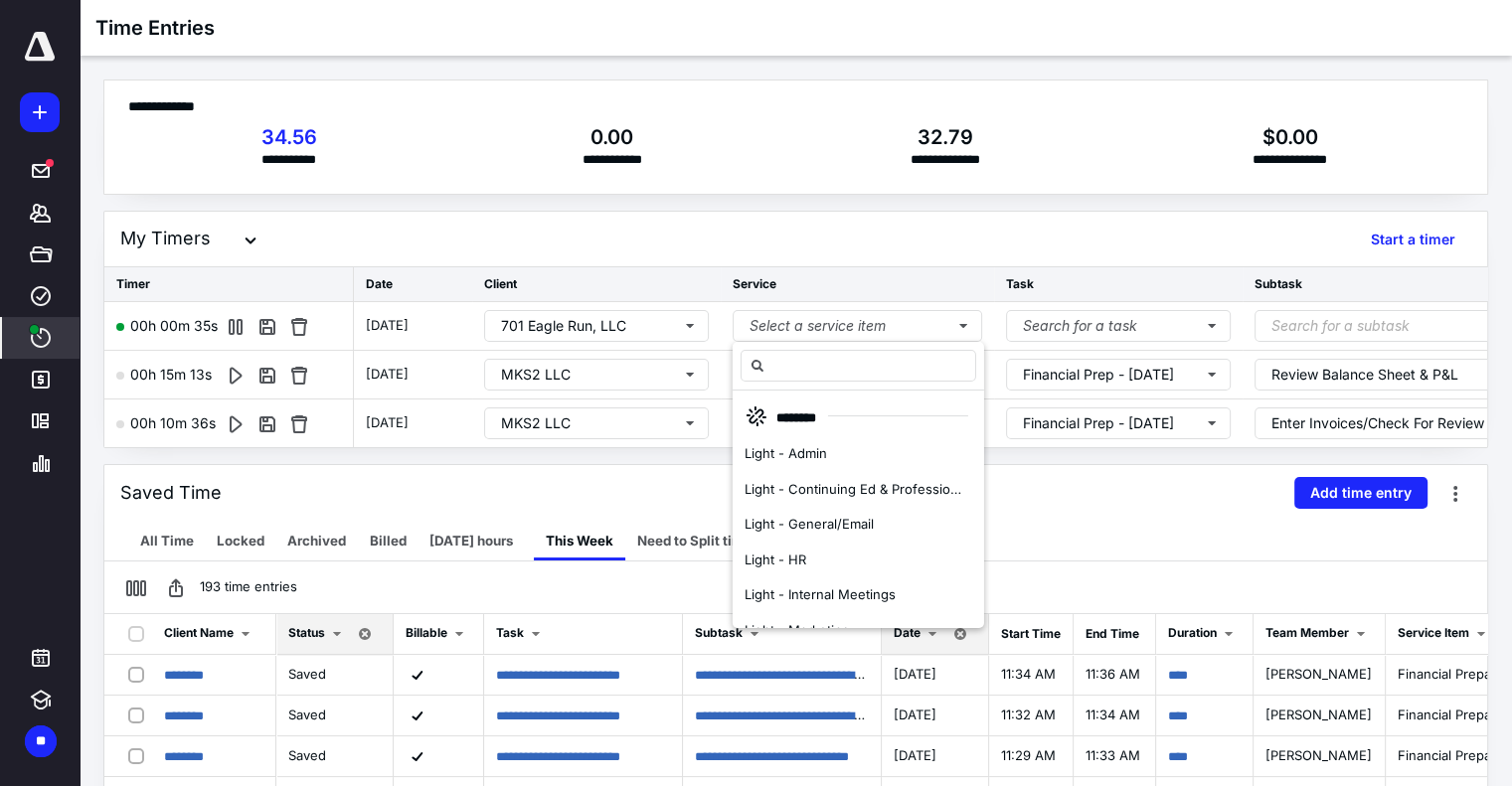 drag, startPoint x: 1379, startPoint y: 588, endPoint x: 1332, endPoint y: 568, distance: 51.078371 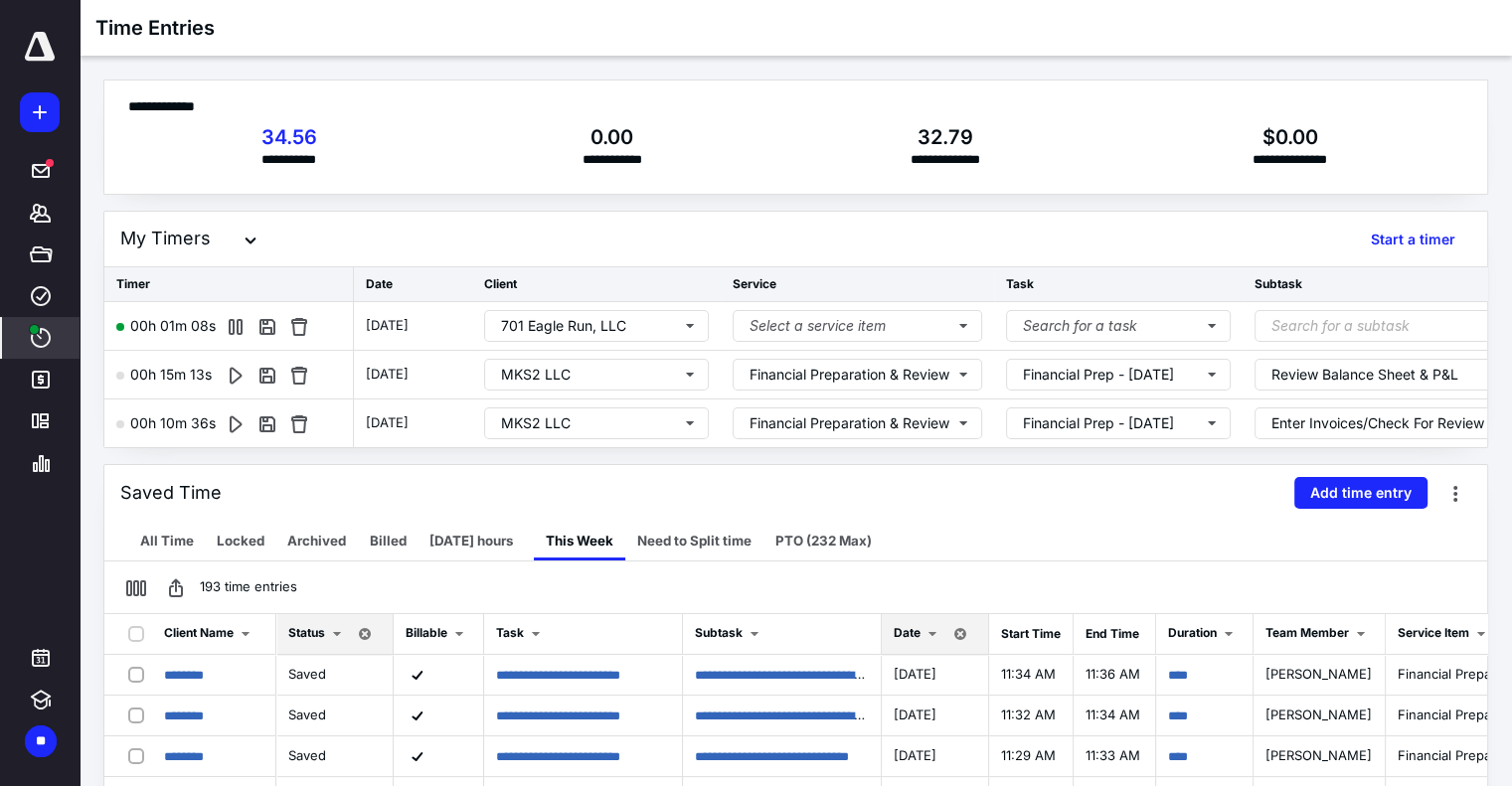 drag, startPoint x: 1318, startPoint y: 225, endPoint x: 1360, endPoint y: 329, distance: 112.1606 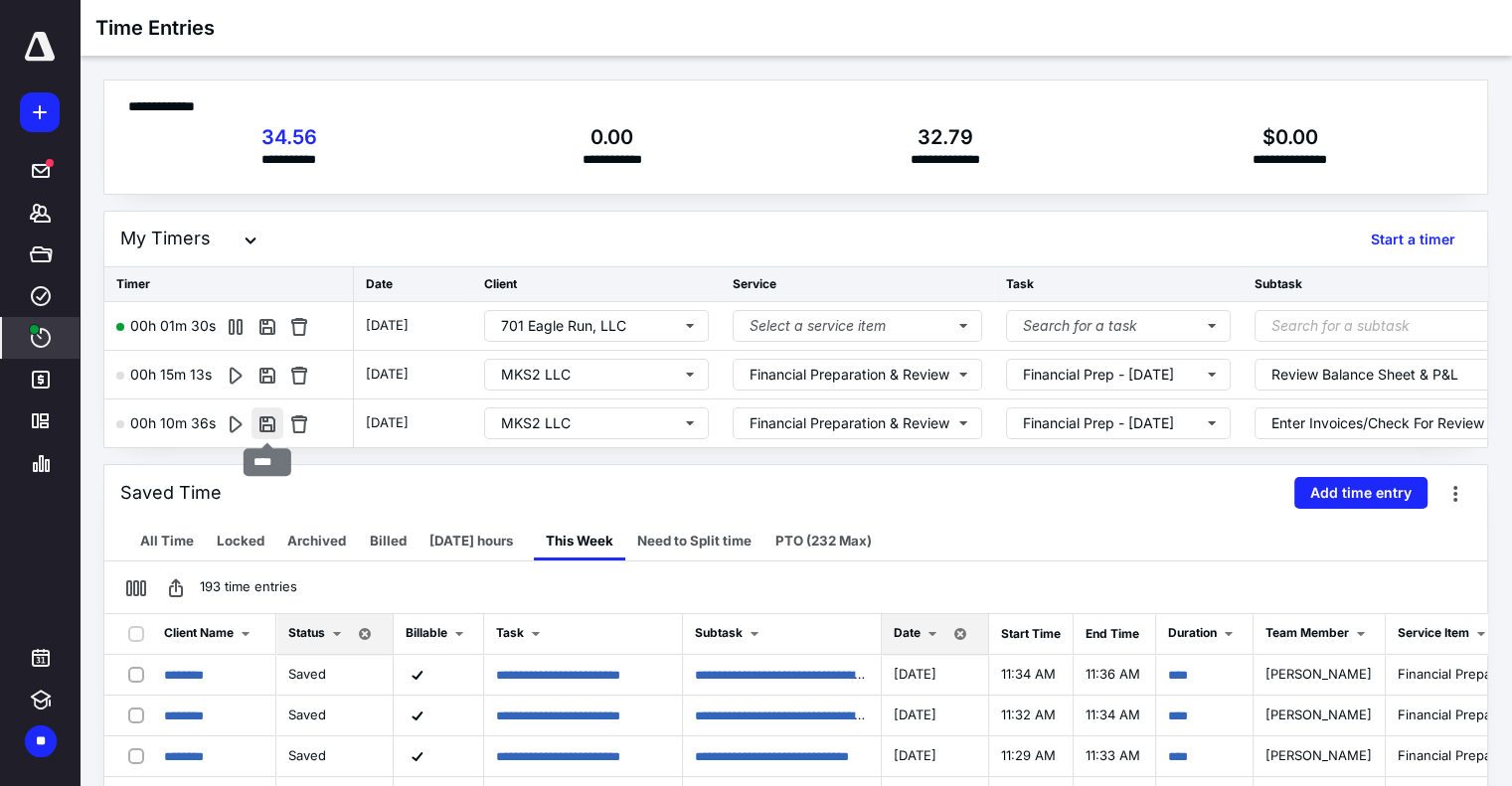 click at bounding box center [267, 423] 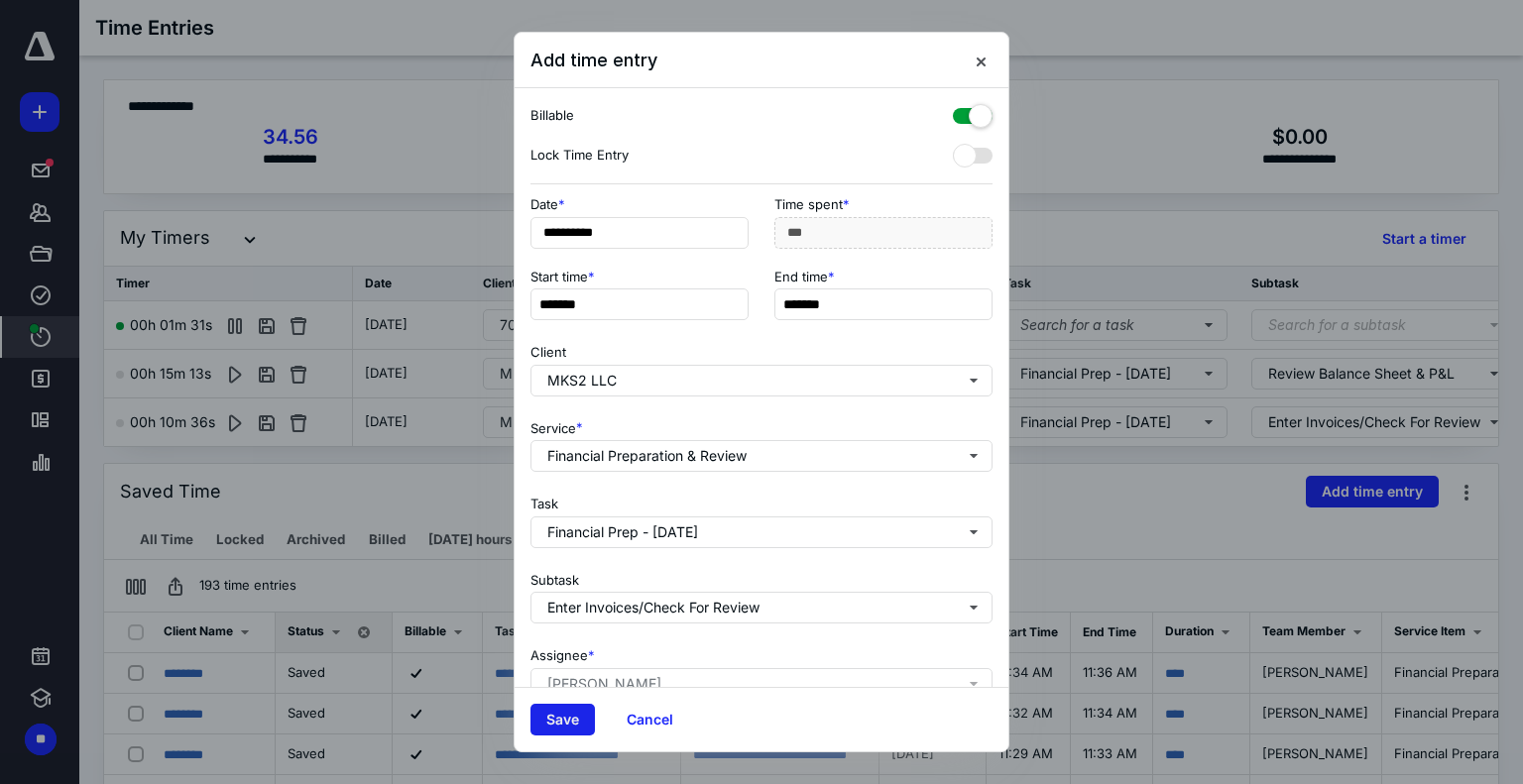 click on "Save" at bounding box center (562, 720) 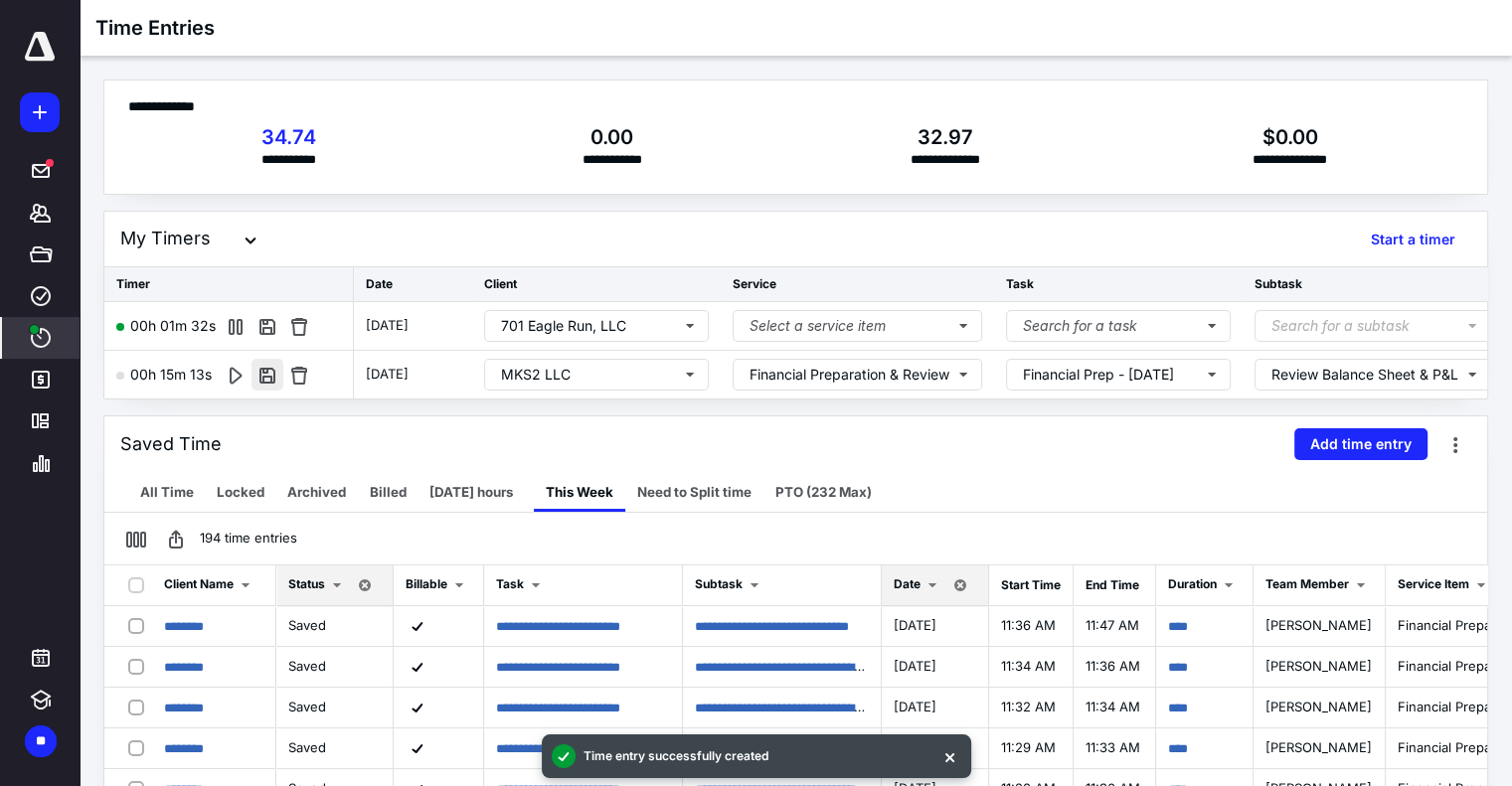 click at bounding box center (267, 375) 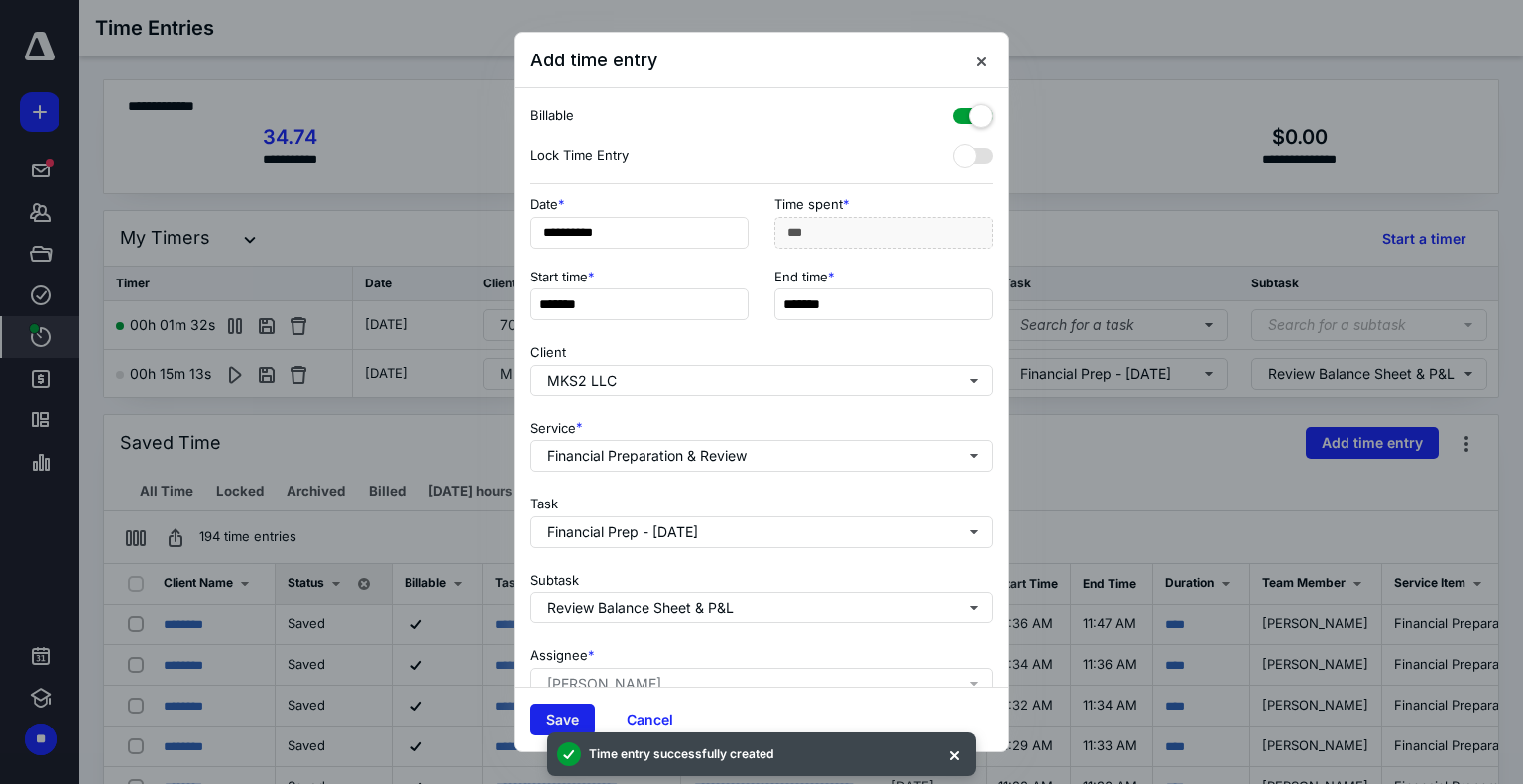 click on "Save" at bounding box center [562, 720] 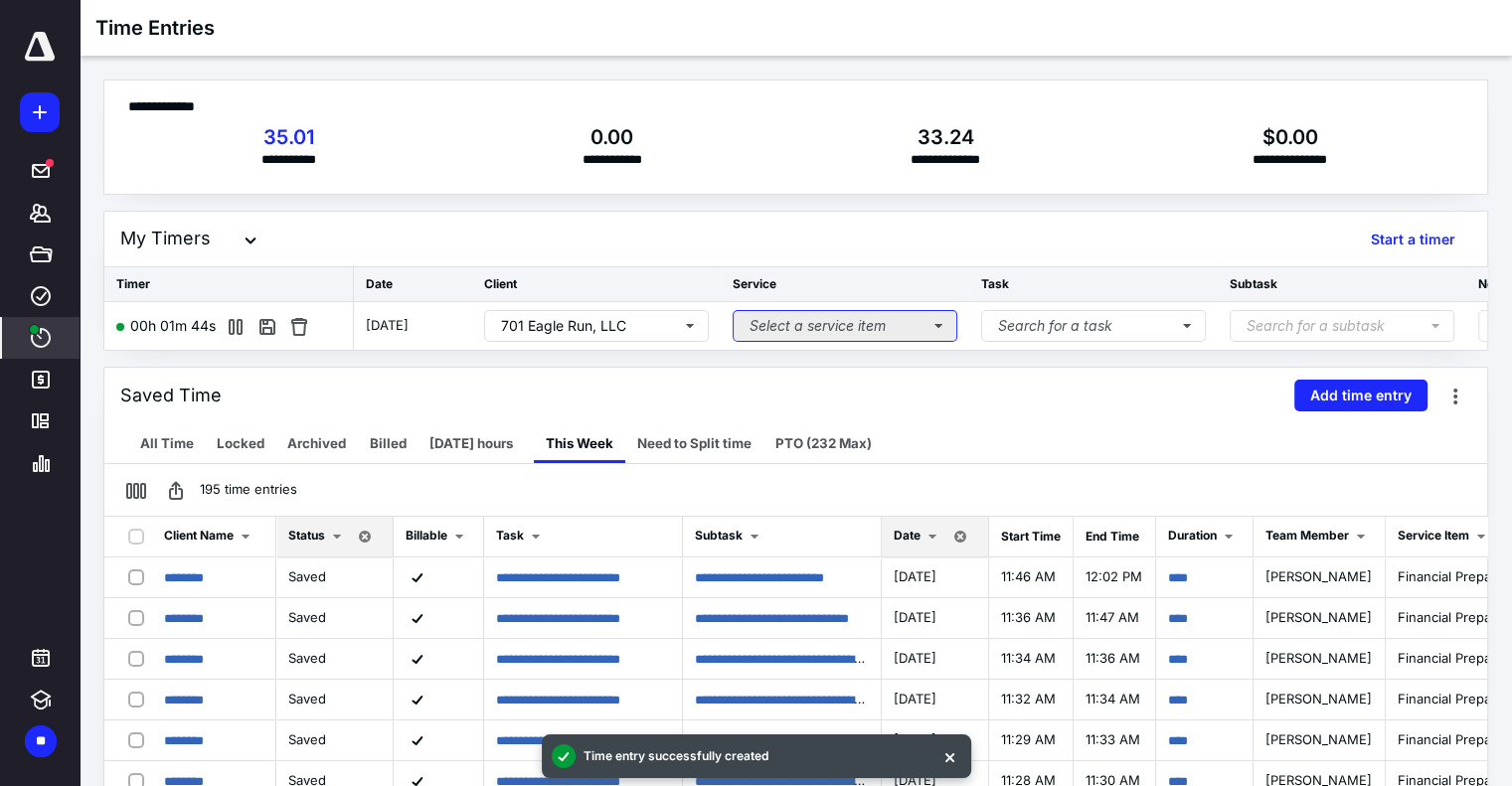 click on "Select a service item" at bounding box center (845, 326) 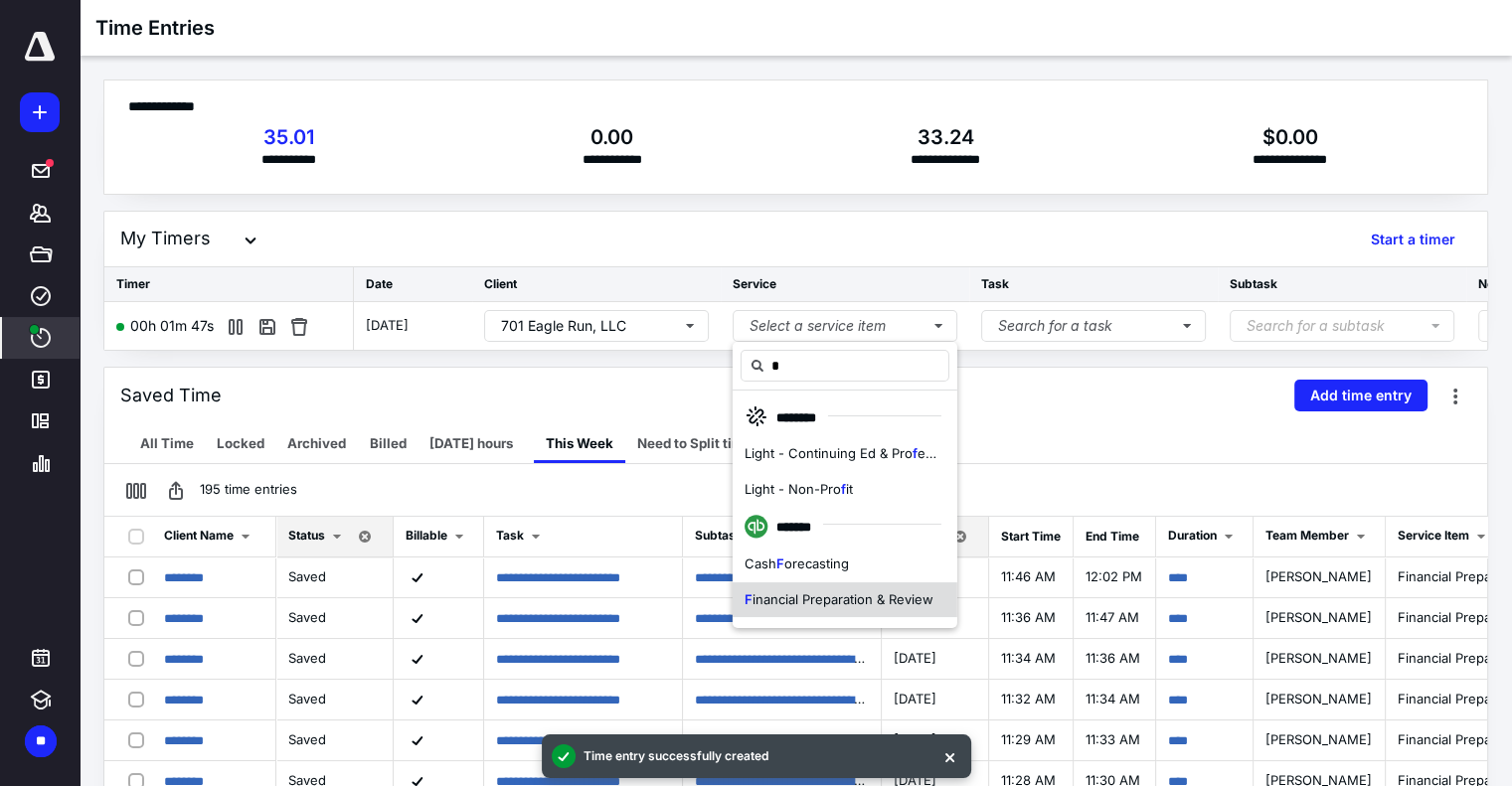 click on "inancial Preparation & Review" at bounding box center (843, 599) 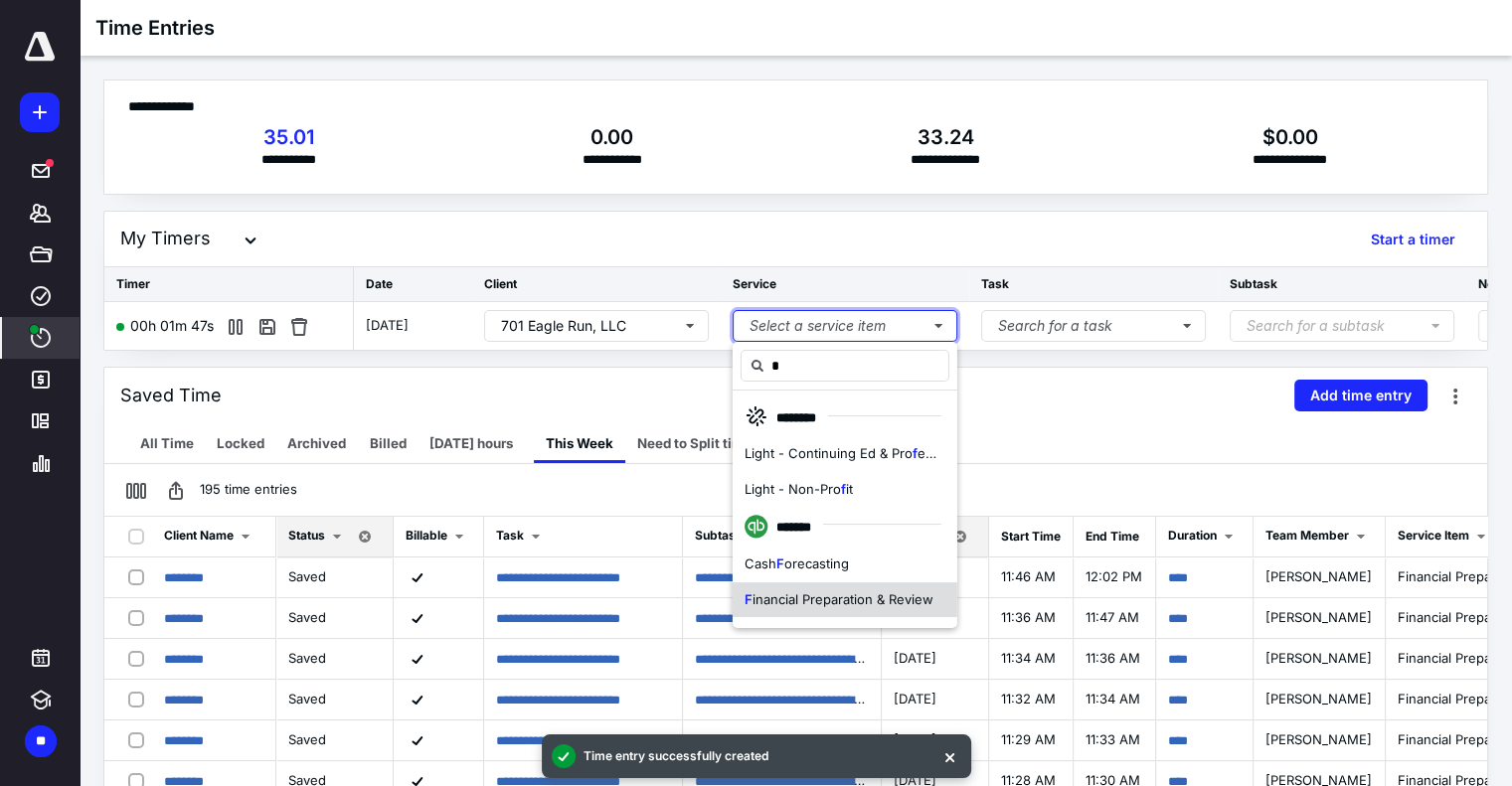 type 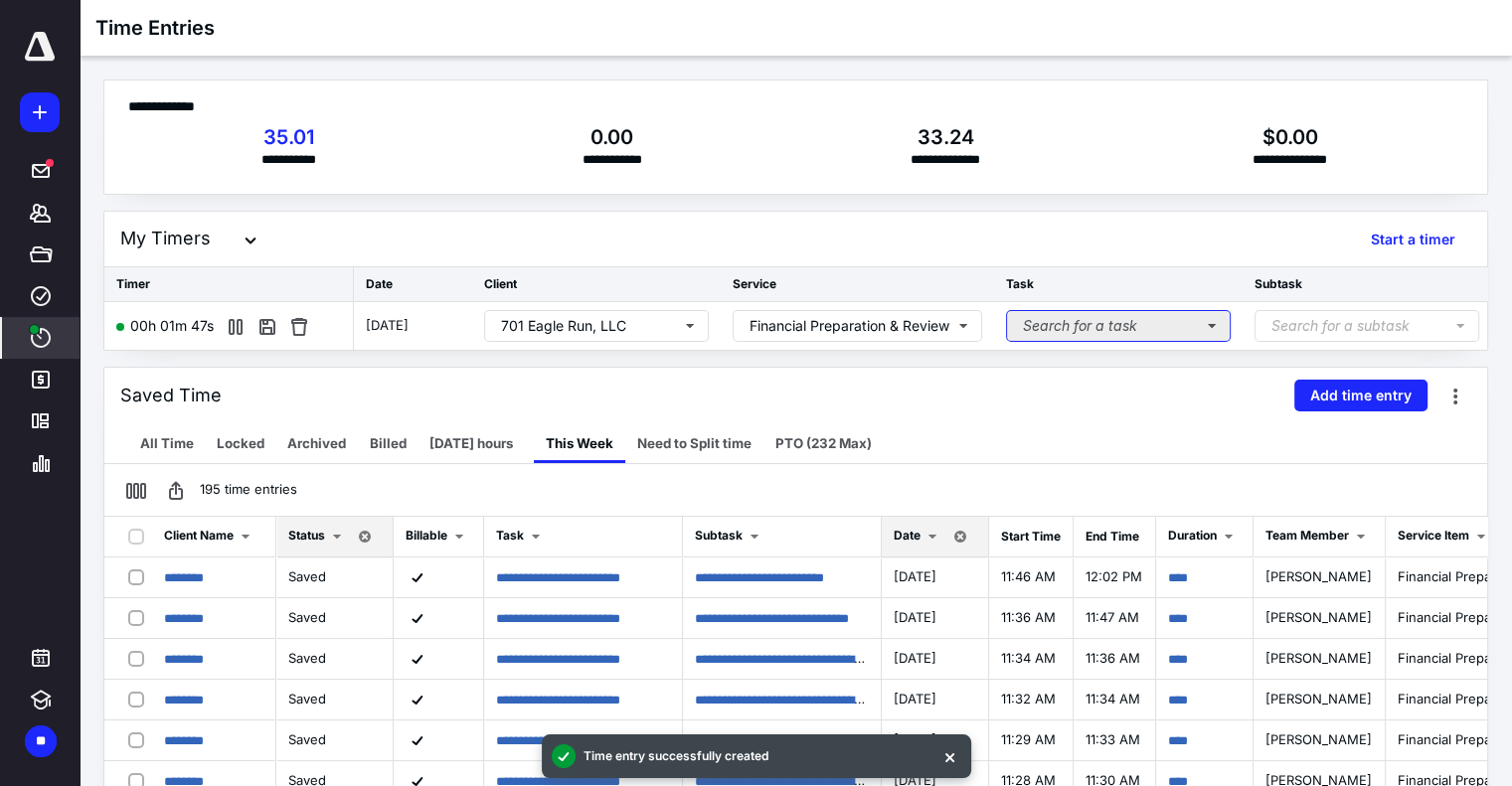 click on "Search for a task" at bounding box center [1118, 326] 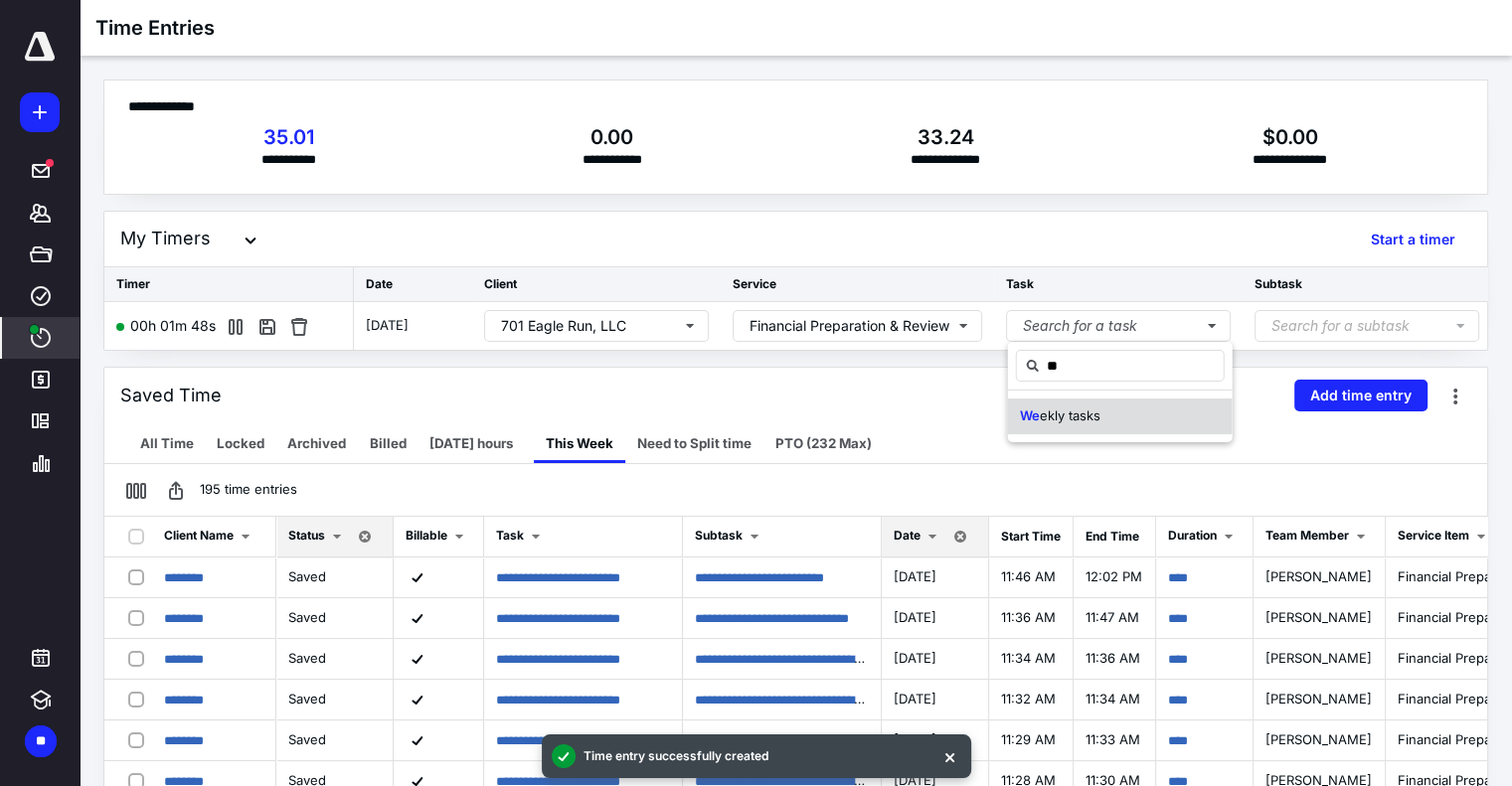 type on "**" 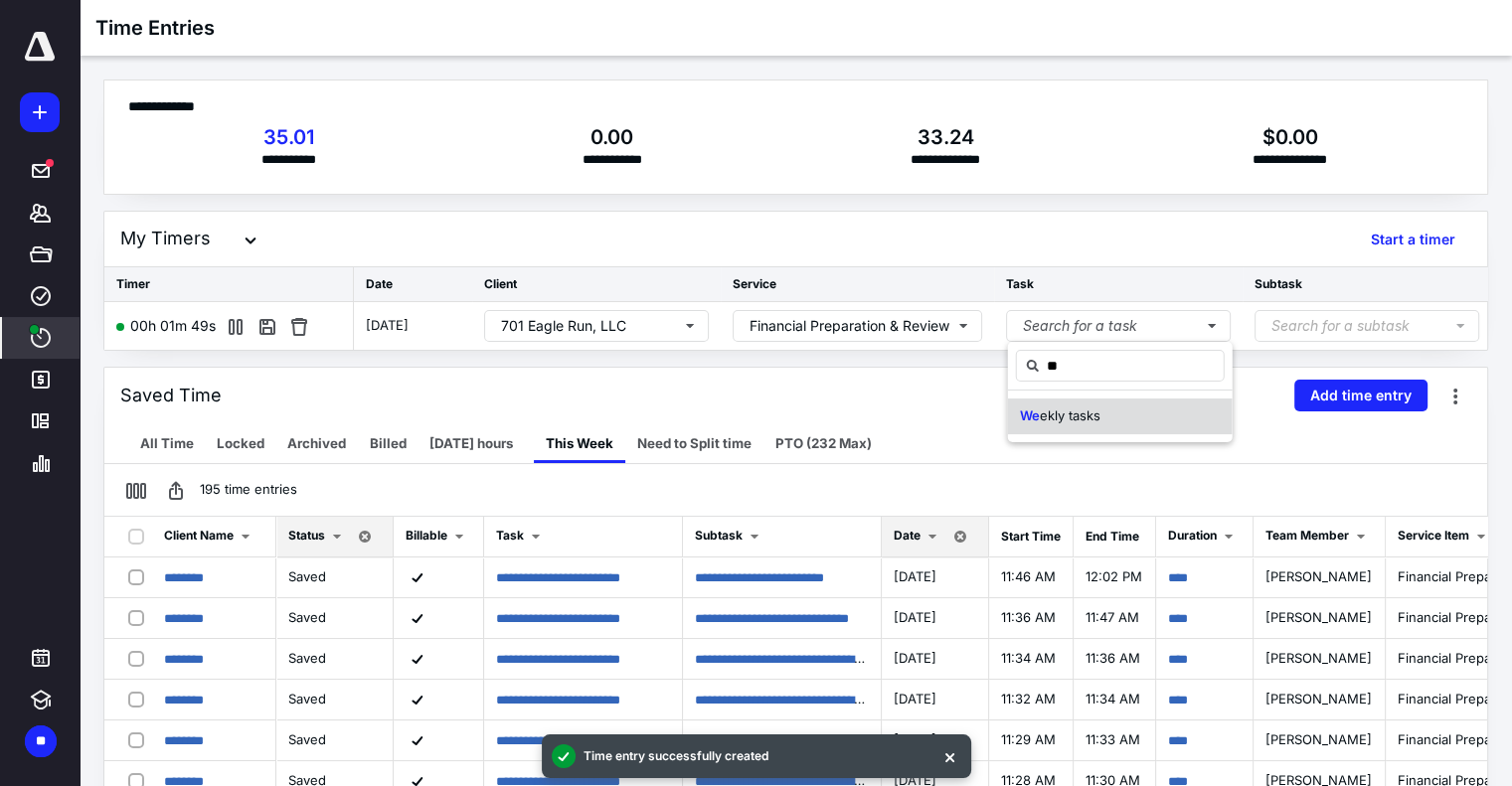 click on "ekly tasks" at bounding box center [1070, 415] 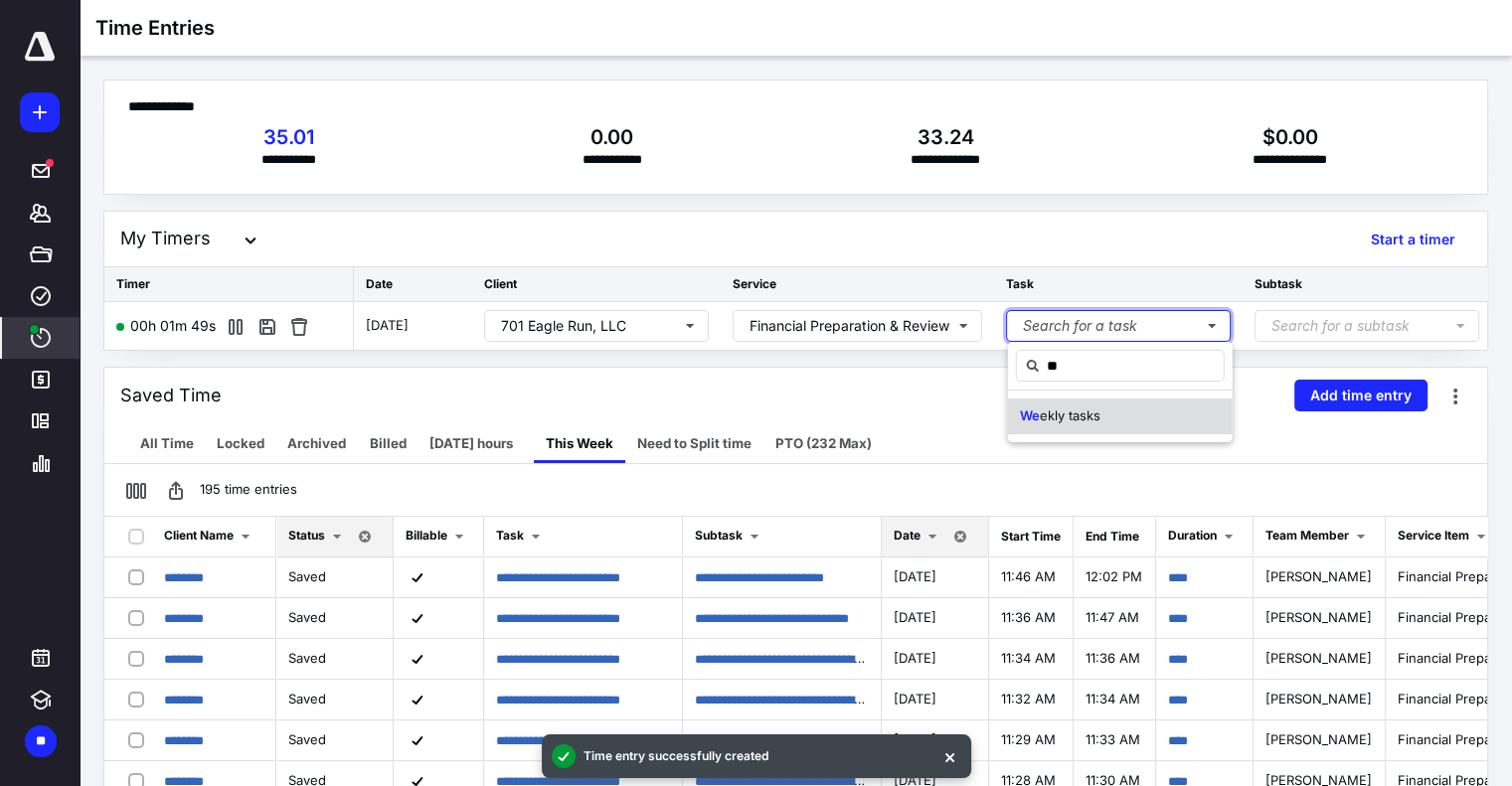 type 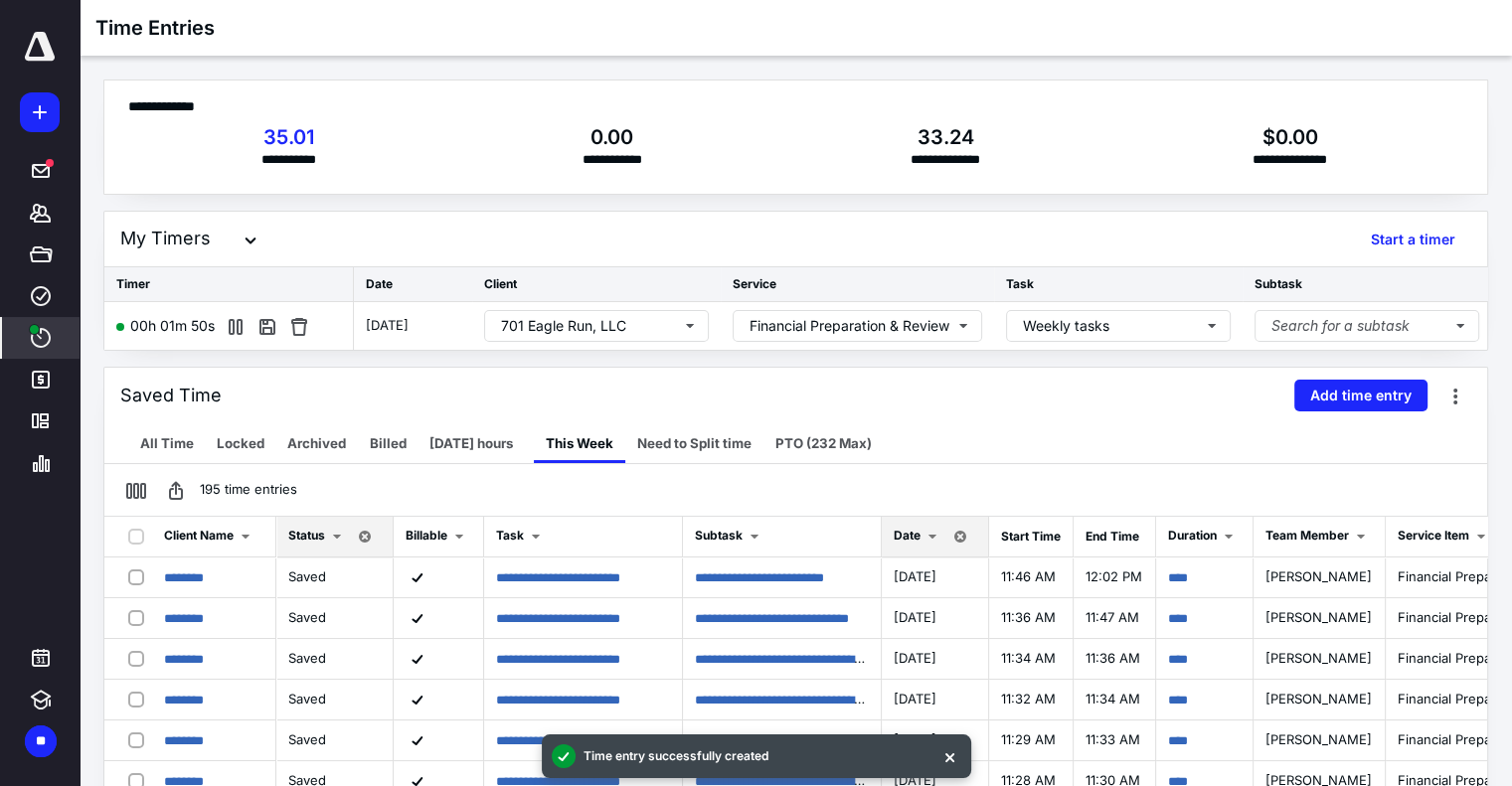 click on "195 time entries" at bounding box center (795, 490) 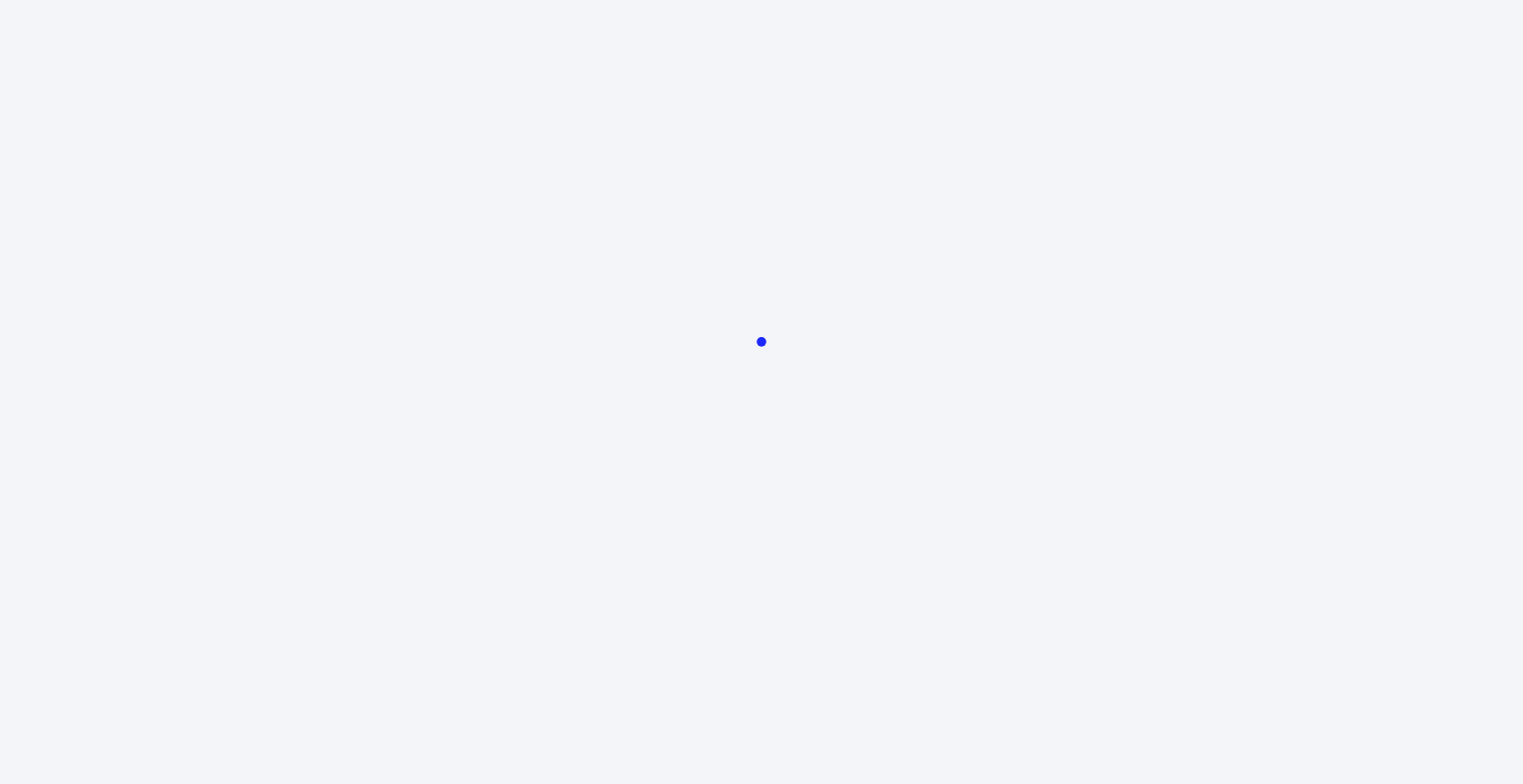 scroll, scrollTop: 0, scrollLeft: 0, axis: both 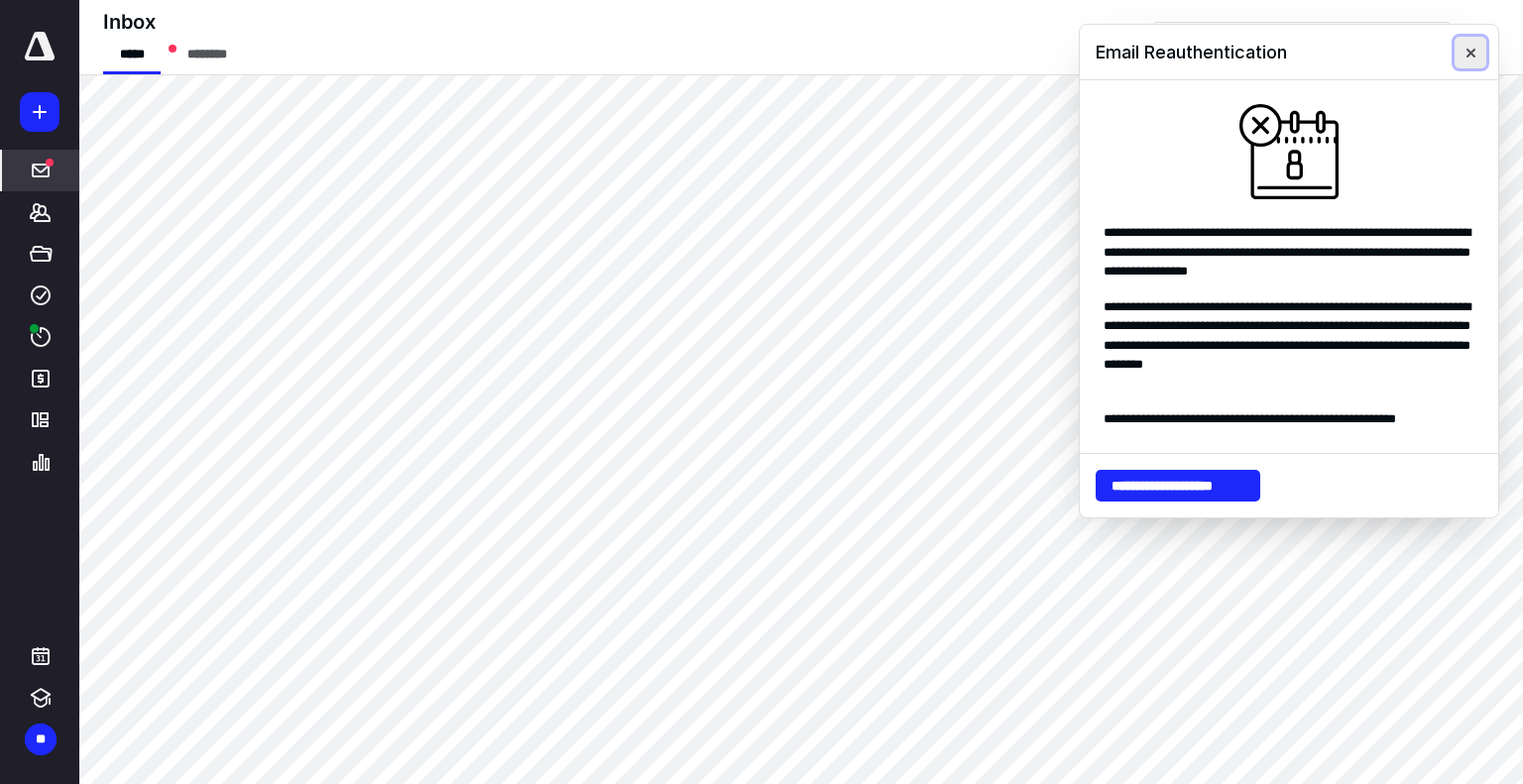 drag, startPoint x: 1478, startPoint y: 55, endPoint x: 585, endPoint y: 72, distance: 893.1618 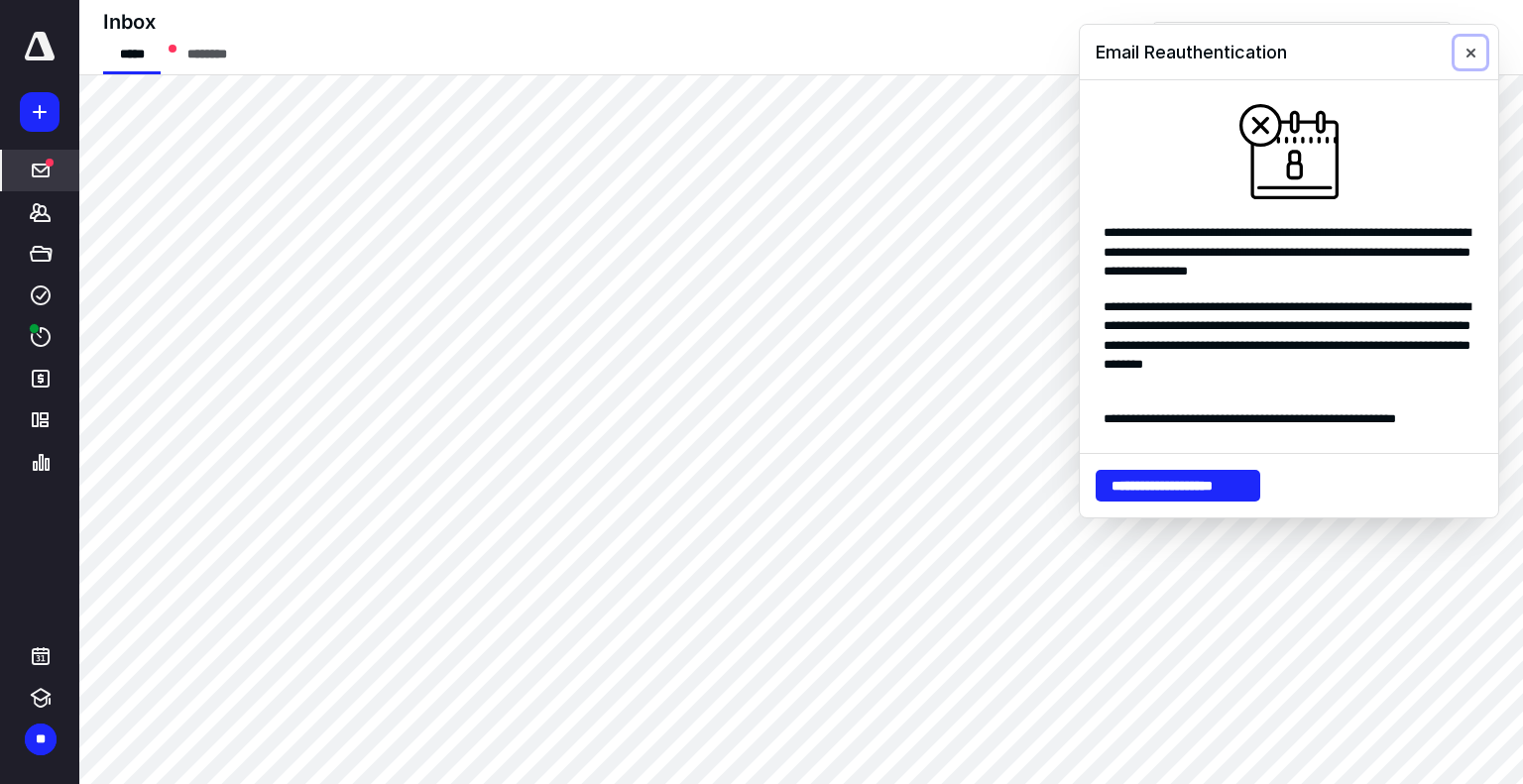 click at bounding box center (1470, 53) 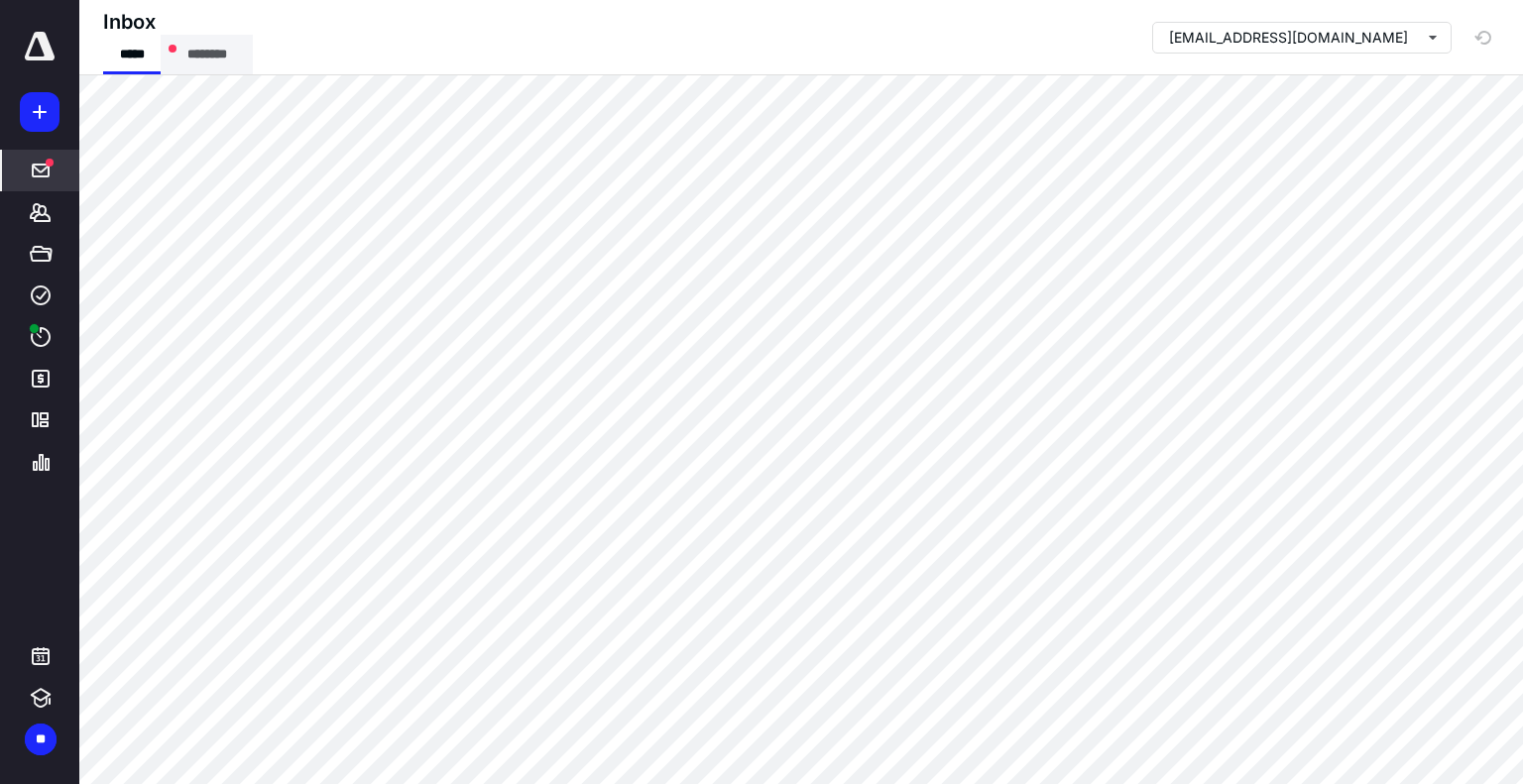 click on "********" at bounding box center [206, 55] 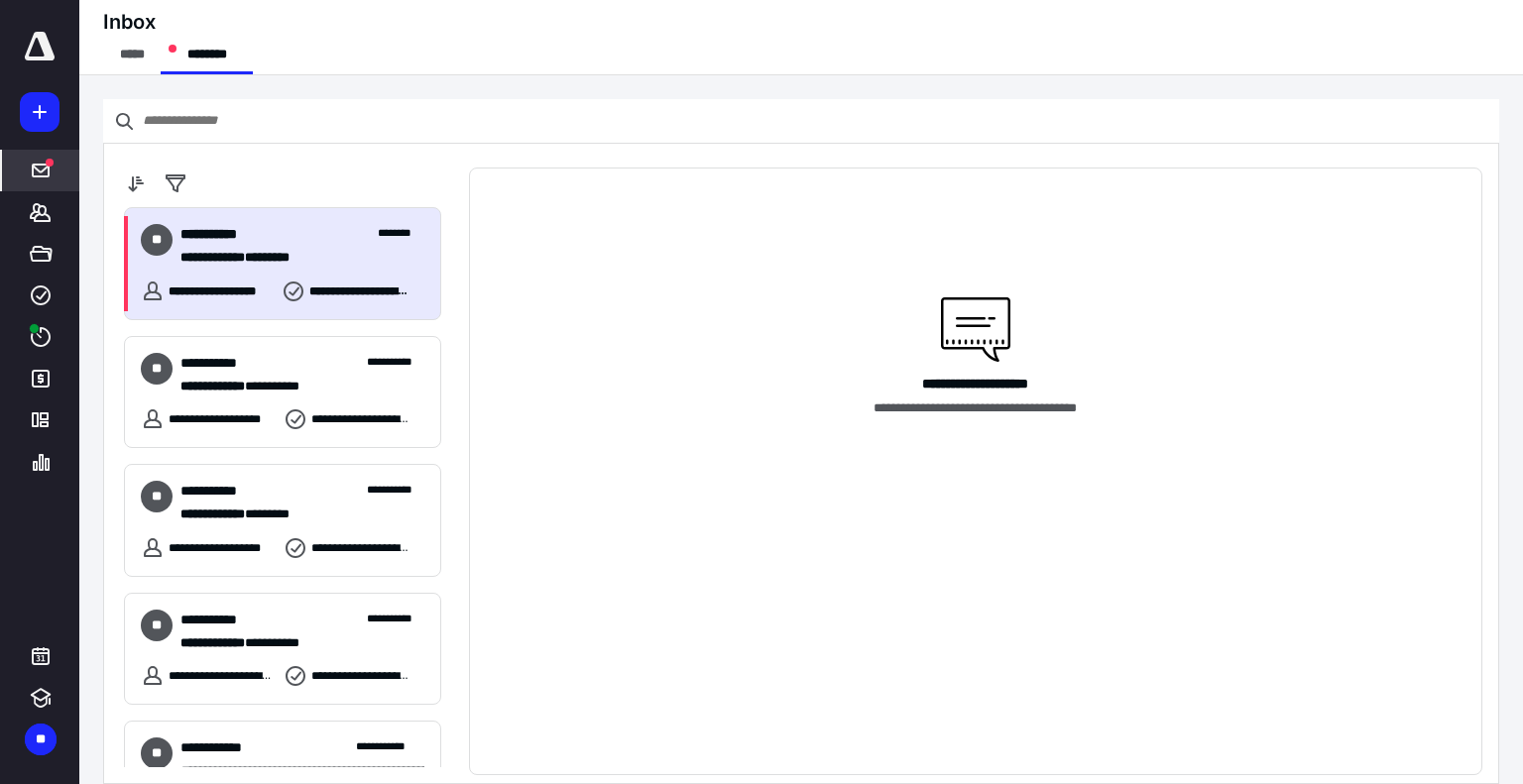 click on "**********" at bounding box center (302, 234) 